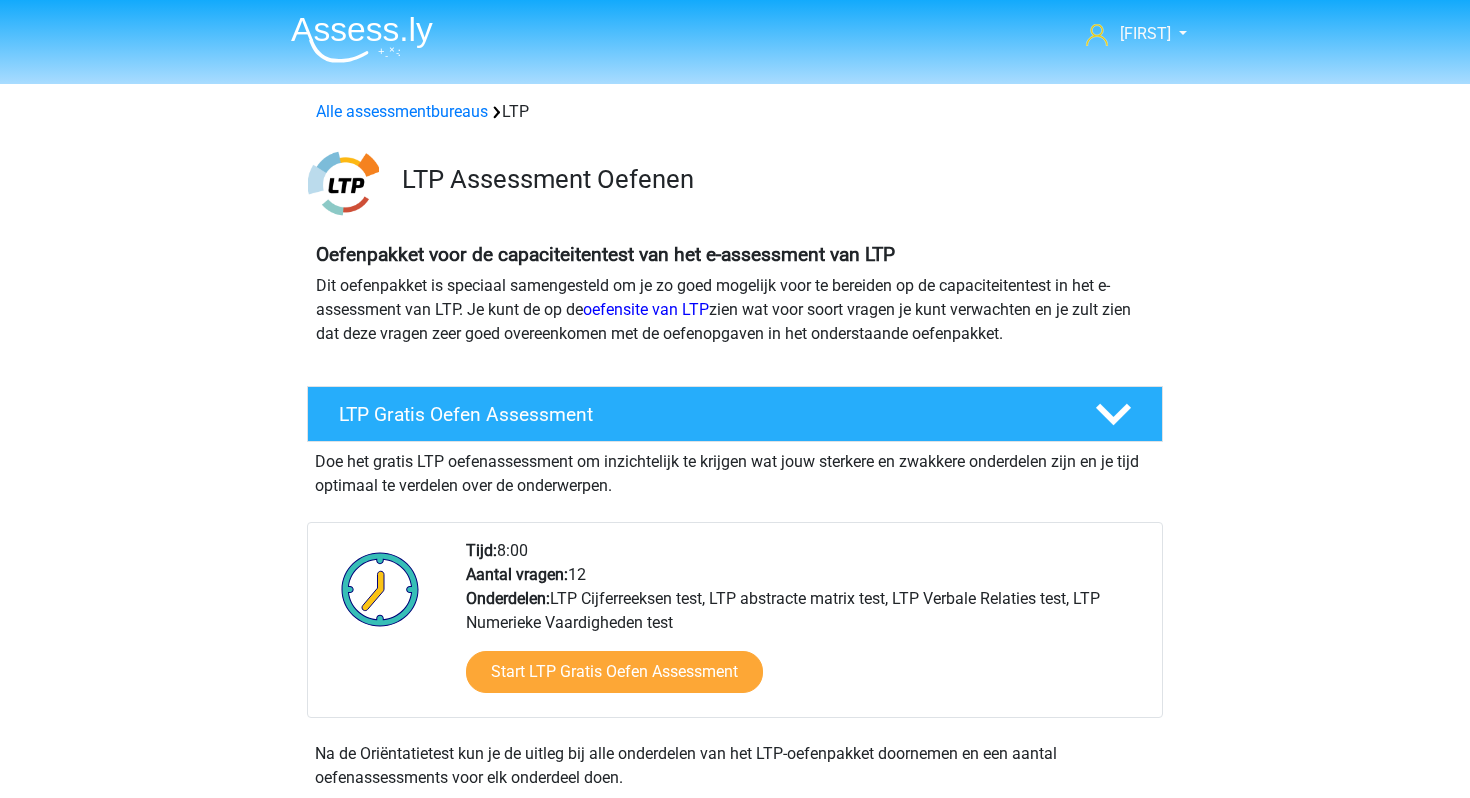 scroll, scrollTop: 0, scrollLeft: 0, axis: both 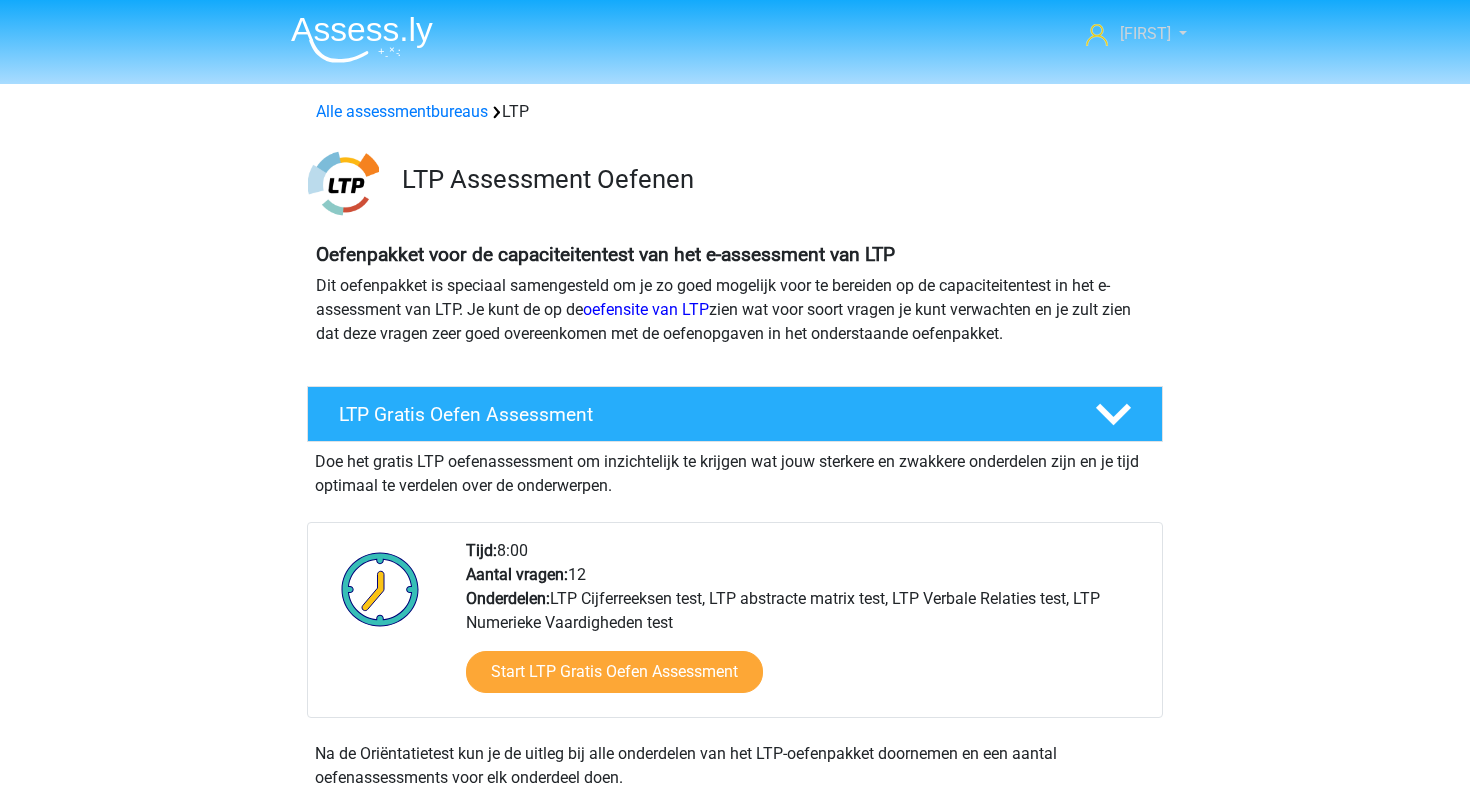 click on "[FIRST]" at bounding box center [1145, 33] 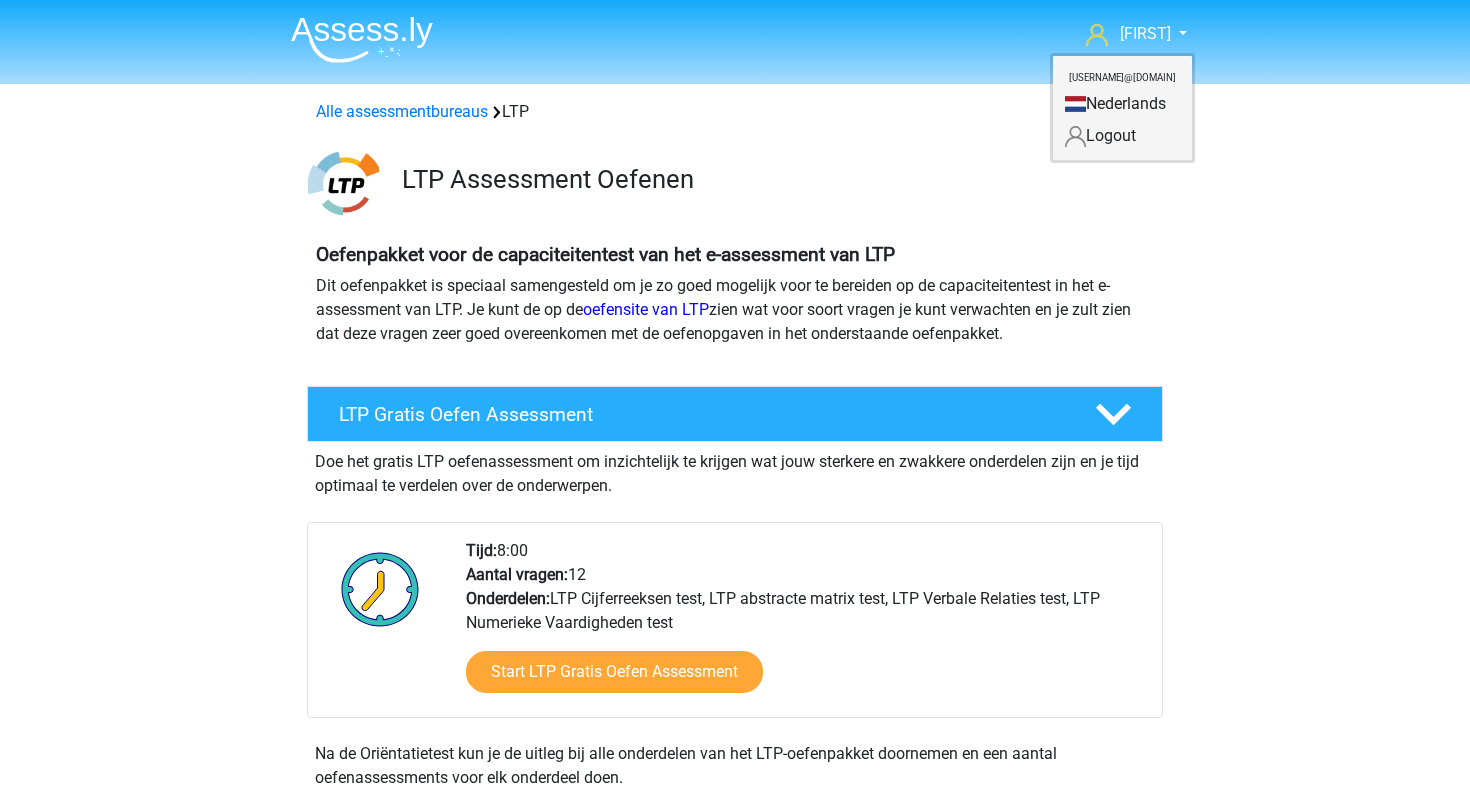click on "Oefenpakket voor de capaciteitentest van het e-assessment van LTP" at bounding box center [605, 254] 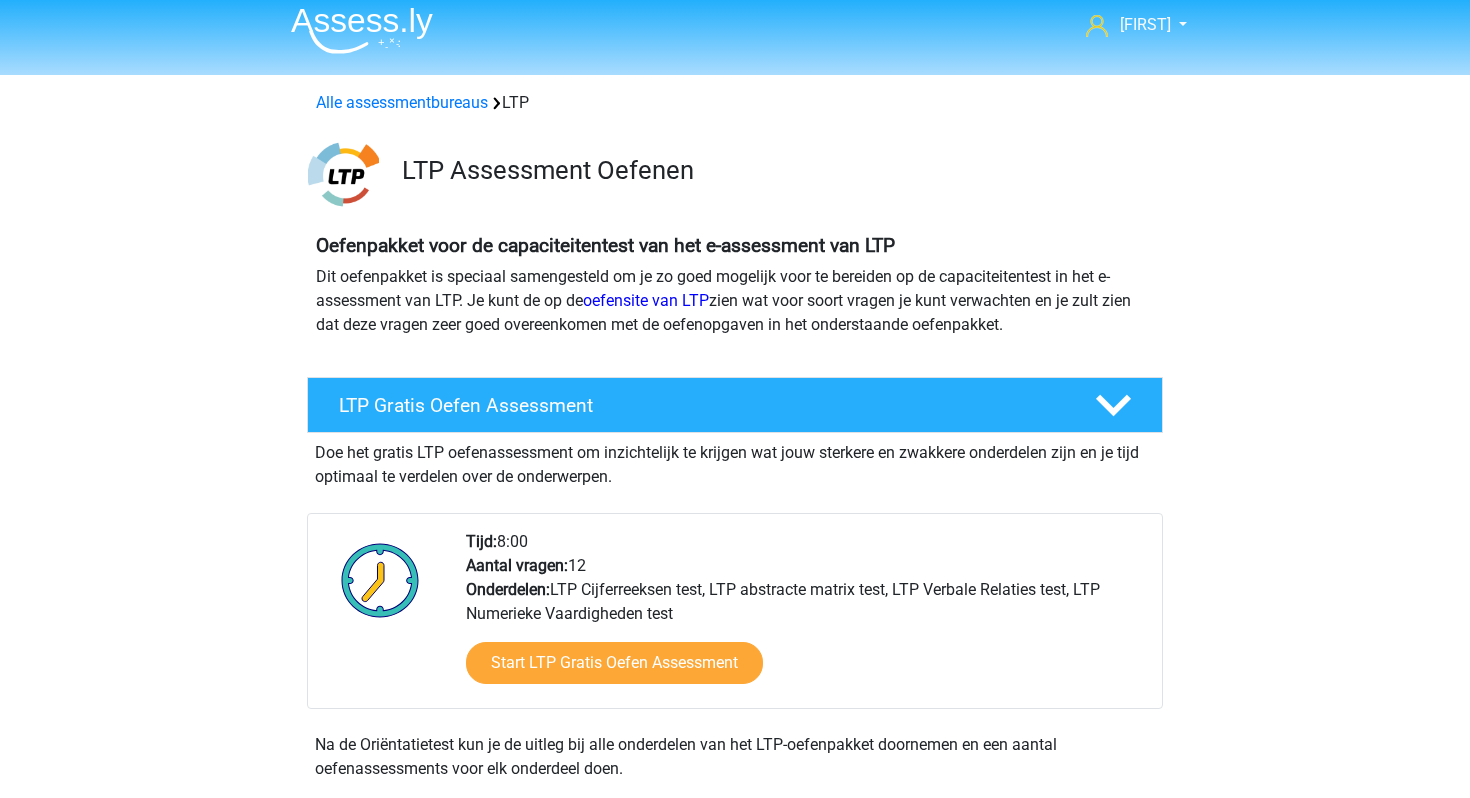 scroll, scrollTop: 0, scrollLeft: 0, axis: both 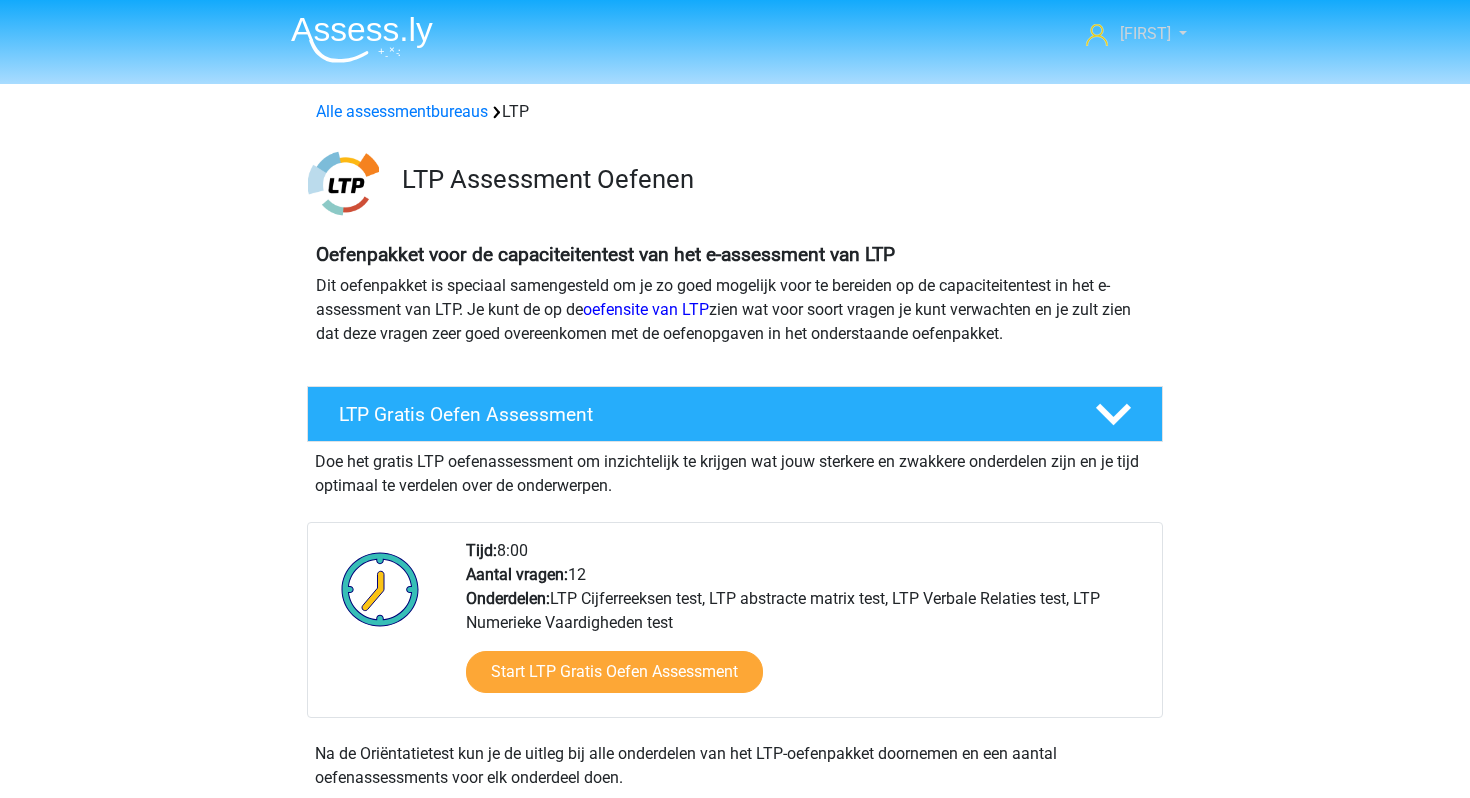 click on "[FIRST]" at bounding box center [1136, 34] 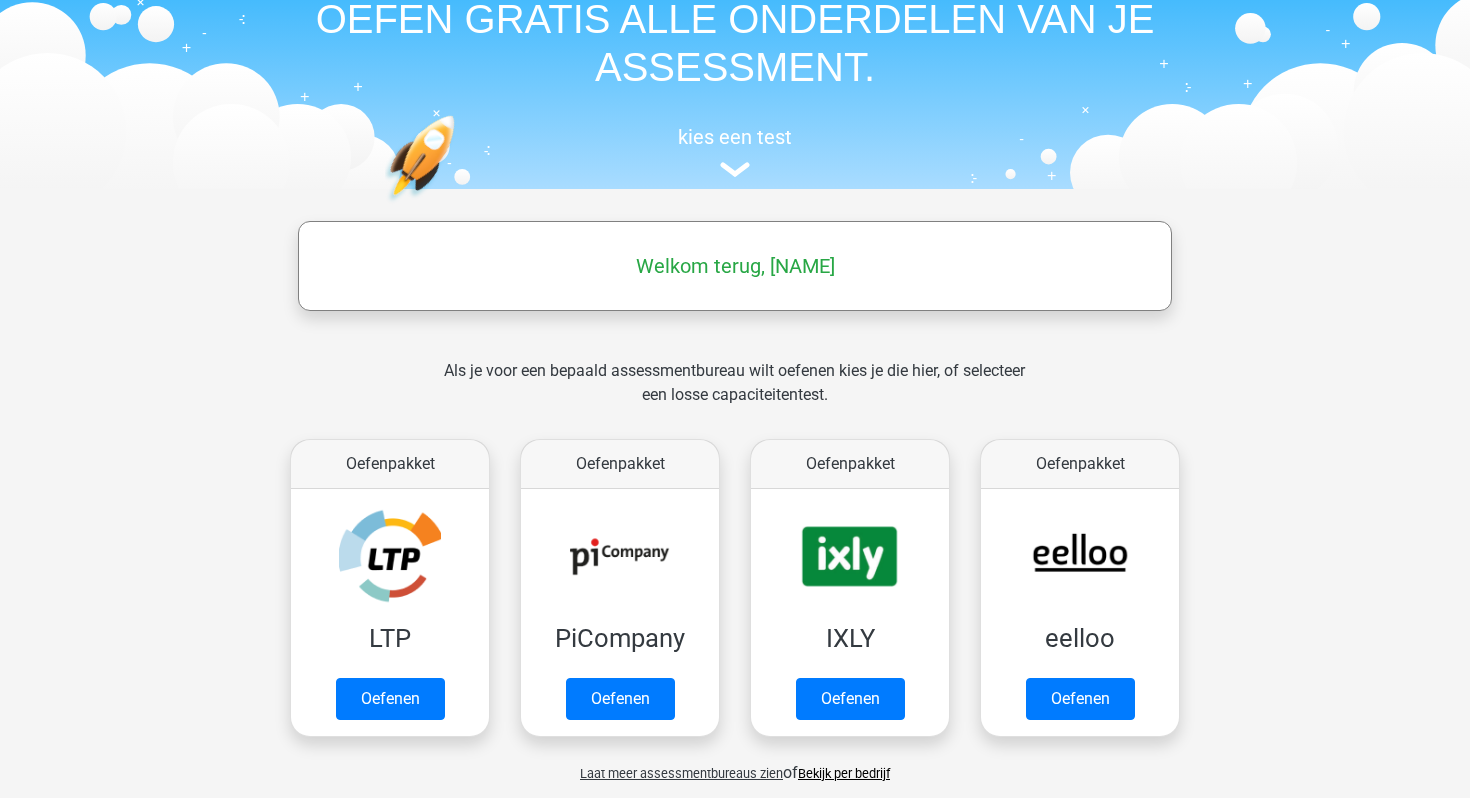 scroll, scrollTop: 138, scrollLeft: 0, axis: vertical 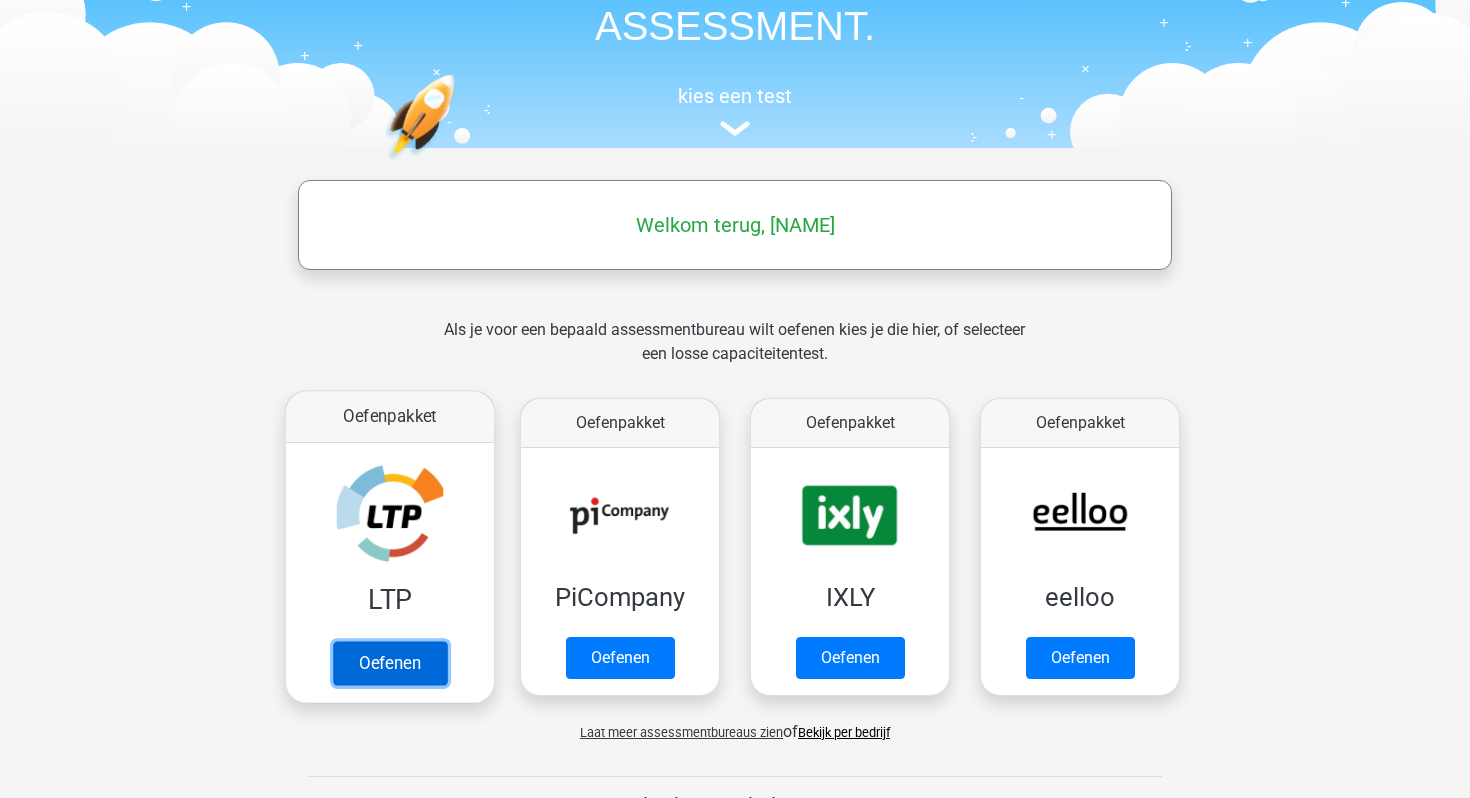 click on "Oefenen" at bounding box center (390, 663) 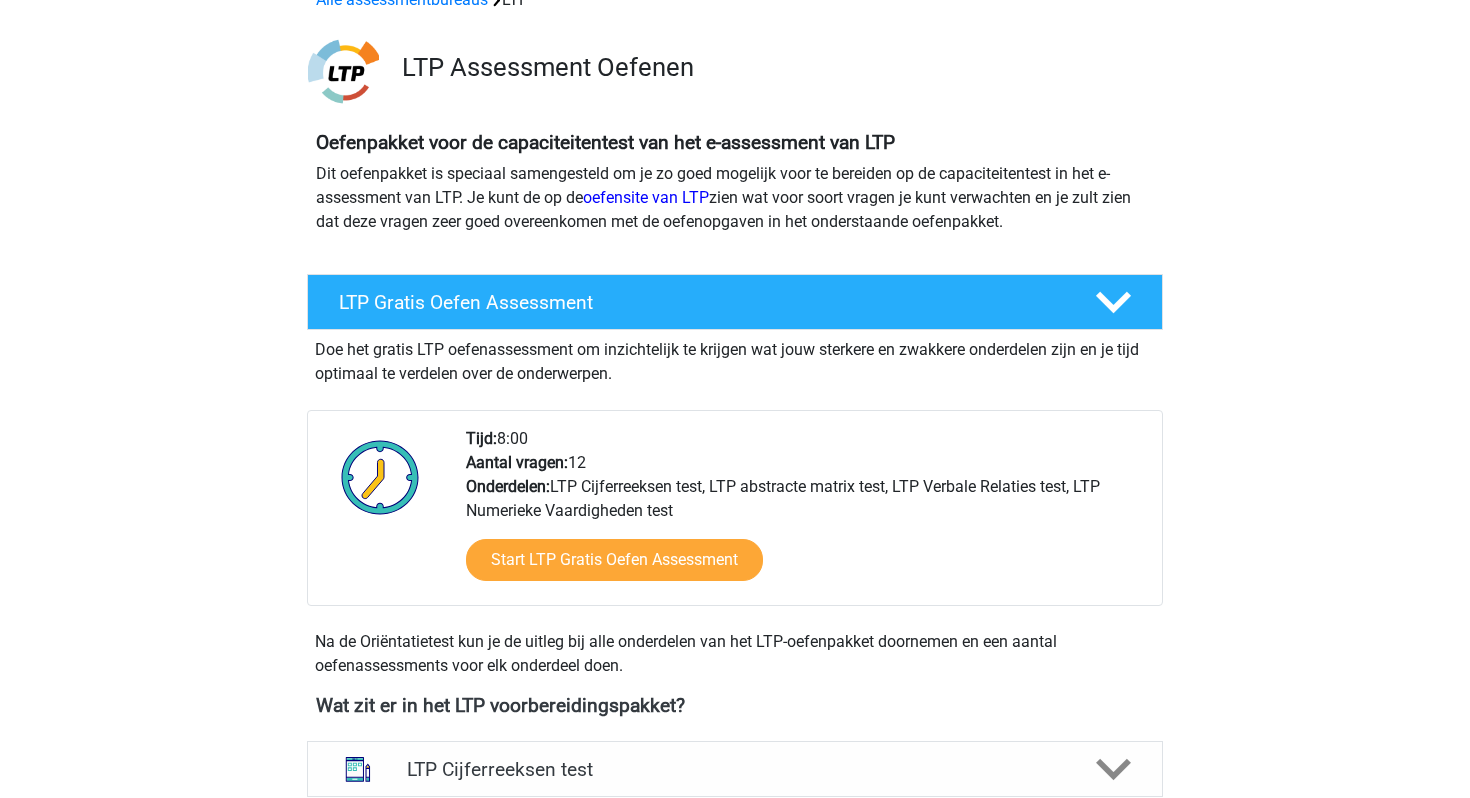 scroll, scrollTop: 116, scrollLeft: 0, axis: vertical 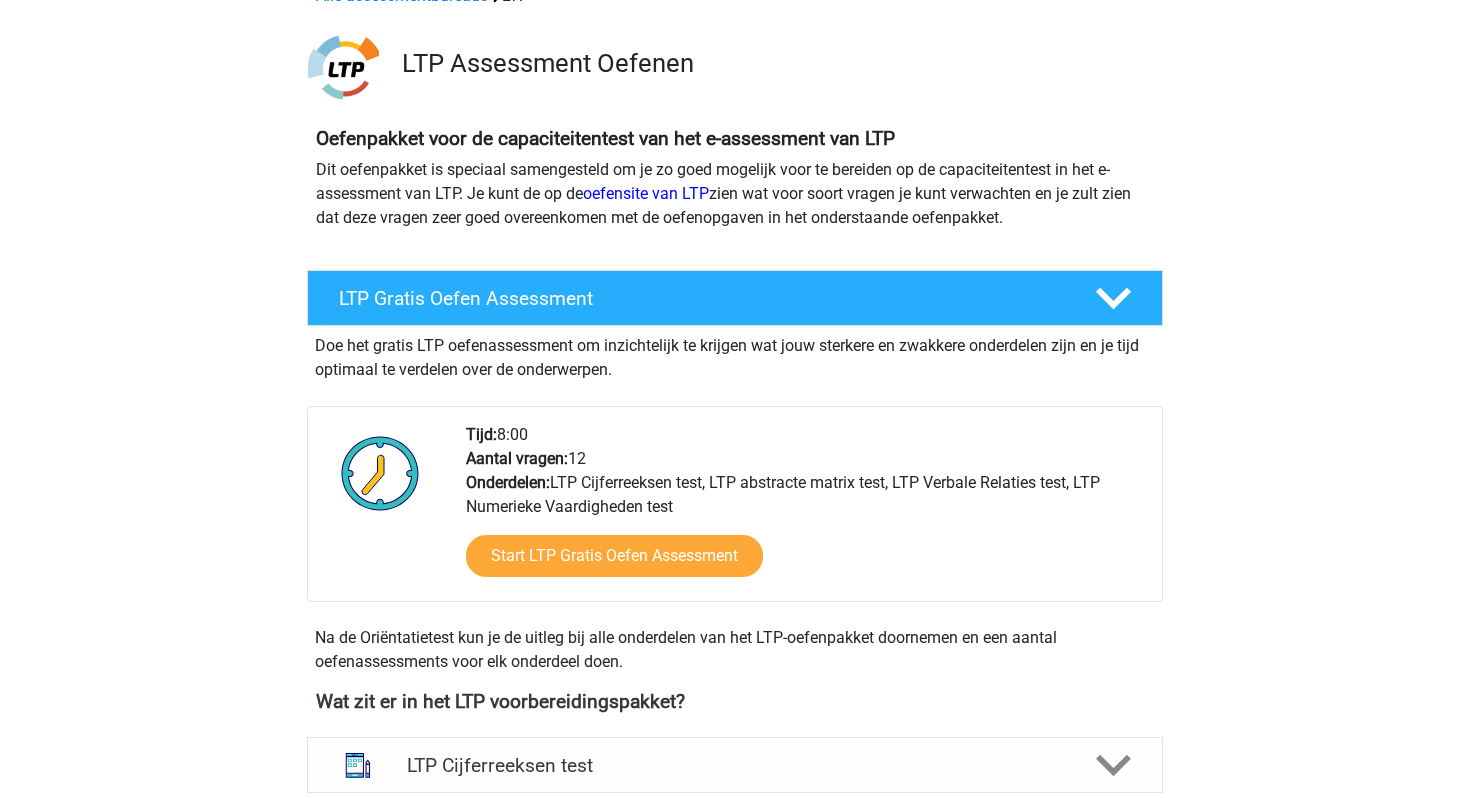 click on "Start LTP Gratis Oefen Assessment" at bounding box center [806, 560] 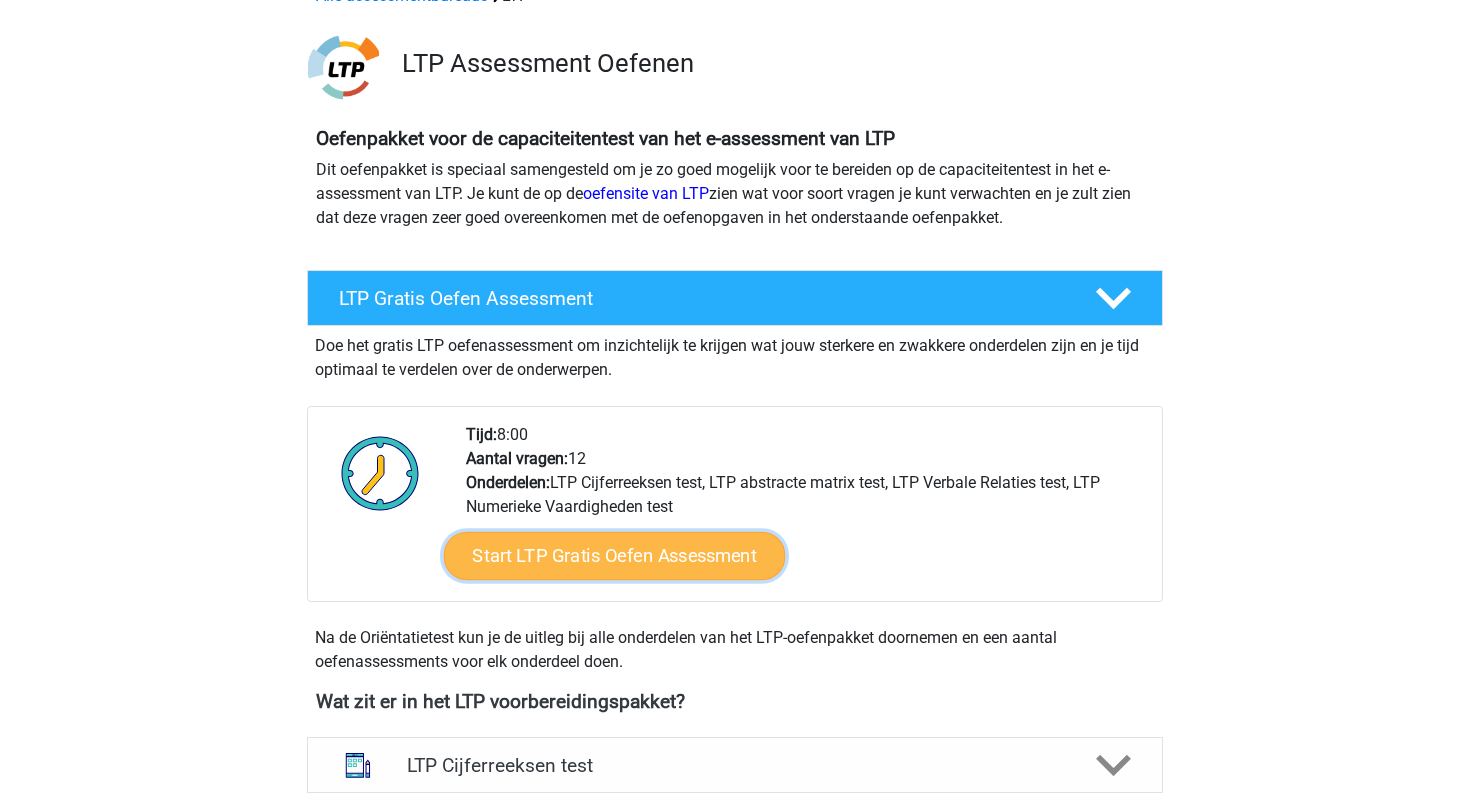 click on "Start LTP Gratis Oefen Assessment" at bounding box center [615, 556] 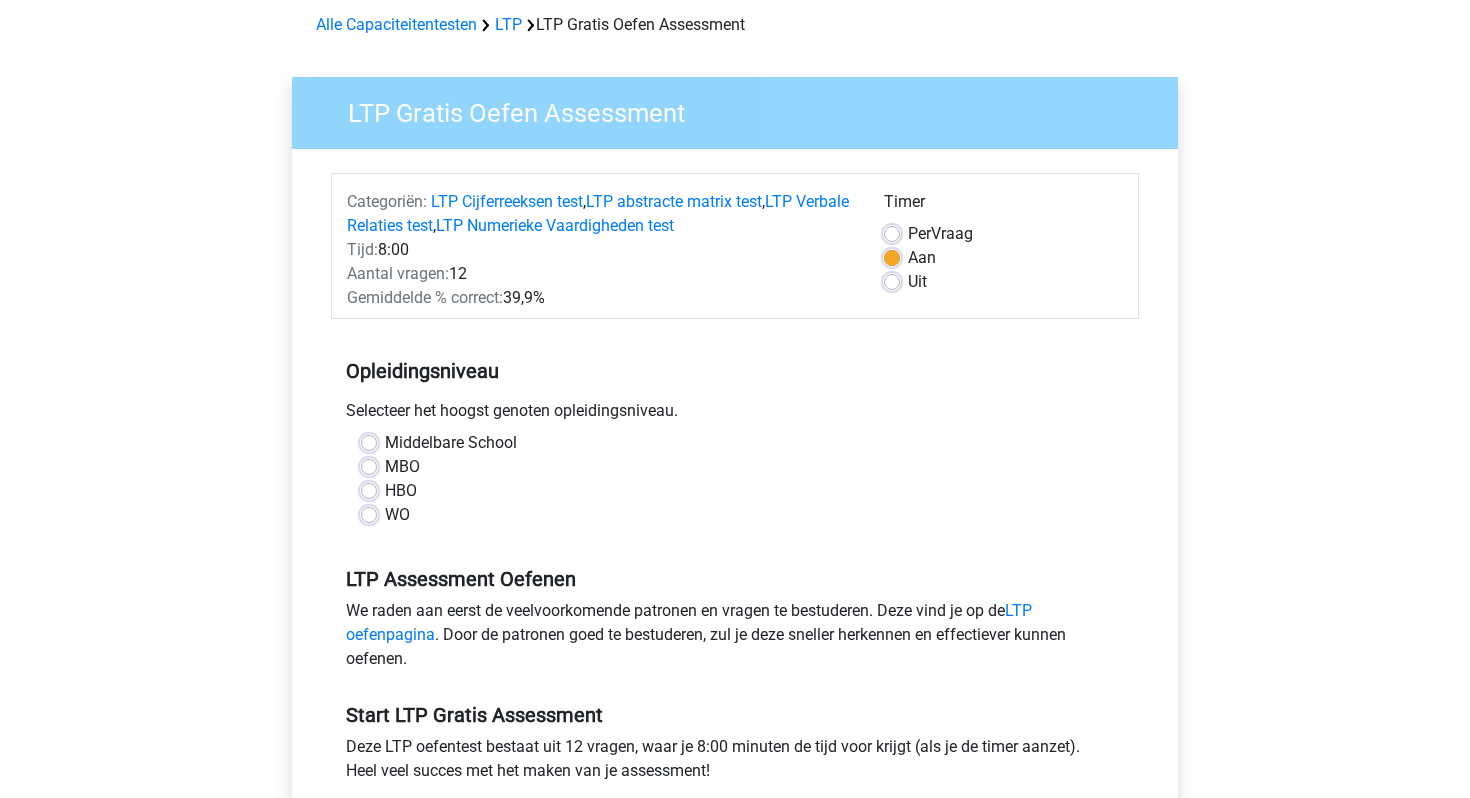 scroll, scrollTop: 102, scrollLeft: 0, axis: vertical 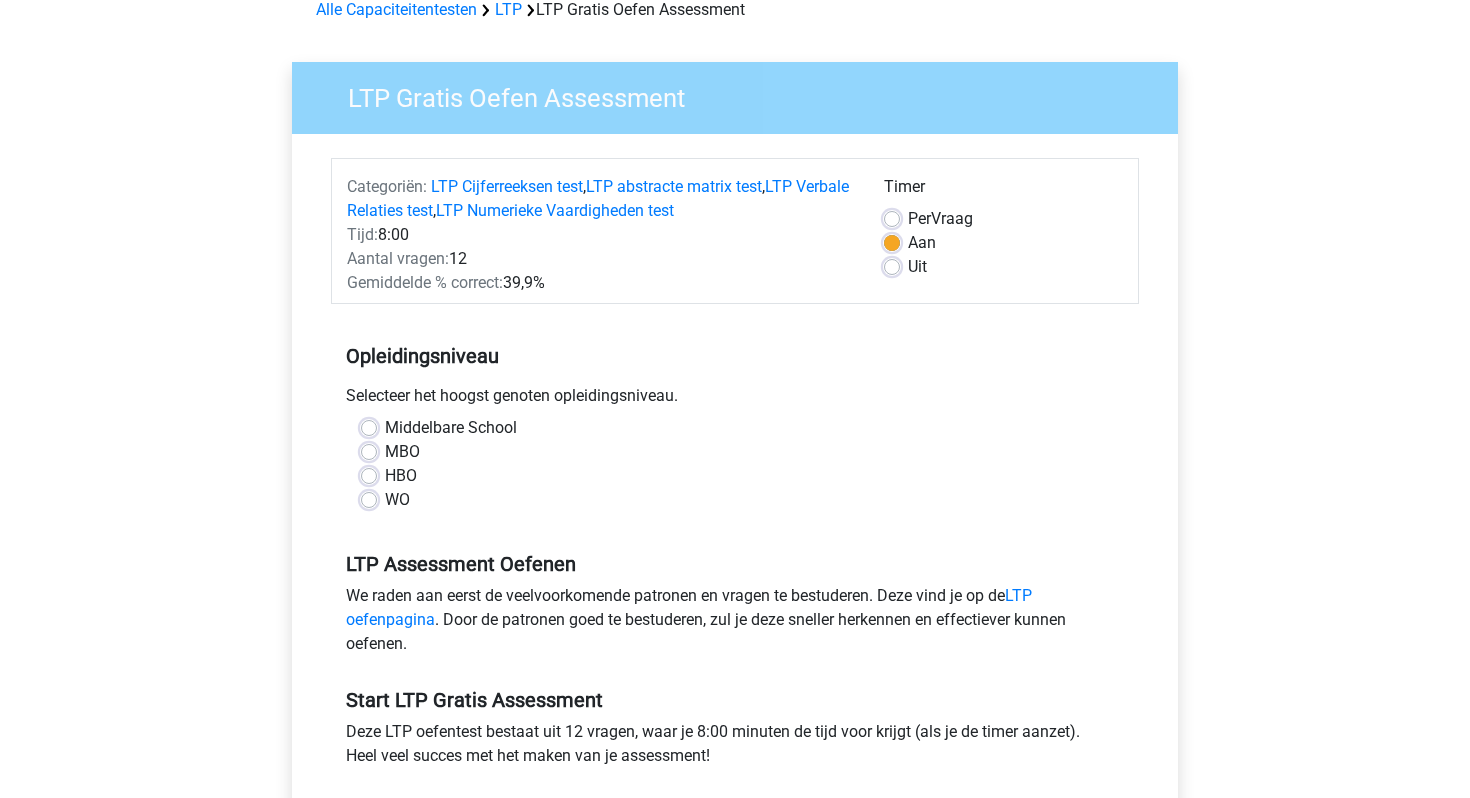 click on "HBO" at bounding box center (401, 476) 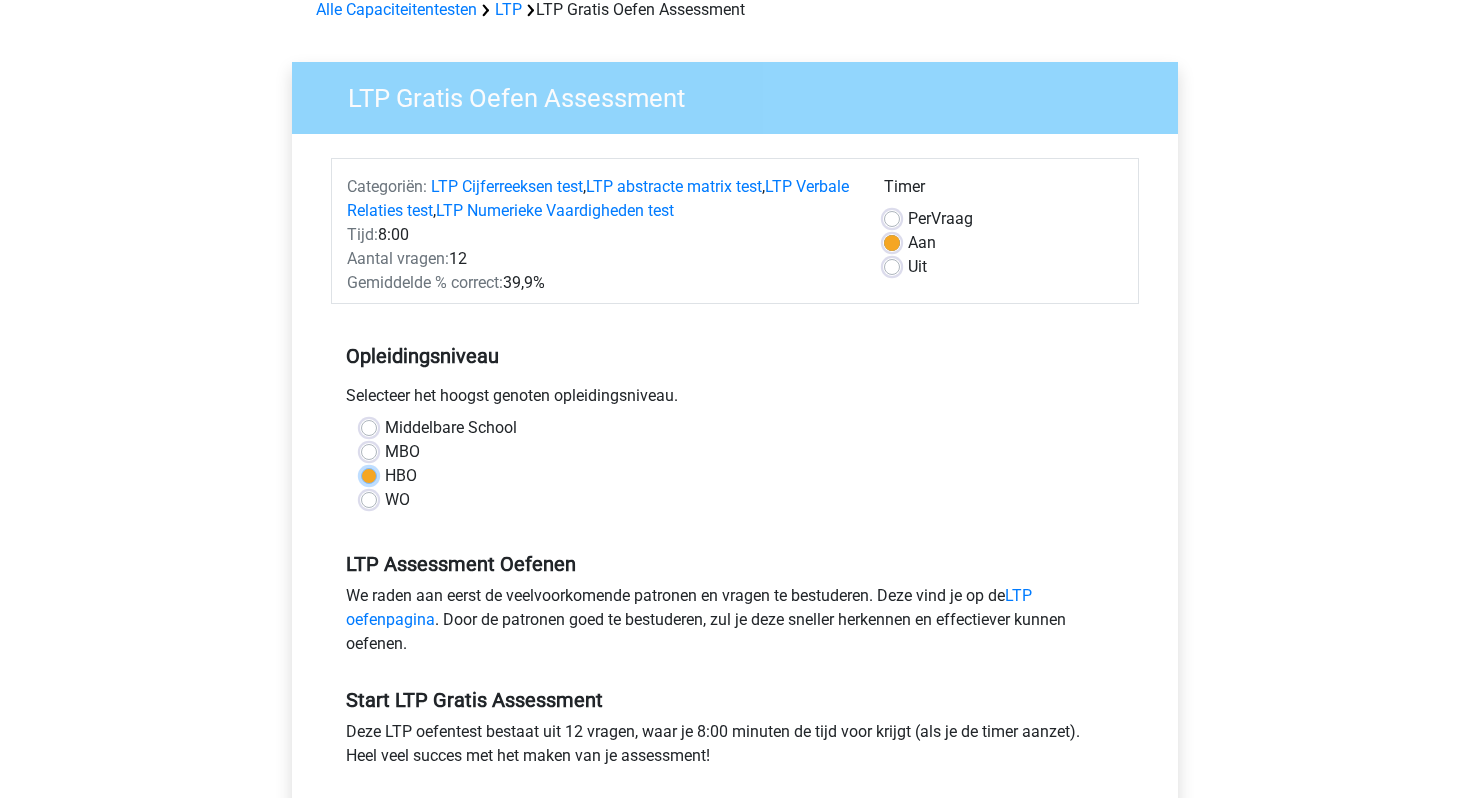 click on "HBO" at bounding box center [369, 474] 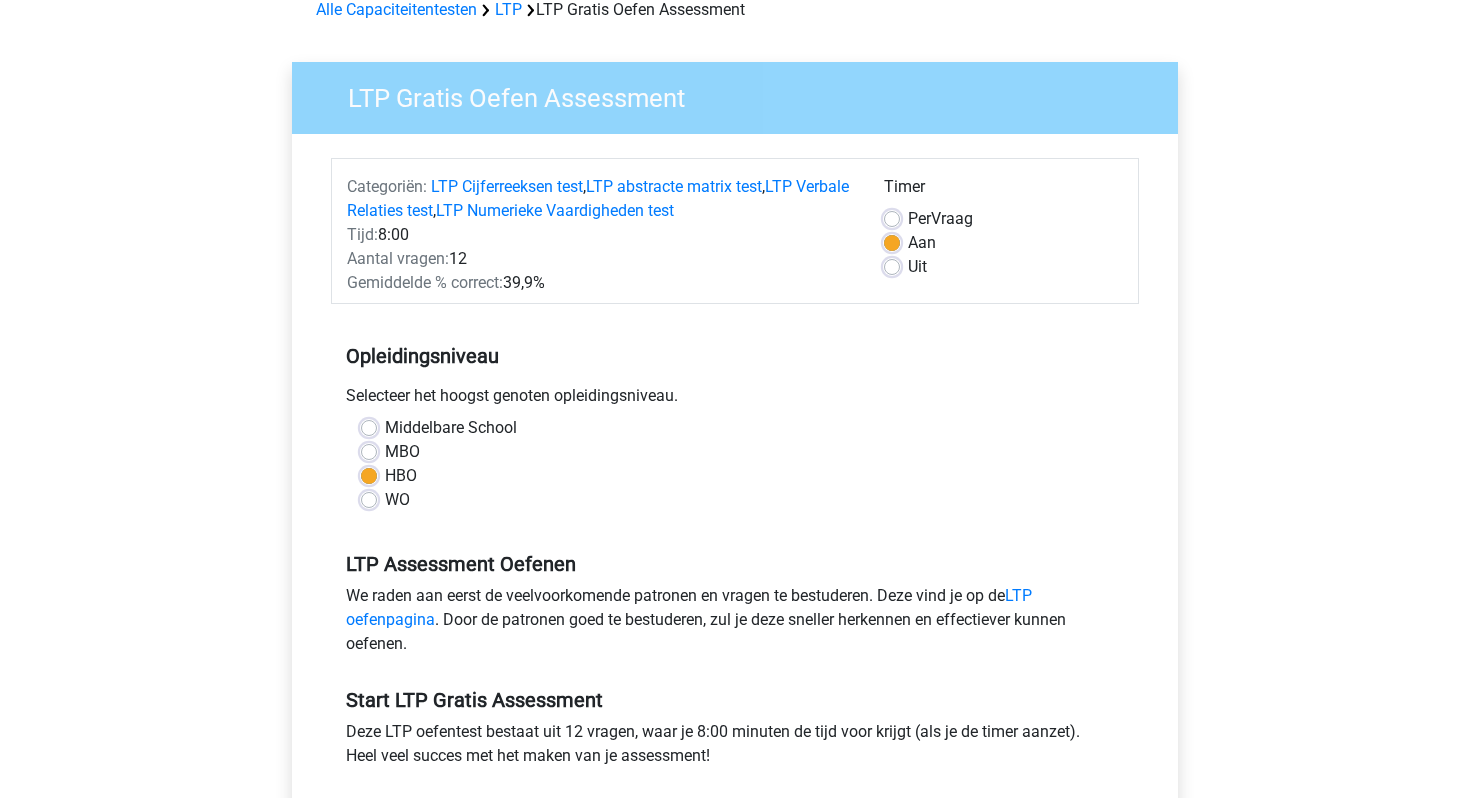 click on "MBO" at bounding box center [402, 452] 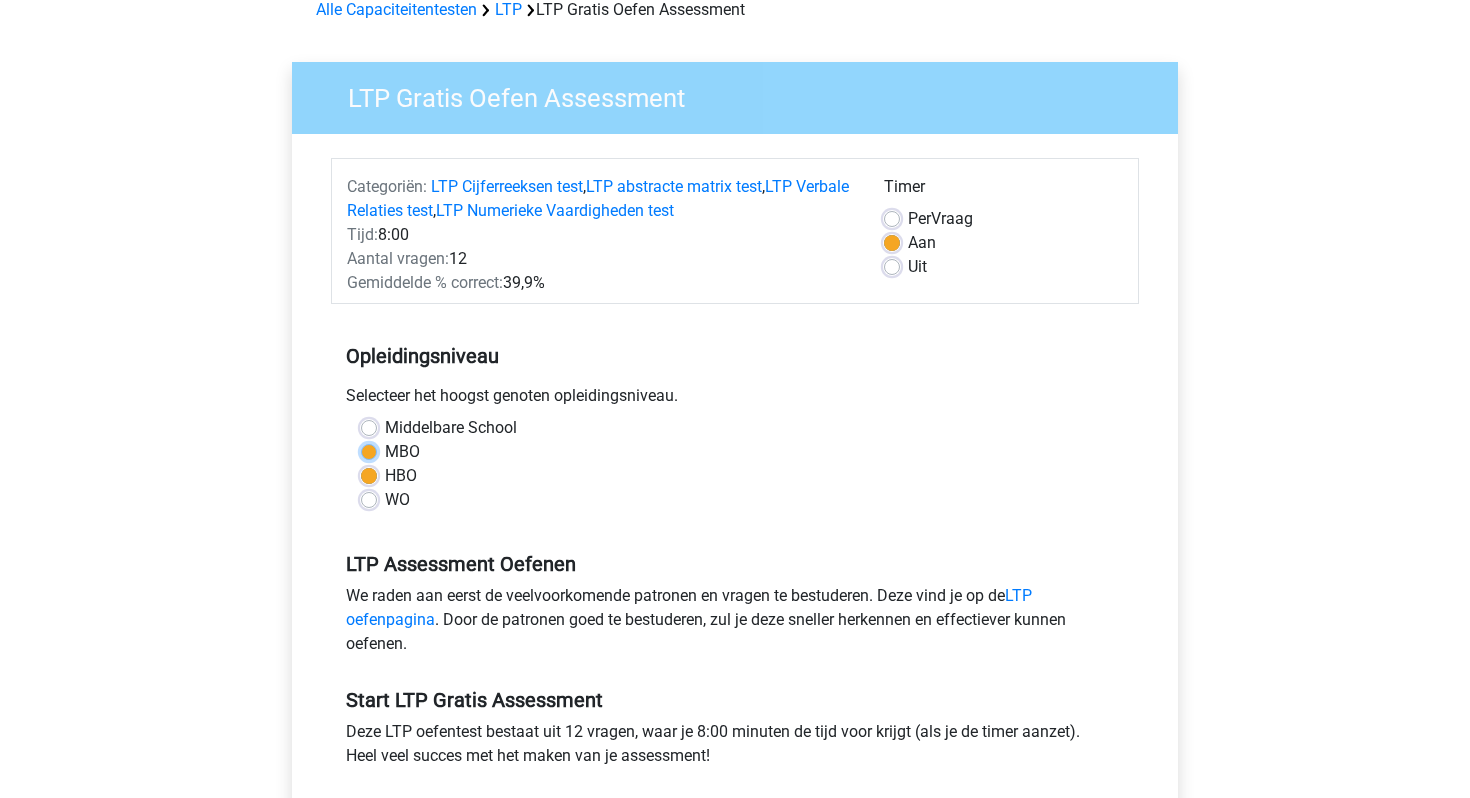 radio on "true" 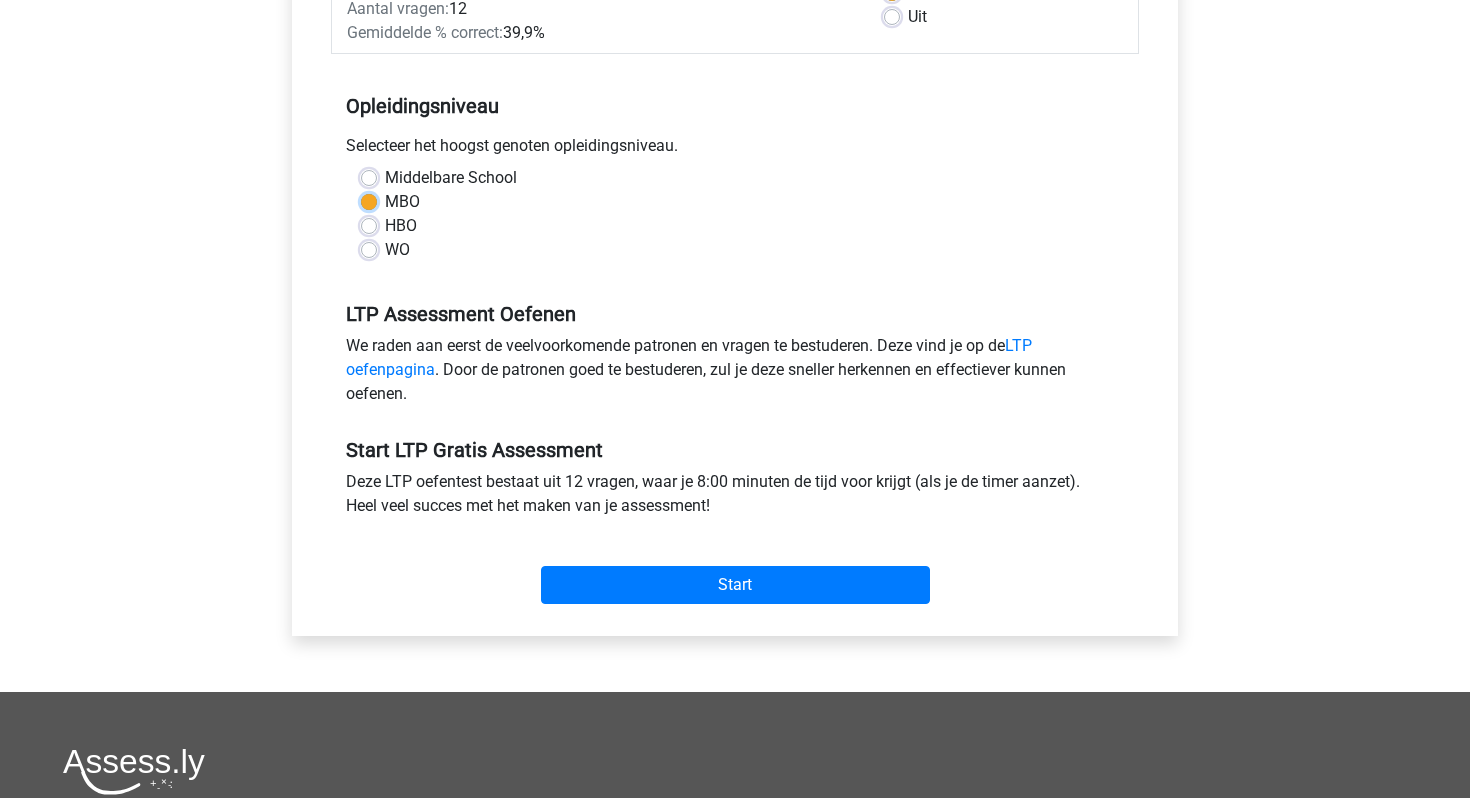 scroll, scrollTop: 355, scrollLeft: 0, axis: vertical 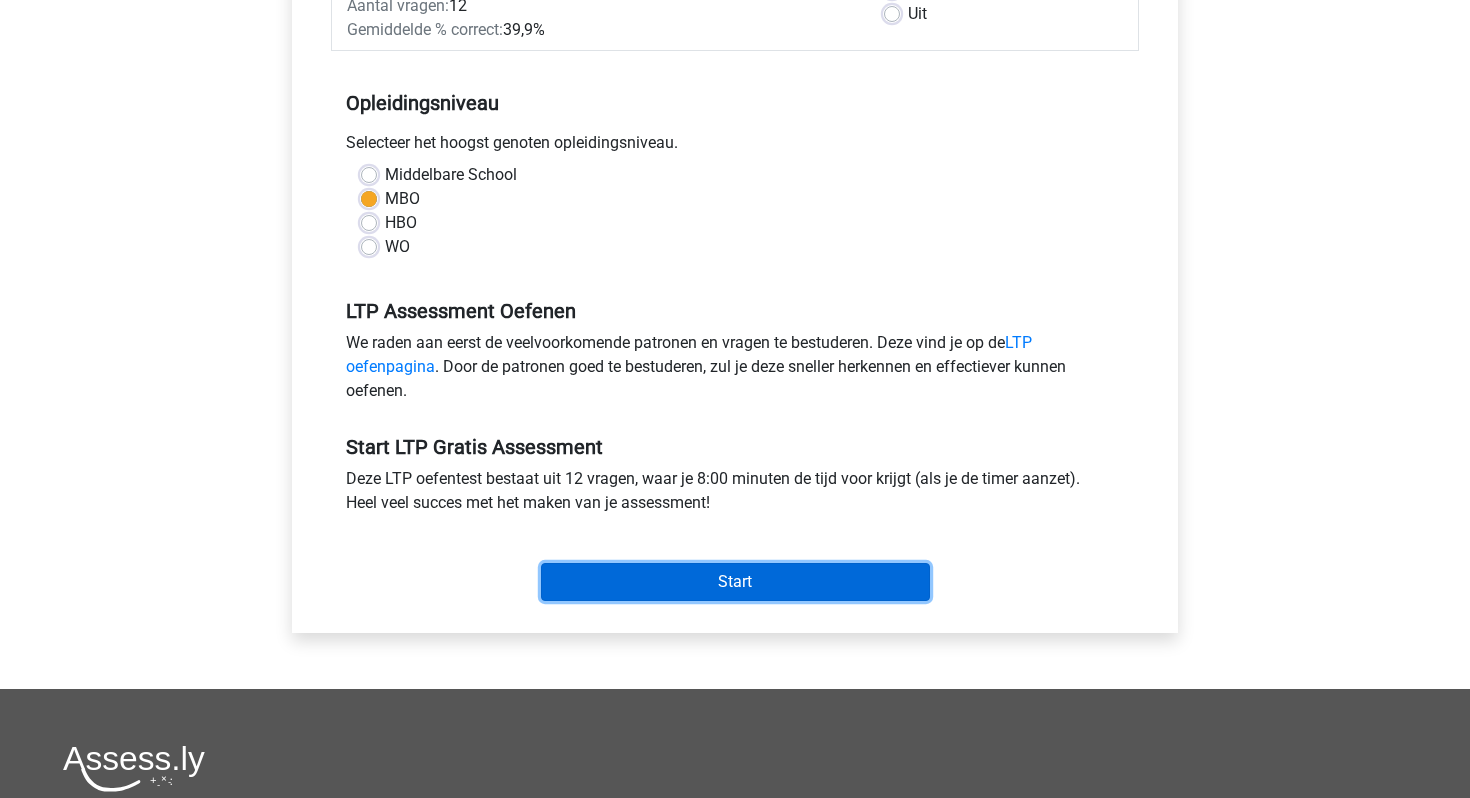 click on "Start" at bounding box center (735, 582) 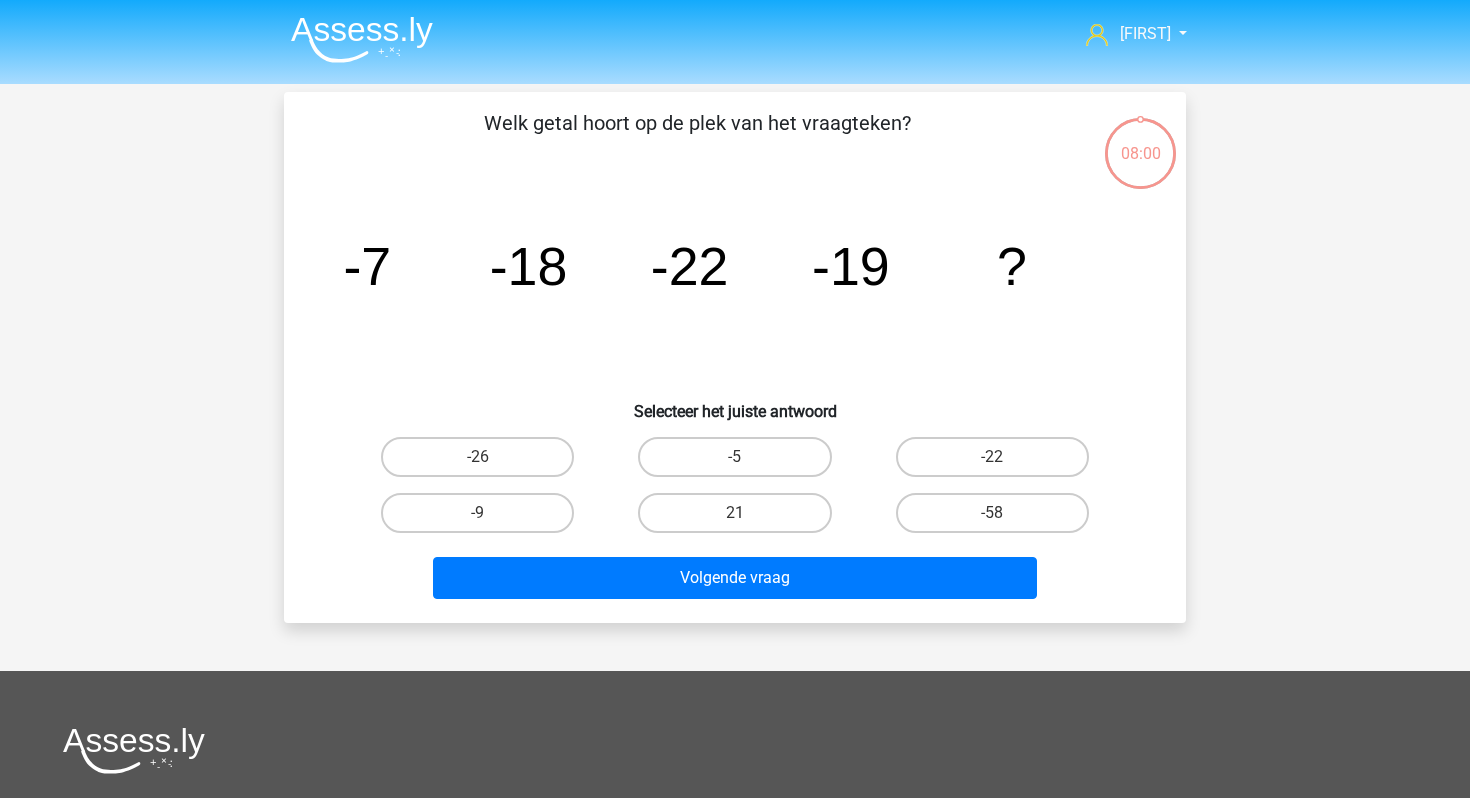 scroll, scrollTop: 0, scrollLeft: 0, axis: both 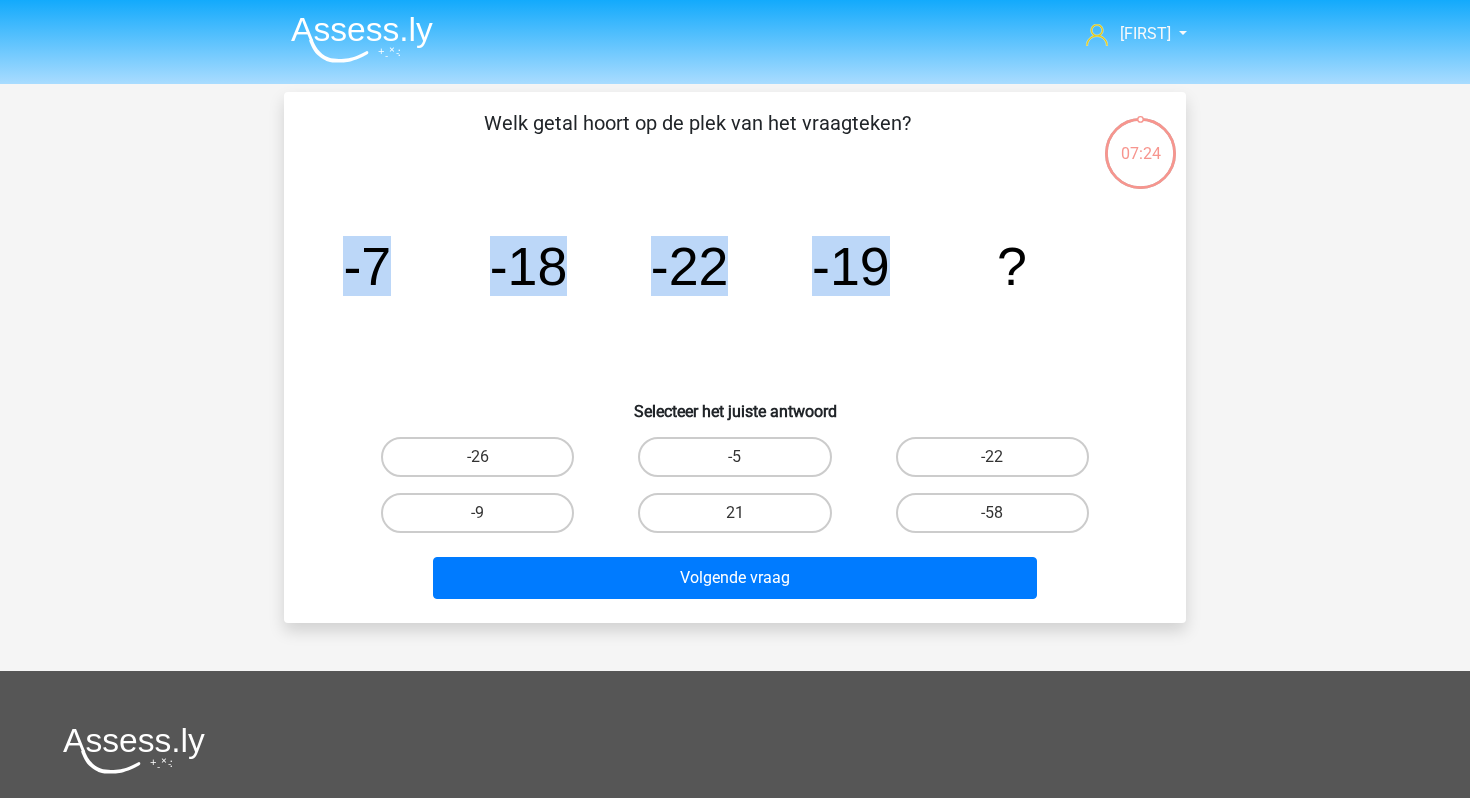 drag, startPoint x: 322, startPoint y: 262, endPoint x: 934, endPoint y: 321, distance: 614.8374 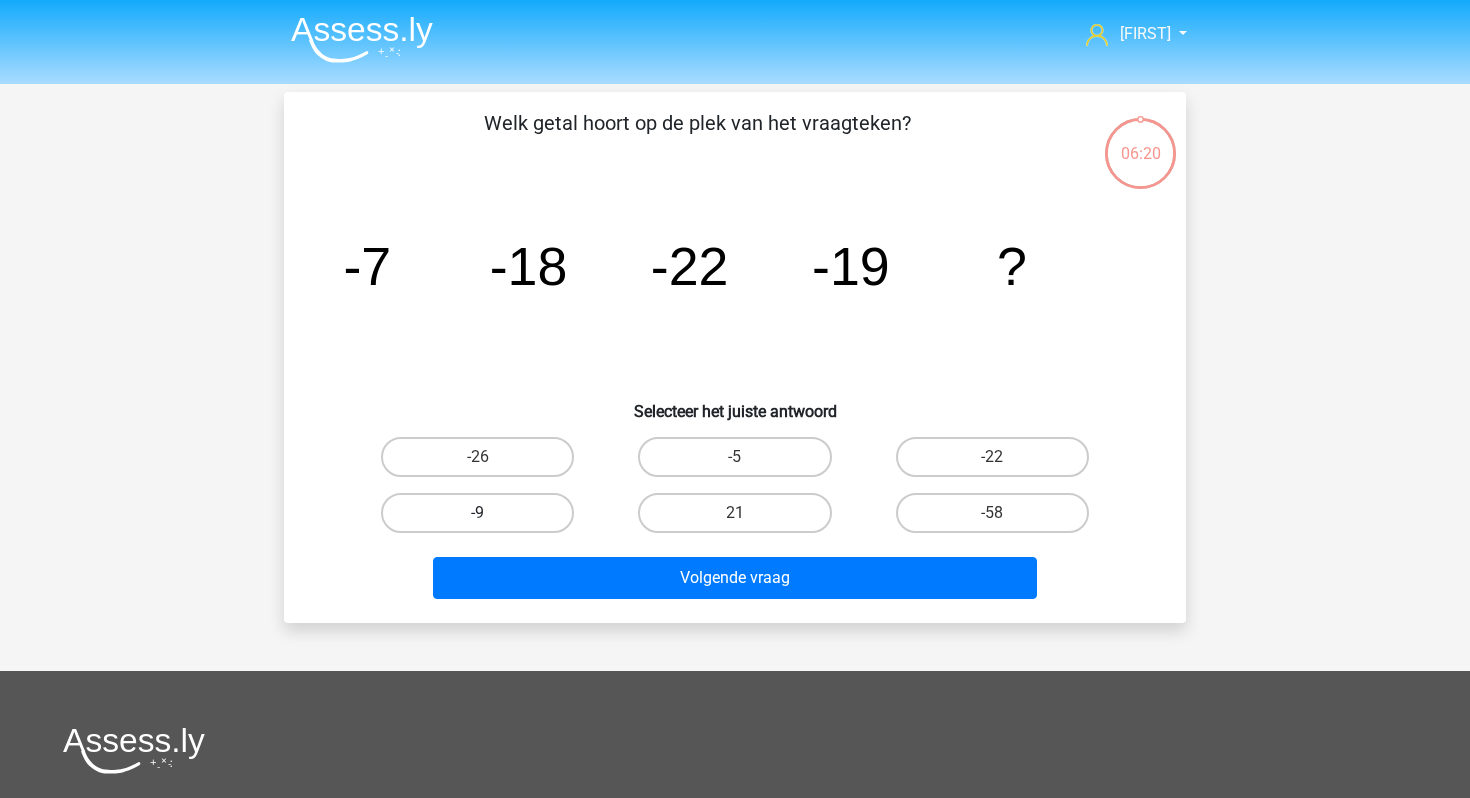 click on "-9" at bounding box center (477, 513) 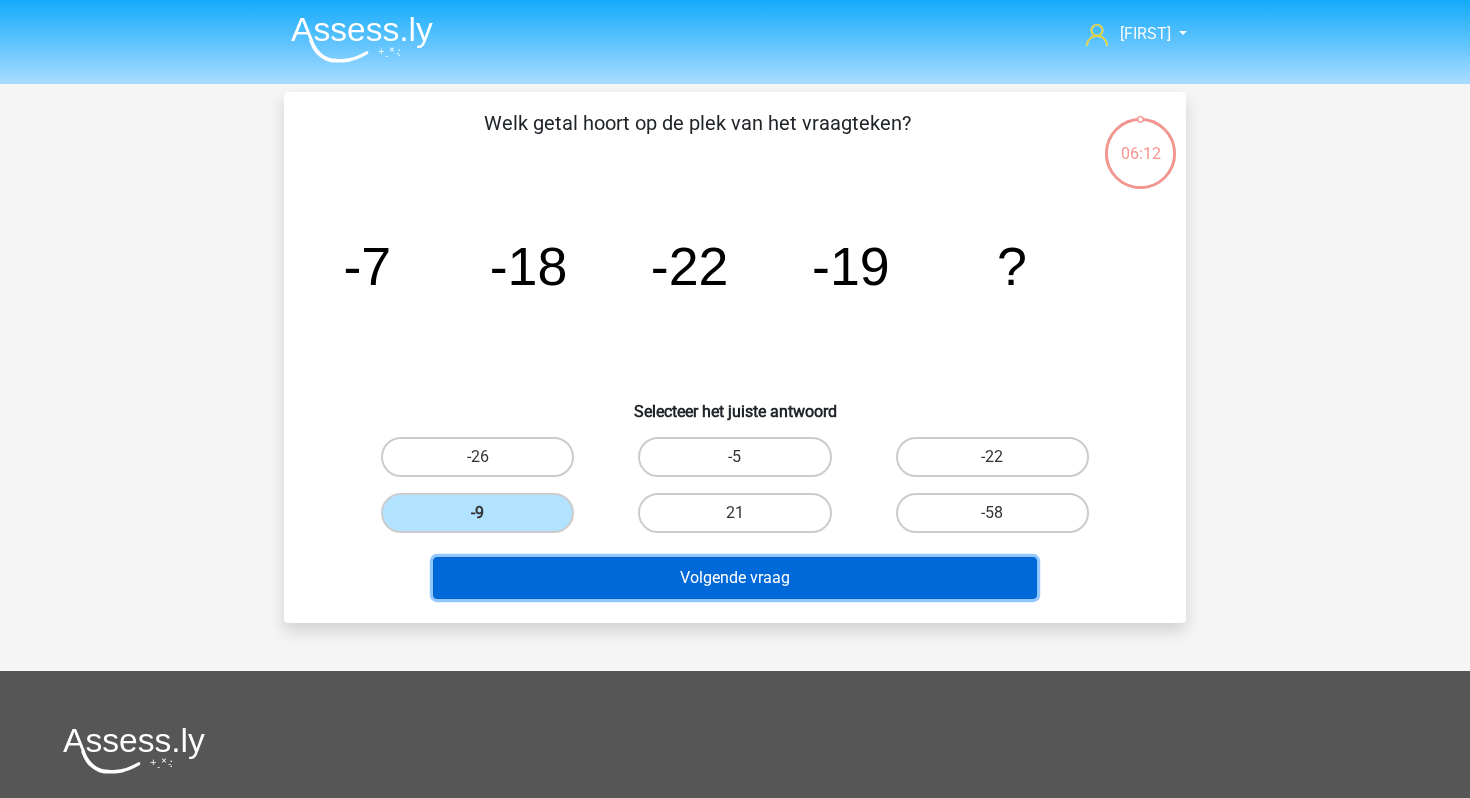 click on "Volgende vraag" at bounding box center [735, 578] 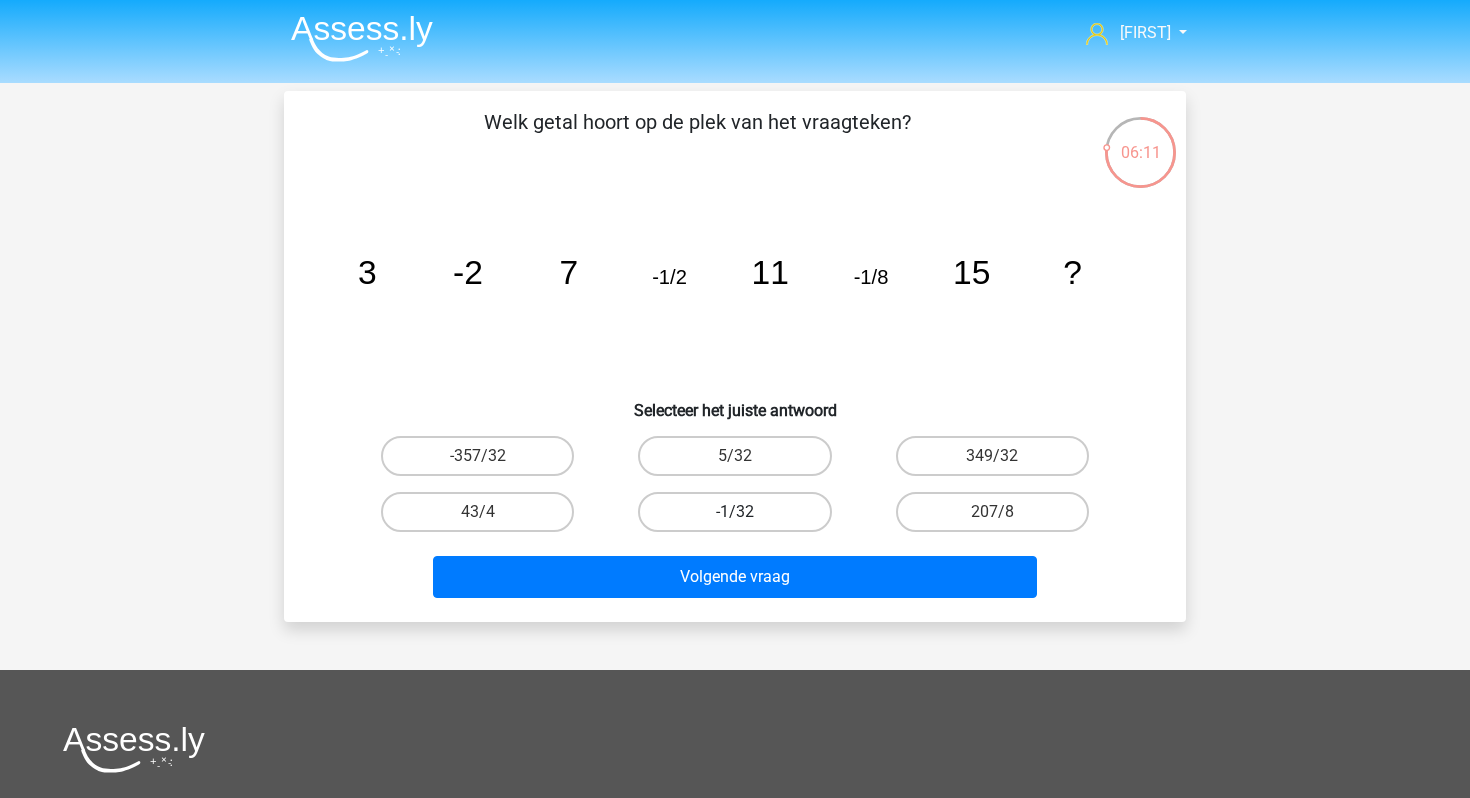 scroll, scrollTop: 0, scrollLeft: 0, axis: both 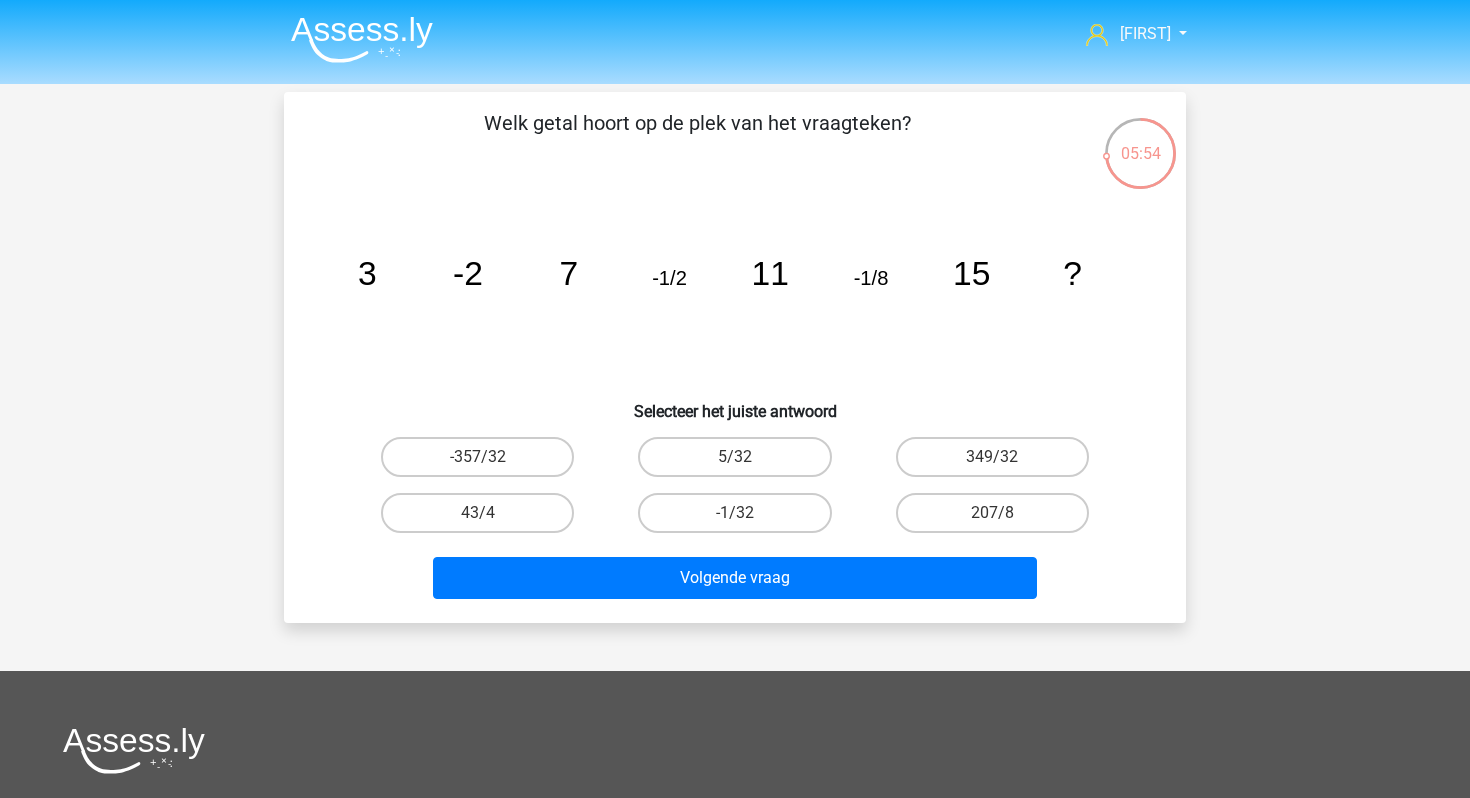 click on "image/svg+xml
3
-2
7
-1/2
11
-1/8
15
?" 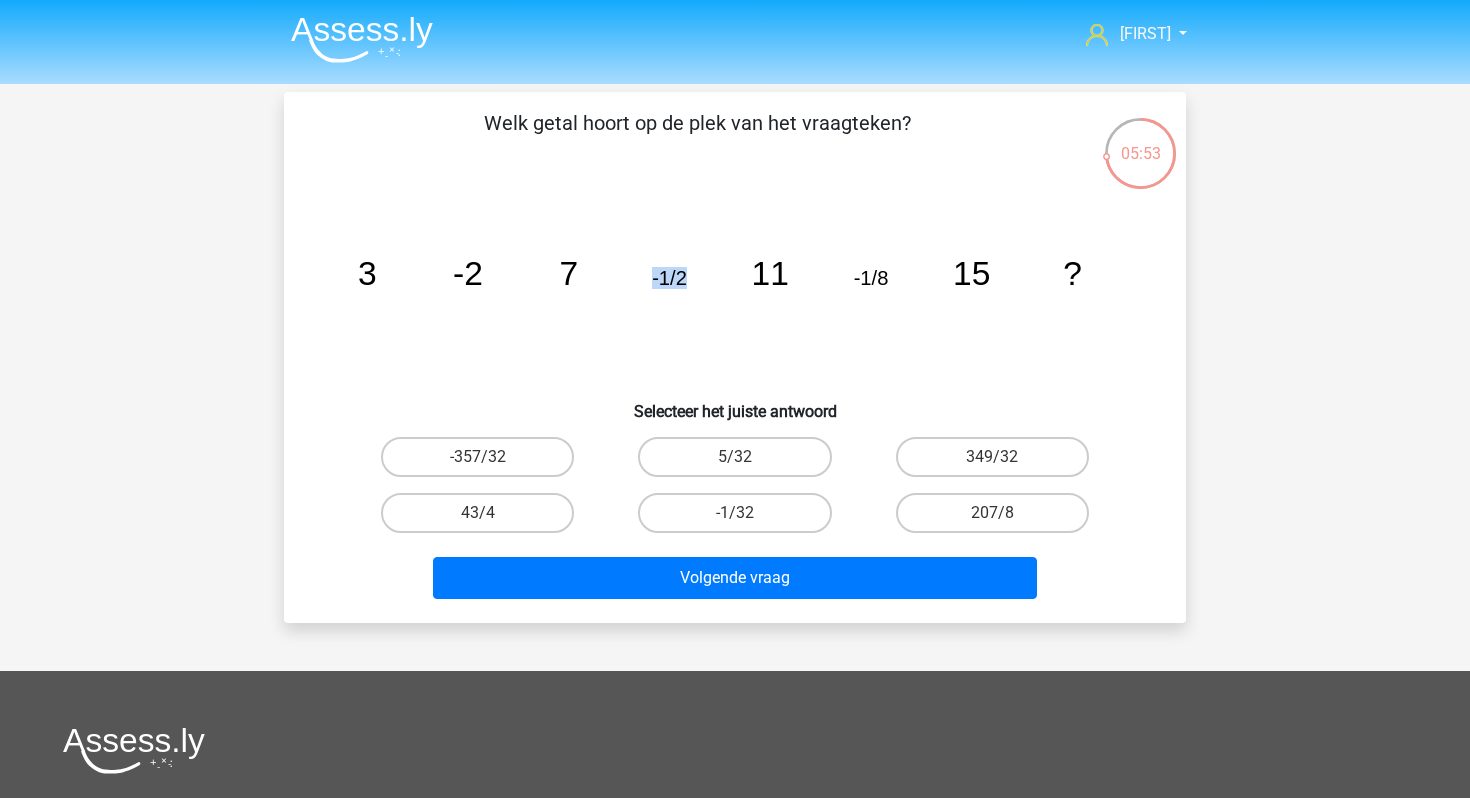 click on "image/svg+xml
3
-2
7
-1/2
11
-1/8
15
?" 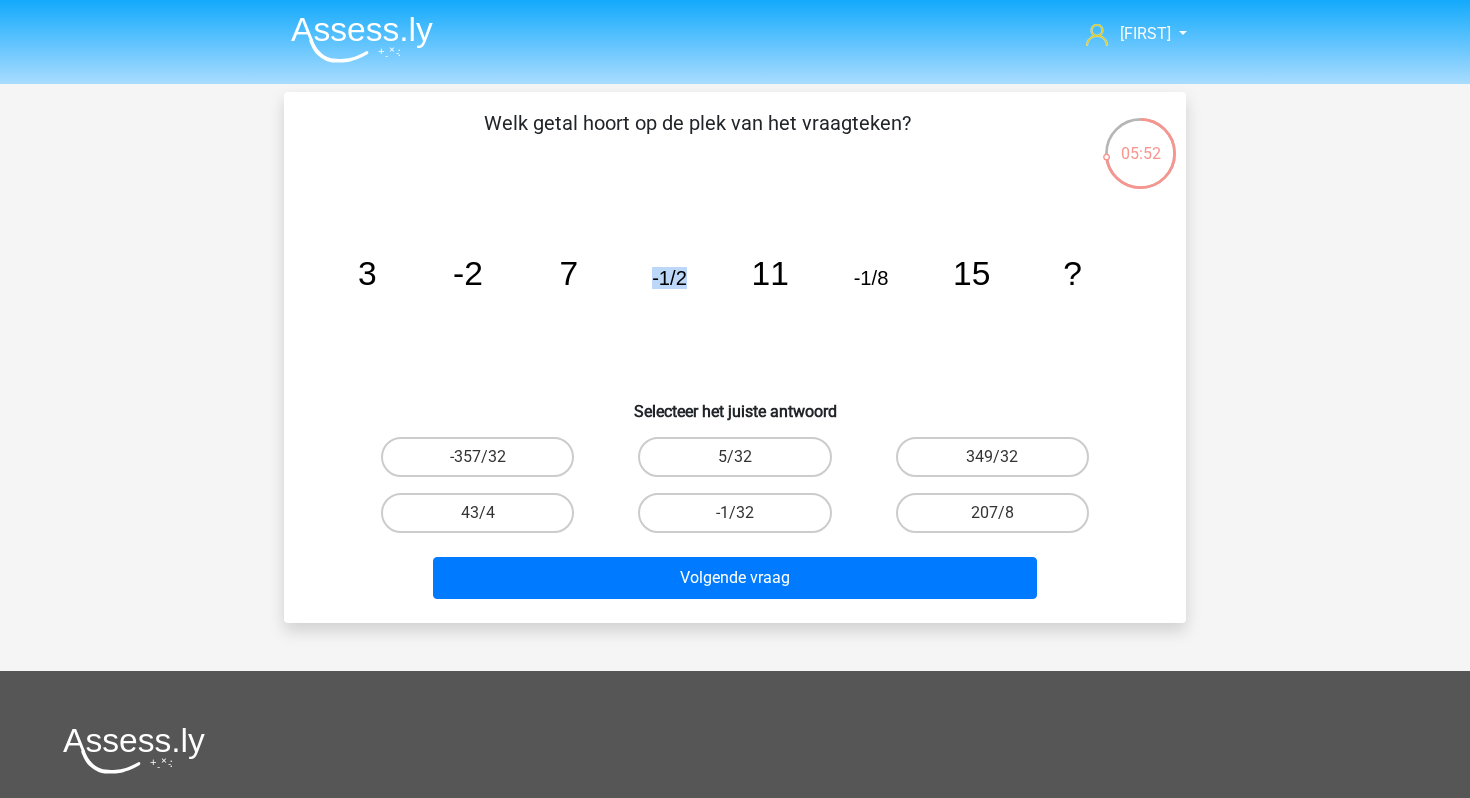 click on "image/svg+xml
3
-2
7
-1/2
11
-1/8
15
?" 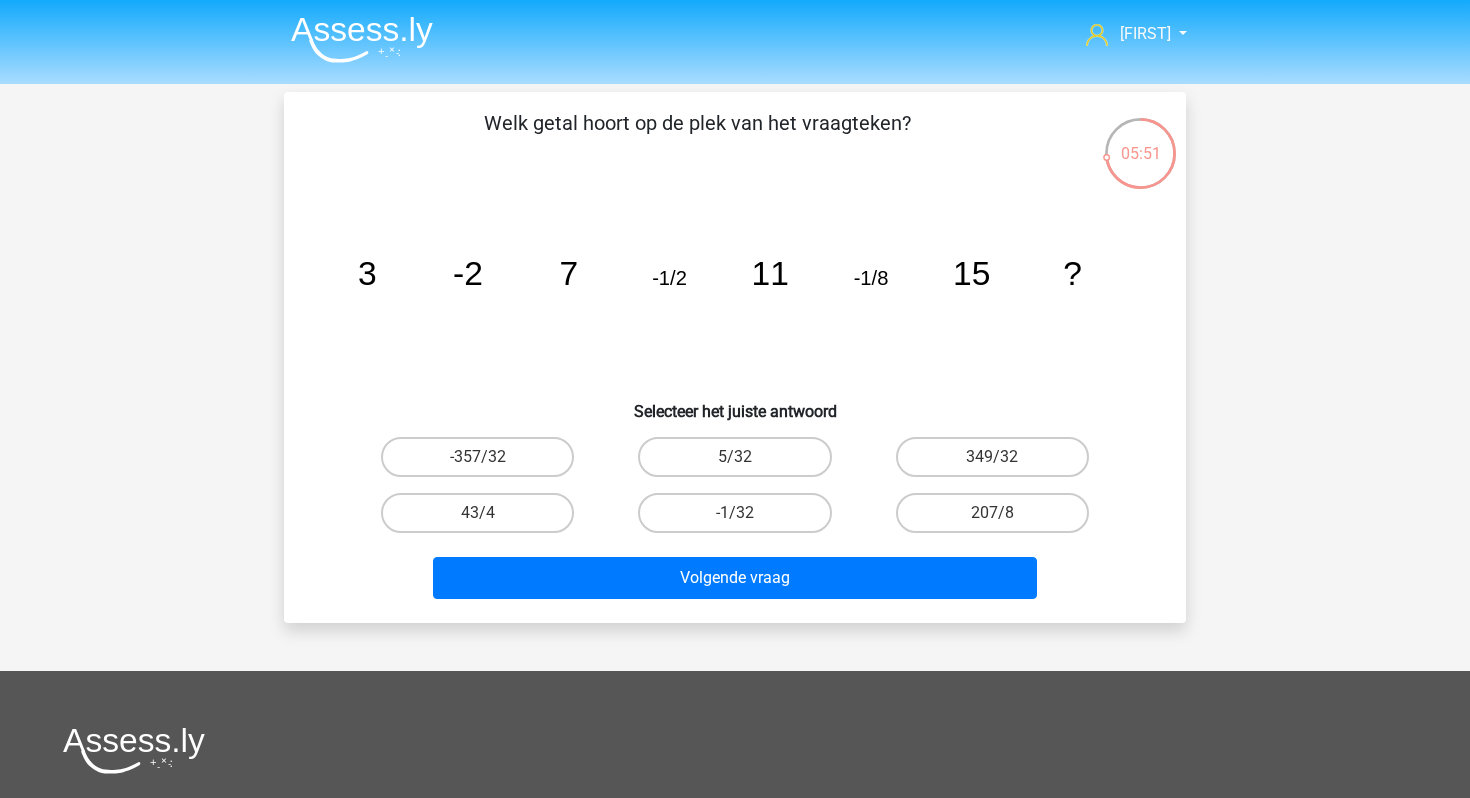 click on "image/svg+xml
3
-2
7
-1/2
11
-1/8
15
?" 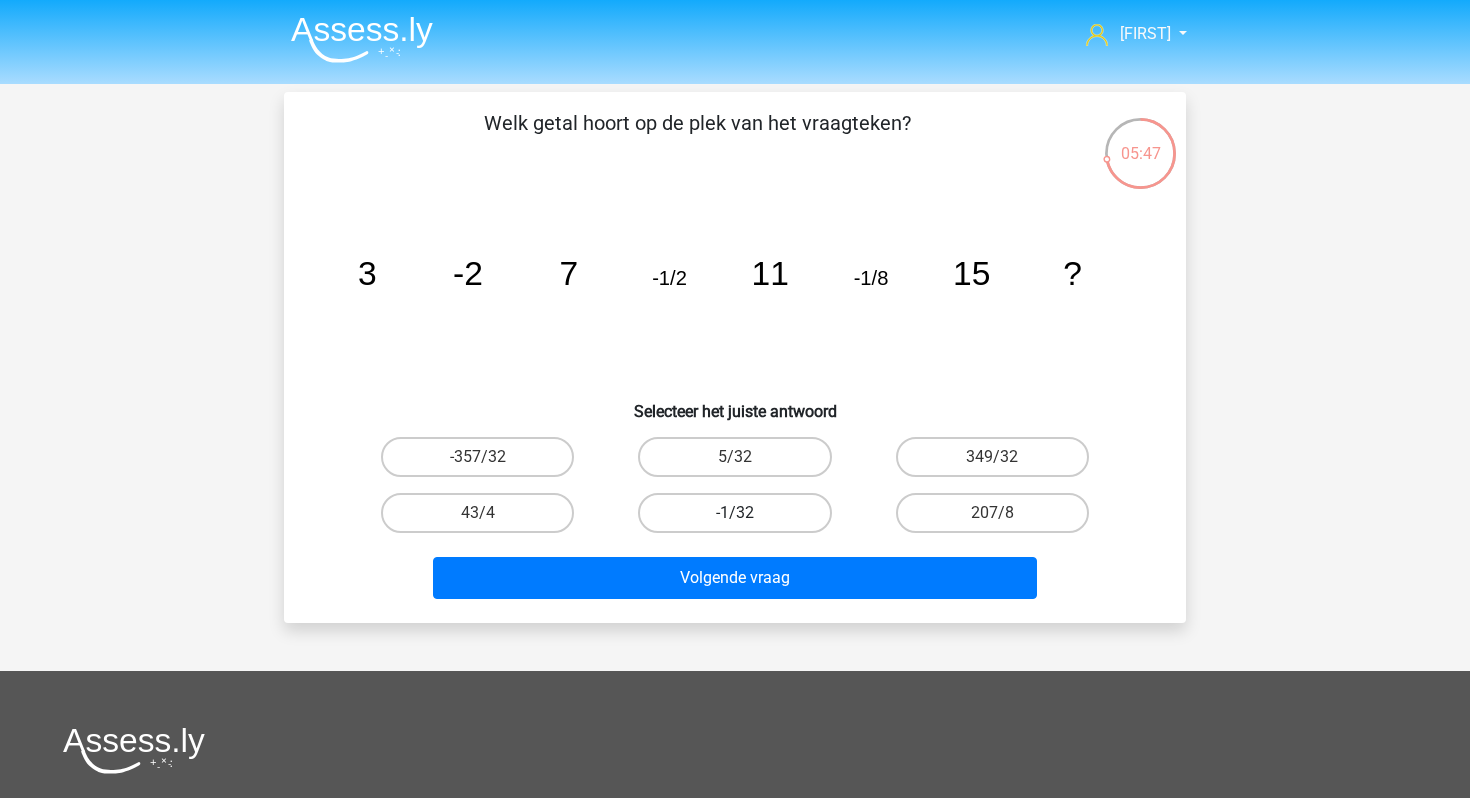 click on "-1/32" at bounding box center [734, 513] 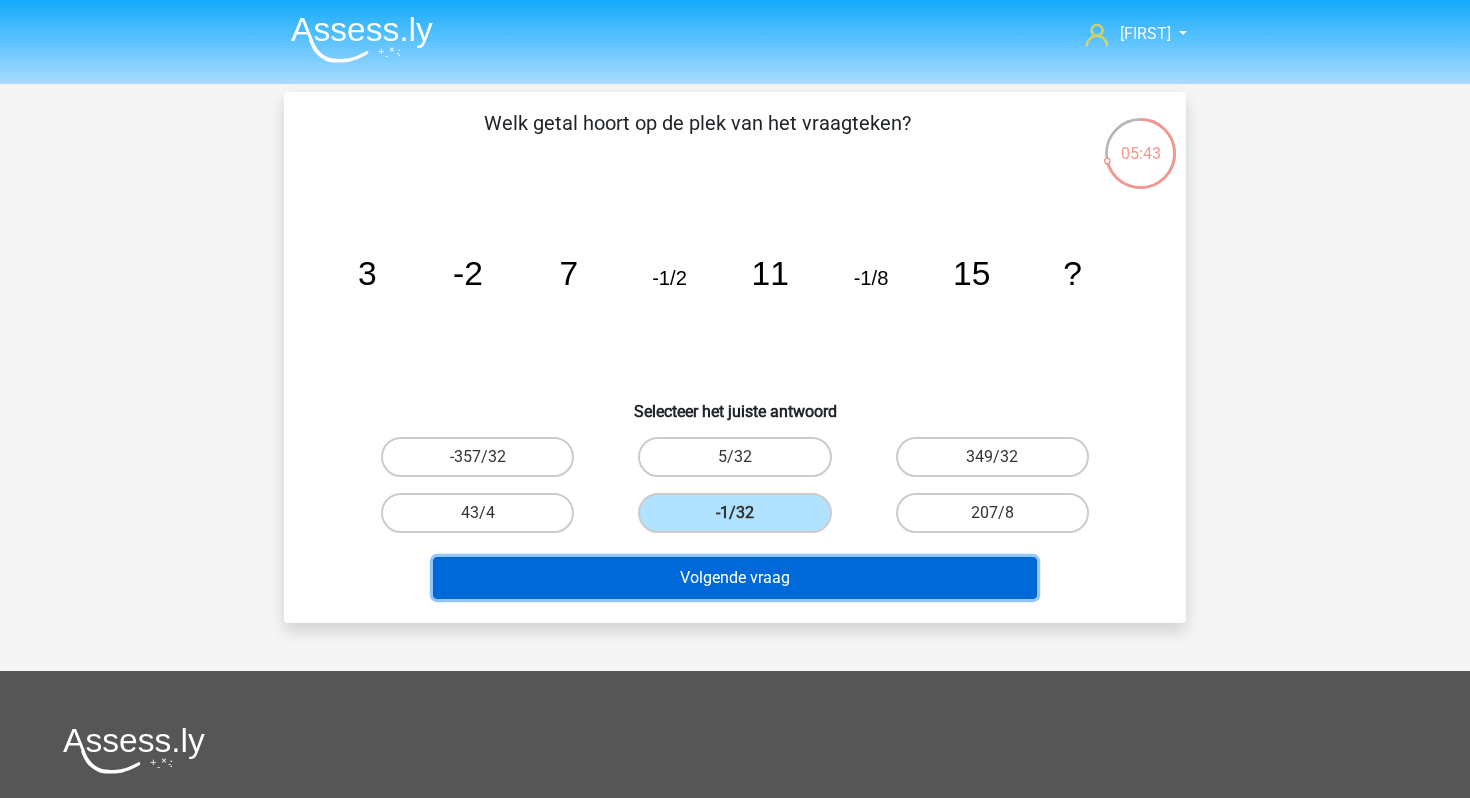 click on "Volgende vraag" at bounding box center (735, 578) 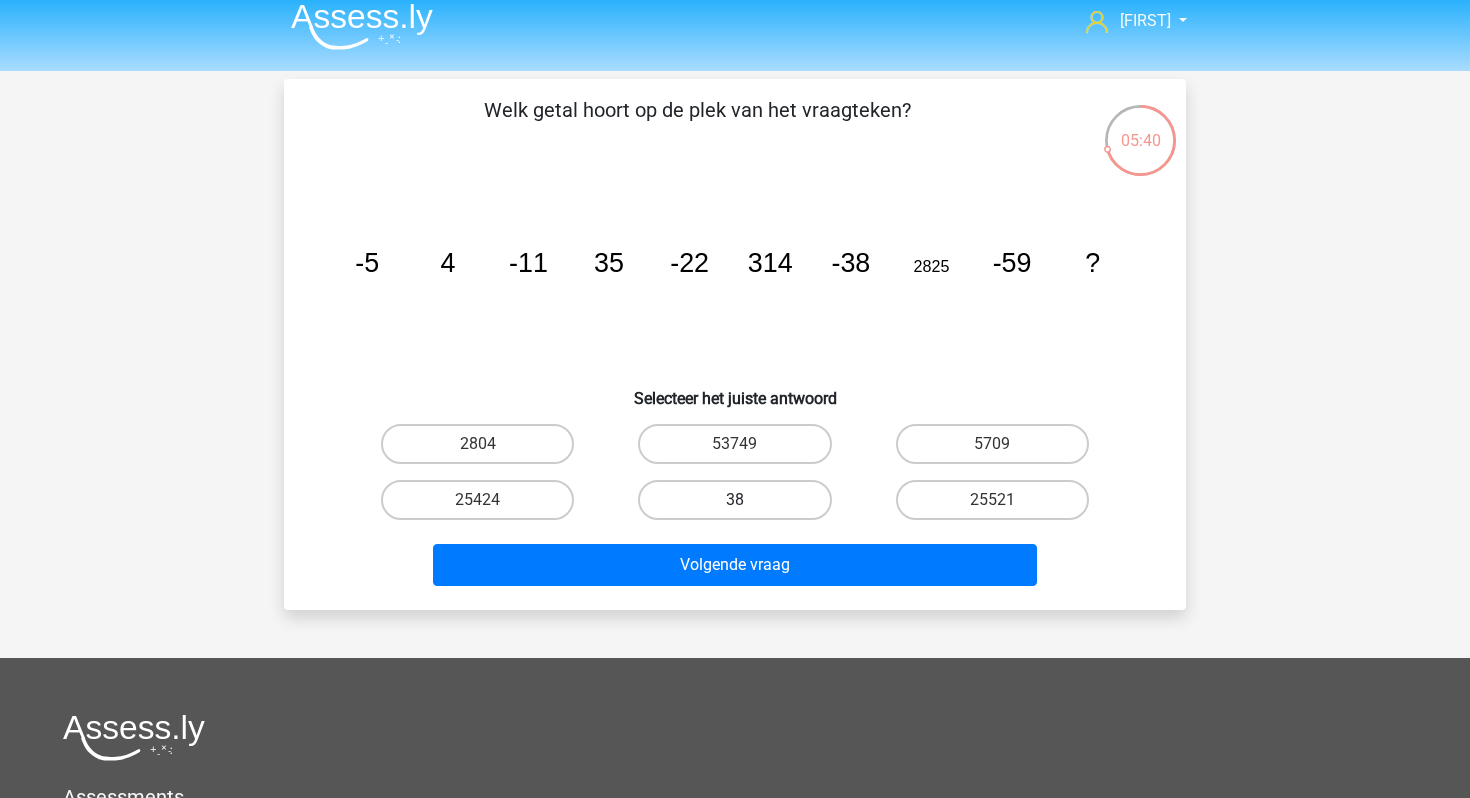 scroll, scrollTop: 22, scrollLeft: 0, axis: vertical 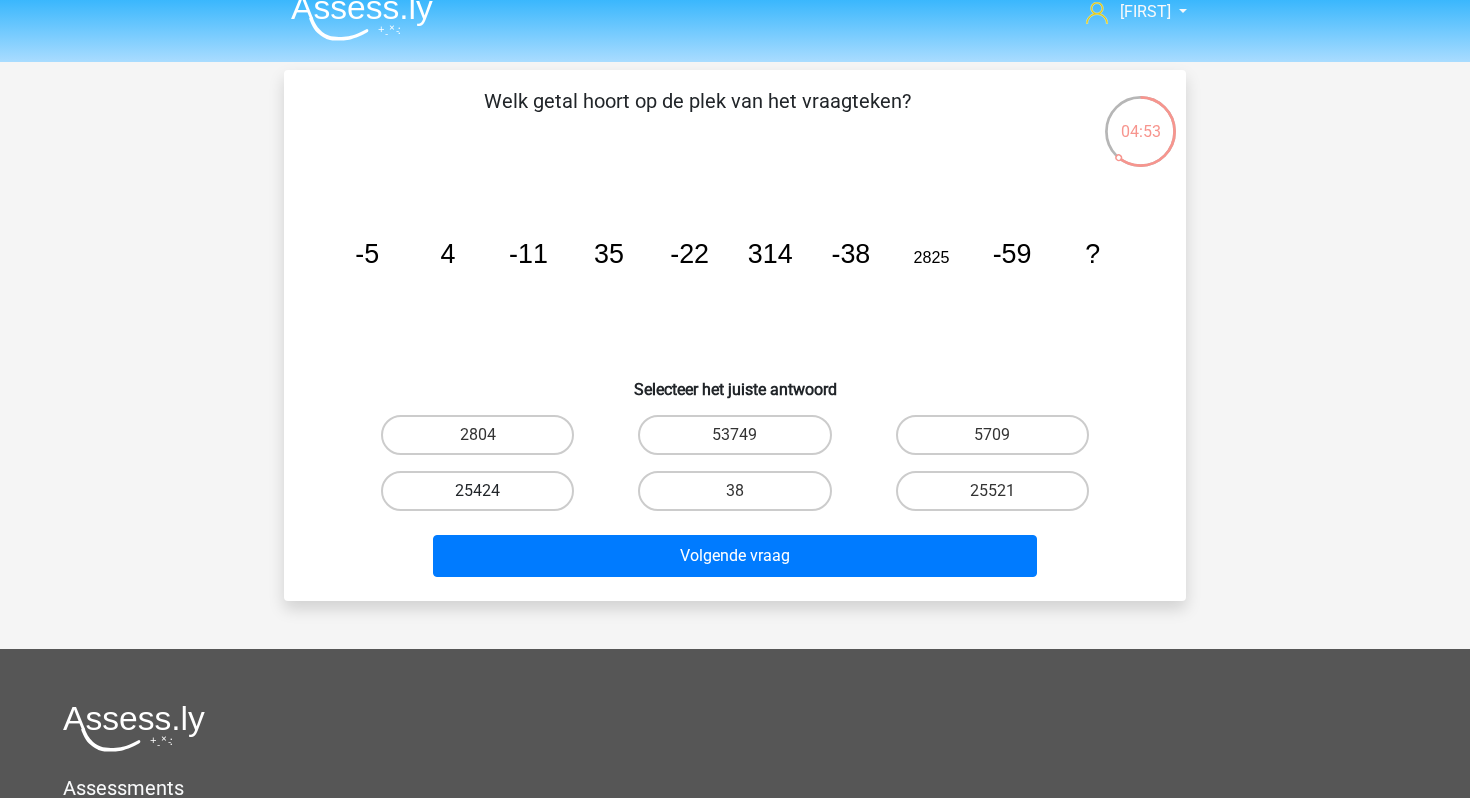 click on "25424" at bounding box center (477, 491) 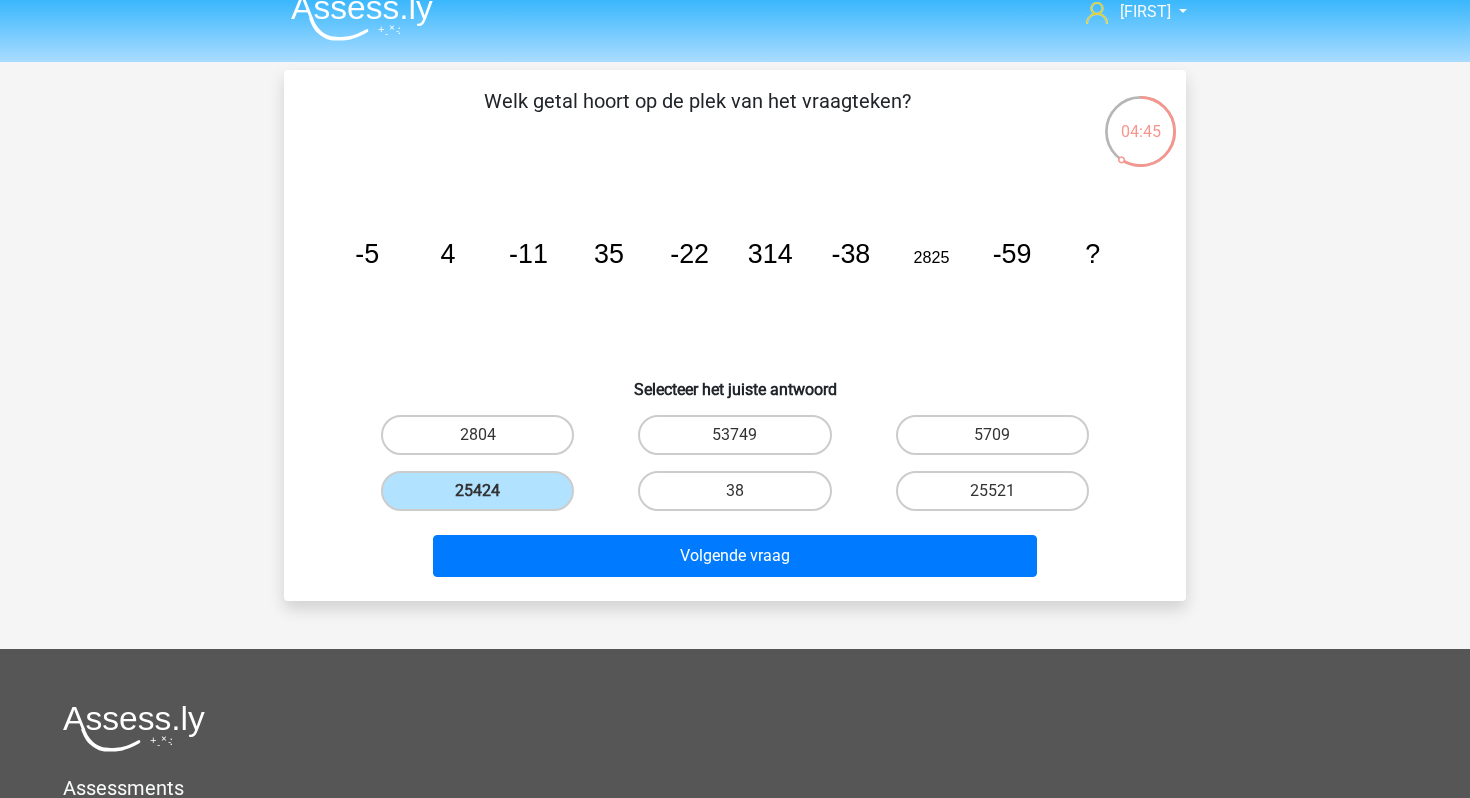 click on "Volgende vraag" at bounding box center (735, 552) 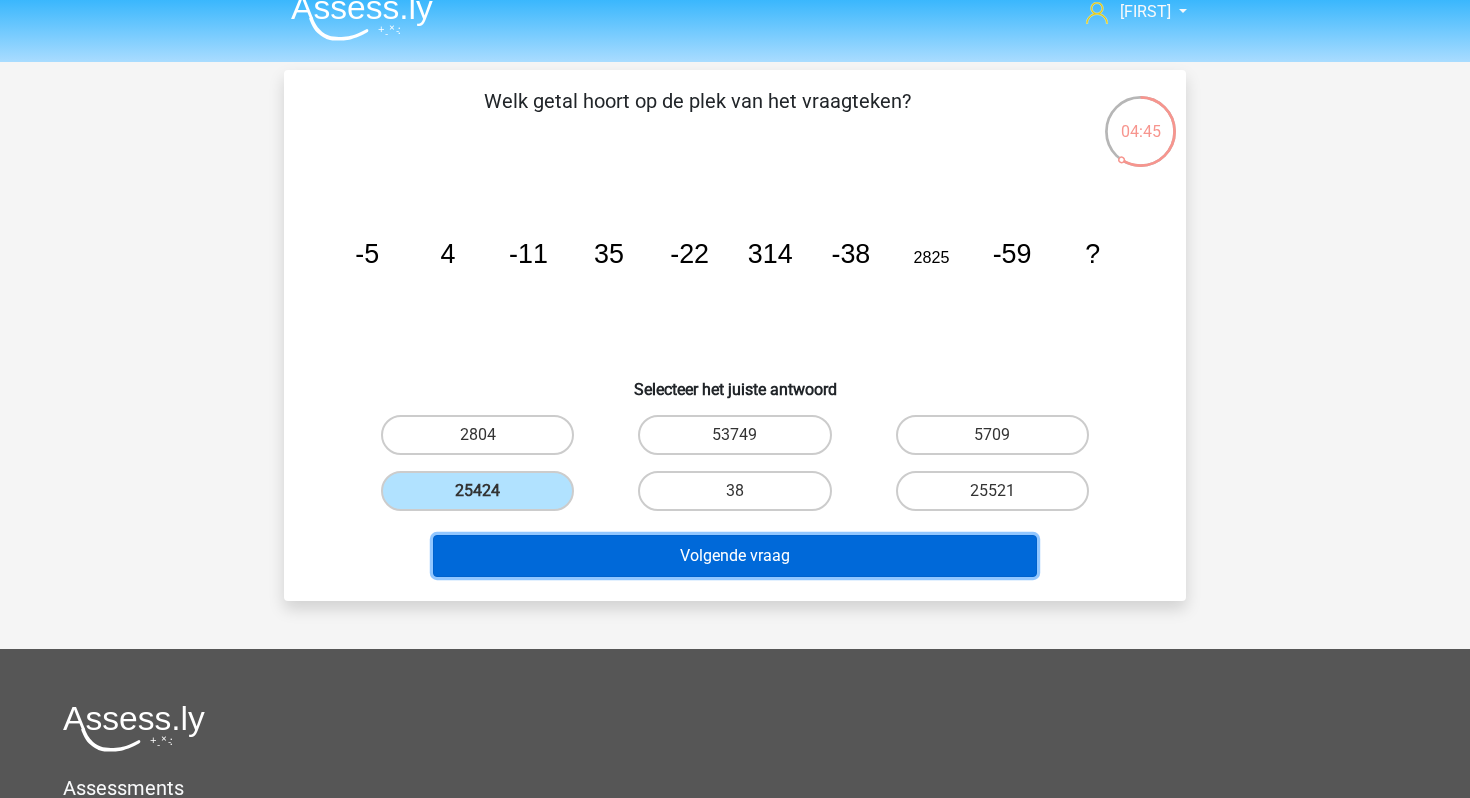 click on "Volgende vraag" at bounding box center [735, 556] 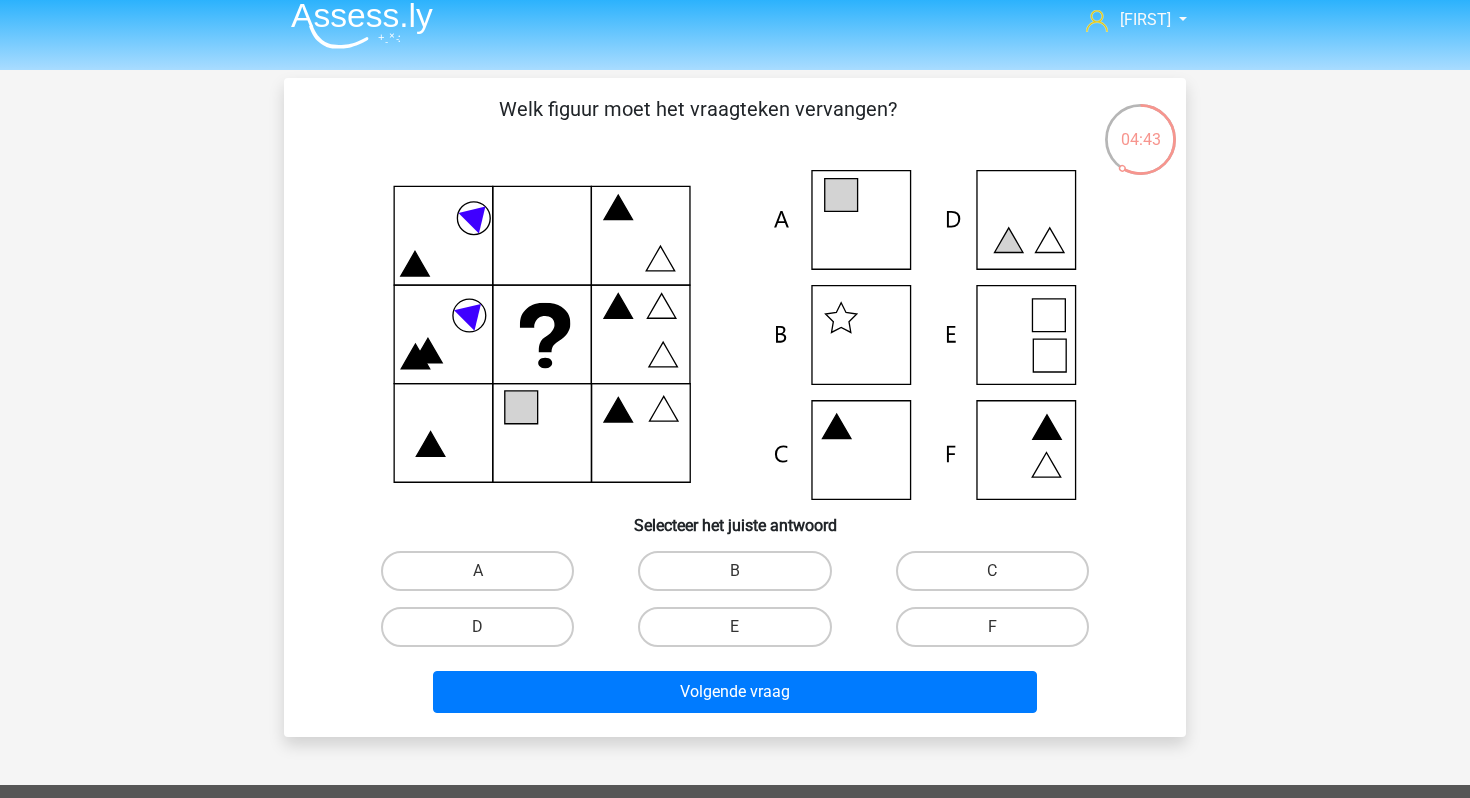 scroll, scrollTop: 0, scrollLeft: 0, axis: both 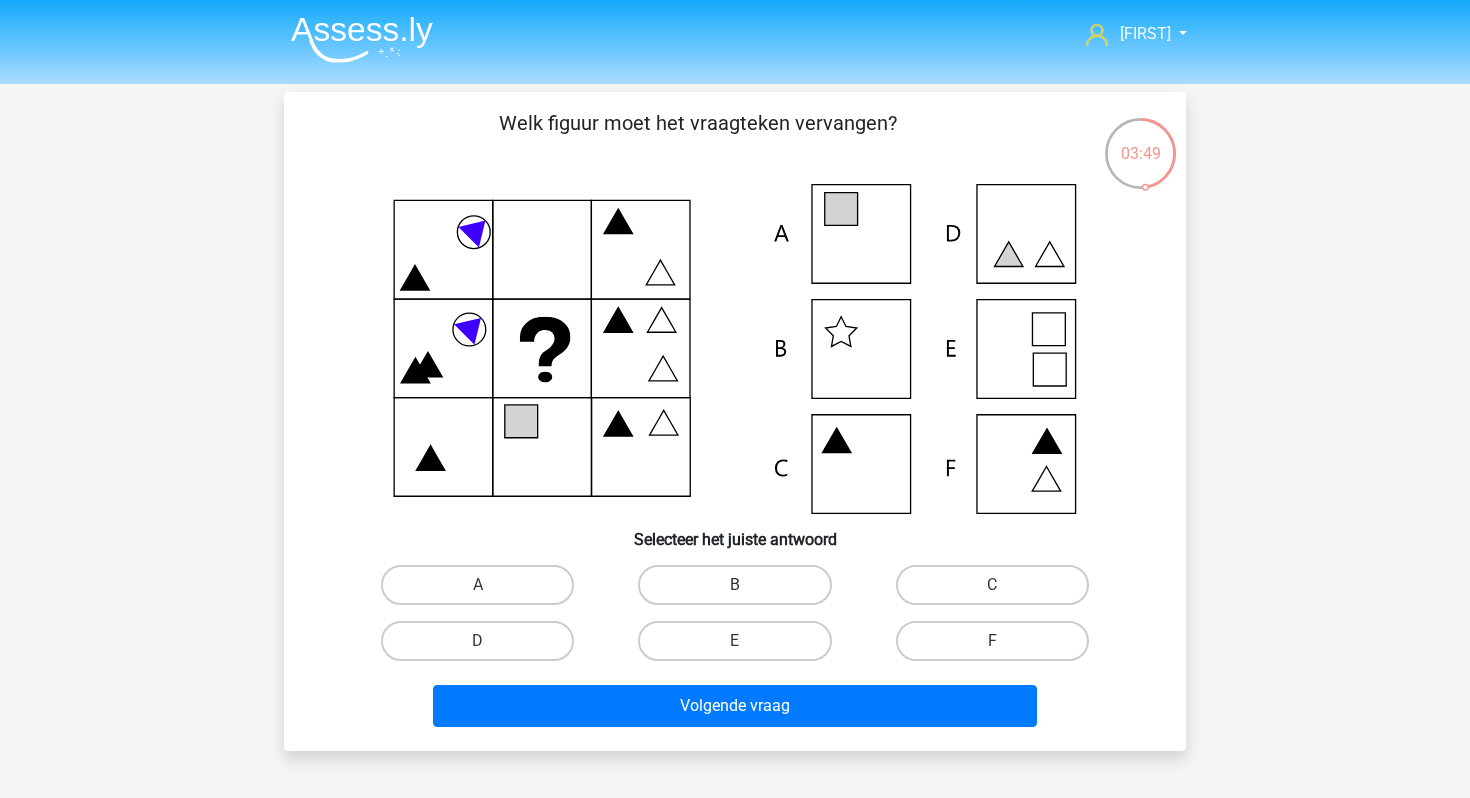 click 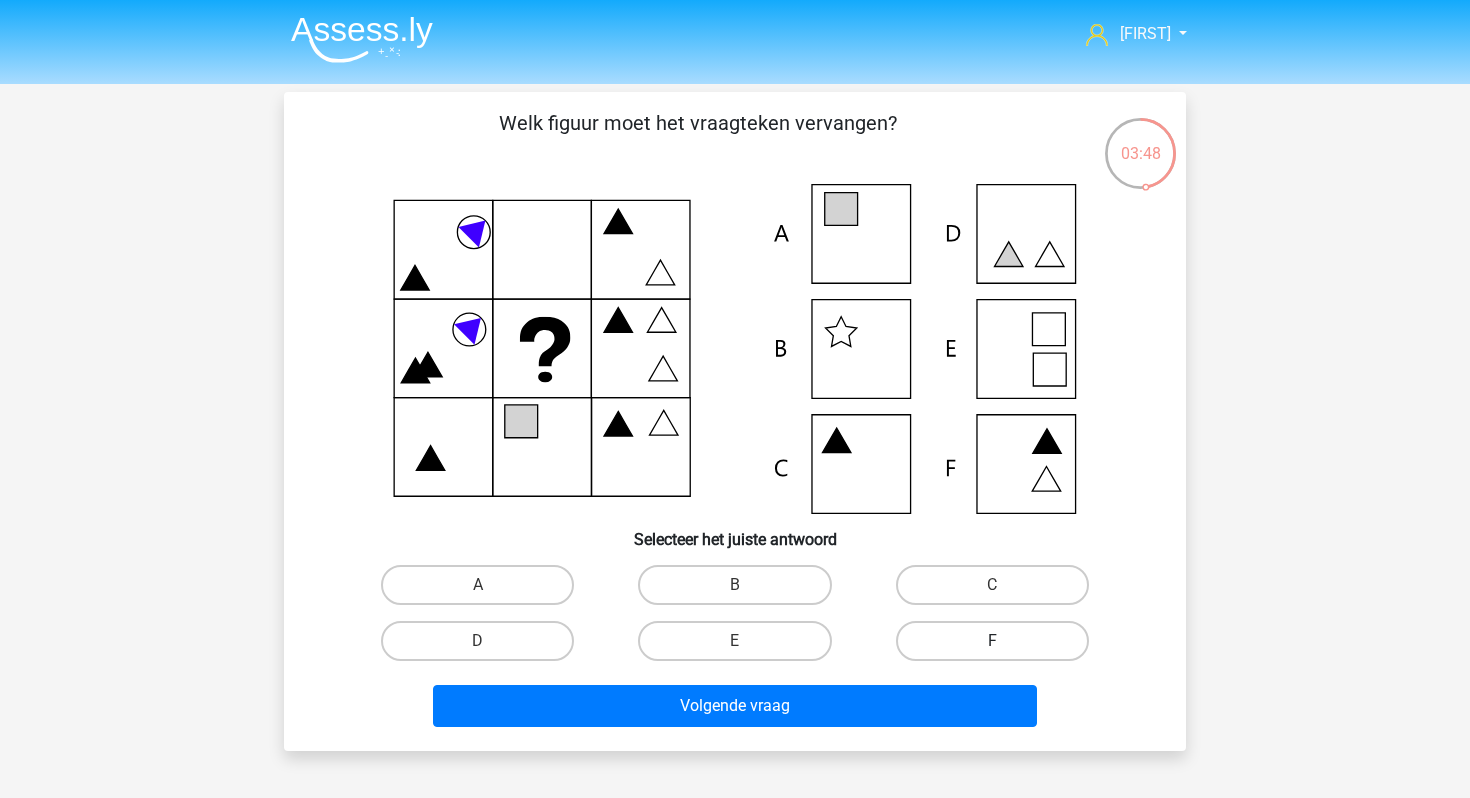 click on "F" at bounding box center (992, 641) 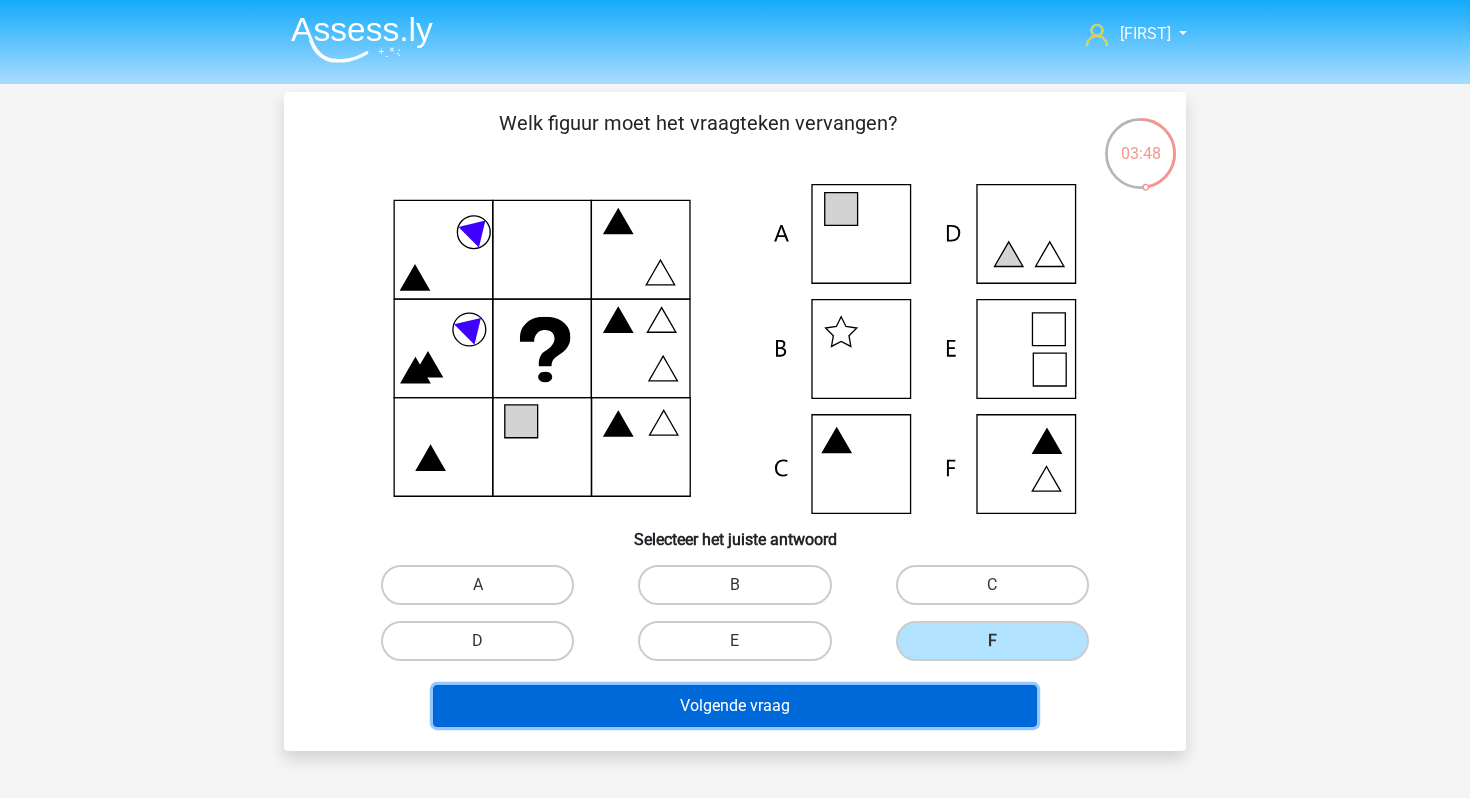 click on "Volgende vraag" at bounding box center (735, 706) 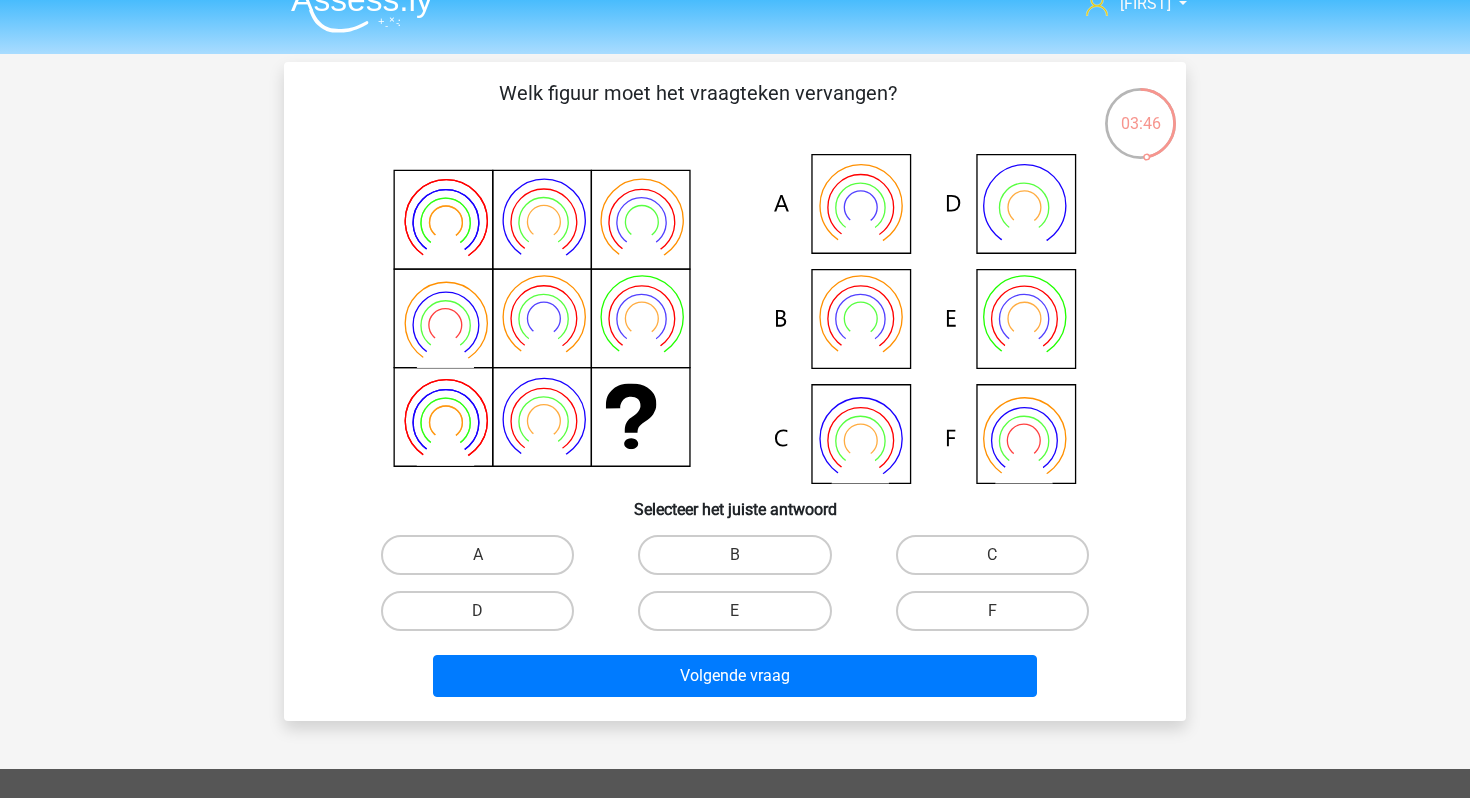 scroll, scrollTop: 32, scrollLeft: 0, axis: vertical 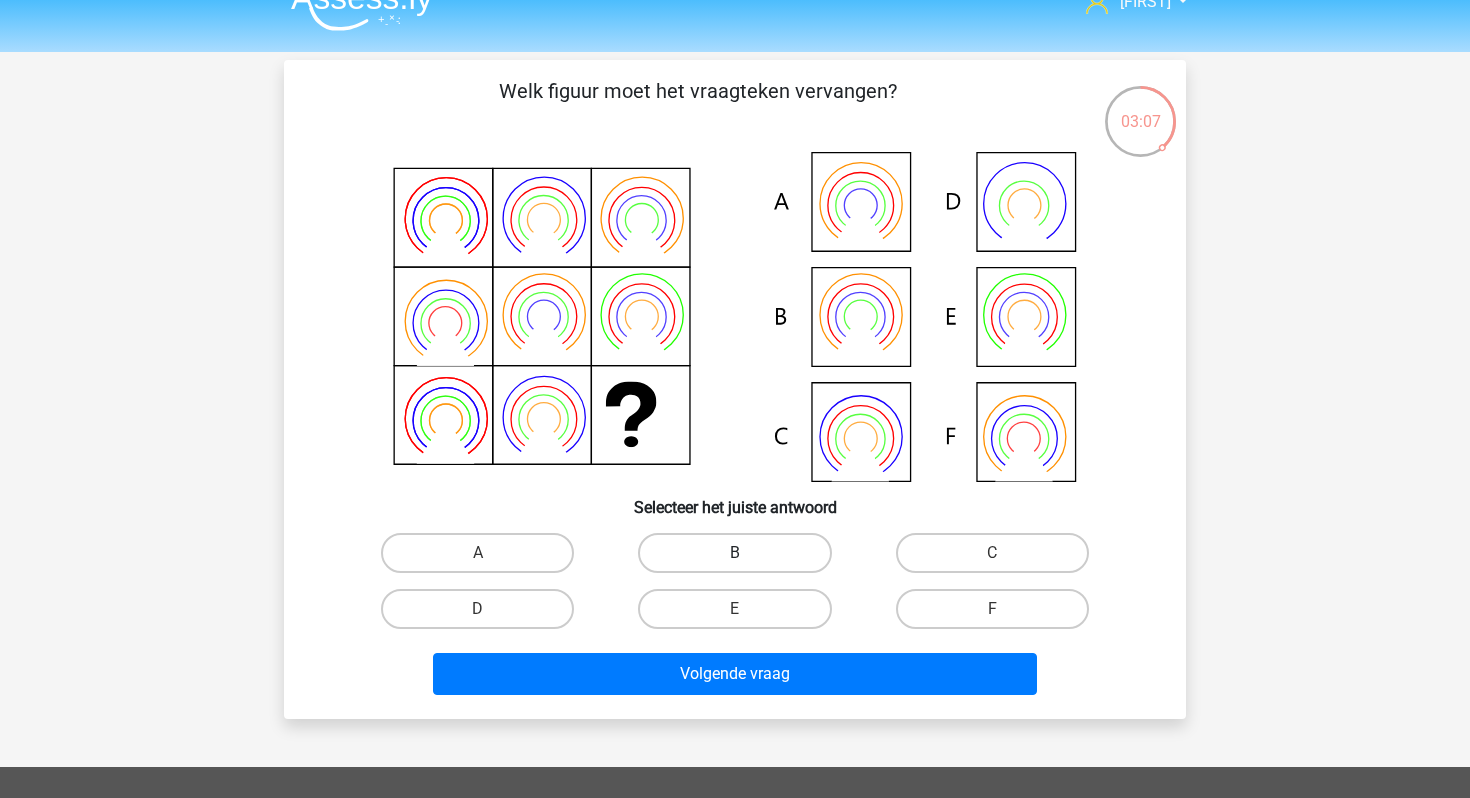 click on "B" at bounding box center (734, 553) 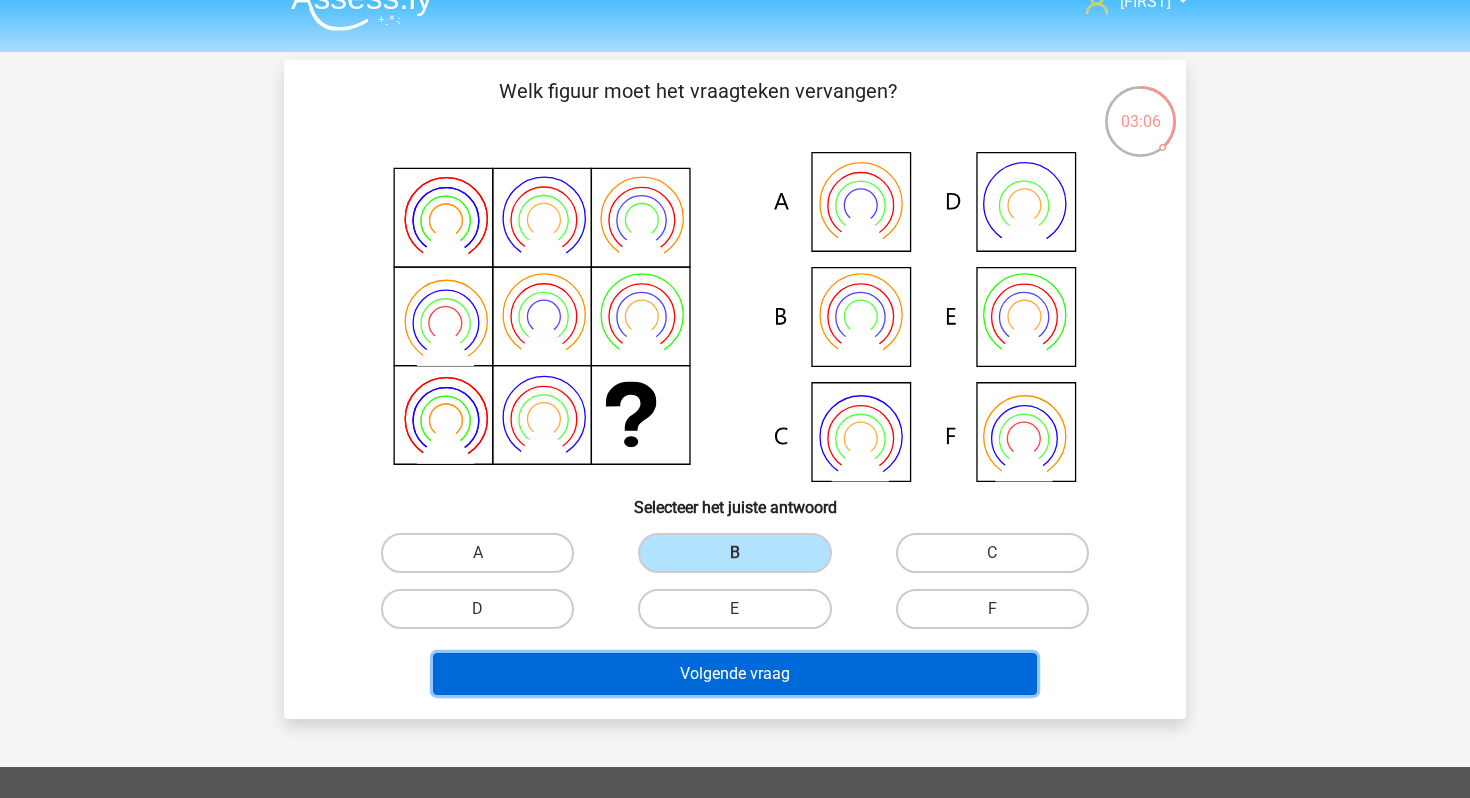 click on "Volgende vraag" at bounding box center (735, 674) 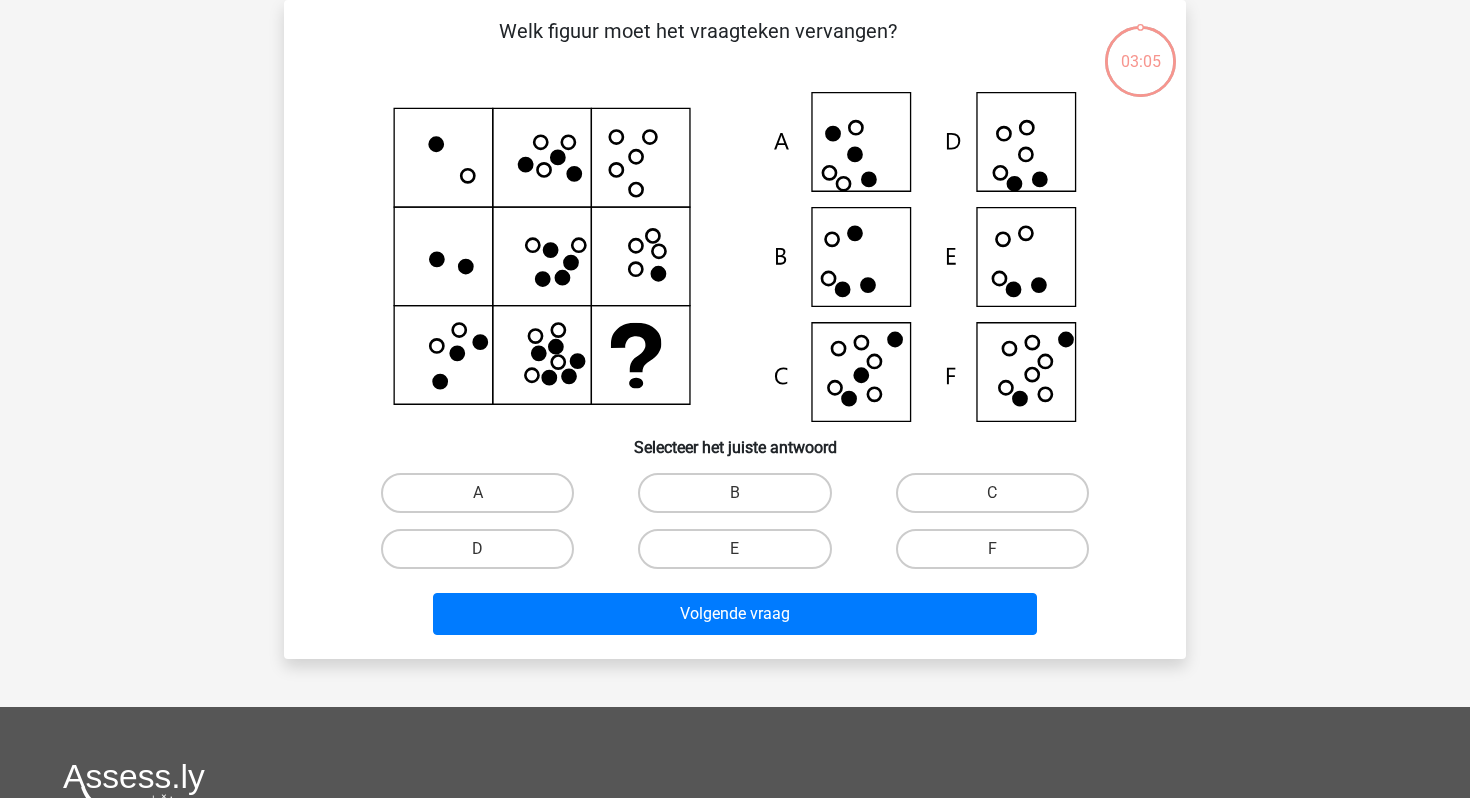 scroll, scrollTop: 38, scrollLeft: 0, axis: vertical 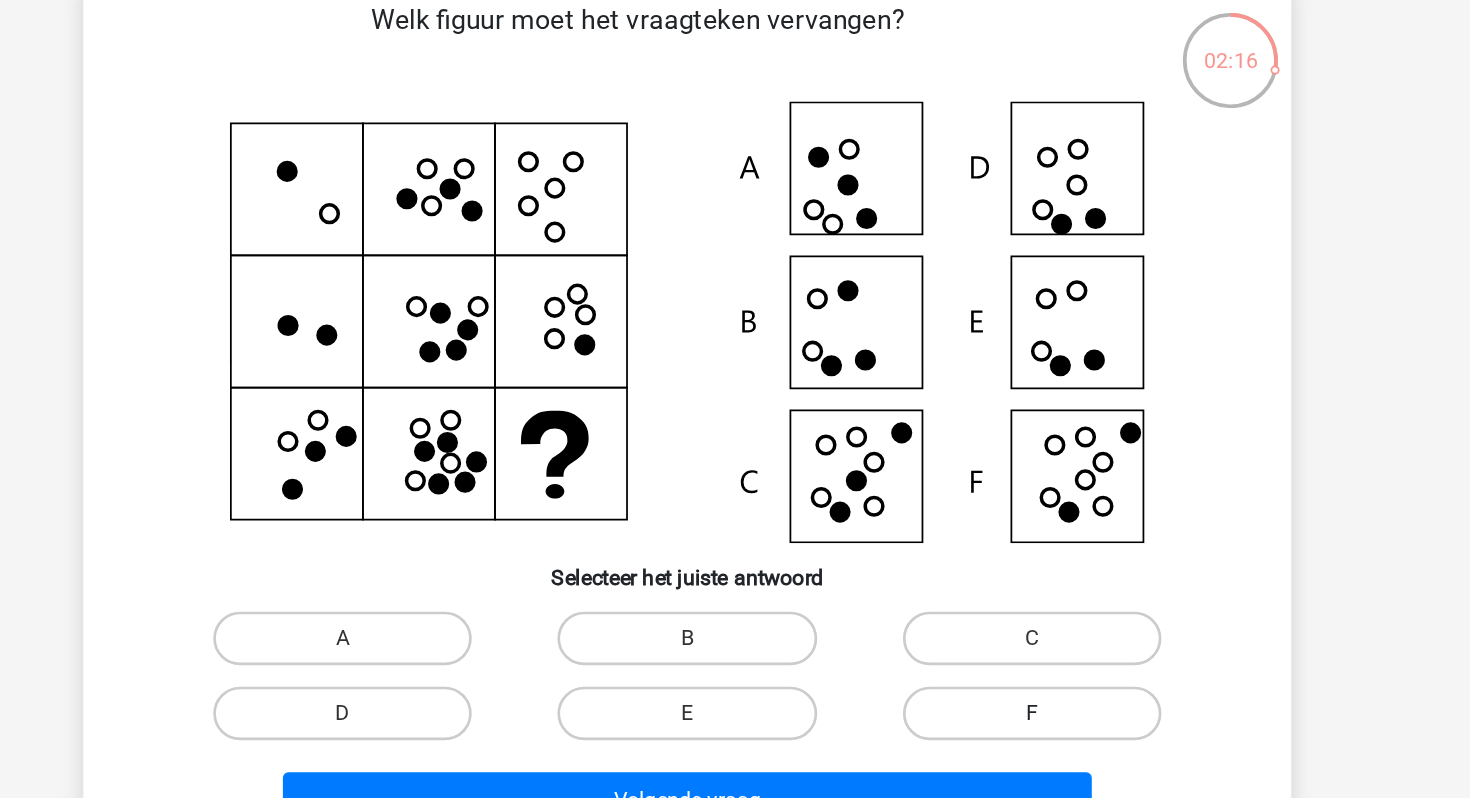 click on "F" at bounding box center [992, 603] 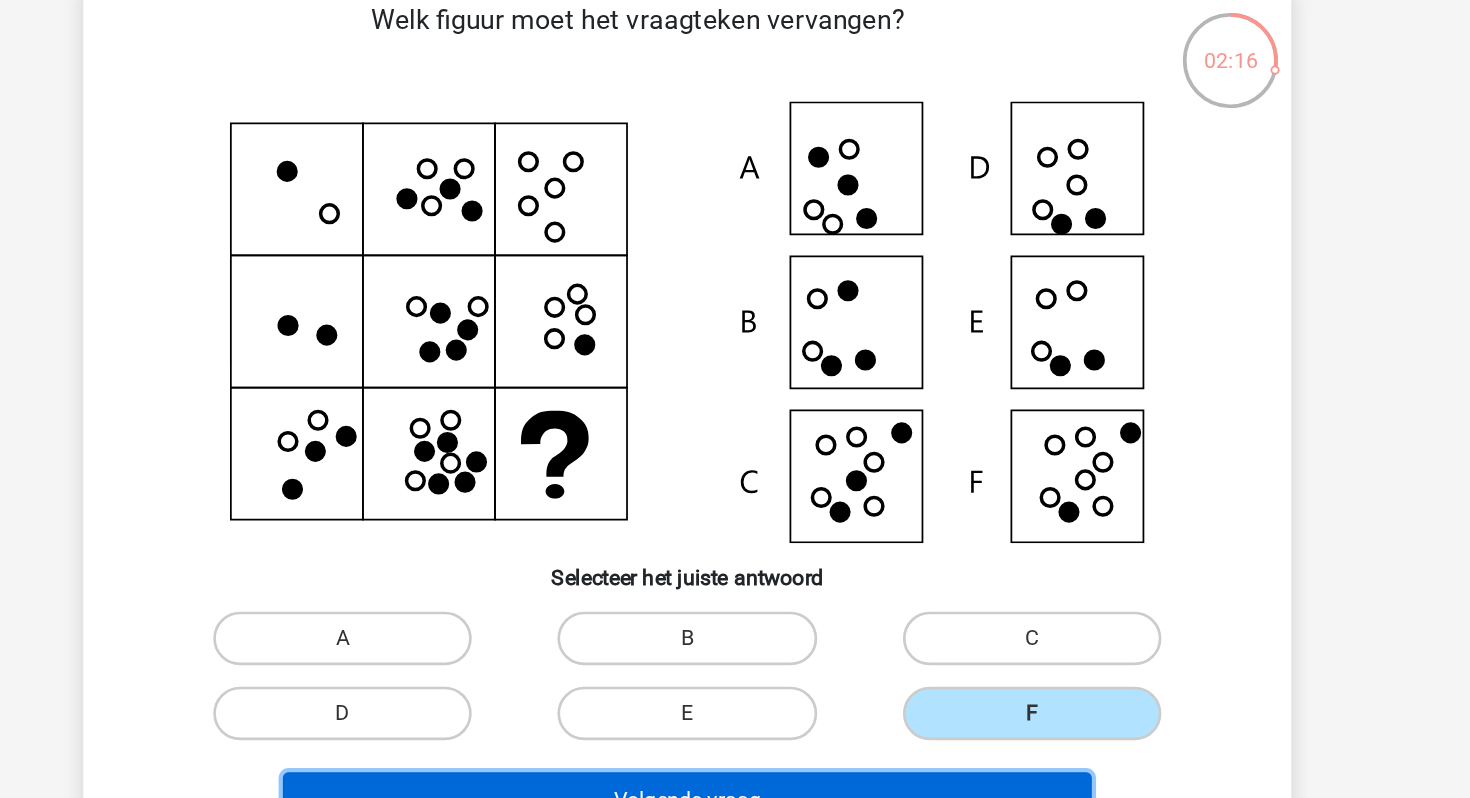 click on "Volgende vraag" at bounding box center (735, 668) 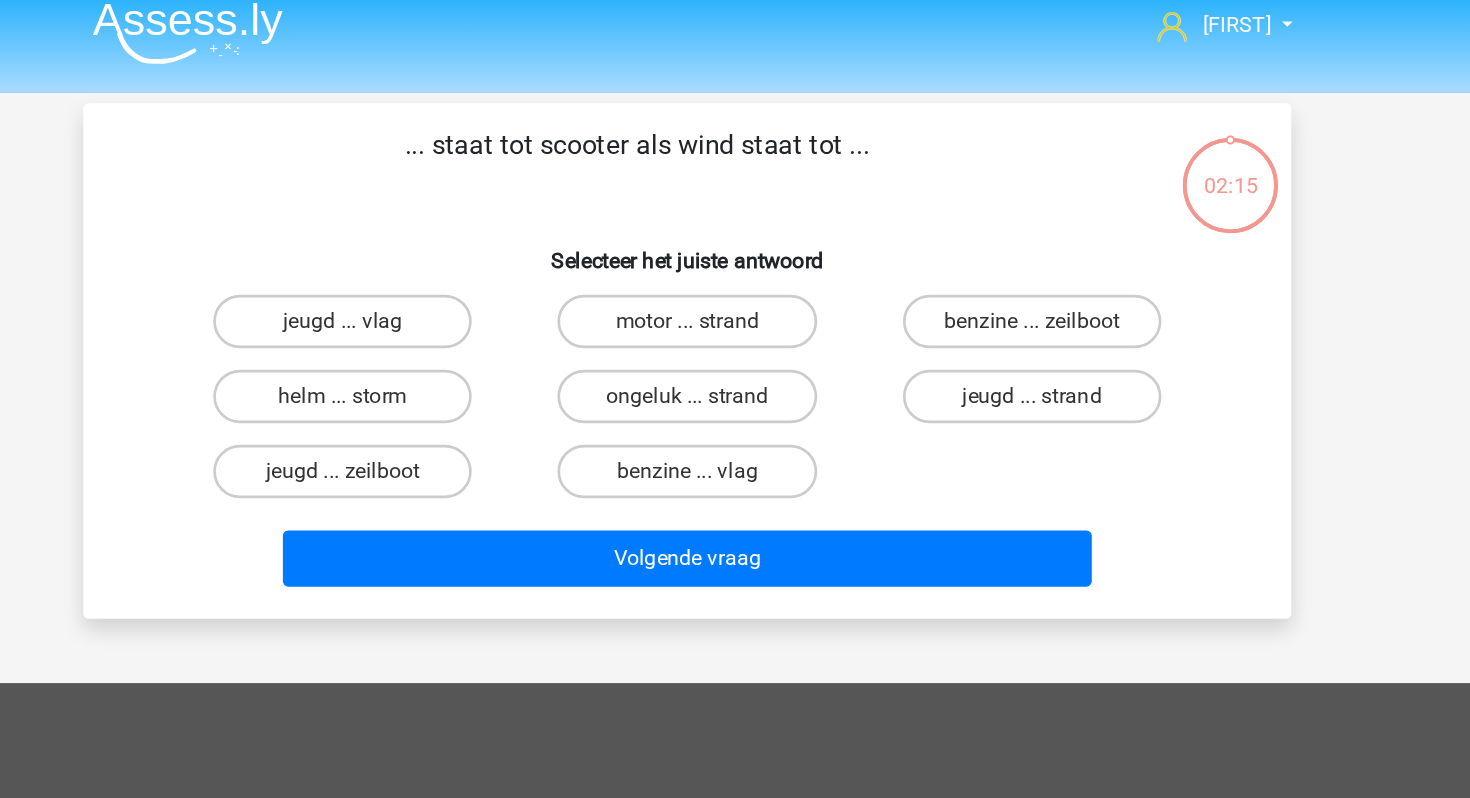 scroll, scrollTop: 14, scrollLeft: 0, axis: vertical 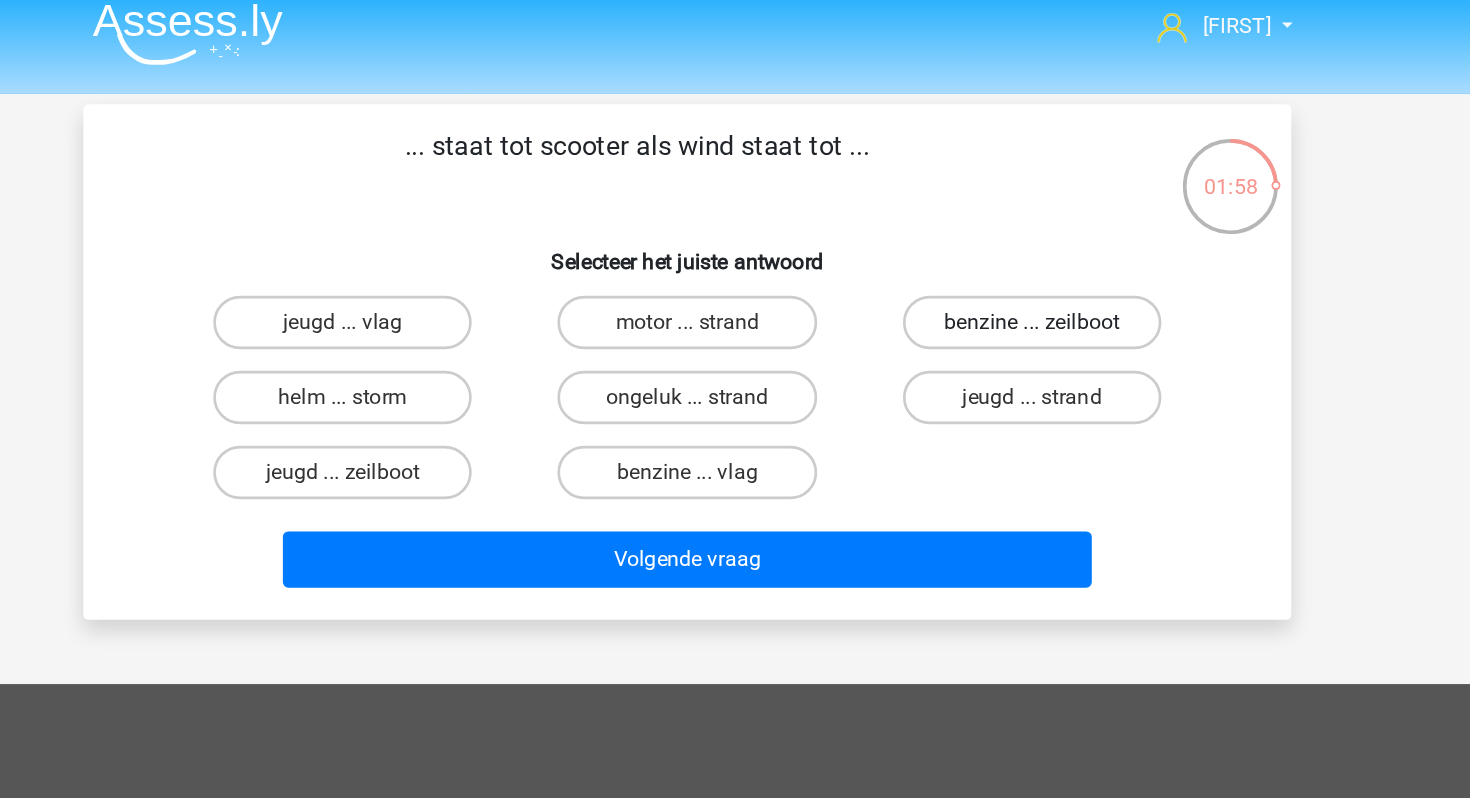 click on "benzine ... zeilboot" at bounding box center (992, 241) 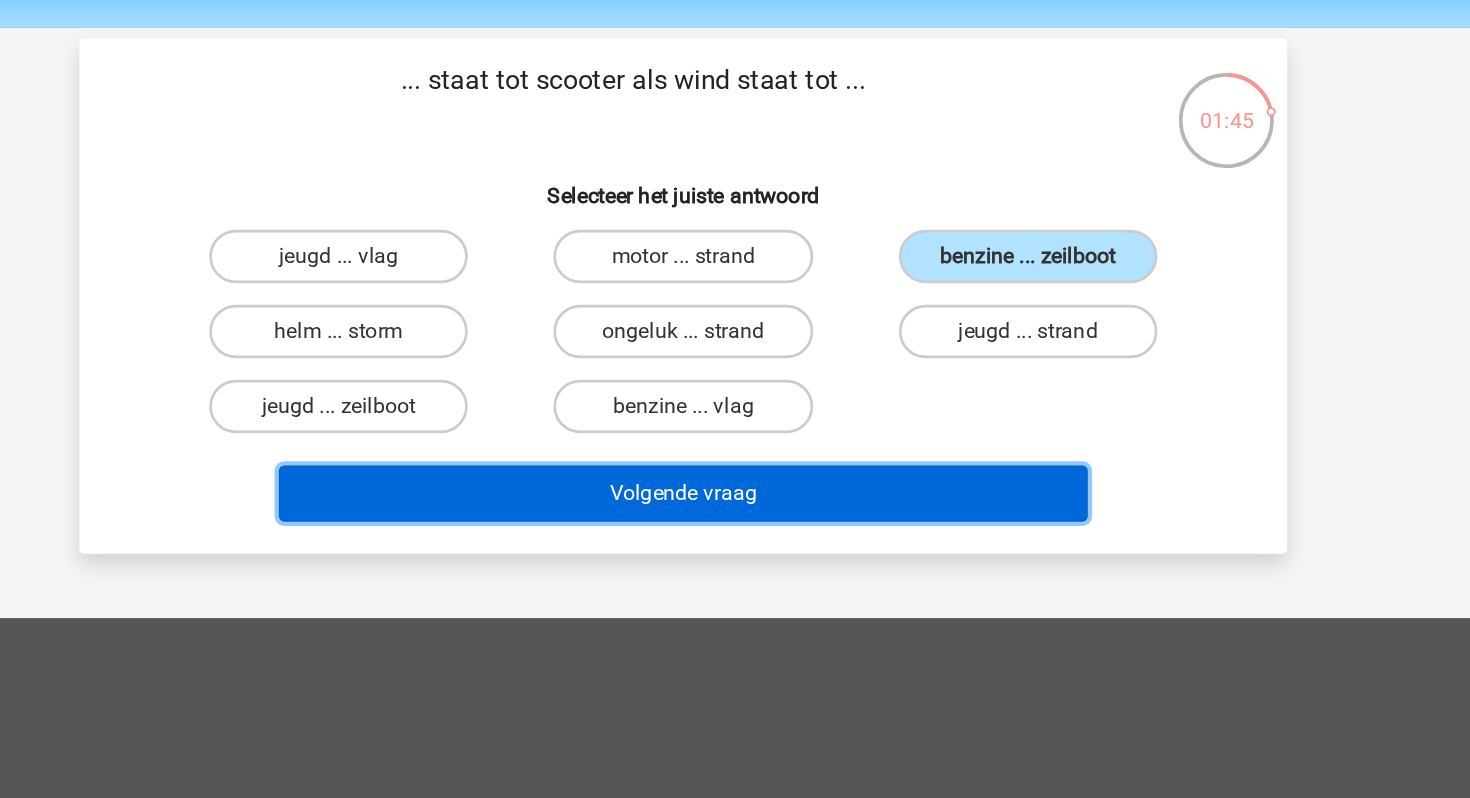 click on "Volgende vraag" at bounding box center (735, 418) 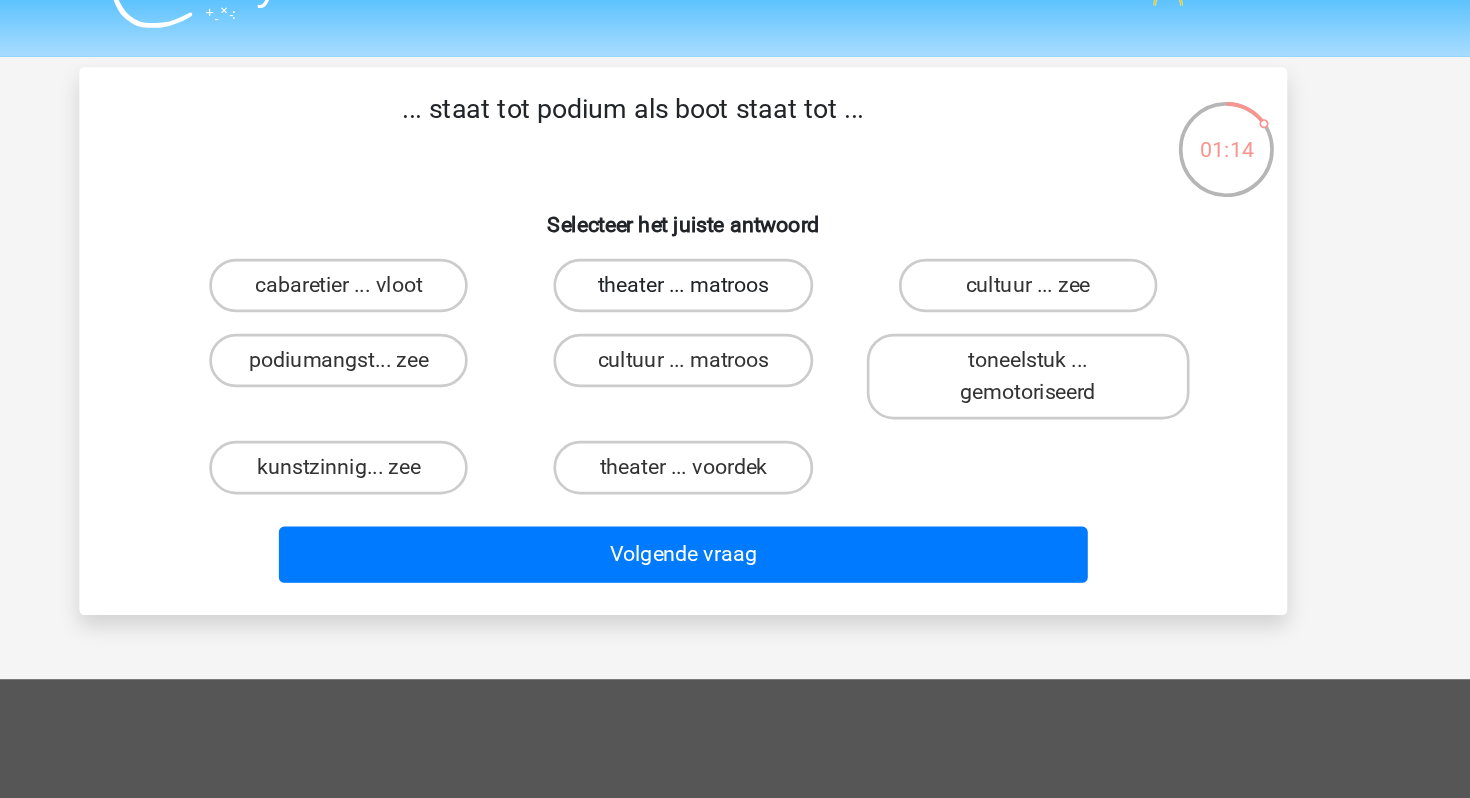 click on "theater ... matroos" at bounding box center [734, 241] 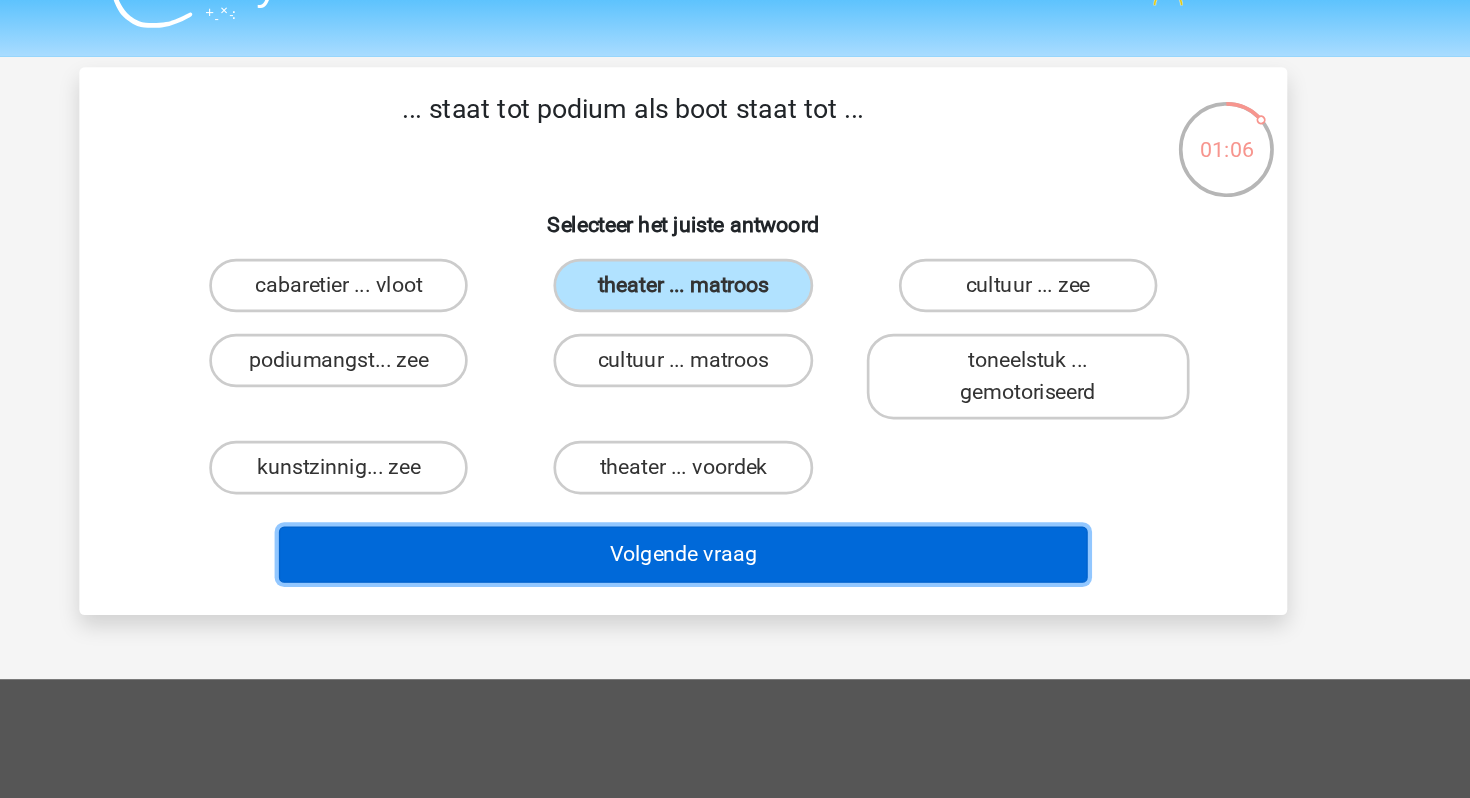 click on "Volgende vraag" at bounding box center (735, 442) 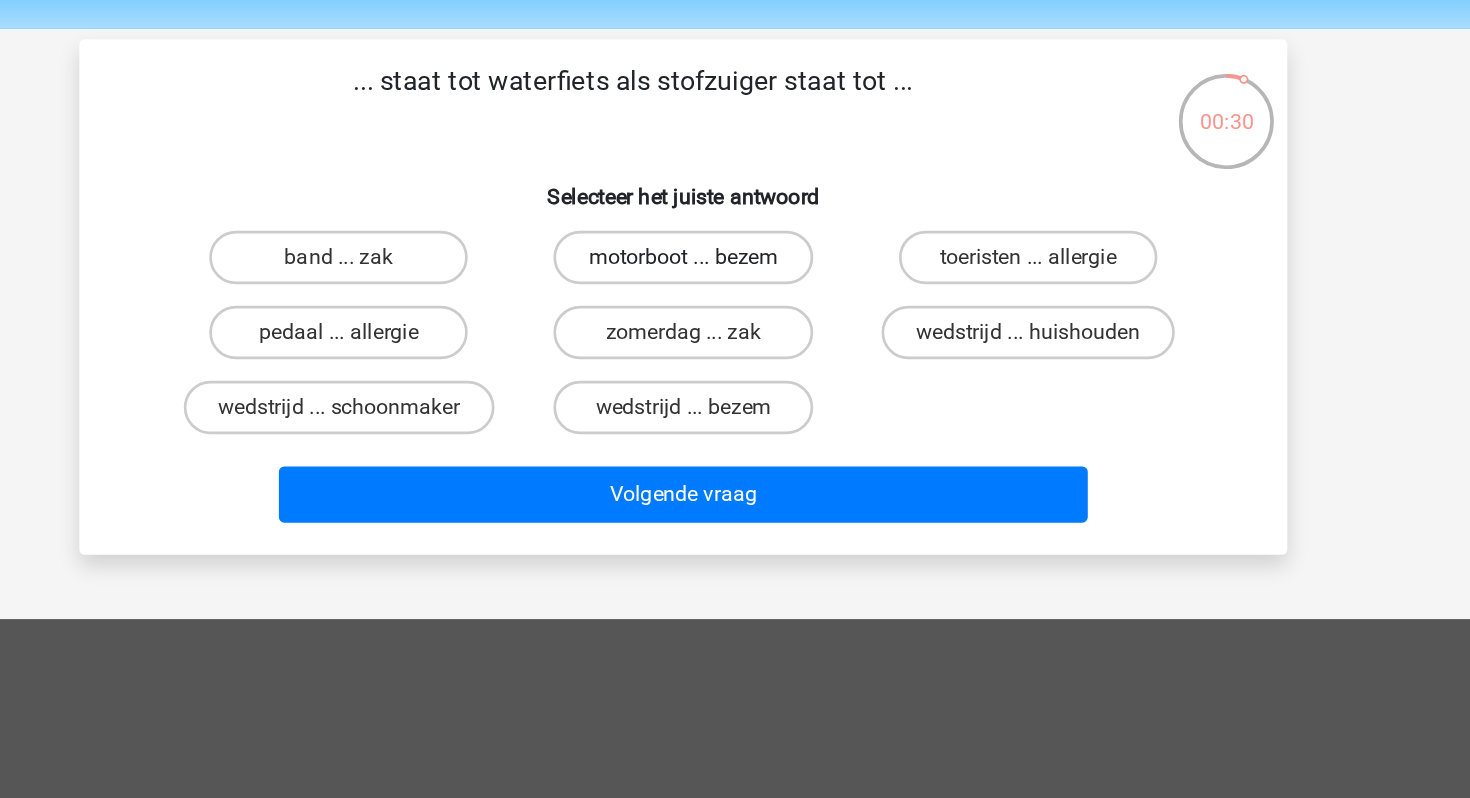 click on "motorboot ... bezem" at bounding box center [734, 241] 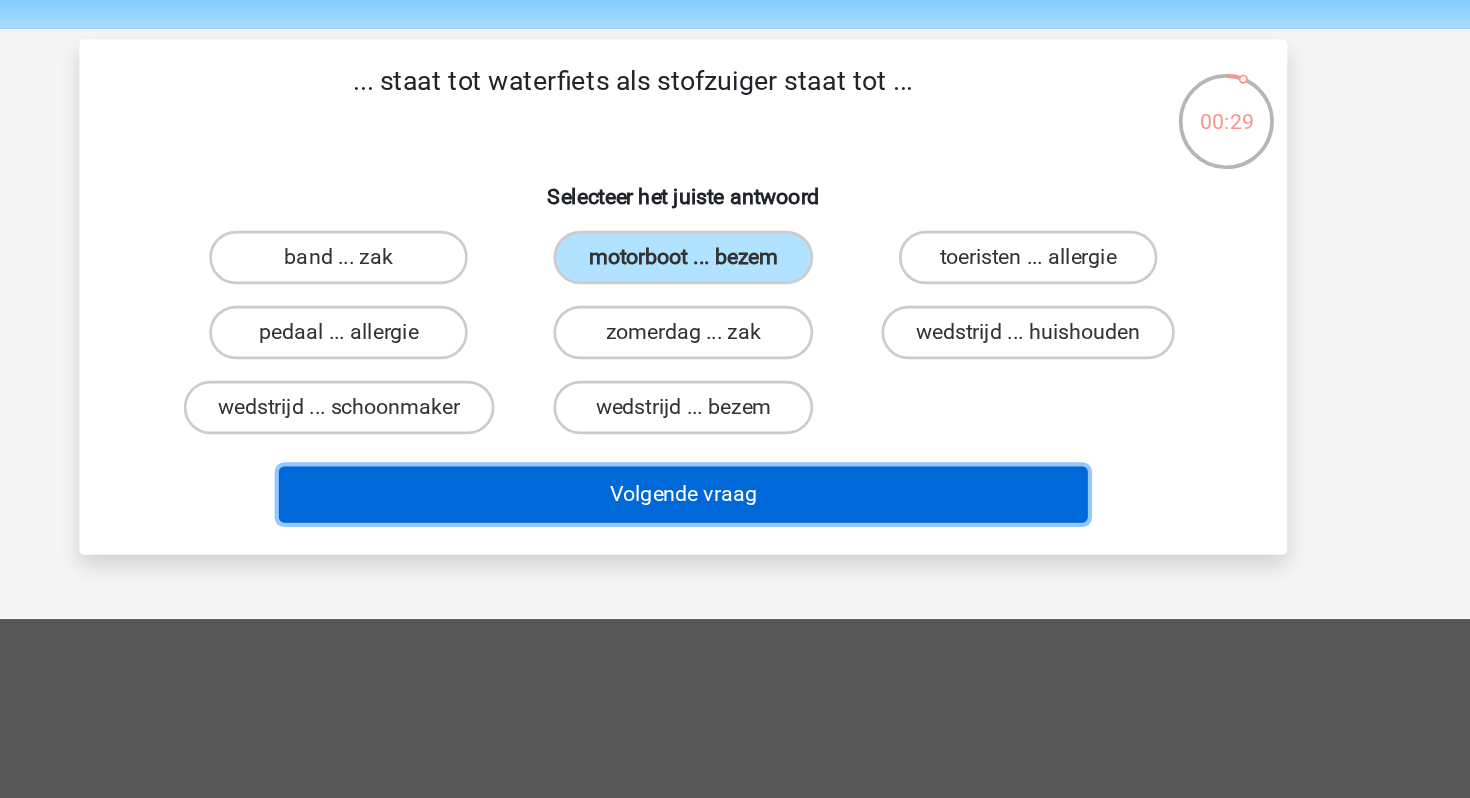 click on "Volgende vraag" at bounding box center (735, 418) 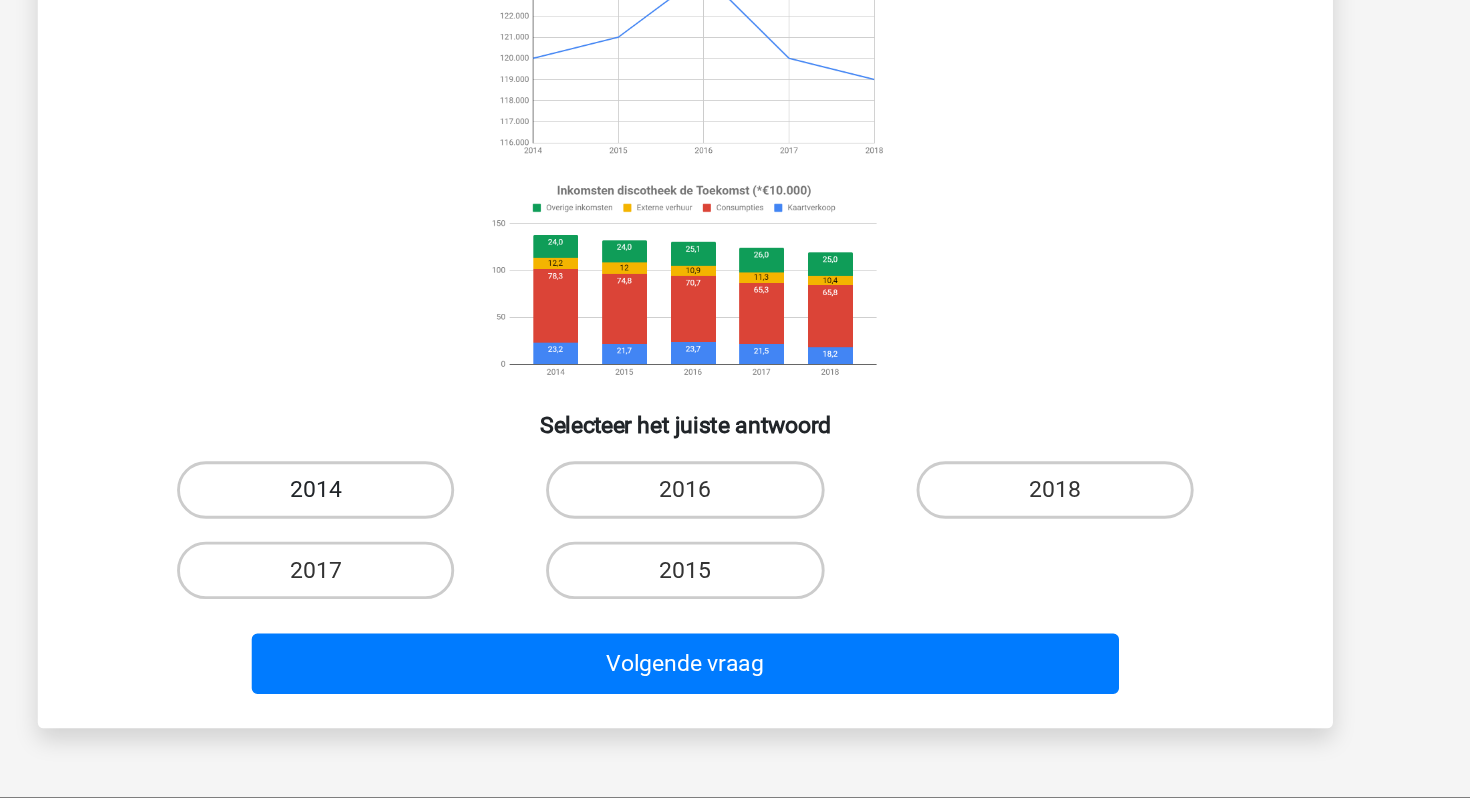 click on "2014" at bounding box center [477, 571] 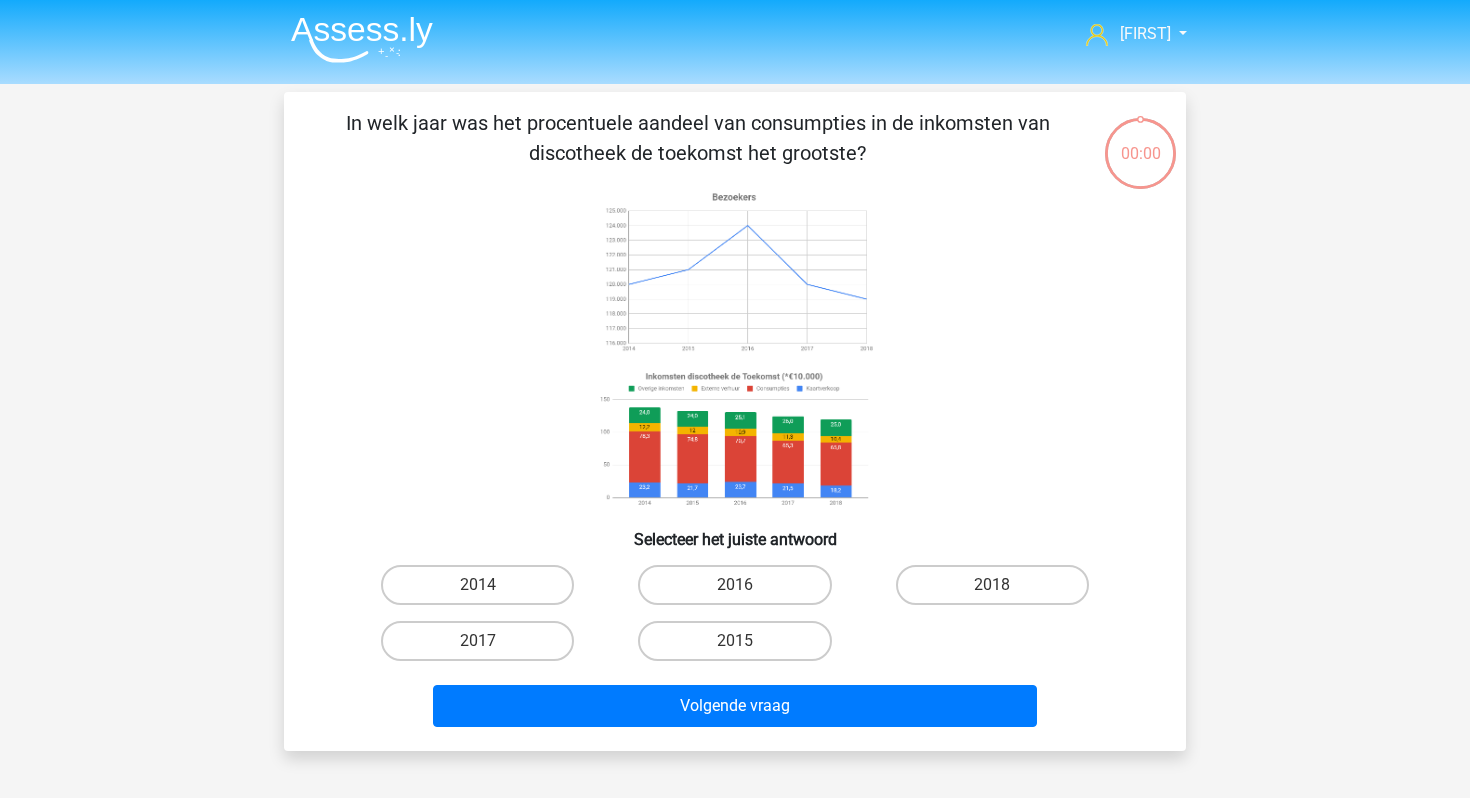 scroll, scrollTop: 243, scrollLeft: 0, axis: vertical 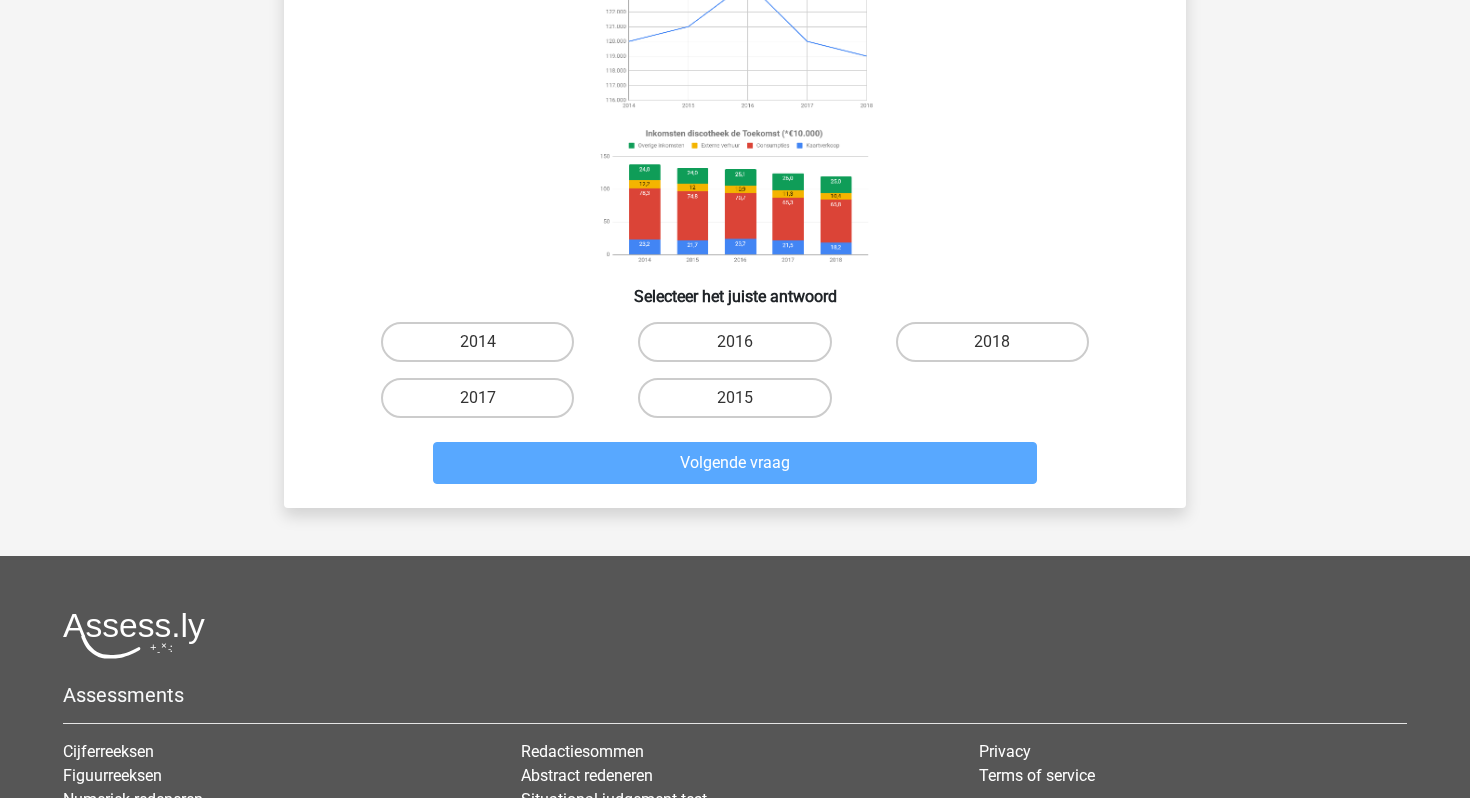 click on "In welk jaar was het procentuele aandeel van consumpties in de inkomsten van discotheek de toekomst het grootste?
Selecteer het juiste antwoord
2014
2016" at bounding box center [735, 178] 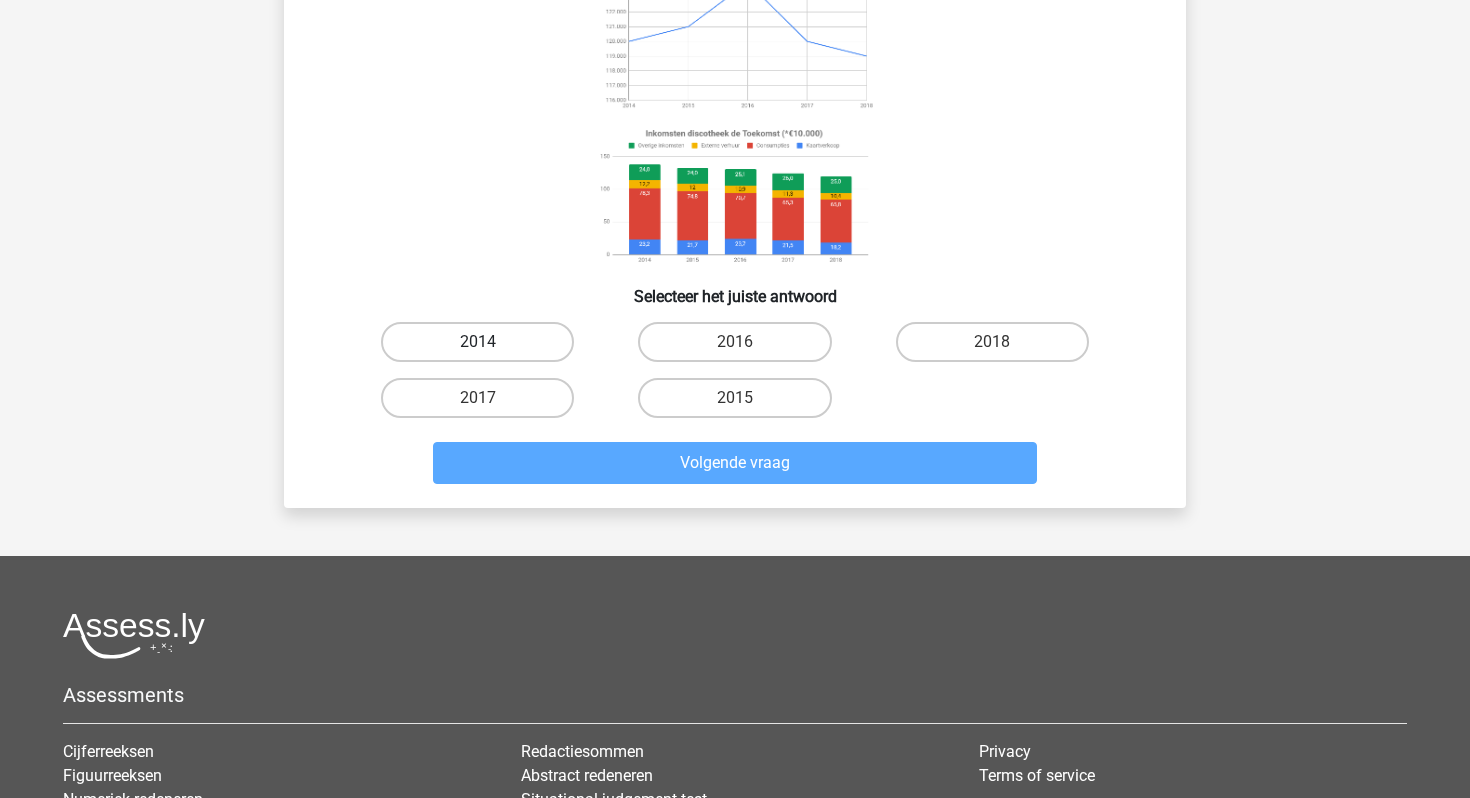 click on "2014" at bounding box center [477, 342] 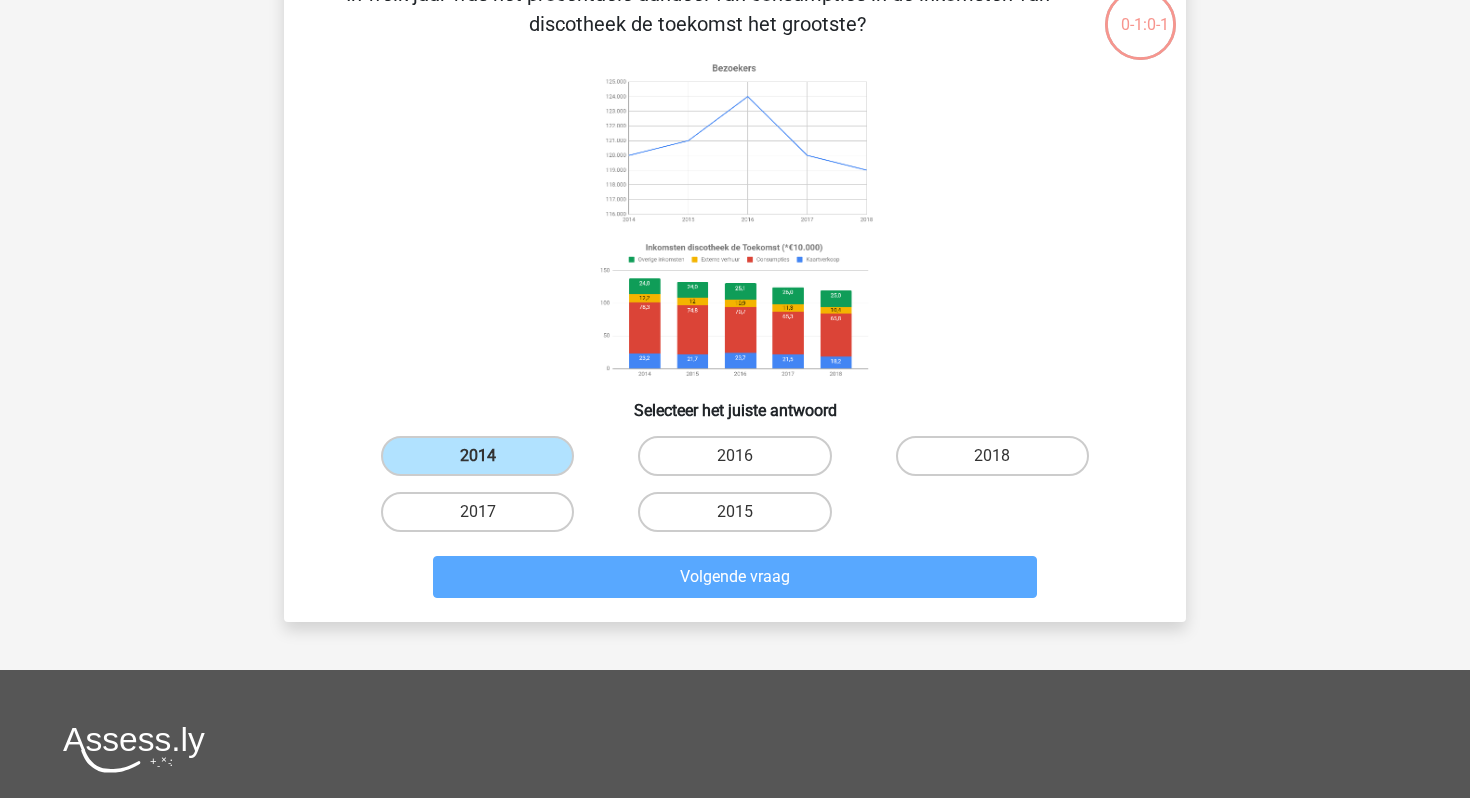 scroll, scrollTop: 0, scrollLeft: 0, axis: both 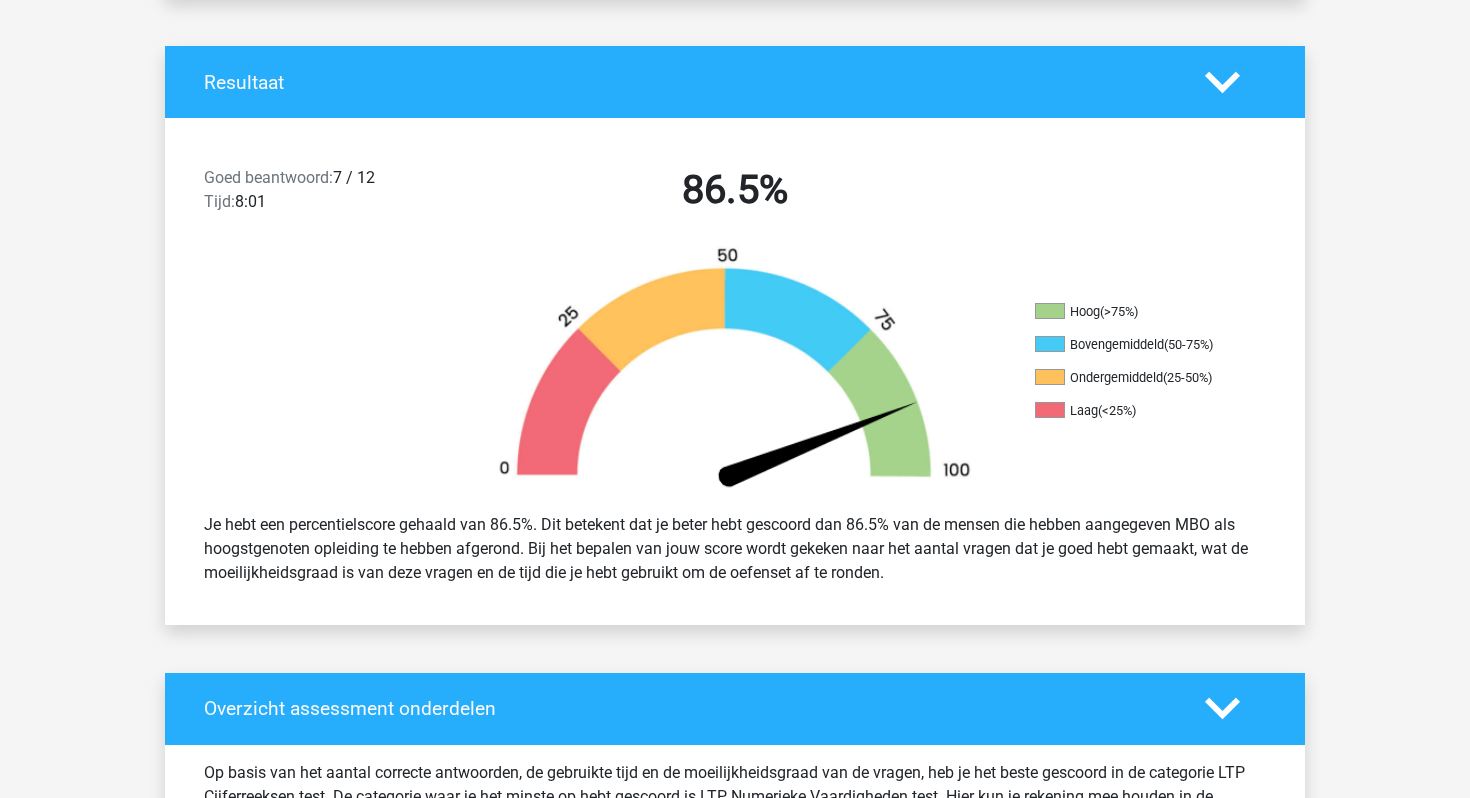 drag, startPoint x: 928, startPoint y: 590, endPoint x: 150, endPoint y: 514, distance: 781.70325 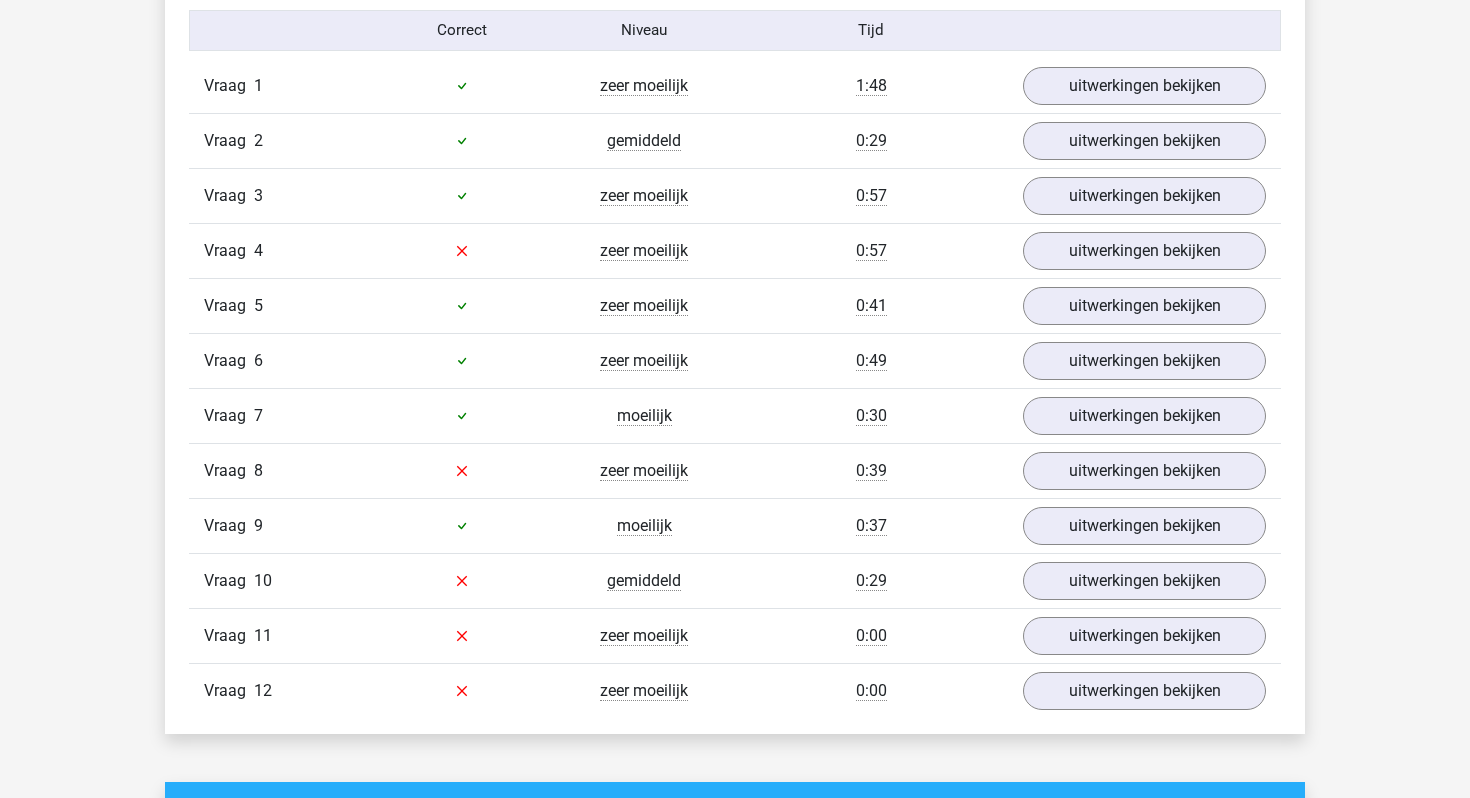 scroll, scrollTop: 1756, scrollLeft: 0, axis: vertical 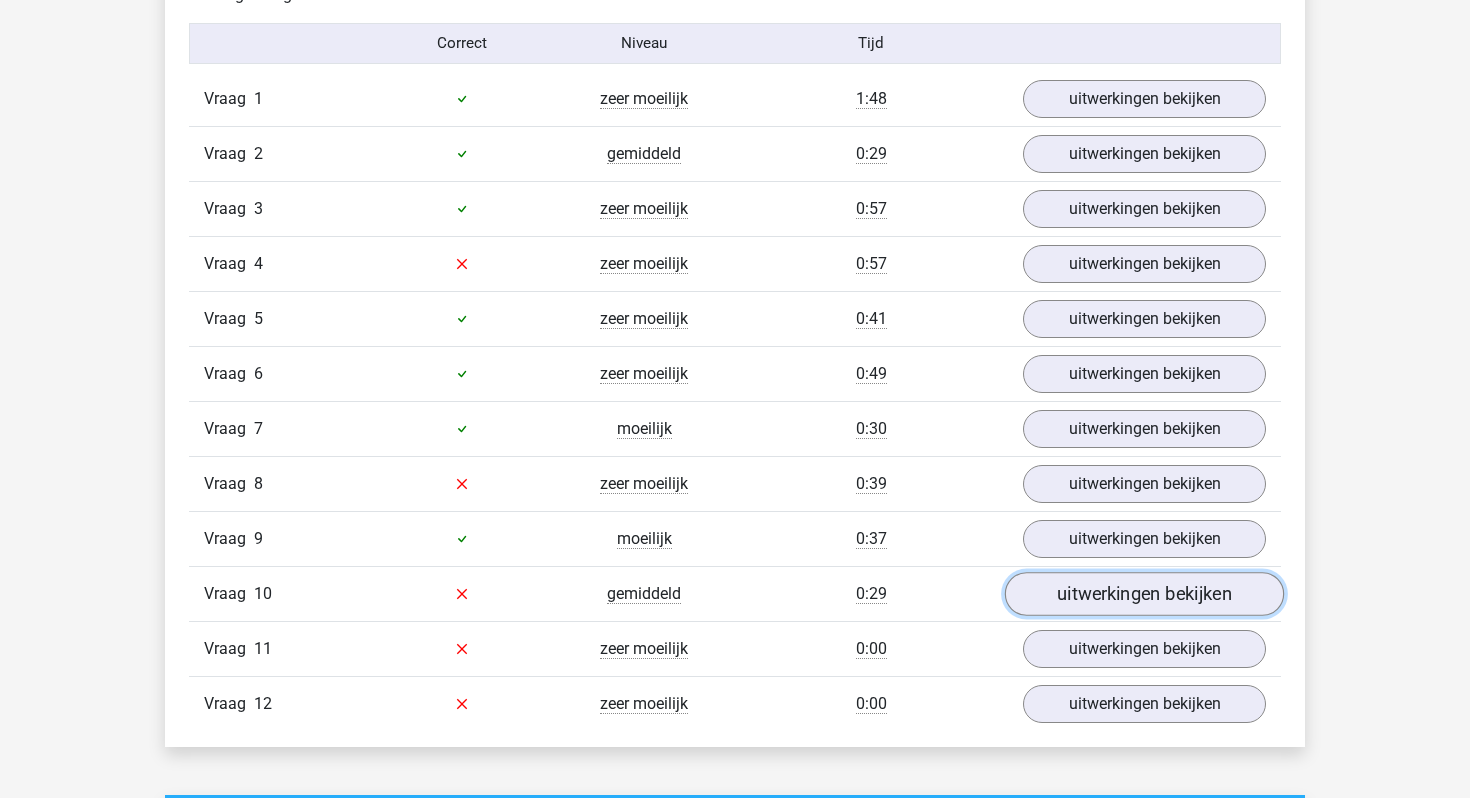 click on "uitwerkingen bekijken" at bounding box center [1144, 594] 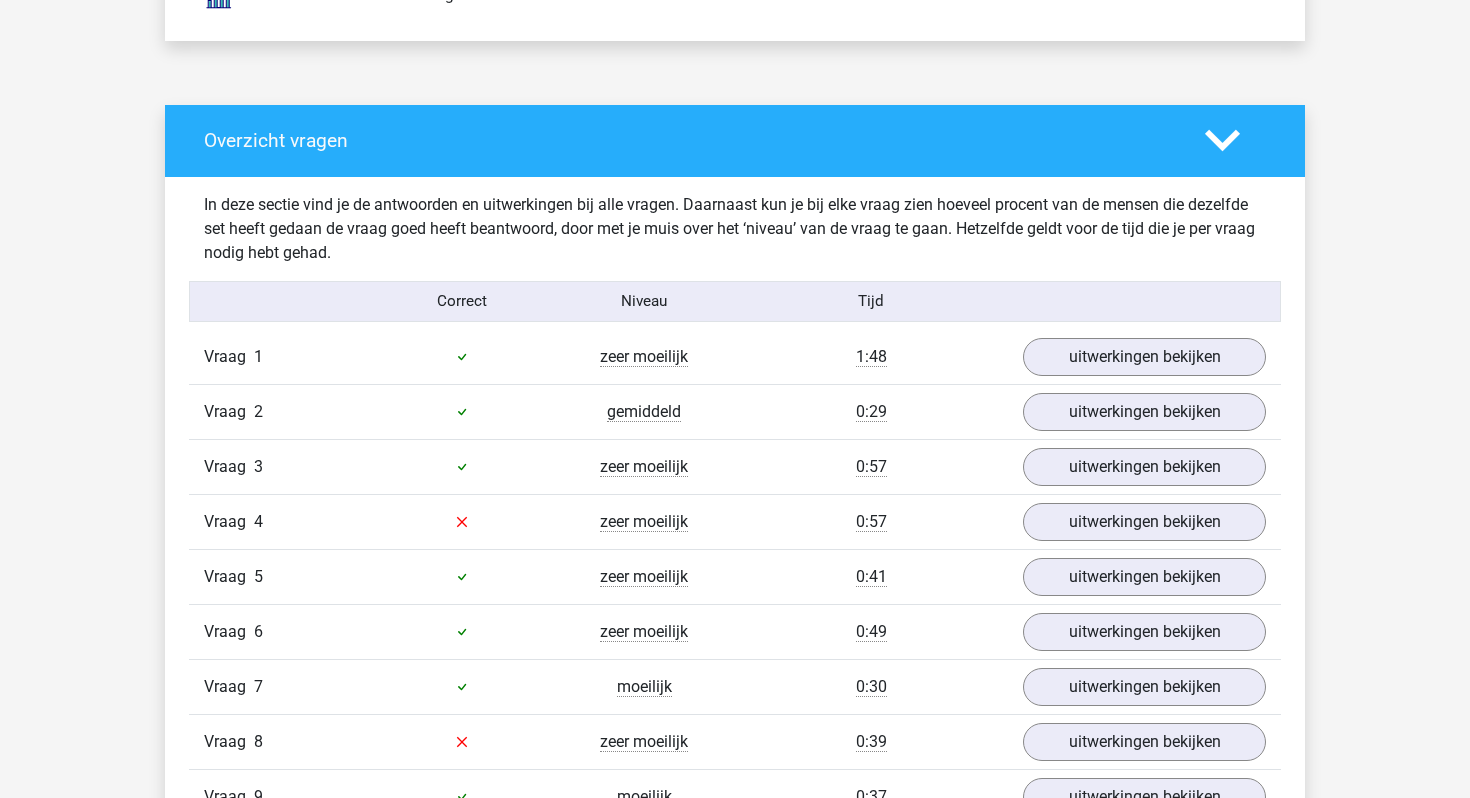 scroll, scrollTop: 1499, scrollLeft: 0, axis: vertical 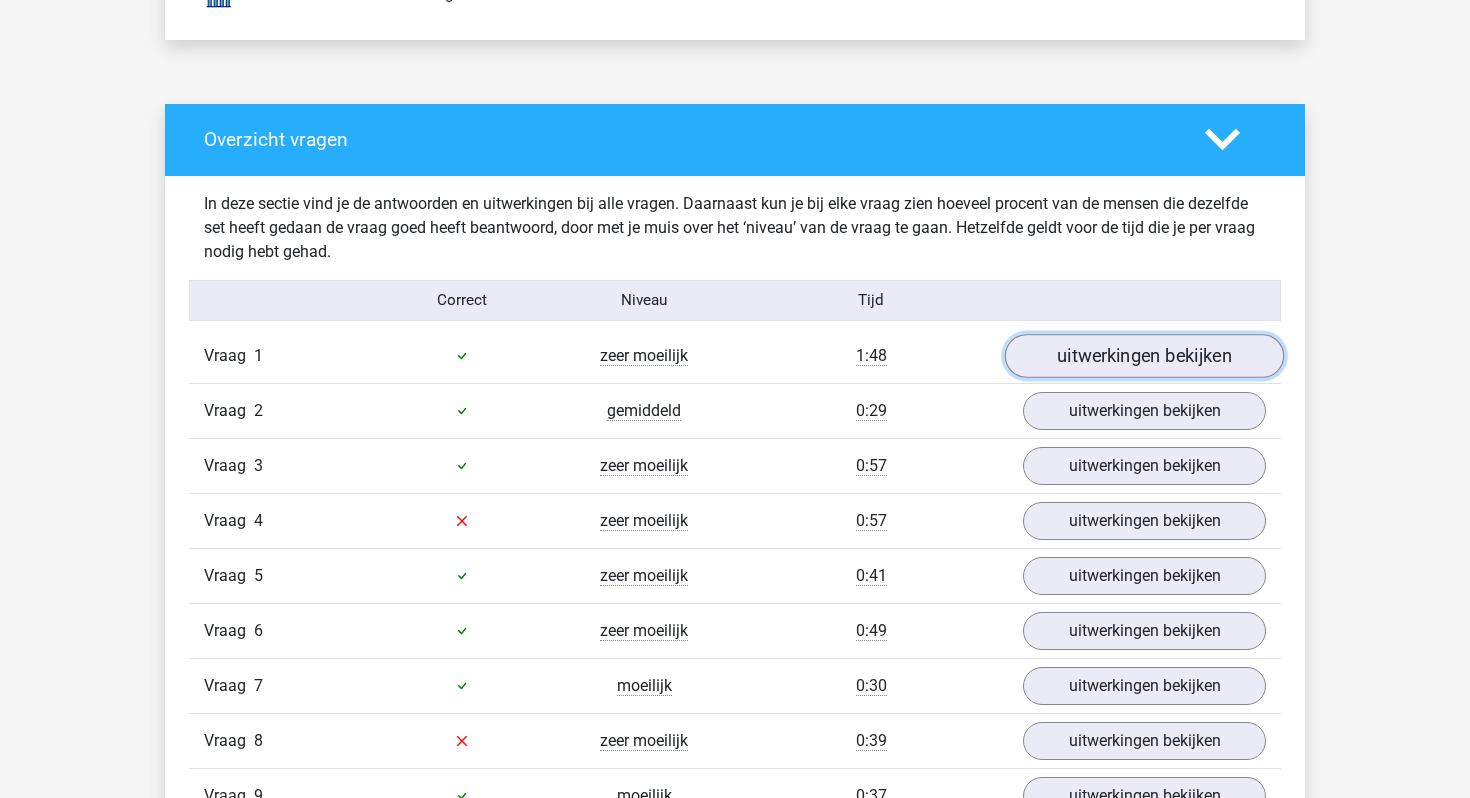 click on "uitwerkingen bekijken" at bounding box center (1144, 356) 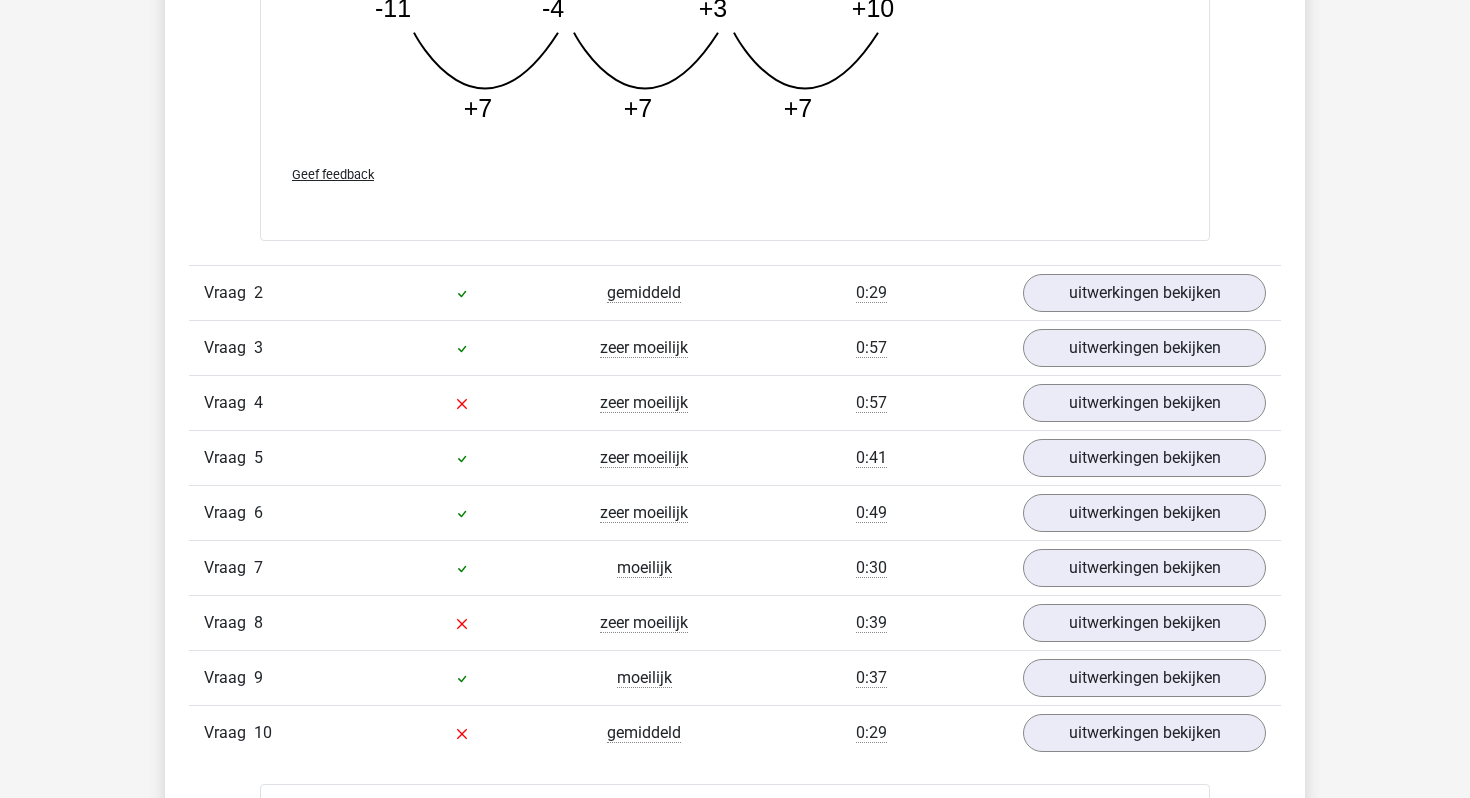 scroll, scrollTop: 2665, scrollLeft: 0, axis: vertical 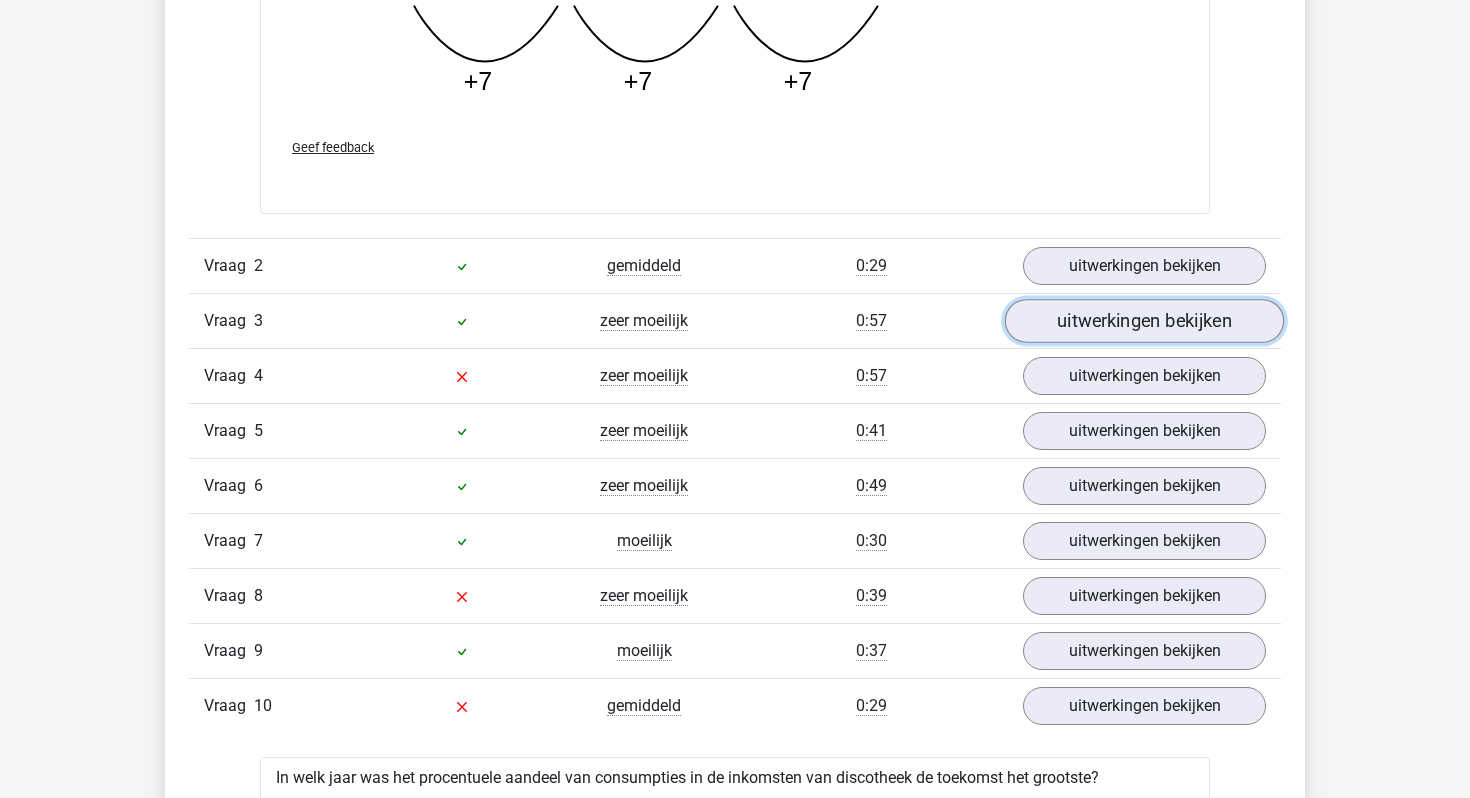 click on "uitwerkingen bekijken" at bounding box center [1144, 321] 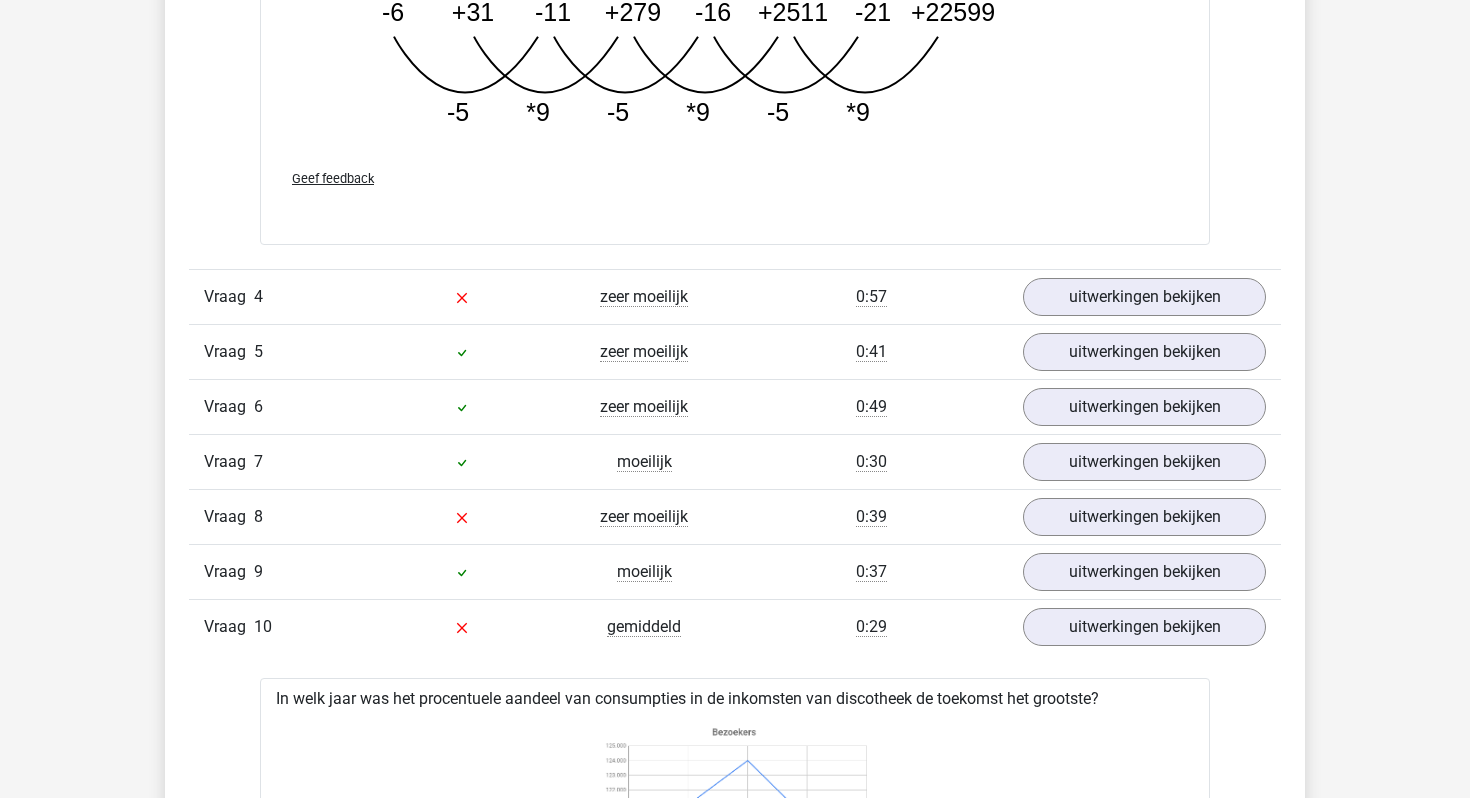 scroll, scrollTop: 3934, scrollLeft: 0, axis: vertical 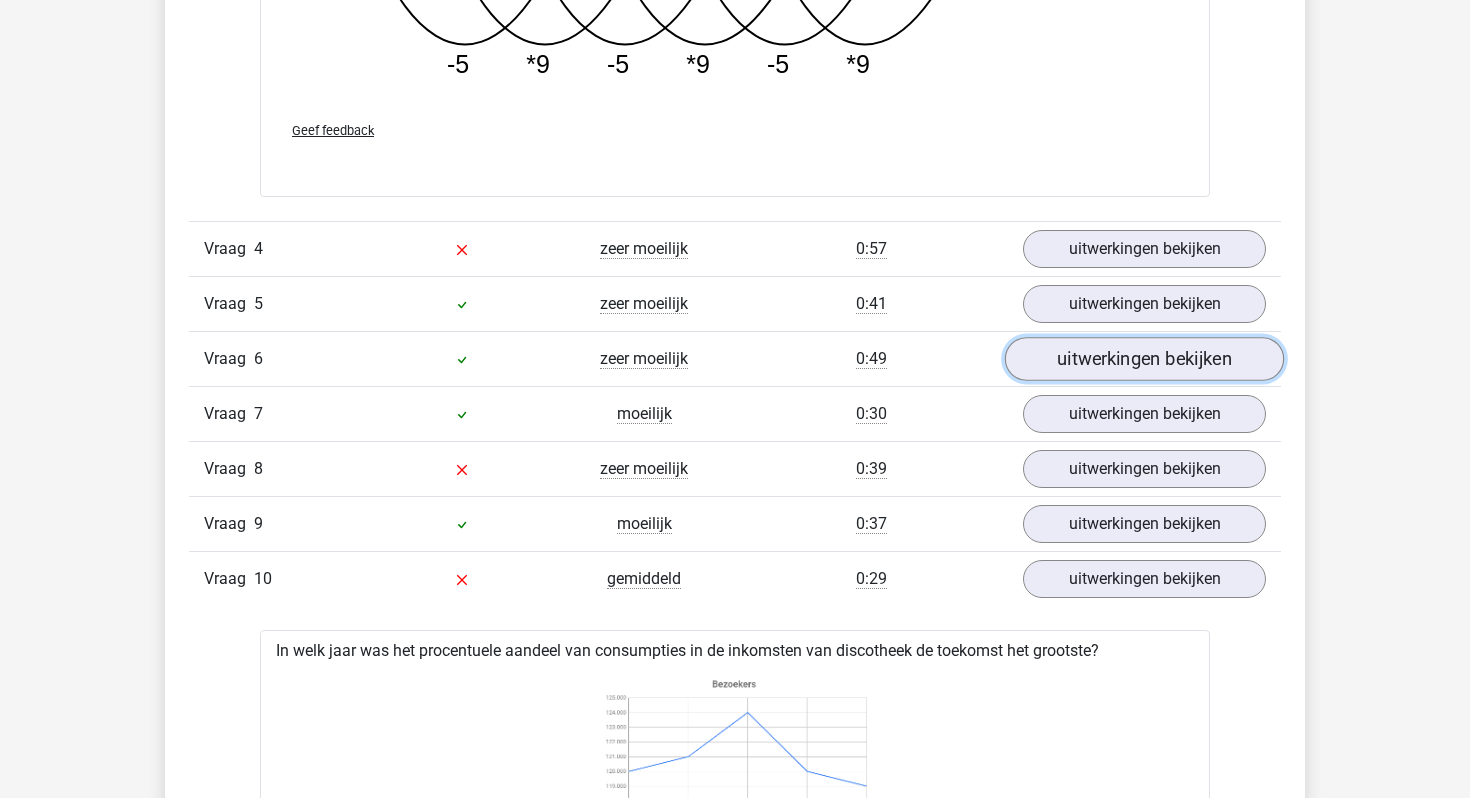 click on "uitwerkingen bekijken" at bounding box center (1144, 359) 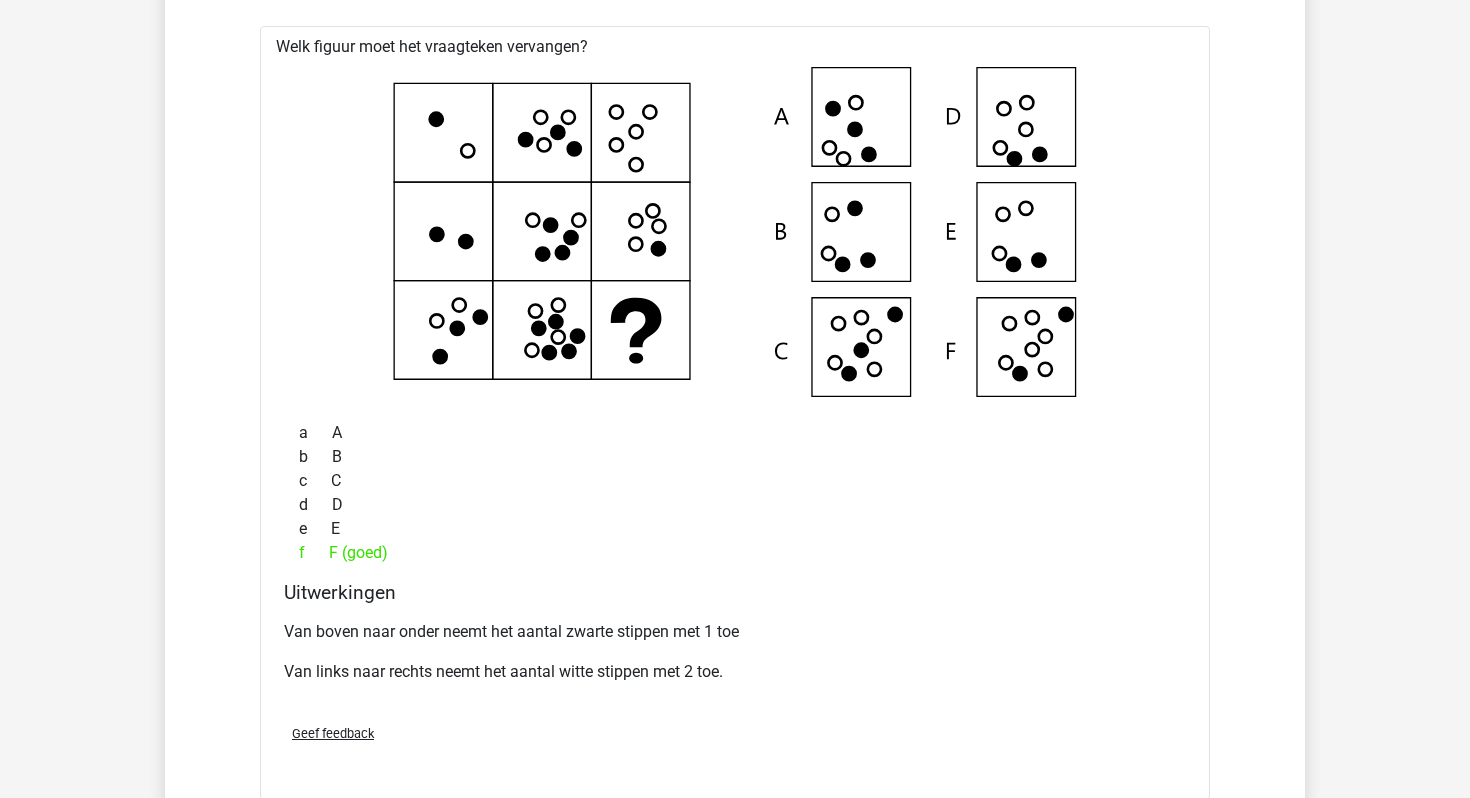 scroll, scrollTop: 4315, scrollLeft: 0, axis: vertical 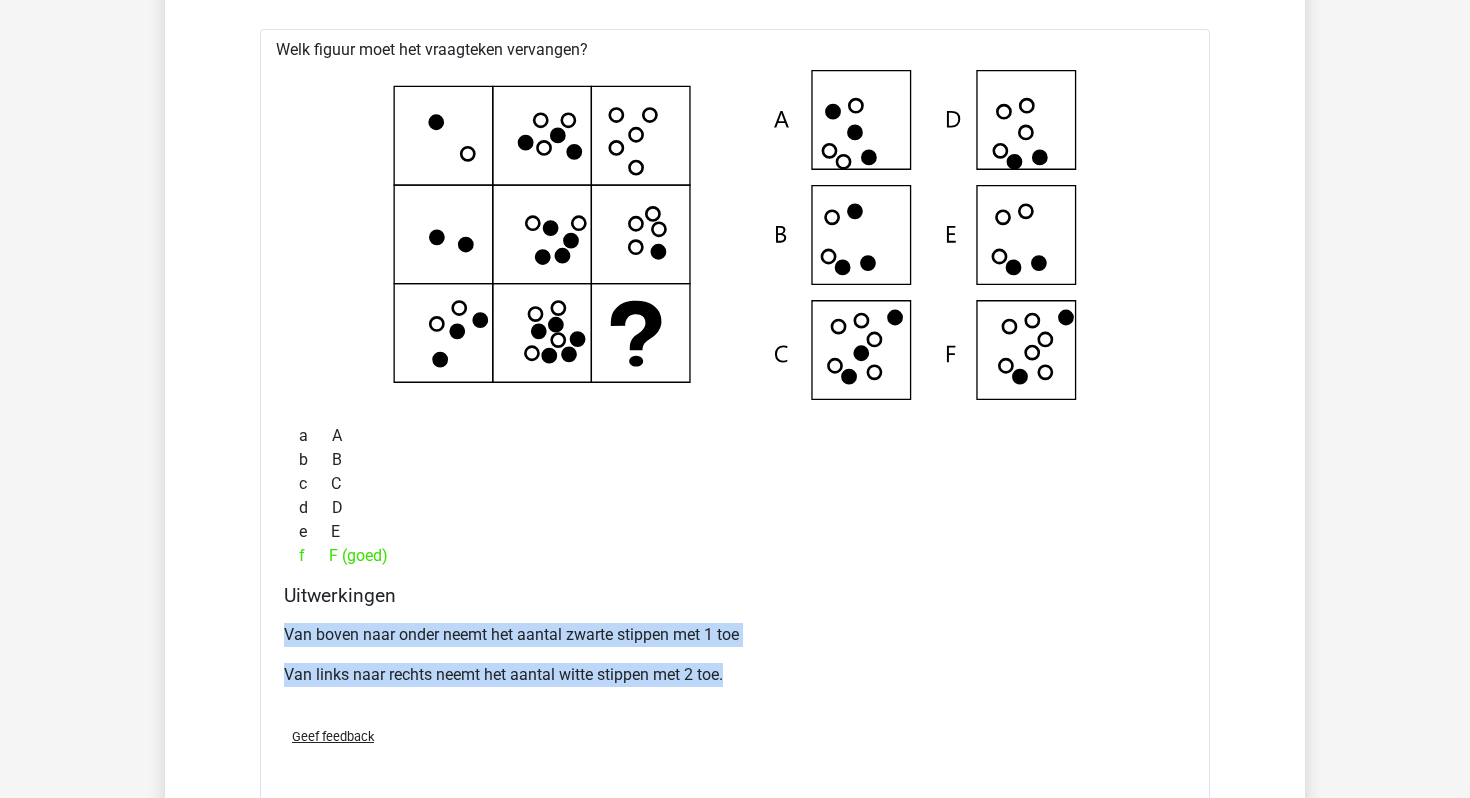 drag, startPoint x: 772, startPoint y: 687, endPoint x: 275, endPoint y: 640, distance: 499.21738 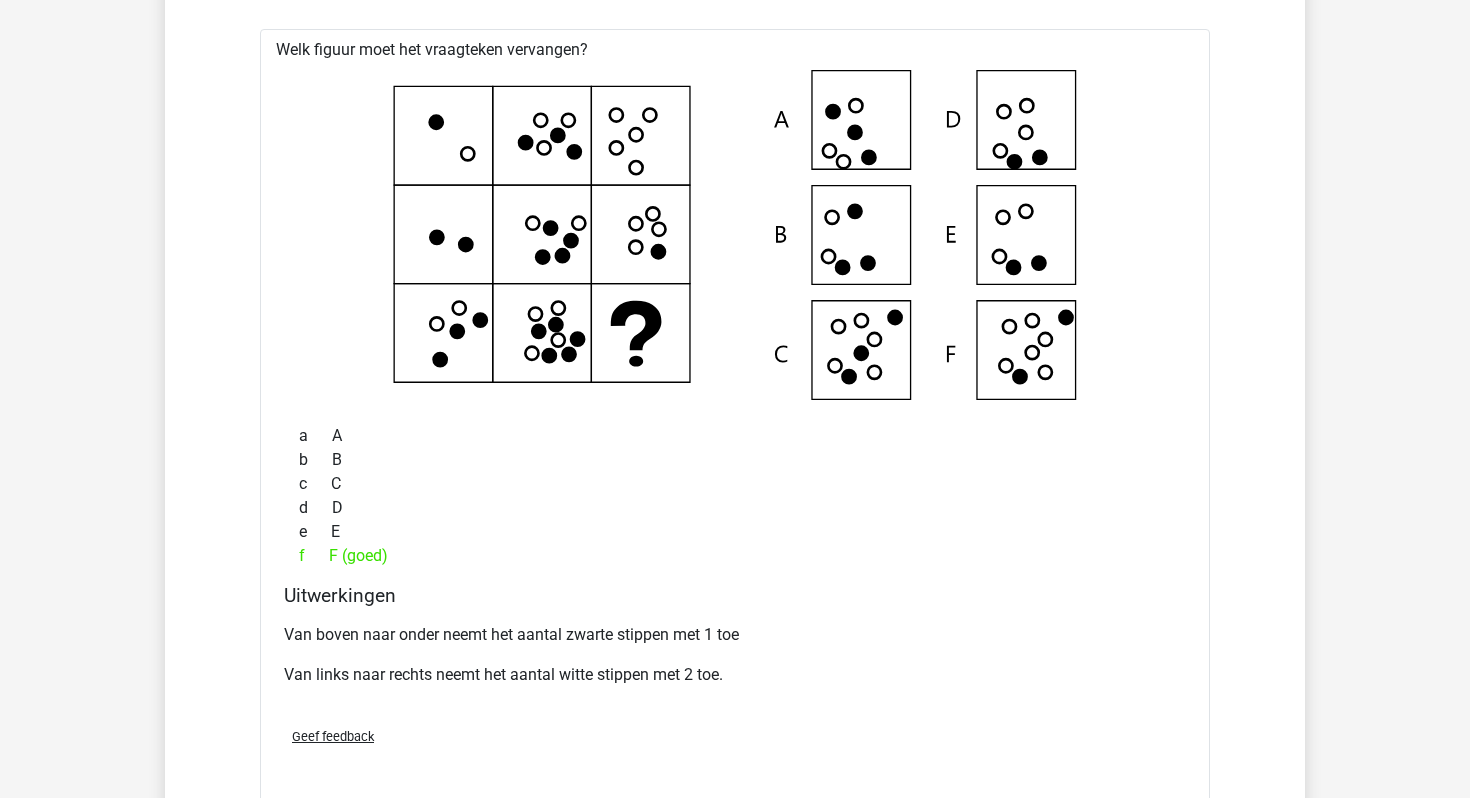 click on "Welk figuur moet het vraagteken vervangen?
a
b c" at bounding box center (735, 416) 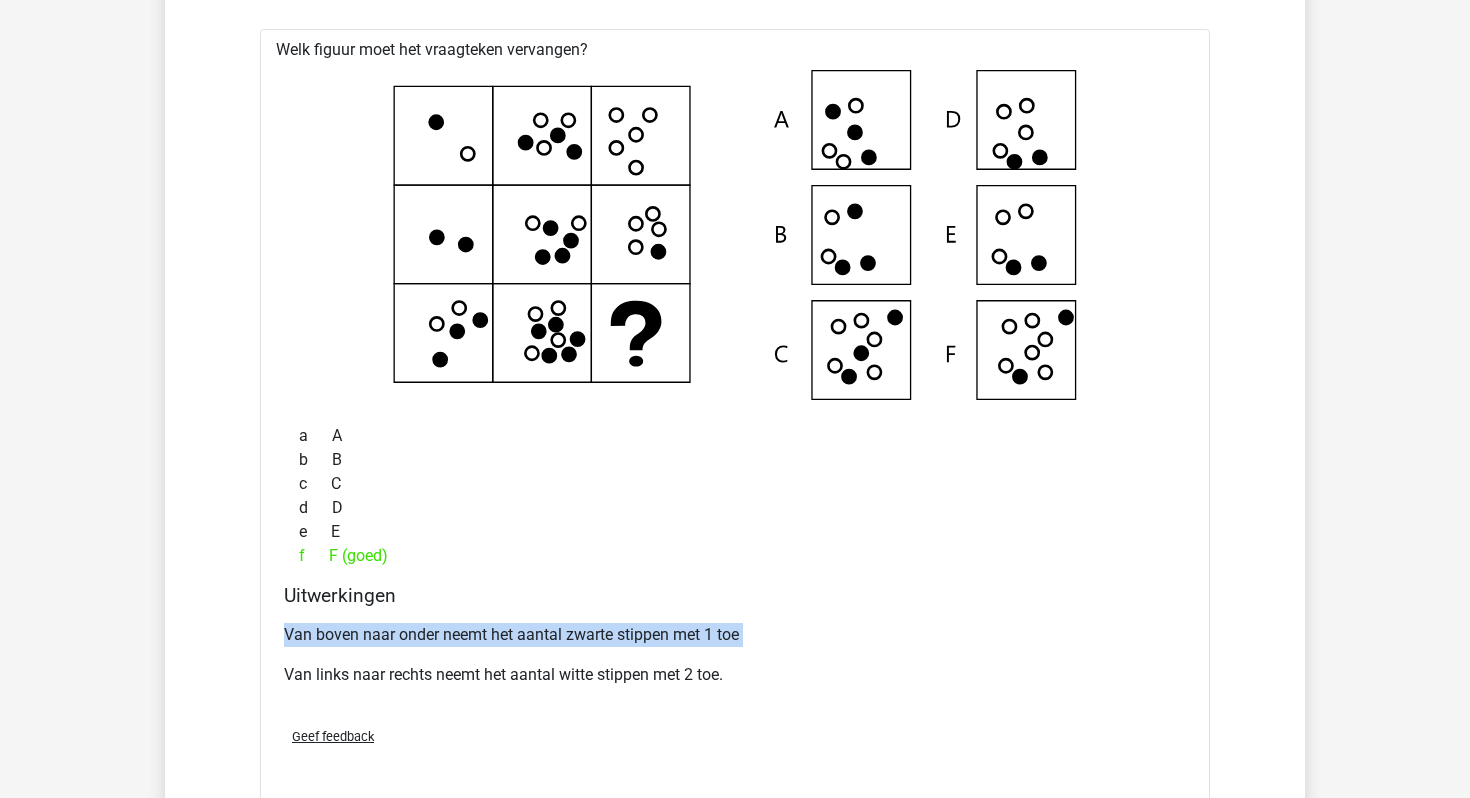 drag, startPoint x: 286, startPoint y: 632, endPoint x: 779, endPoint y: 659, distance: 493.7388 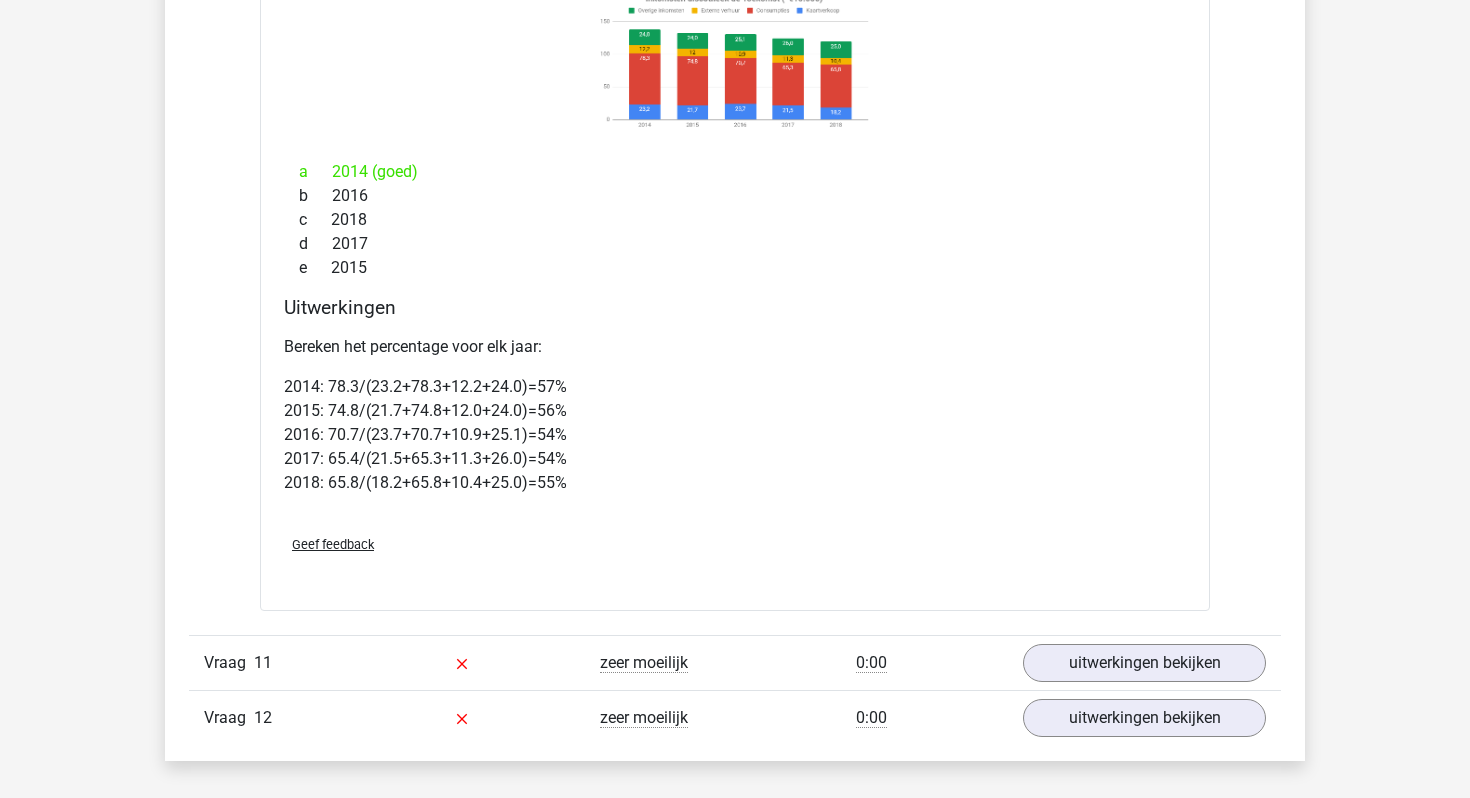 scroll, scrollTop: 6006, scrollLeft: 0, axis: vertical 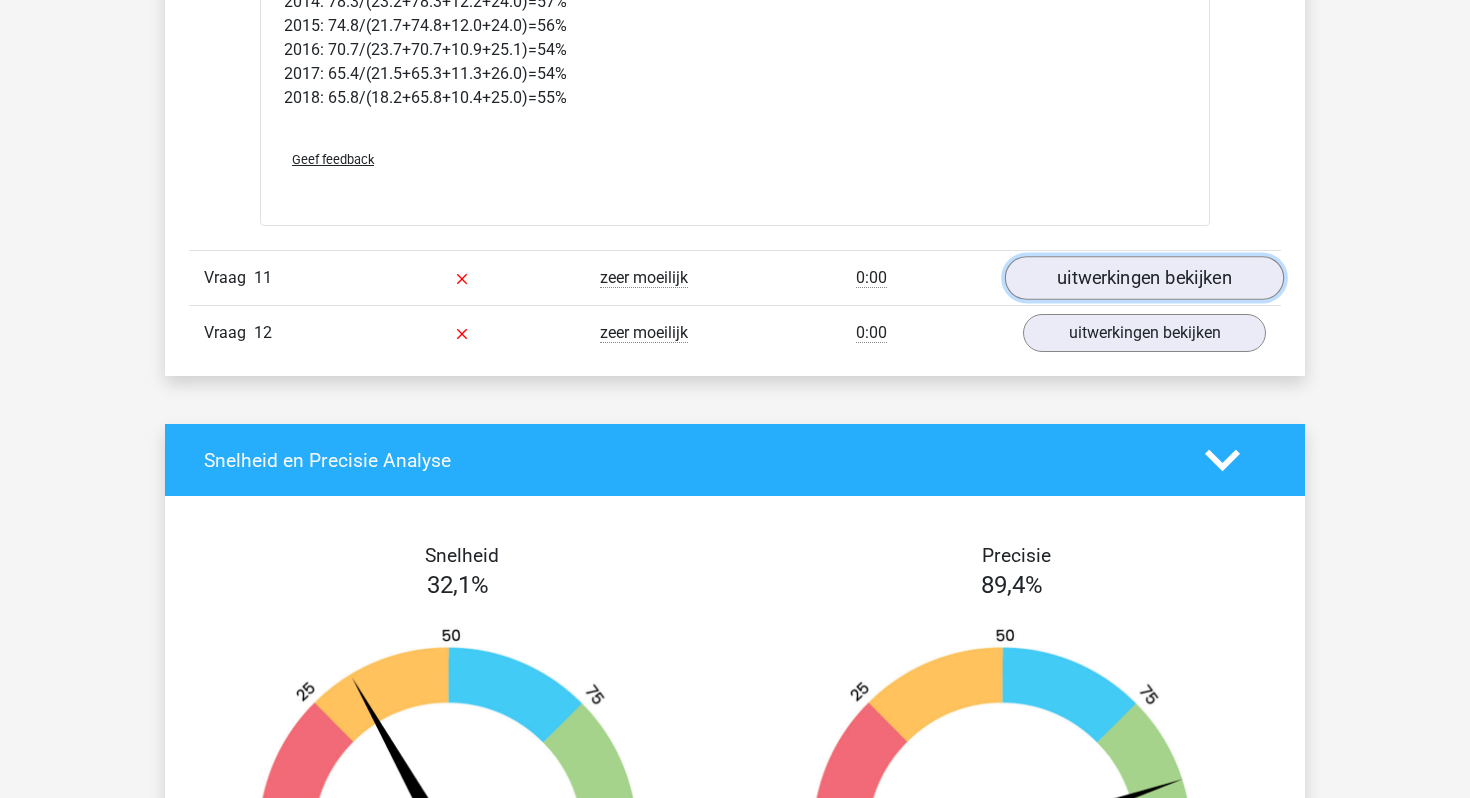 click on "uitwerkingen bekijken" at bounding box center [1144, 279] 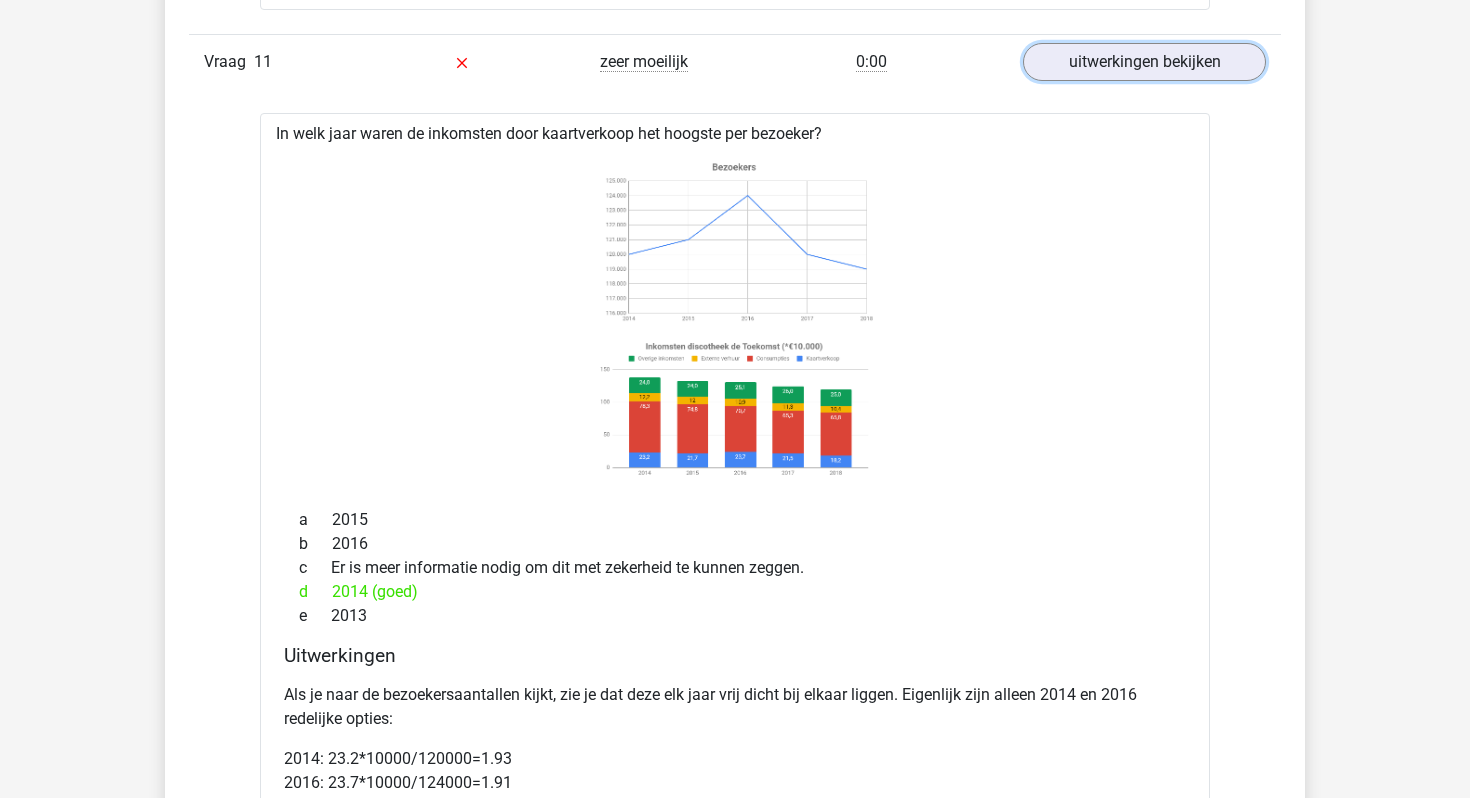 scroll, scrollTop: 6236, scrollLeft: 0, axis: vertical 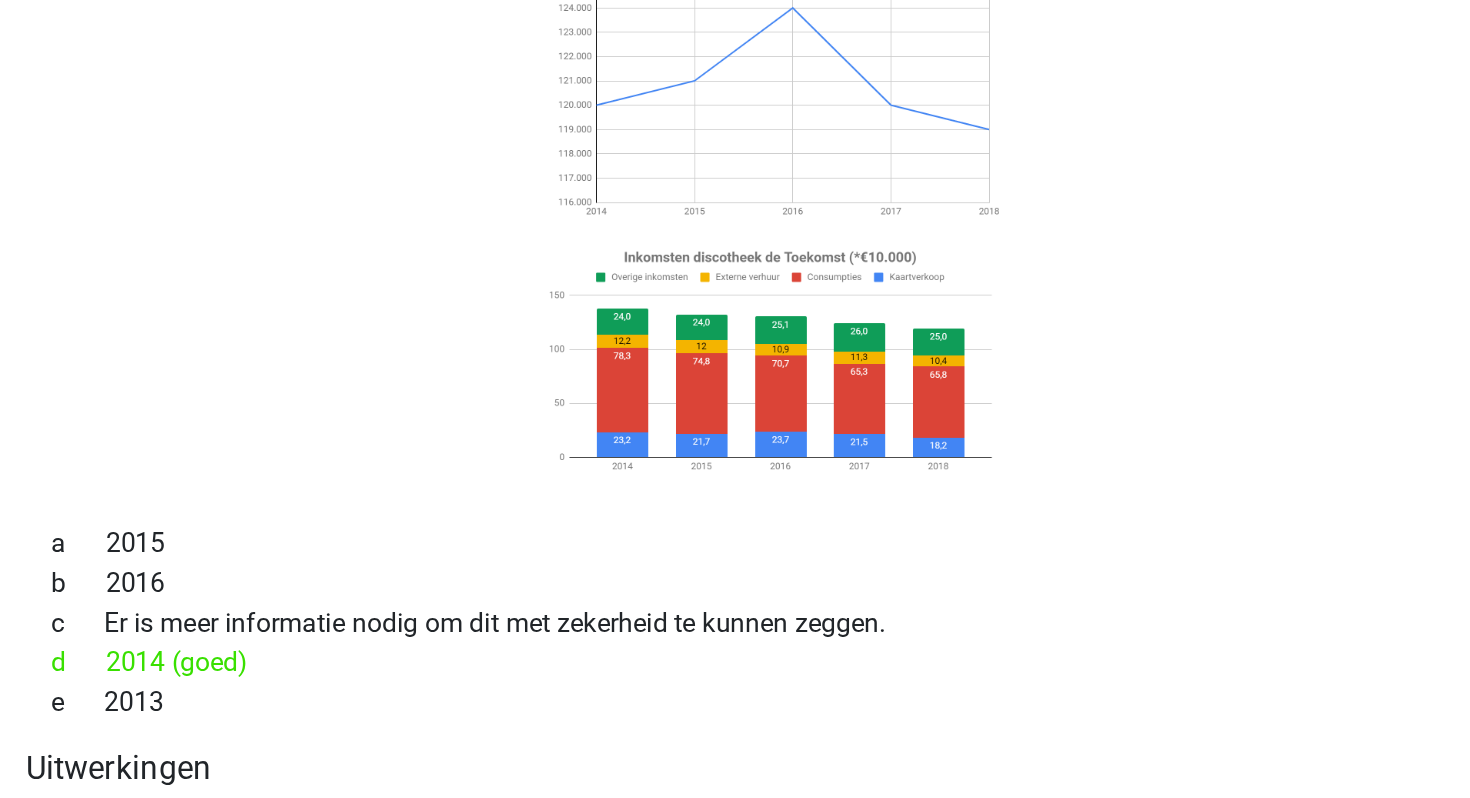 click on "c
Er is meer informatie nodig om dit met zekerheid te kunnen zeggen." at bounding box center [735, 554] 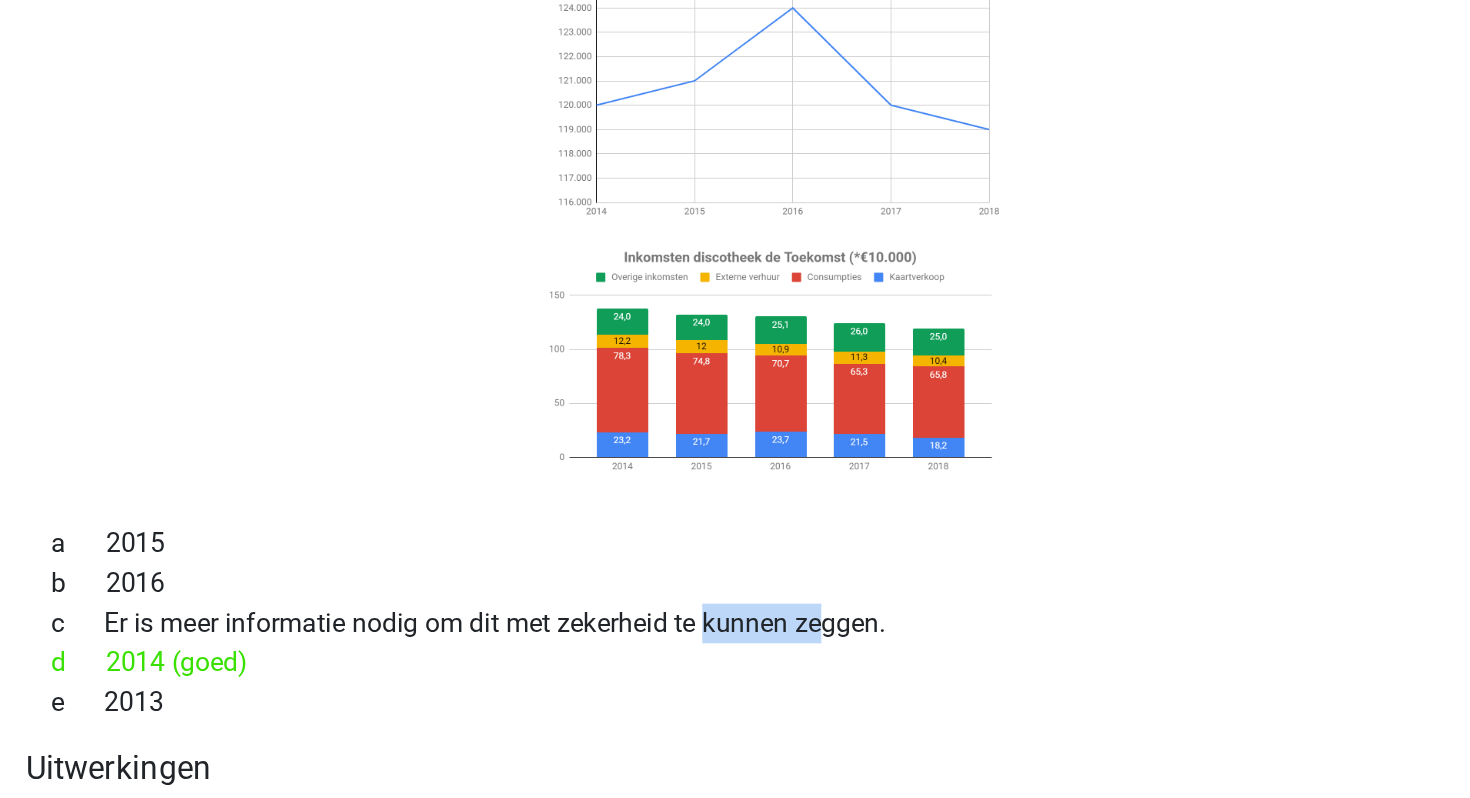 click on "c
Er is meer informatie nodig om dit met zekerheid te kunnen zeggen." at bounding box center [735, 554] 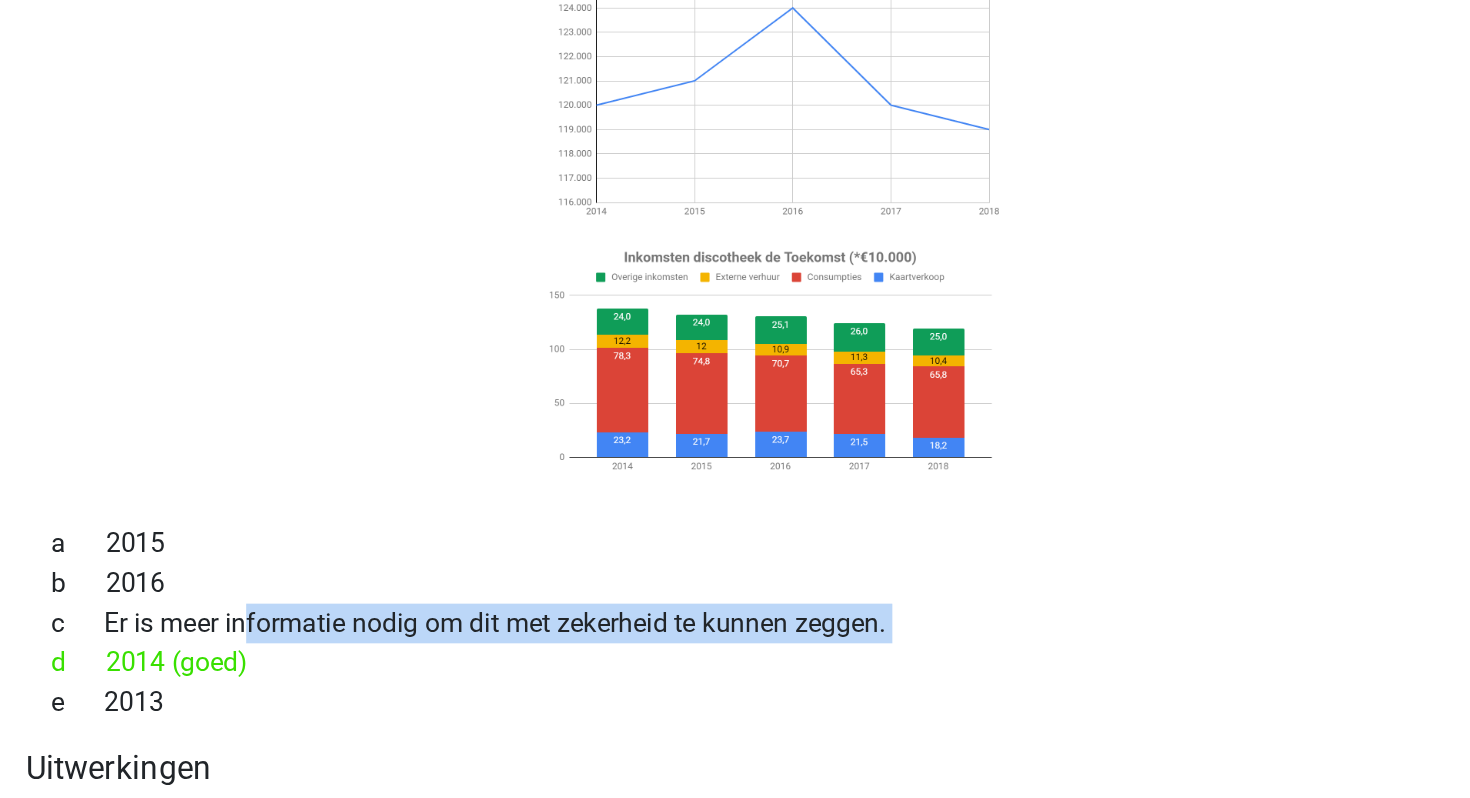 click on "c
Er is meer informatie nodig om dit met zekerheid te kunnen zeggen." at bounding box center [735, 554] 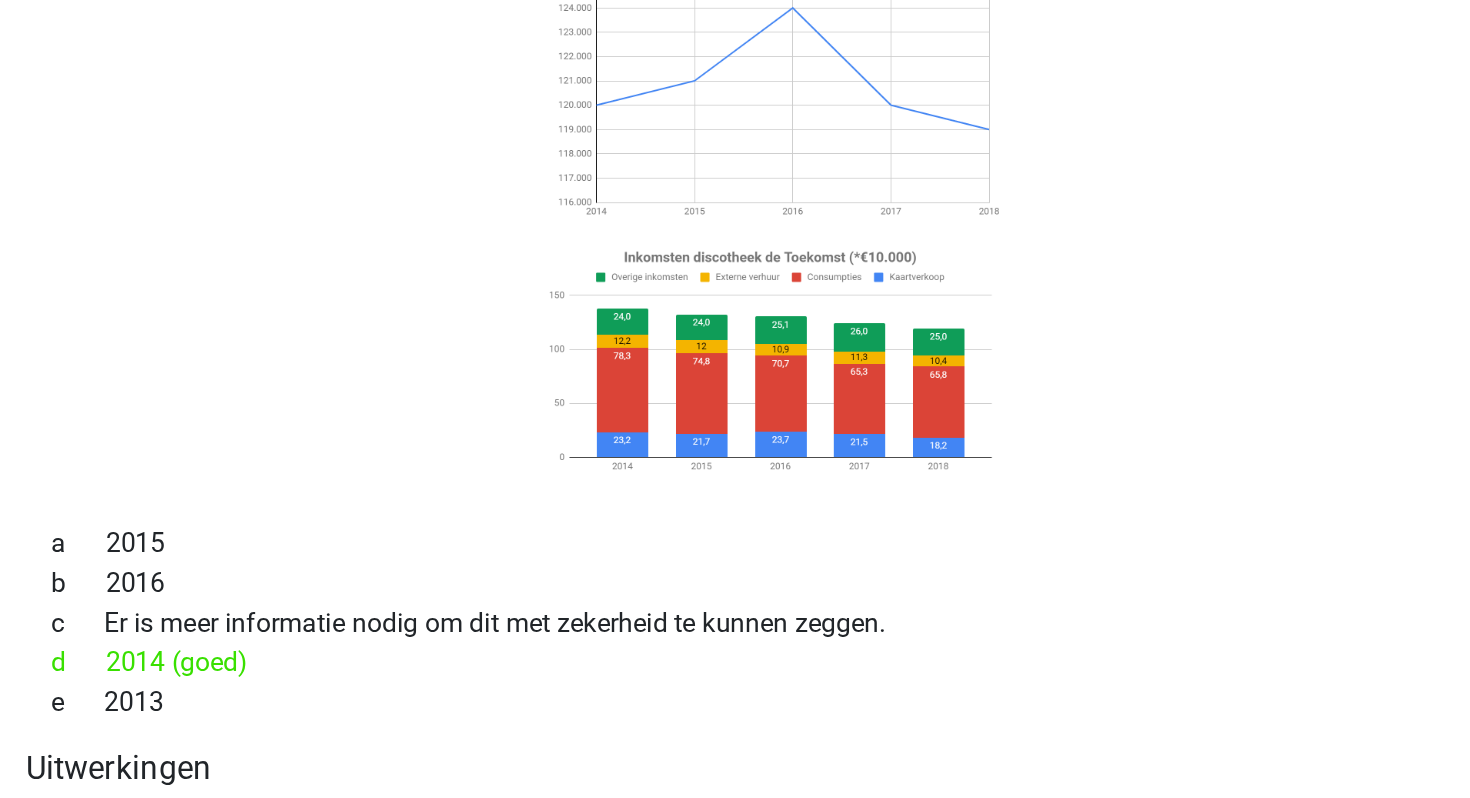 click on "b
2016" at bounding box center [735, 530] 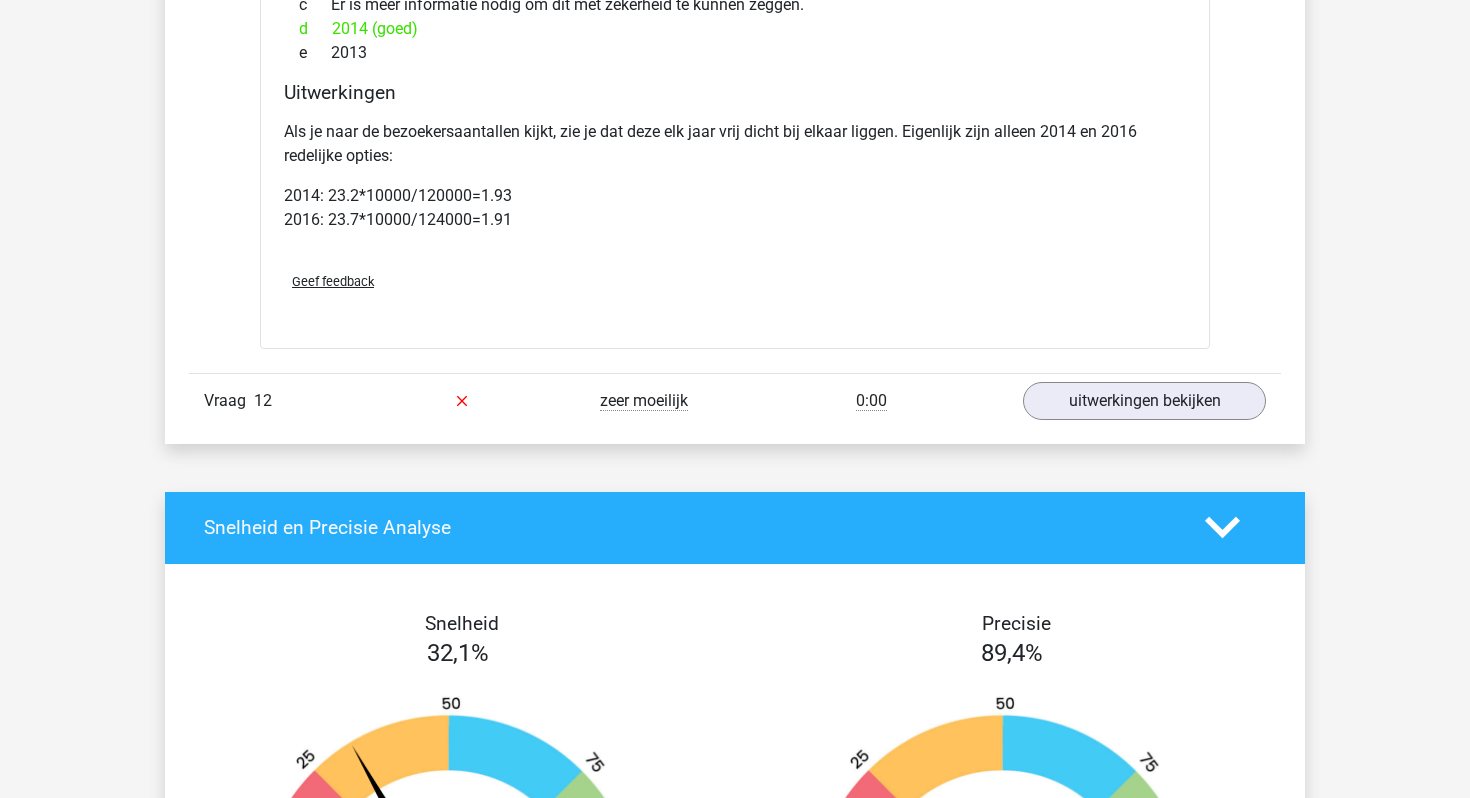 scroll, scrollTop: 6793, scrollLeft: 0, axis: vertical 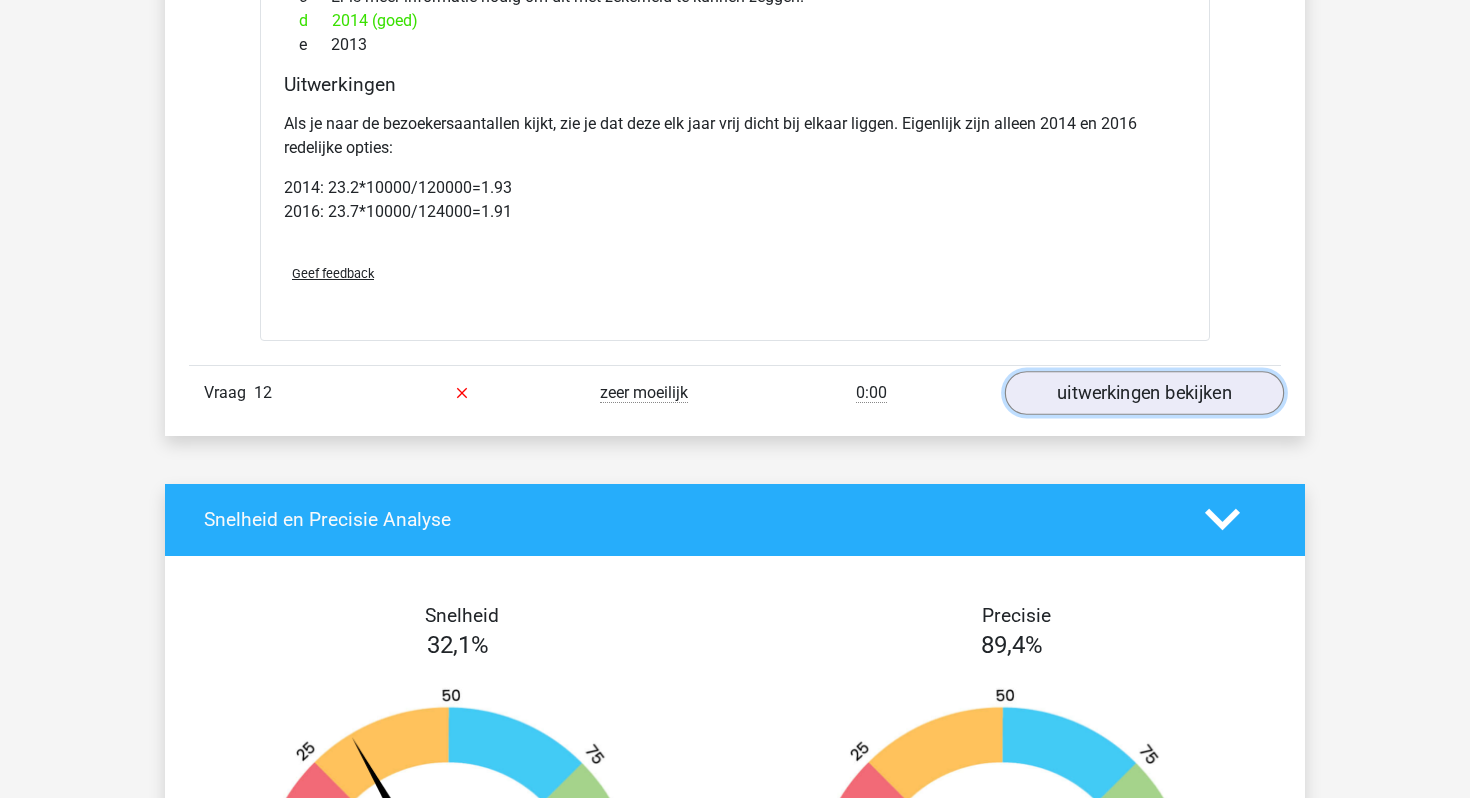 click on "uitwerkingen bekijken" at bounding box center [1144, 393] 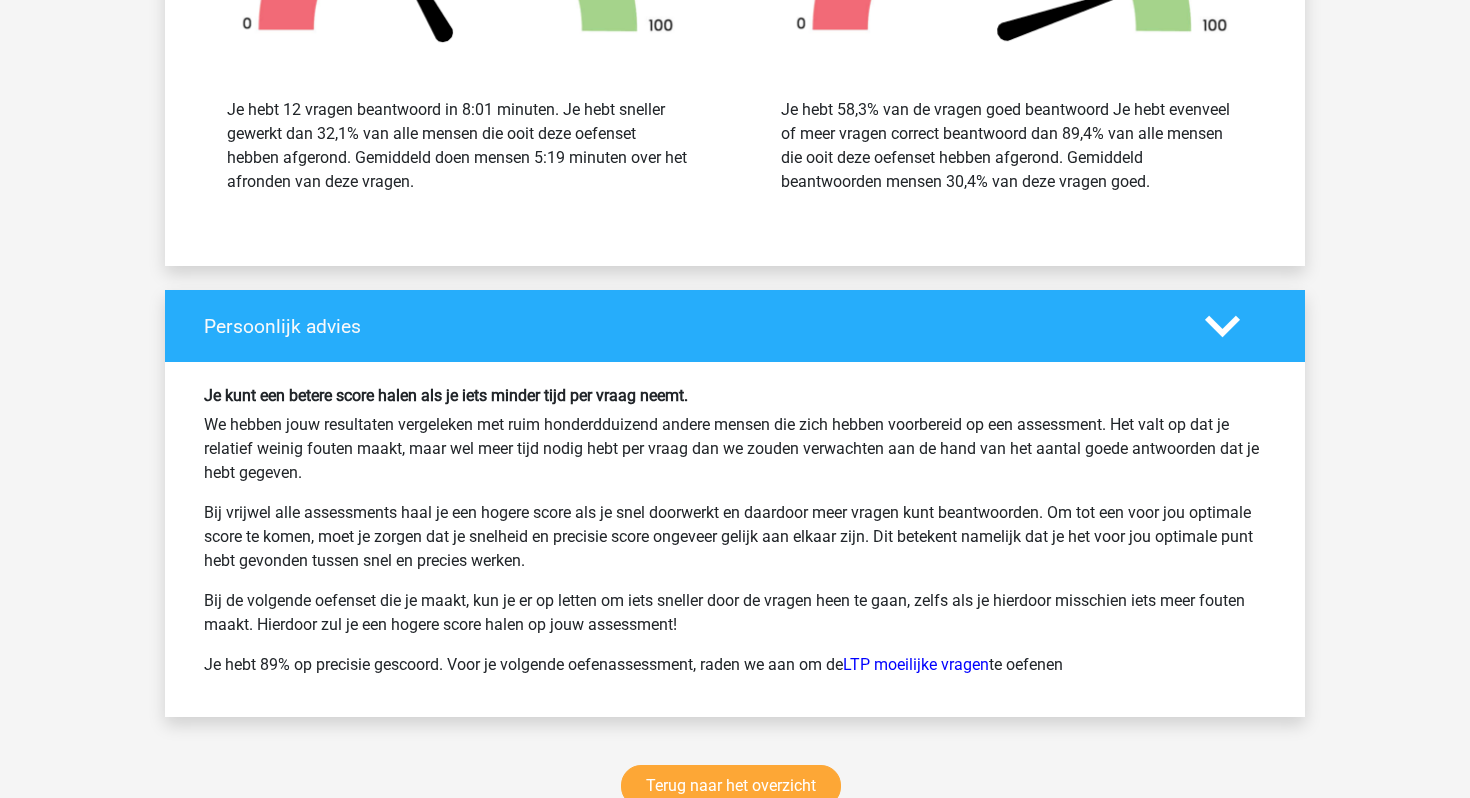 scroll, scrollTop: 8414, scrollLeft: 0, axis: vertical 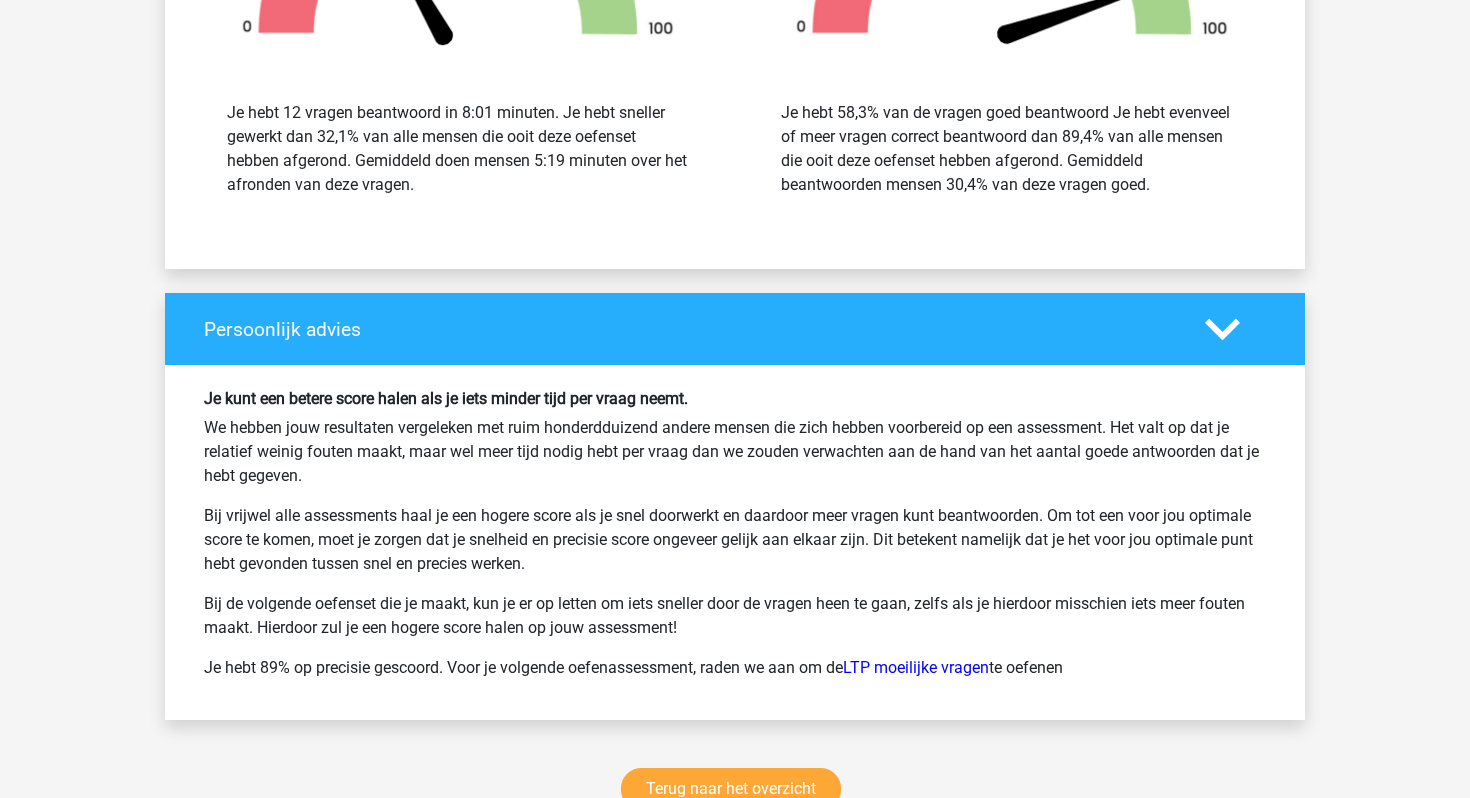 drag, startPoint x: 939, startPoint y: 483, endPoint x: 161, endPoint y: 403, distance: 782.1023 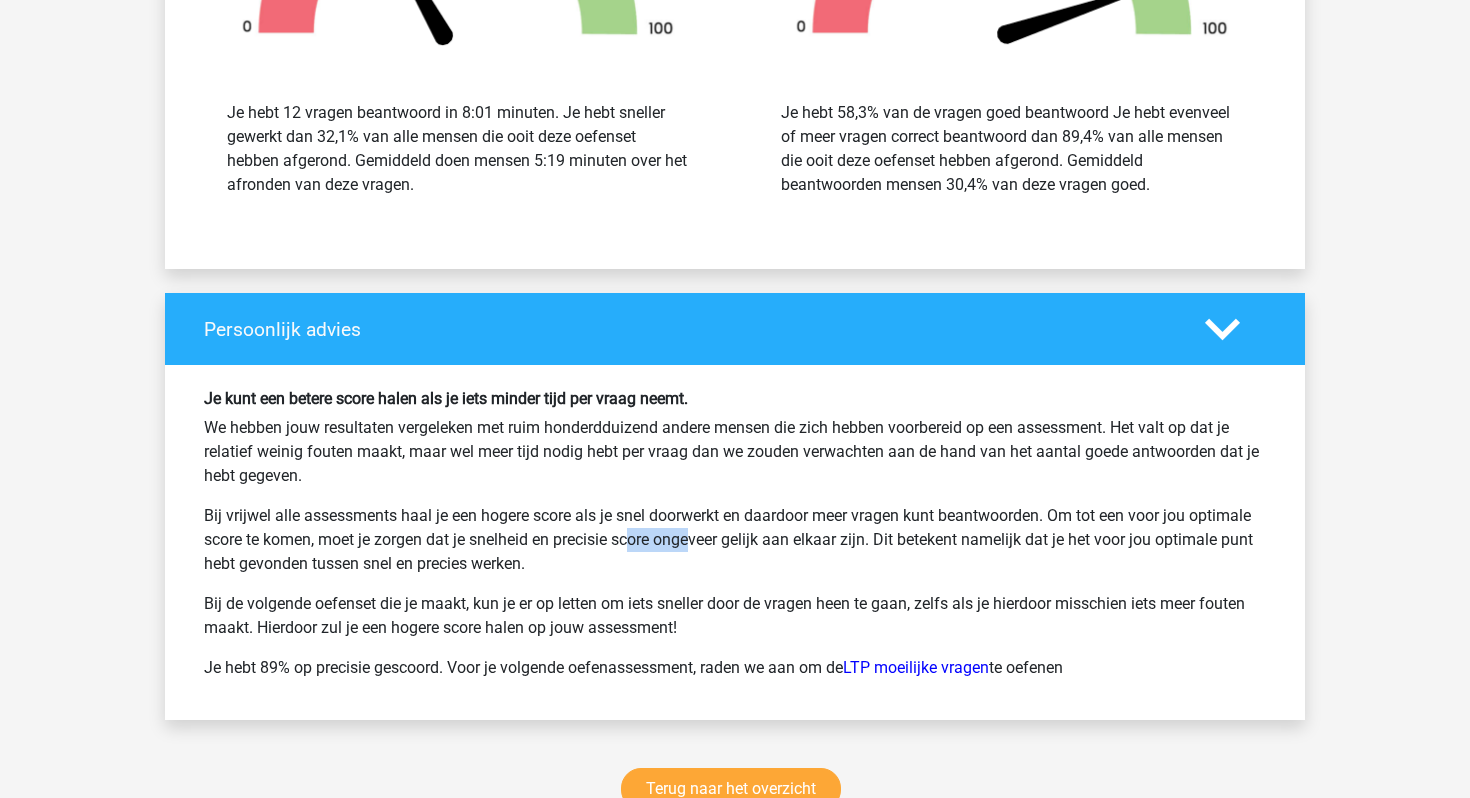 click on "Bij vrijwel alle assessments haal je een hogere score als je snel doorwerkt en daardoor meer vragen kunt beantwoorden. Om tot een voor jou optimale score te komen, moet je zorgen dat je snelheid en precisie score ongeveer gelijk aan elkaar zijn.  Dit betekent namelijk dat je het voor jou optimale punt hebt gevonden tussen snel en precies werken." at bounding box center [735, 540] 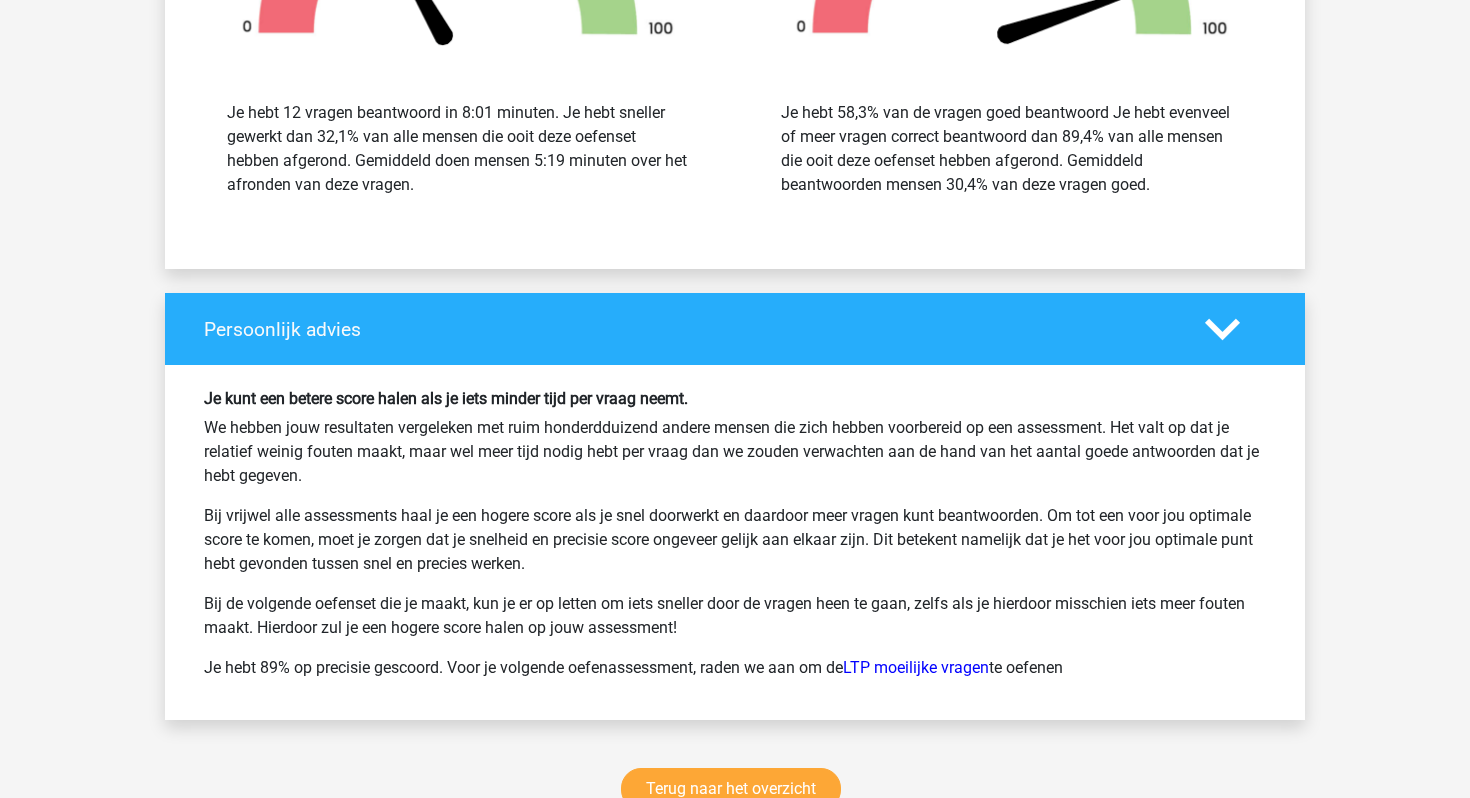 click on "Bij de volgende oefenset die je maakt, kun je er op letten om iets sneller door de vragen heen te gaan, zelfs als je hierdoor misschien iets meer fouten maakt. Hierdoor zul je een hogere score halen op jouw assessment!" at bounding box center (735, 616) 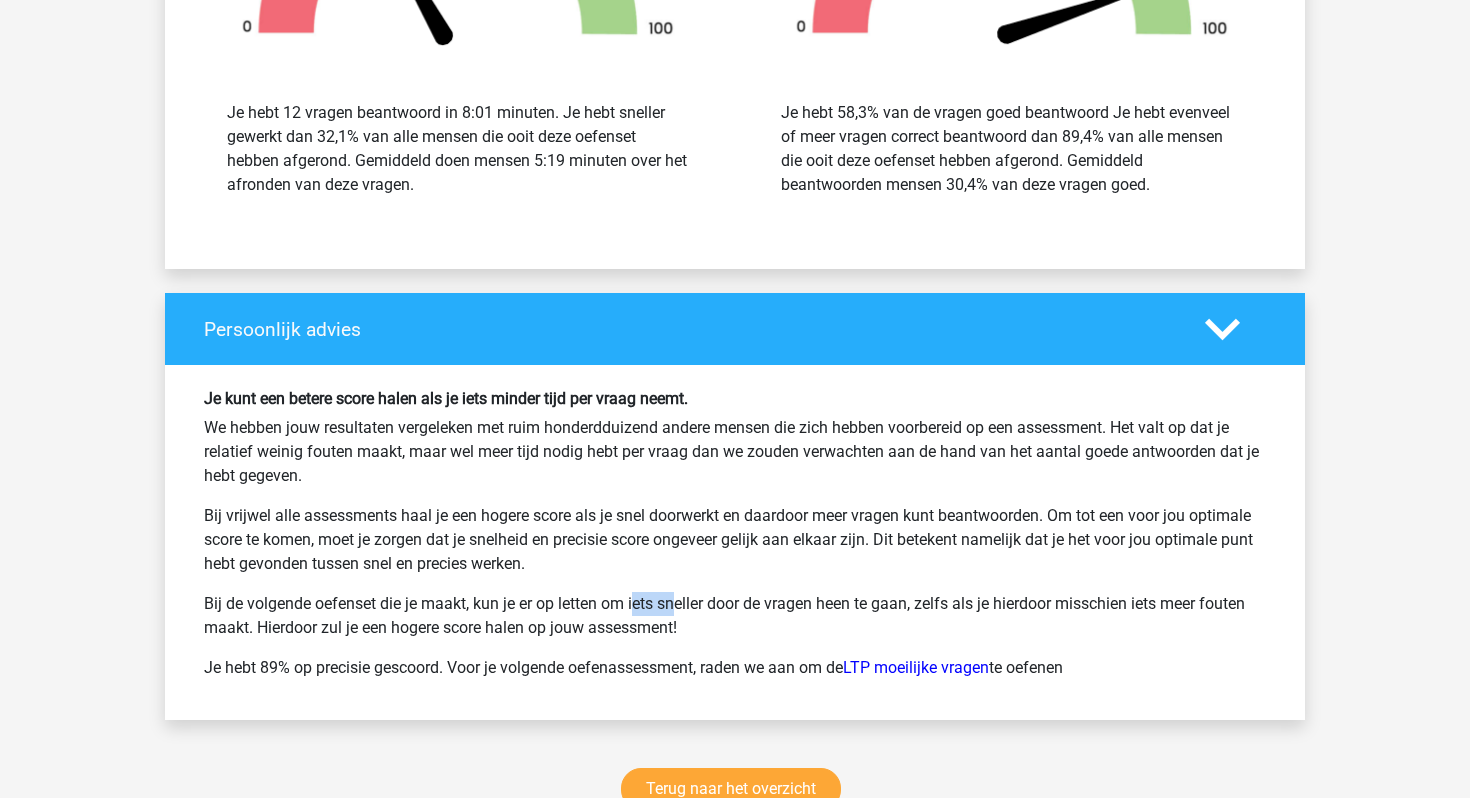 click on "Bij de volgende oefenset die je maakt, kun je er op letten om iets sneller door de vragen heen te gaan, zelfs als je hierdoor misschien iets meer fouten maakt. Hierdoor zul je een hogere score halen op jouw assessment!" at bounding box center (735, 616) 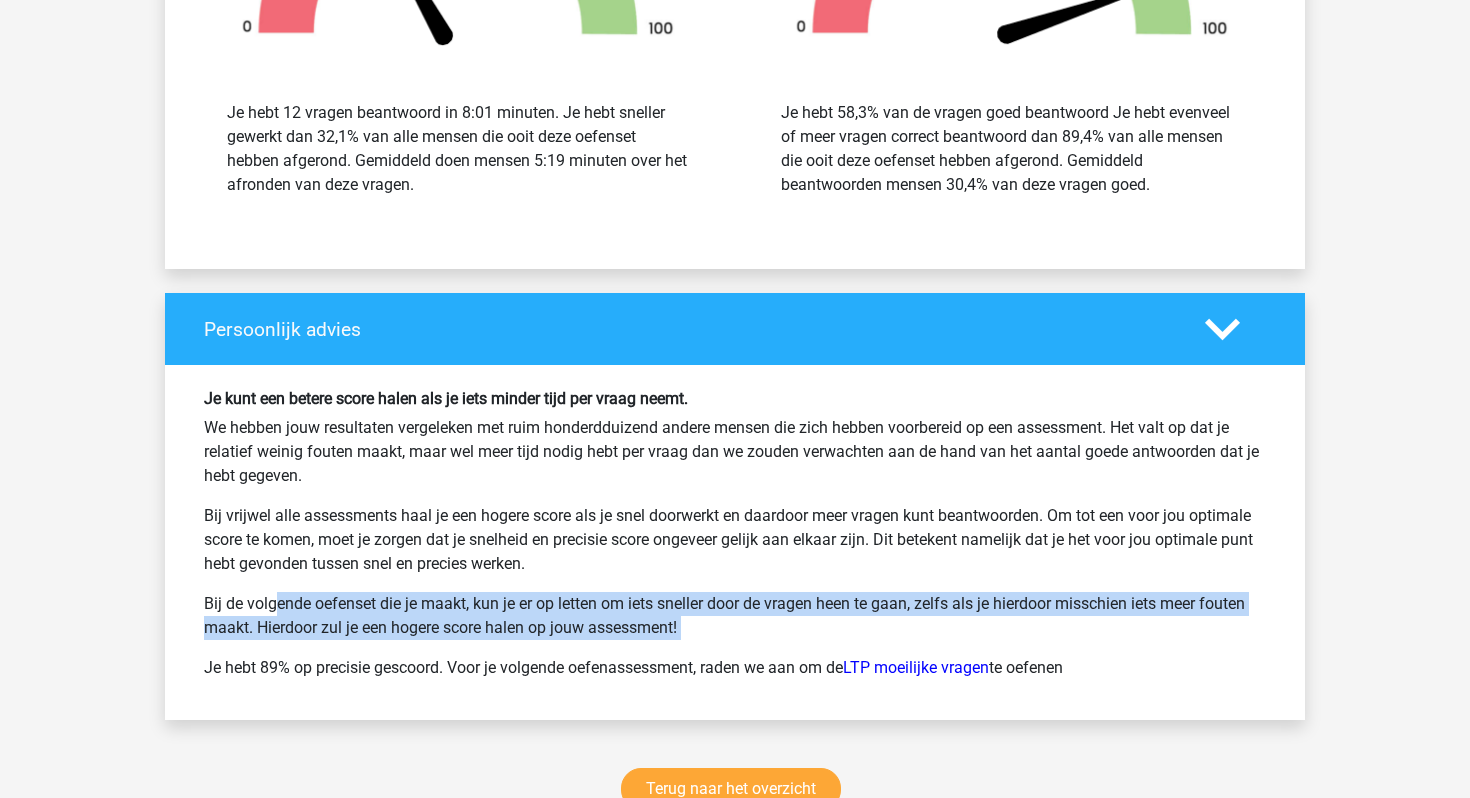 click on "Bij de volgende oefenset die je maakt, kun je er op letten om iets sneller door de vragen heen te gaan, zelfs als je hierdoor misschien iets meer fouten maakt. Hierdoor zul je een hogere score halen op jouw assessment!" at bounding box center (735, 616) 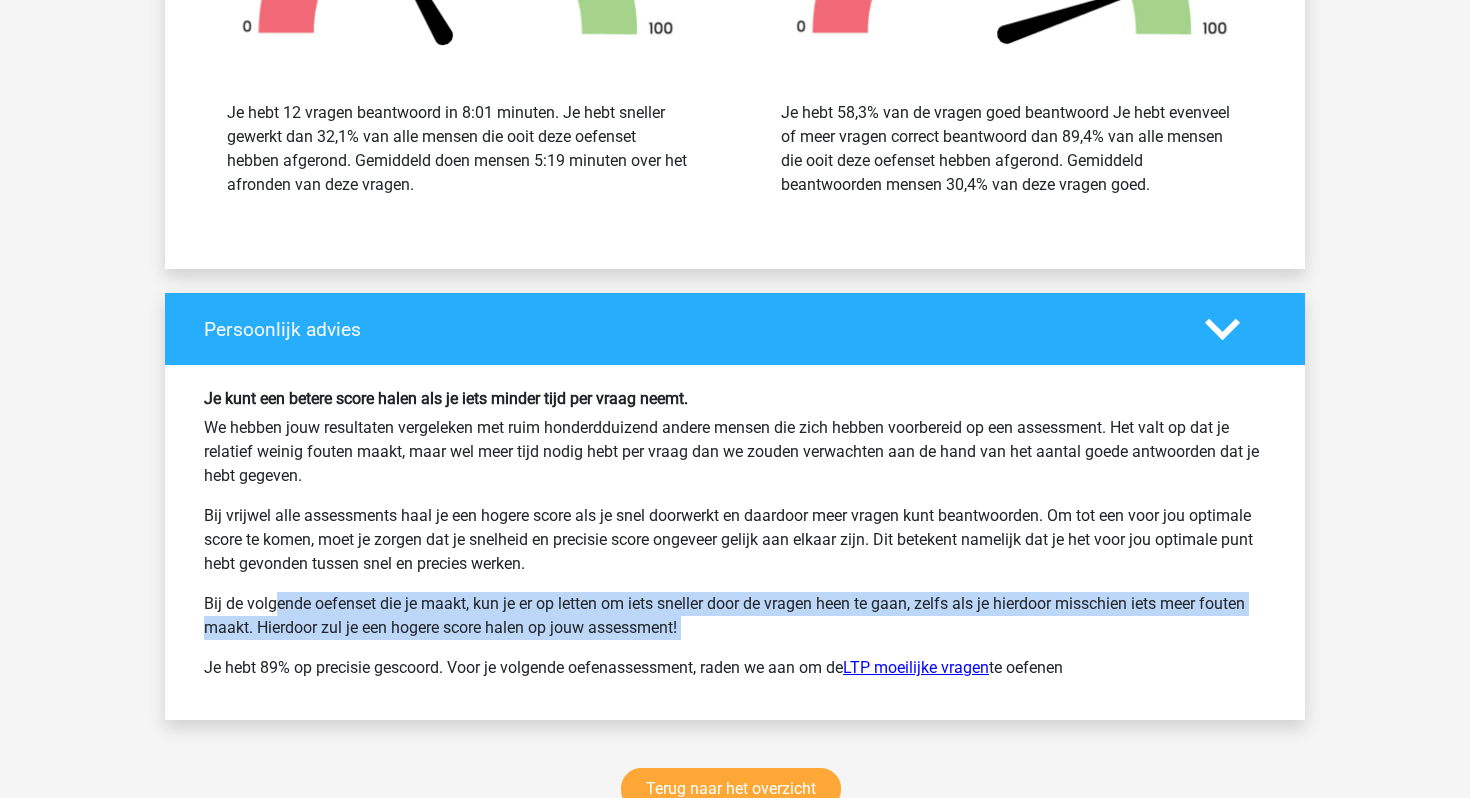 click on "LTP moeilijke vragen" at bounding box center [916, 667] 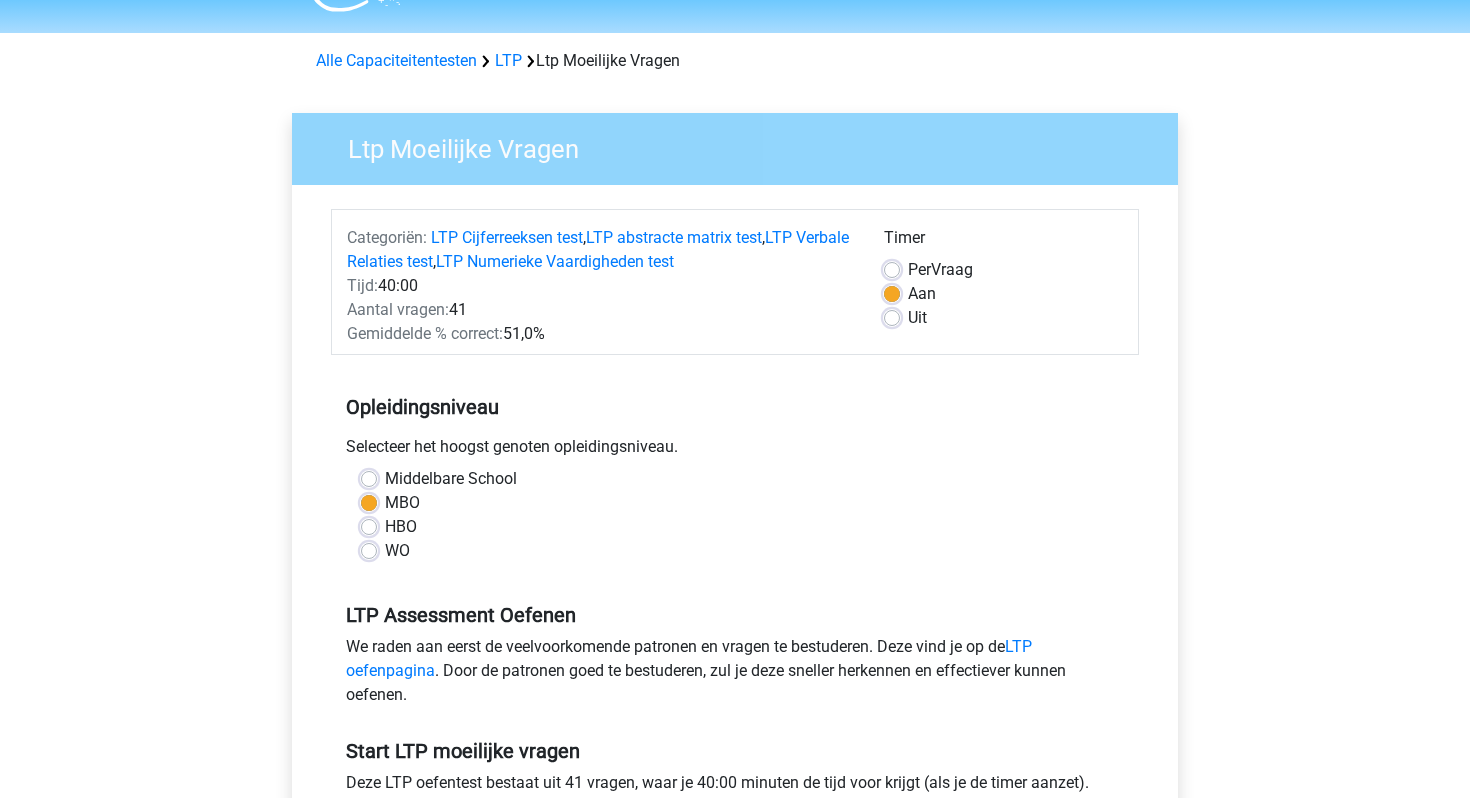 scroll, scrollTop: 55, scrollLeft: 0, axis: vertical 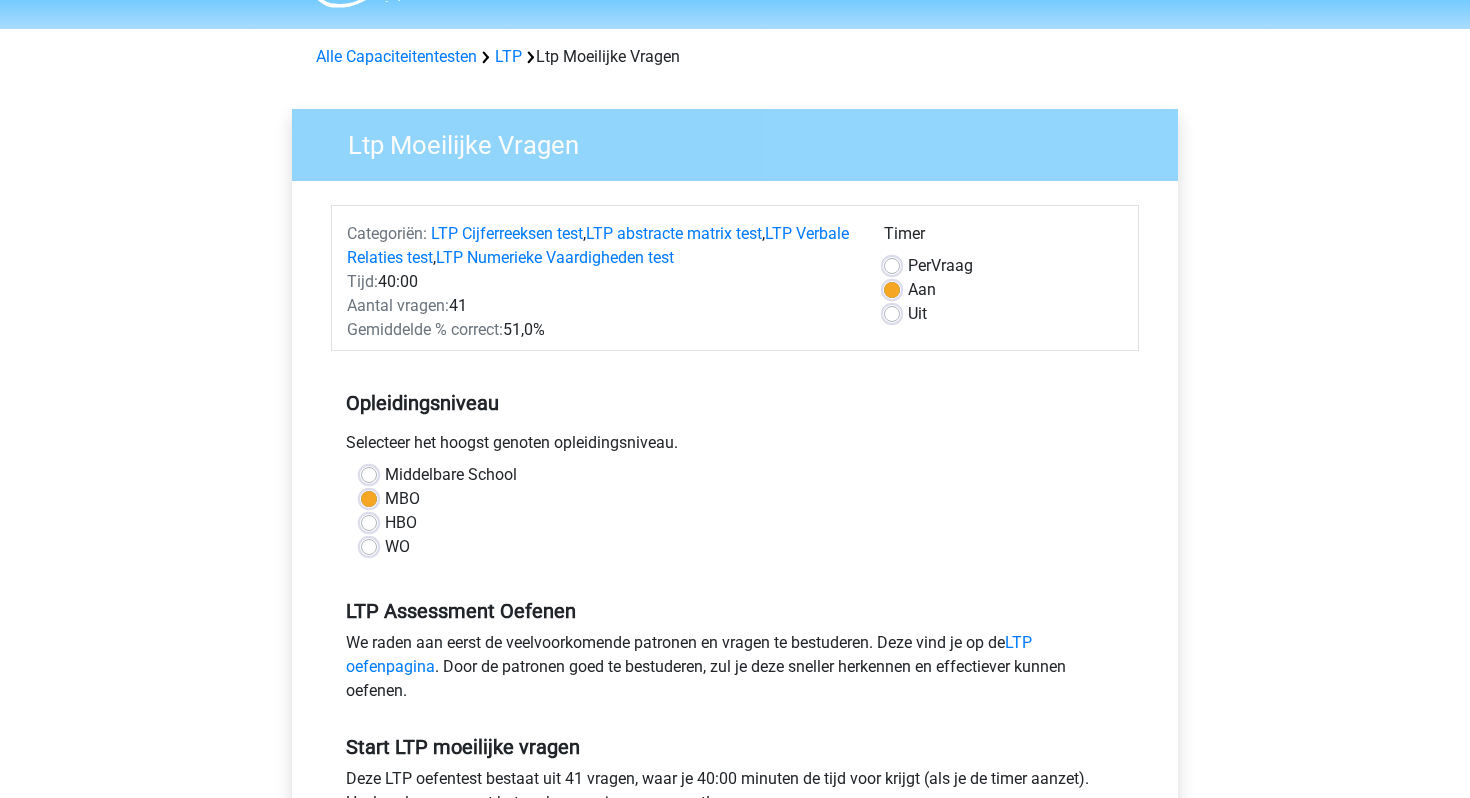 click on "HBO" at bounding box center (735, 523) 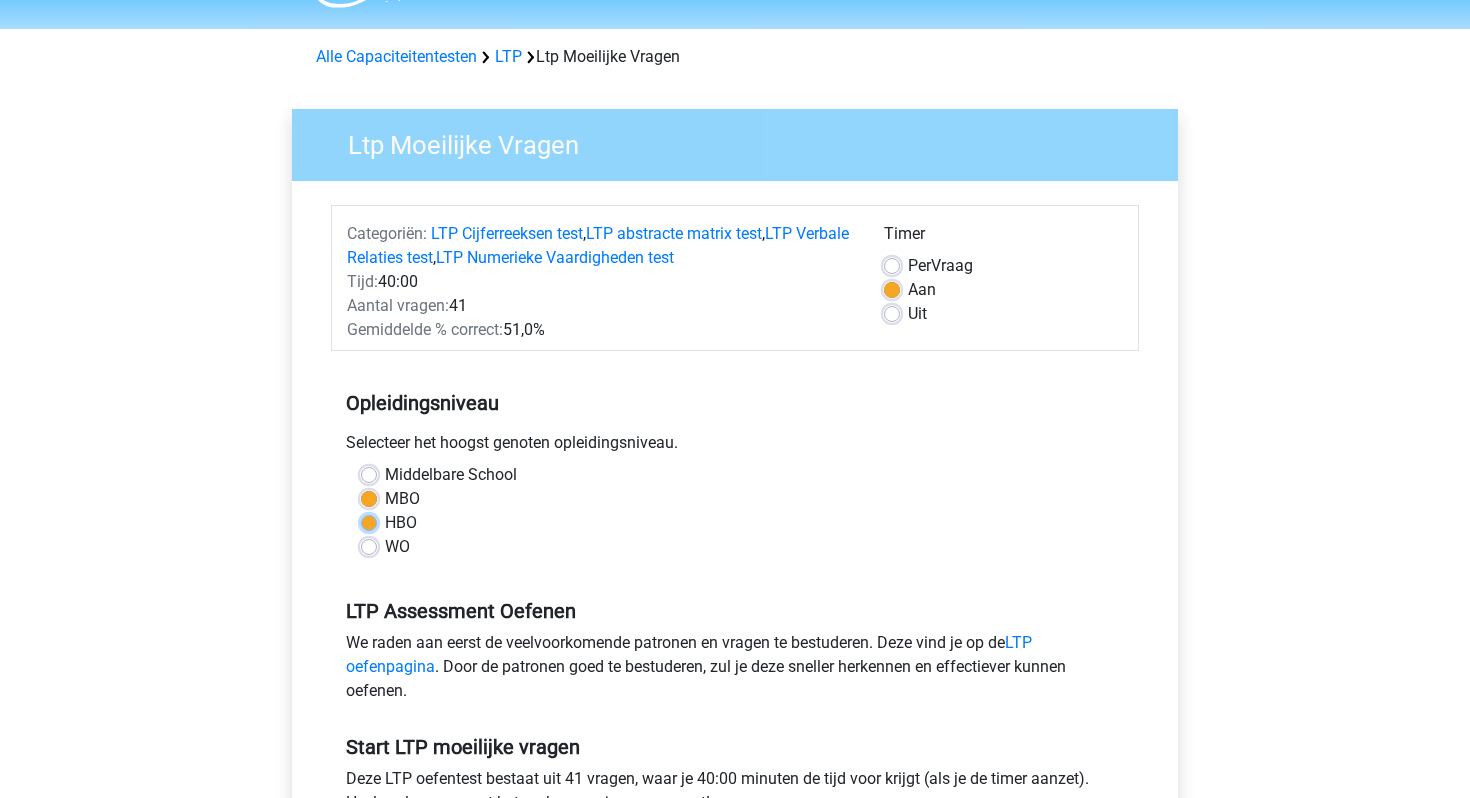 click on "HBO" at bounding box center (369, 521) 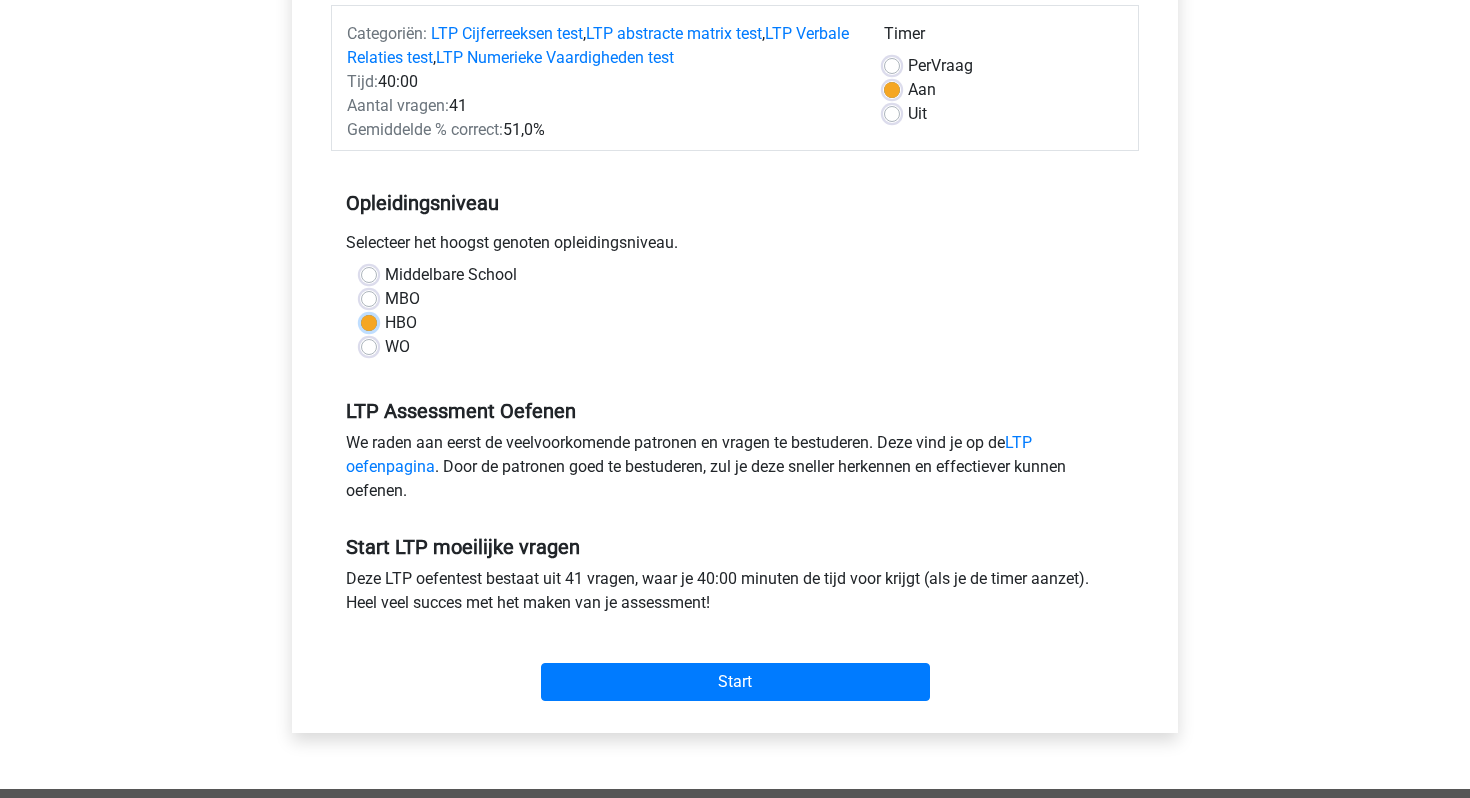 scroll, scrollTop: 258, scrollLeft: 0, axis: vertical 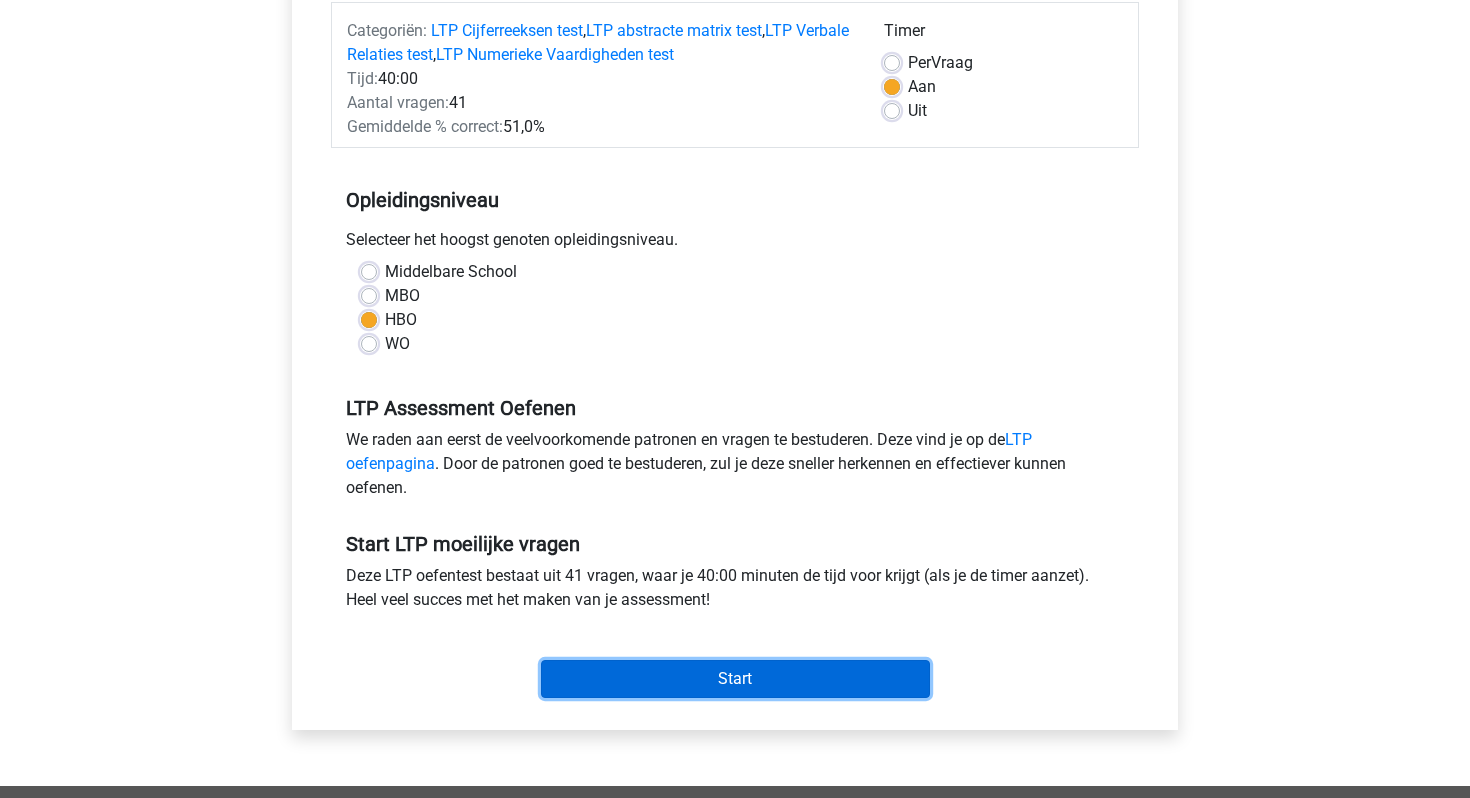 click on "Start" at bounding box center [735, 679] 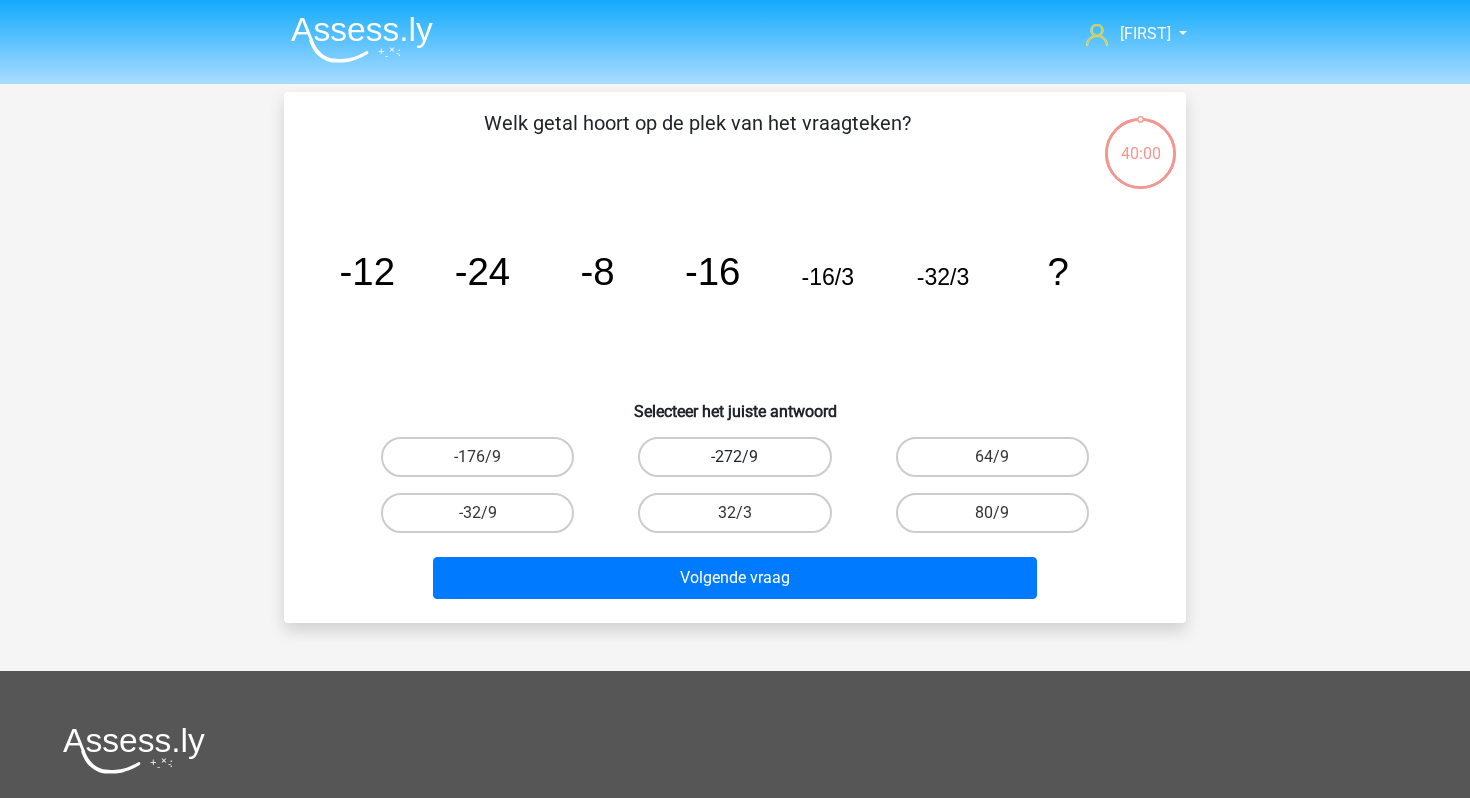 scroll, scrollTop: 0, scrollLeft: 0, axis: both 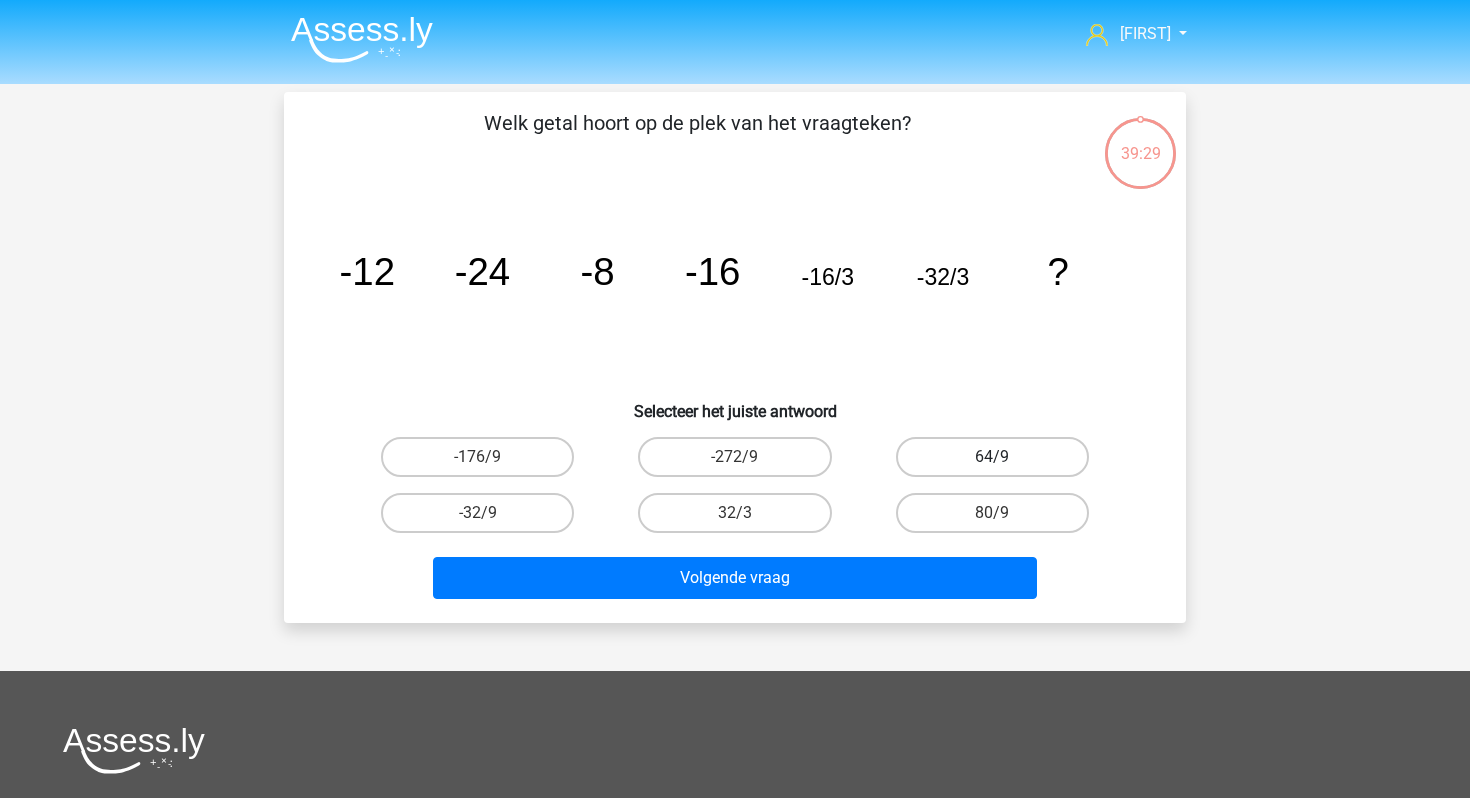 click on "64/9" at bounding box center (992, 457) 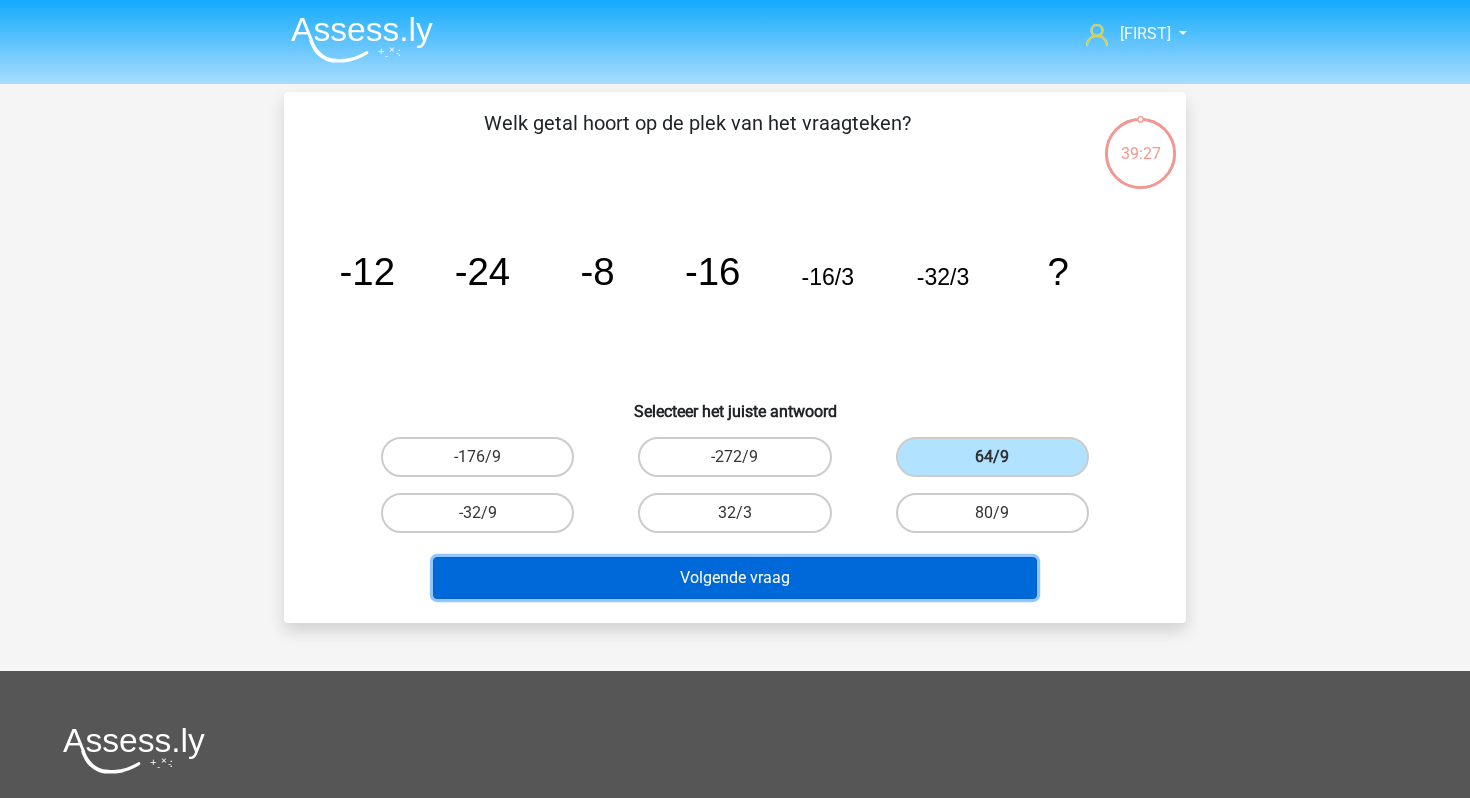 click on "Volgende vraag" at bounding box center (735, 578) 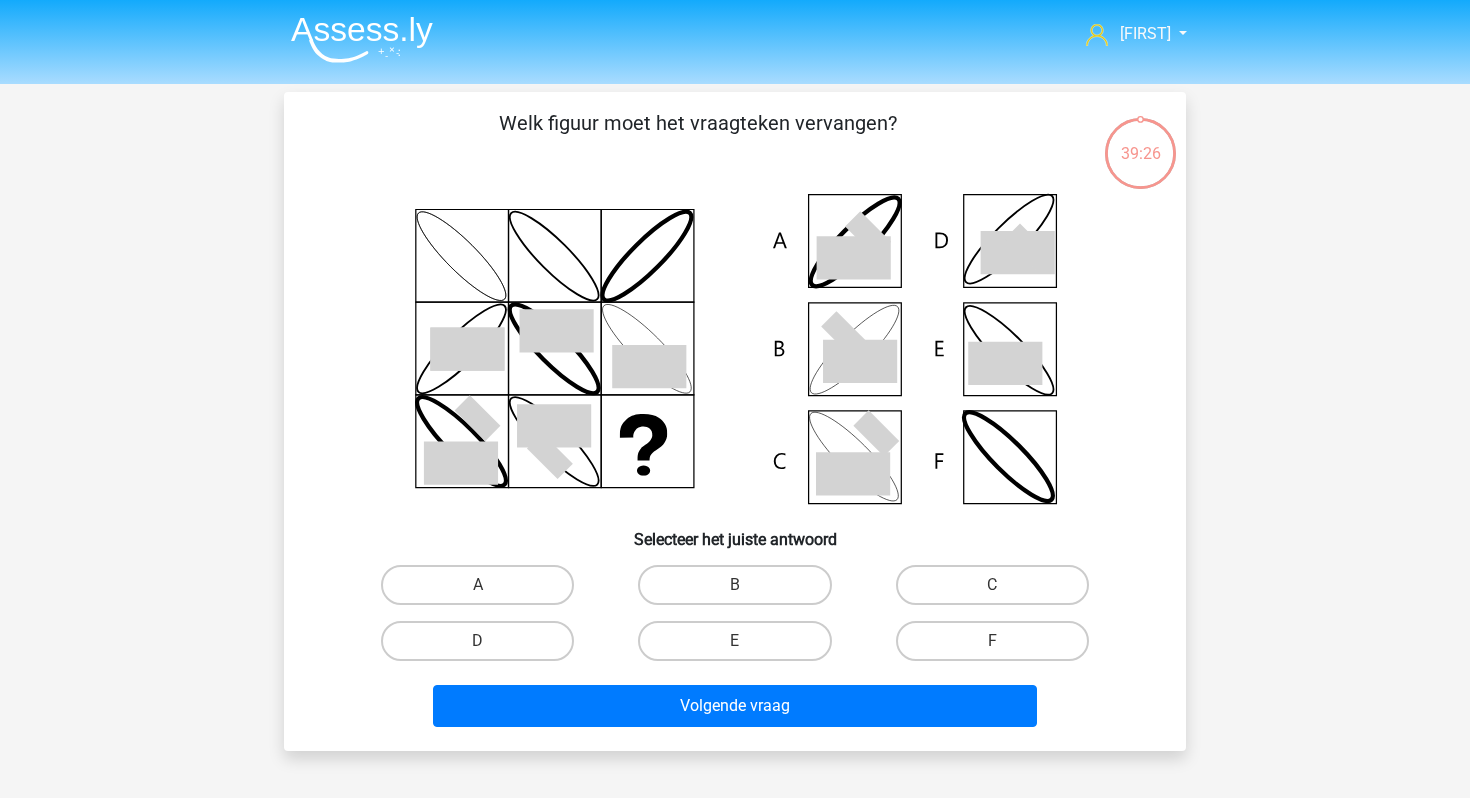 scroll, scrollTop: 92, scrollLeft: 0, axis: vertical 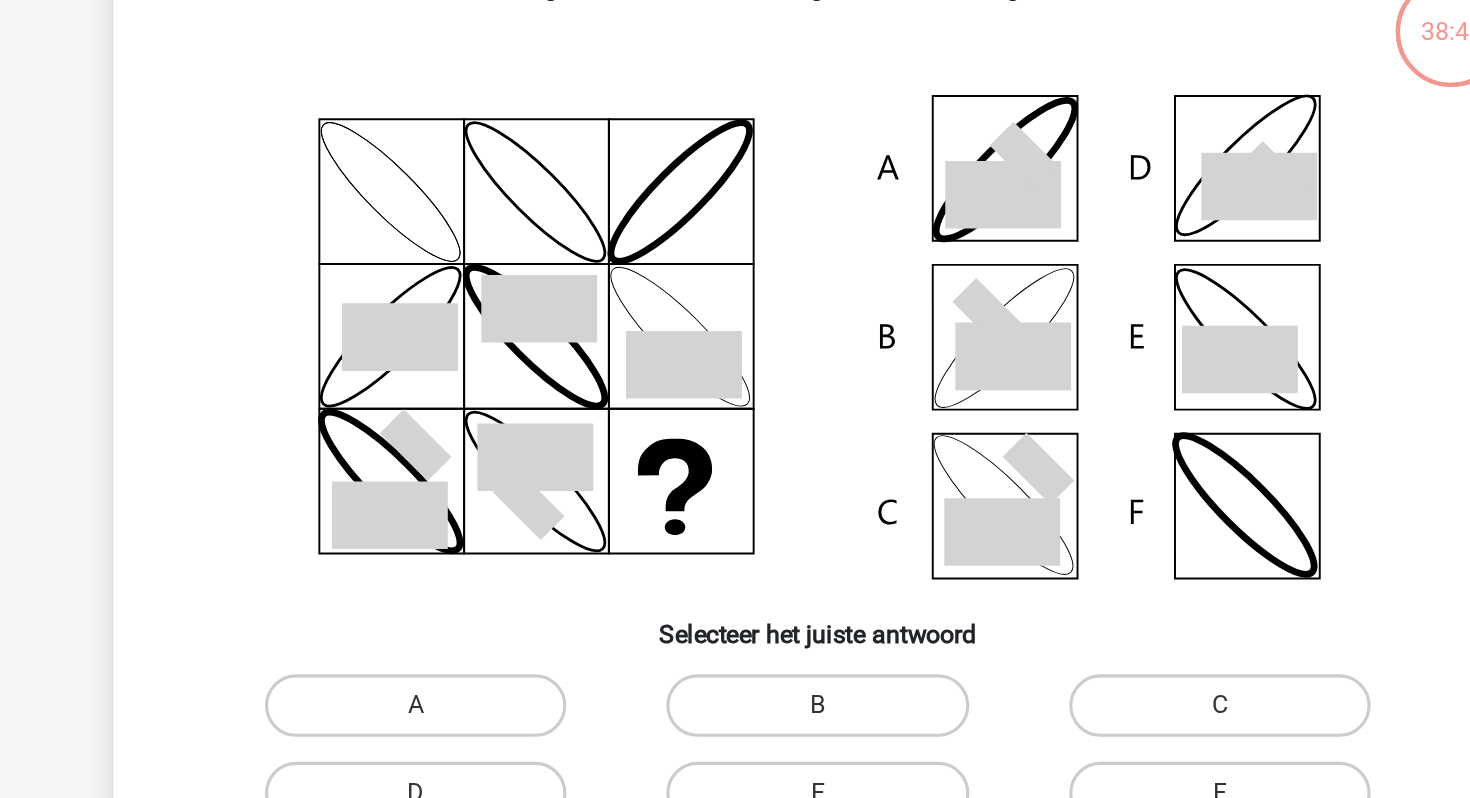 click 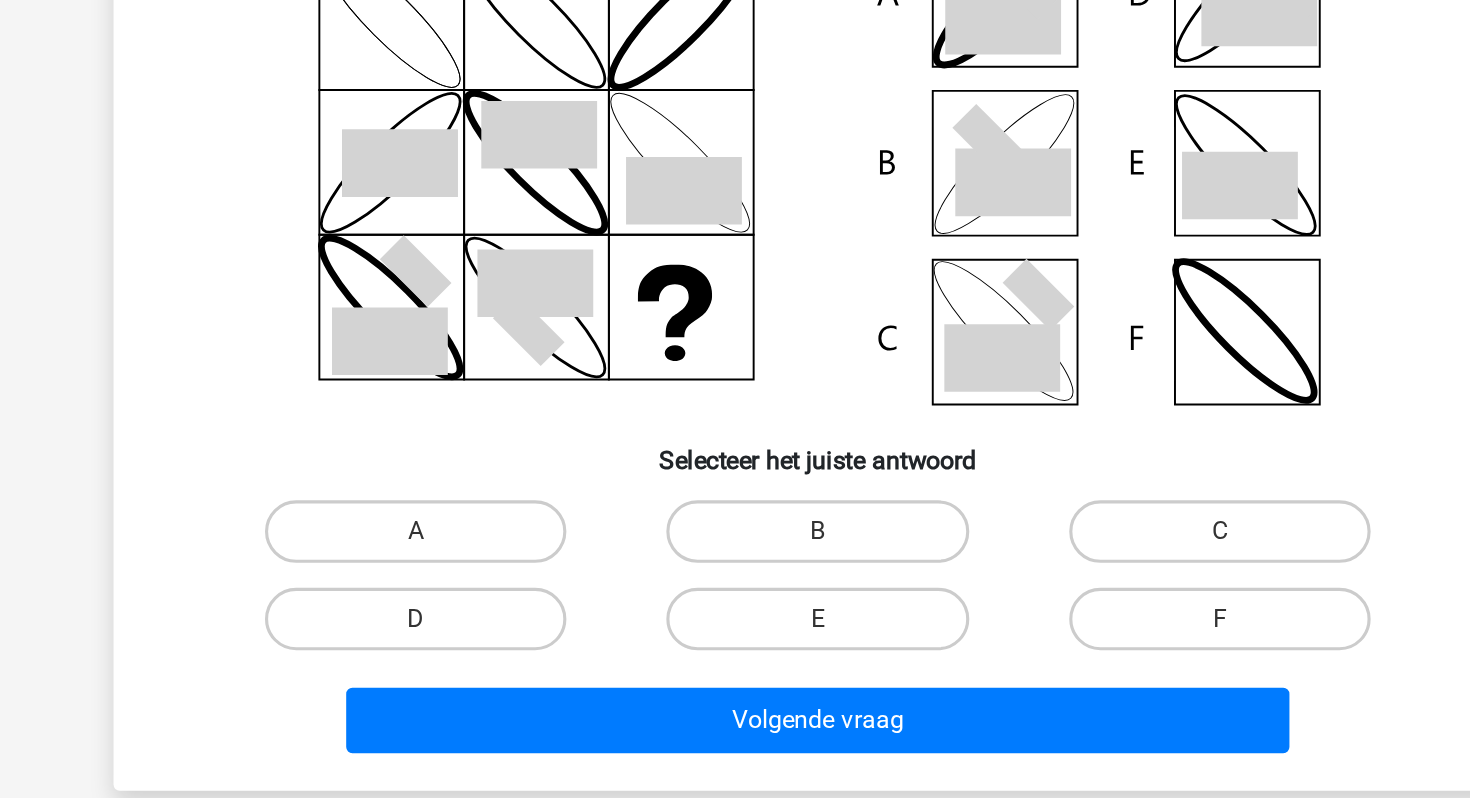 click on "B" at bounding box center [734, 493] 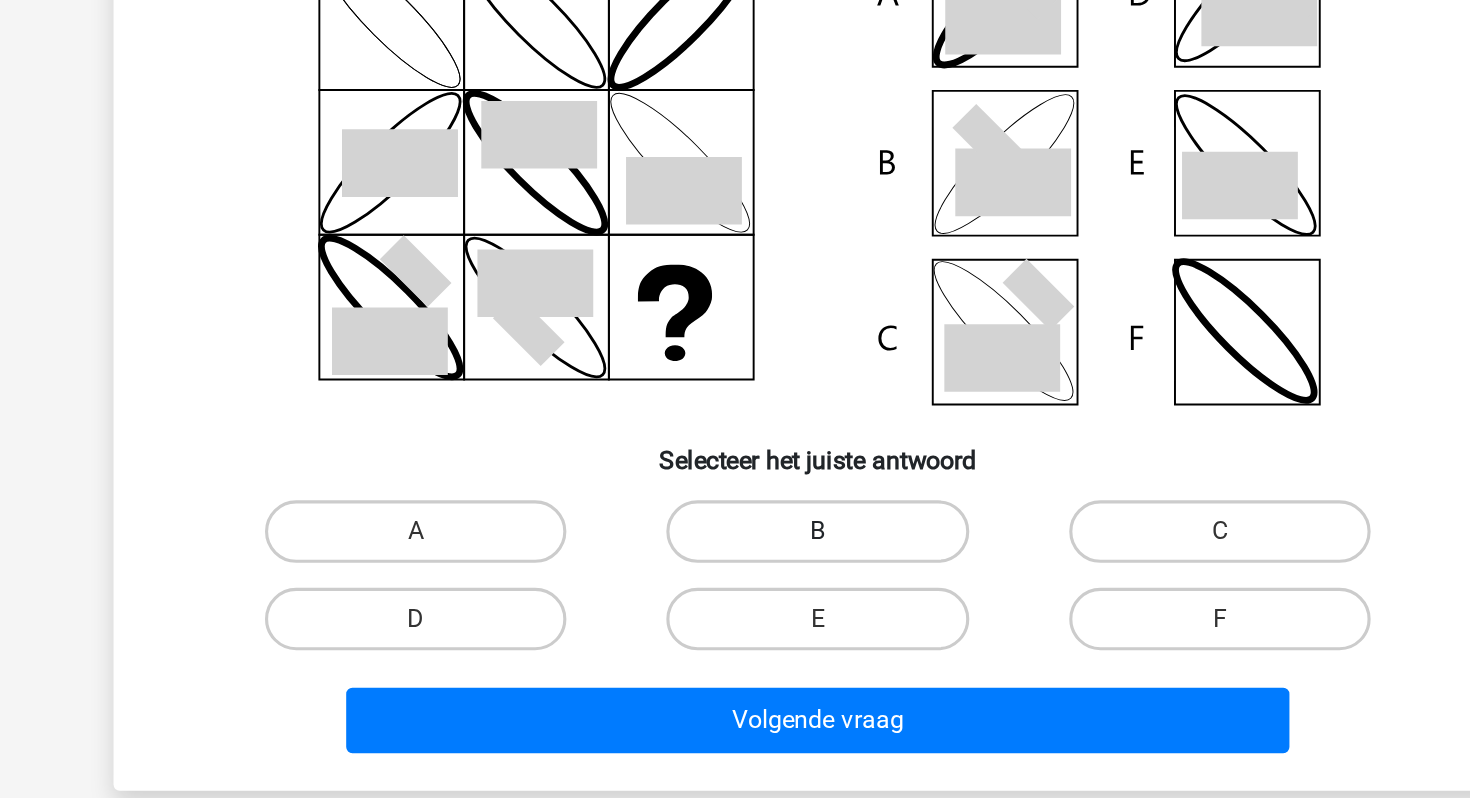 click on "B" at bounding box center (734, 493) 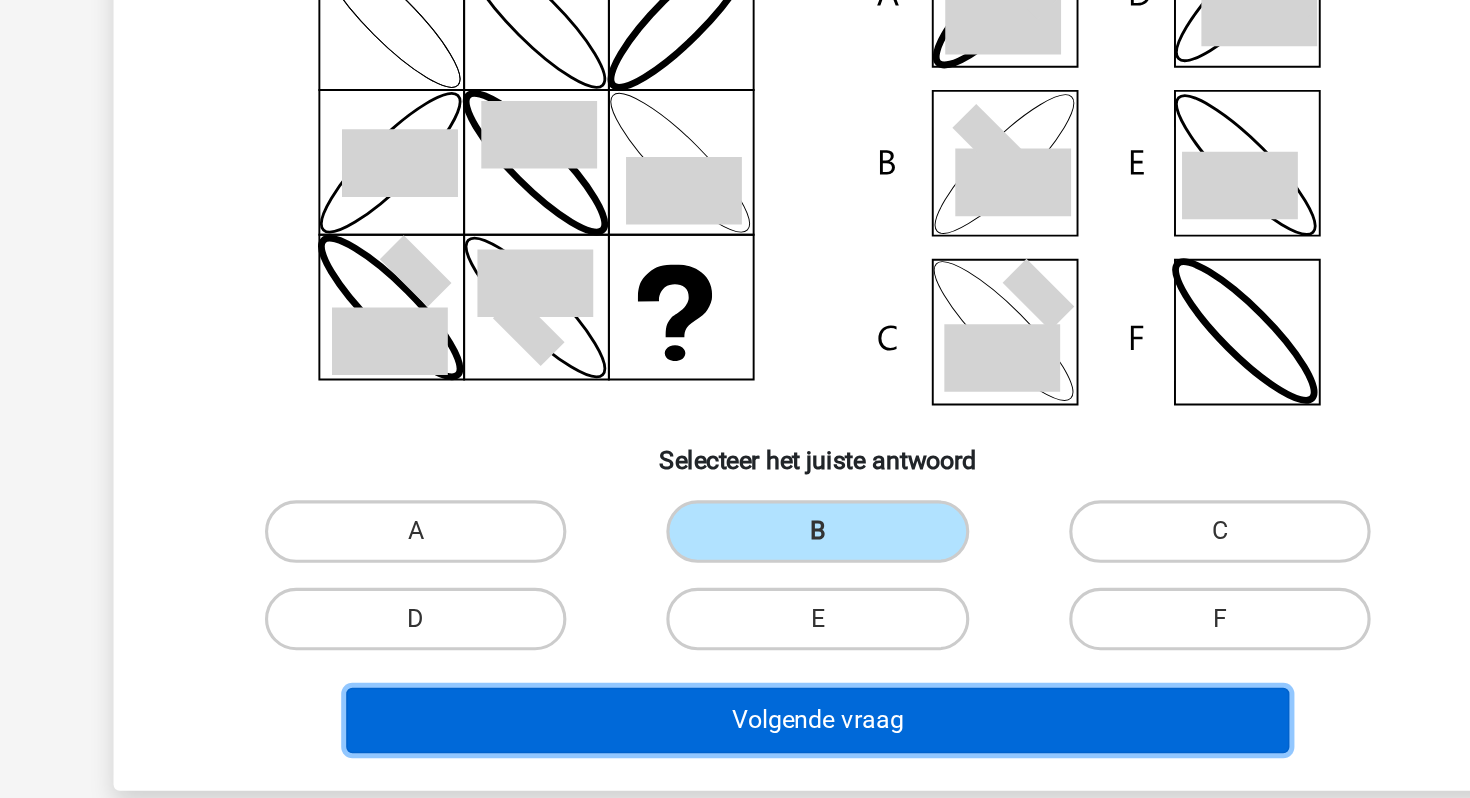 click on "Volgende vraag" at bounding box center [735, 614] 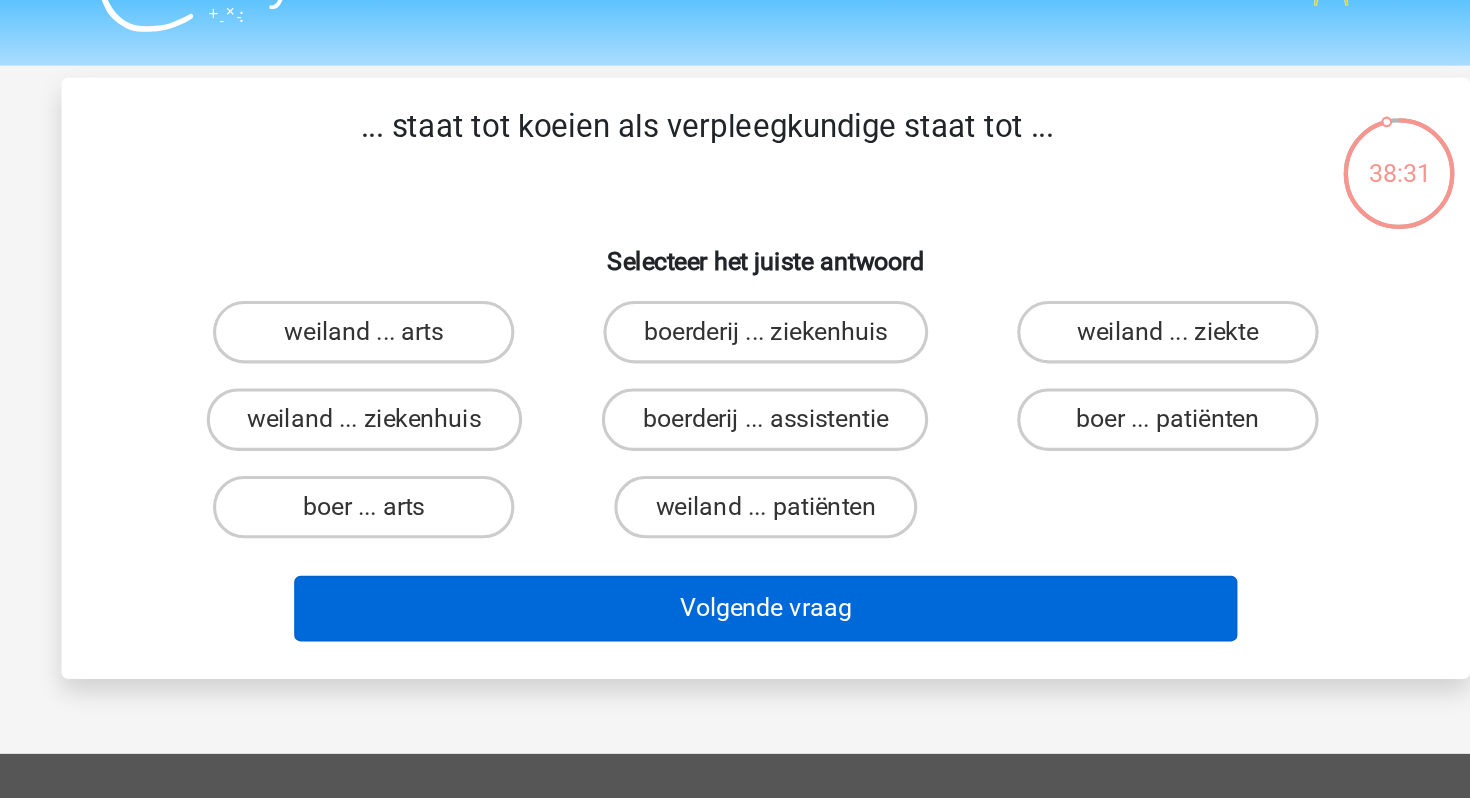 scroll, scrollTop: 29, scrollLeft: 0, axis: vertical 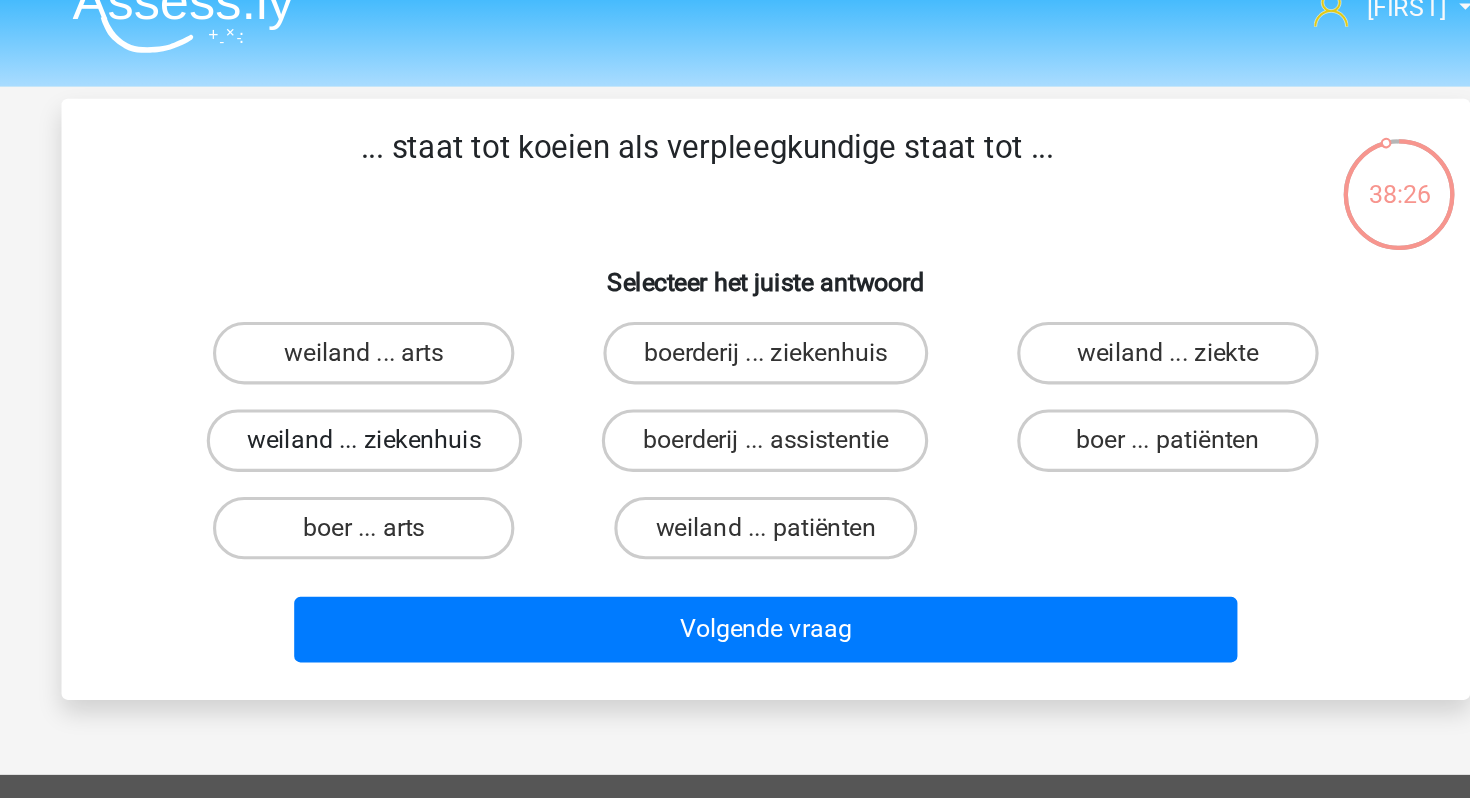 click on "weiland ... ziekenhuis" at bounding box center [478, 282] 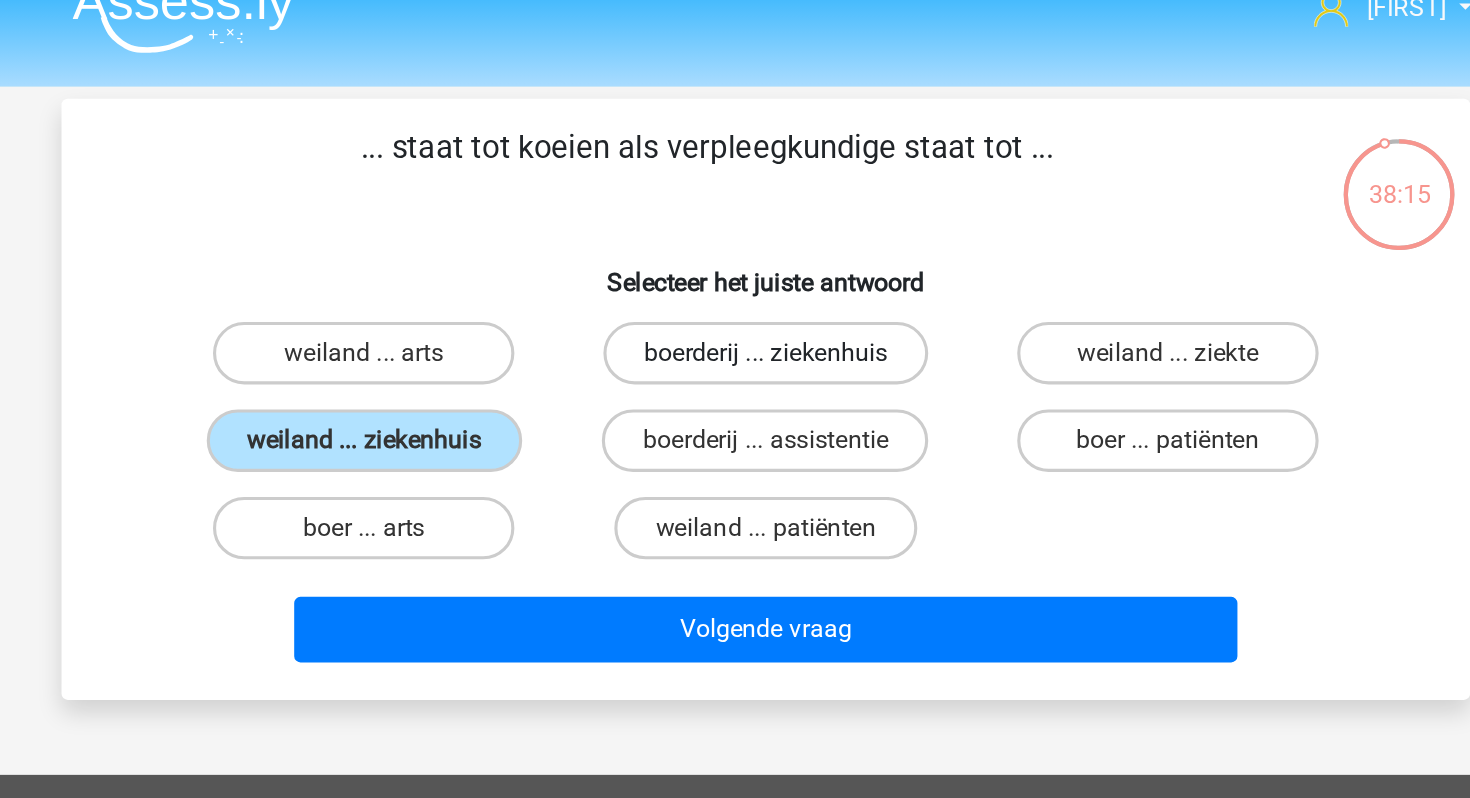 click on "boerderij ... ziekenhuis" at bounding box center (735, 226) 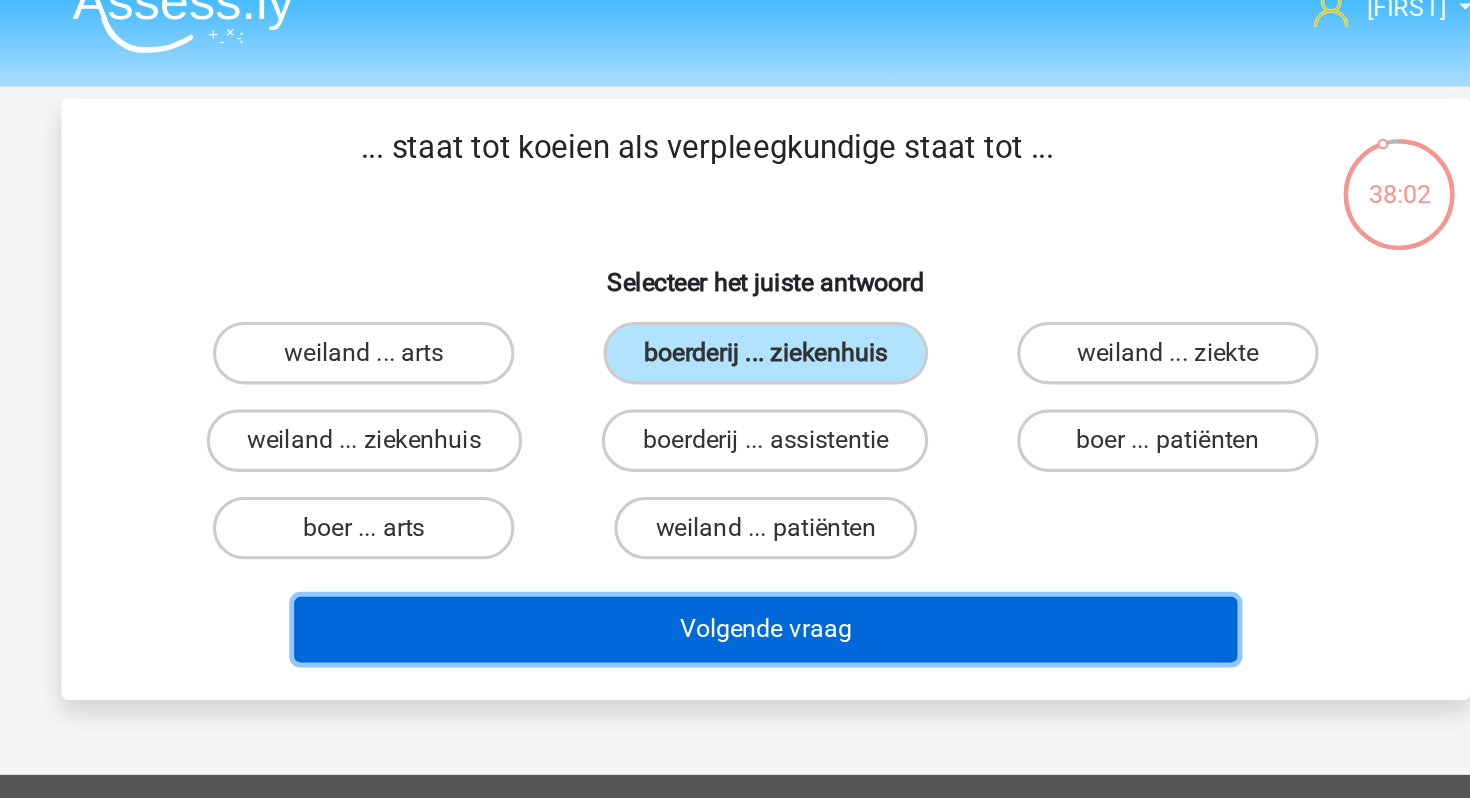 click on "Volgende vraag" at bounding box center [735, 403] 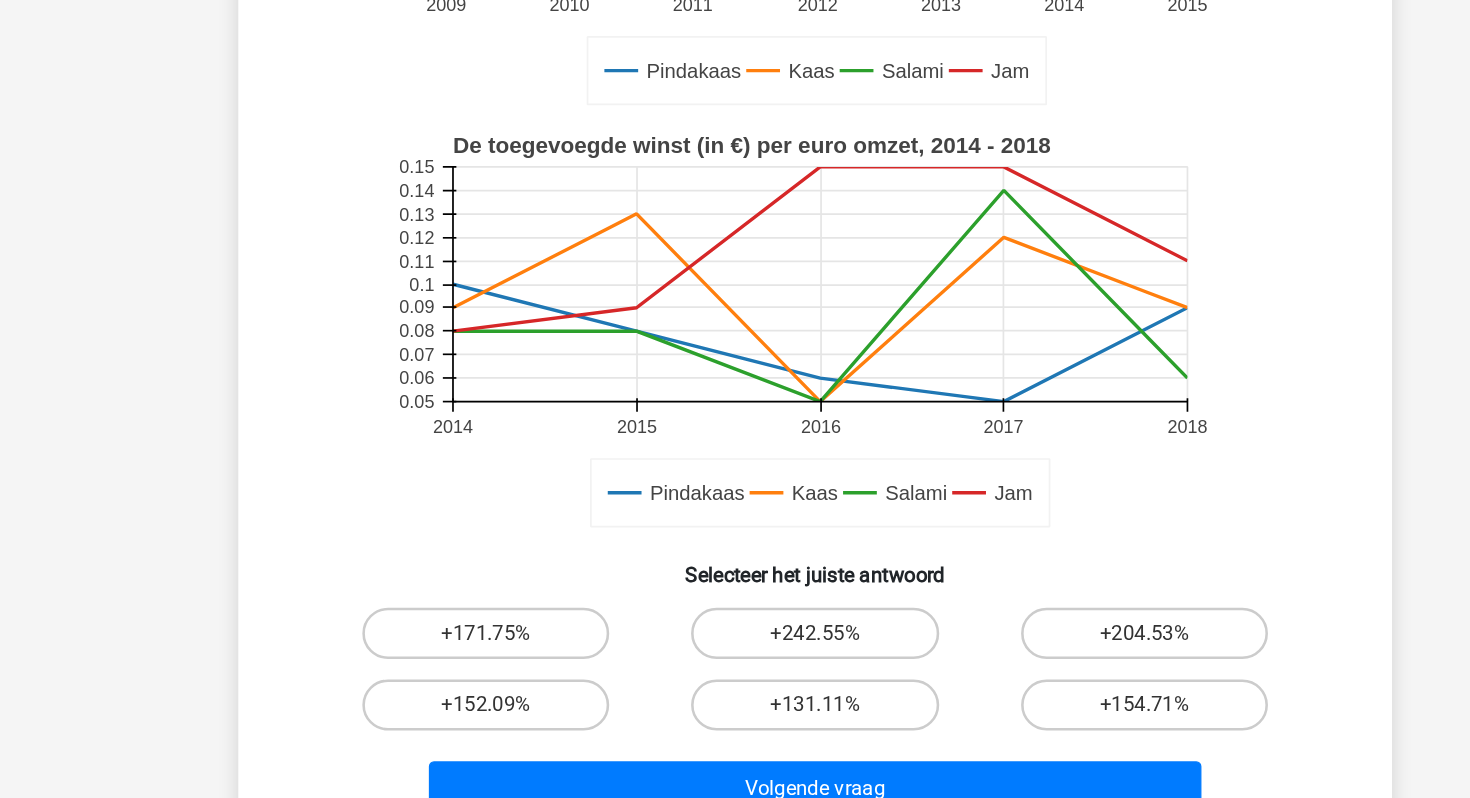 scroll, scrollTop: 246, scrollLeft: 0, axis: vertical 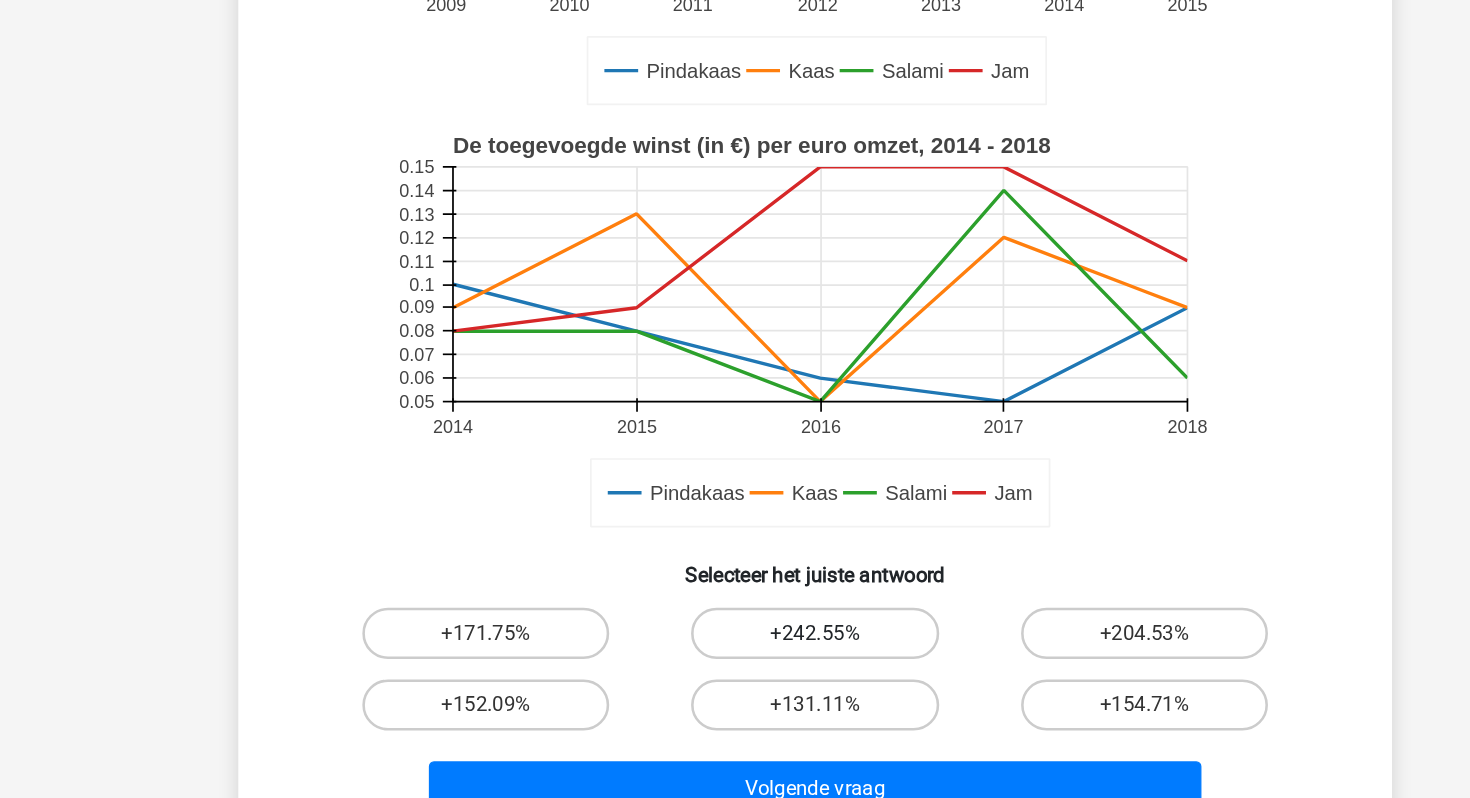 click on "+242.55%" at bounding box center [734, 669] 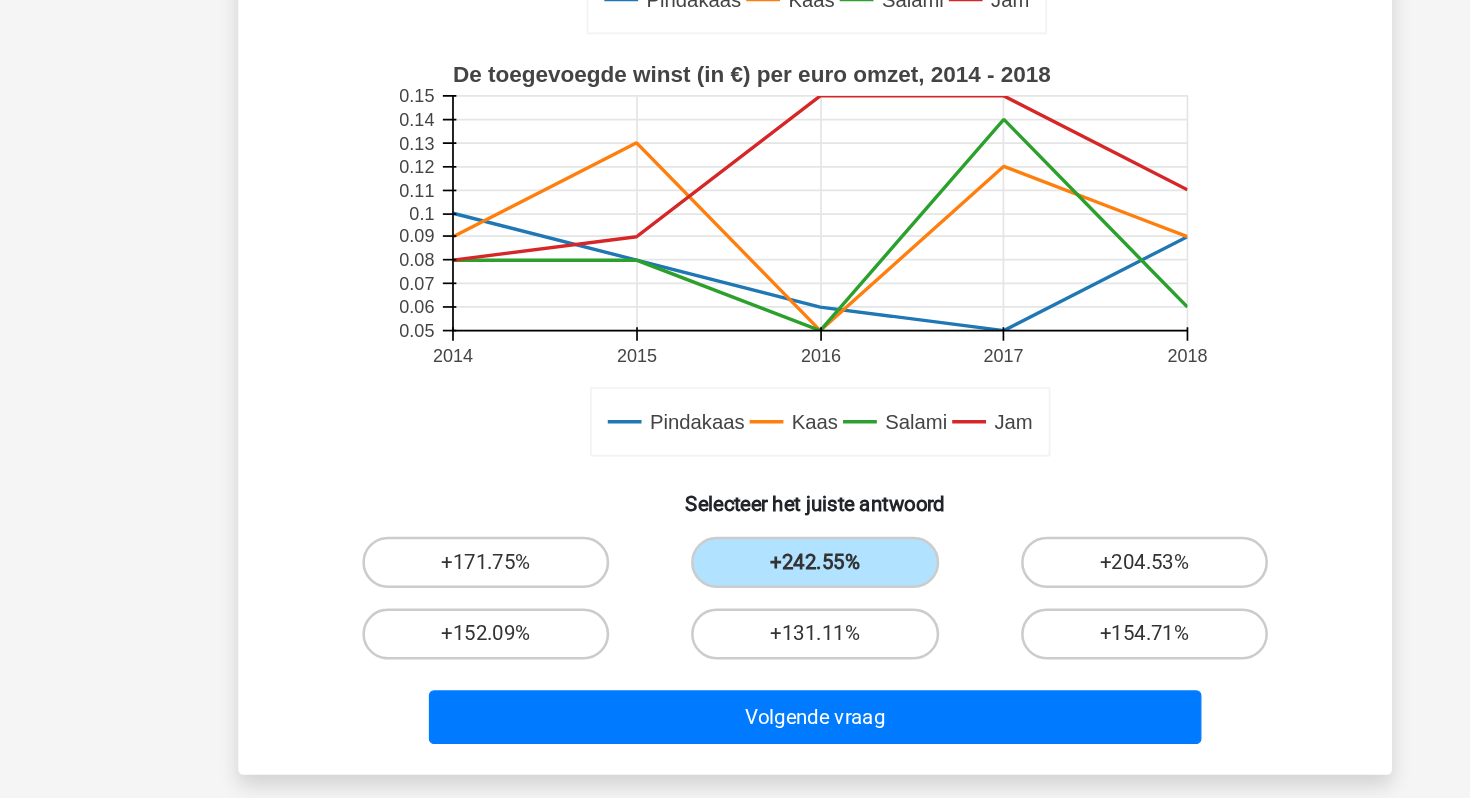 scroll, scrollTop: 333, scrollLeft: 0, axis: vertical 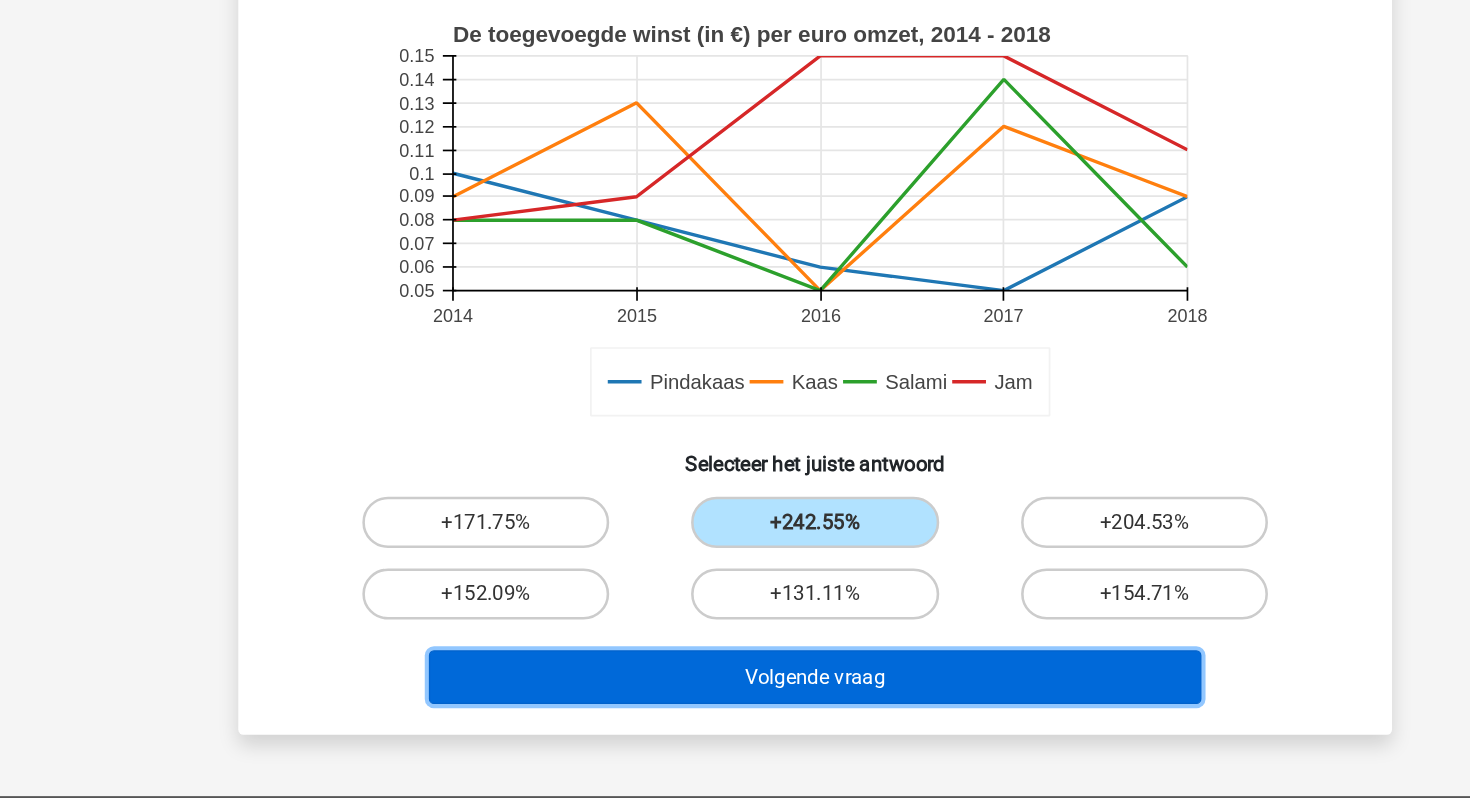 click on "Volgende vraag" at bounding box center [735, 703] 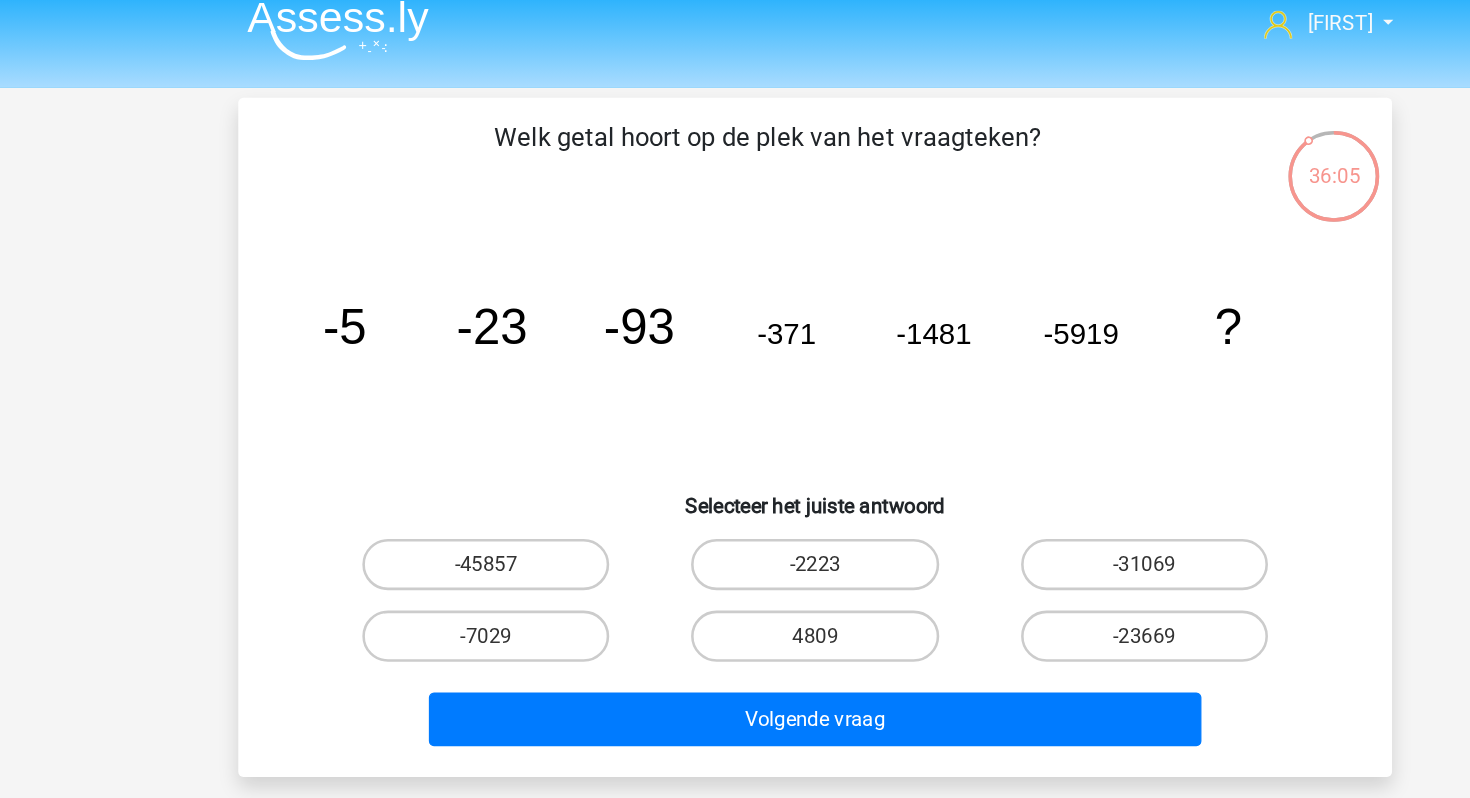 scroll, scrollTop: 0, scrollLeft: 0, axis: both 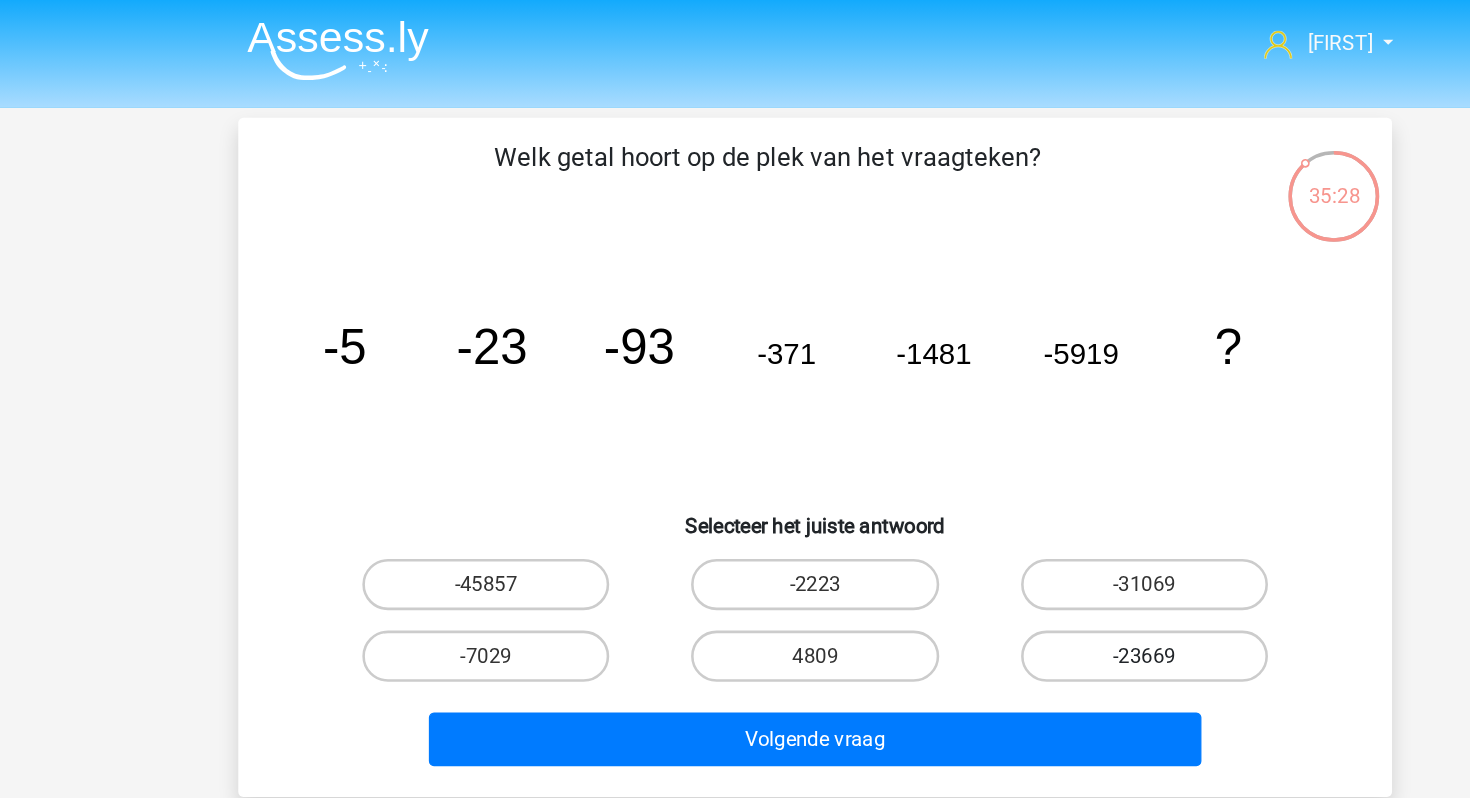 click on "-23669" at bounding box center (992, 513) 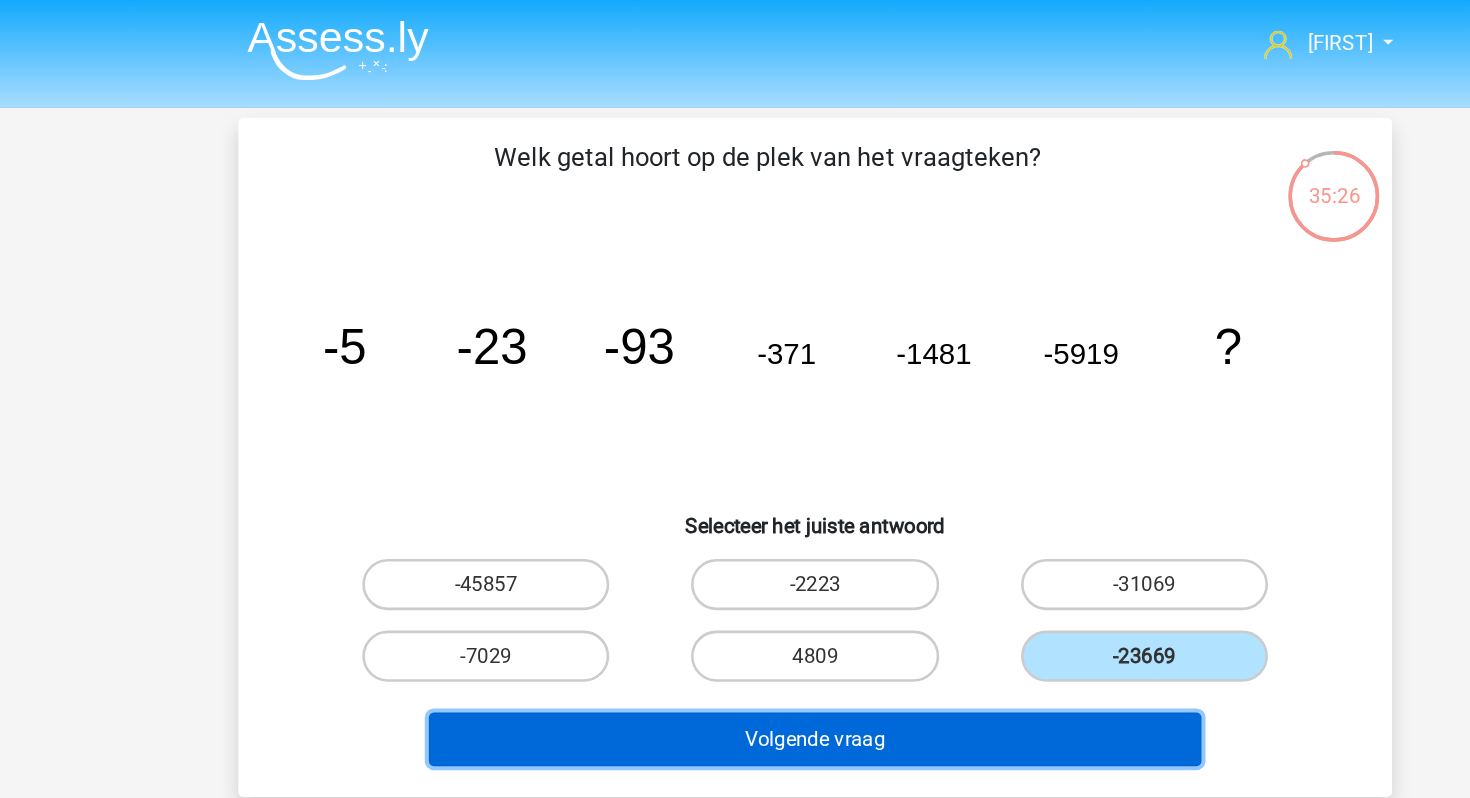 click on "Volgende vraag" at bounding box center (735, 578) 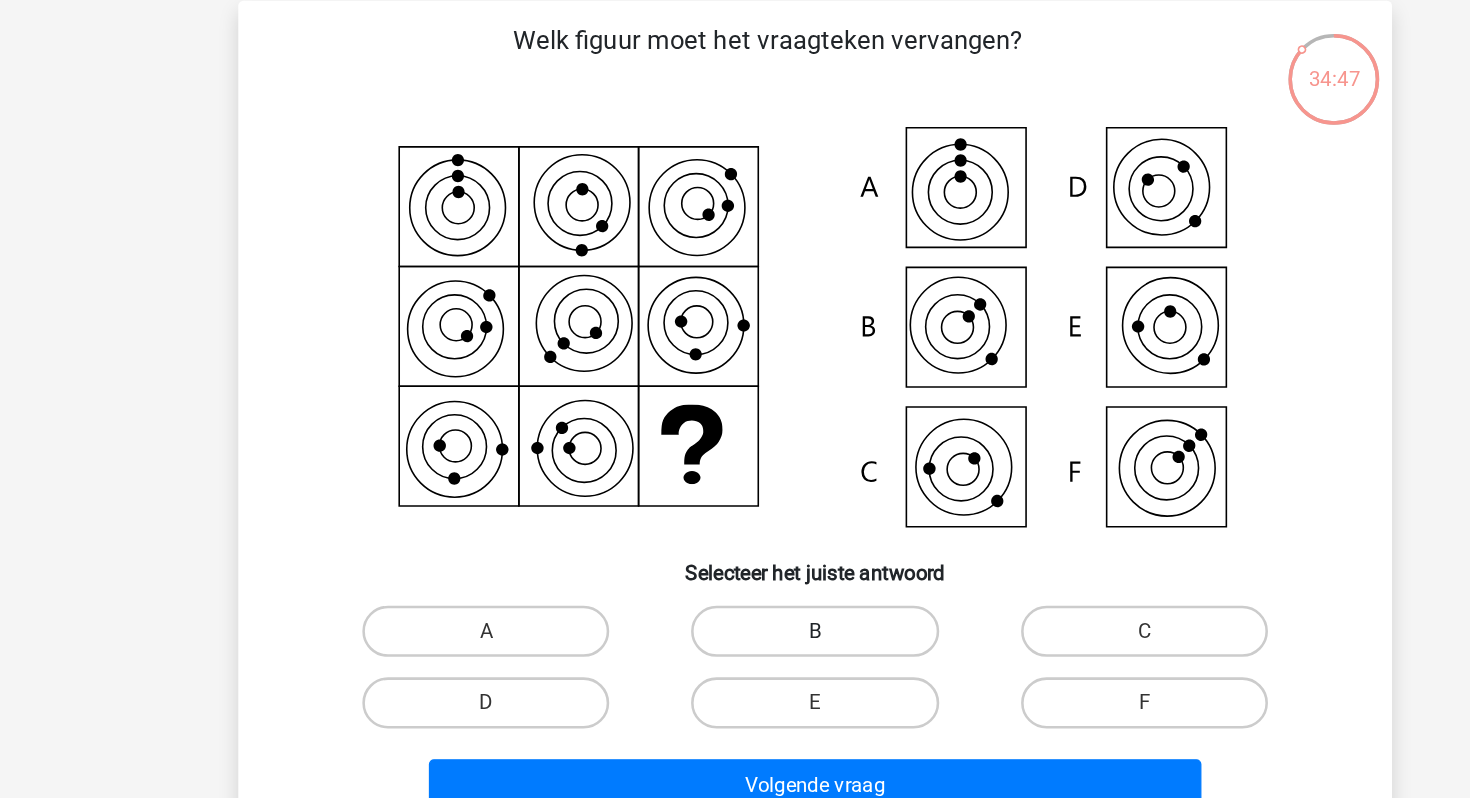 click on "B" at bounding box center [734, 585] 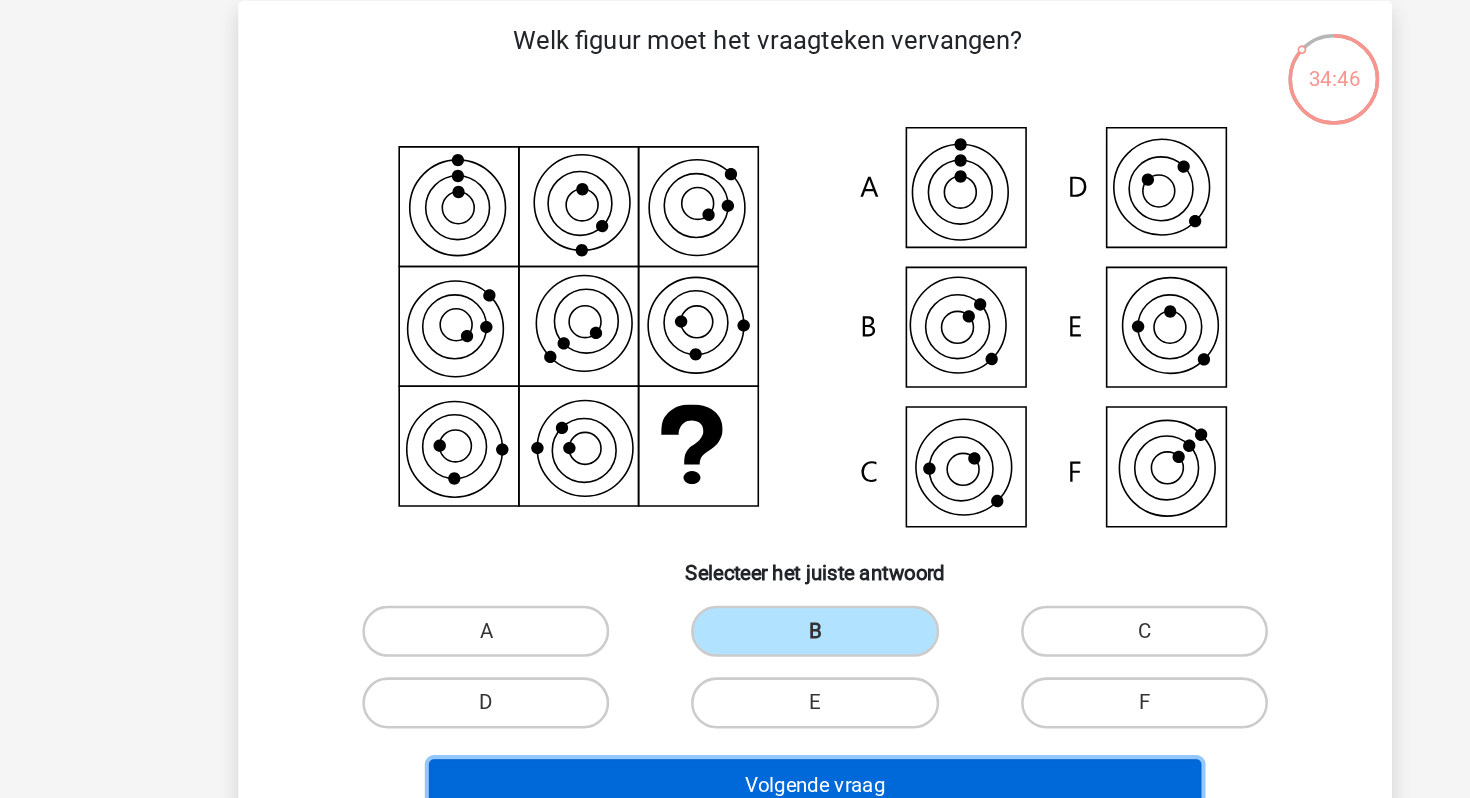 click on "Volgende vraag" at bounding box center [735, 706] 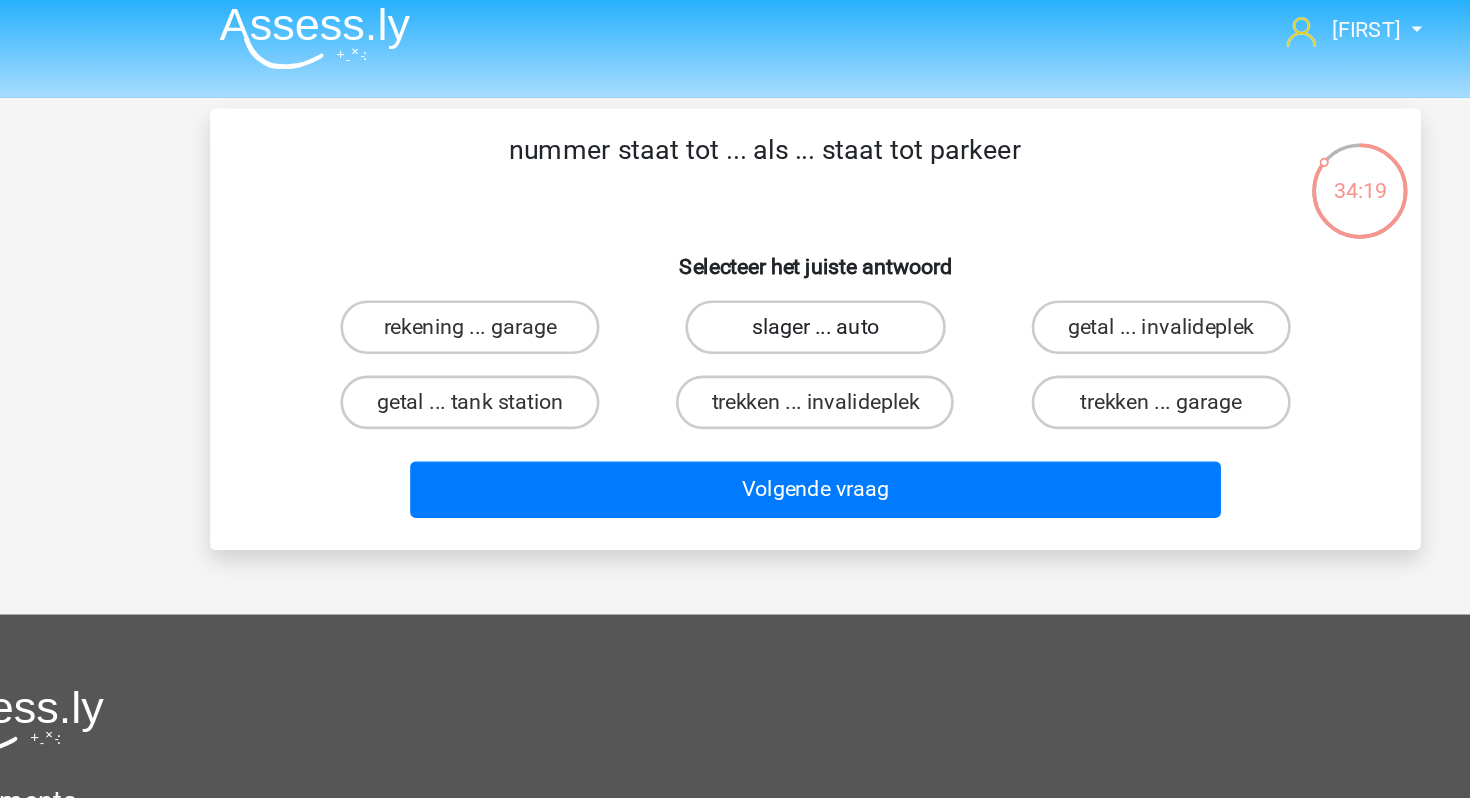 click on "slager ... auto" at bounding box center (734, 255) 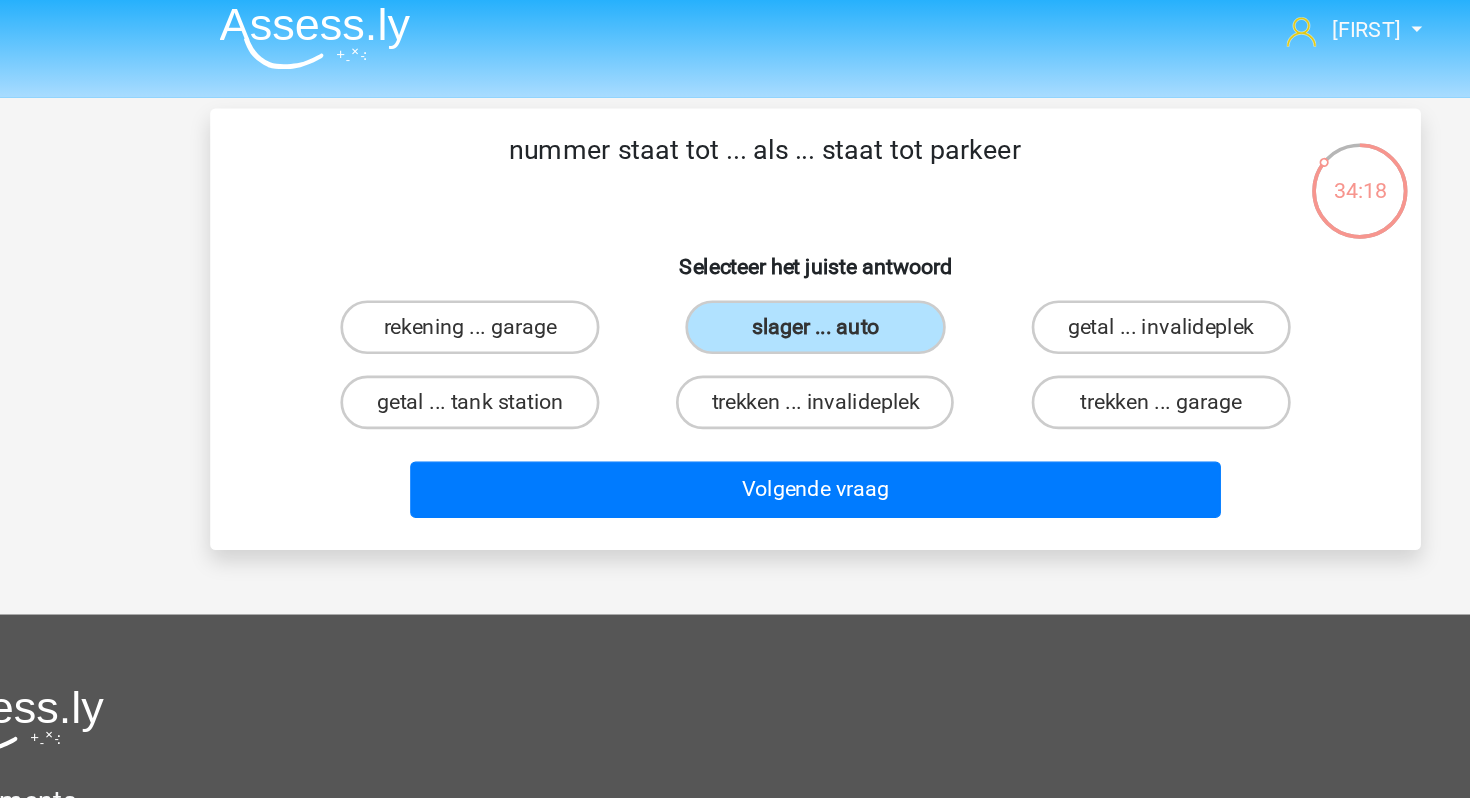 click on "Selecteer het juiste antwoord" at bounding box center (735, 201) 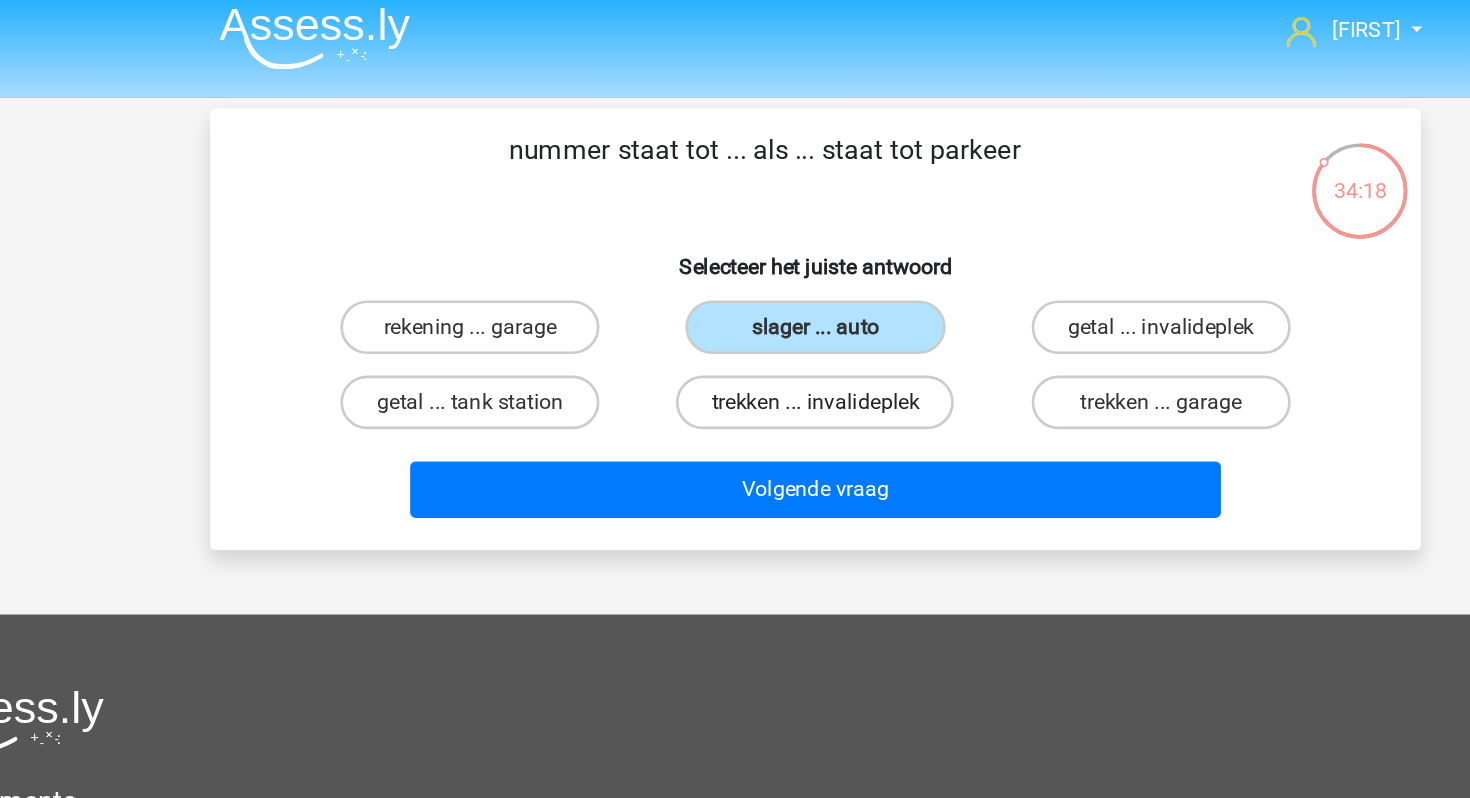 click on "trekken ... invalideplek" at bounding box center [734, 311] 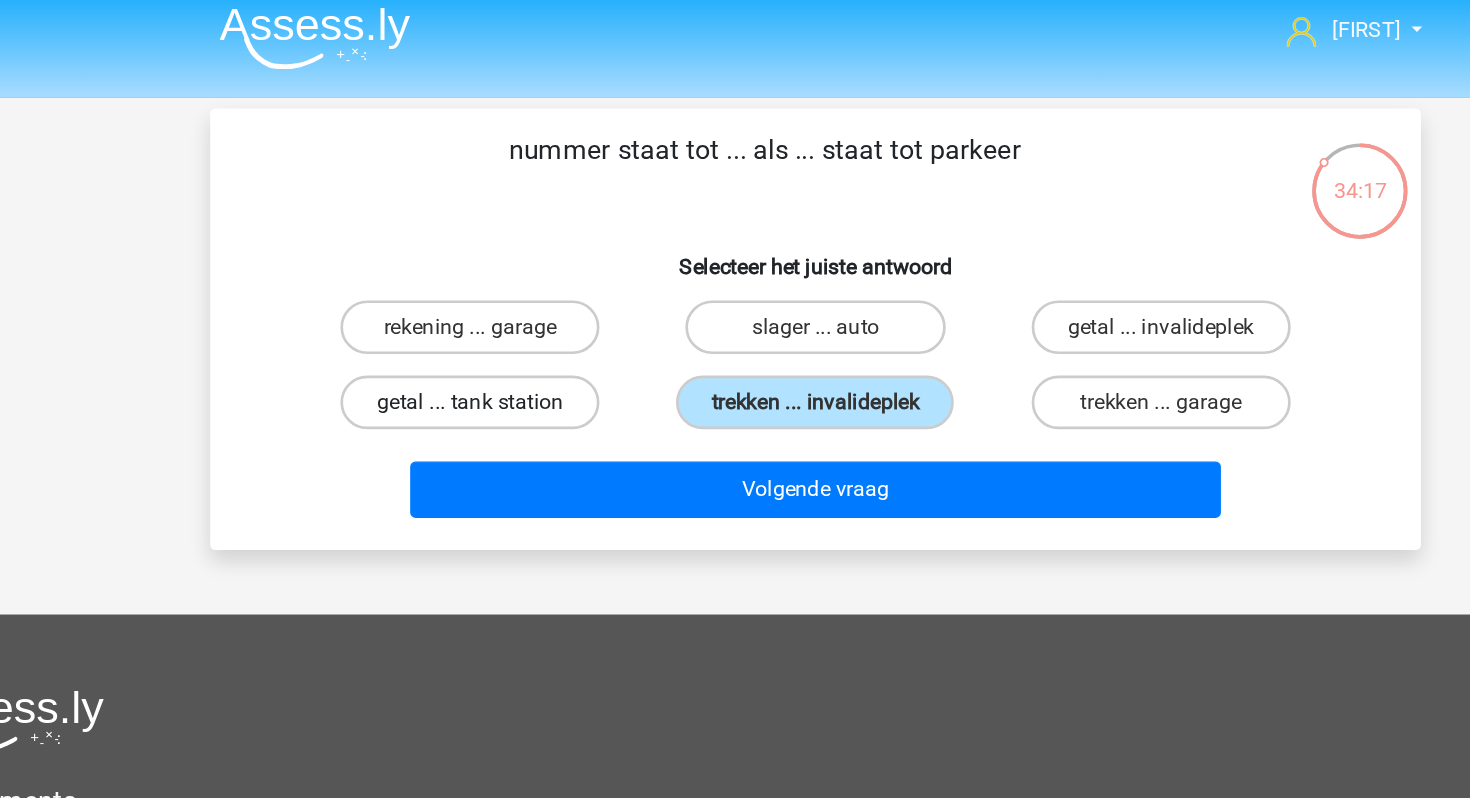 click on "getal ... tank station" at bounding box center [477, 311] 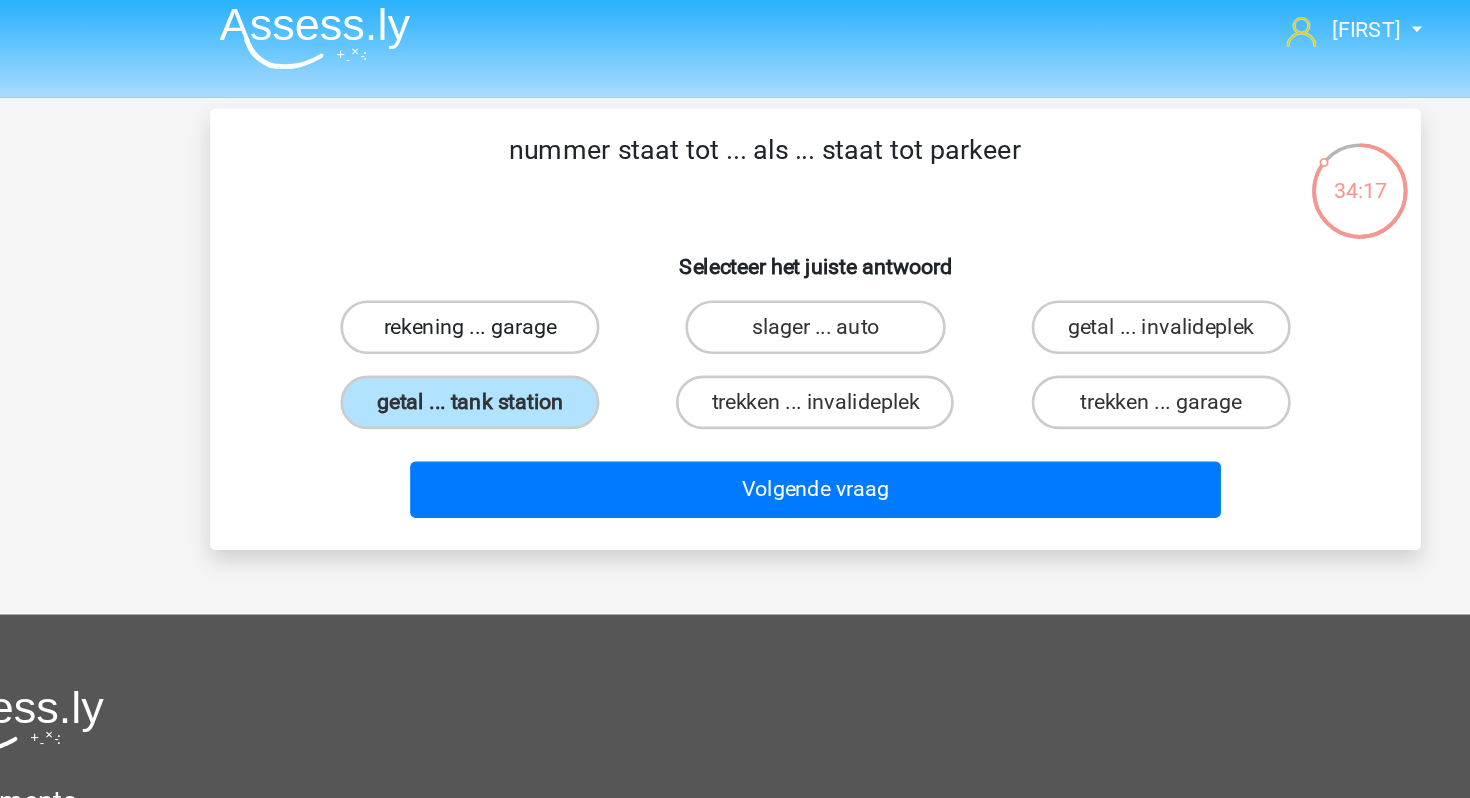click on "rekening ... garage" at bounding box center (477, 255) 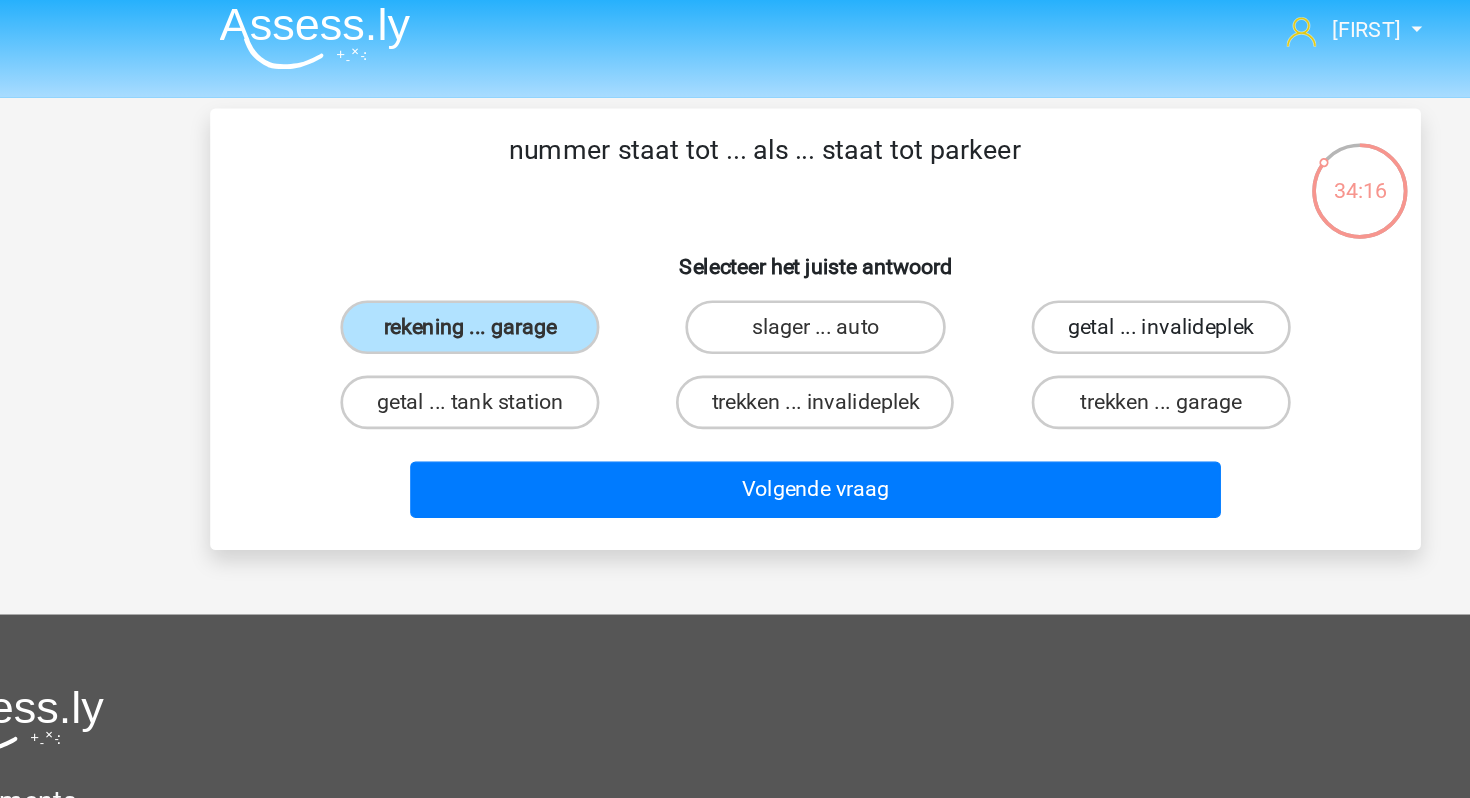 click on "getal ... invalideplek" at bounding box center (992, 255) 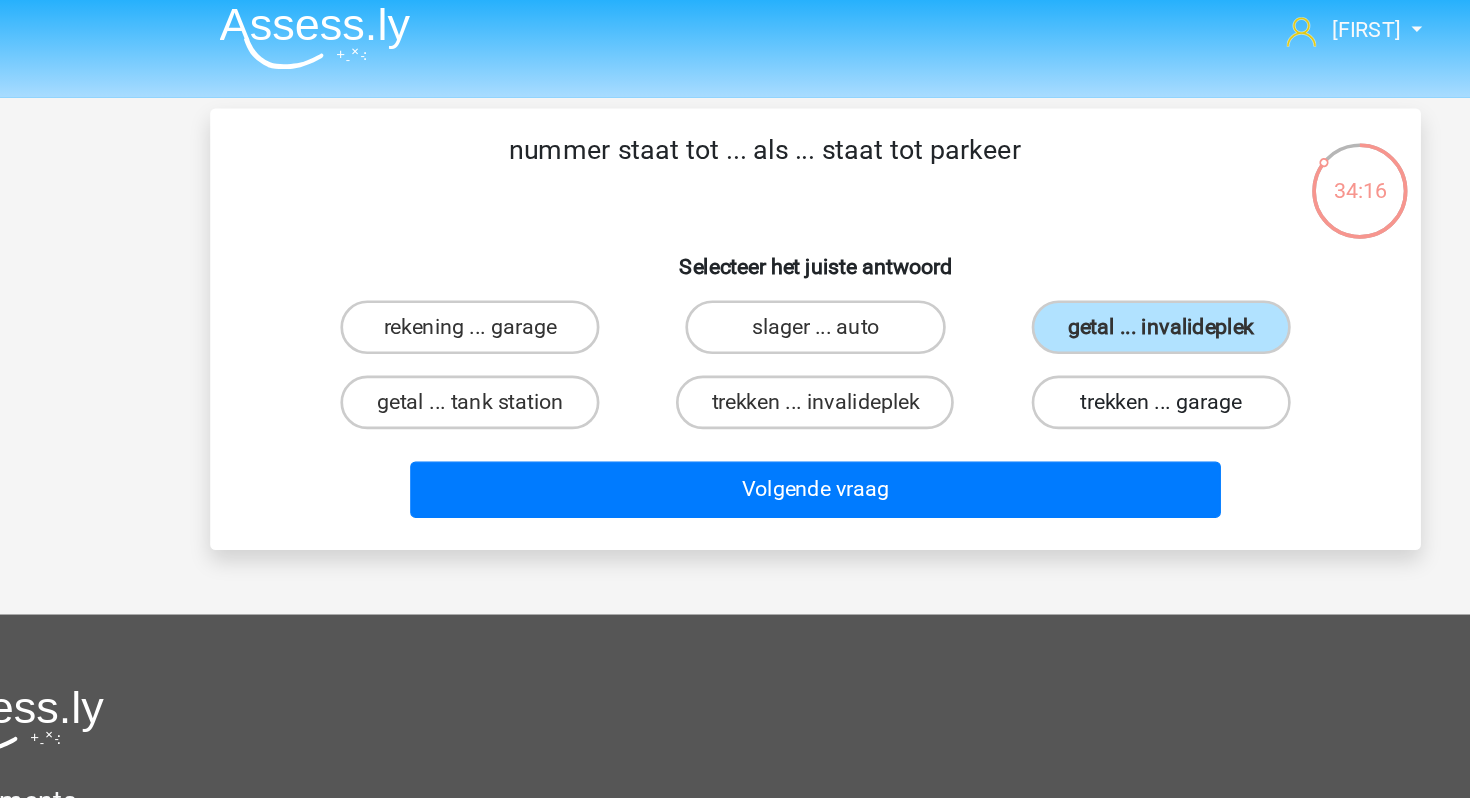 click on "trekken ... garage" at bounding box center [992, 311] 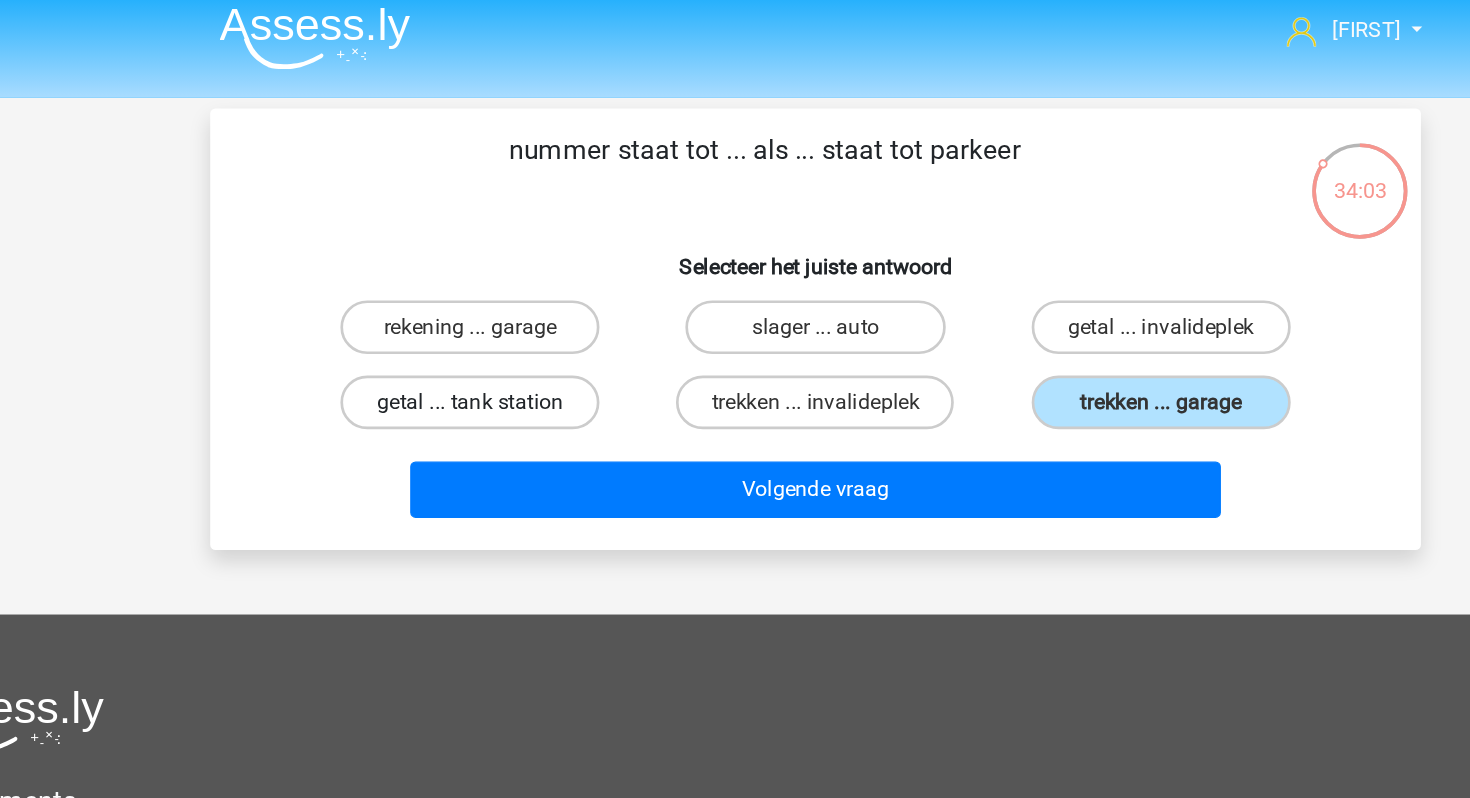 click on "getal ... tank station" at bounding box center [477, 311] 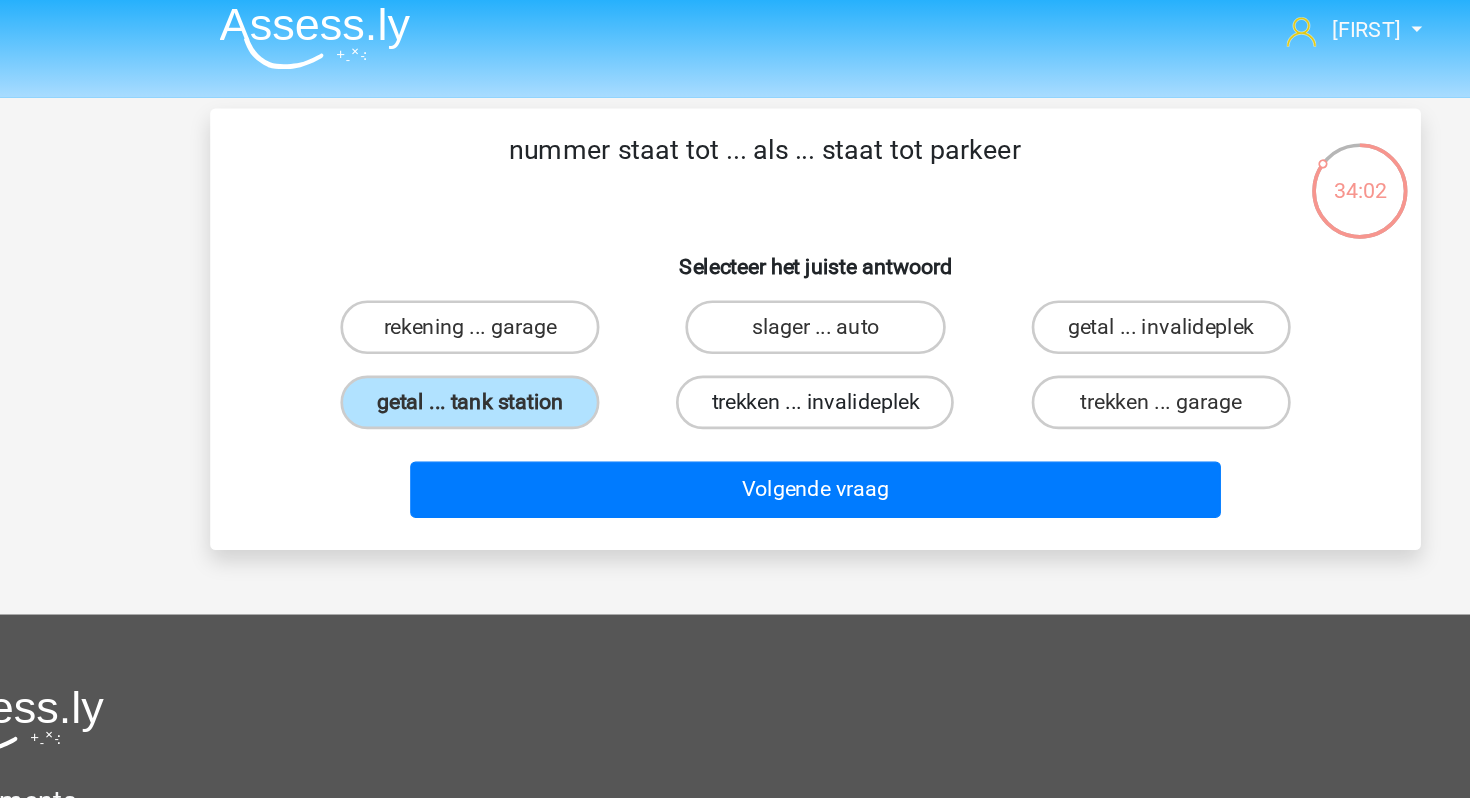 click on "trekken ... invalideplek" at bounding box center [734, 311] 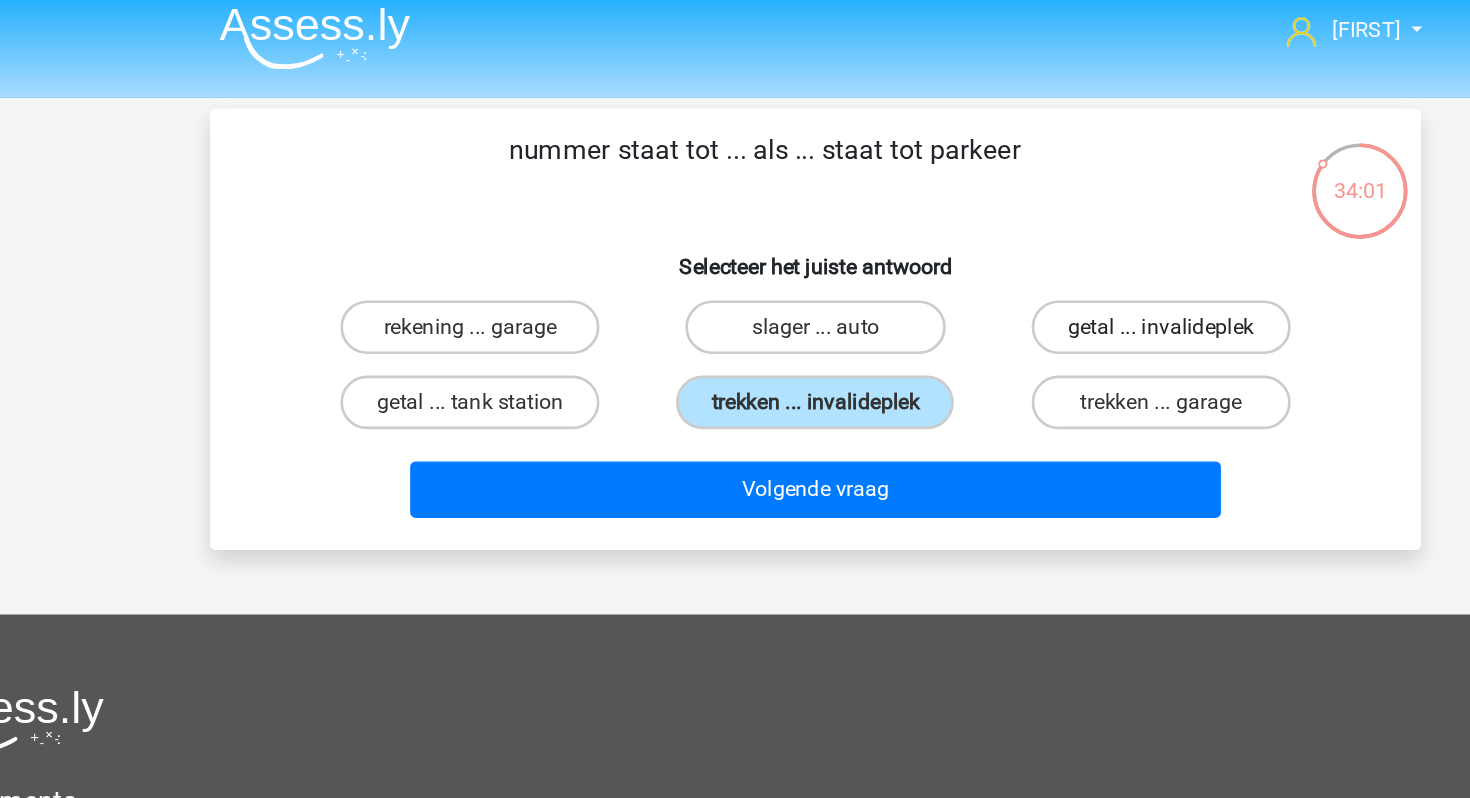 click on "getal ... invalideplek" at bounding box center [992, 255] 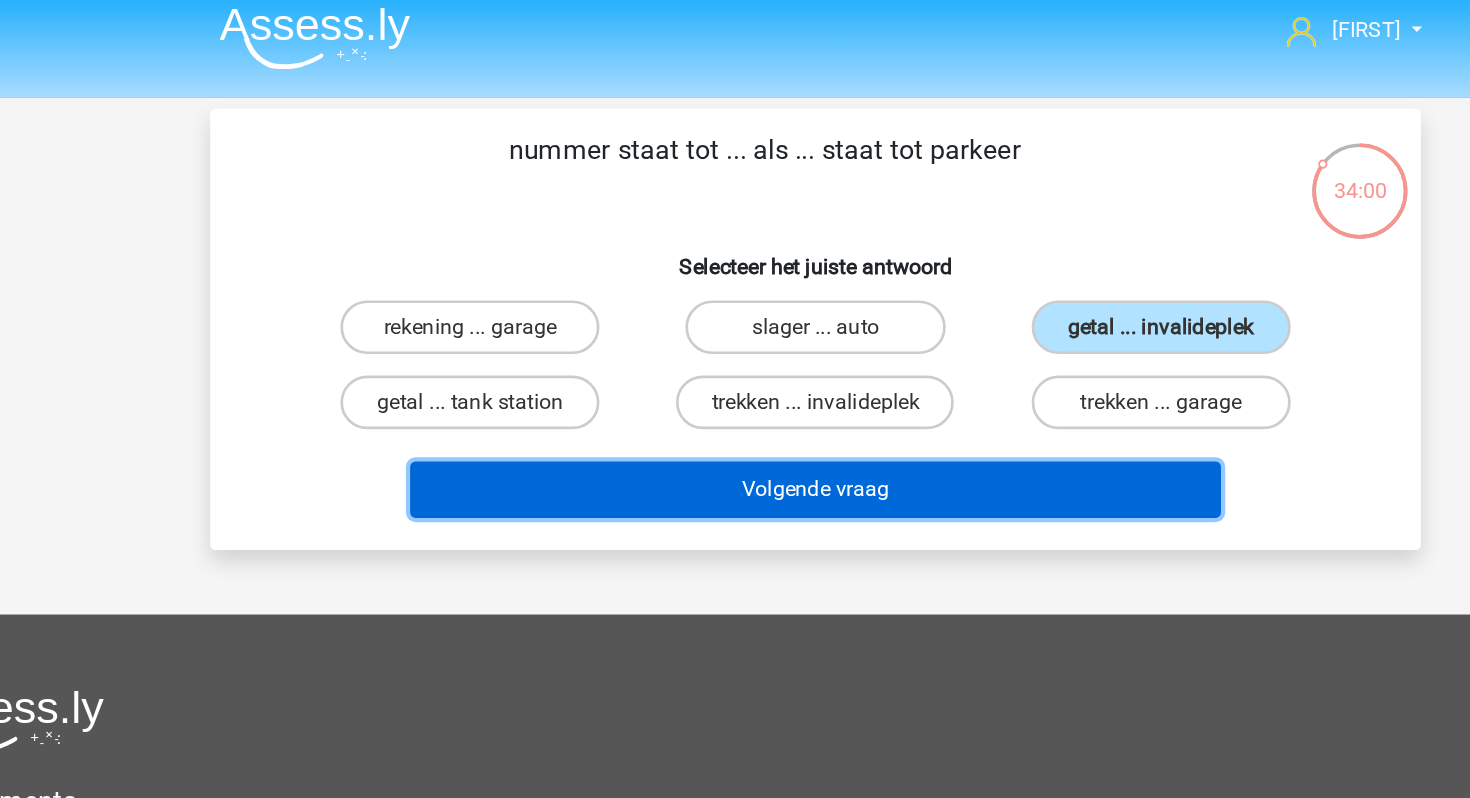 click on "Volgende vraag" at bounding box center (735, 376) 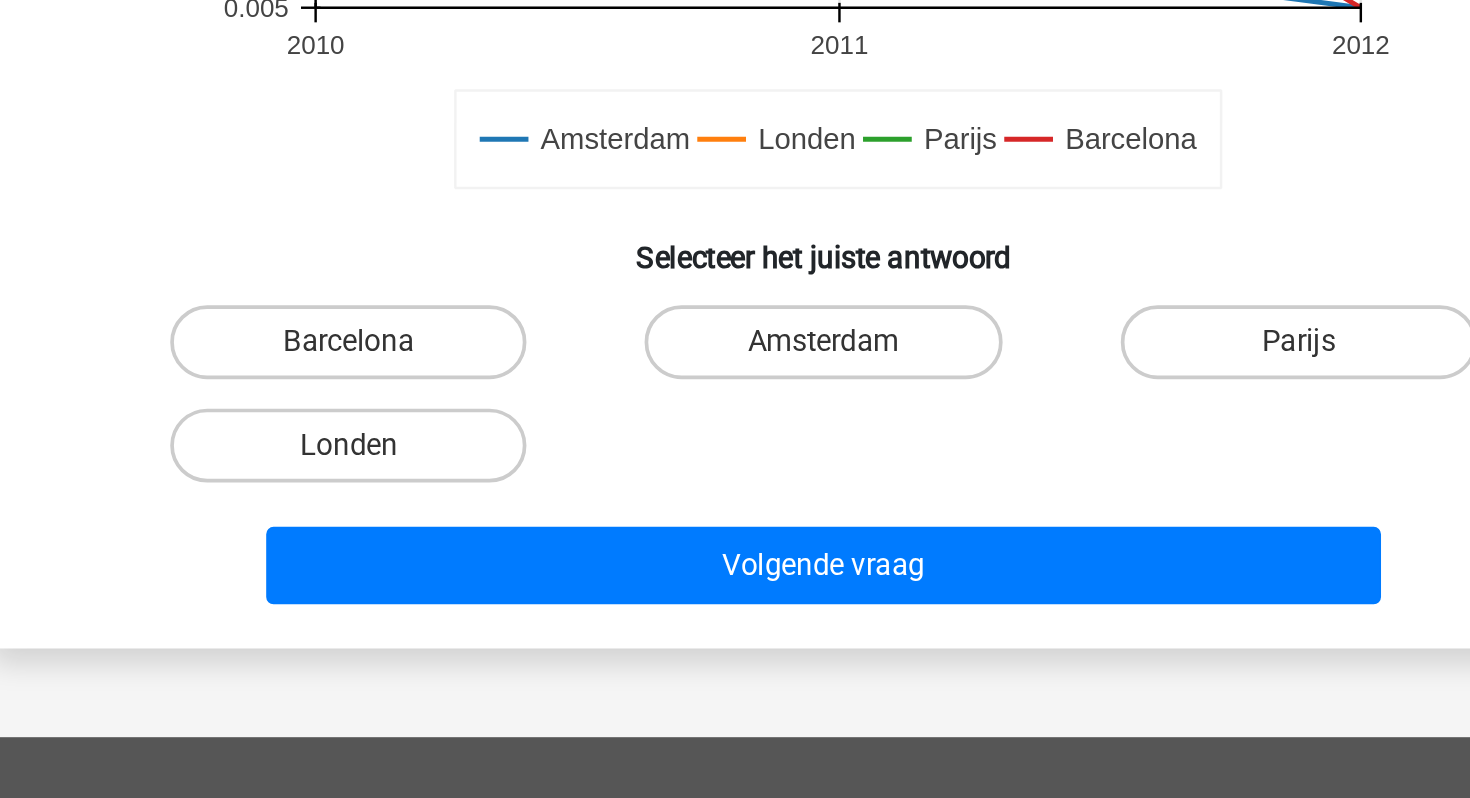 scroll, scrollTop: 408, scrollLeft: 0, axis: vertical 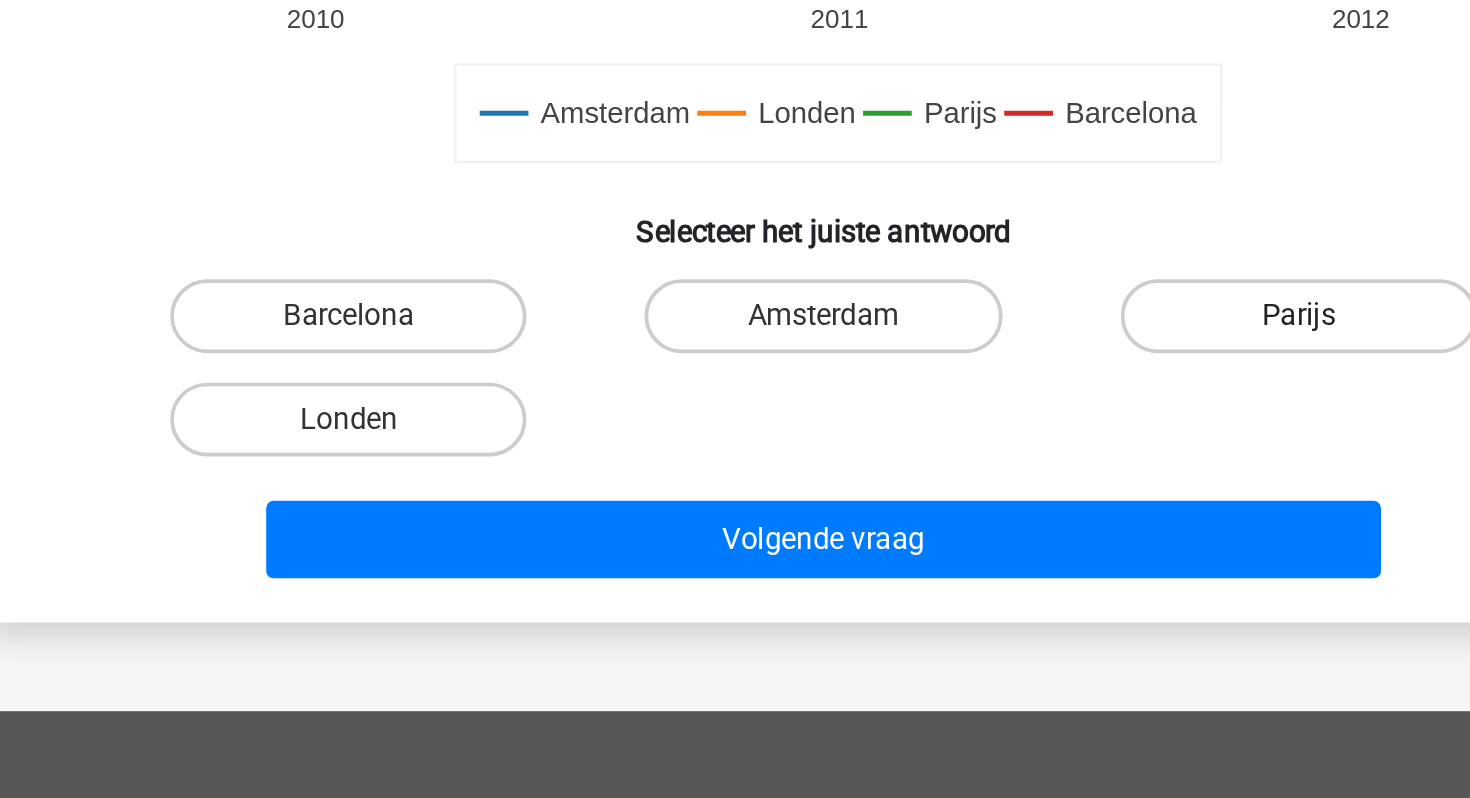 click on "Parijs" at bounding box center (992, 537) 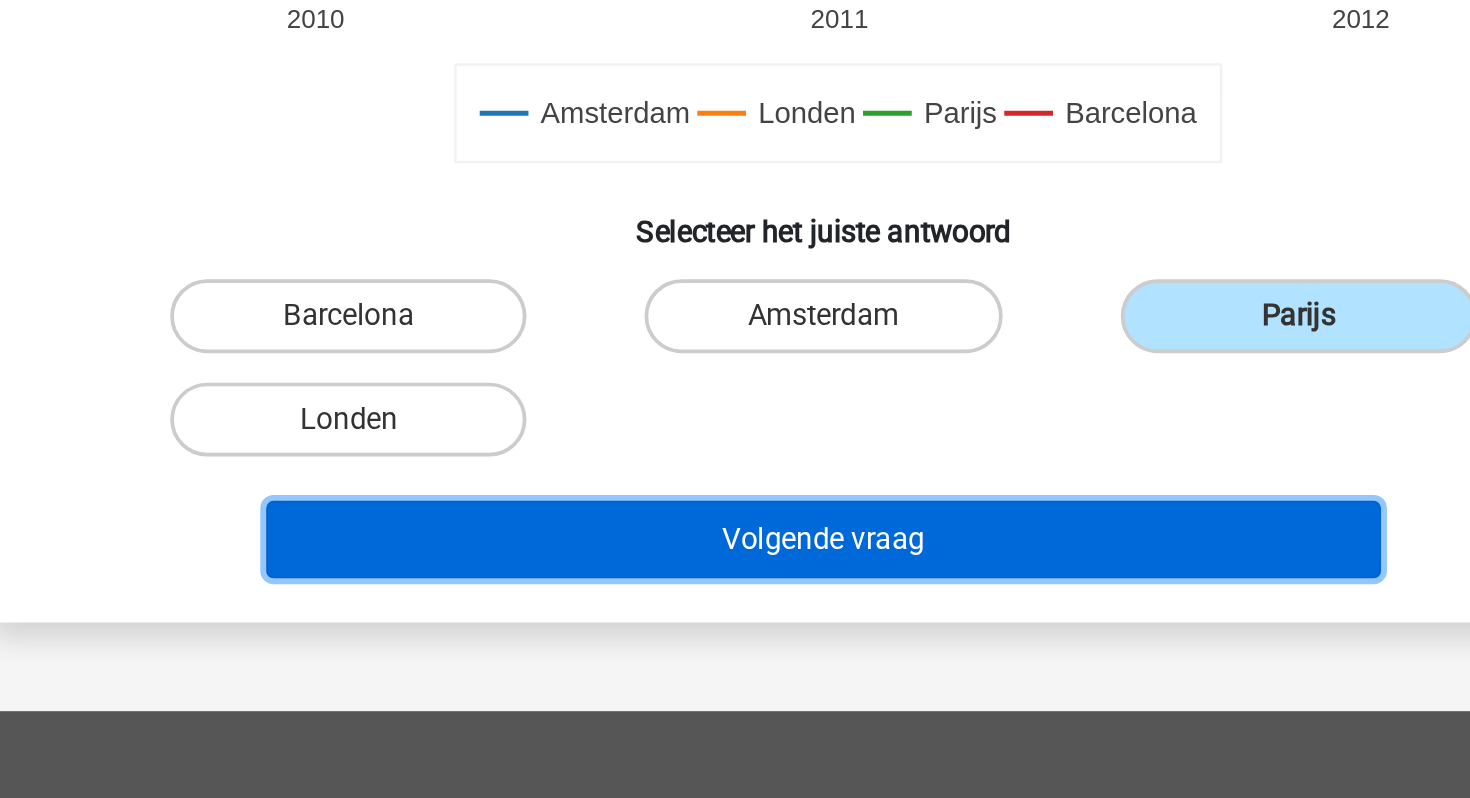 click on "Volgende vraag" at bounding box center [735, 658] 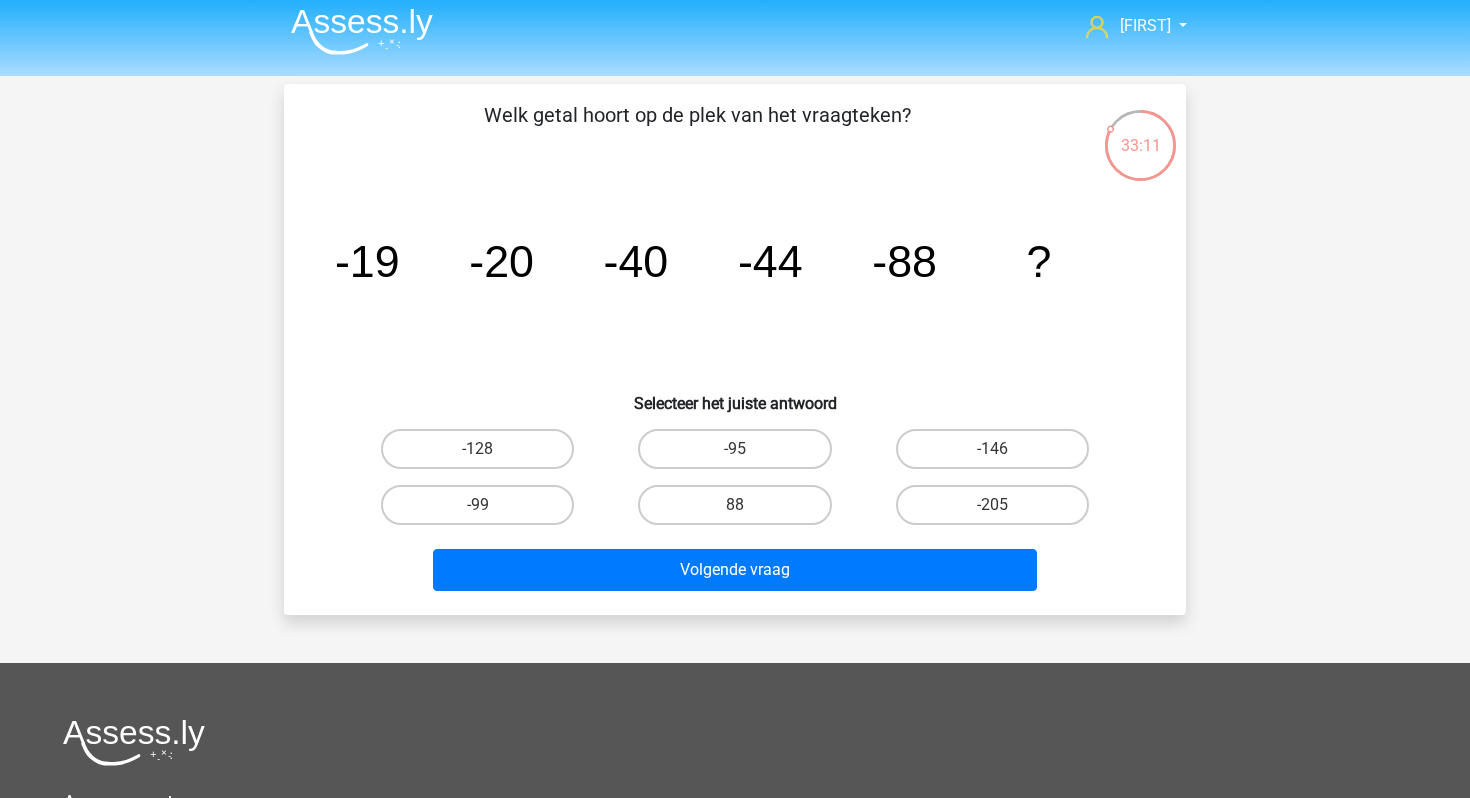 scroll, scrollTop: 0, scrollLeft: 0, axis: both 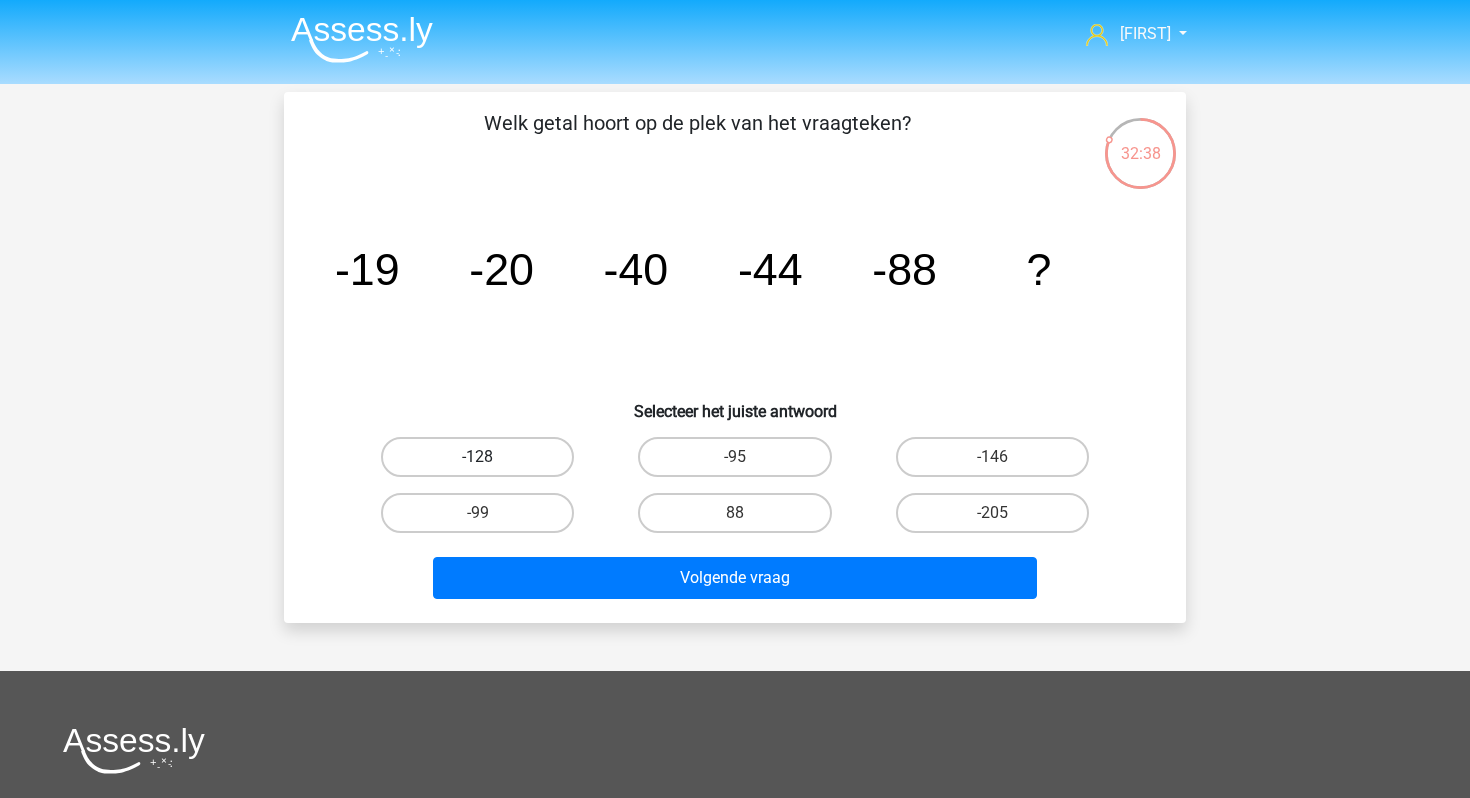 click on "-128" at bounding box center (477, 457) 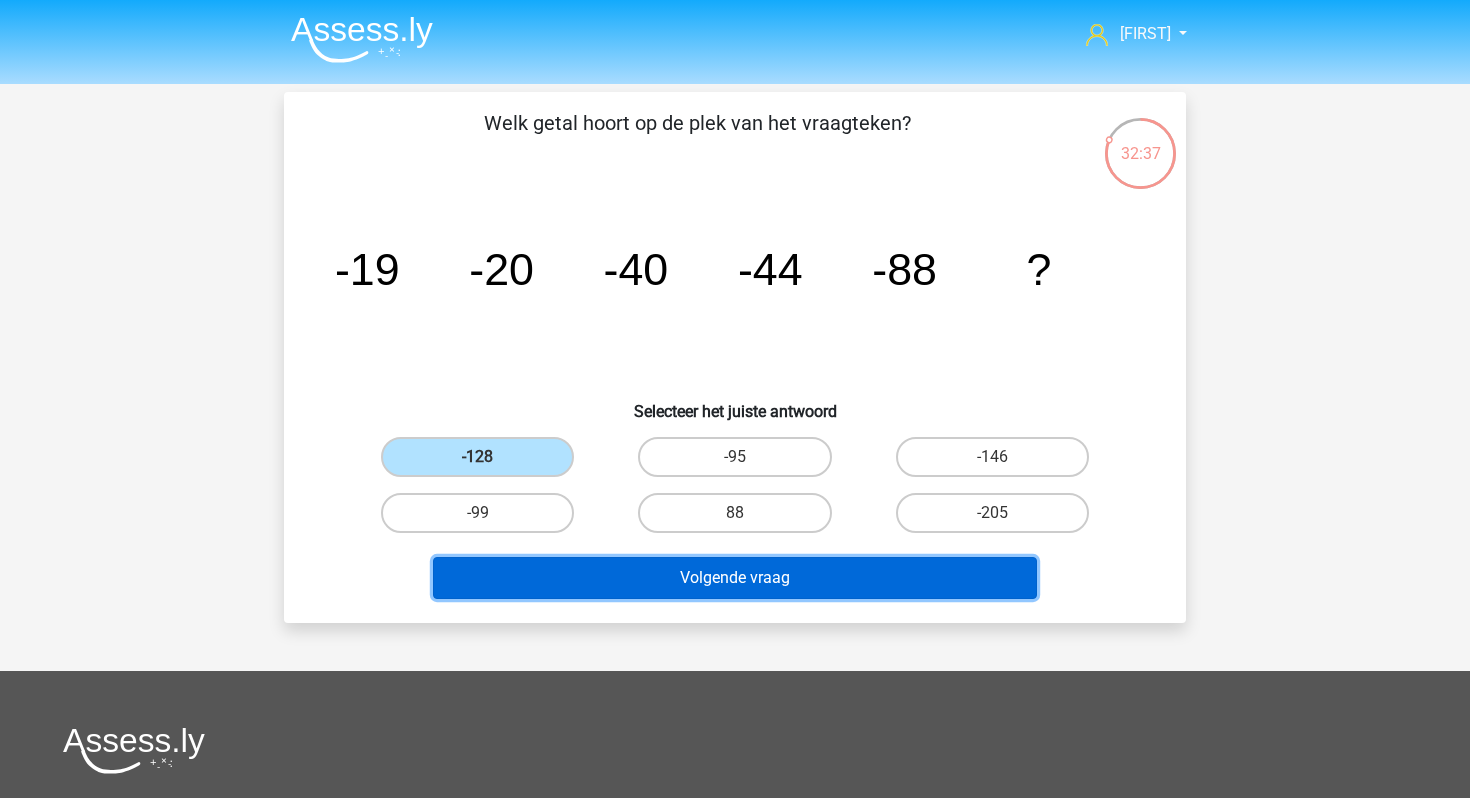 click on "Volgende vraag" at bounding box center [735, 578] 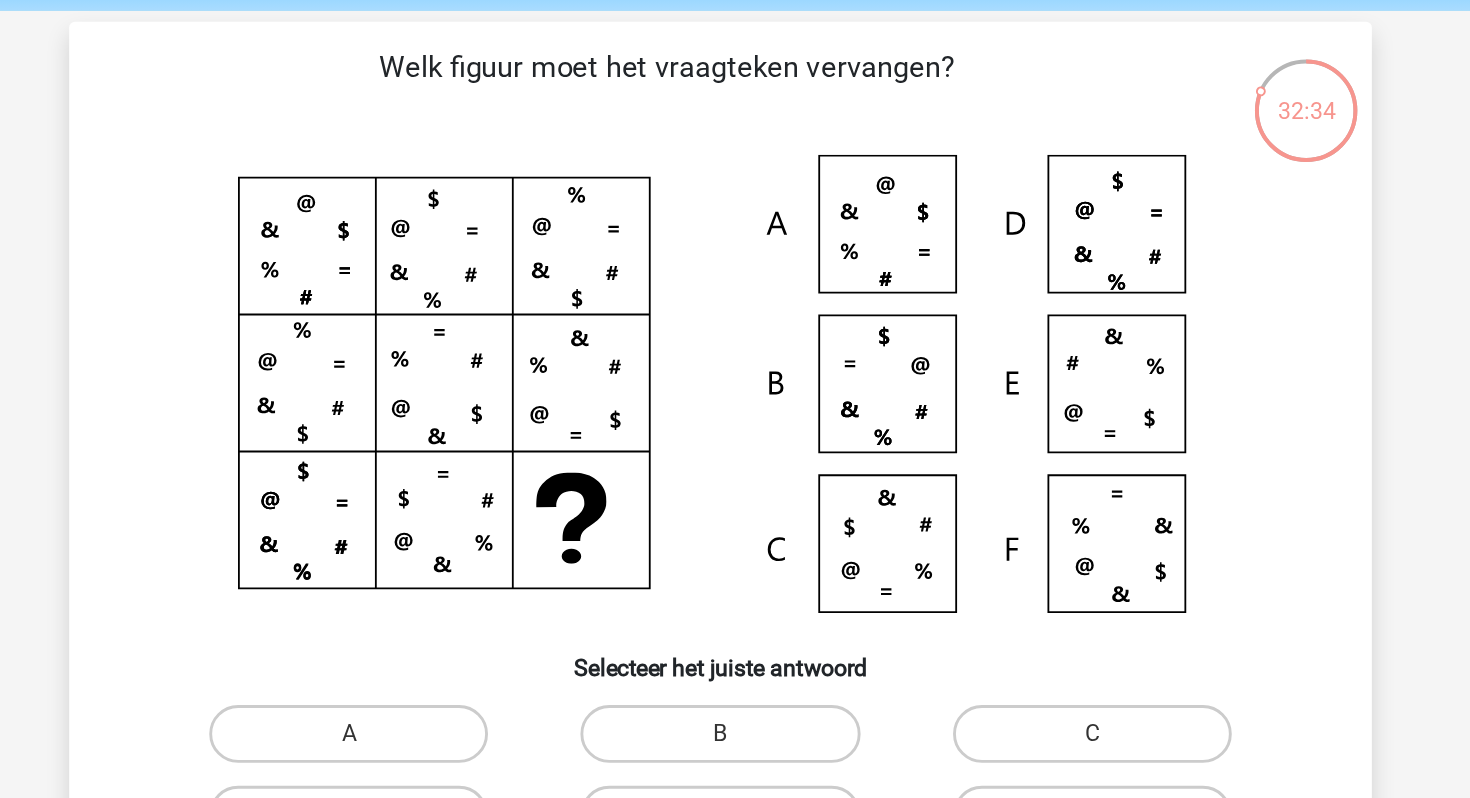 scroll, scrollTop: 76, scrollLeft: 0, axis: vertical 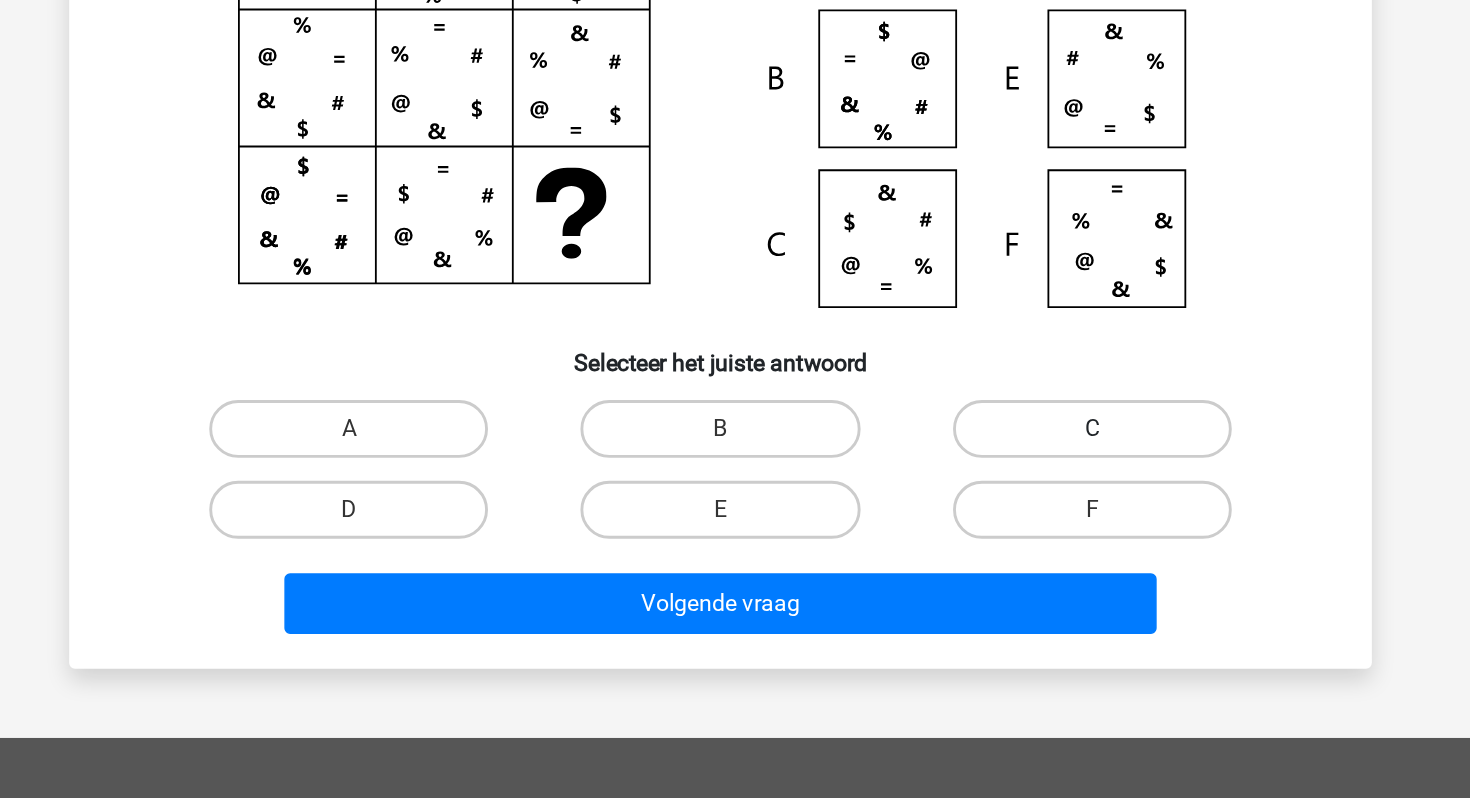 click on "C" at bounding box center (992, 509) 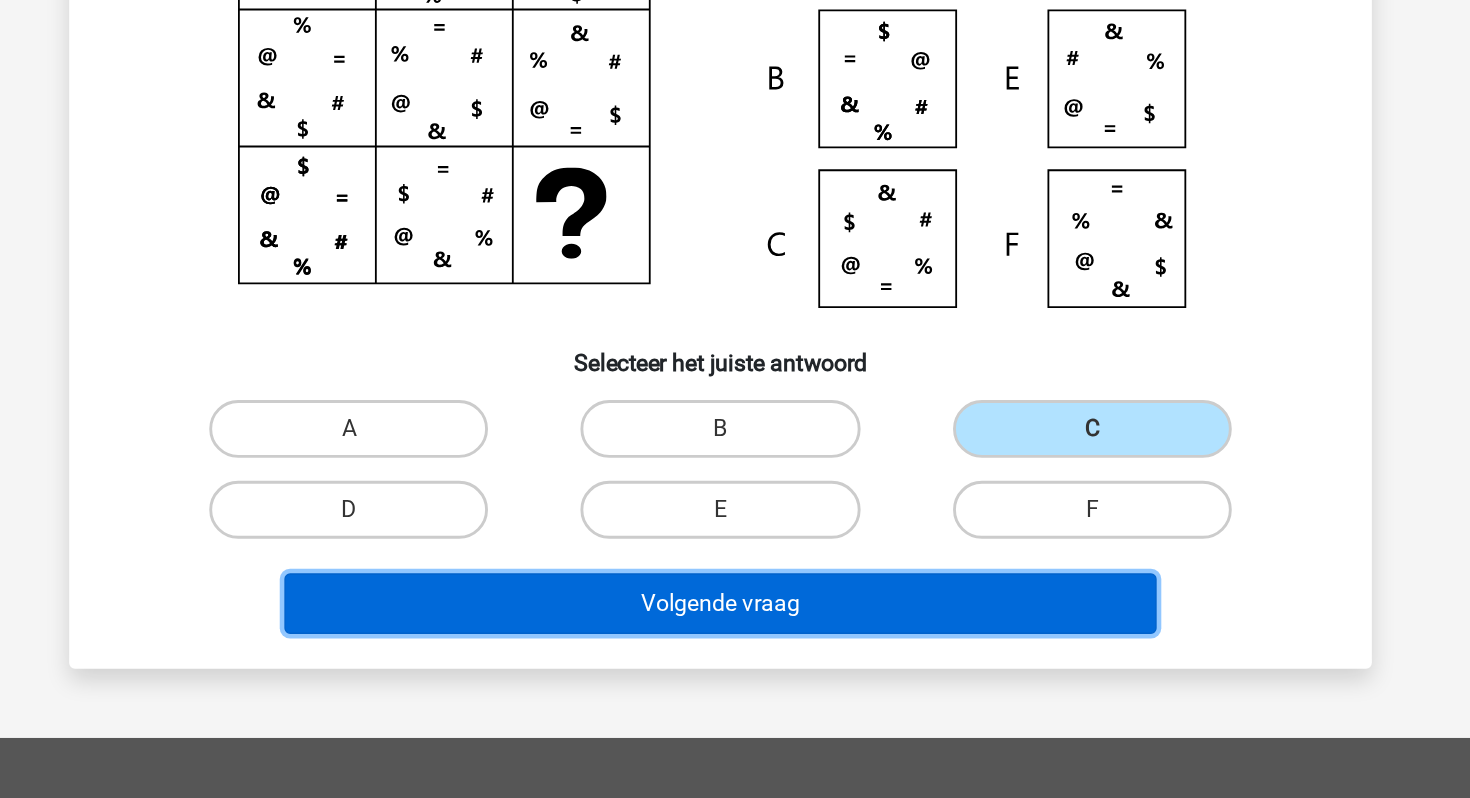 click on "Volgende vraag" at bounding box center (735, 630) 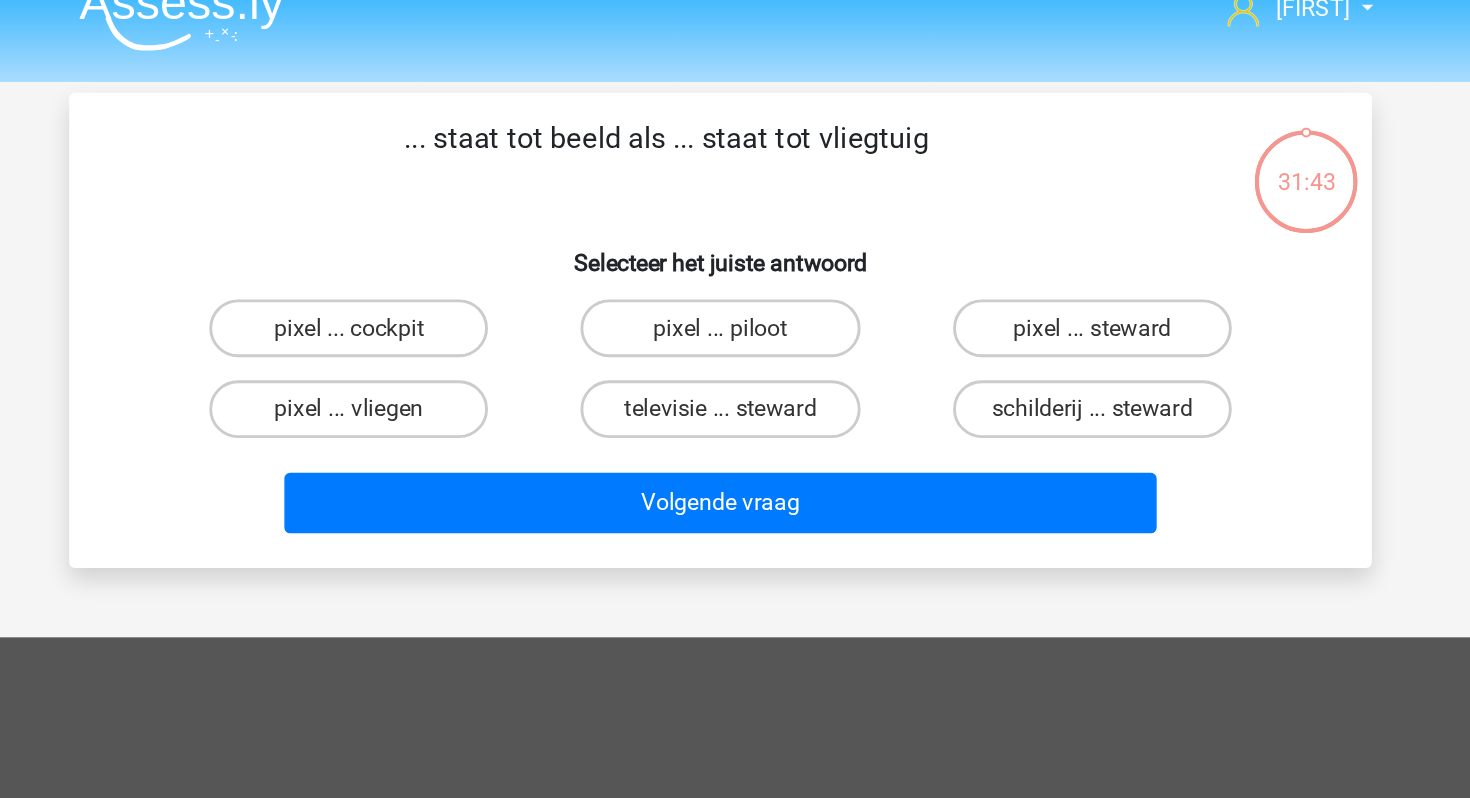 scroll, scrollTop: 0, scrollLeft: 0, axis: both 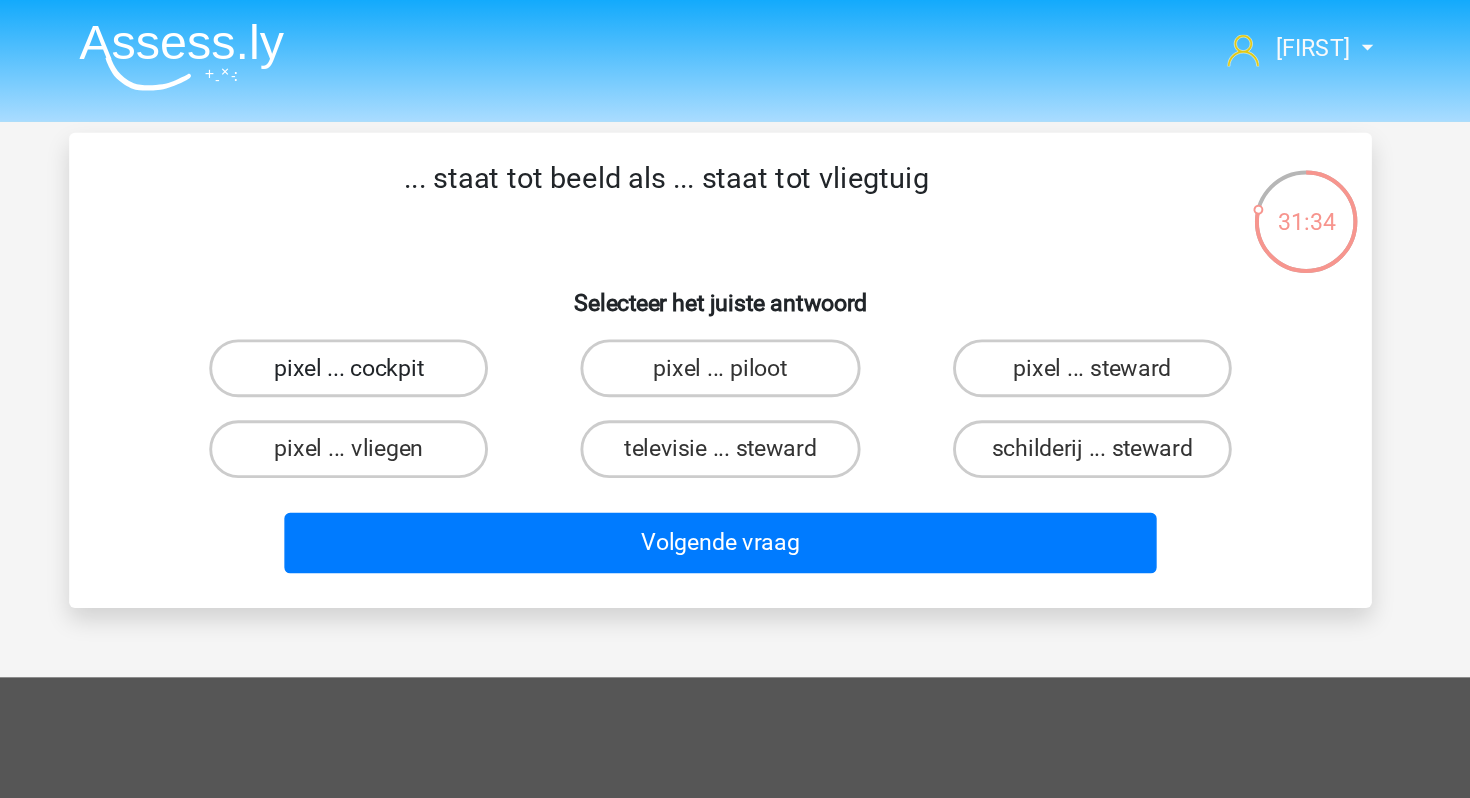 click on "pixel ... cockpit" at bounding box center [477, 255] 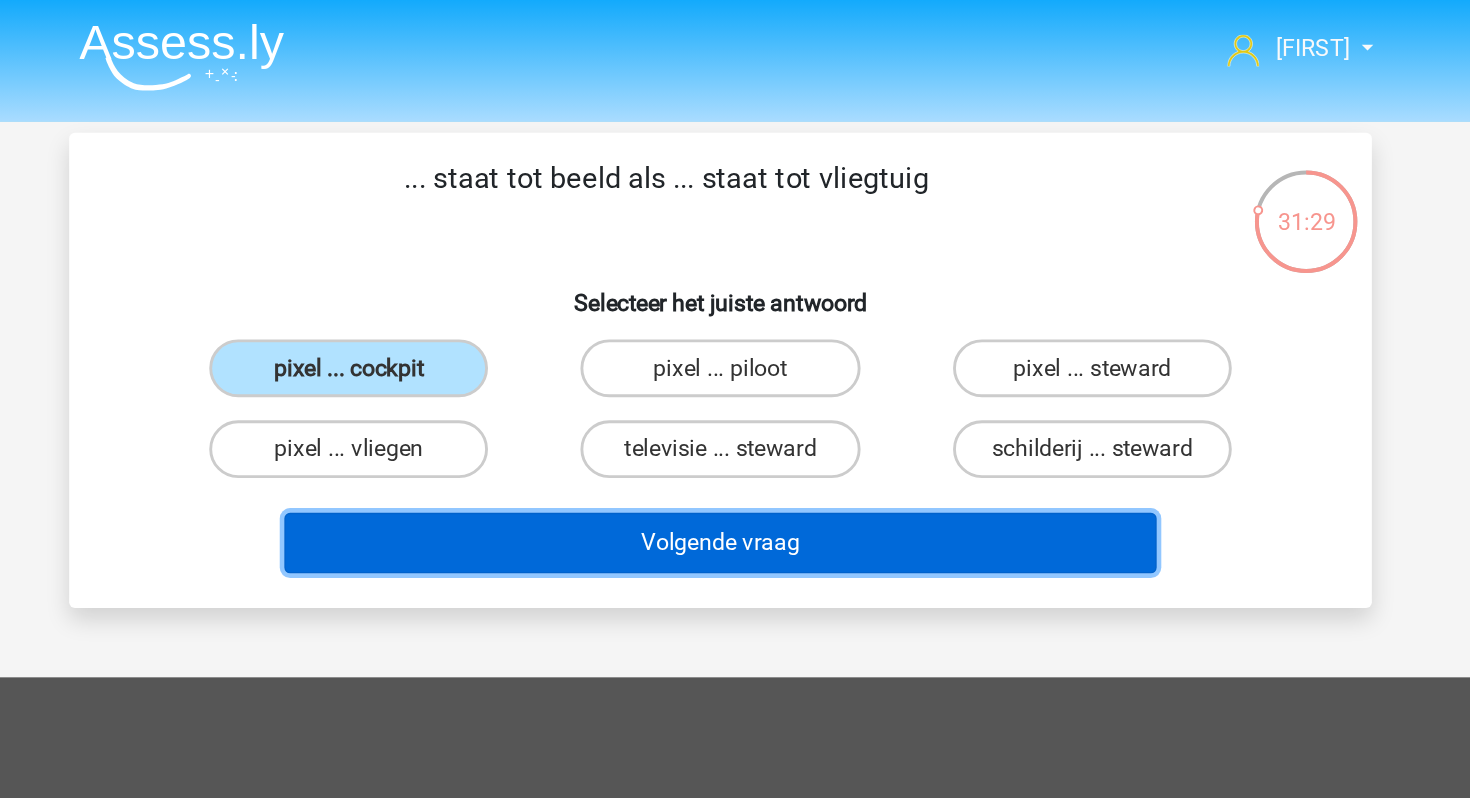 click on "Volgende vraag" at bounding box center (735, 376) 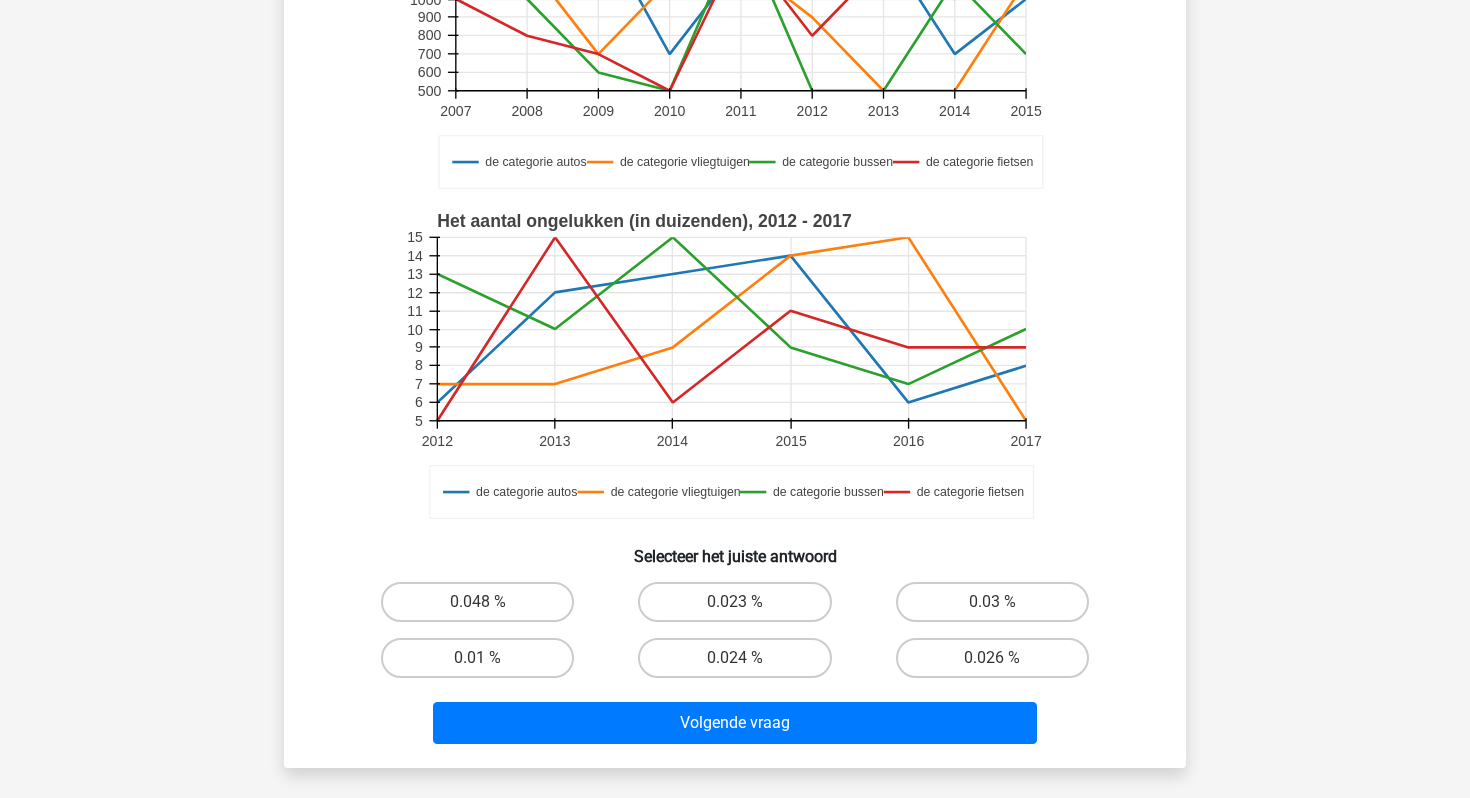 scroll, scrollTop: 317, scrollLeft: 0, axis: vertical 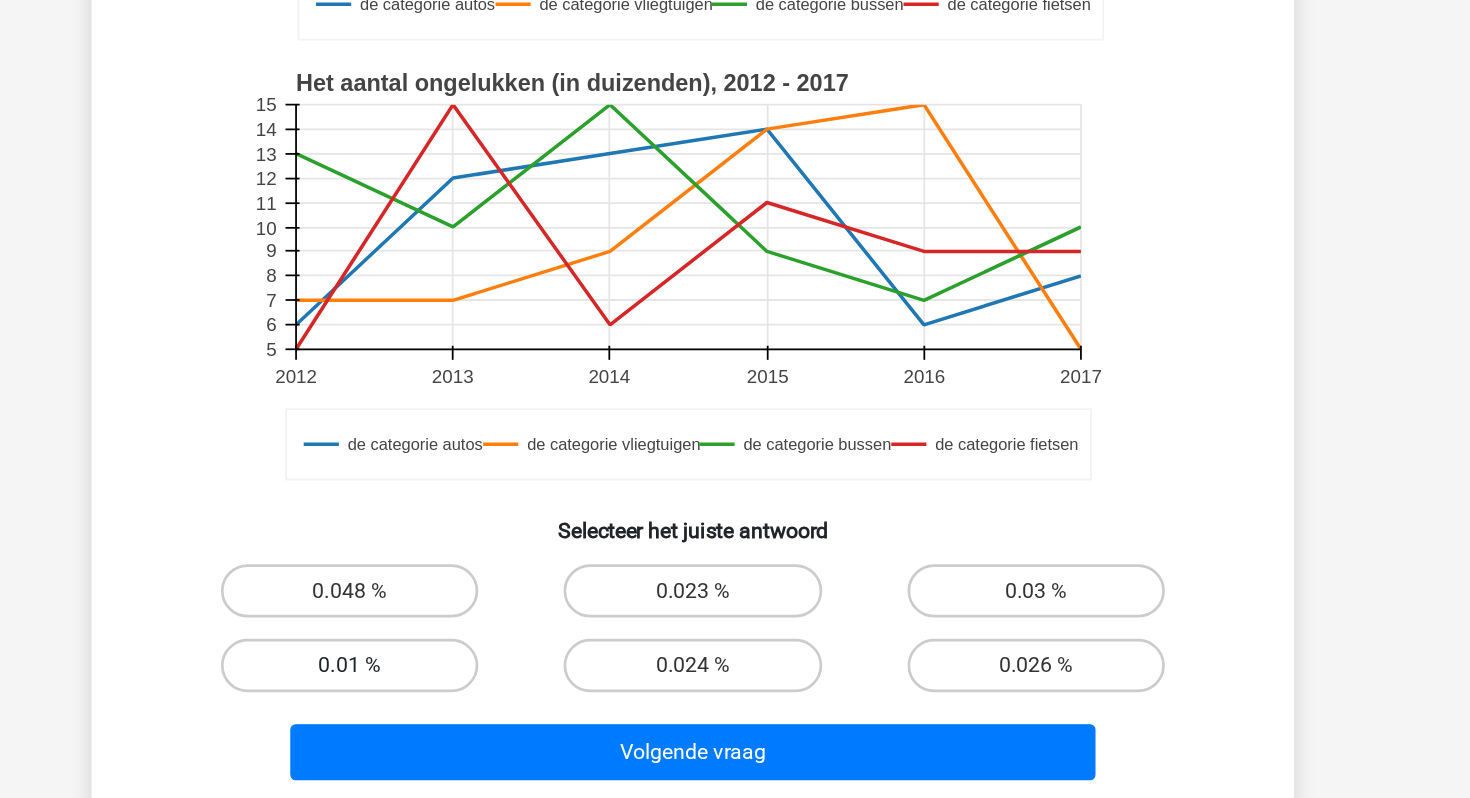 click on "0.01 %" at bounding box center (477, 654) 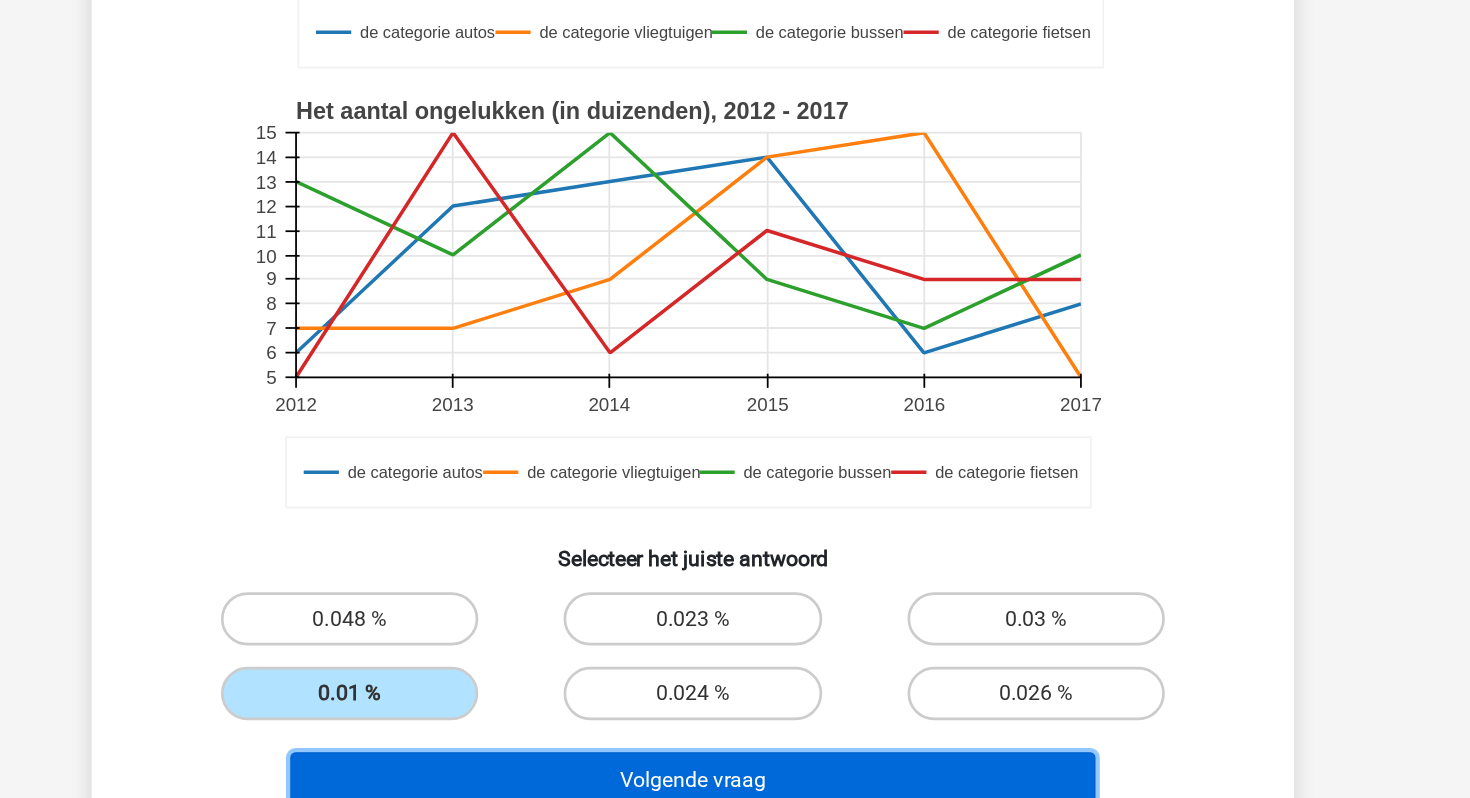 click on "Volgende vraag" at bounding box center (735, 719) 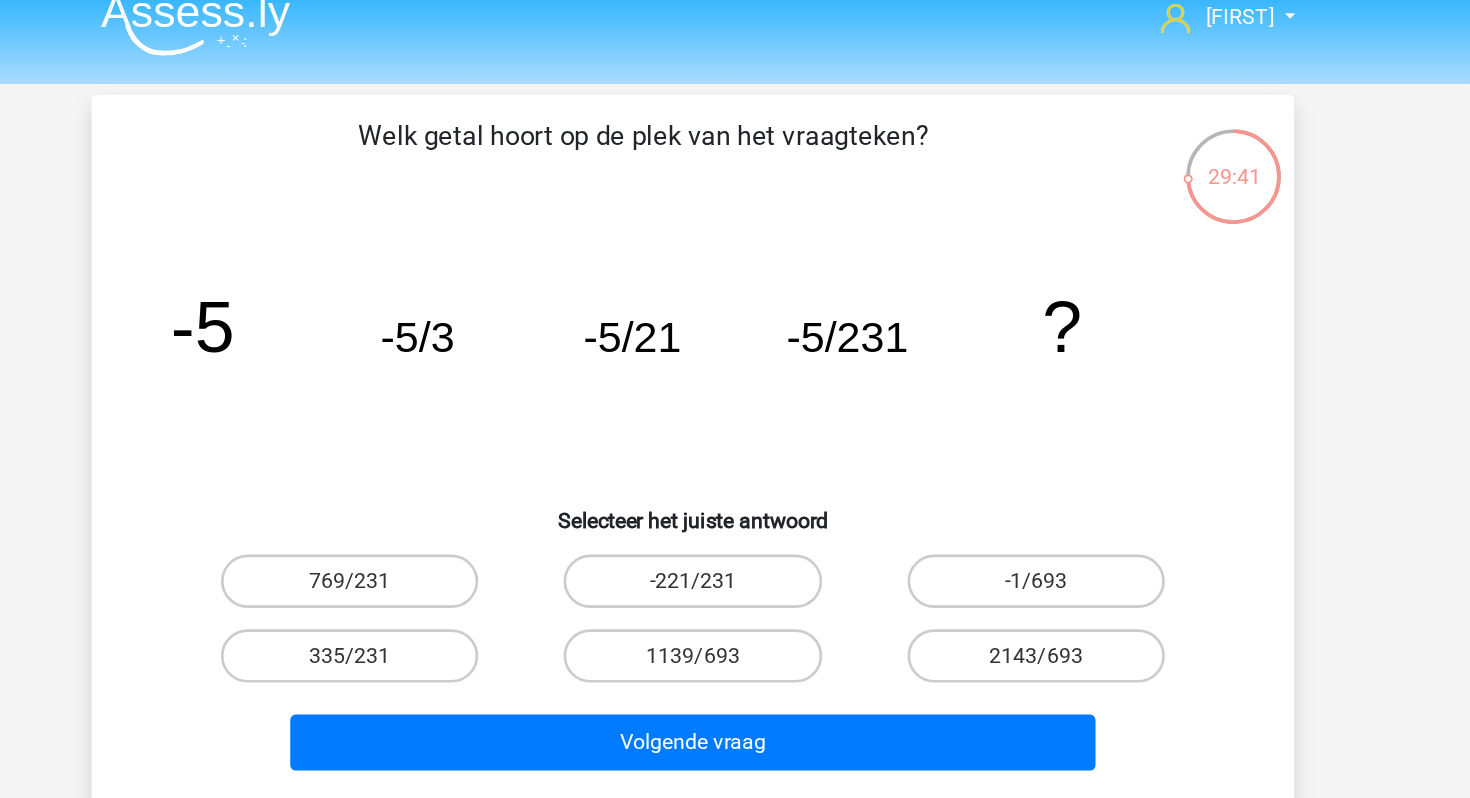 scroll, scrollTop: 20, scrollLeft: 0, axis: vertical 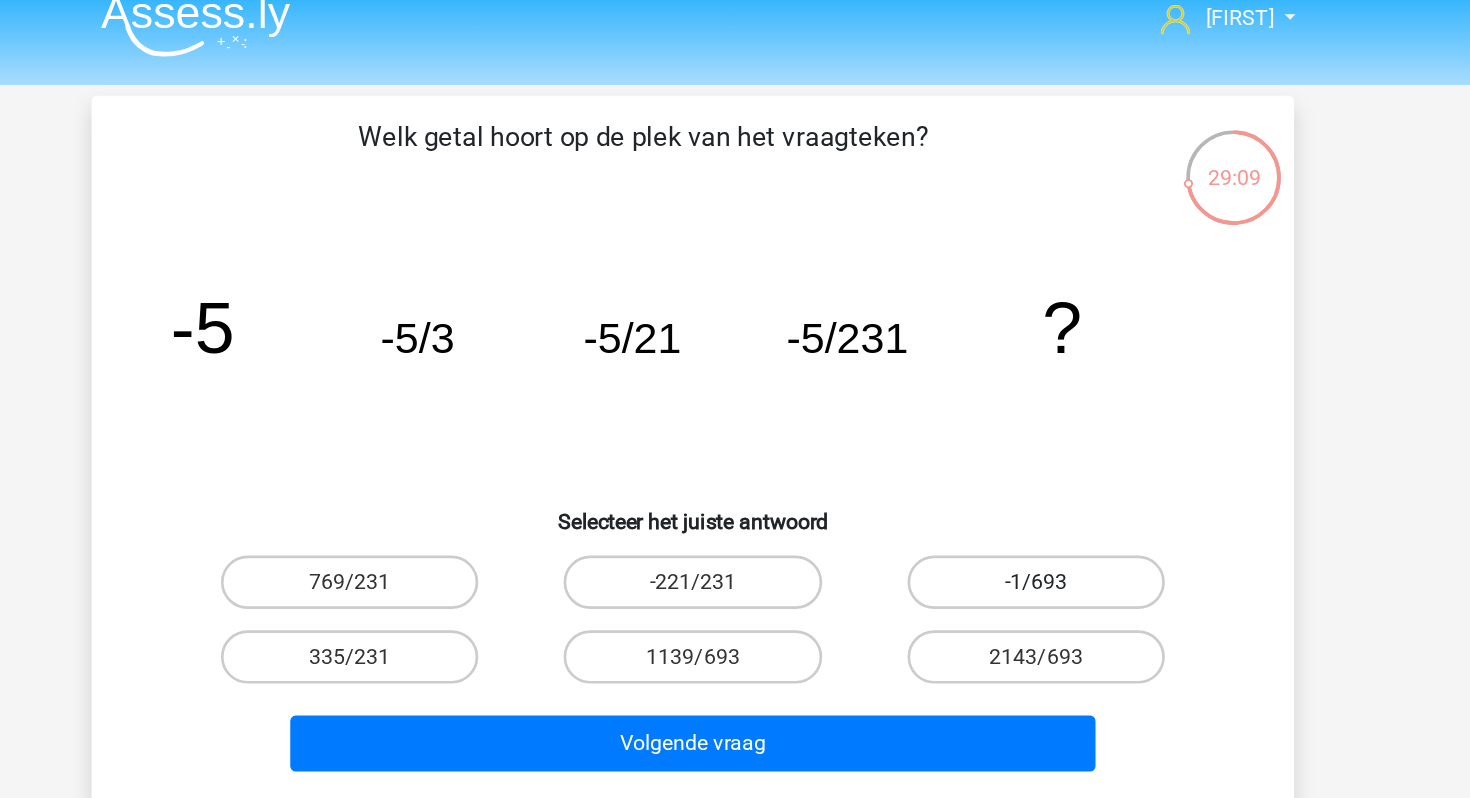 click on "-1/693" at bounding box center (477, 437) 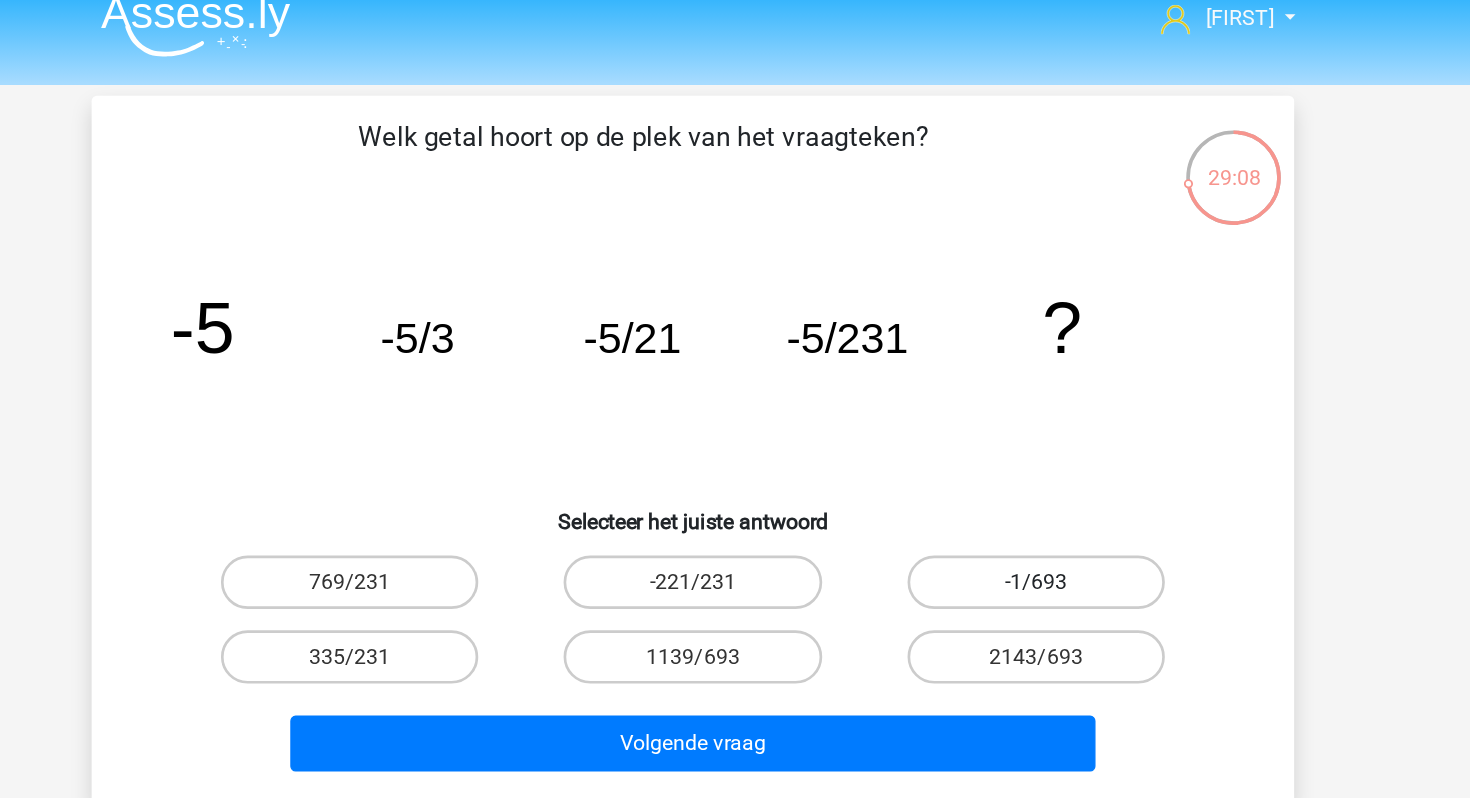 click on "-1/693" at bounding box center [992, 437] 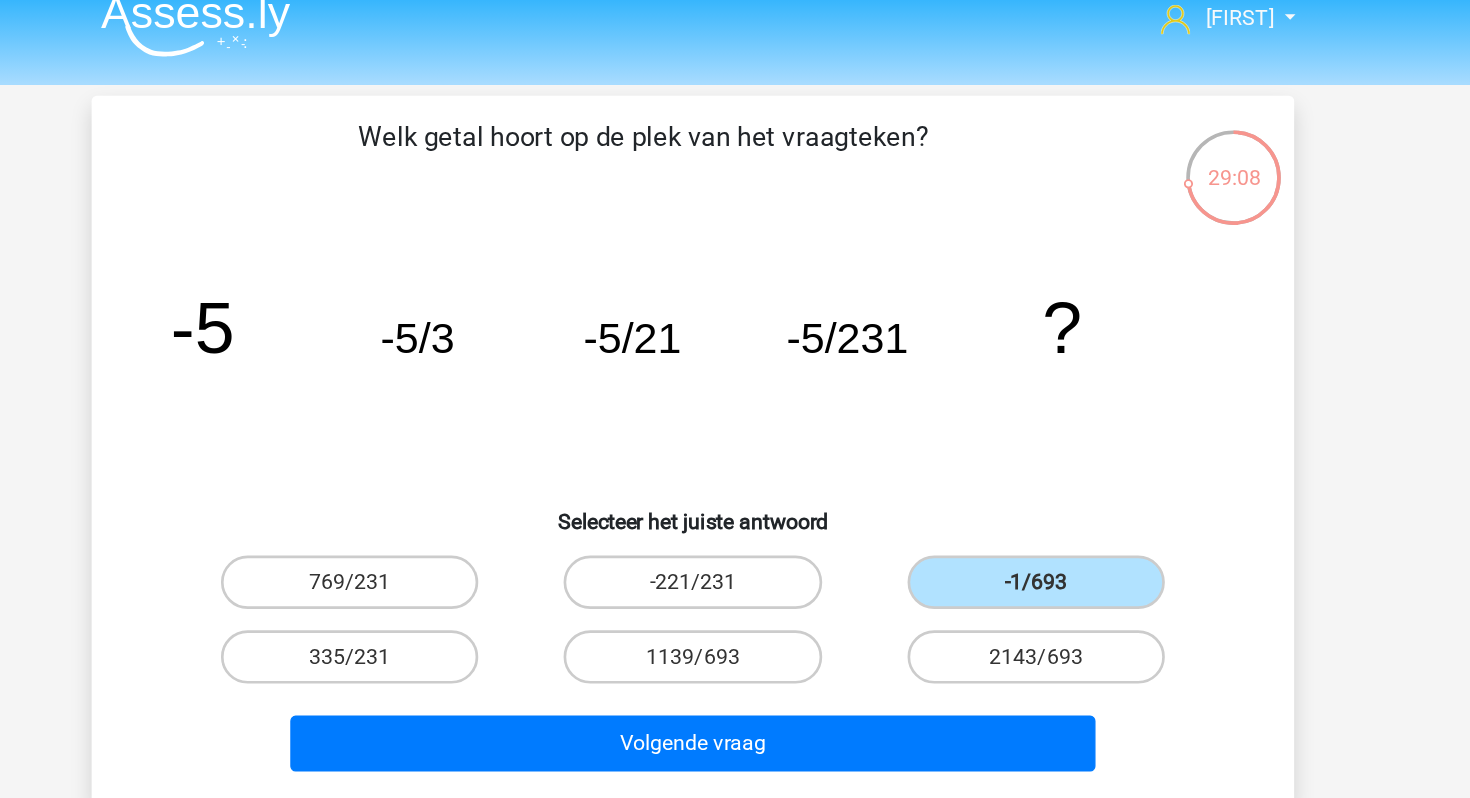 click on "Volgende vraag" at bounding box center (735, 554) 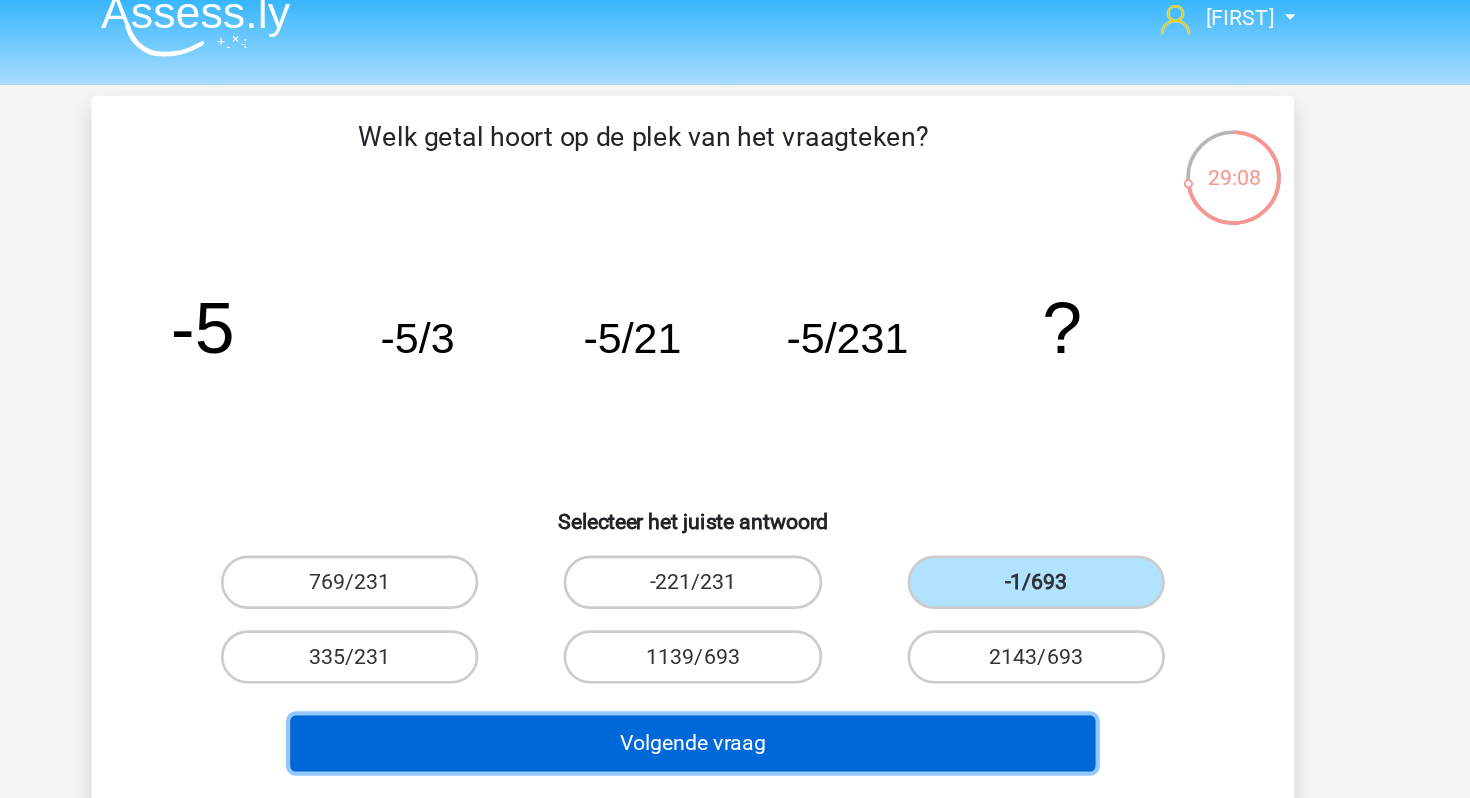 click on "Volgende vraag" at bounding box center [735, 558] 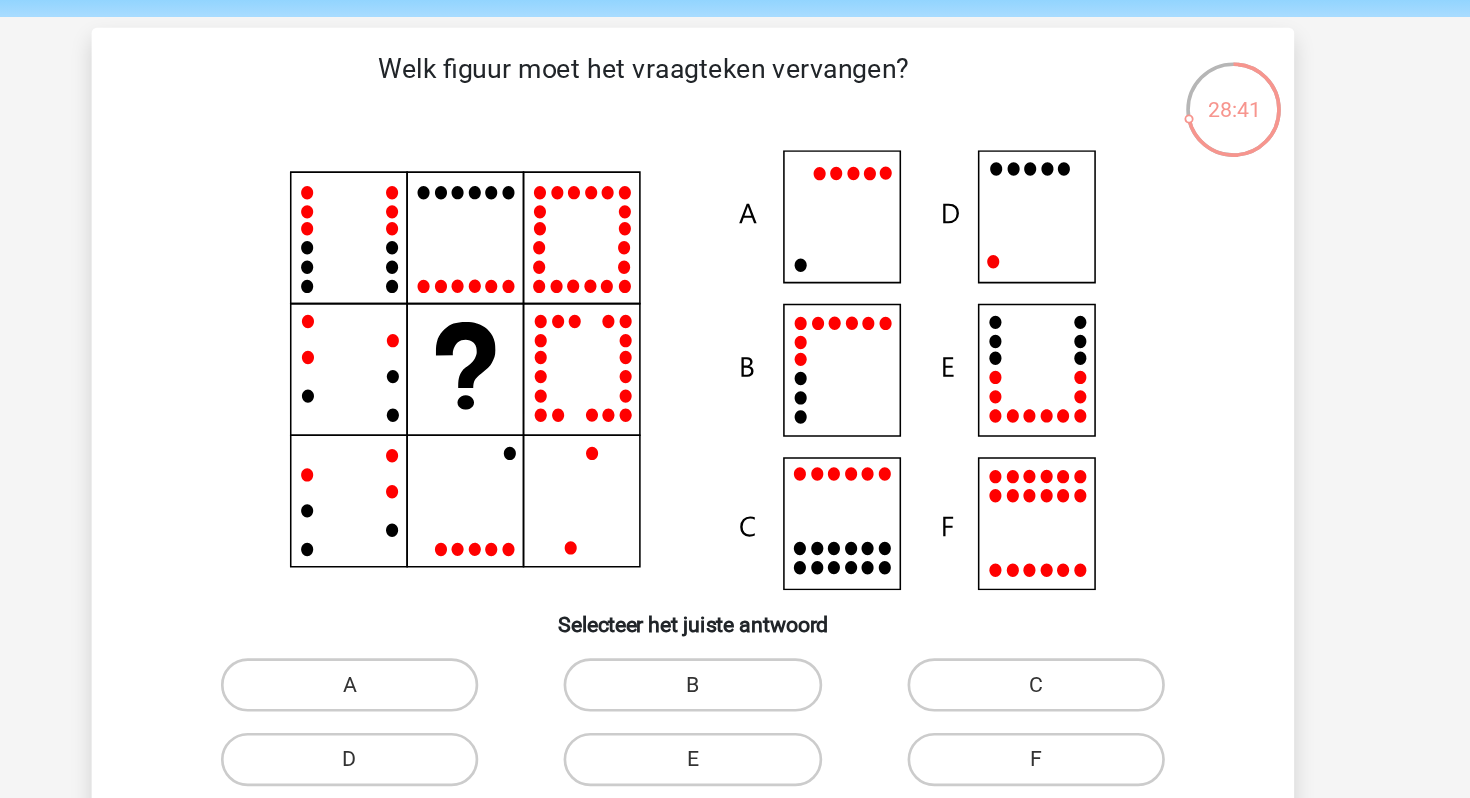 click 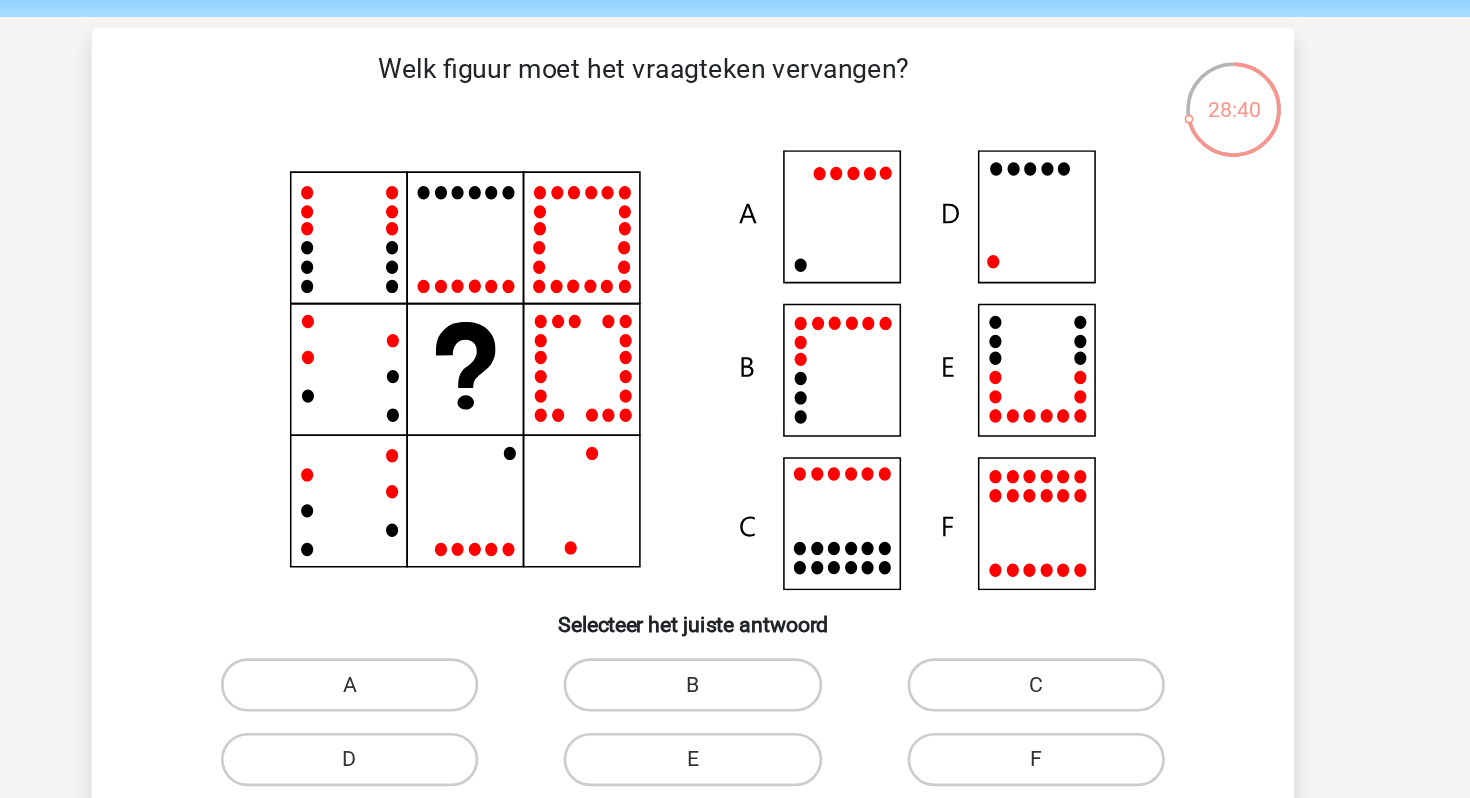 click on "D" at bounding box center (477, 621) 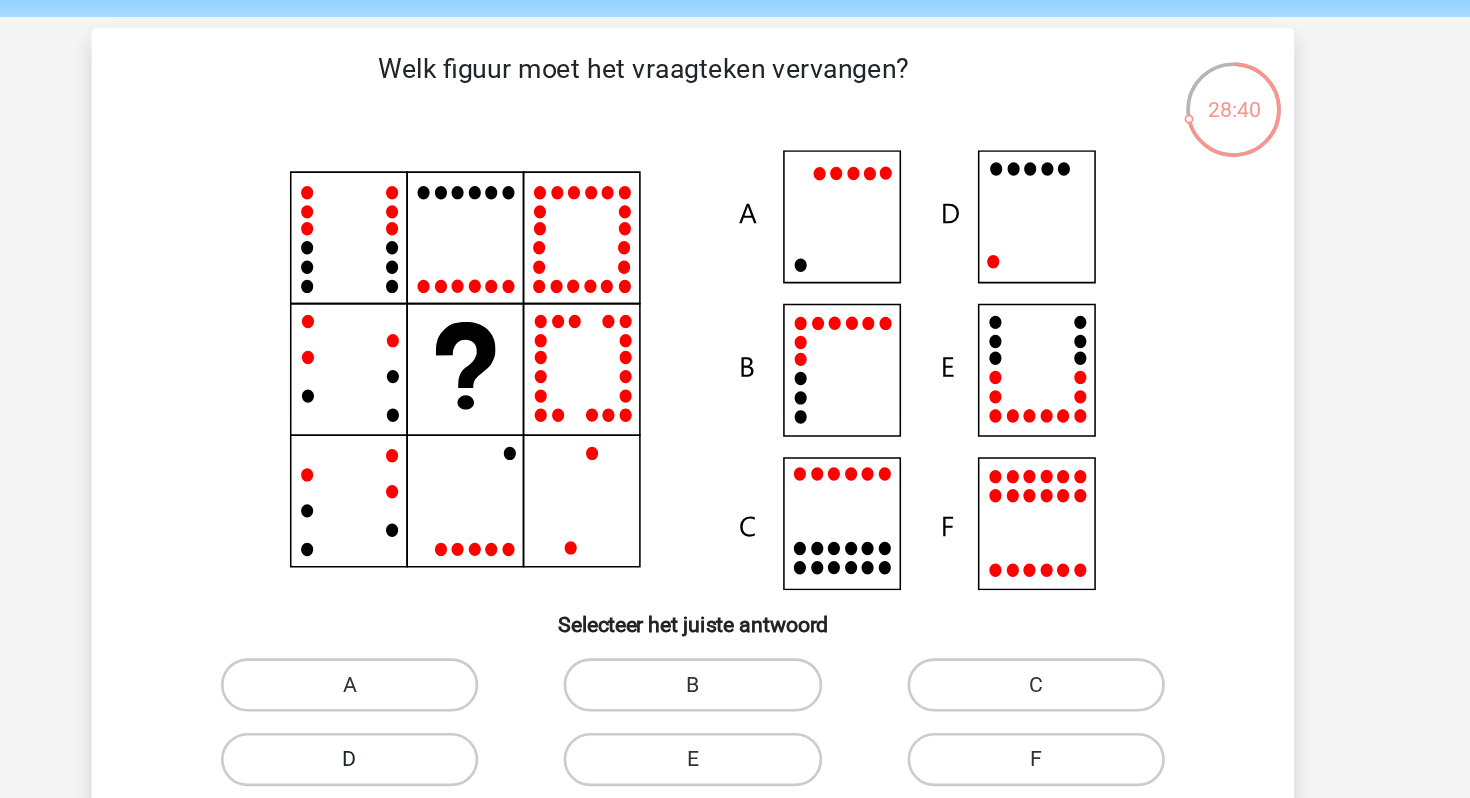 click on "D" at bounding box center (477, 621) 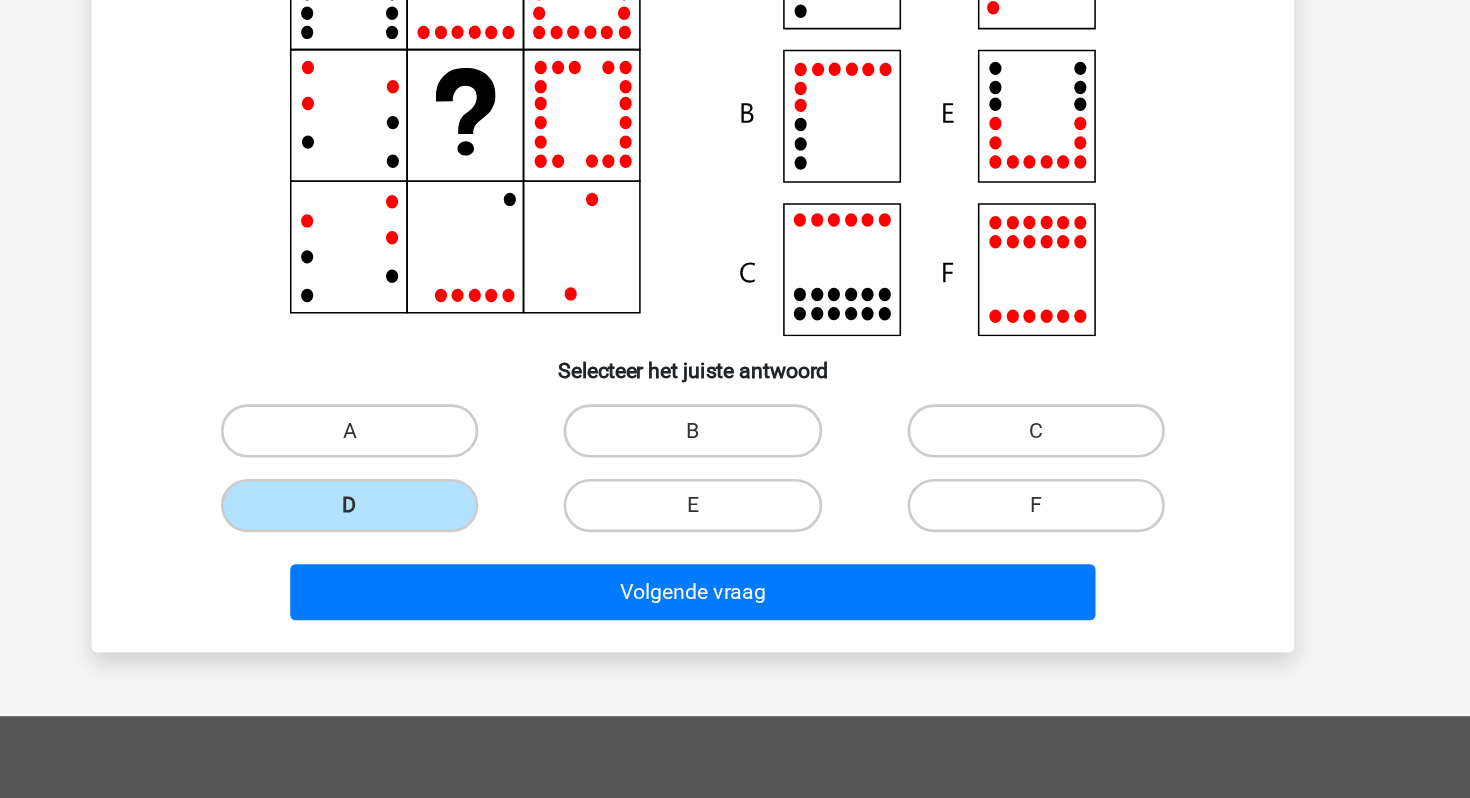 scroll, scrollTop: 75, scrollLeft: 0, axis: vertical 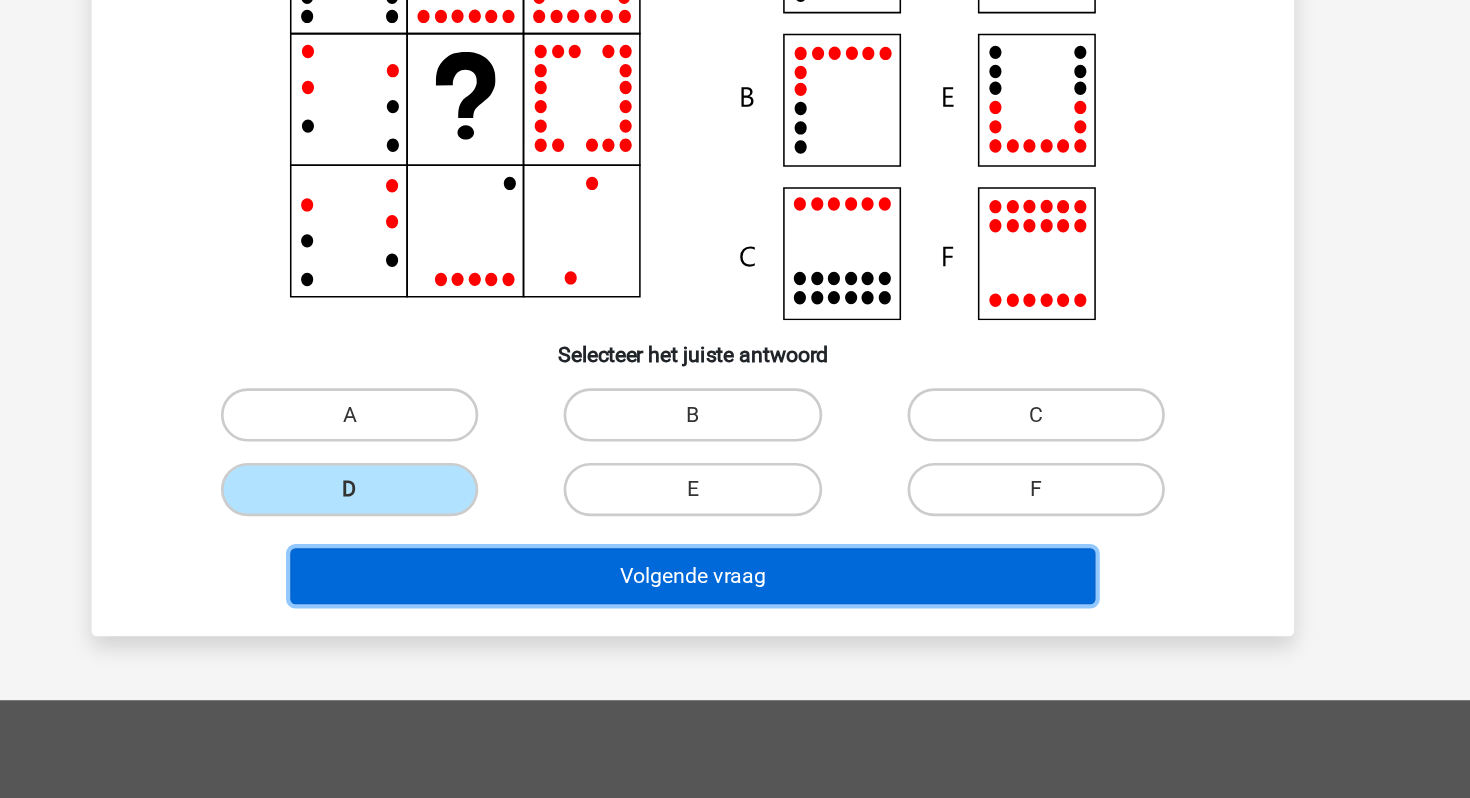click on "Volgende vraag" at bounding box center (735, 631) 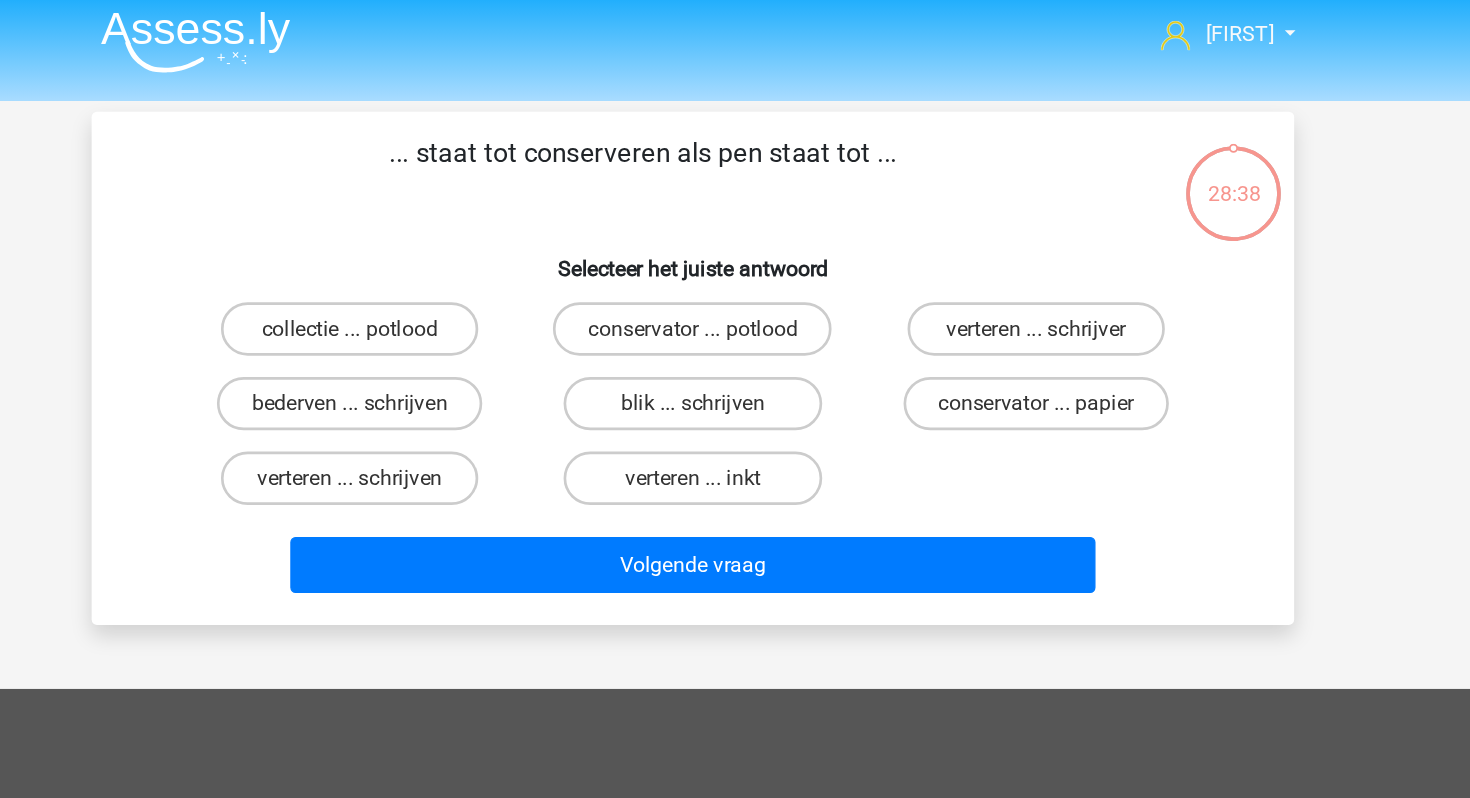 scroll, scrollTop: 0, scrollLeft: 0, axis: both 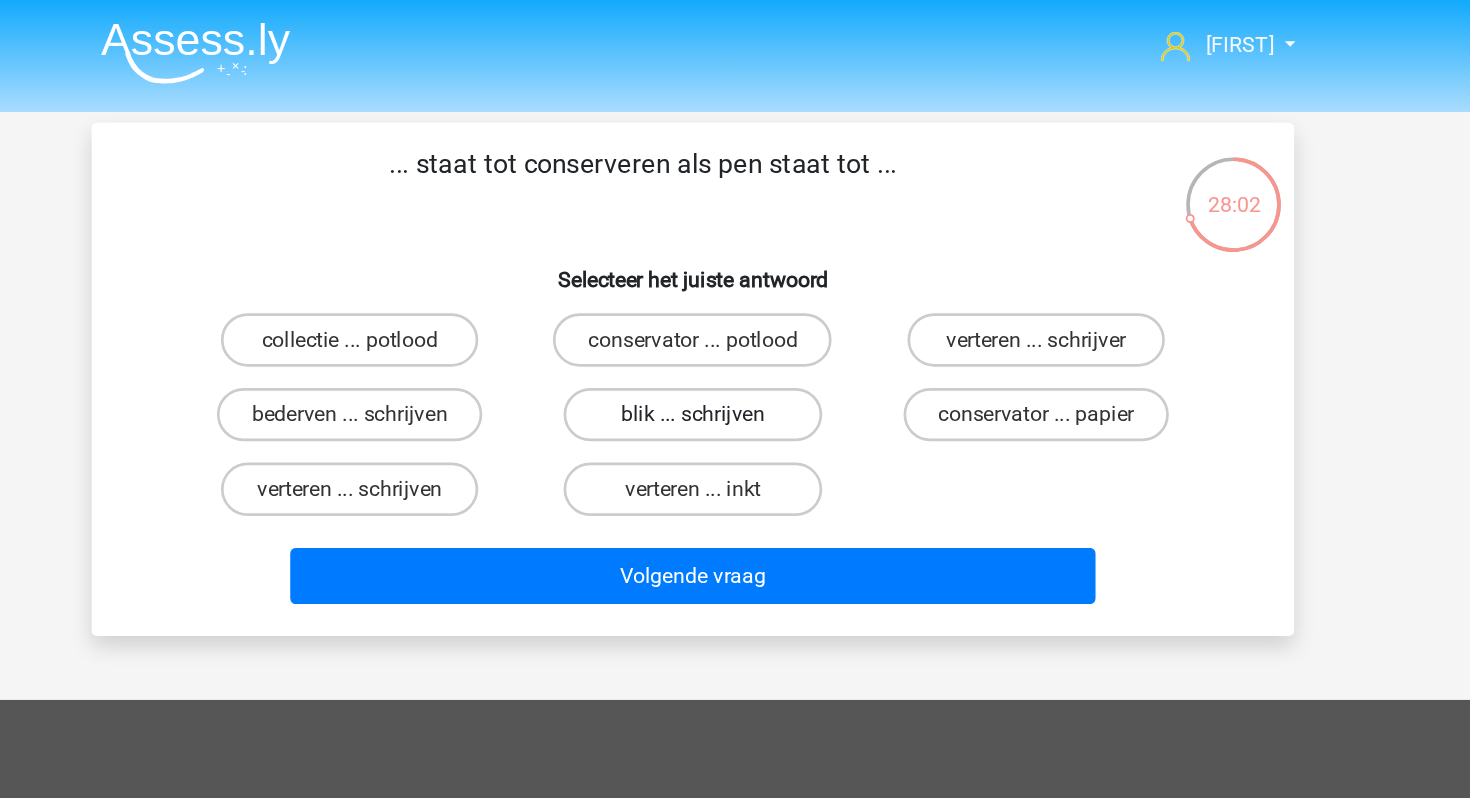 drag, startPoint x: 713, startPoint y: 365, endPoint x: 696, endPoint y: 327, distance: 41.62932 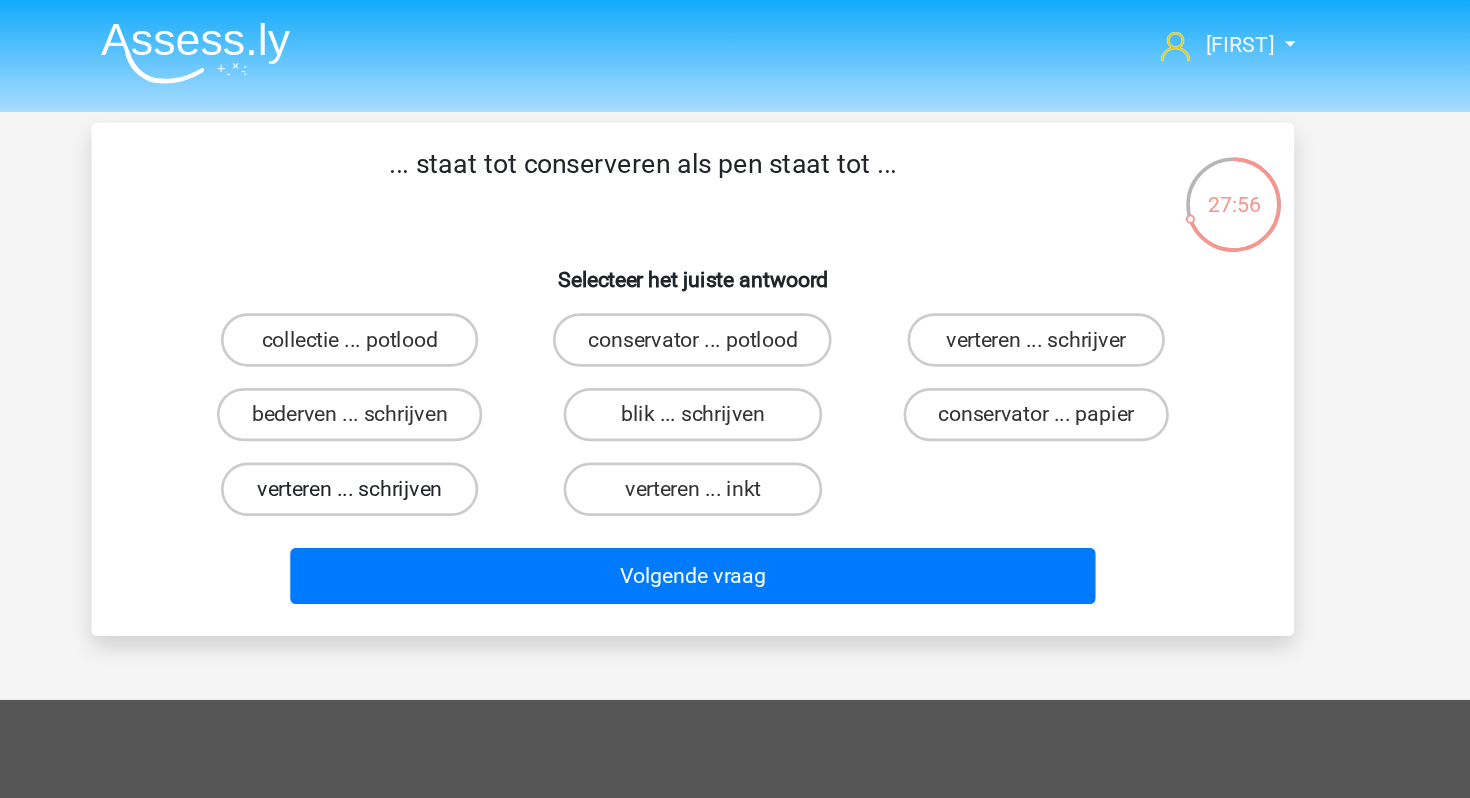 click on "verteren ... schrijven" at bounding box center (477, 367) 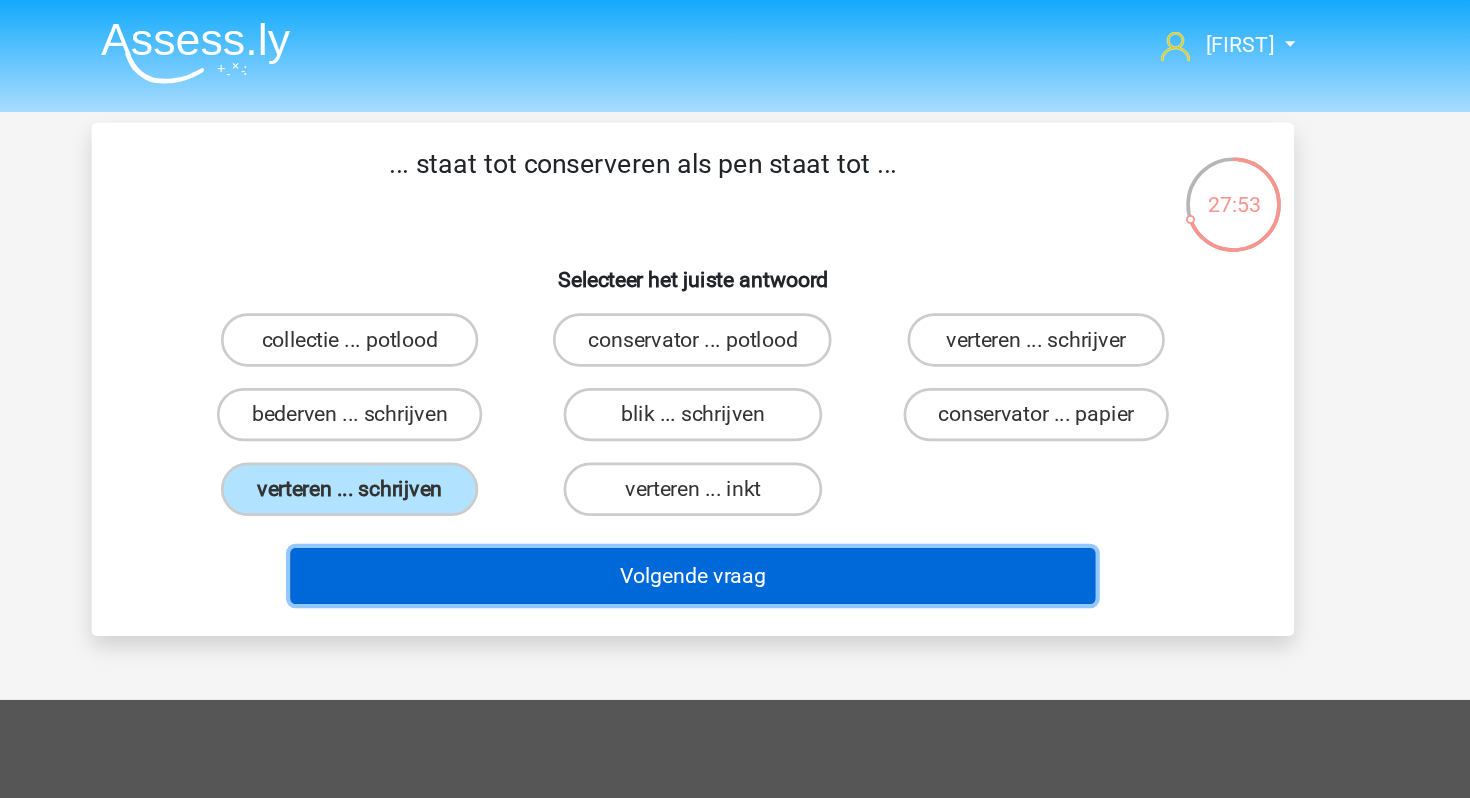 click on "Volgende vraag" at bounding box center [735, 432] 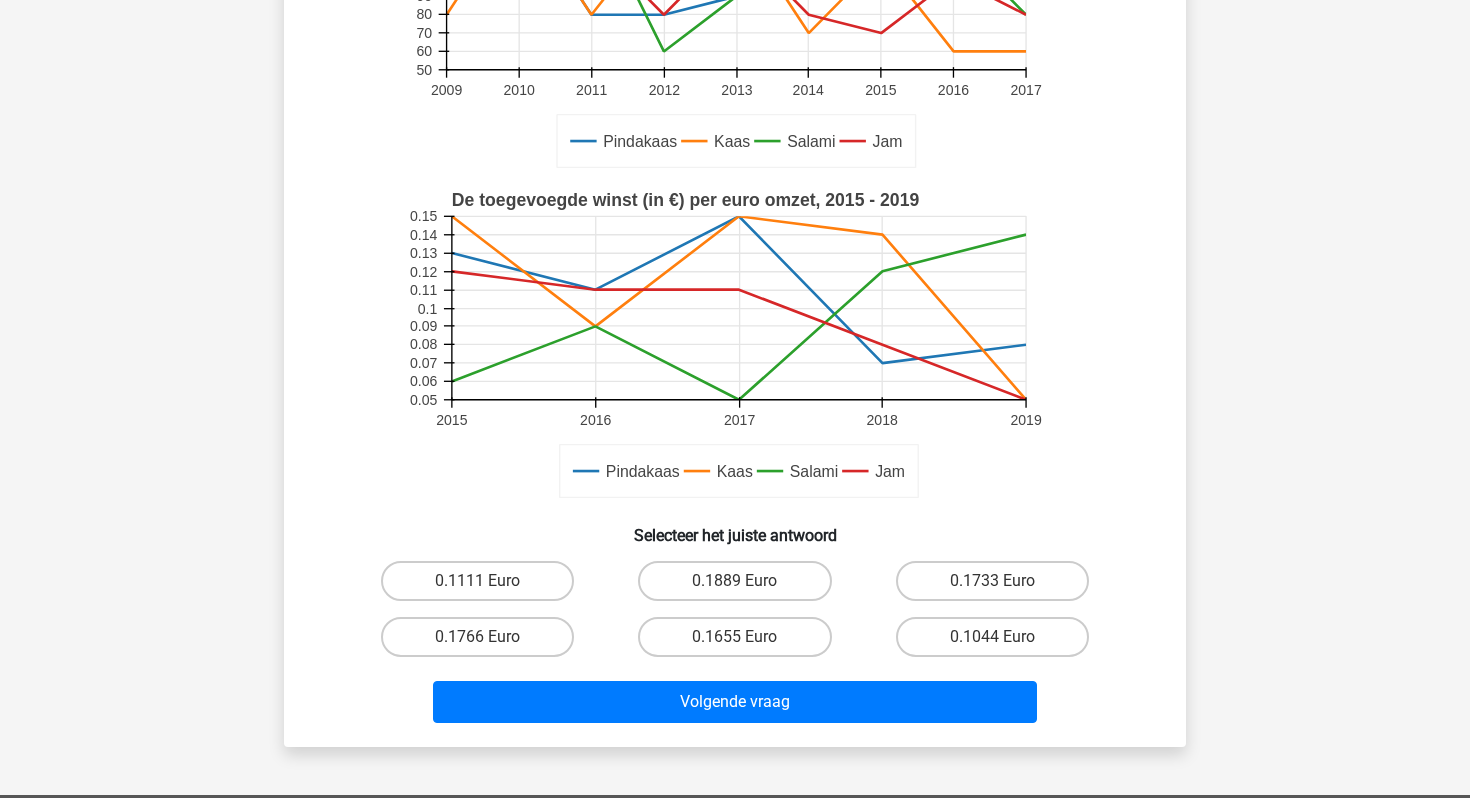 scroll, scrollTop: 368, scrollLeft: 0, axis: vertical 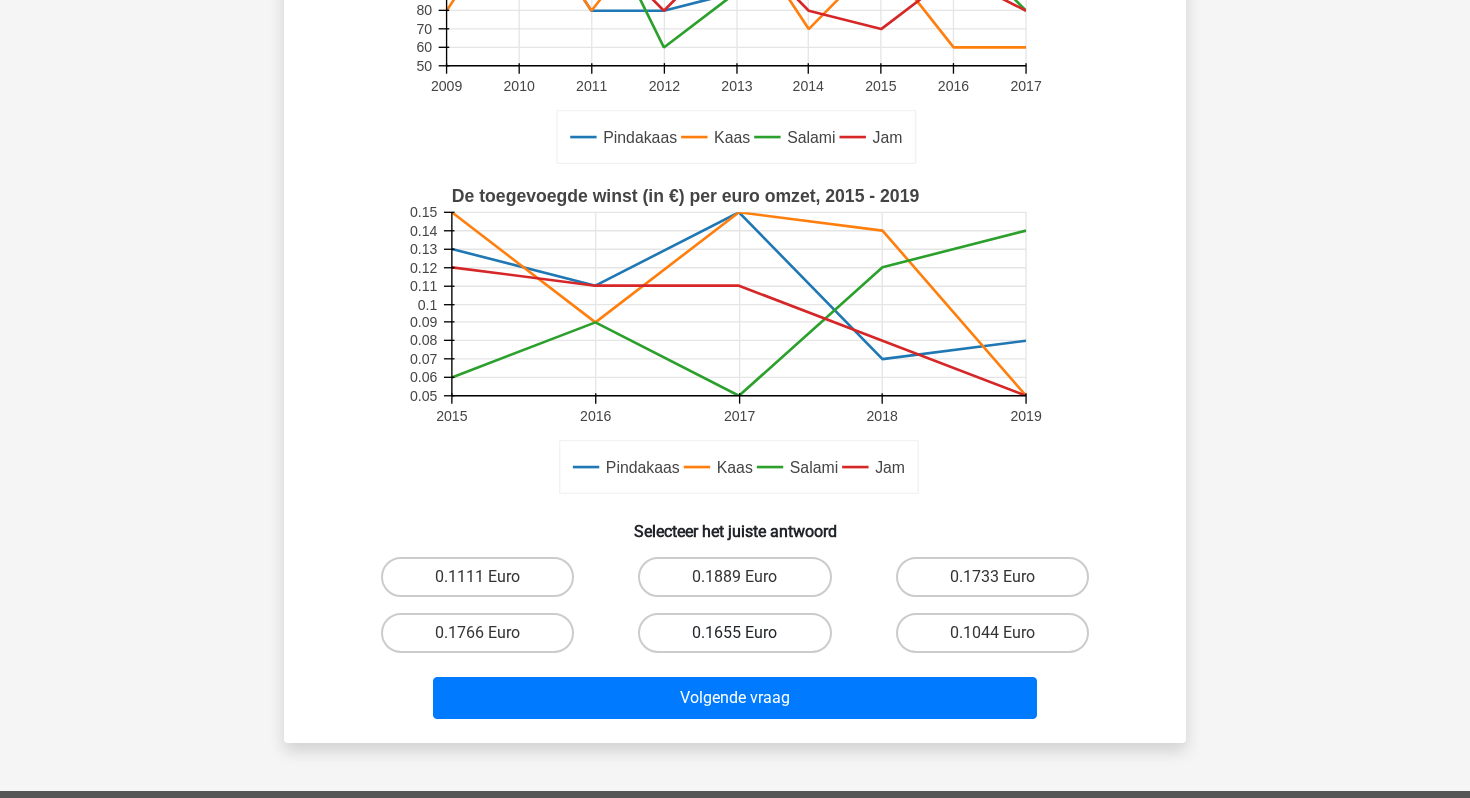 click on "0.1655 Euro" at bounding box center [734, 633] 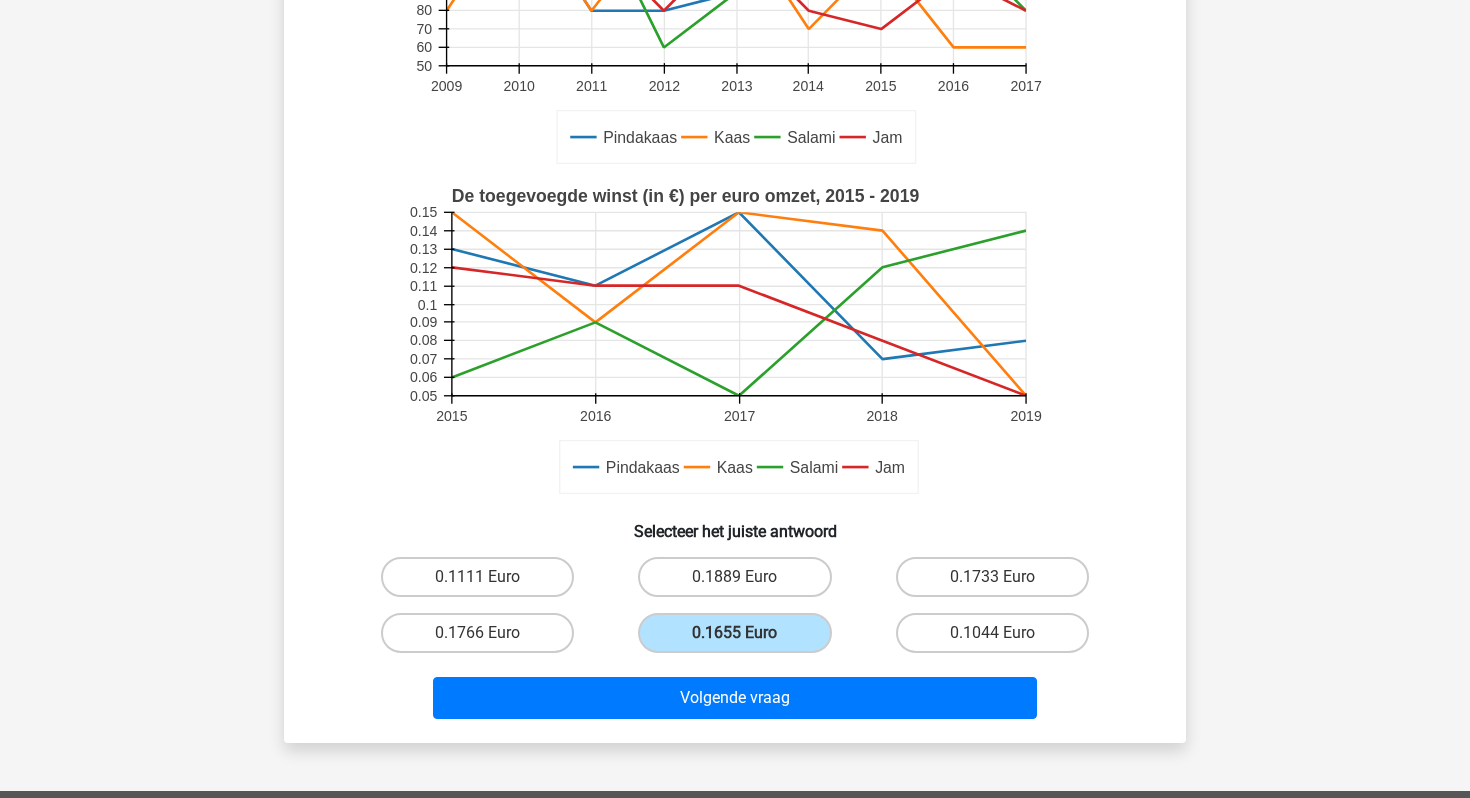 click on "Volgende vraag" at bounding box center [735, 702] 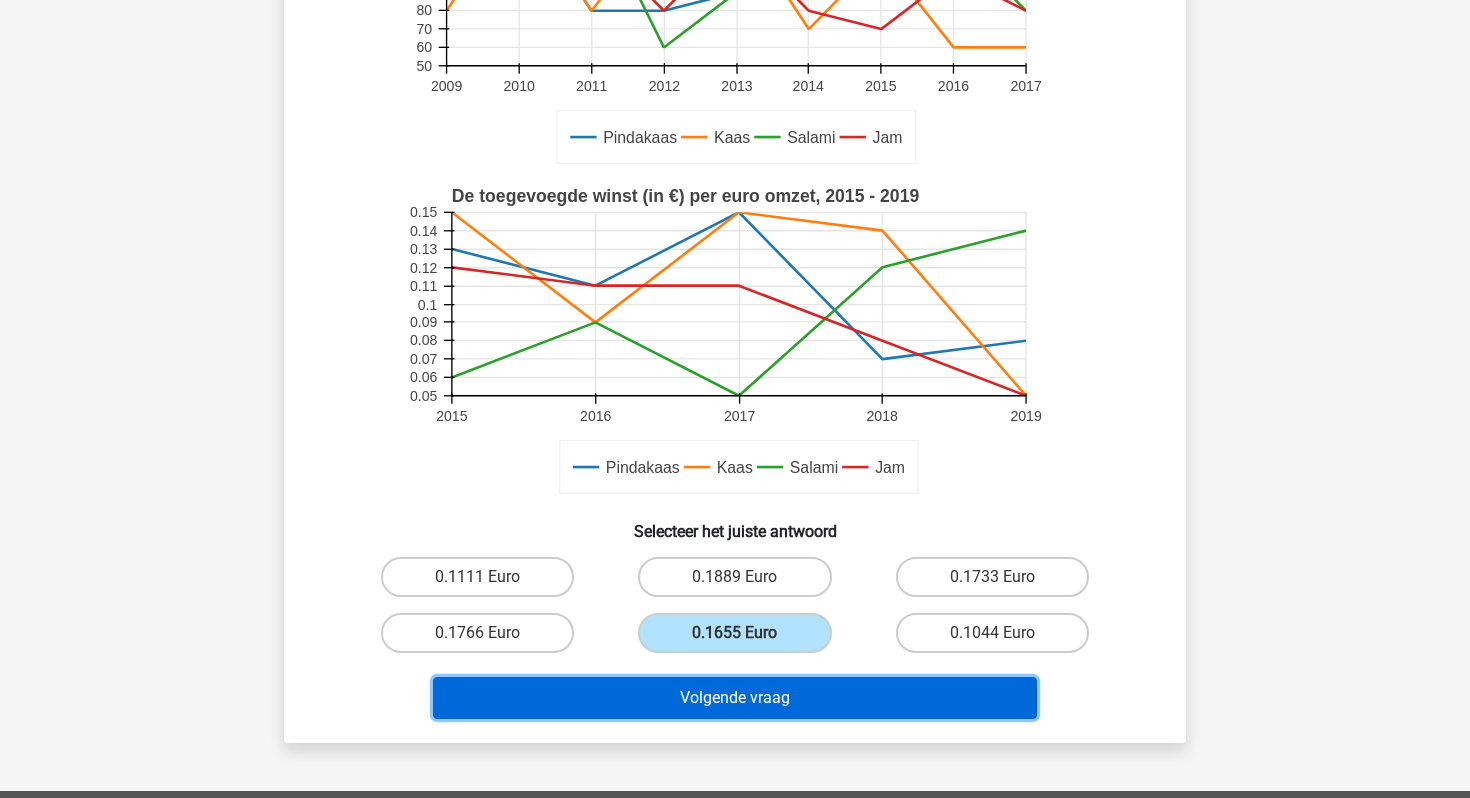 click on "Volgende vraag" at bounding box center [735, 698] 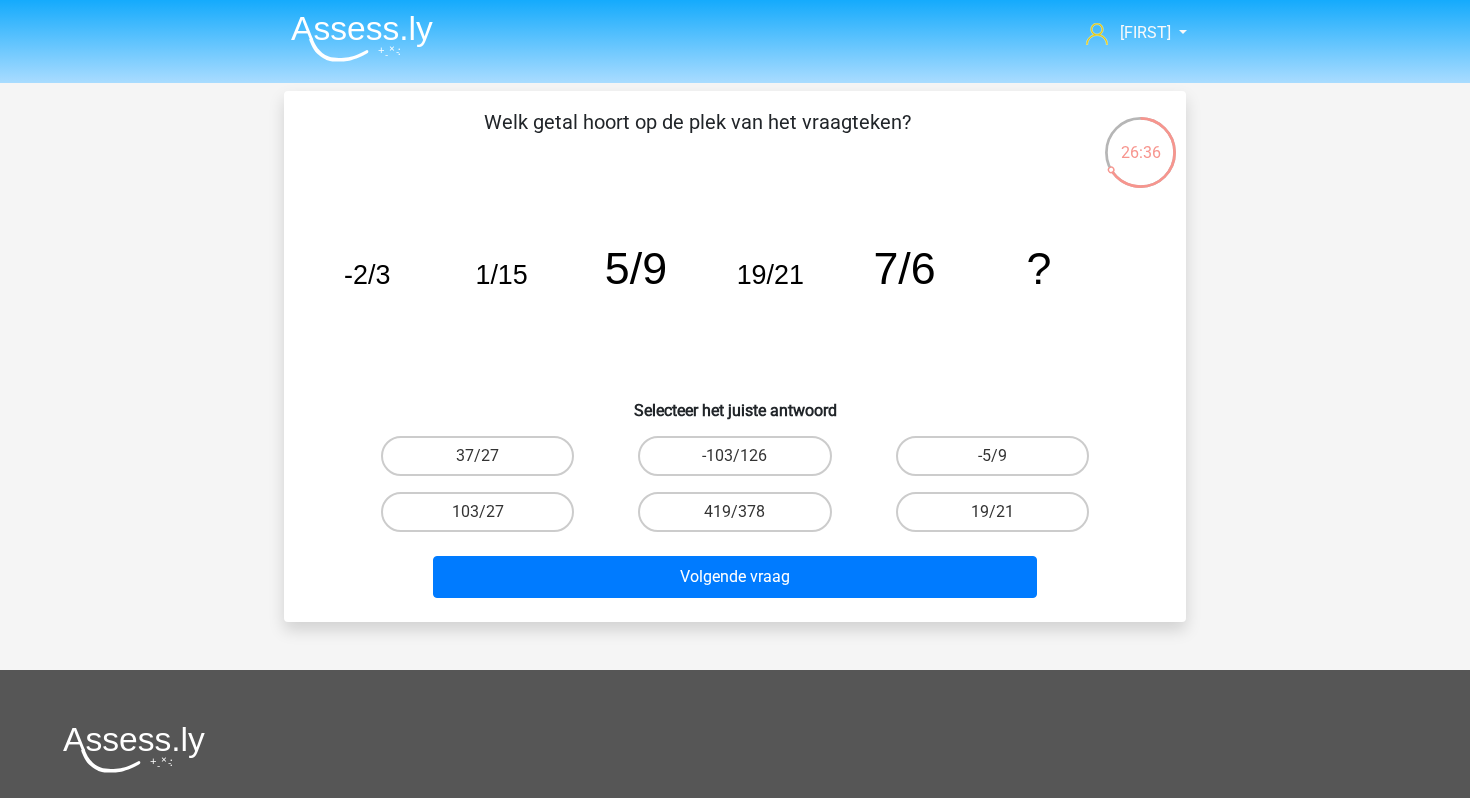 scroll, scrollTop: 0, scrollLeft: 0, axis: both 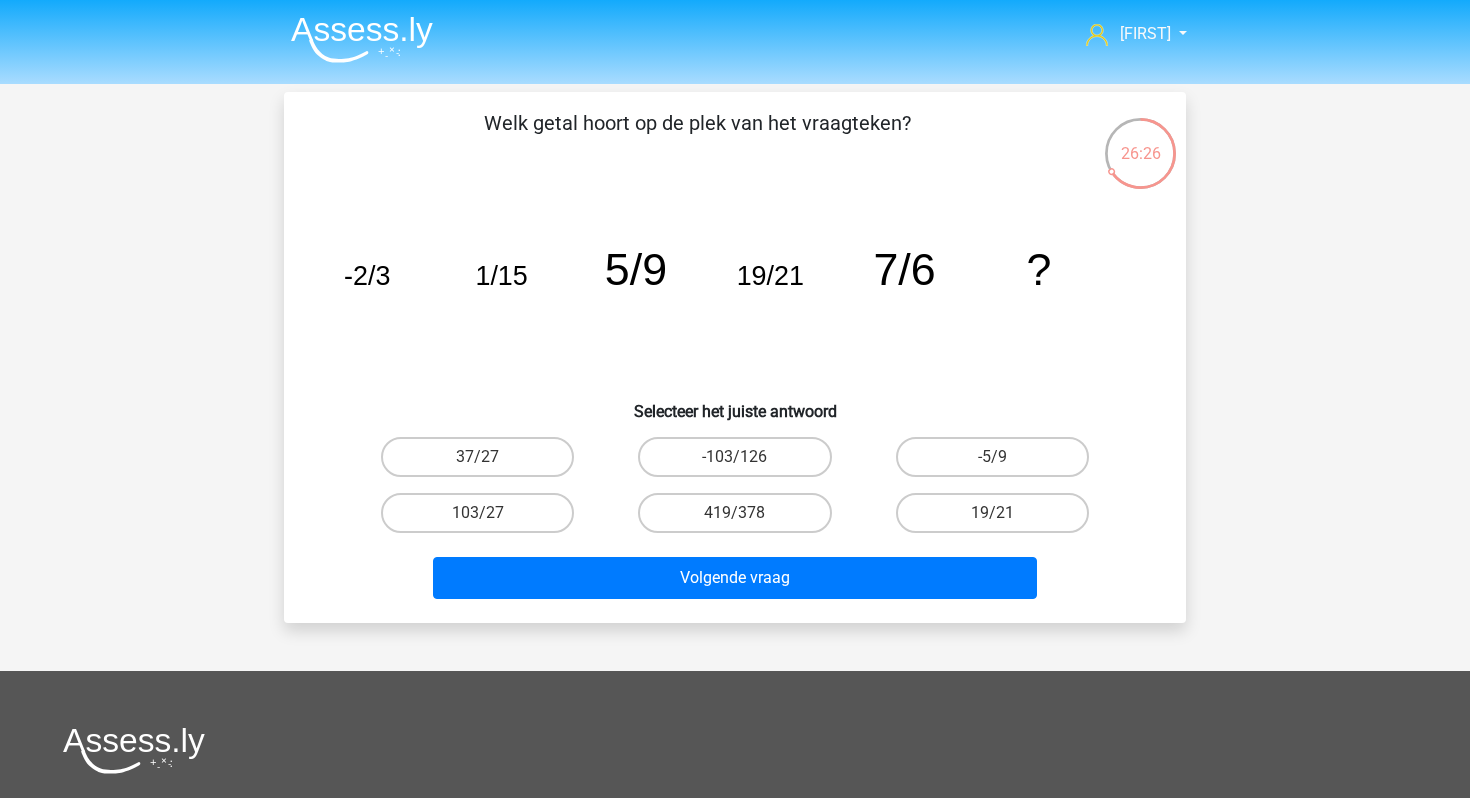 click on "7/6" 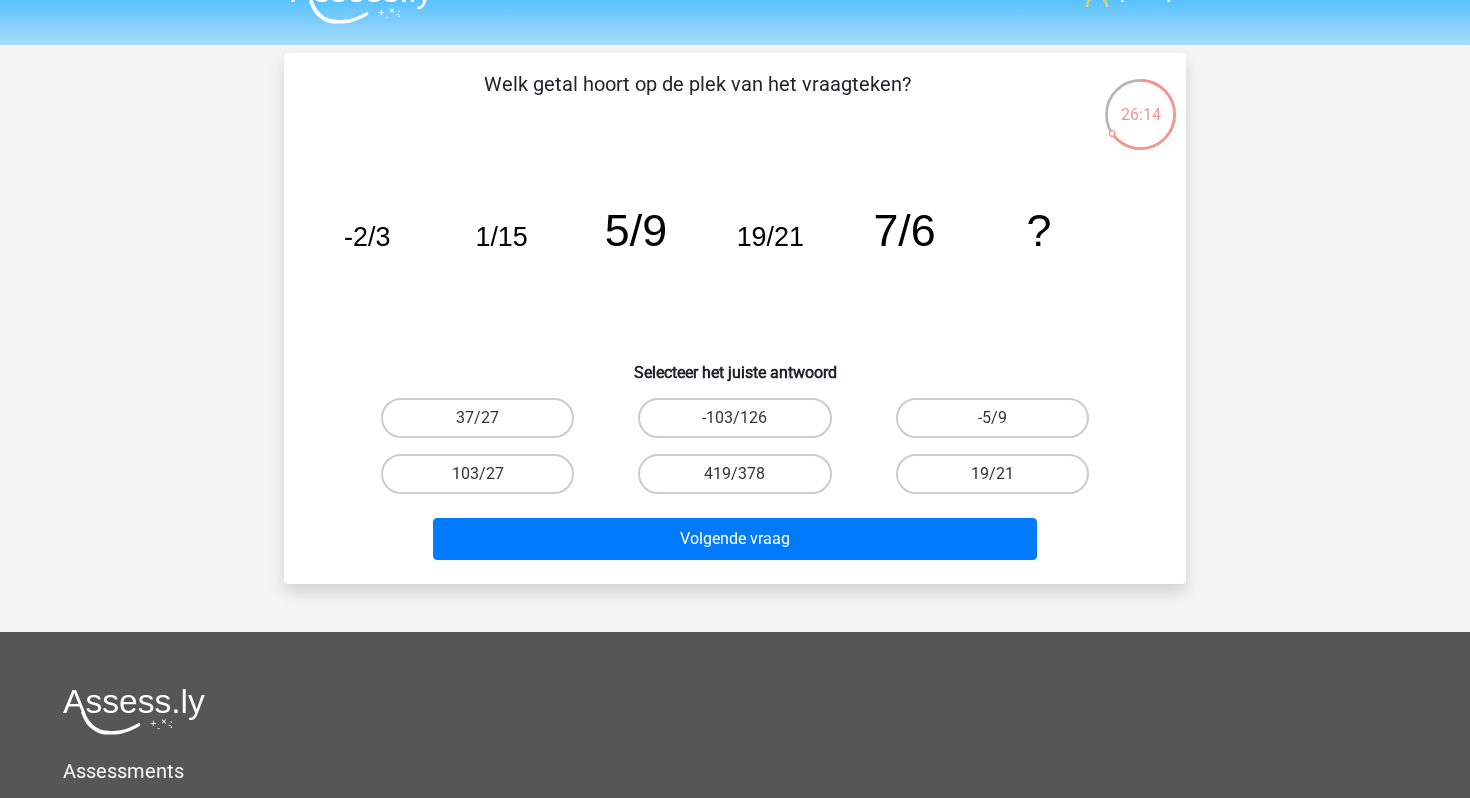 scroll, scrollTop: 41, scrollLeft: 0, axis: vertical 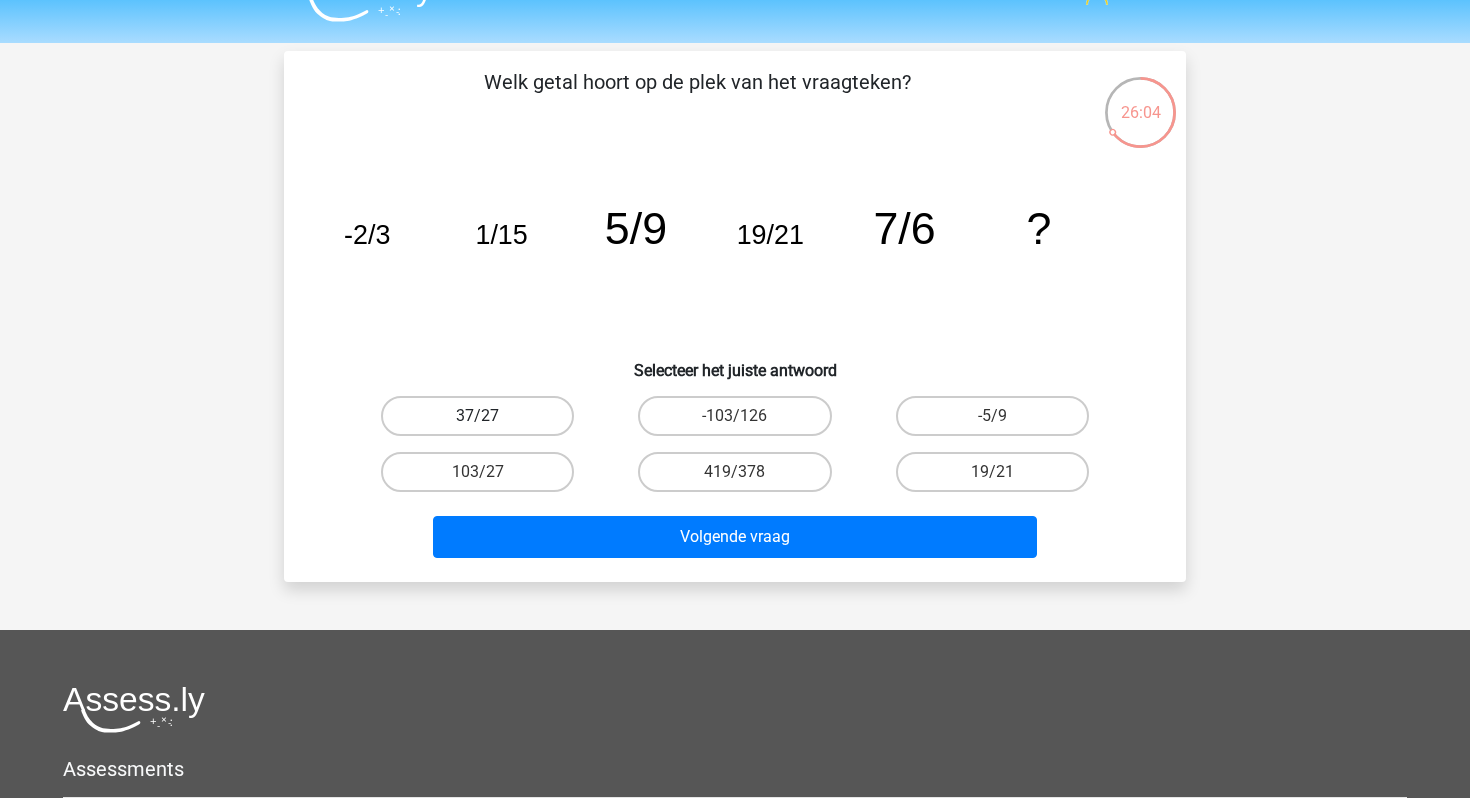 click on "37/27" at bounding box center [477, 416] 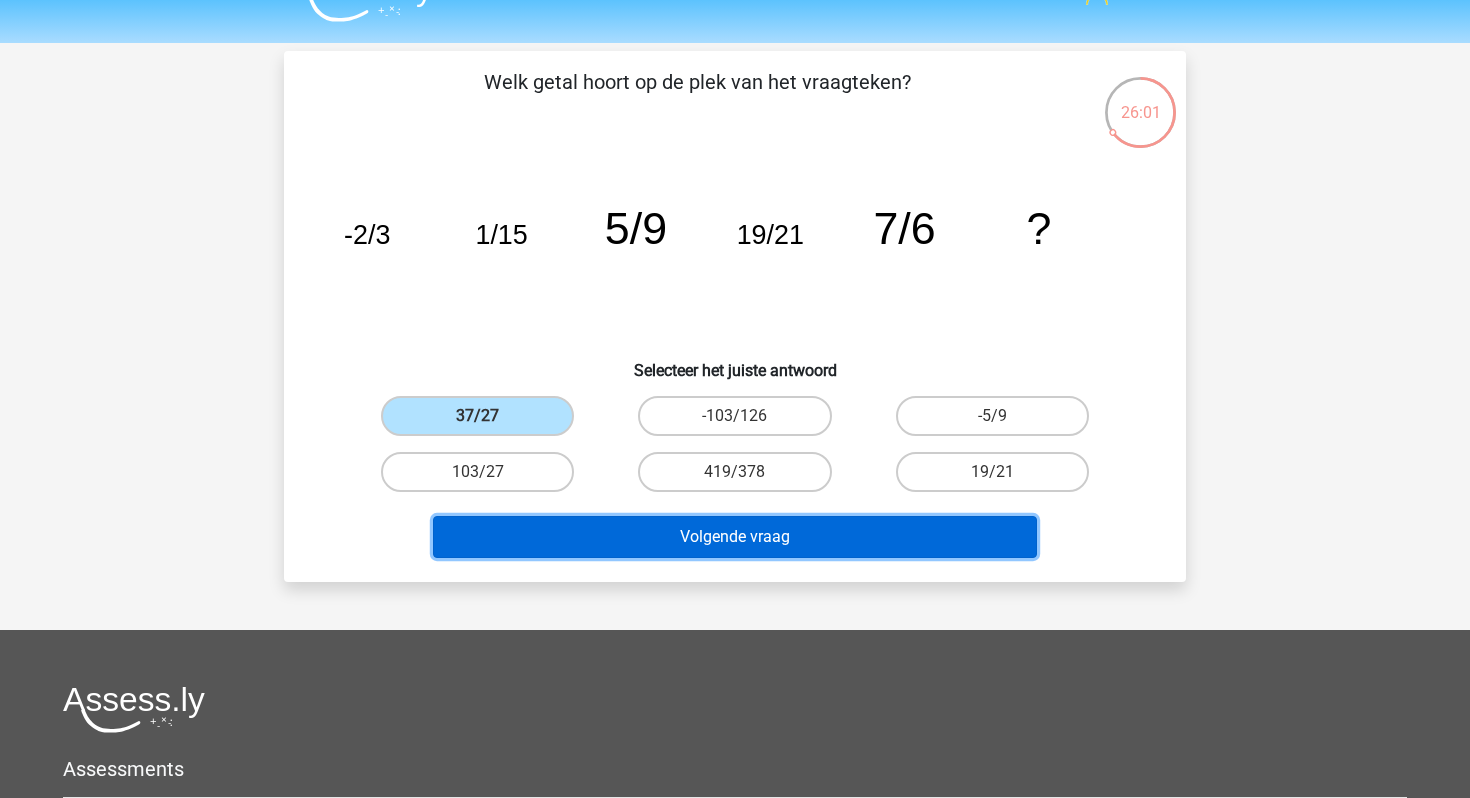 click on "Volgende vraag" at bounding box center (735, 537) 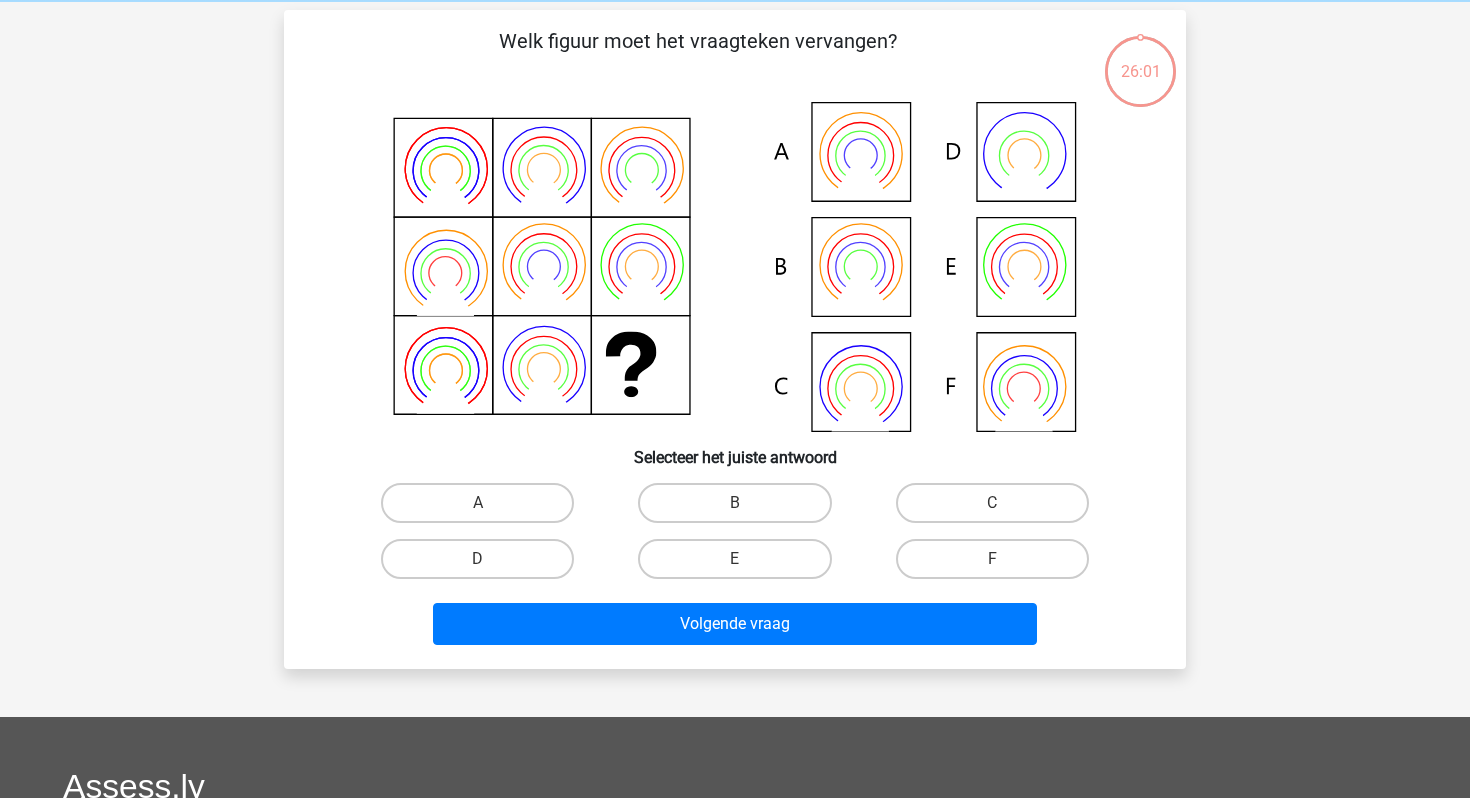 scroll, scrollTop: 92, scrollLeft: 0, axis: vertical 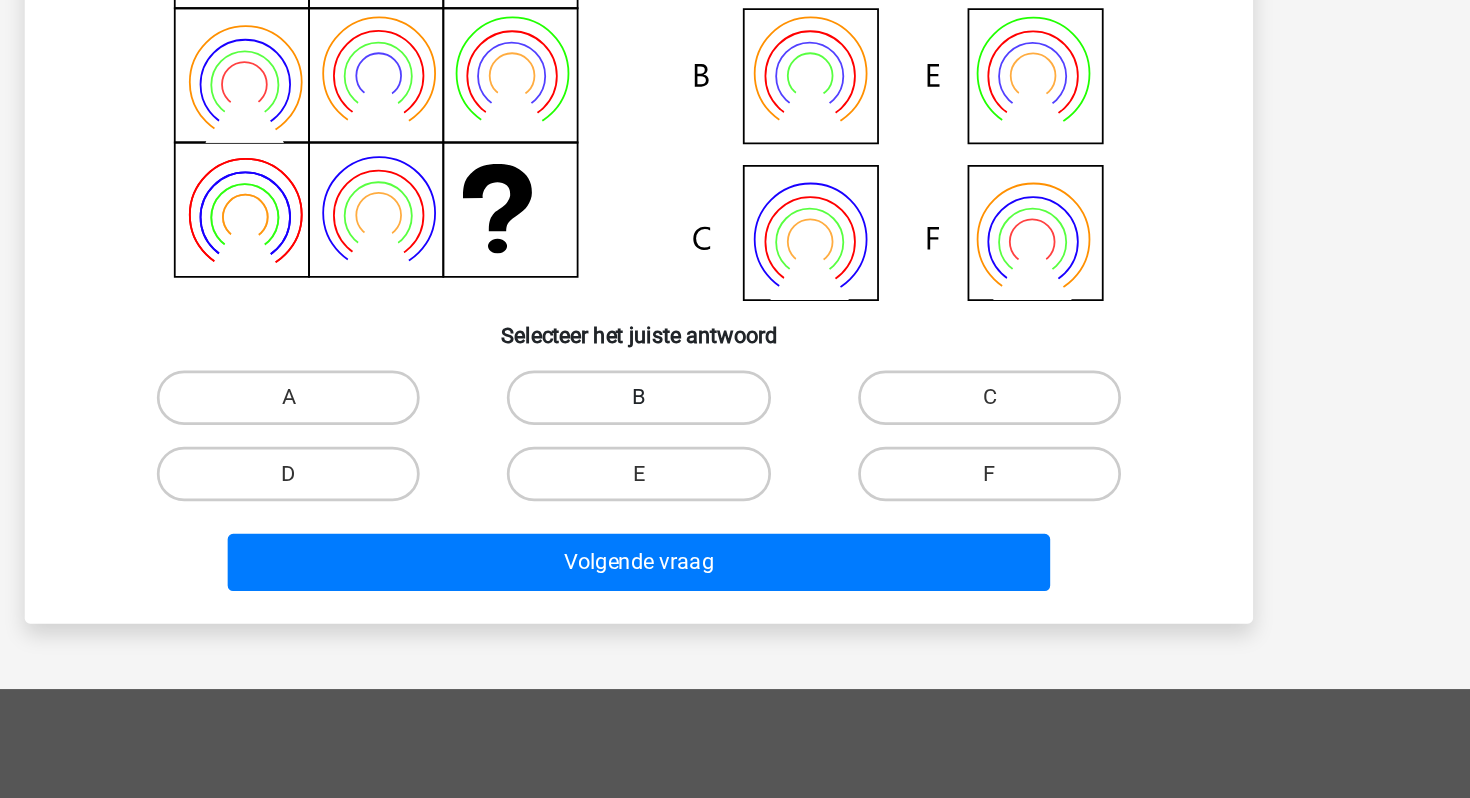 click on "B" at bounding box center (734, 493) 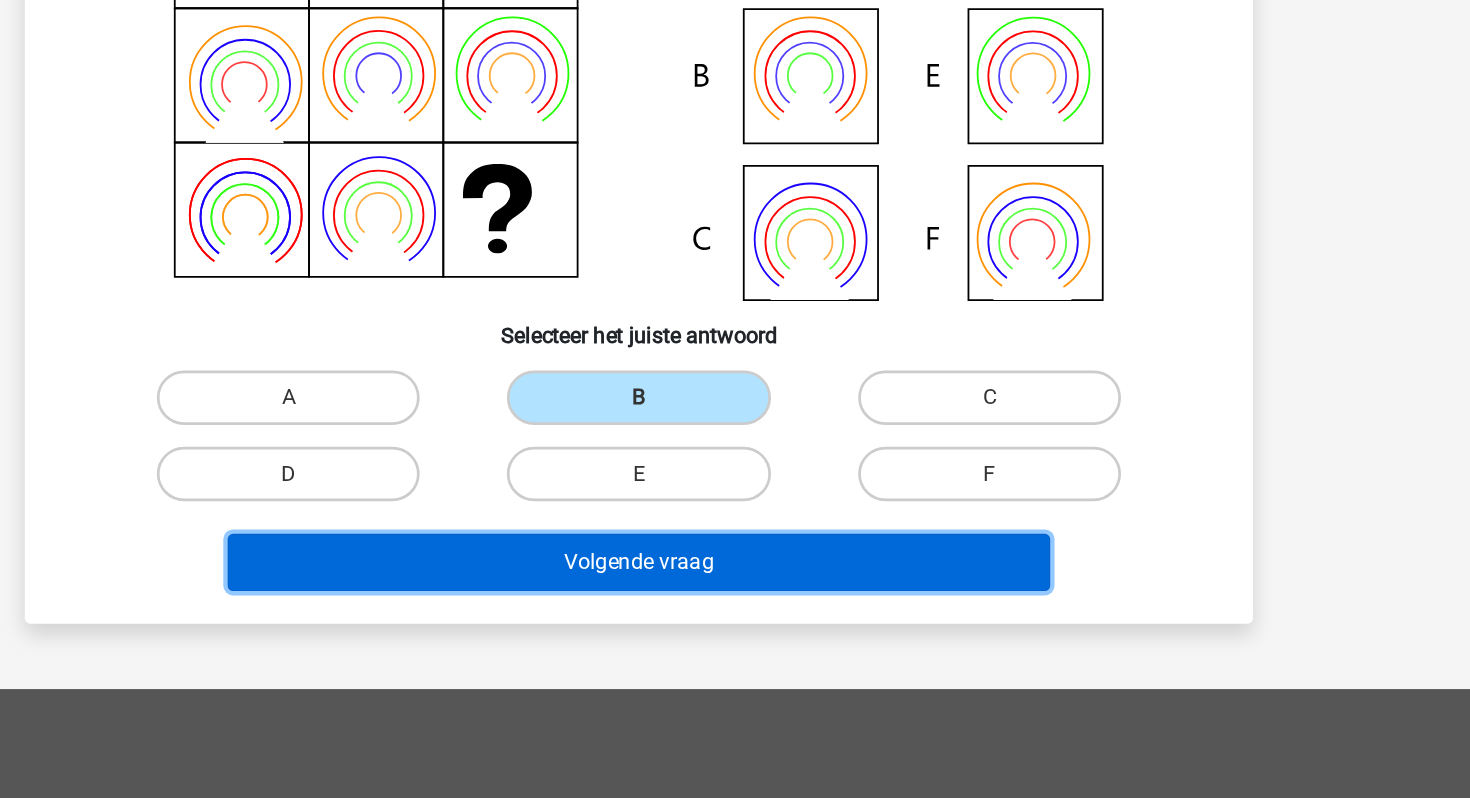 click on "Volgende vraag" at bounding box center [735, 614] 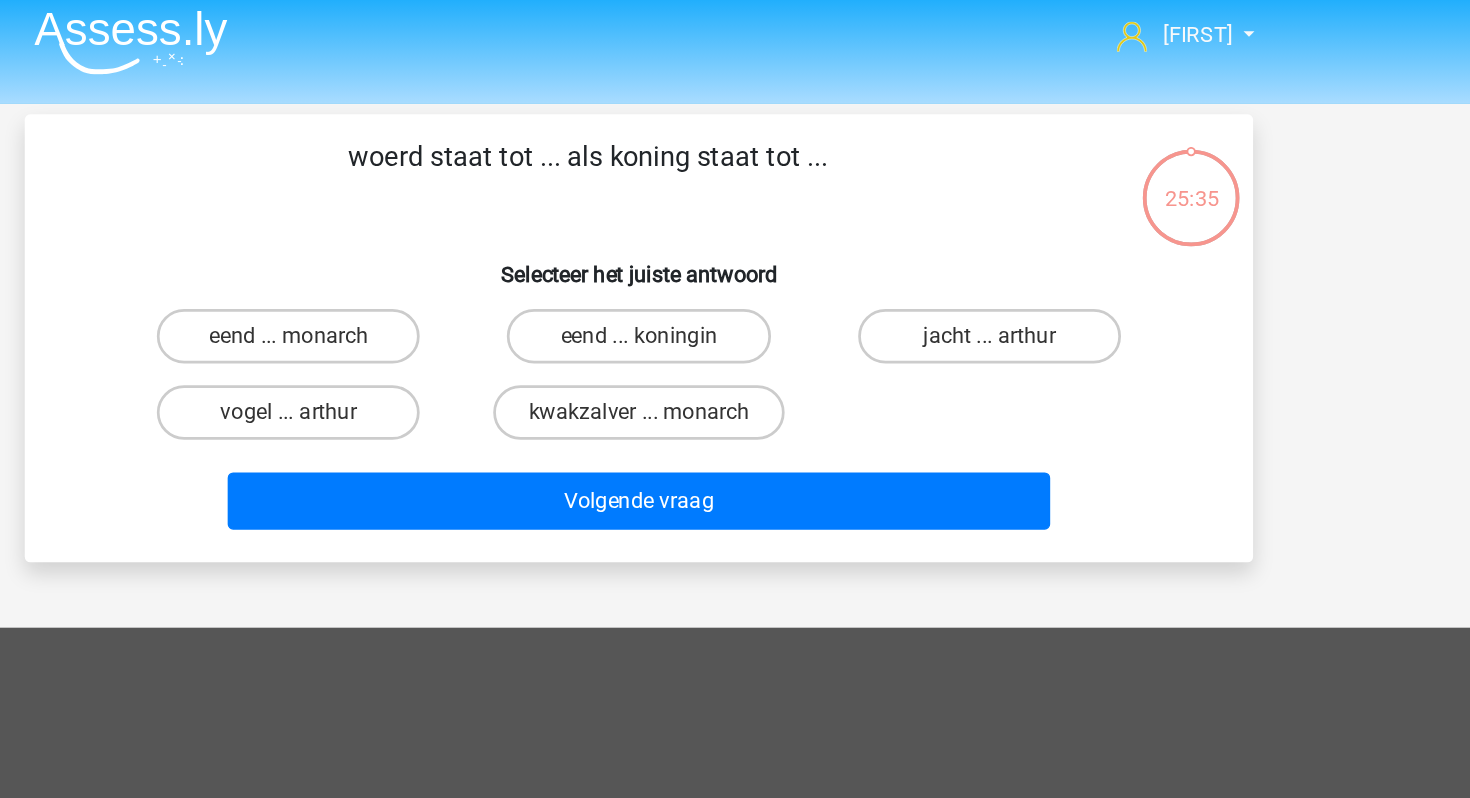 scroll, scrollTop: 0, scrollLeft: 0, axis: both 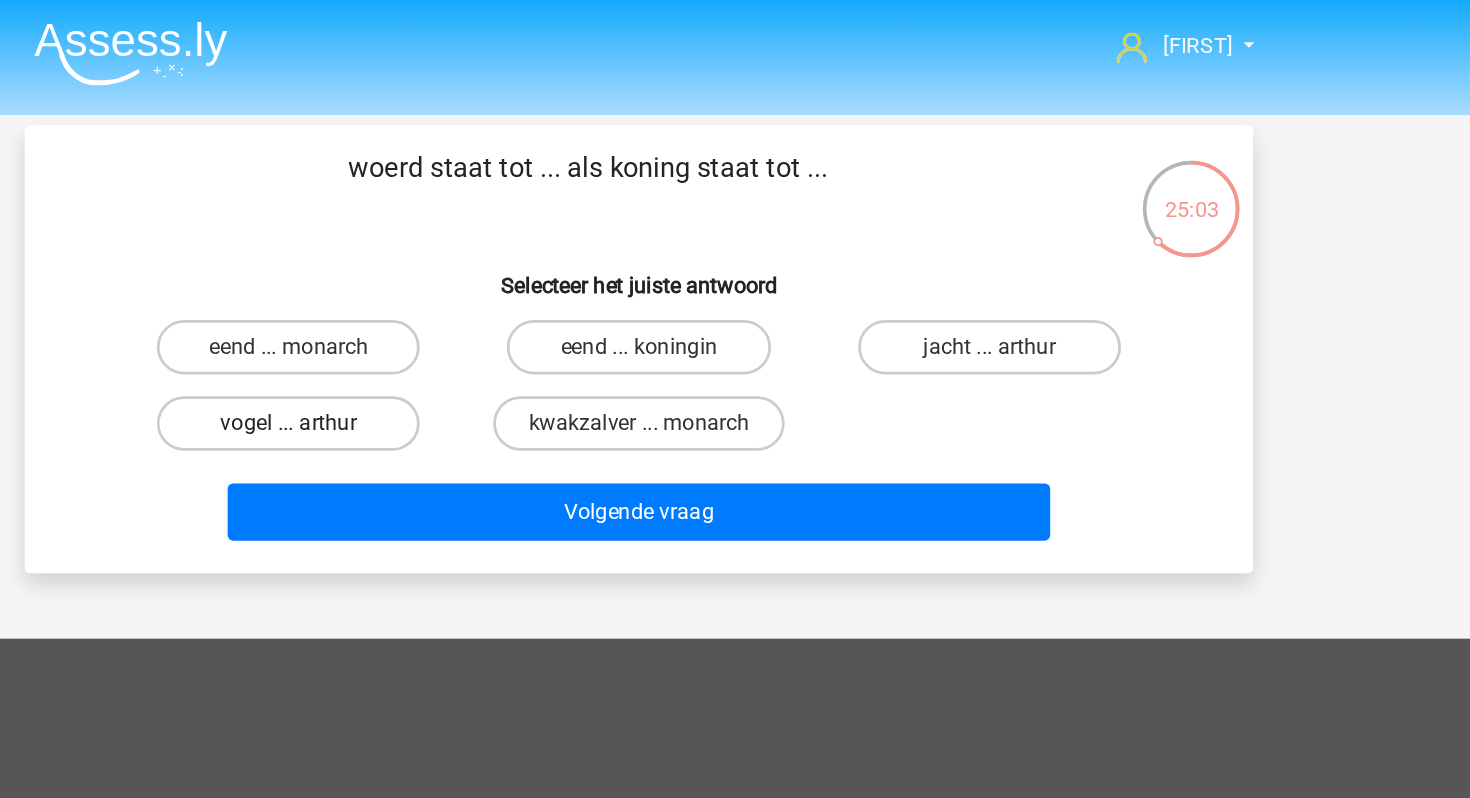 click on "vogel ... arthur" at bounding box center [477, 311] 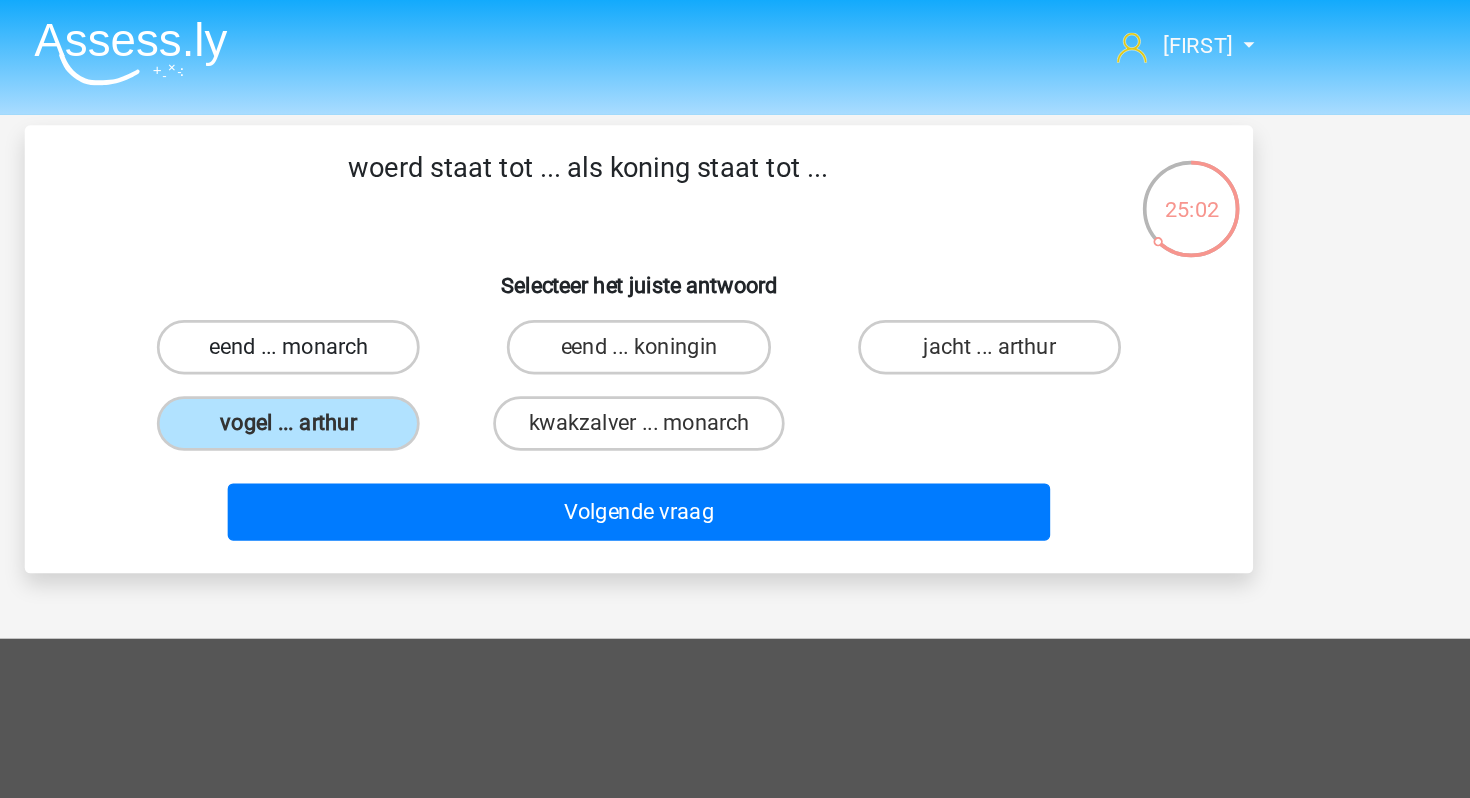 click on "eend ... monarch" at bounding box center [477, 255] 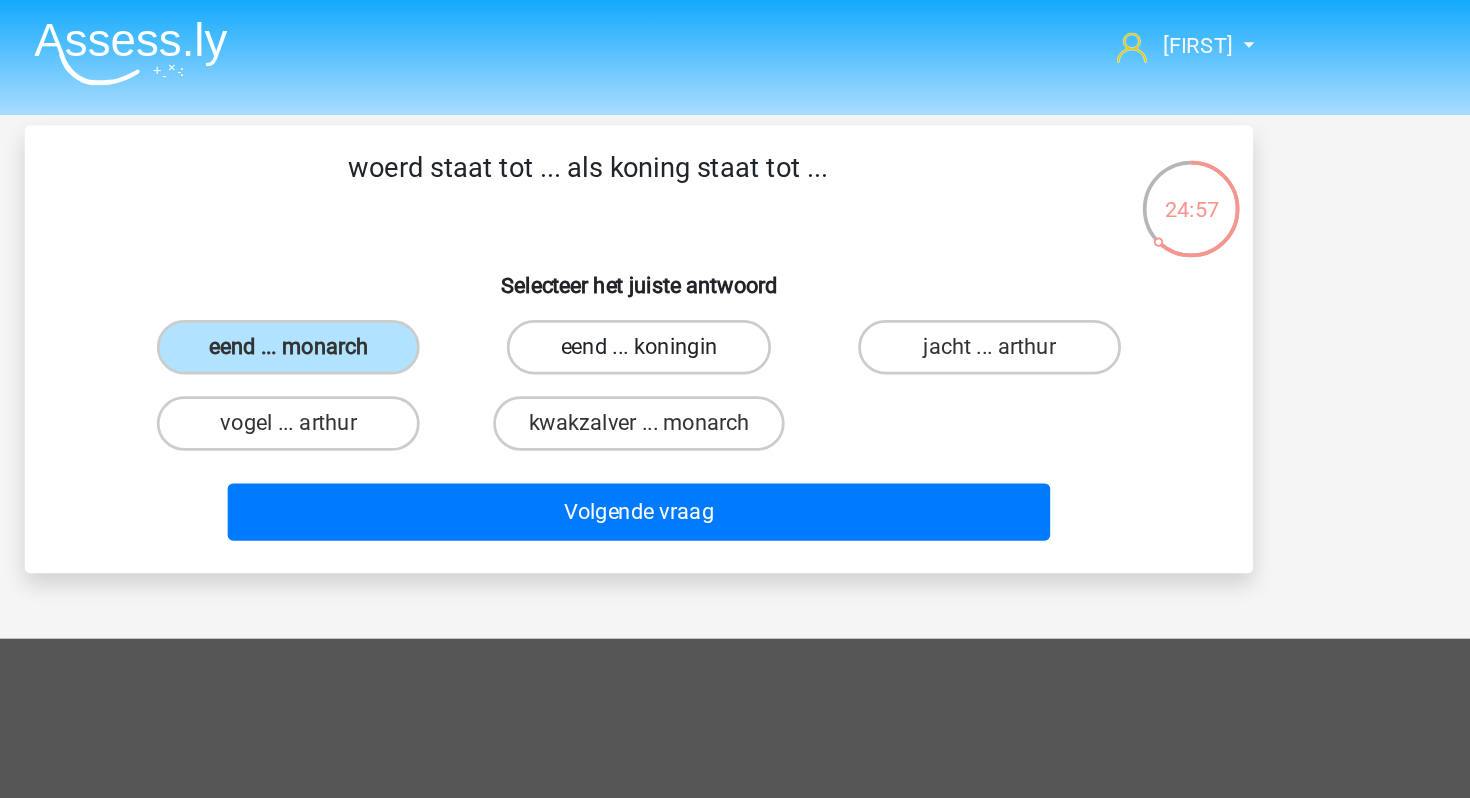 click on "eend ... koningin" at bounding box center (734, 255) 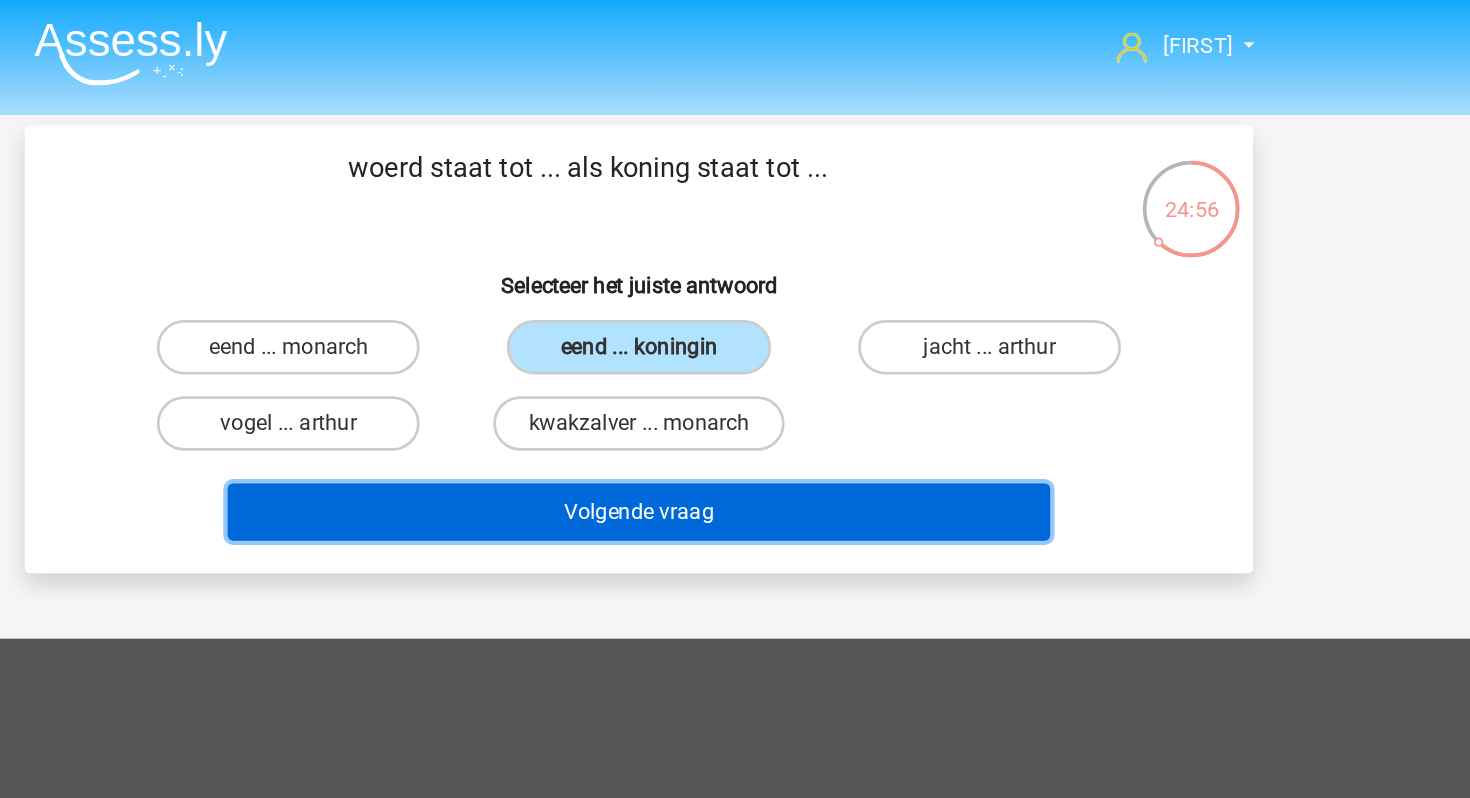 click on "Volgende vraag" at bounding box center [735, 376] 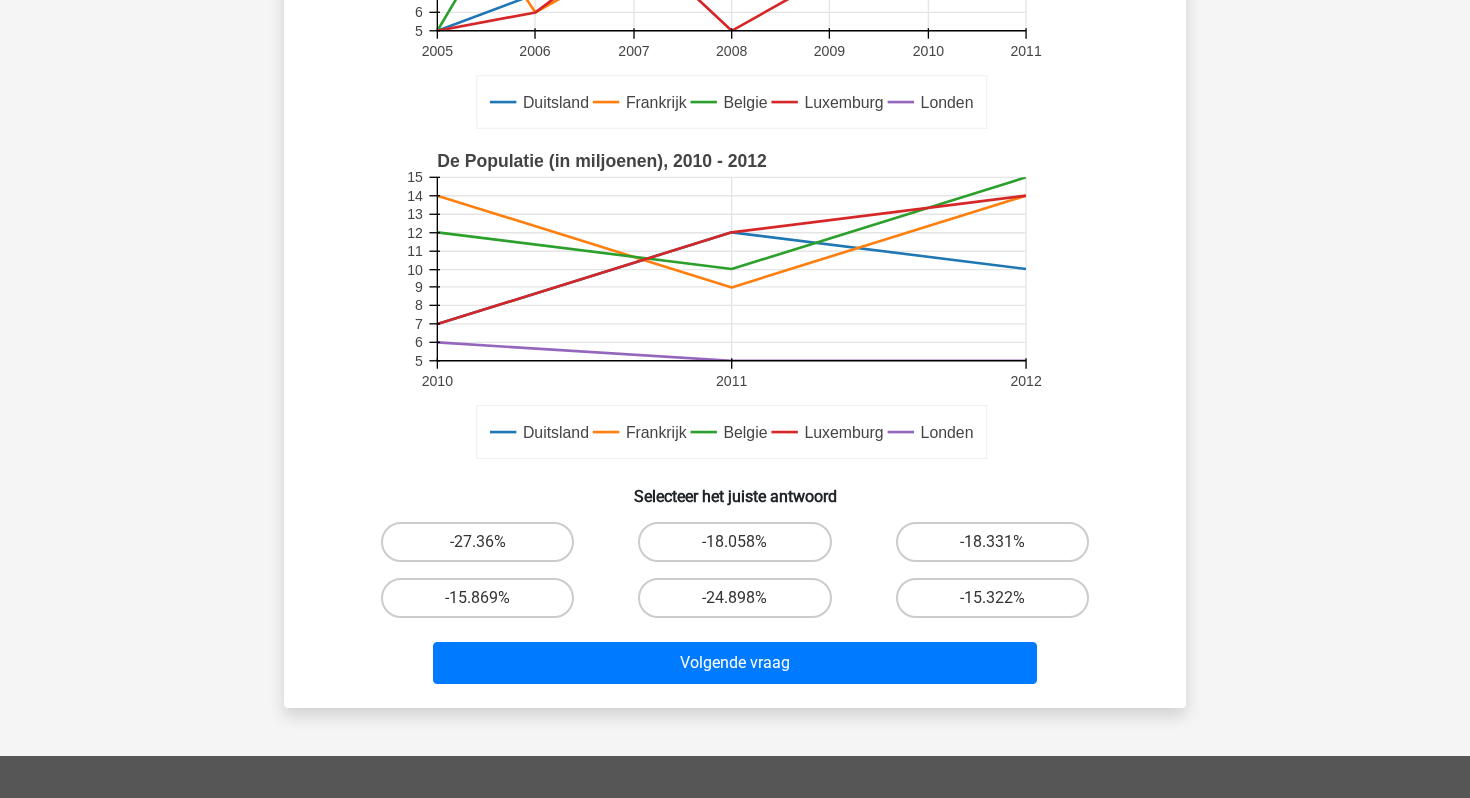 scroll, scrollTop: 375, scrollLeft: 0, axis: vertical 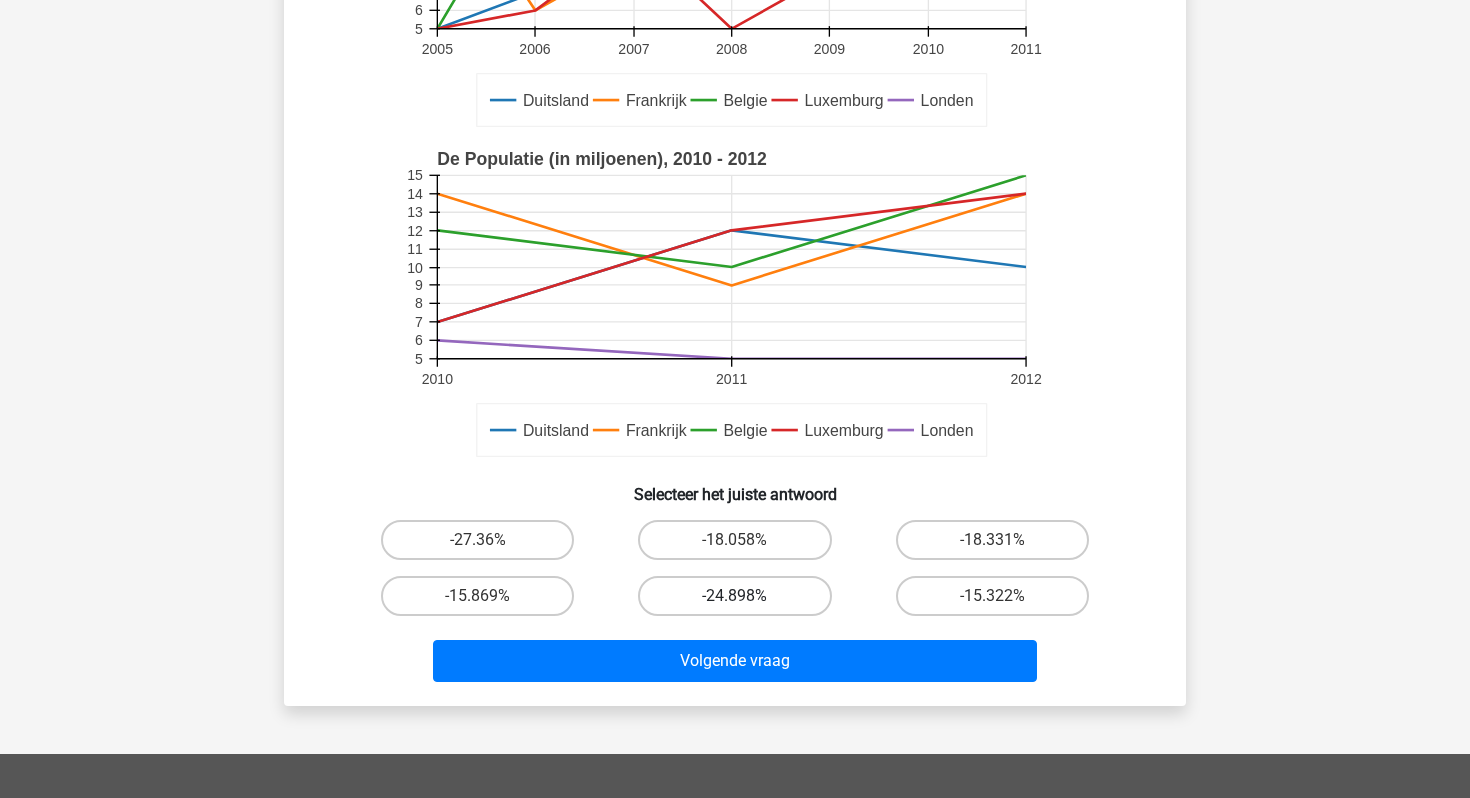 click on "-24.898%" at bounding box center (734, 596) 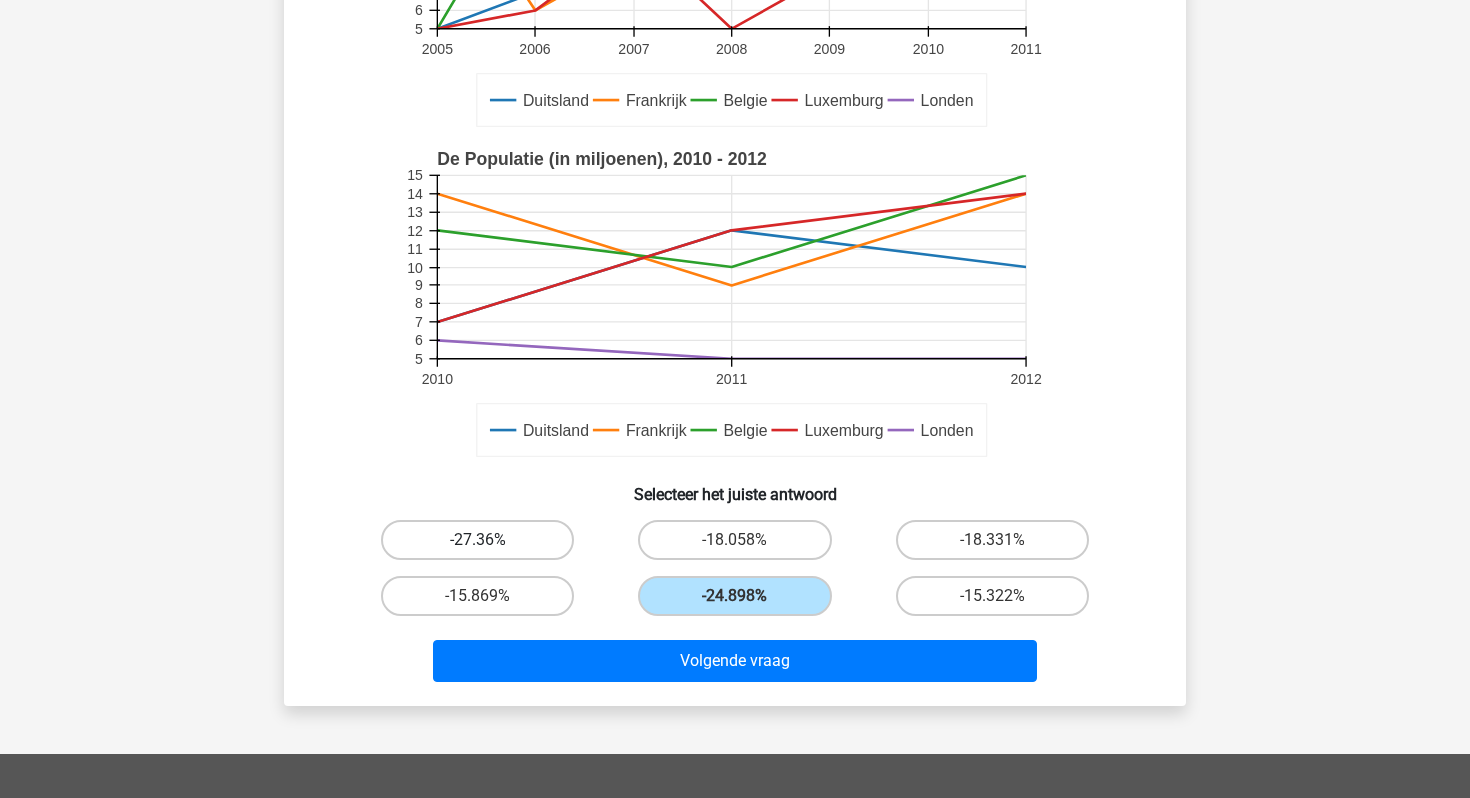 click on "-27.36%" at bounding box center (477, 540) 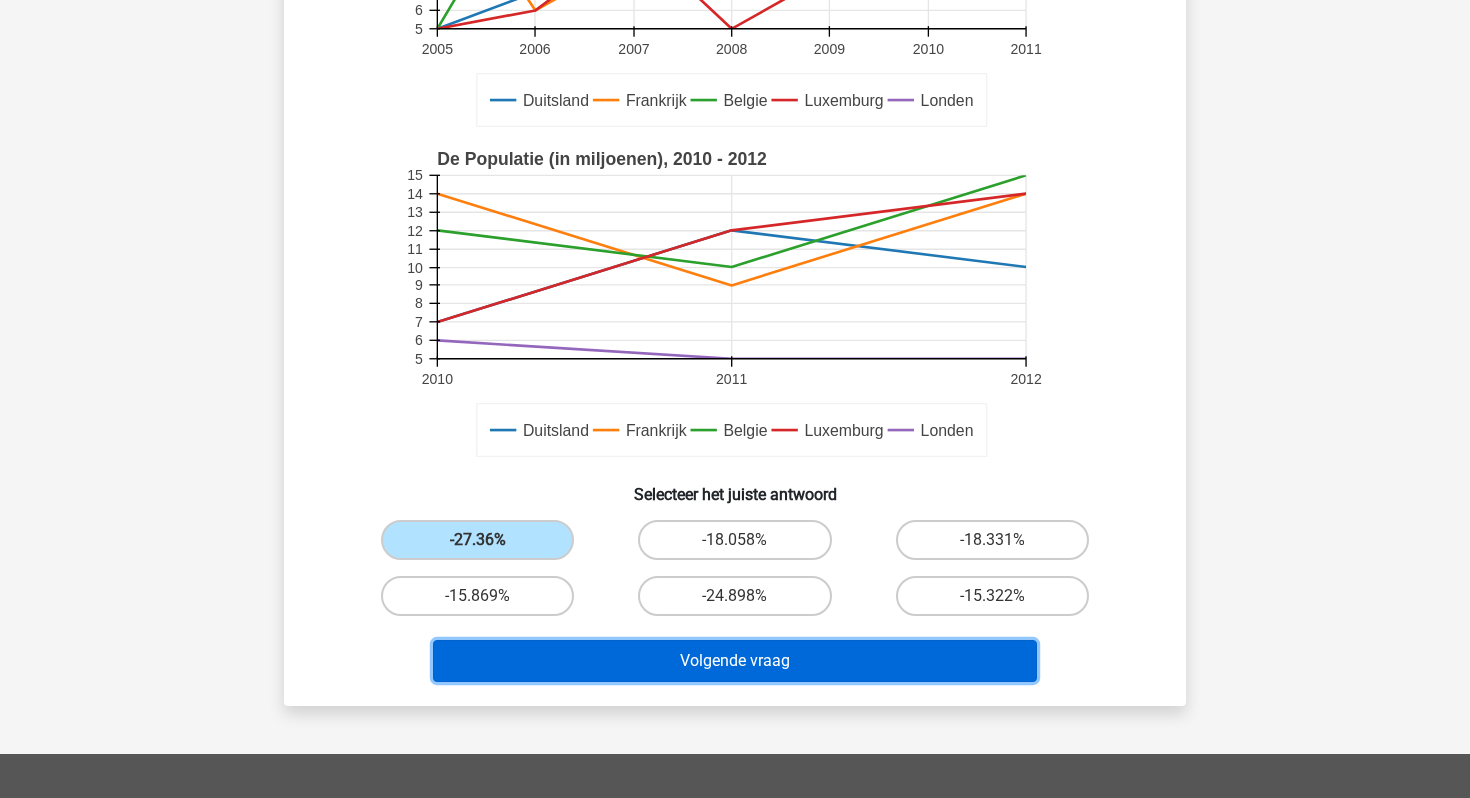 click on "Volgende vraag" at bounding box center (735, 661) 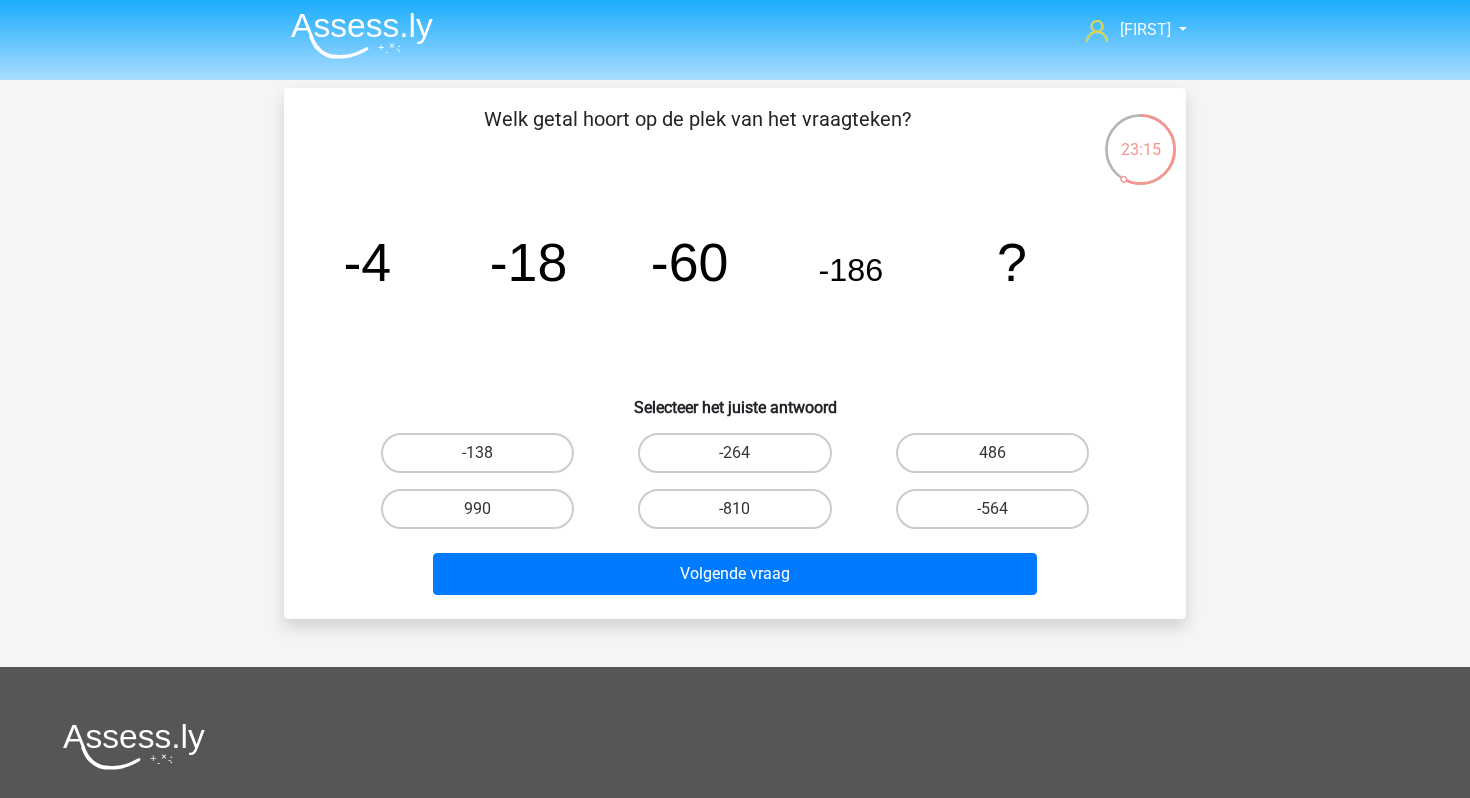 scroll, scrollTop: 0, scrollLeft: 0, axis: both 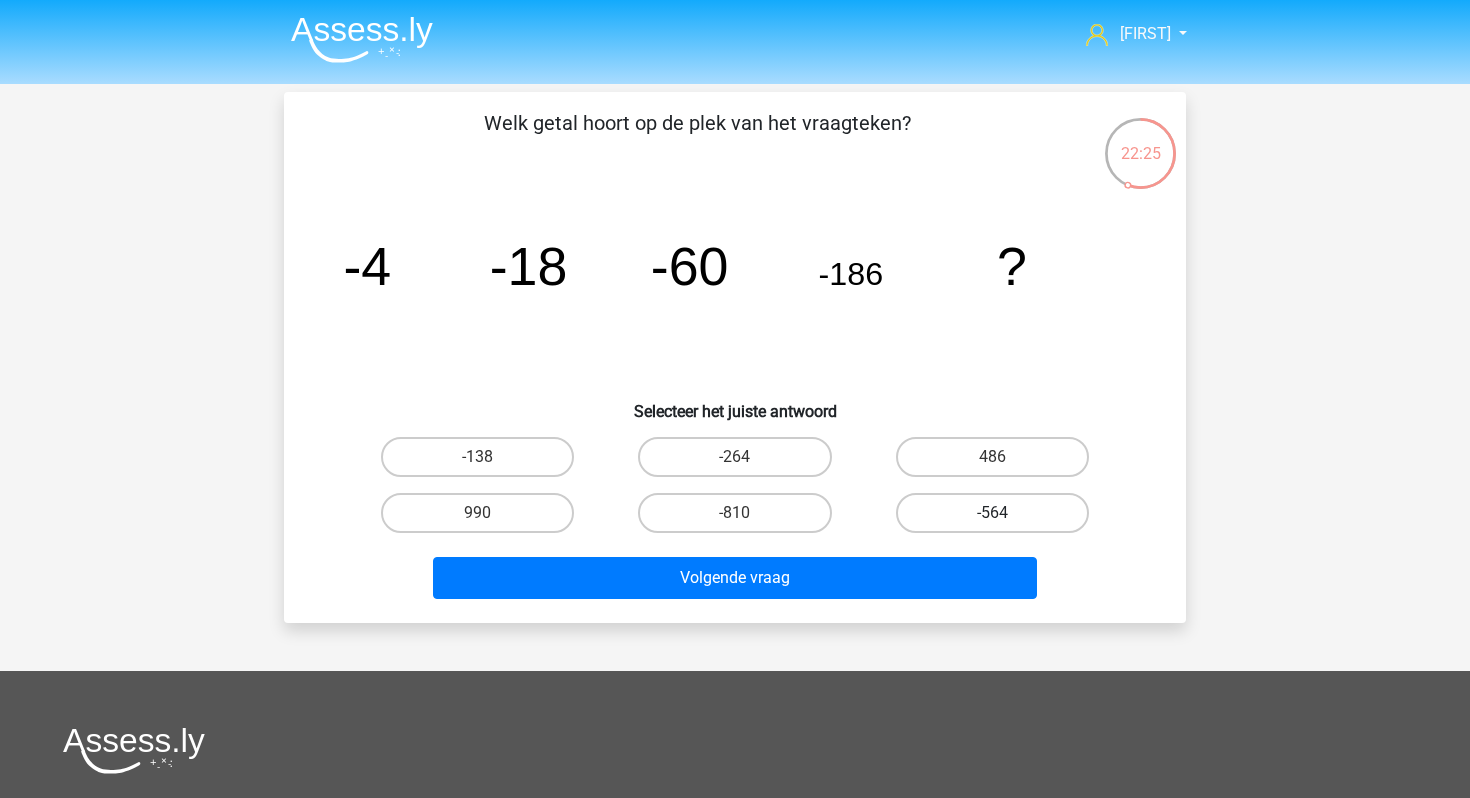 click on "-564" at bounding box center [992, 513] 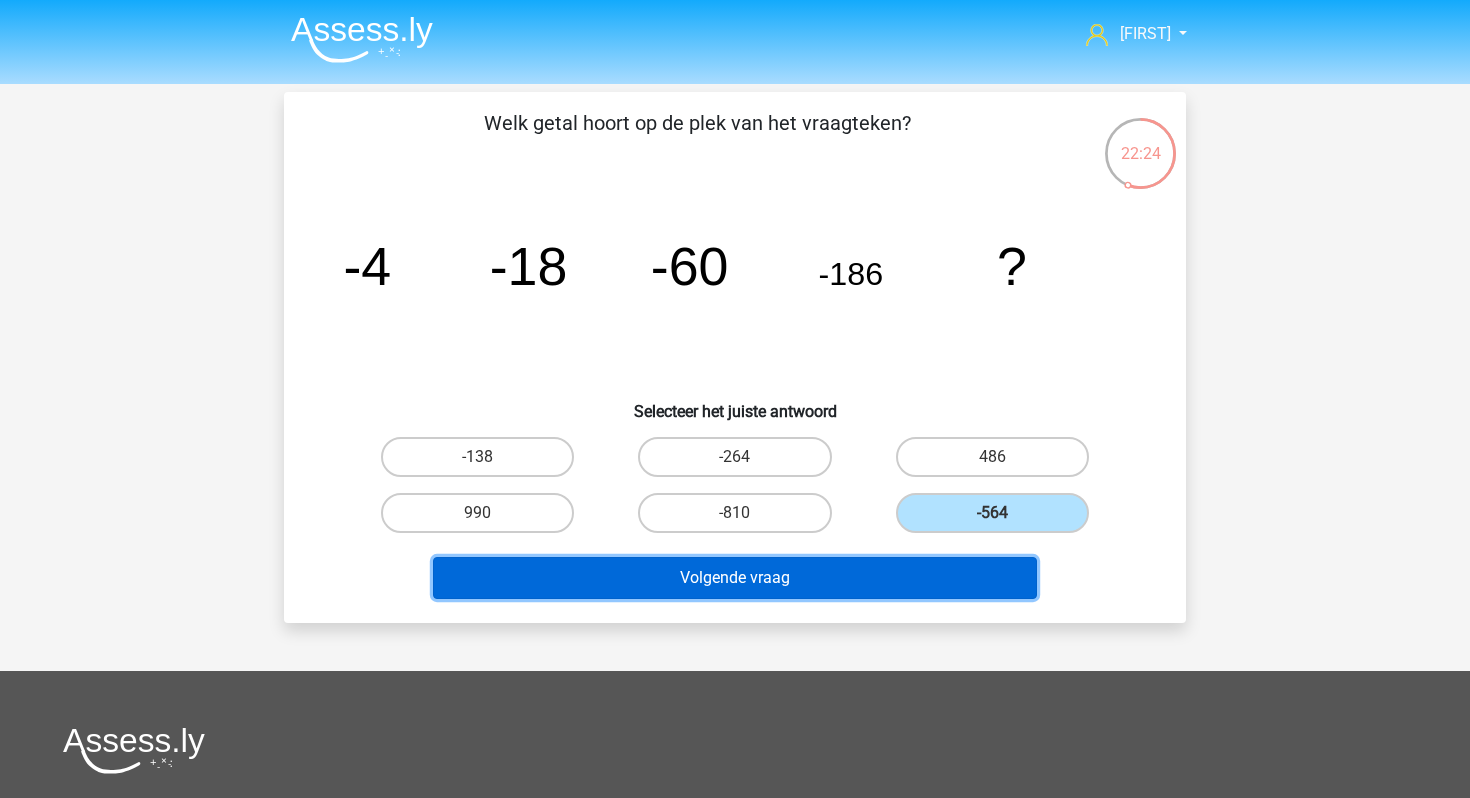 click on "Volgende vraag" at bounding box center [735, 578] 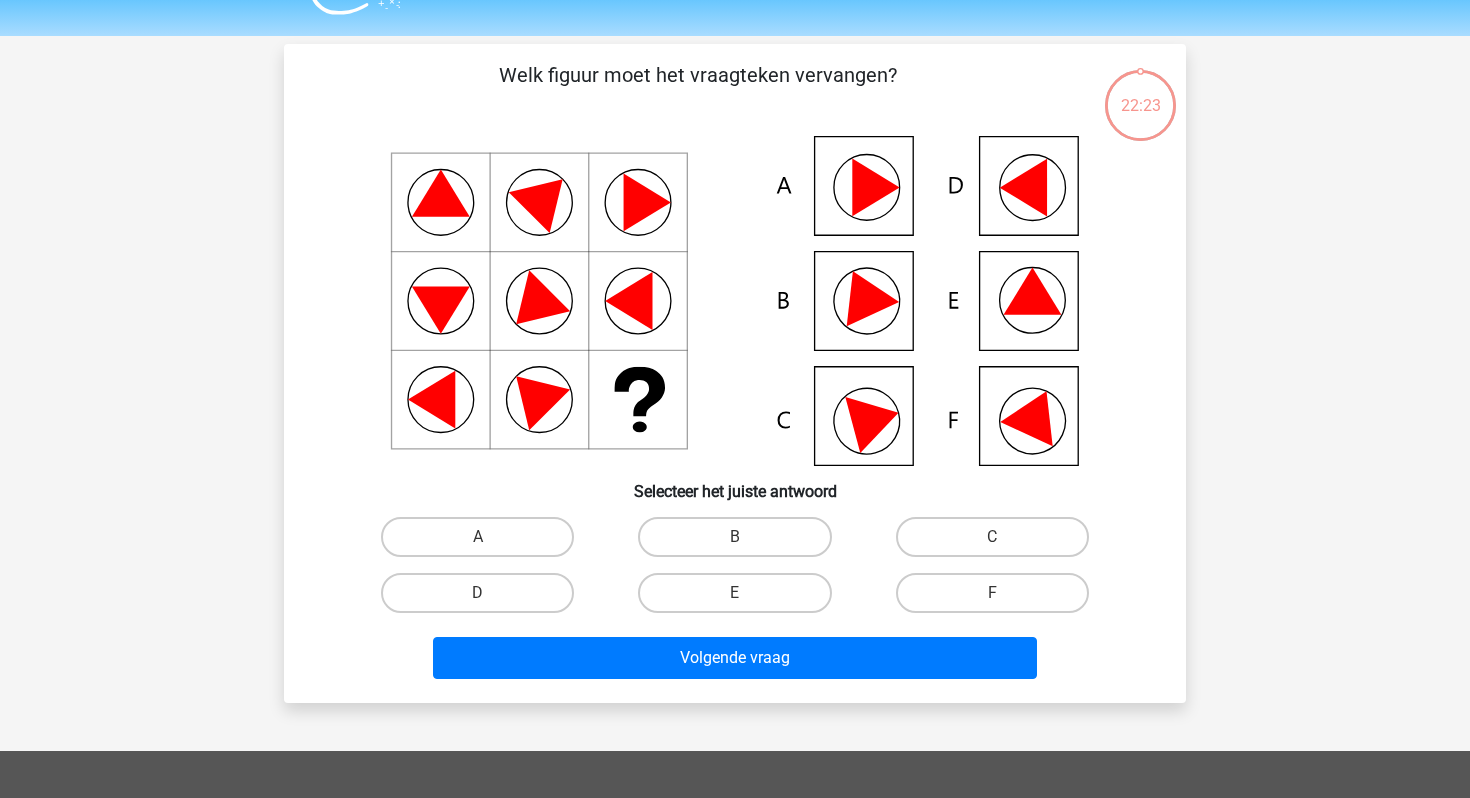 scroll, scrollTop: 92, scrollLeft: 0, axis: vertical 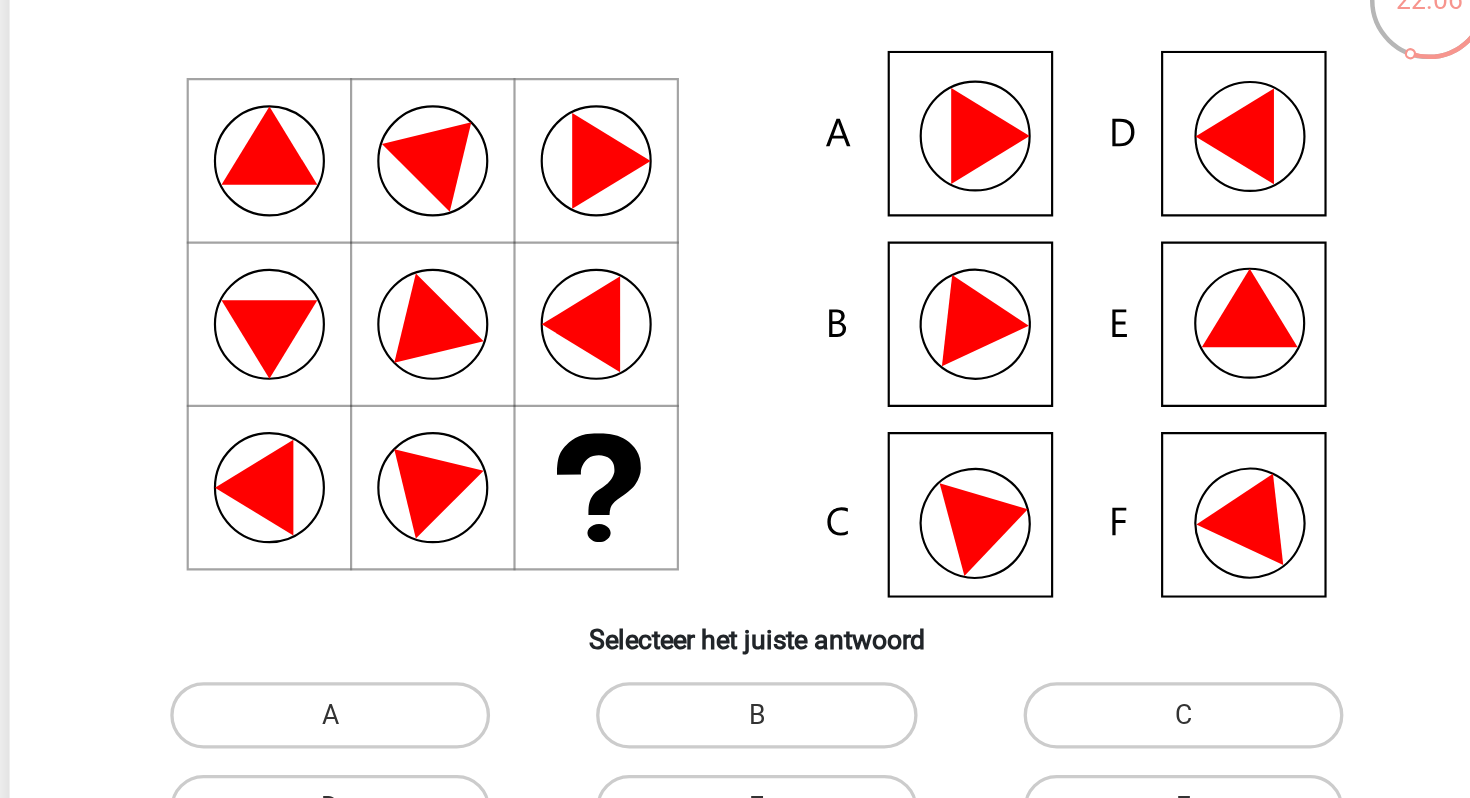 click 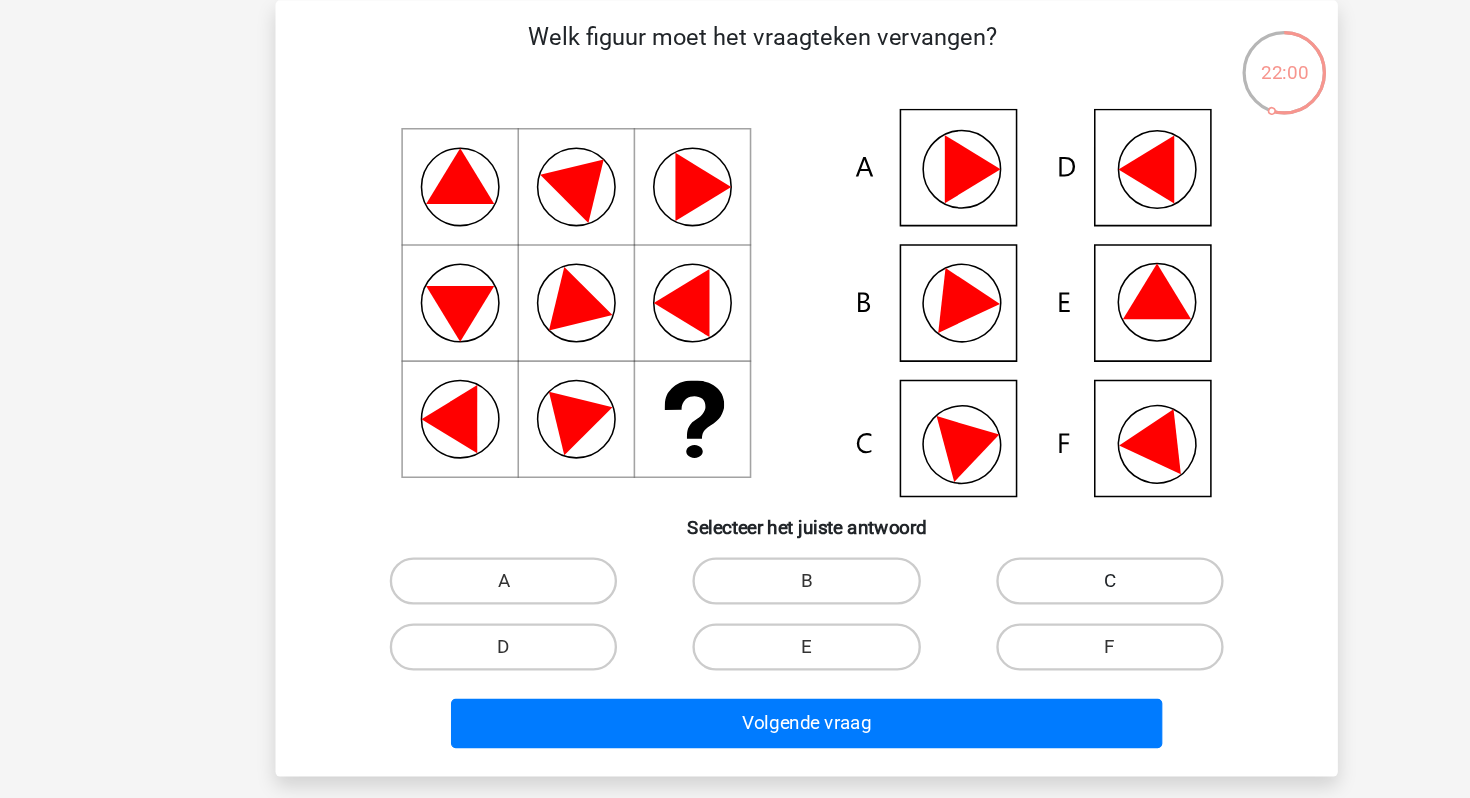 click on "C" at bounding box center (992, 493) 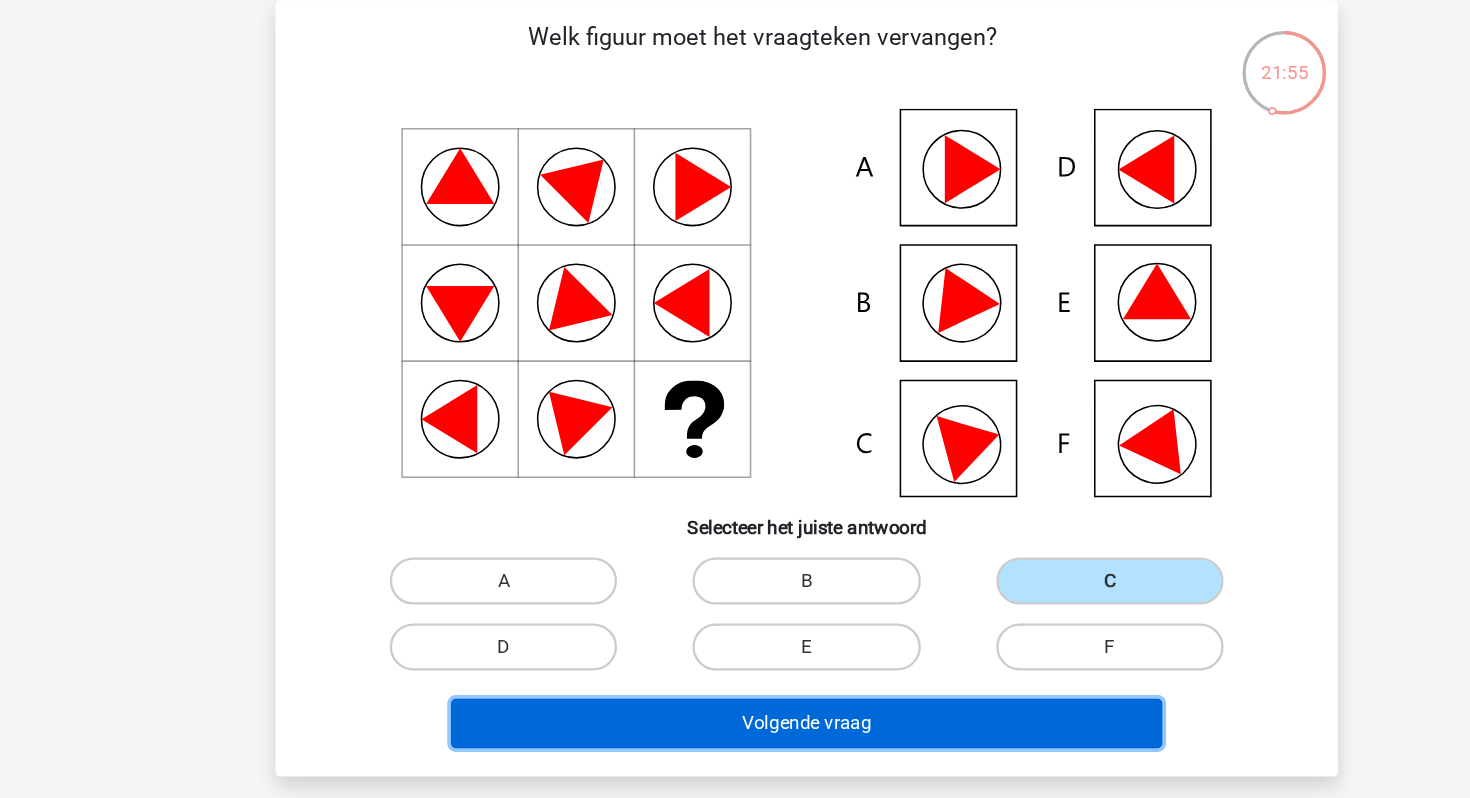 click on "Volgende vraag" at bounding box center (735, 614) 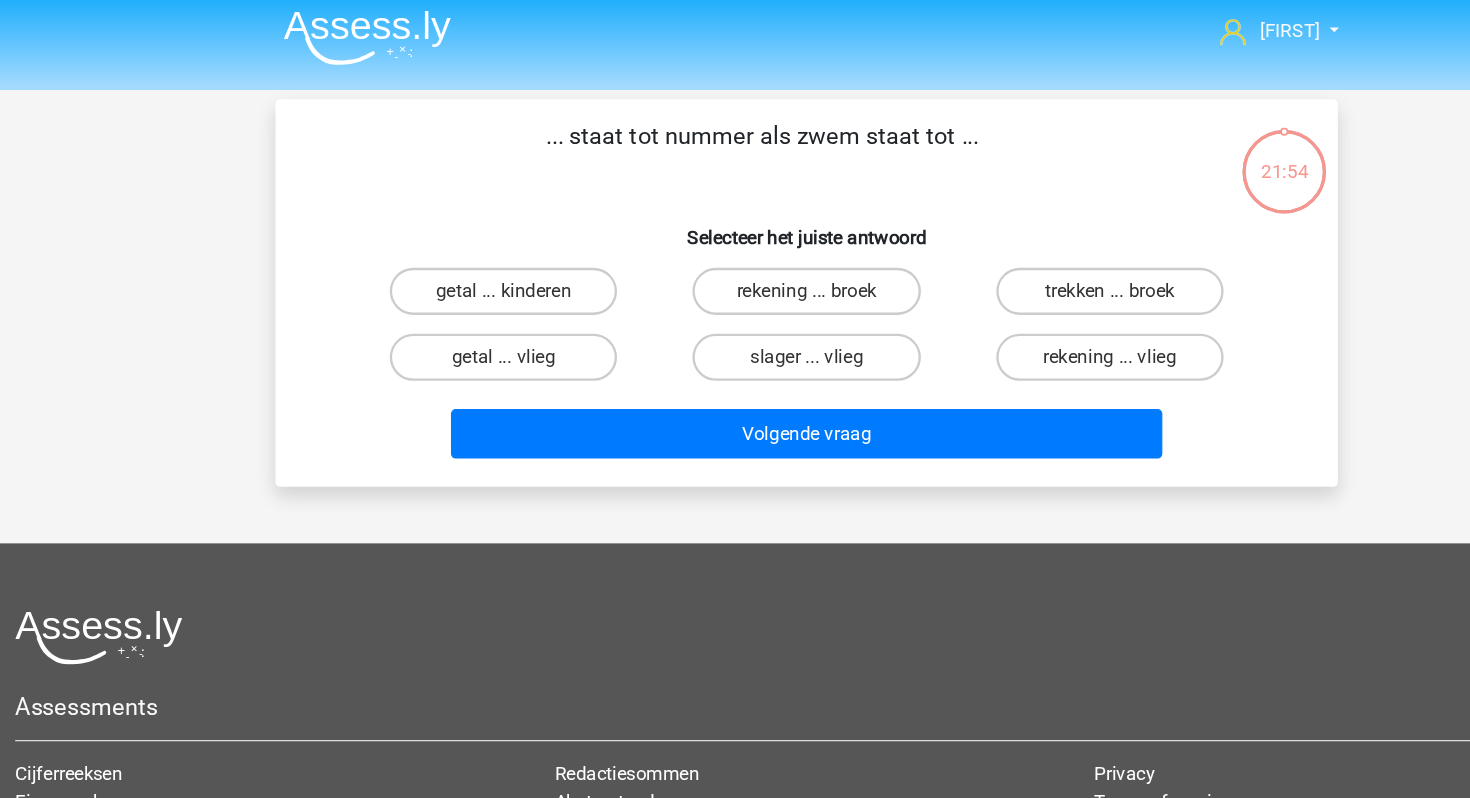 scroll, scrollTop: 0, scrollLeft: 0, axis: both 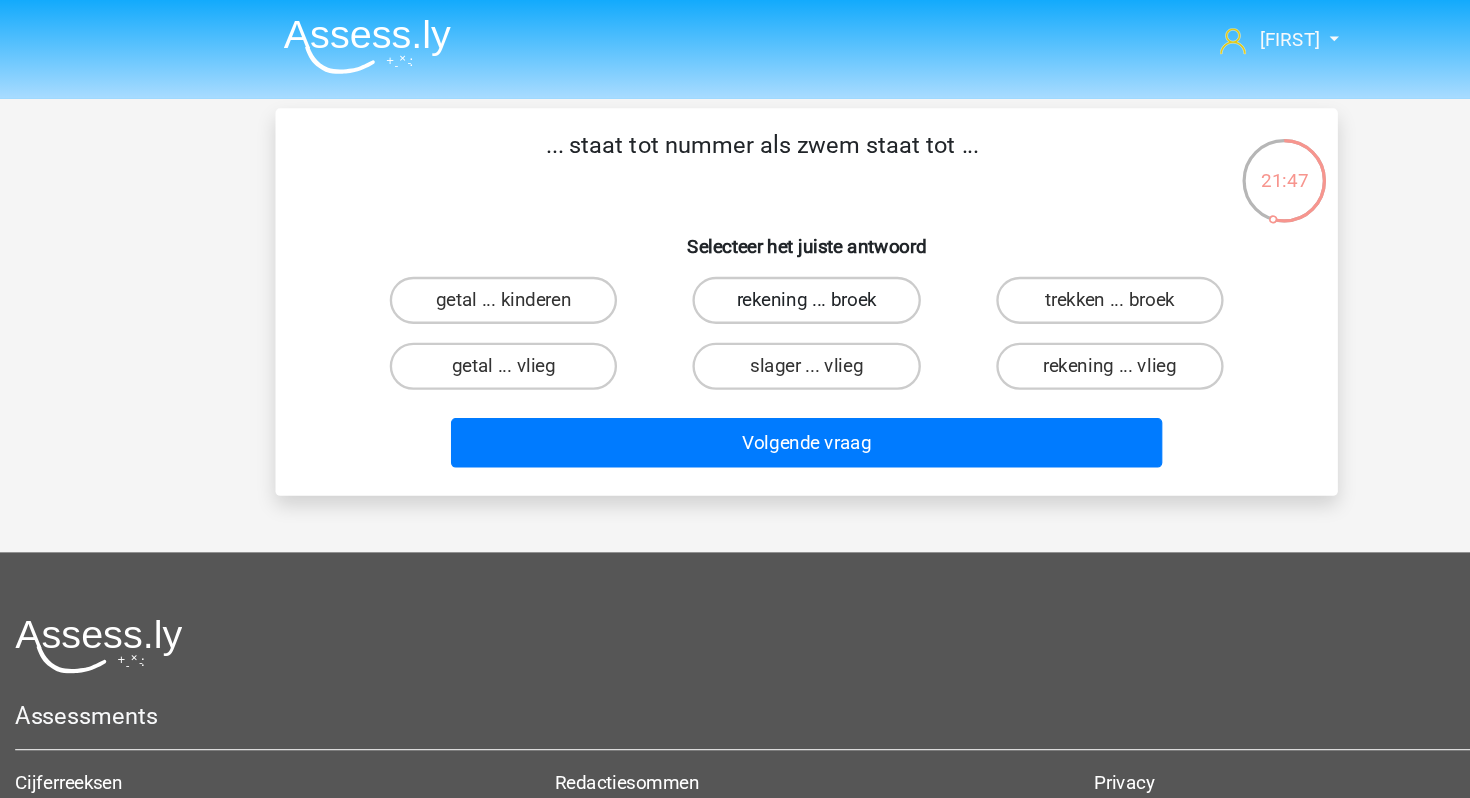 click on "rekening ... broek" at bounding box center (734, 255) 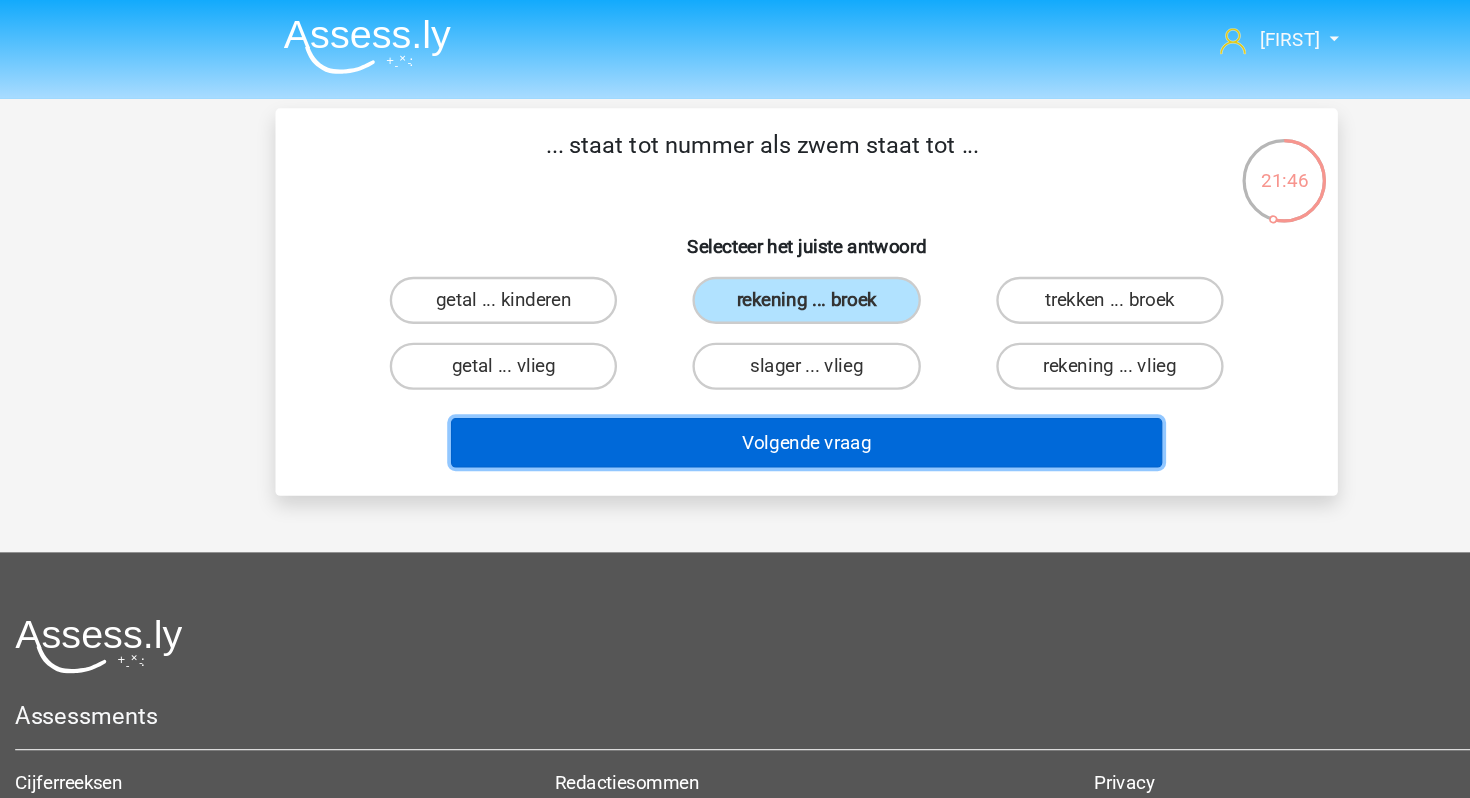 click on "Volgende vraag" at bounding box center (735, 376) 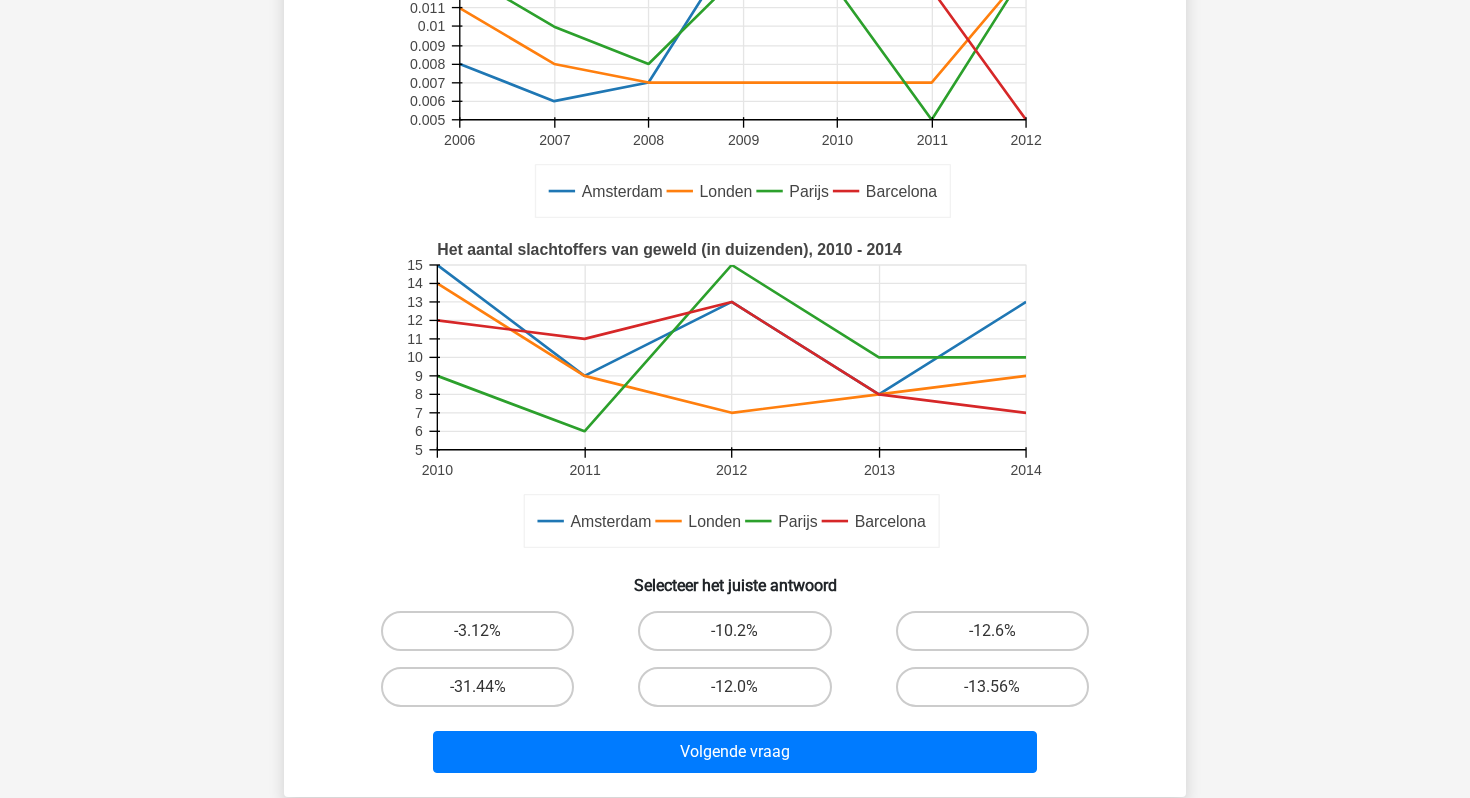 scroll, scrollTop: 327, scrollLeft: 0, axis: vertical 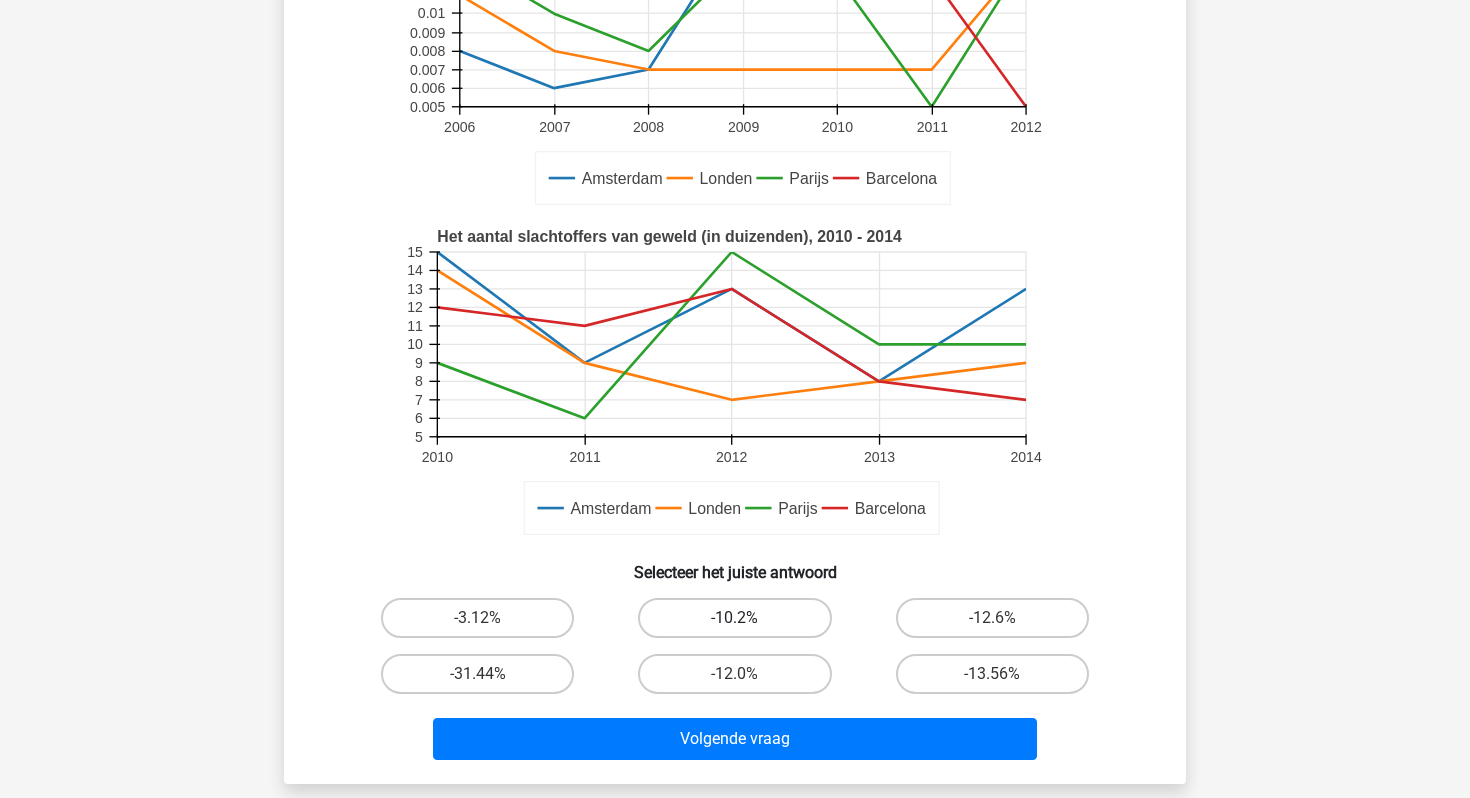 click on "-10.2%" at bounding box center (734, 618) 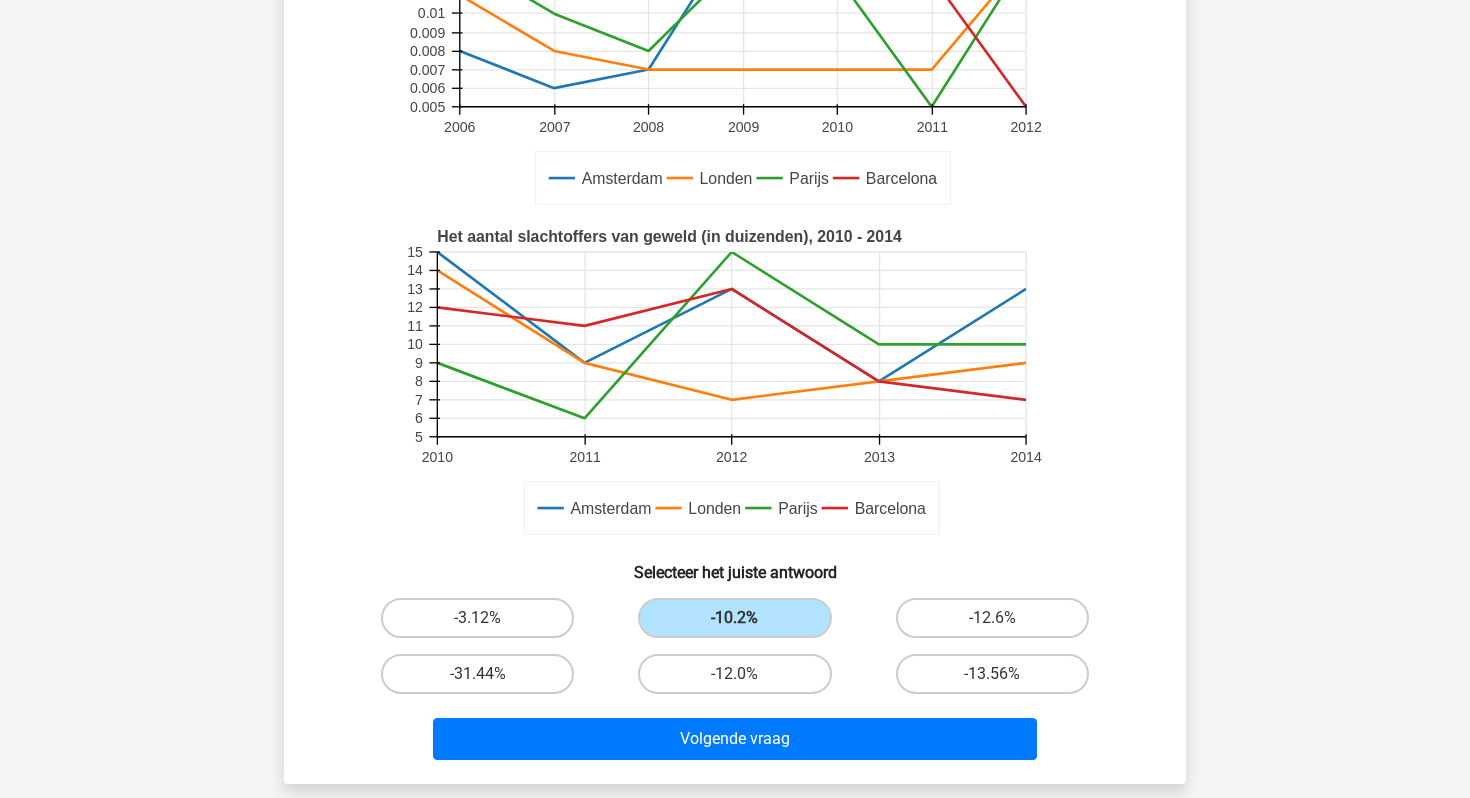 click on "Als de populatie in Amsterdam is toegenomen met 10% tussen 2009 en 2010, wat is dan de procentuele verandering van het aantal slachtoffers van geweld in Amsterdam tussen 2009 en 2010?
Amsterdam Londen Parijs Barcelona Het aantal slachtoffers van geweld als percentage van de populatie, 2006 - 2012 2006 2007 2008 2009 2010 2011 2012 0.005 0.006 0.007 0.008 0.009 0.01 0.011 0.012 0.013 0.014 0.015
Amsterdam Londen Parijs Barcelona Het aantal slachtoffers van geweld (in duizenden), 2010 - 2014 2010 2011 2012 2013 2014 5 6 7 8 9 10 11 12 13 14 15
Selecteer het juiste antwoord" at bounding box center (735, 274) 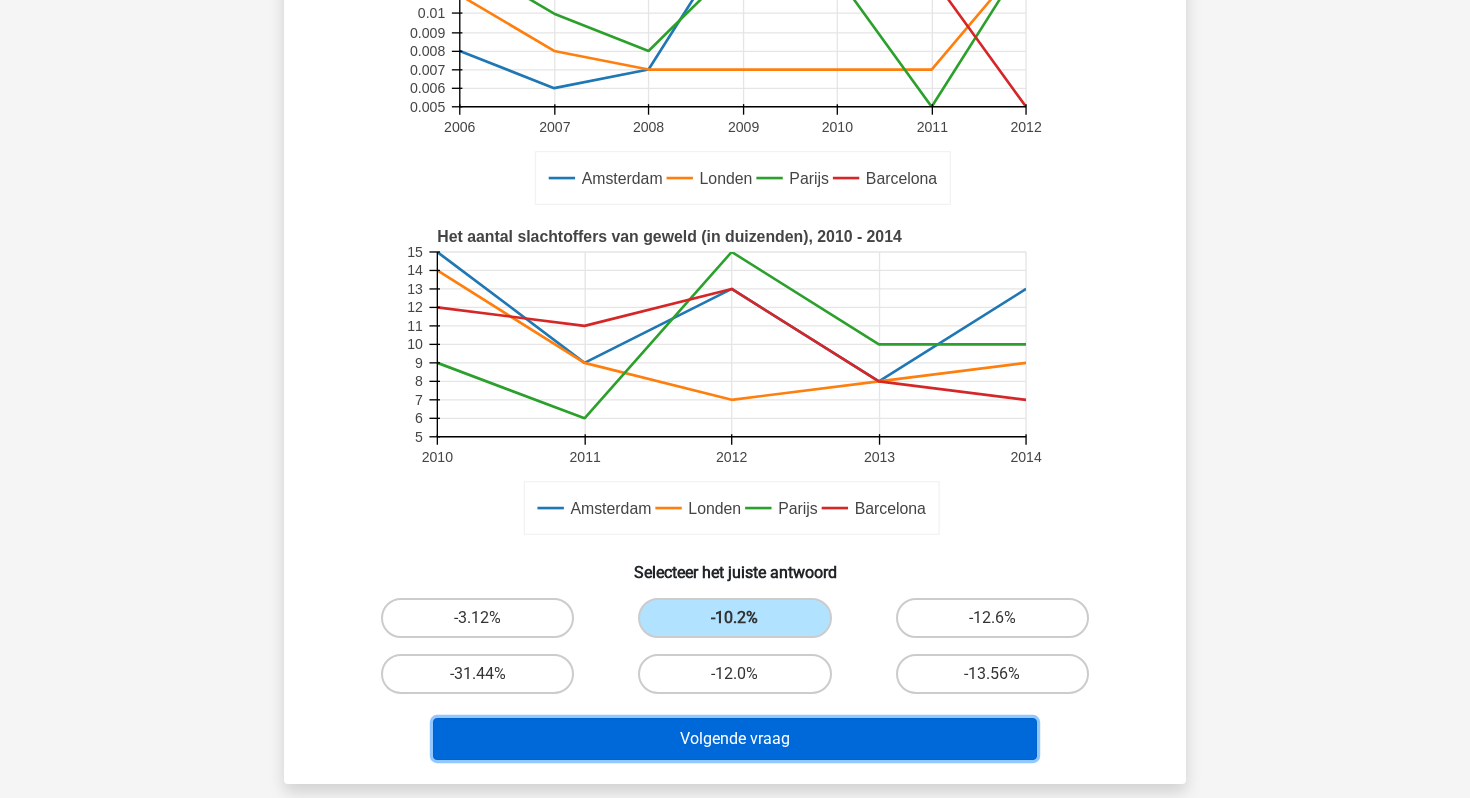 click on "Volgende vraag" at bounding box center (735, 739) 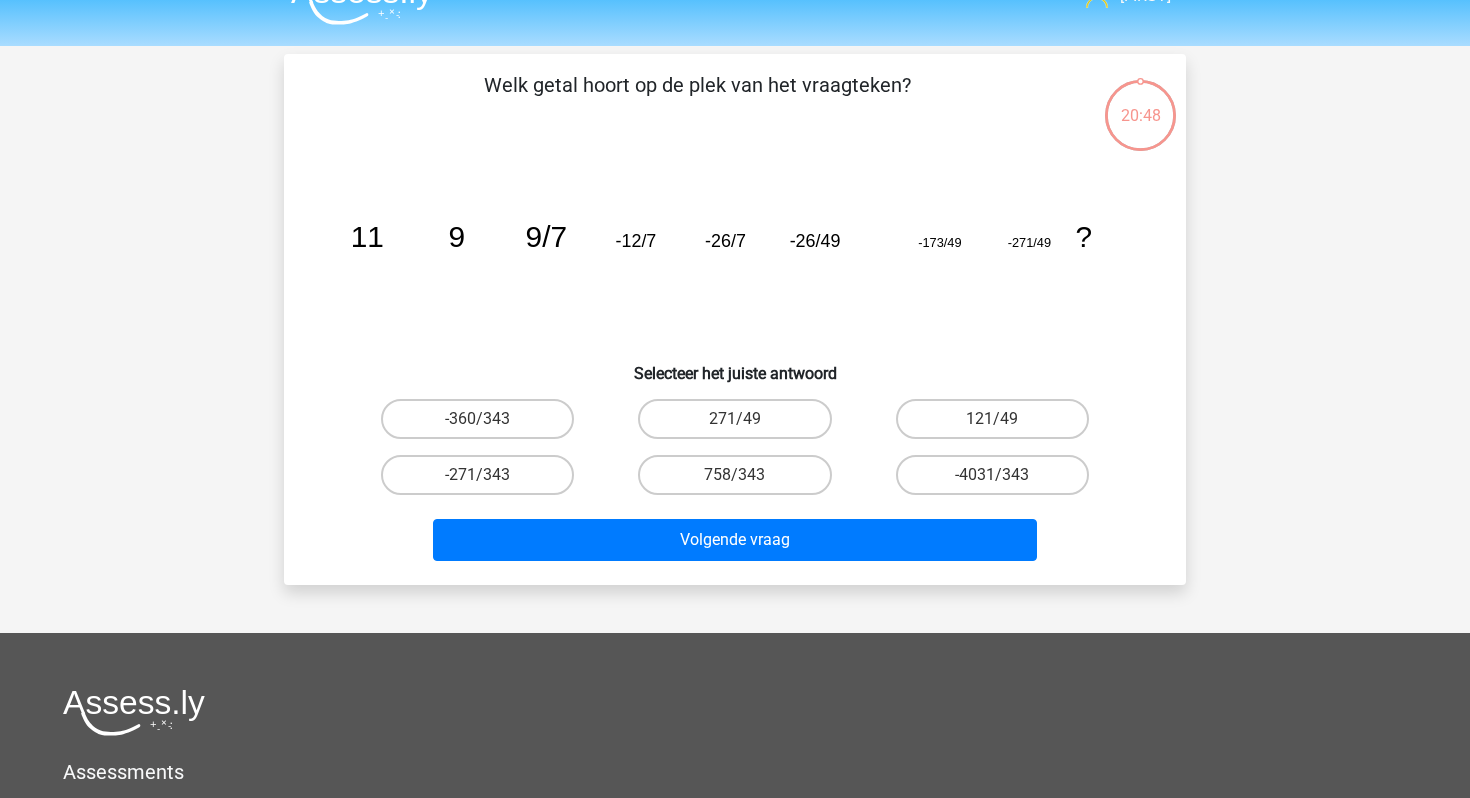 scroll, scrollTop: 23, scrollLeft: 0, axis: vertical 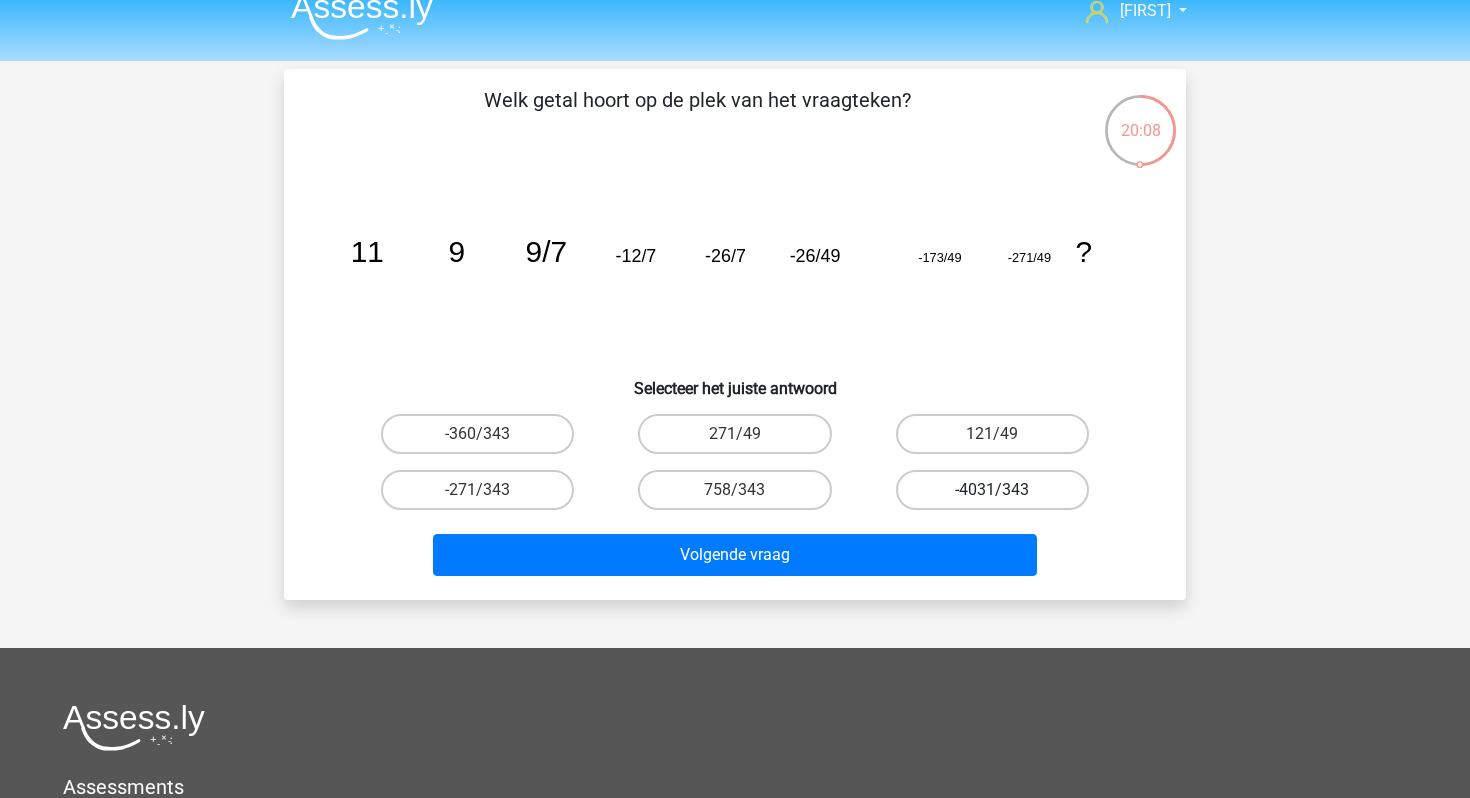 click on "-4031/343" at bounding box center (992, 490) 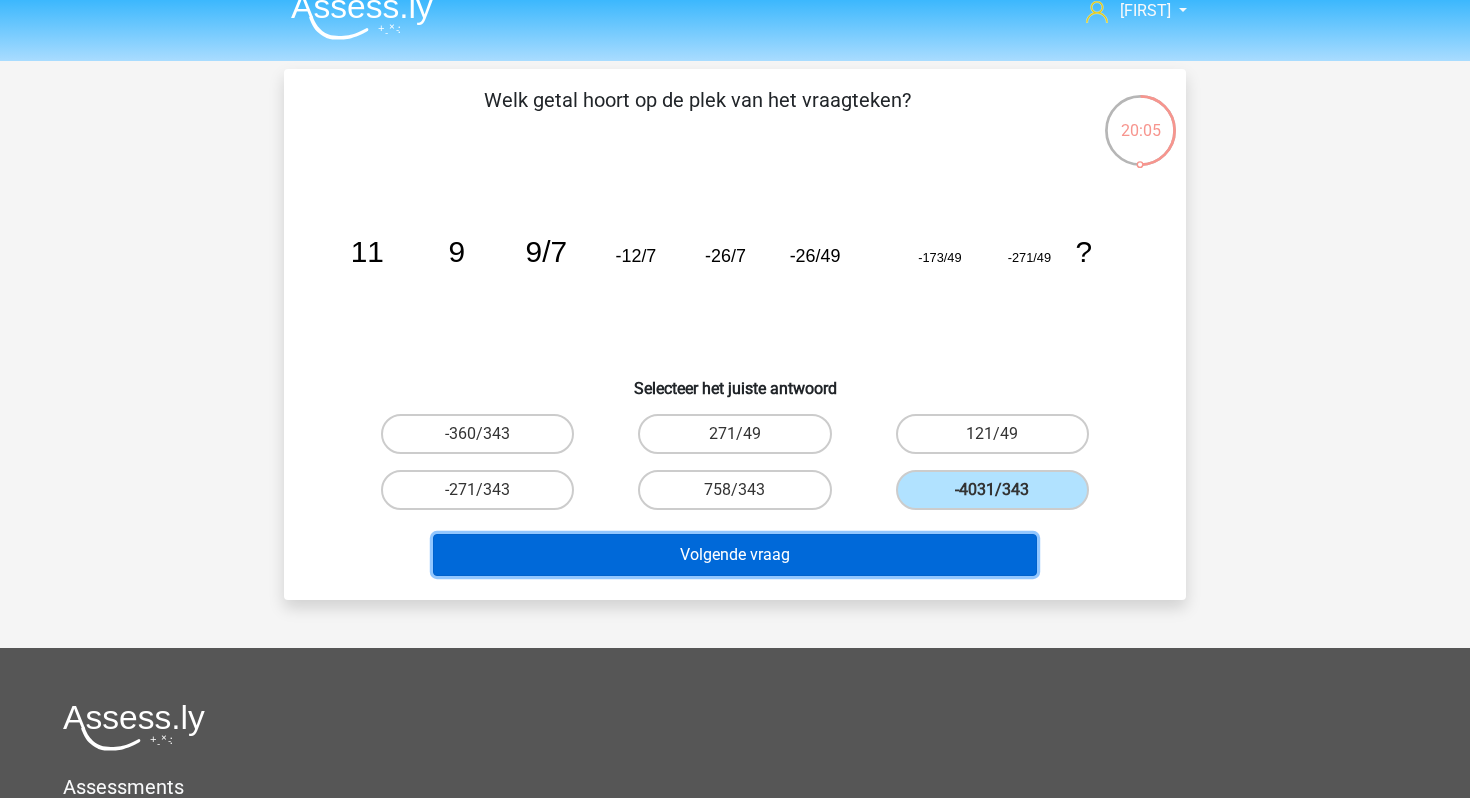 click on "Volgende vraag" at bounding box center (735, 555) 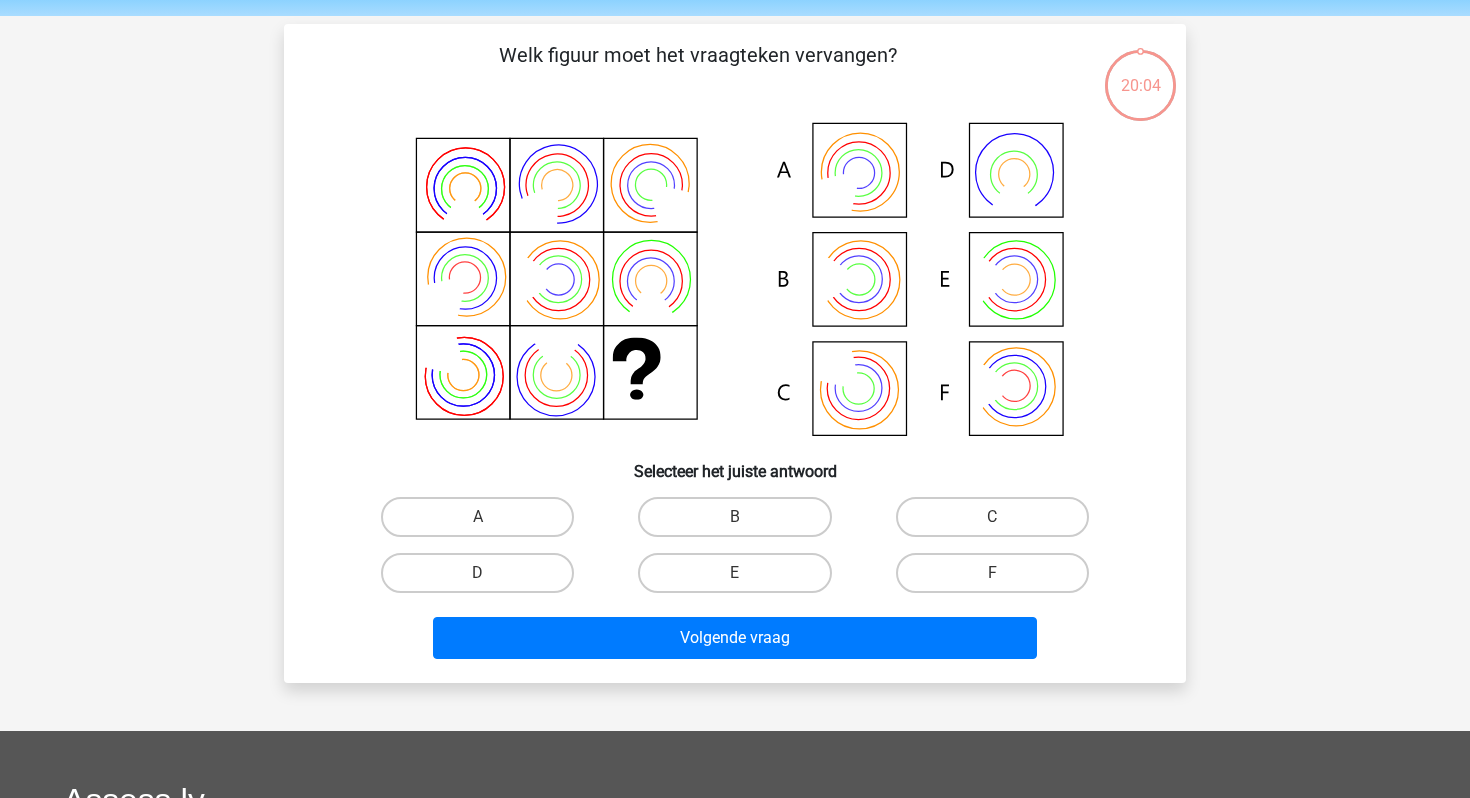 scroll, scrollTop: 92, scrollLeft: 0, axis: vertical 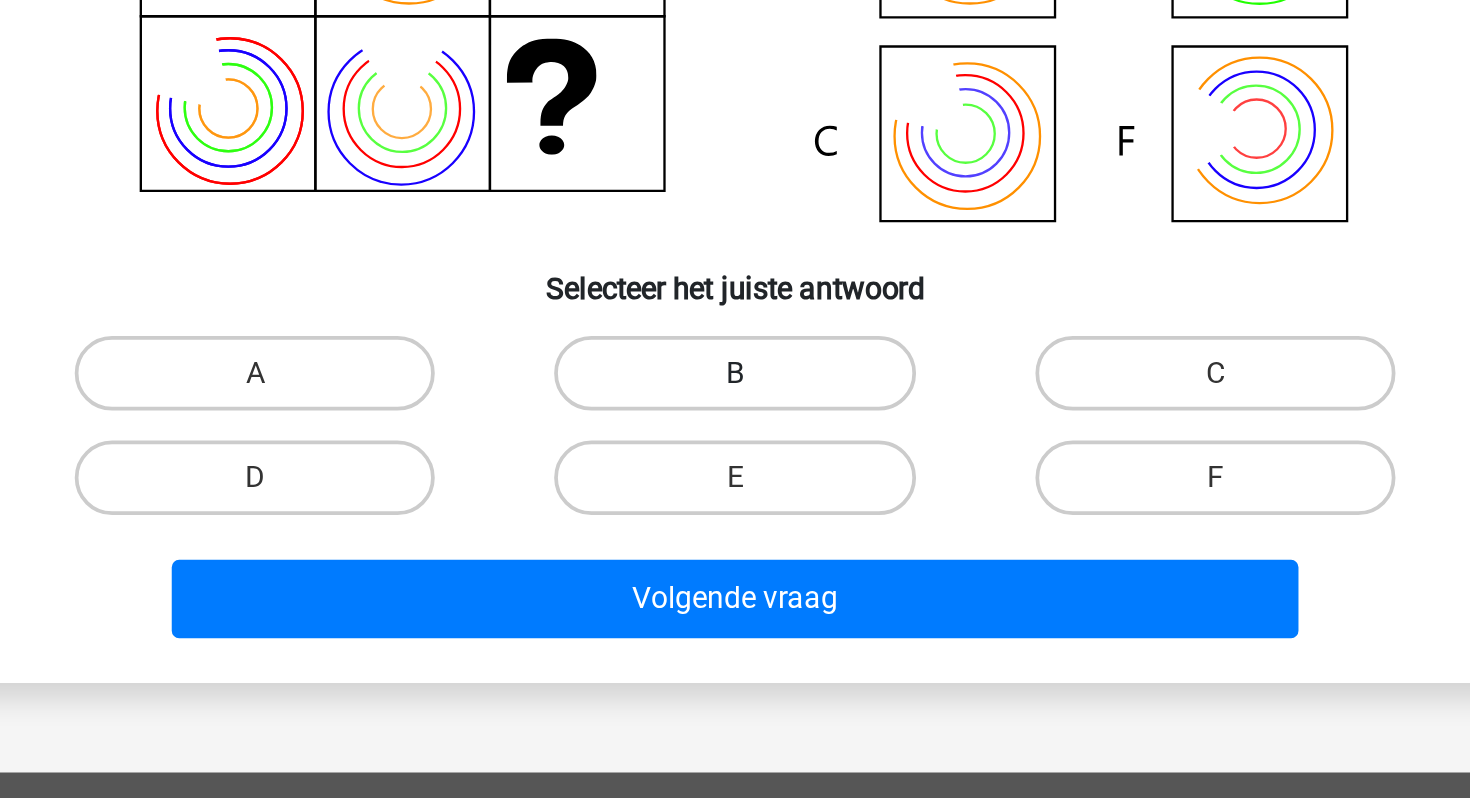 click on "B" at bounding box center (734, 493) 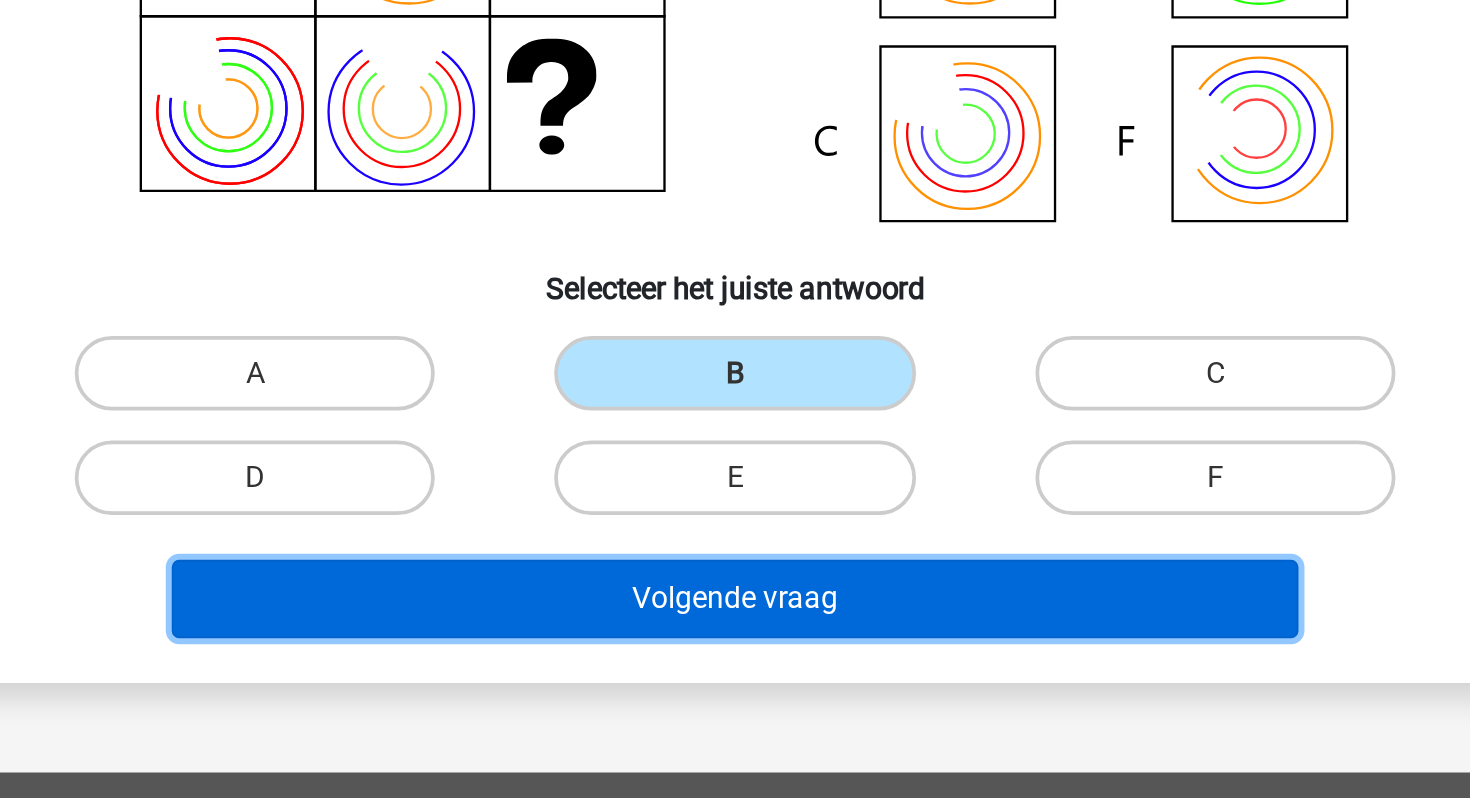 click on "Volgende vraag" at bounding box center (735, 614) 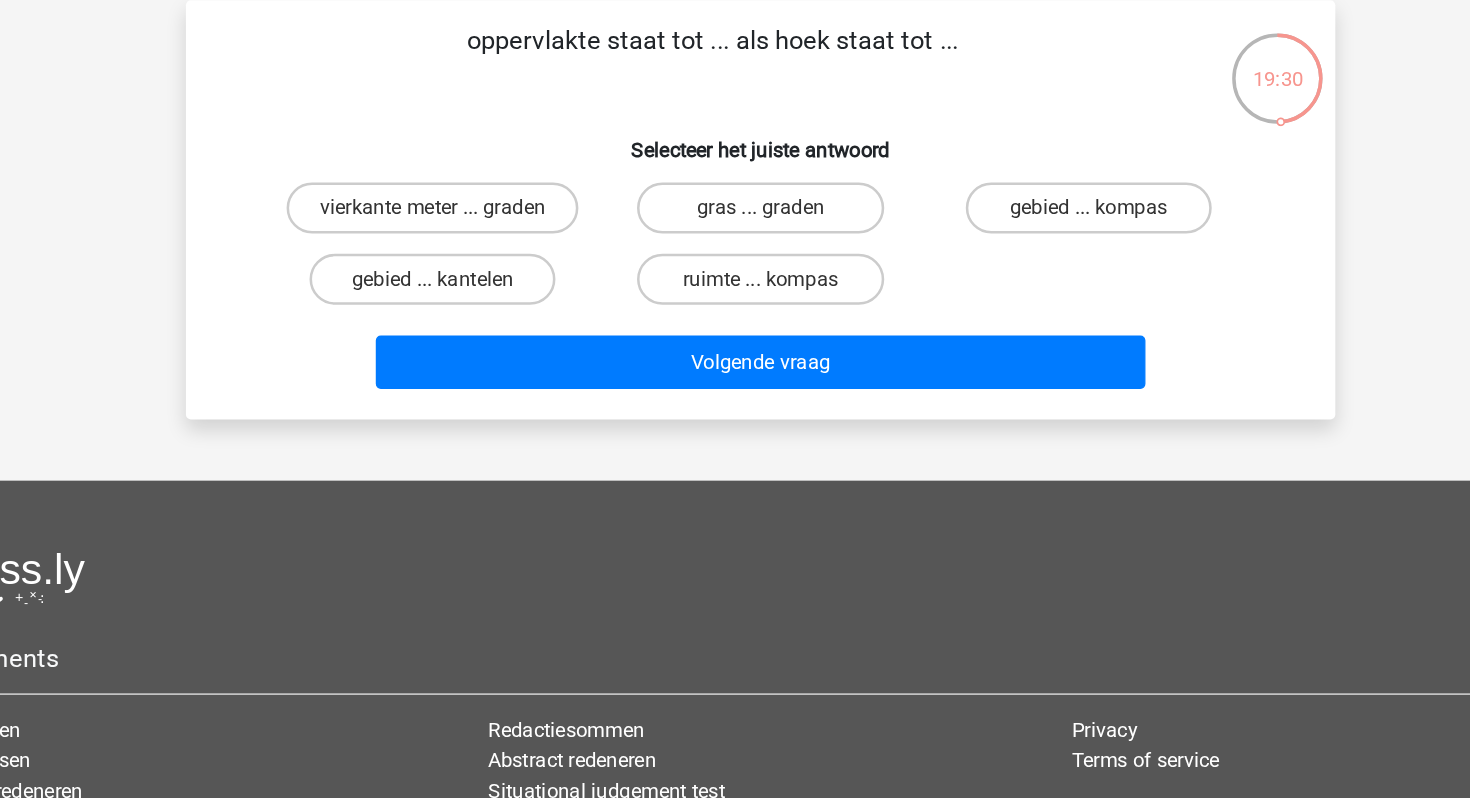 scroll, scrollTop: 0, scrollLeft: 0, axis: both 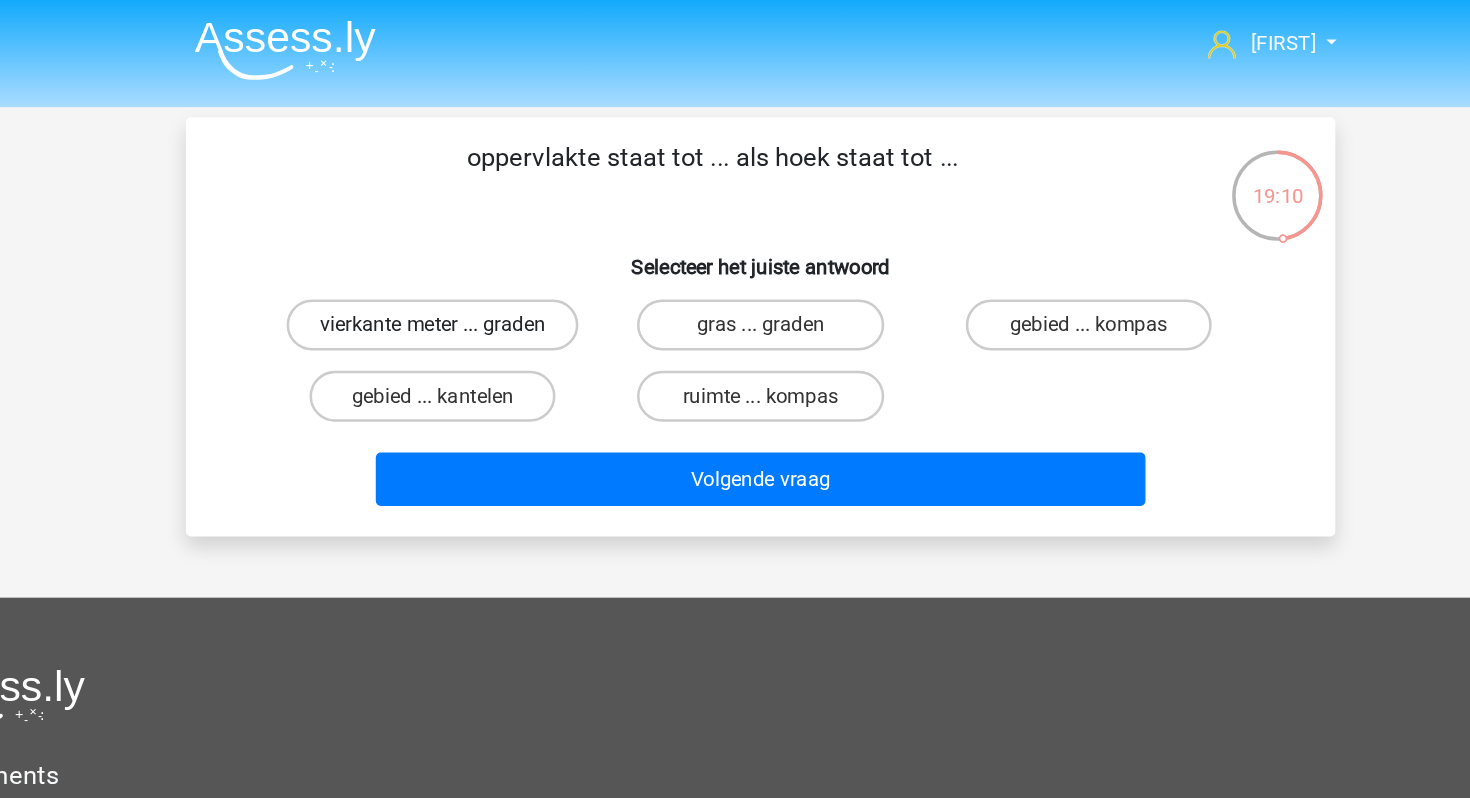 click on "vierkante meter ... graden" at bounding box center [477, 255] 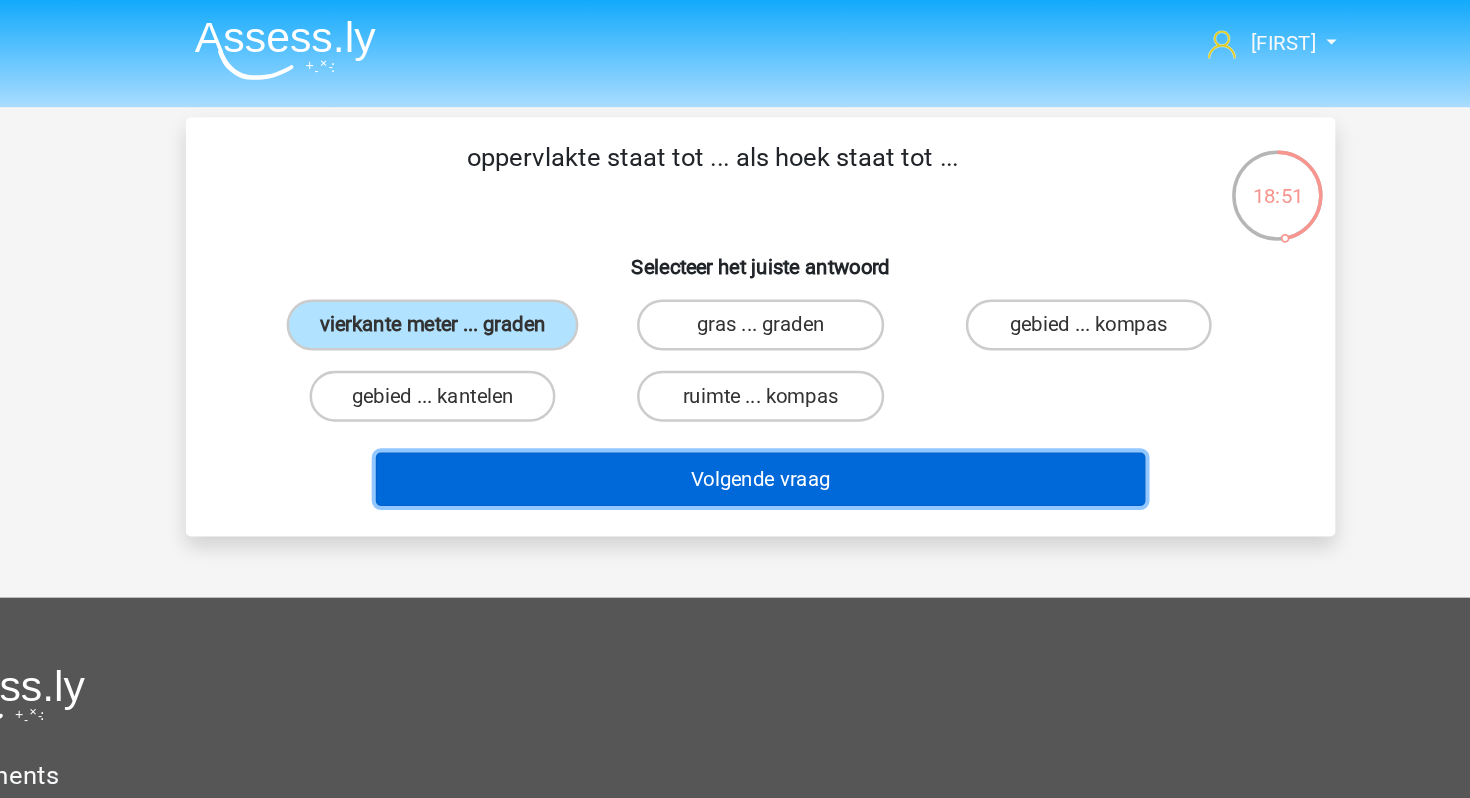 click on "Volgende vraag" at bounding box center (735, 376) 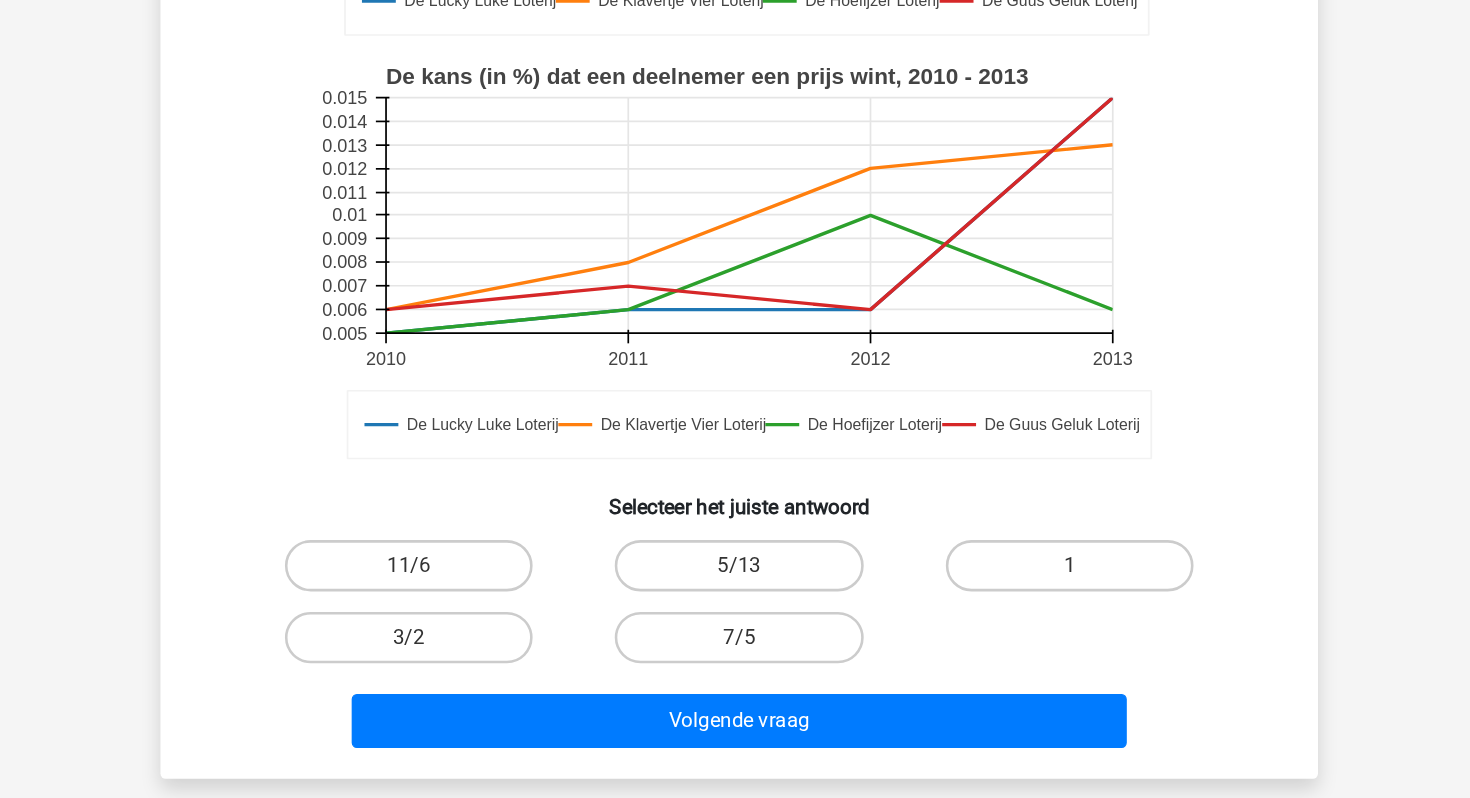 scroll, scrollTop: 503, scrollLeft: 0, axis: vertical 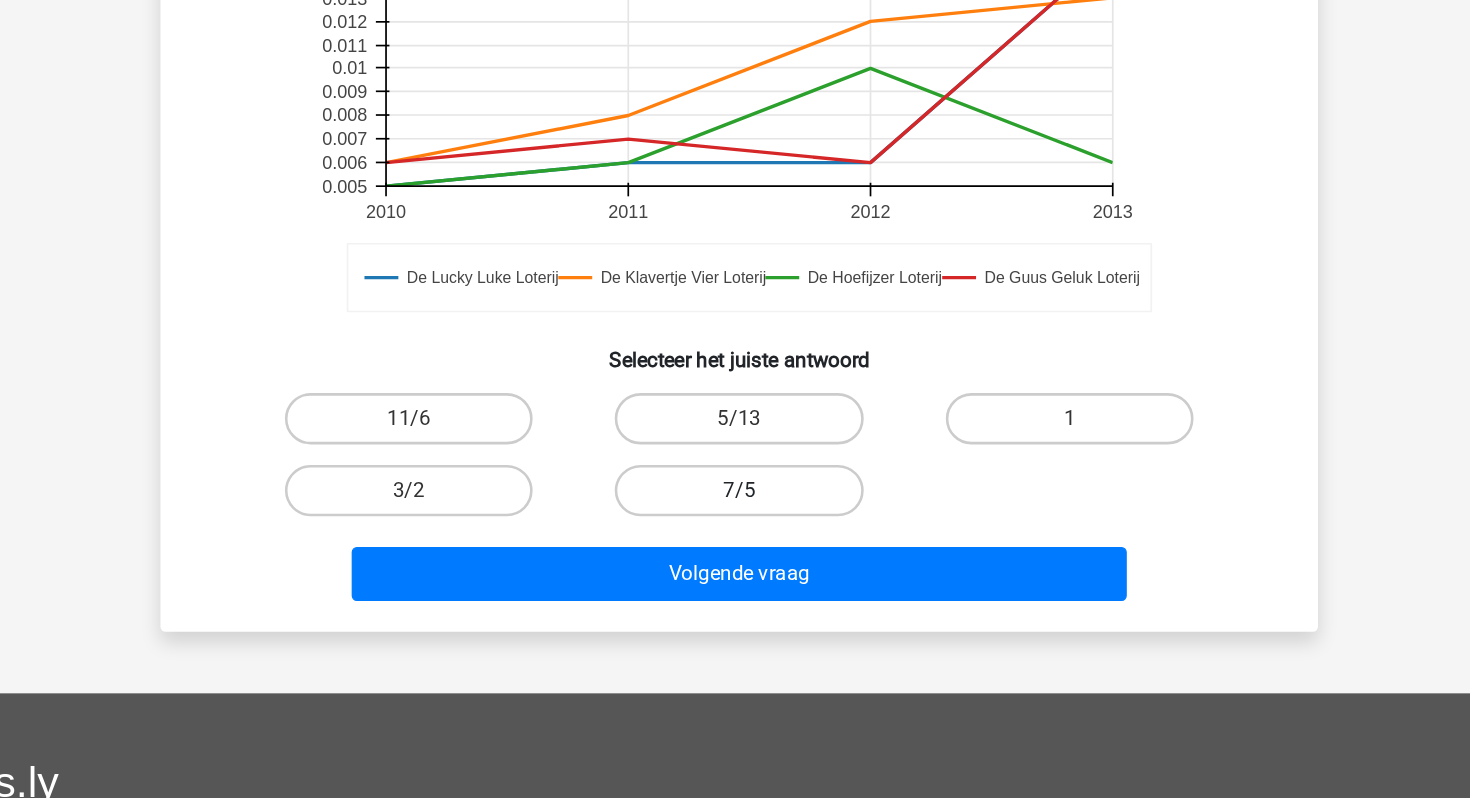 click on "7/5" at bounding box center (734, 498) 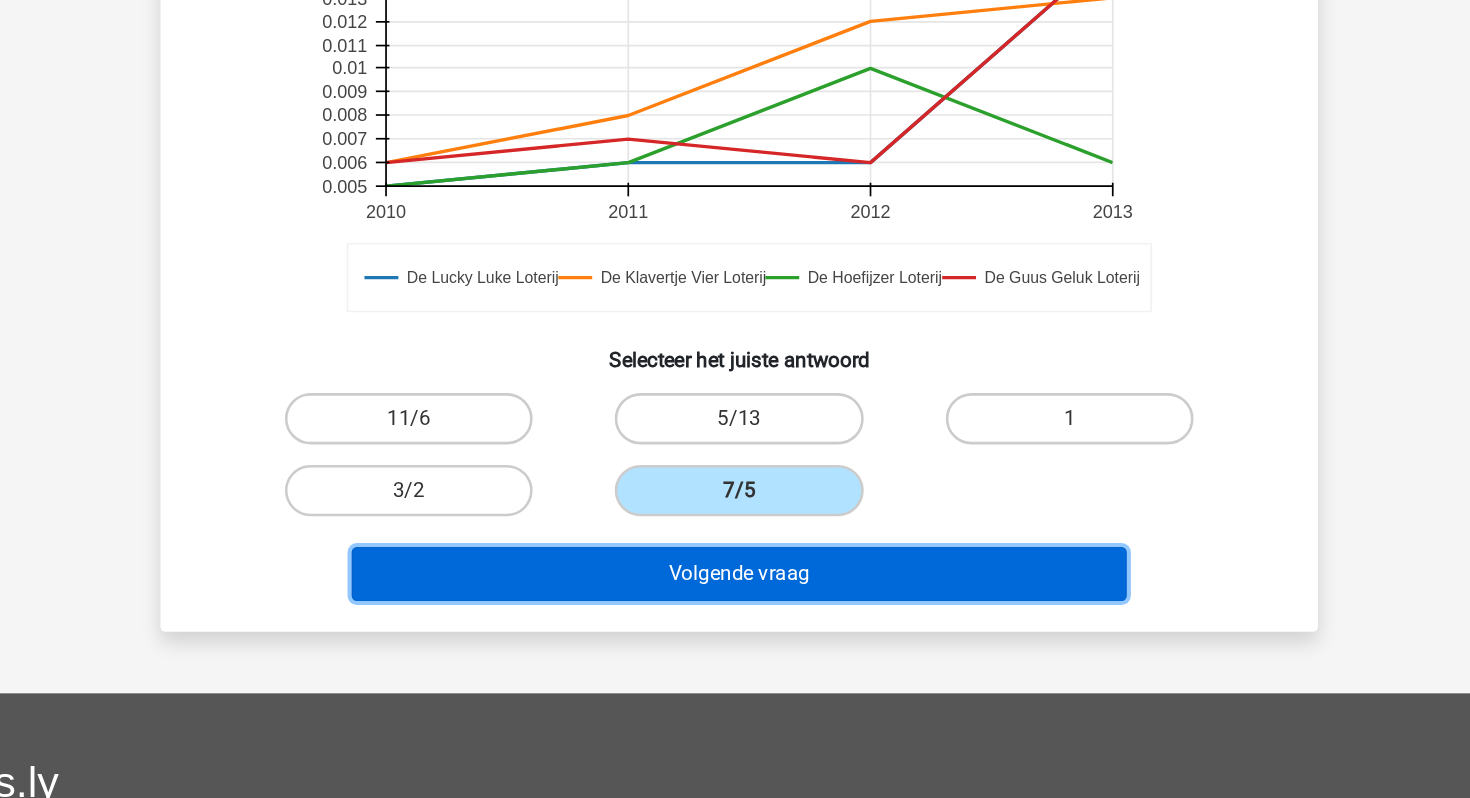 click on "Volgende vraag" at bounding box center (735, 563) 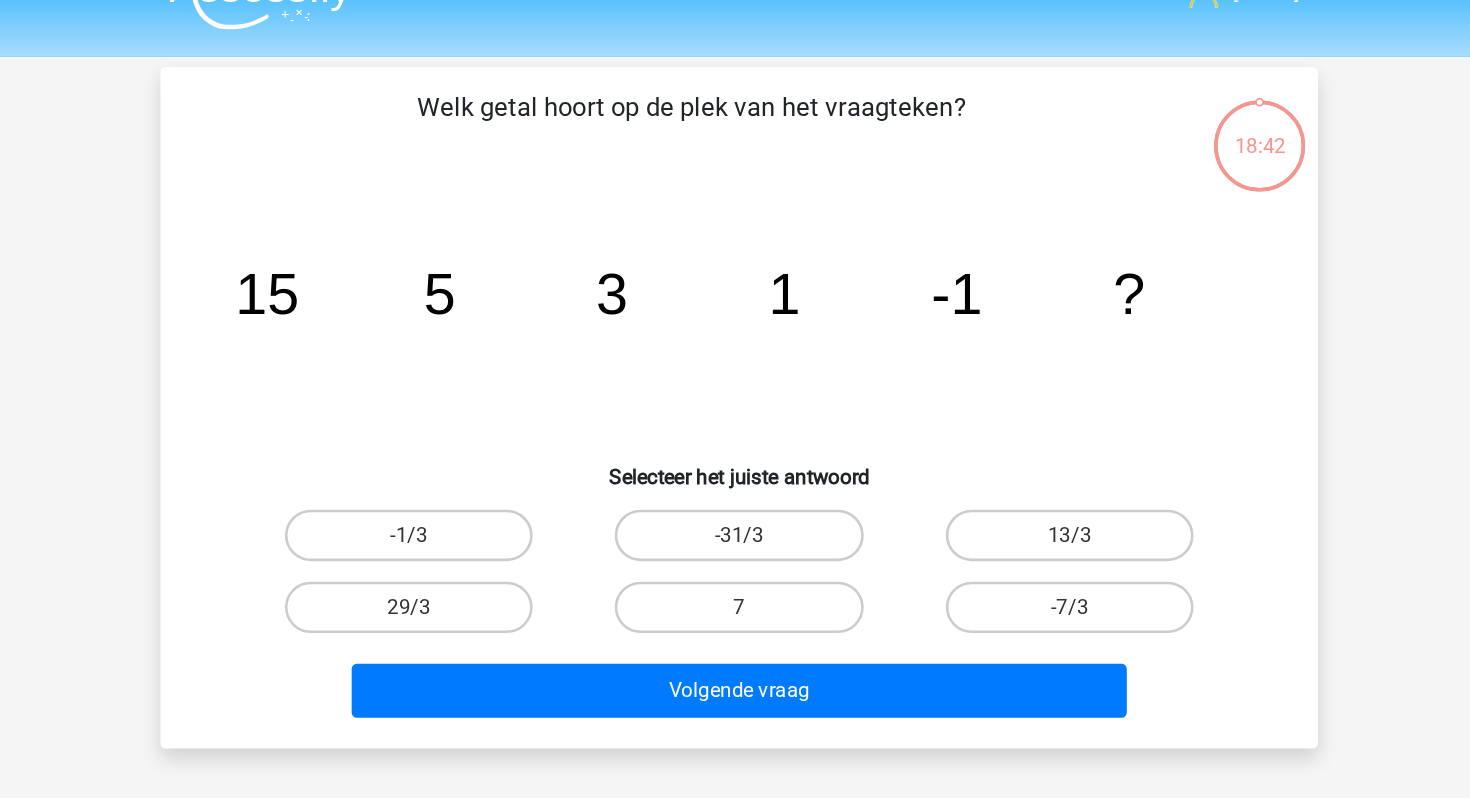 scroll, scrollTop: 33, scrollLeft: 0, axis: vertical 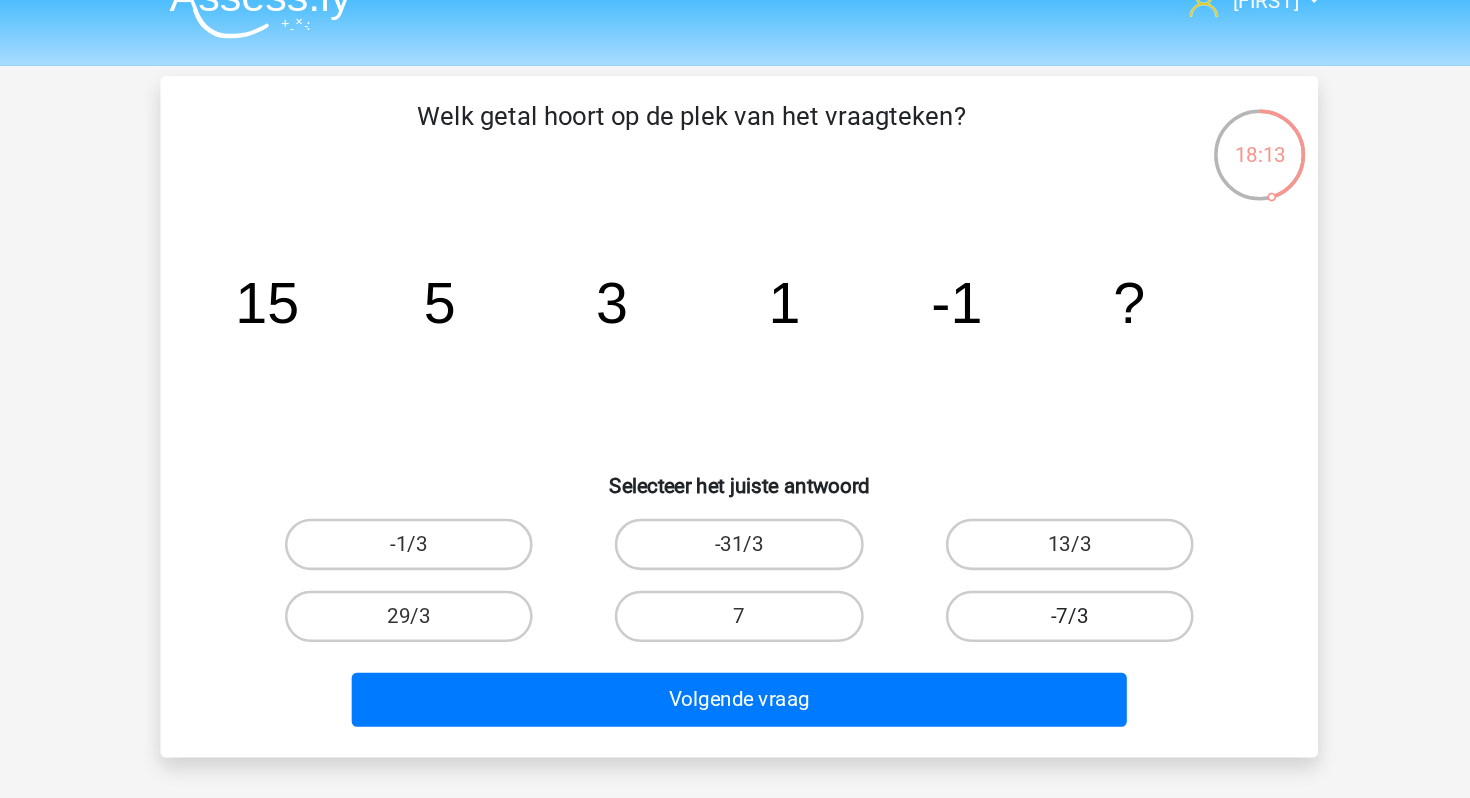 click on "-7/3" at bounding box center (992, 480) 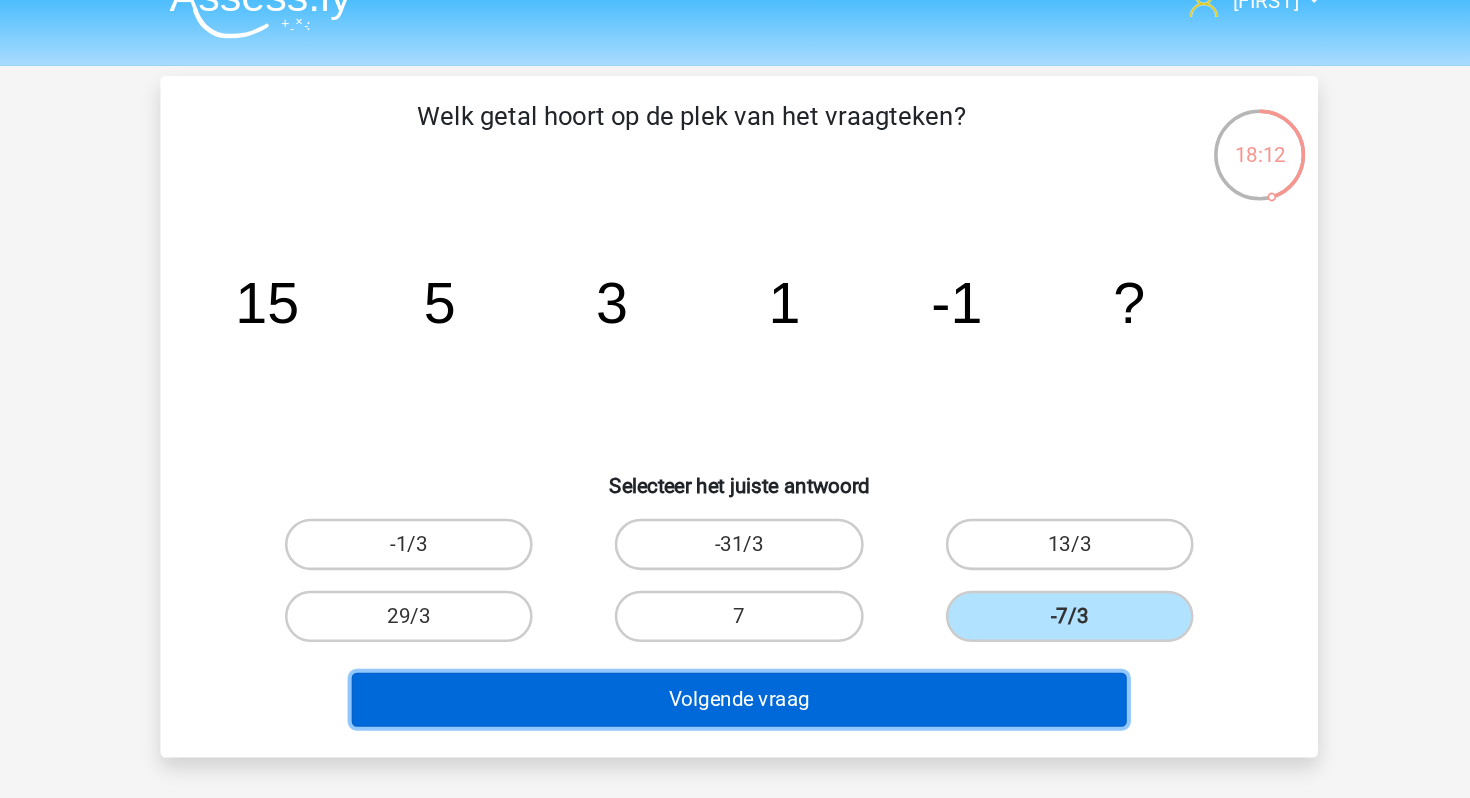 click on "Volgende vraag" at bounding box center (735, 545) 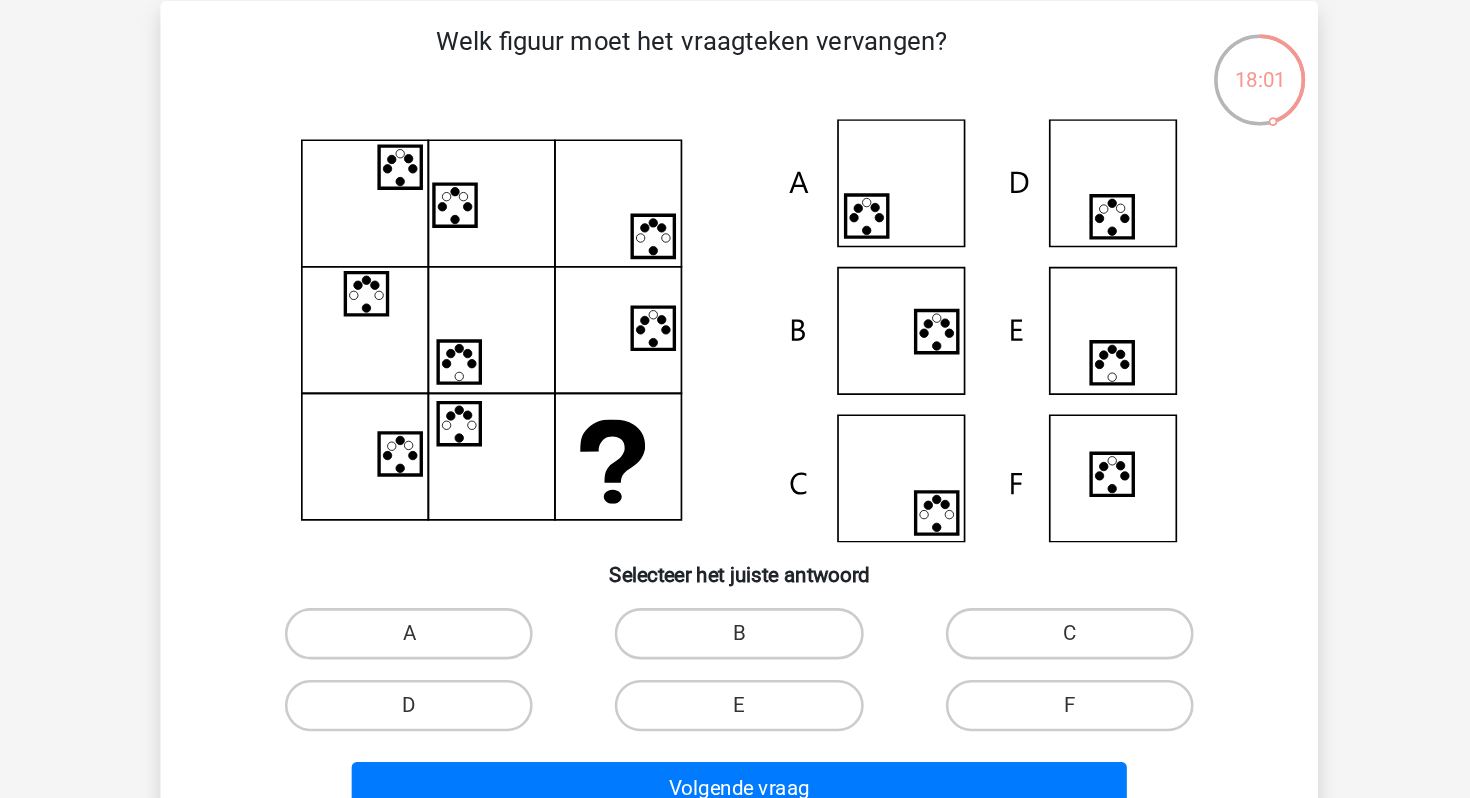 drag, startPoint x: 1151, startPoint y: 153, endPoint x: 1161, endPoint y: 144, distance: 13.453624 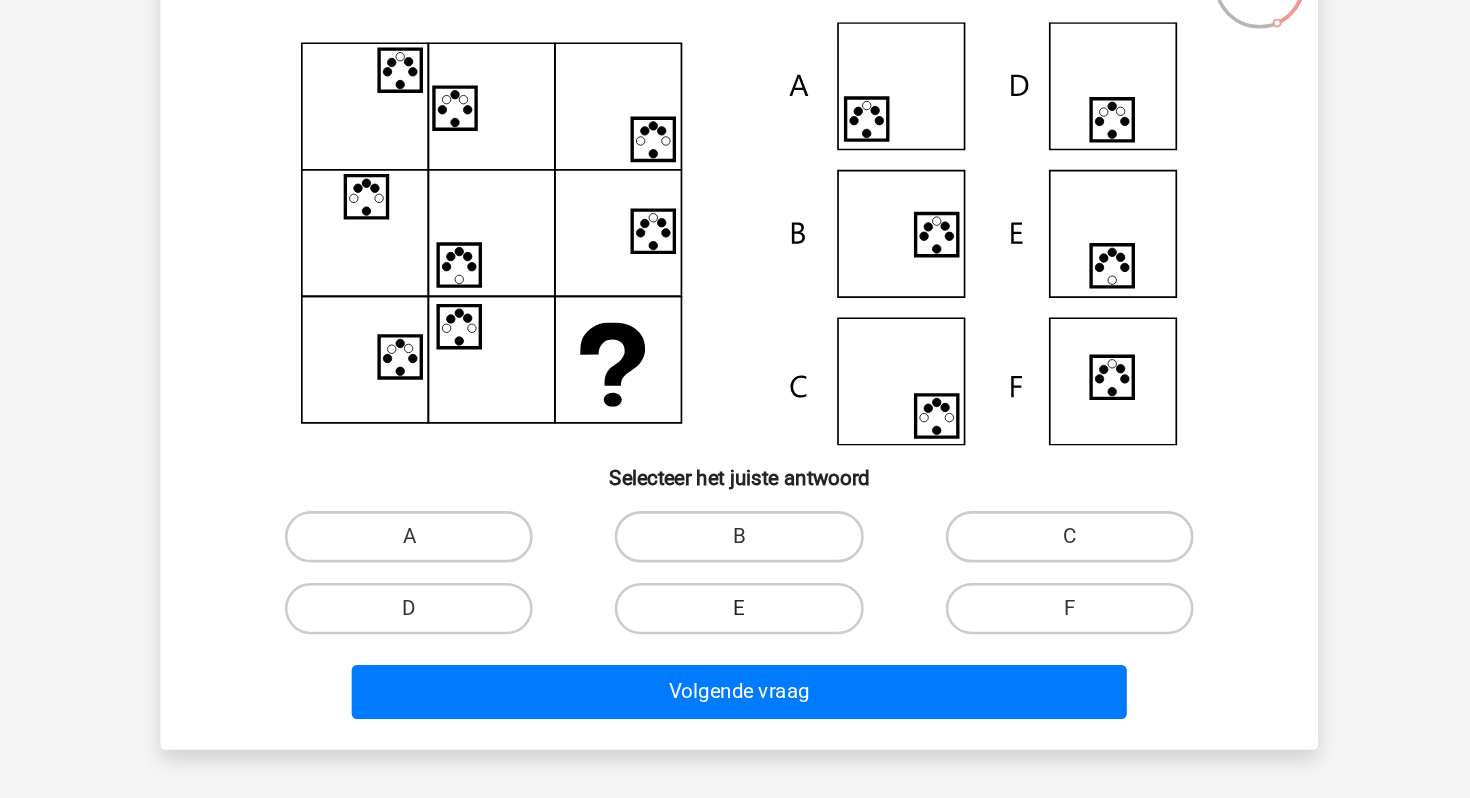 click on "E" at bounding box center (734, 608) 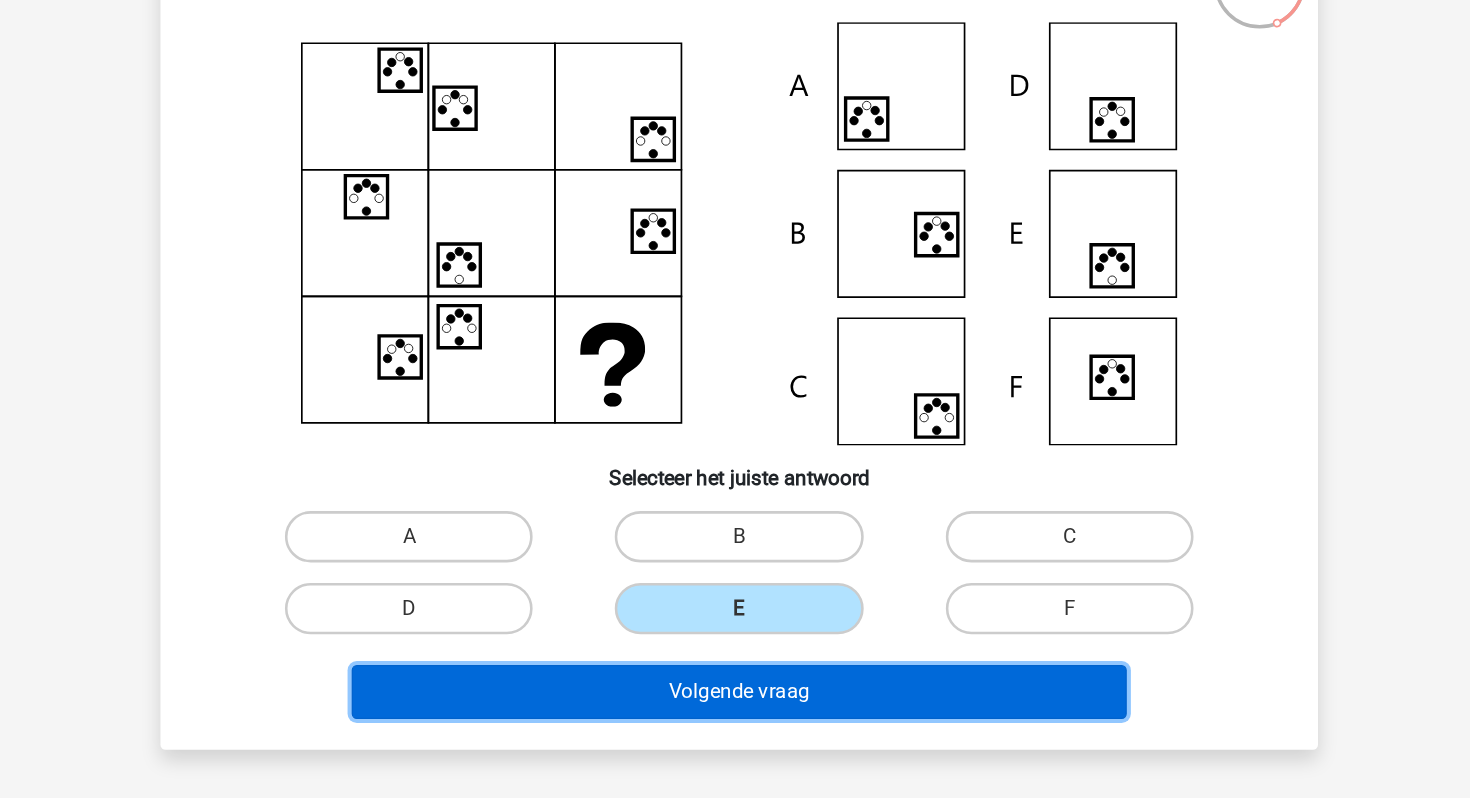 click on "Volgende vraag" at bounding box center (735, 673) 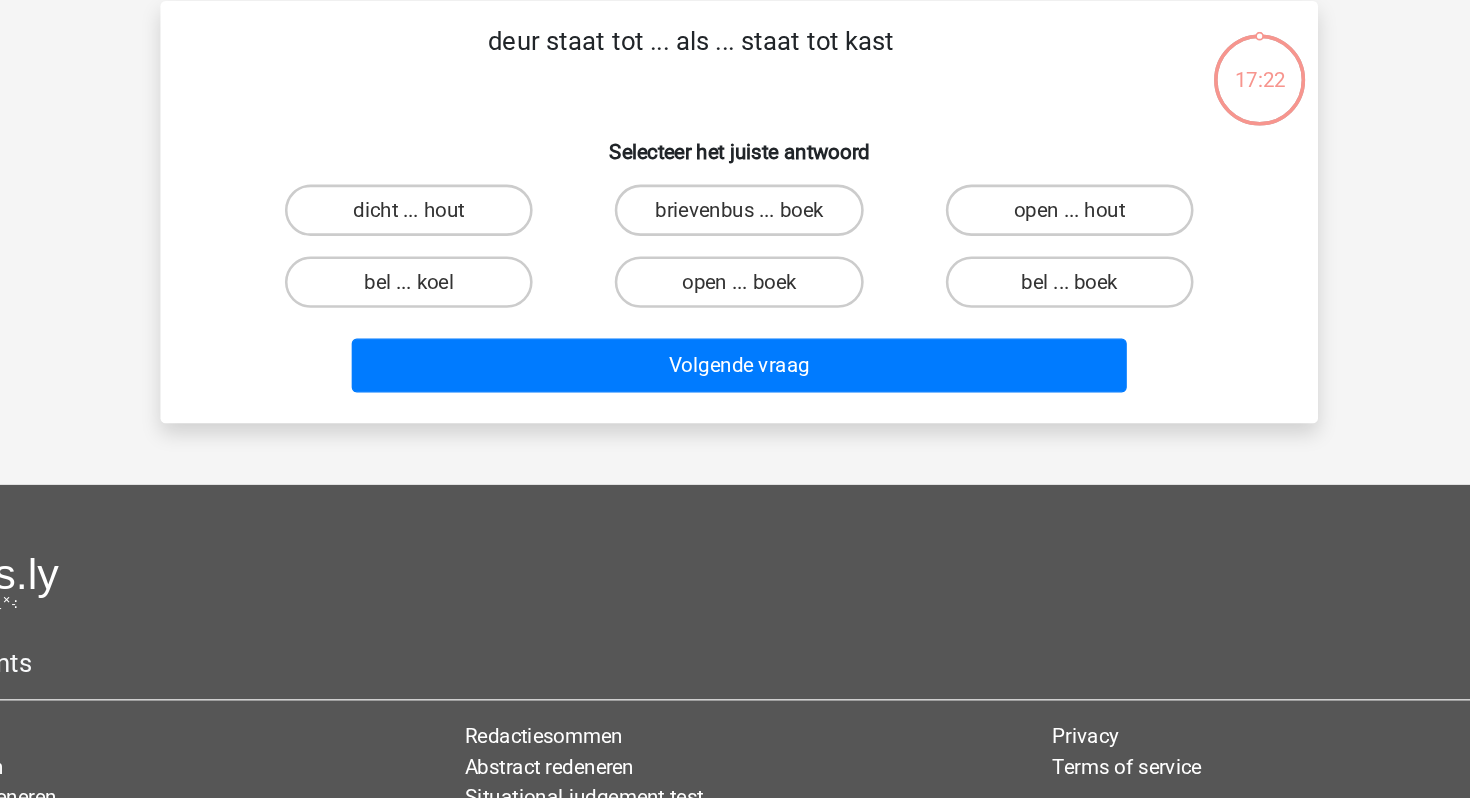 scroll, scrollTop: 0, scrollLeft: 0, axis: both 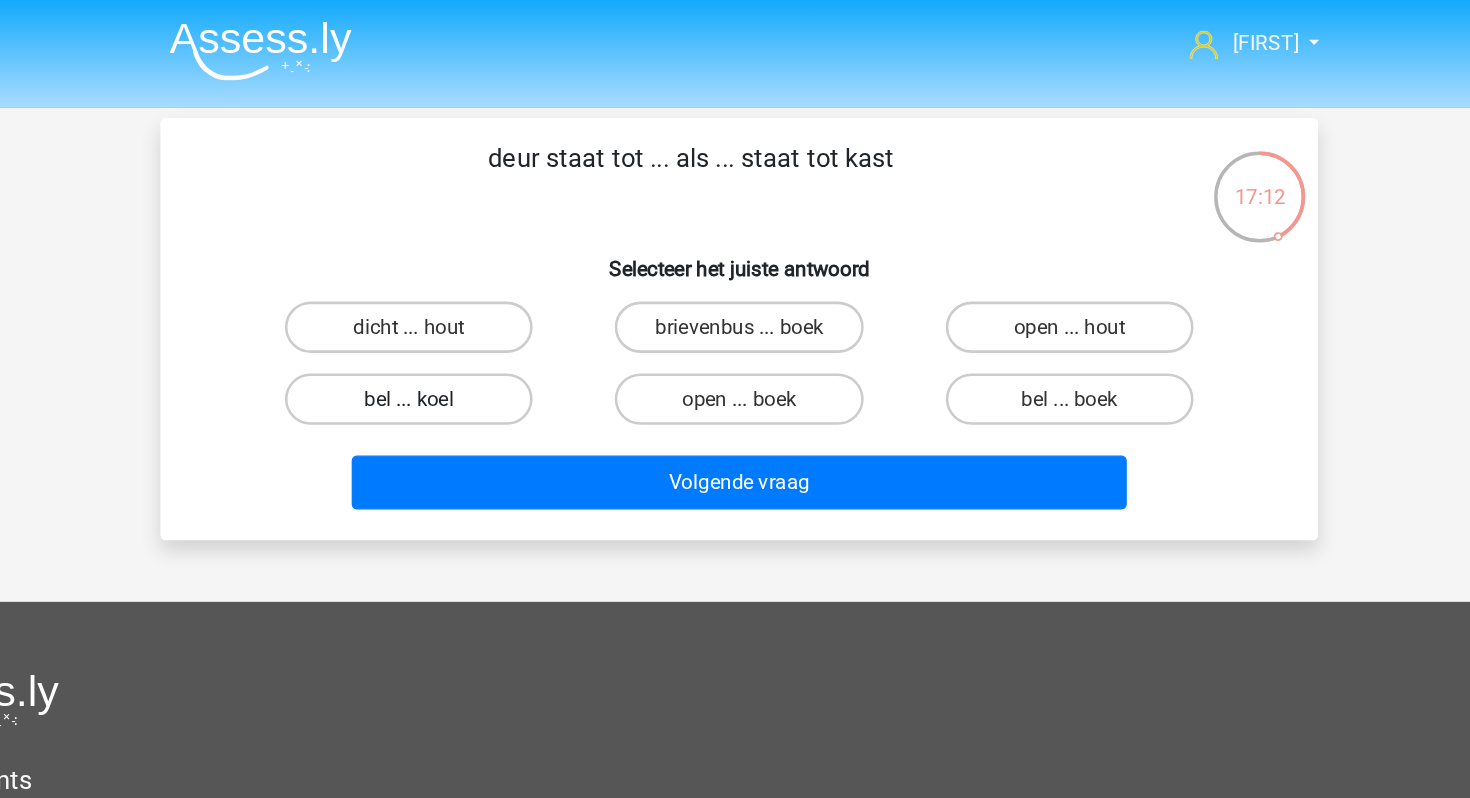 click on "bel ... koel" at bounding box center (477, 311) 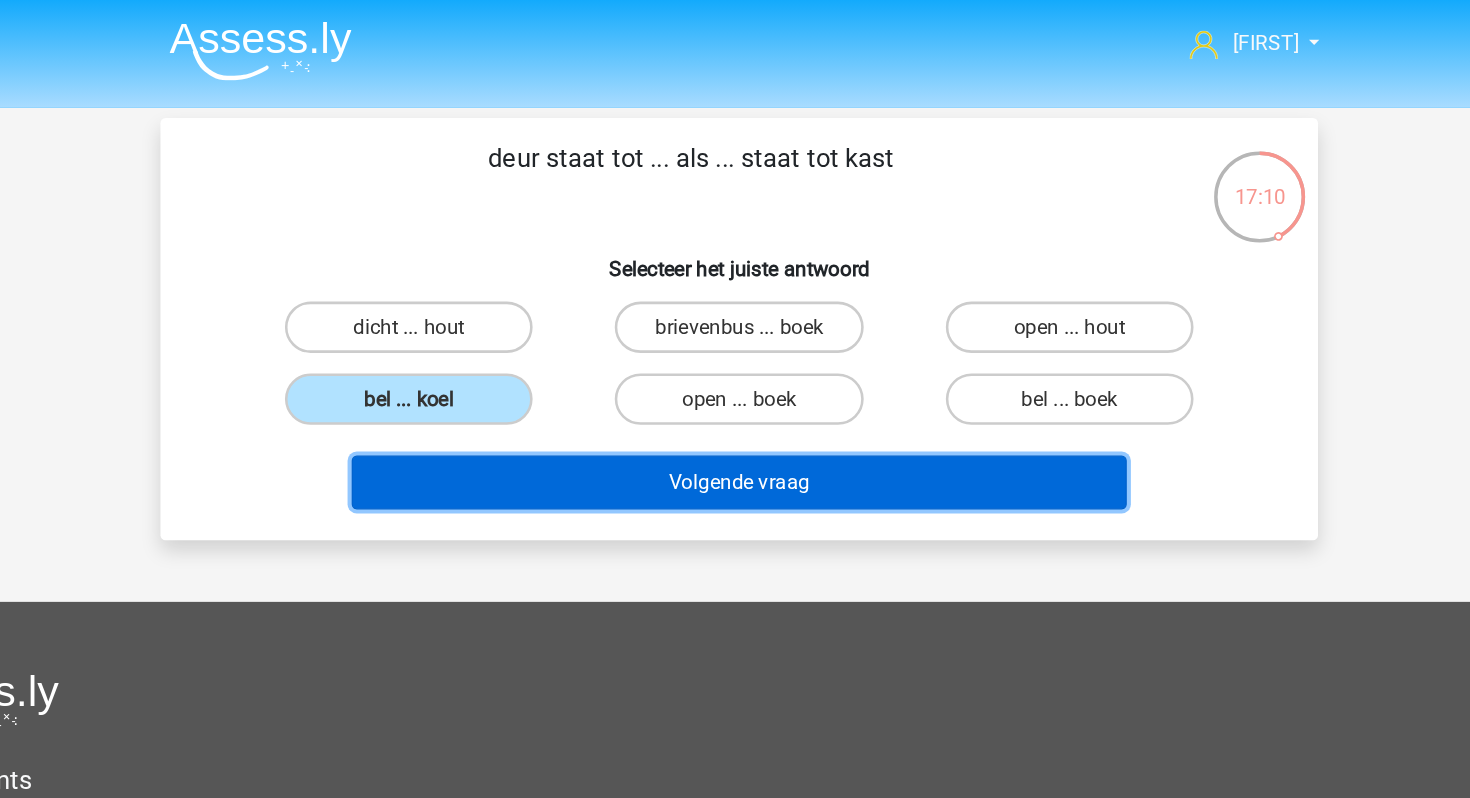 click on "Volgende vraag" at bounding box center (735, 376) 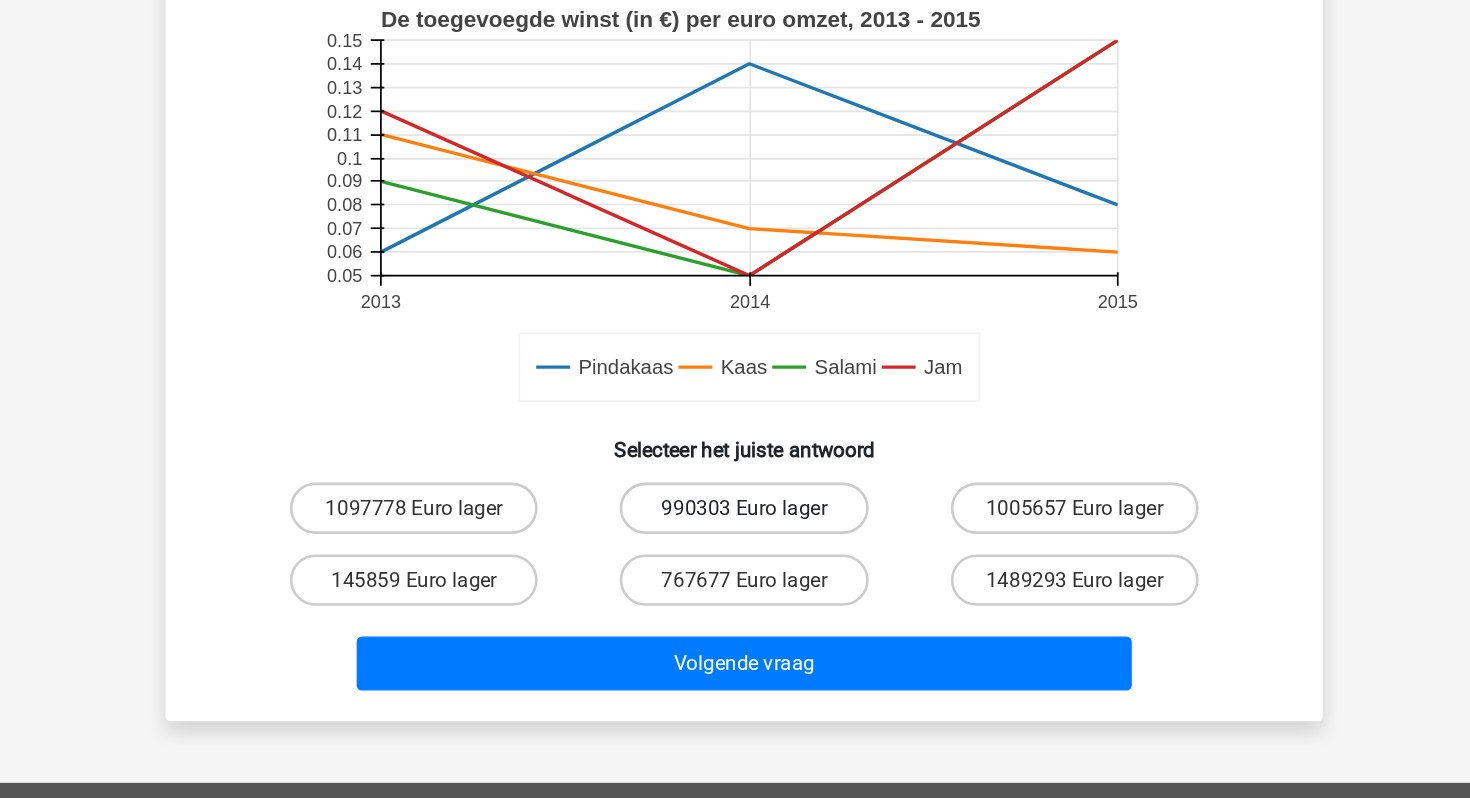 scroll, scrollTop: 347, scrollLeft: 0, axis: vertical 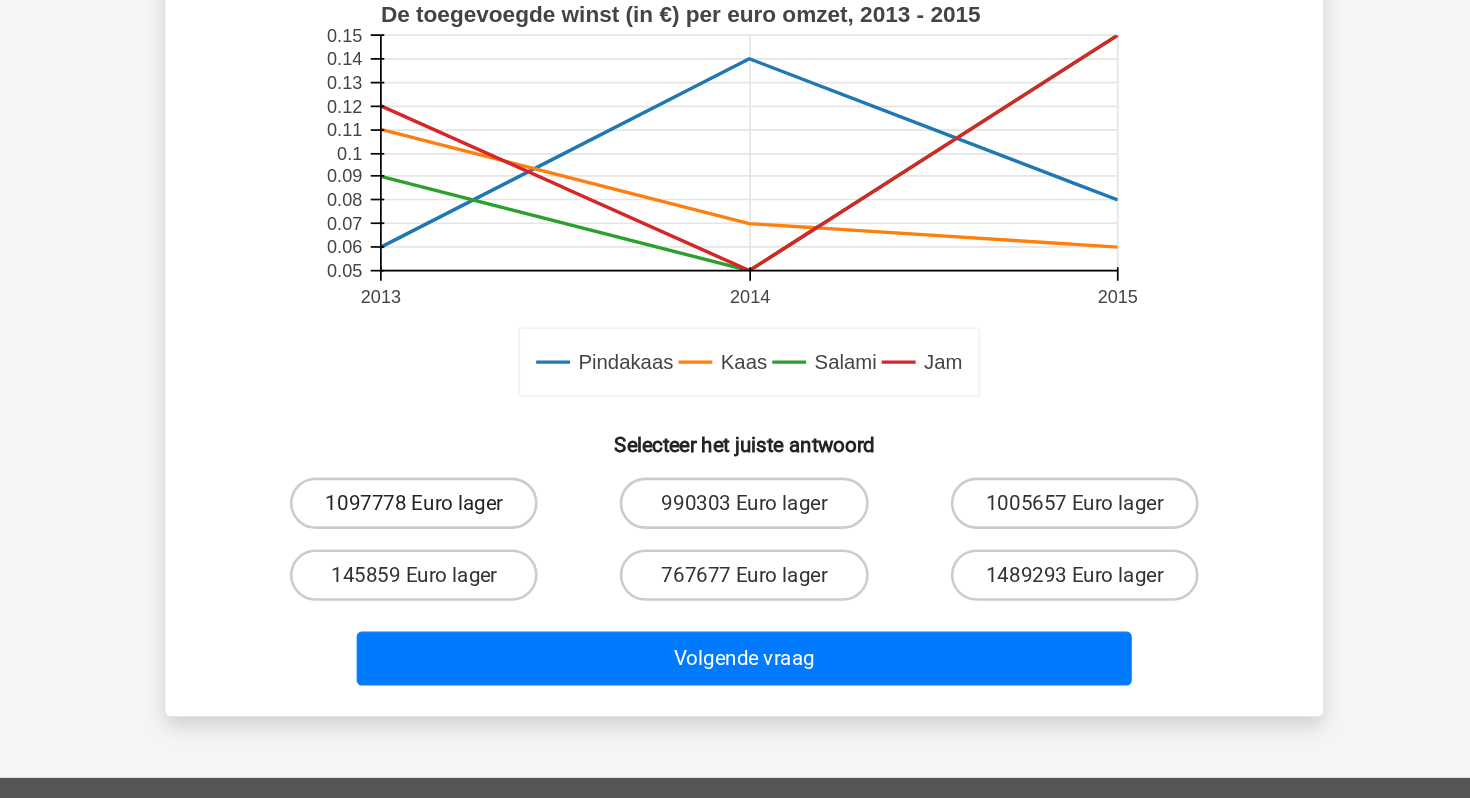 click on "1097778 Euro lager" at bounding box center [477, 568] 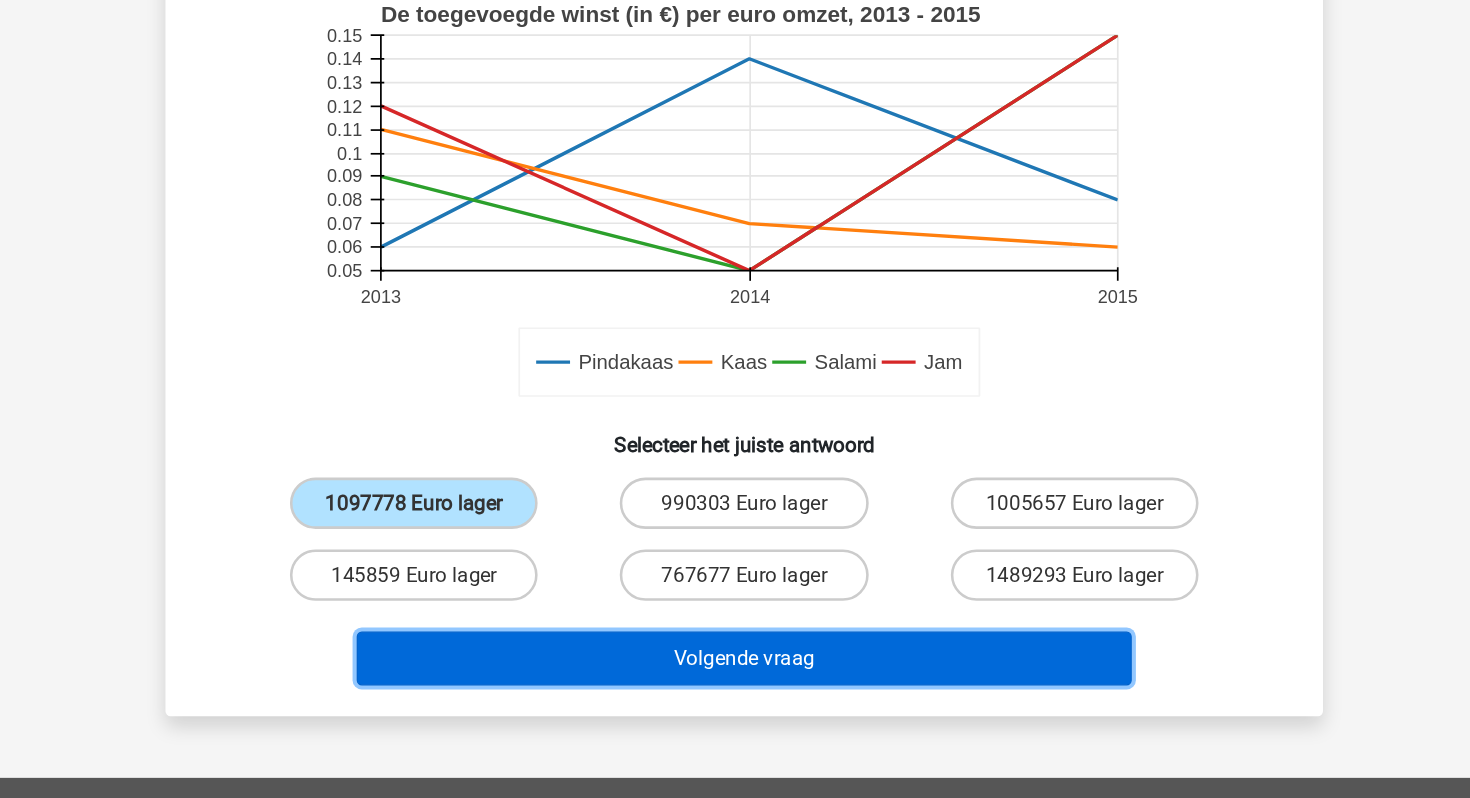 click on "Volgende vraag" at bounding box center [735, 689] 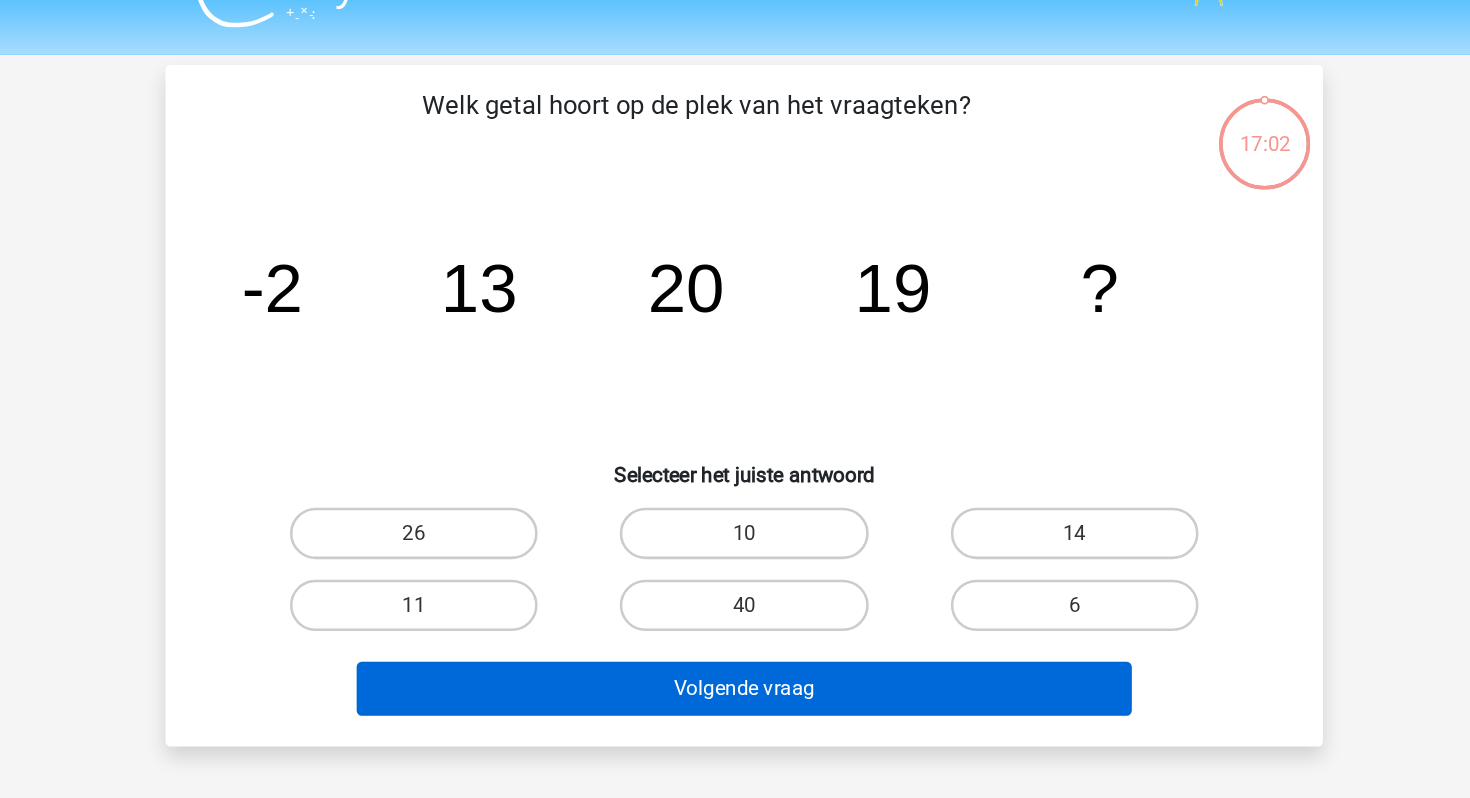 scroll, scrollTop: 41, scrollLeft: 0, axis: vertical 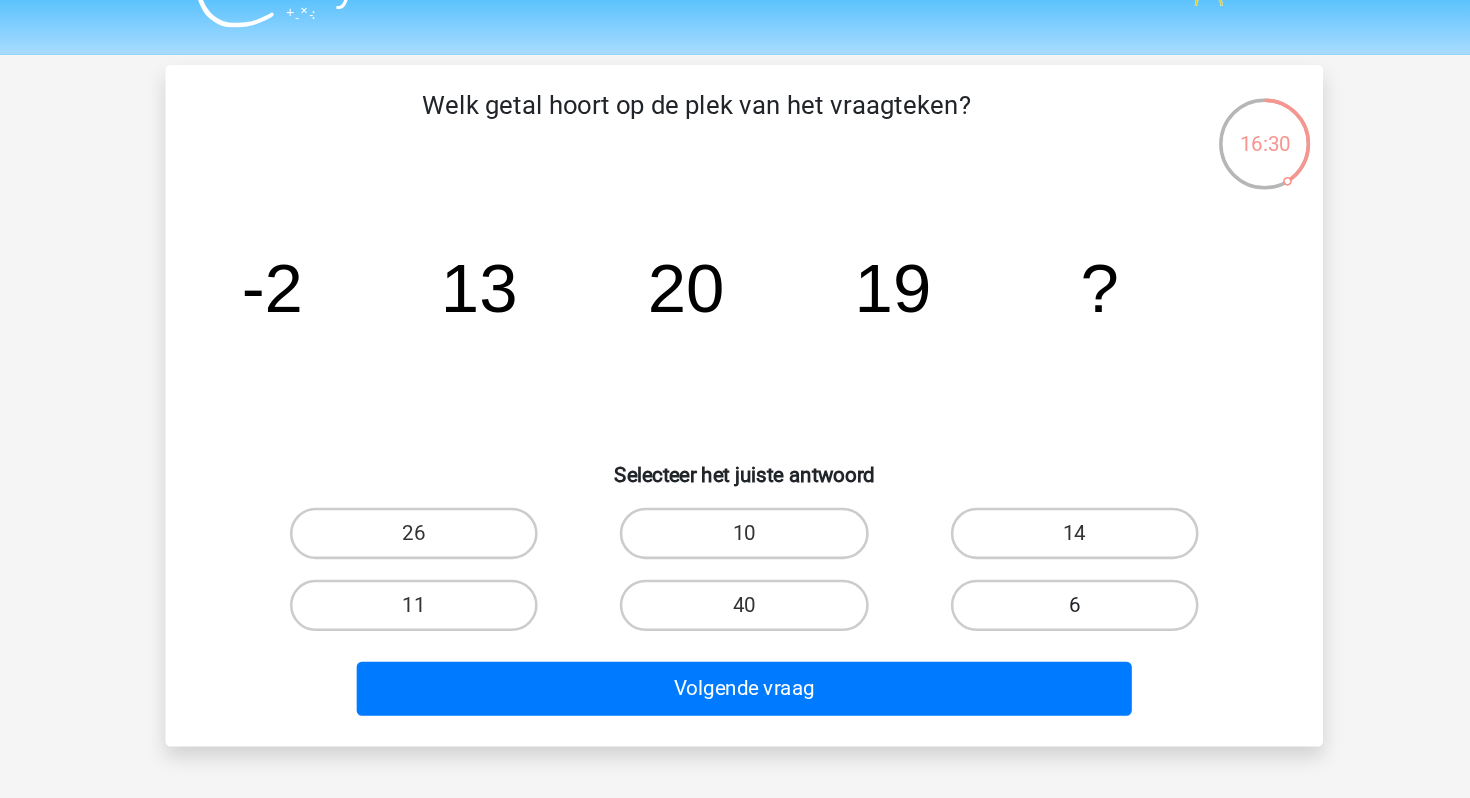 click on "6" at bounding box center (992, 472) 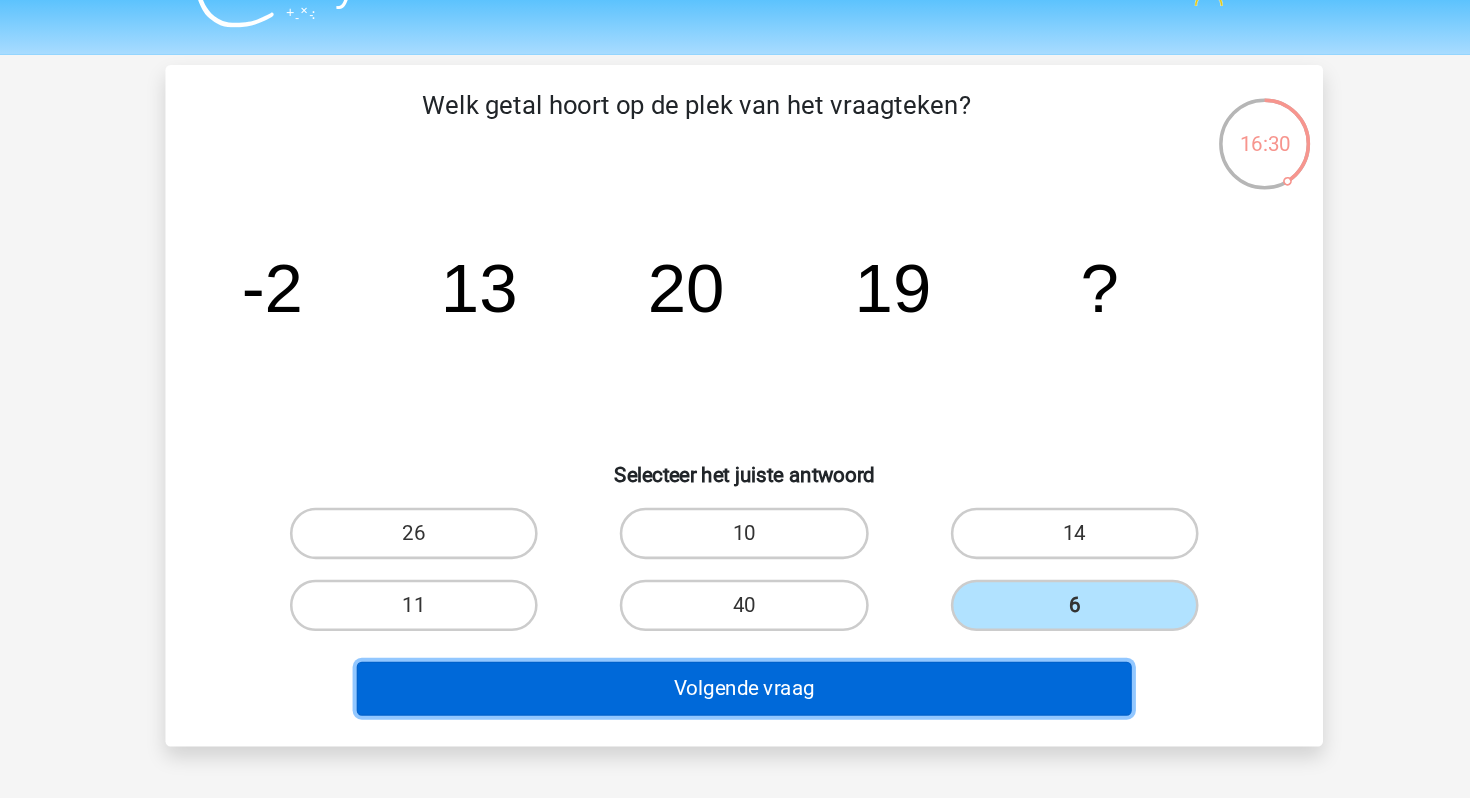 click on "Volgende vraag" at bounding box center (735, 537) 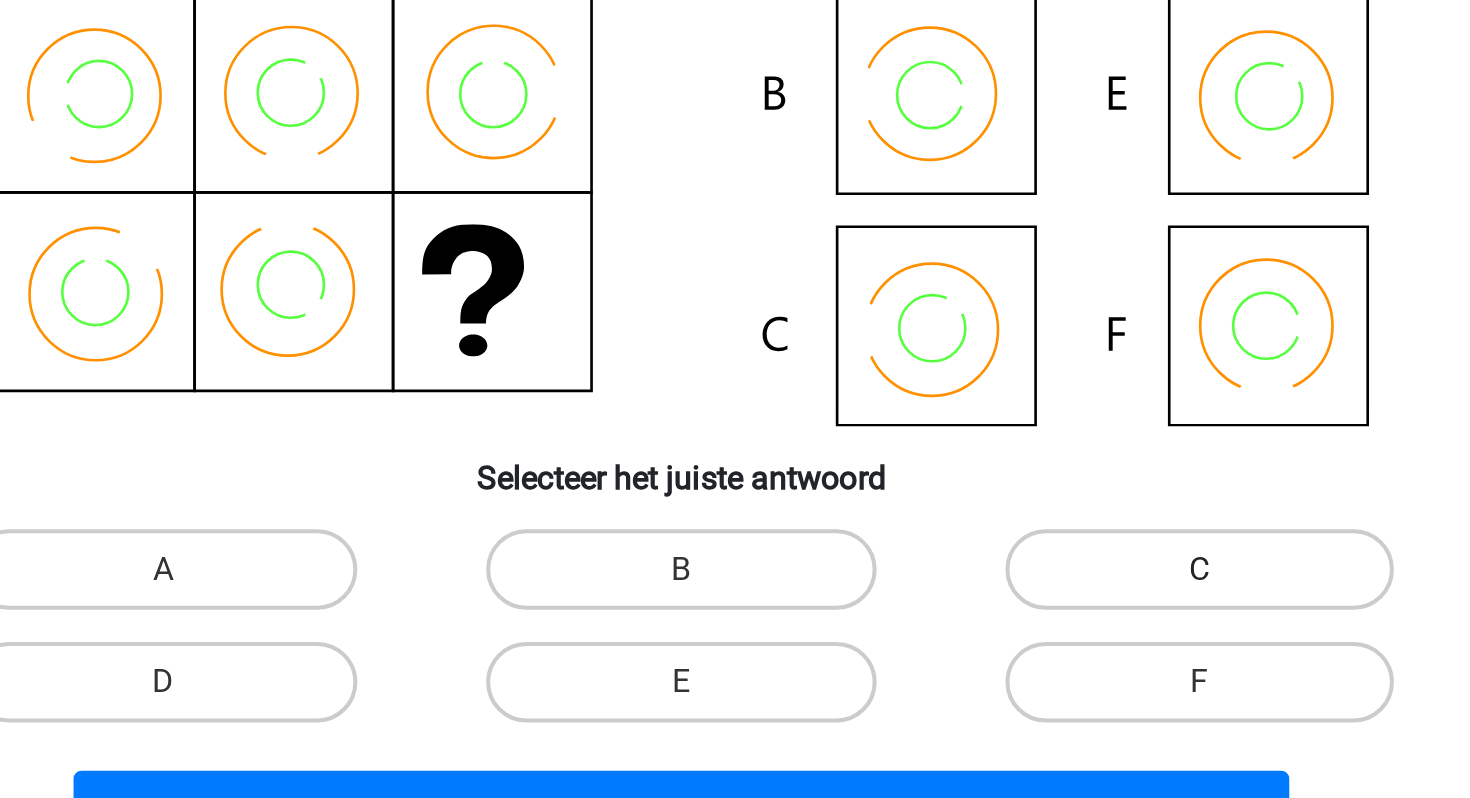 click on "C" at bounding box center (992, 544) 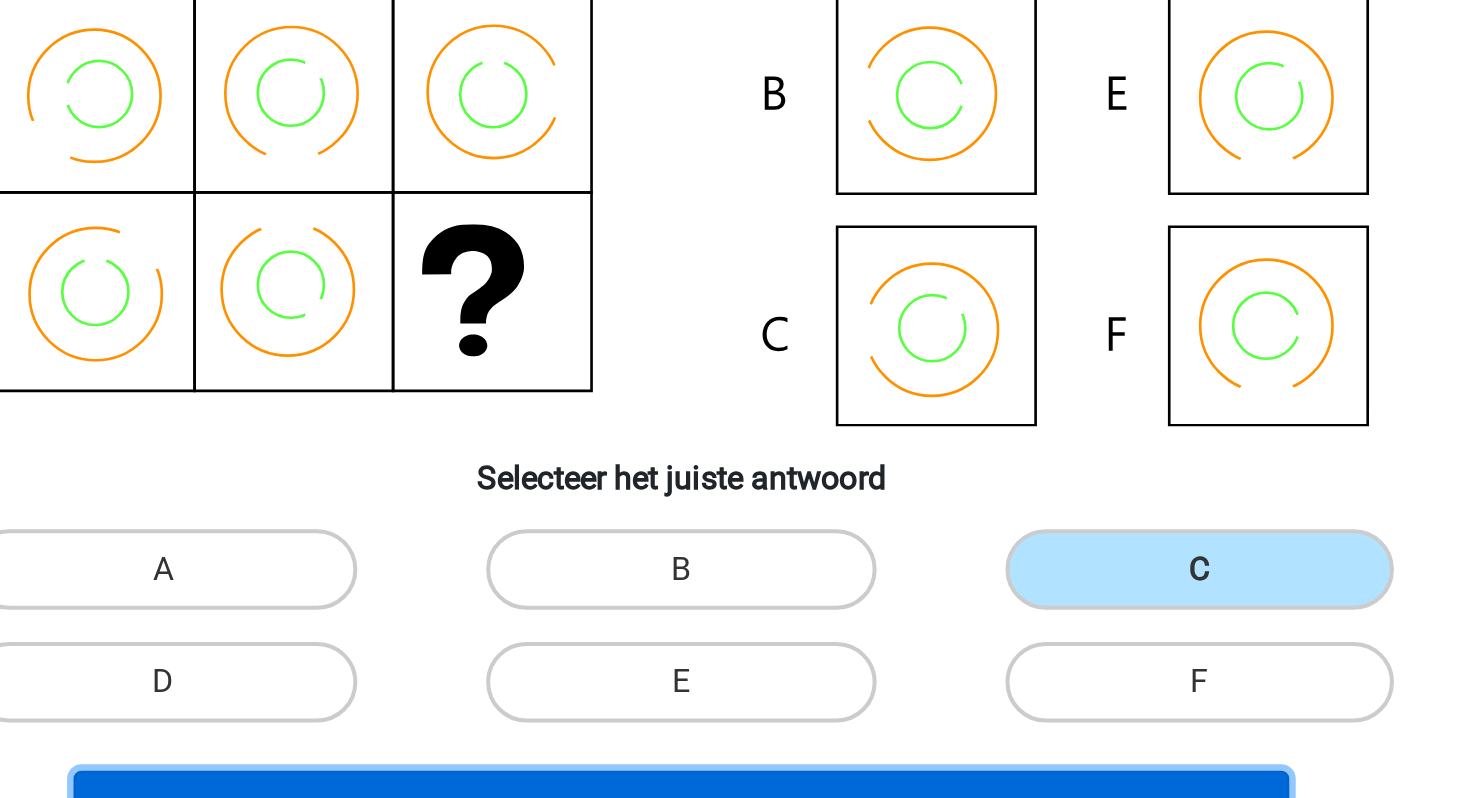 click on "Volgende vraag" at bounding box center (735, 665) 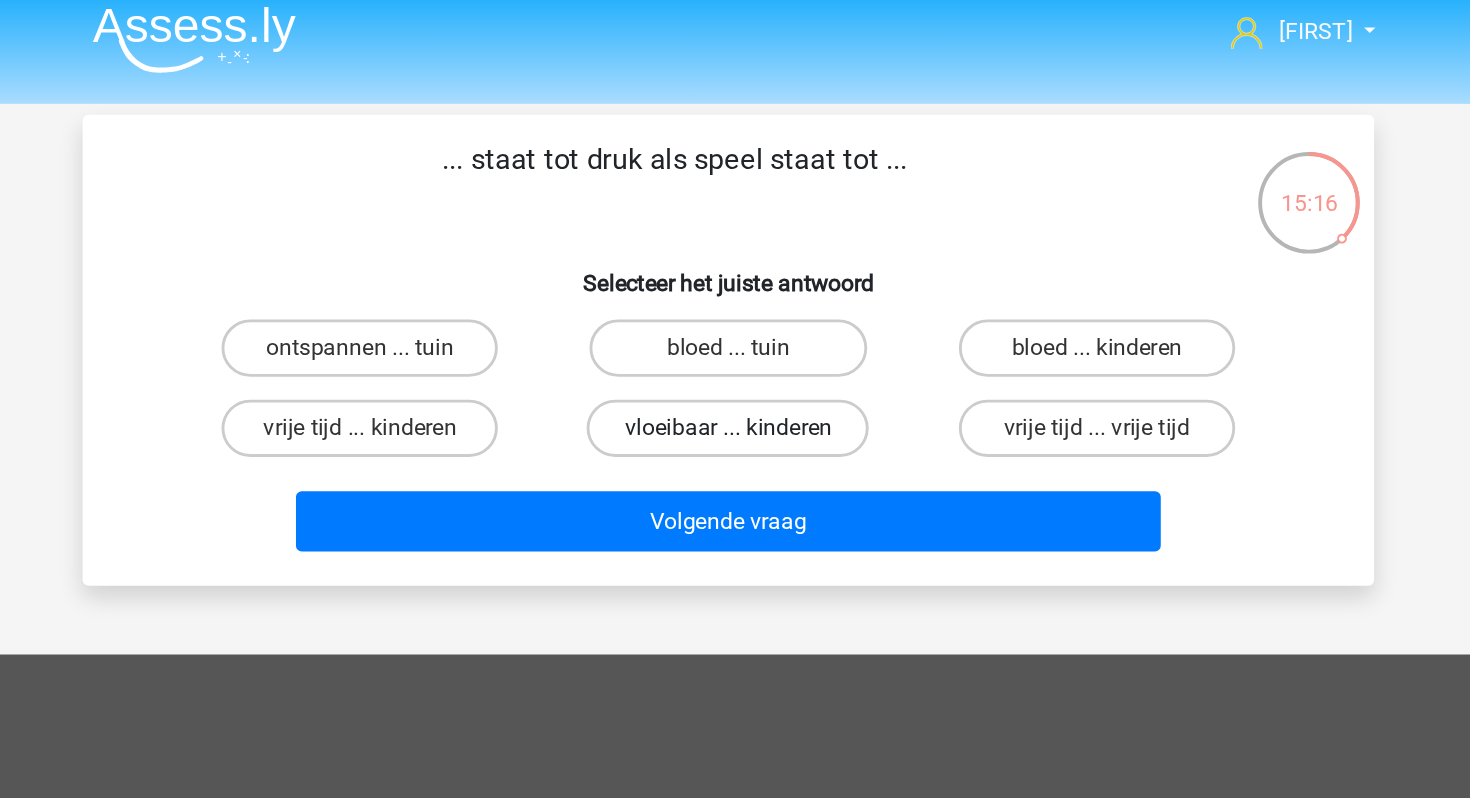 scroll, scrollTop: 0, scrollLeft: 0, axis: both 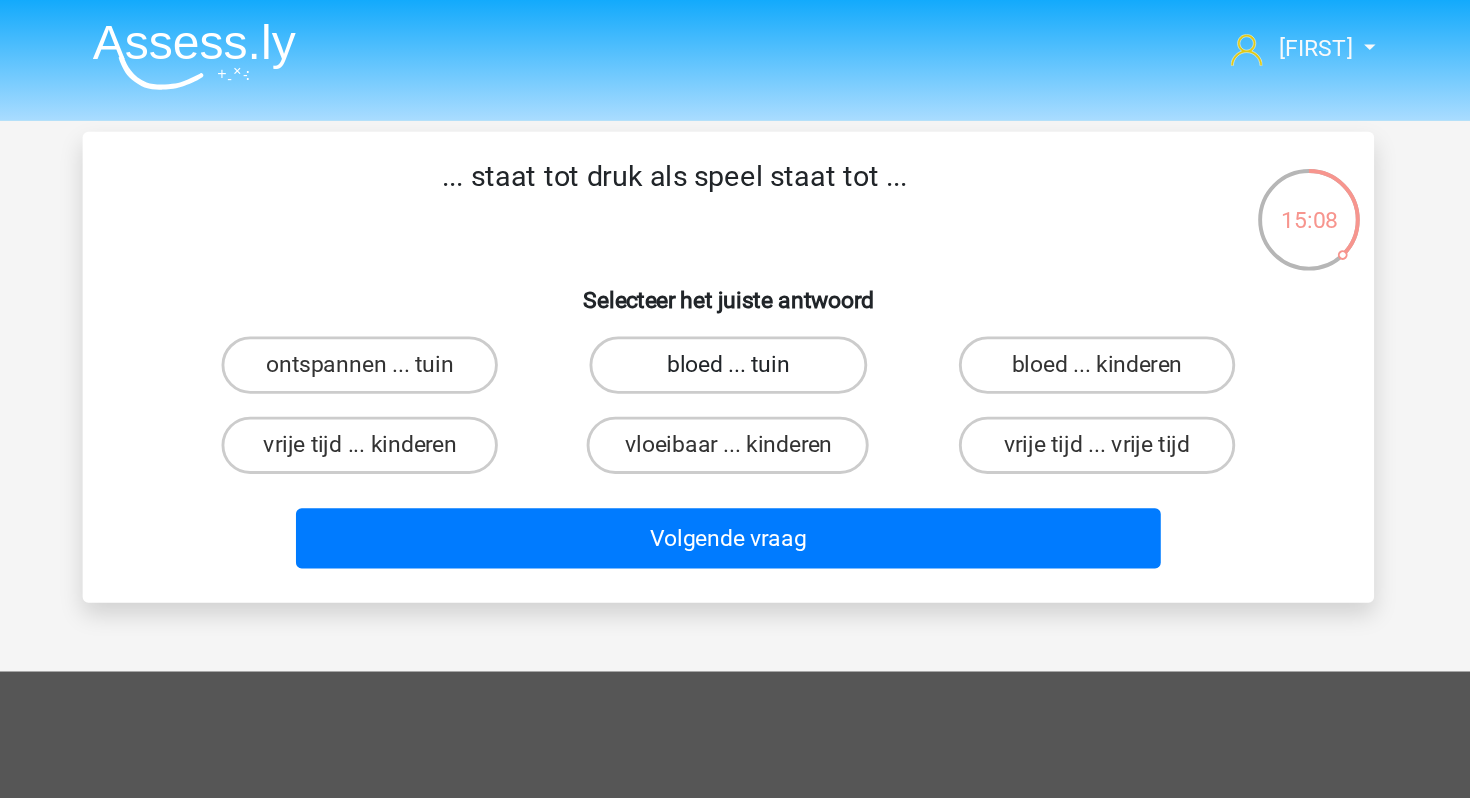 click on "bloed ... tuin" at bounding box center (734, 255) 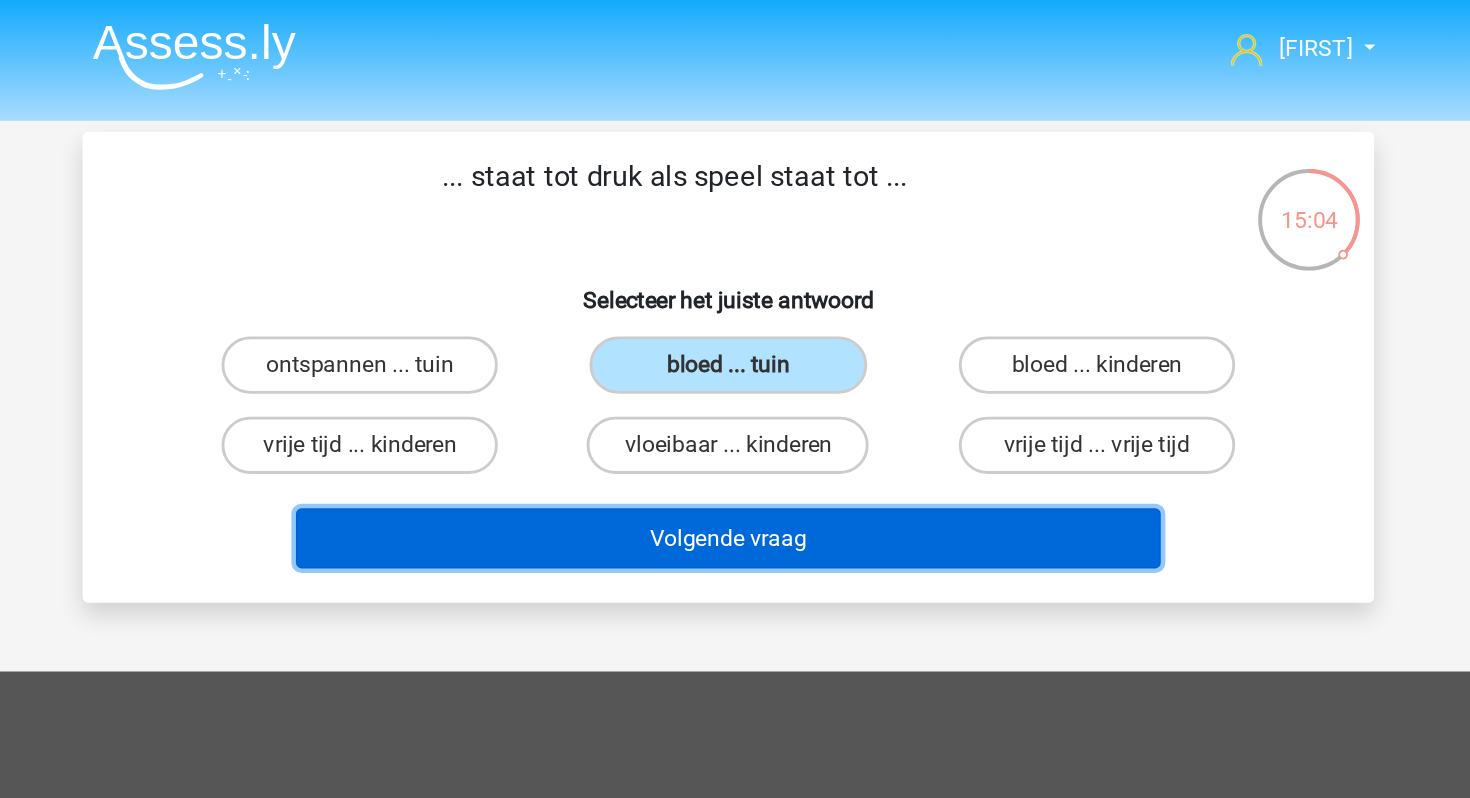 click on "Volgende vraag" at bounding box center [735, 376] 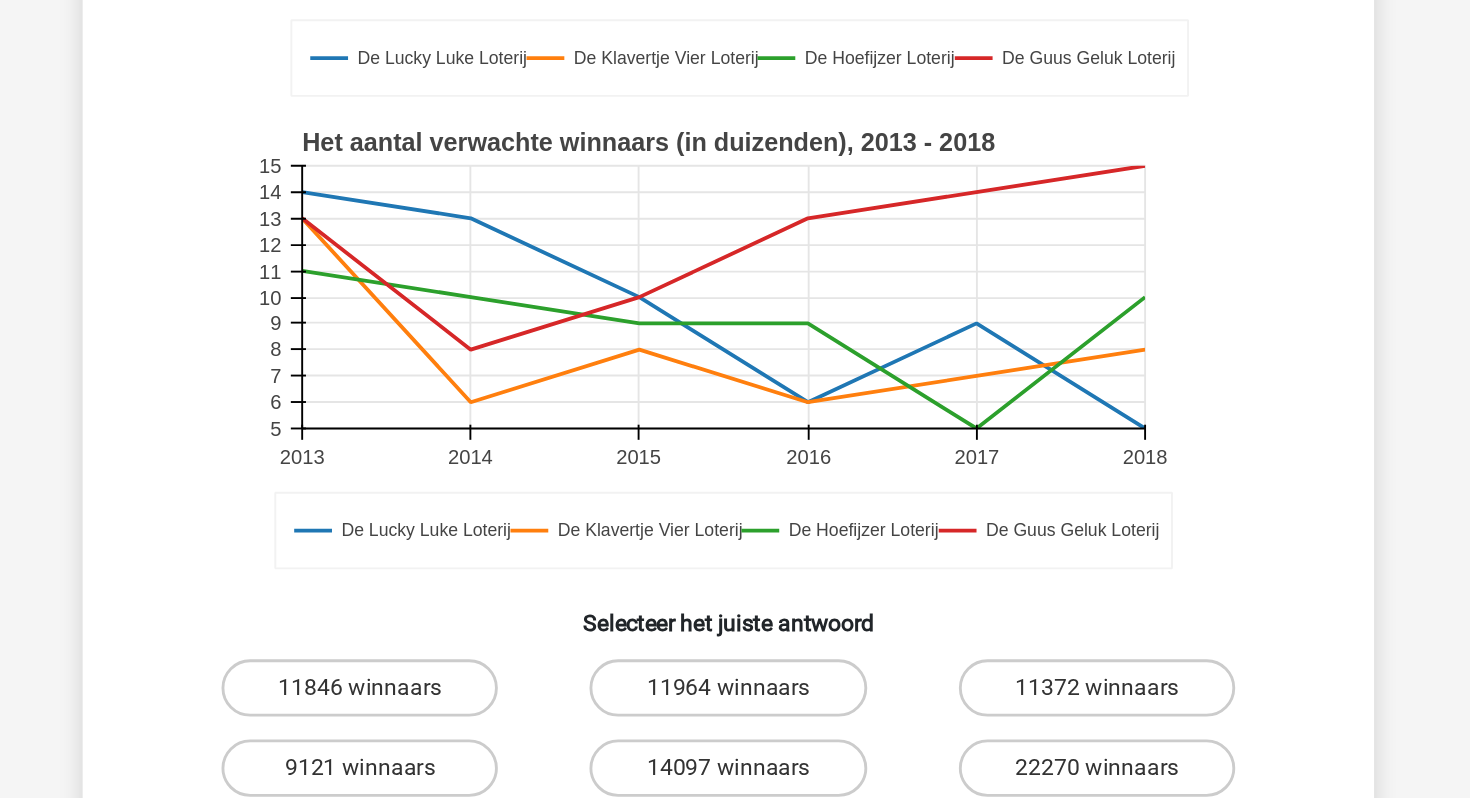 scroll, scrollTop: 303, scrollLeft: 0, axis: vertical 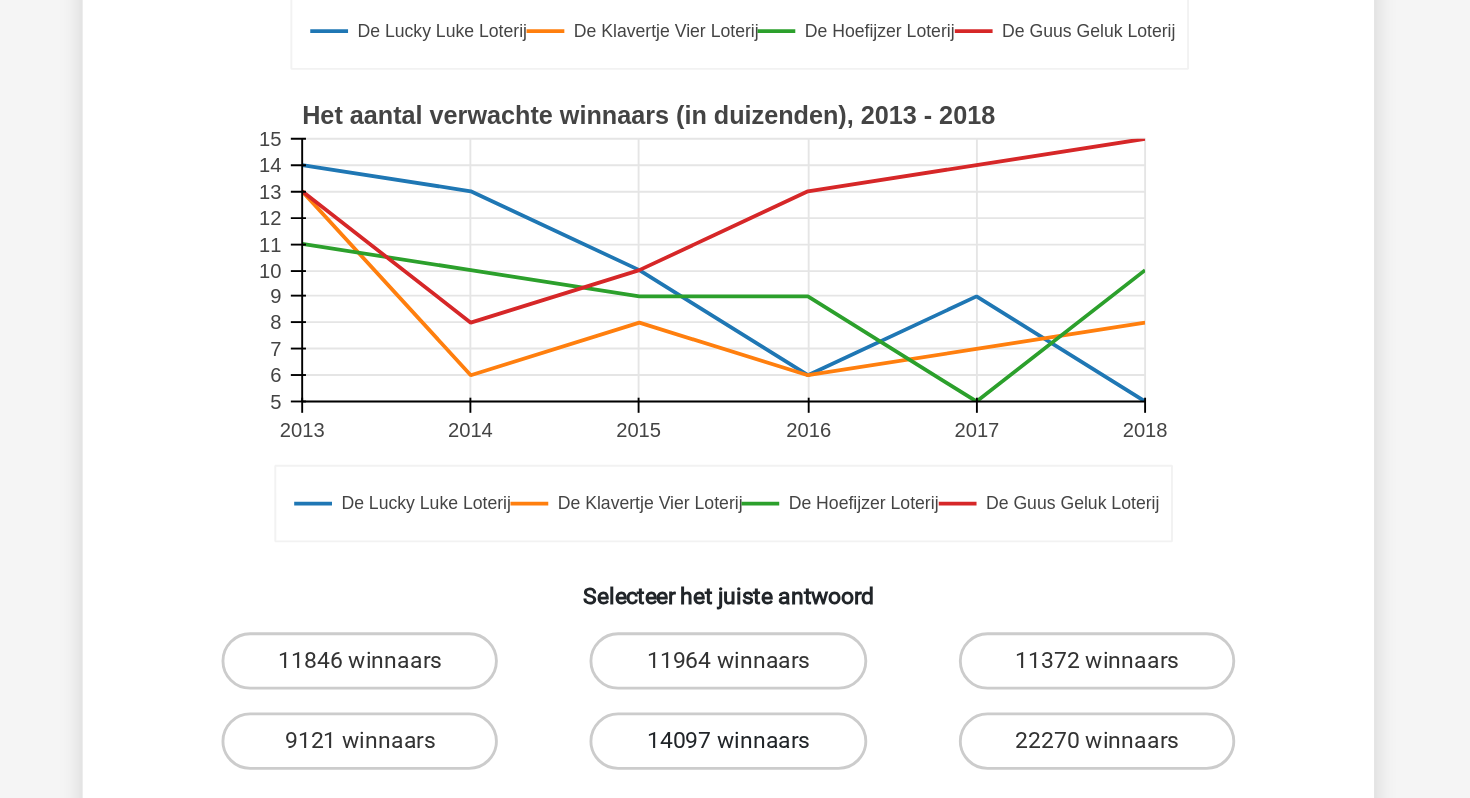 click on "14097 winnaars" at bounding box center (734, 758) 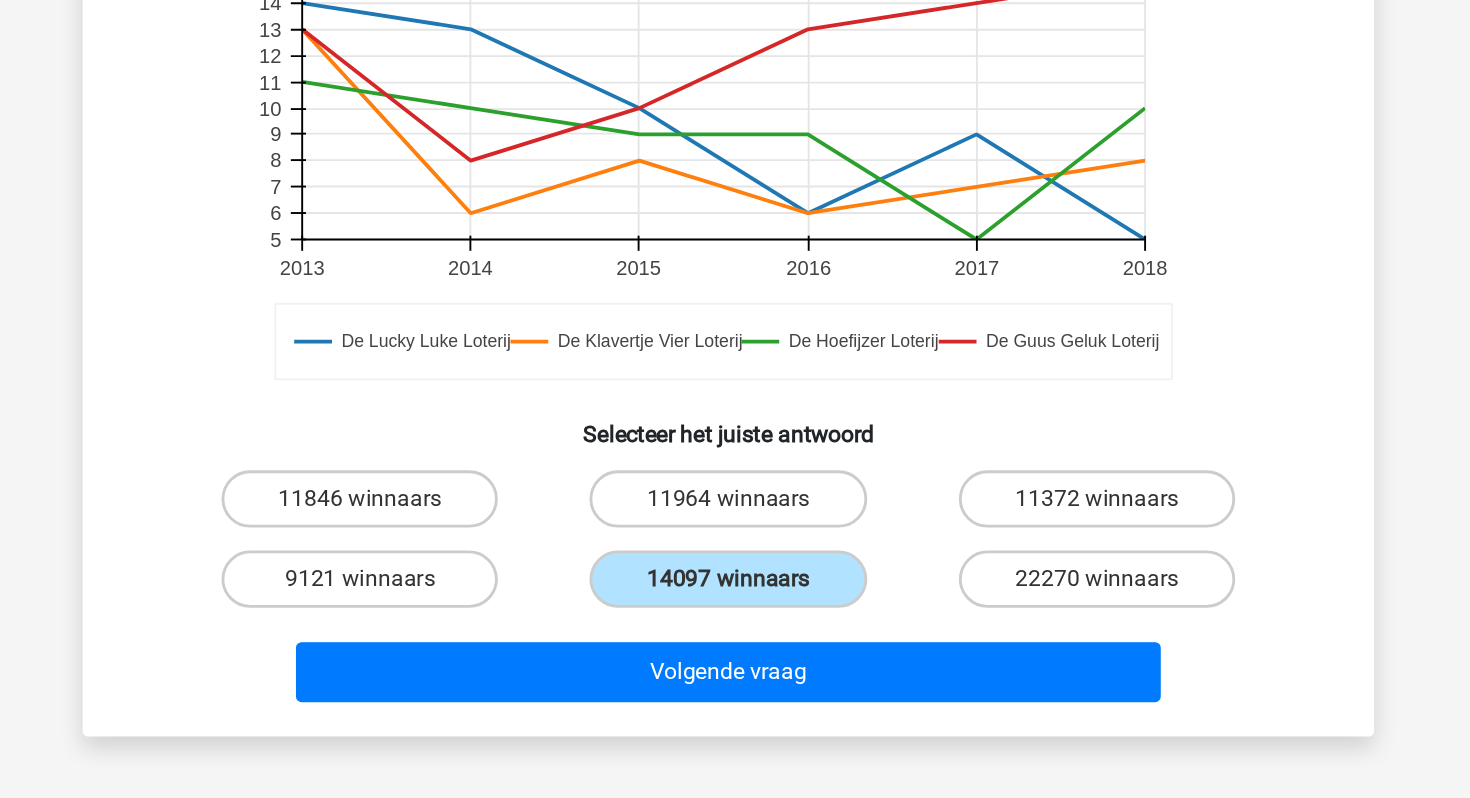 click on "Ihsan
ihsan.kan@zurber.nl" at bounding box center [735, 457] 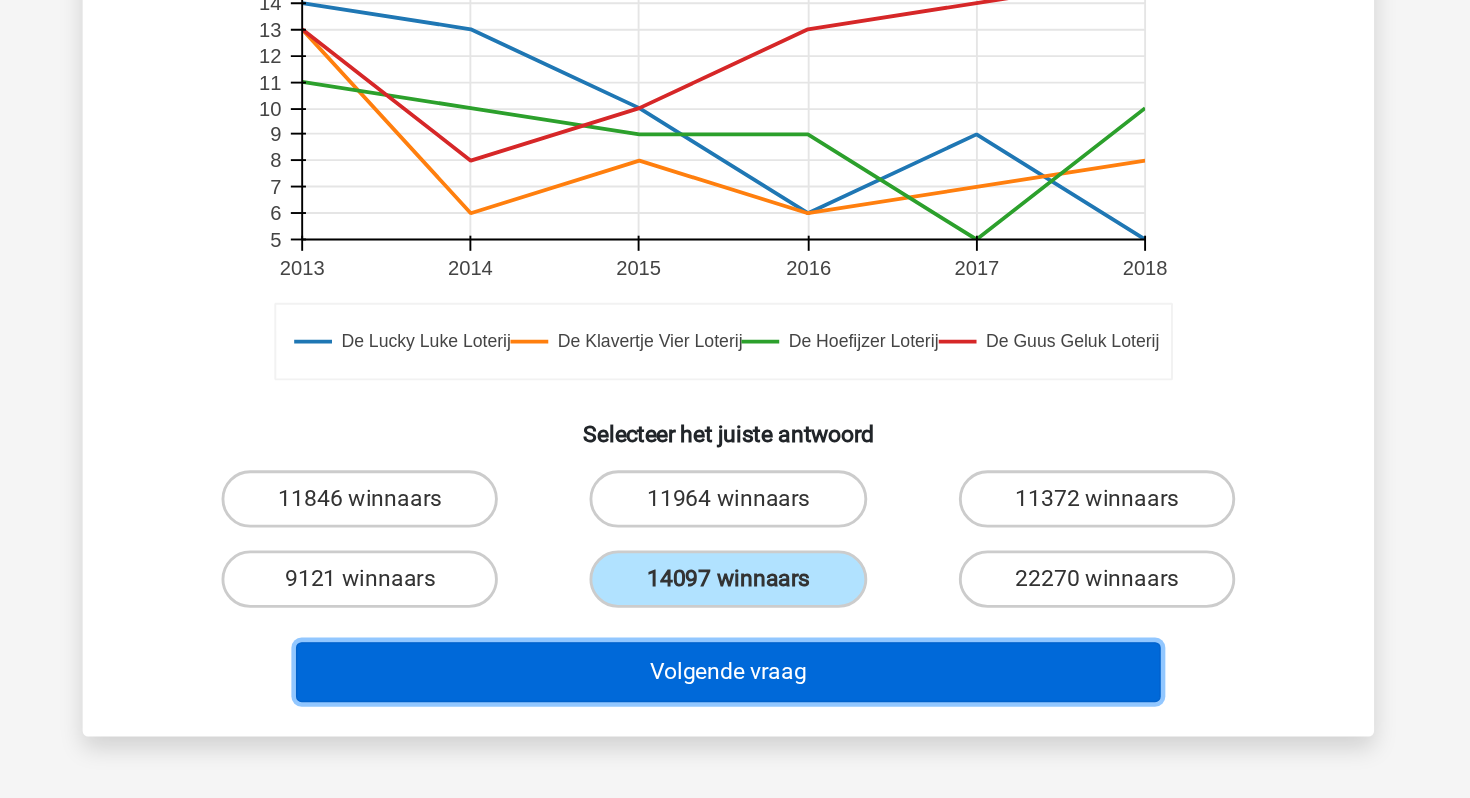 click on "Volgende vraag" at bounding box center (735, 710) 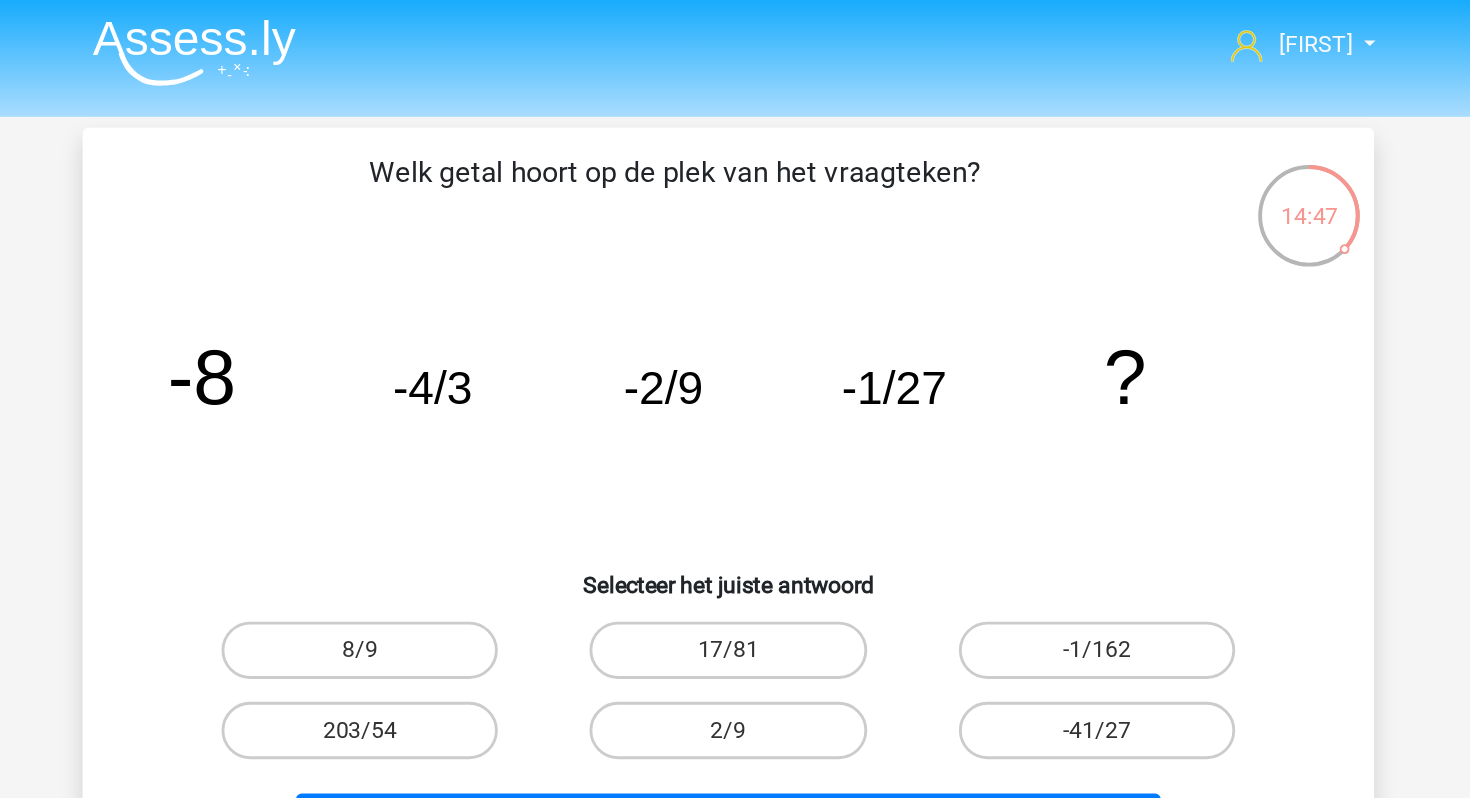 scroll, scrollTop: 0, scrollLeft: 0, axis: both 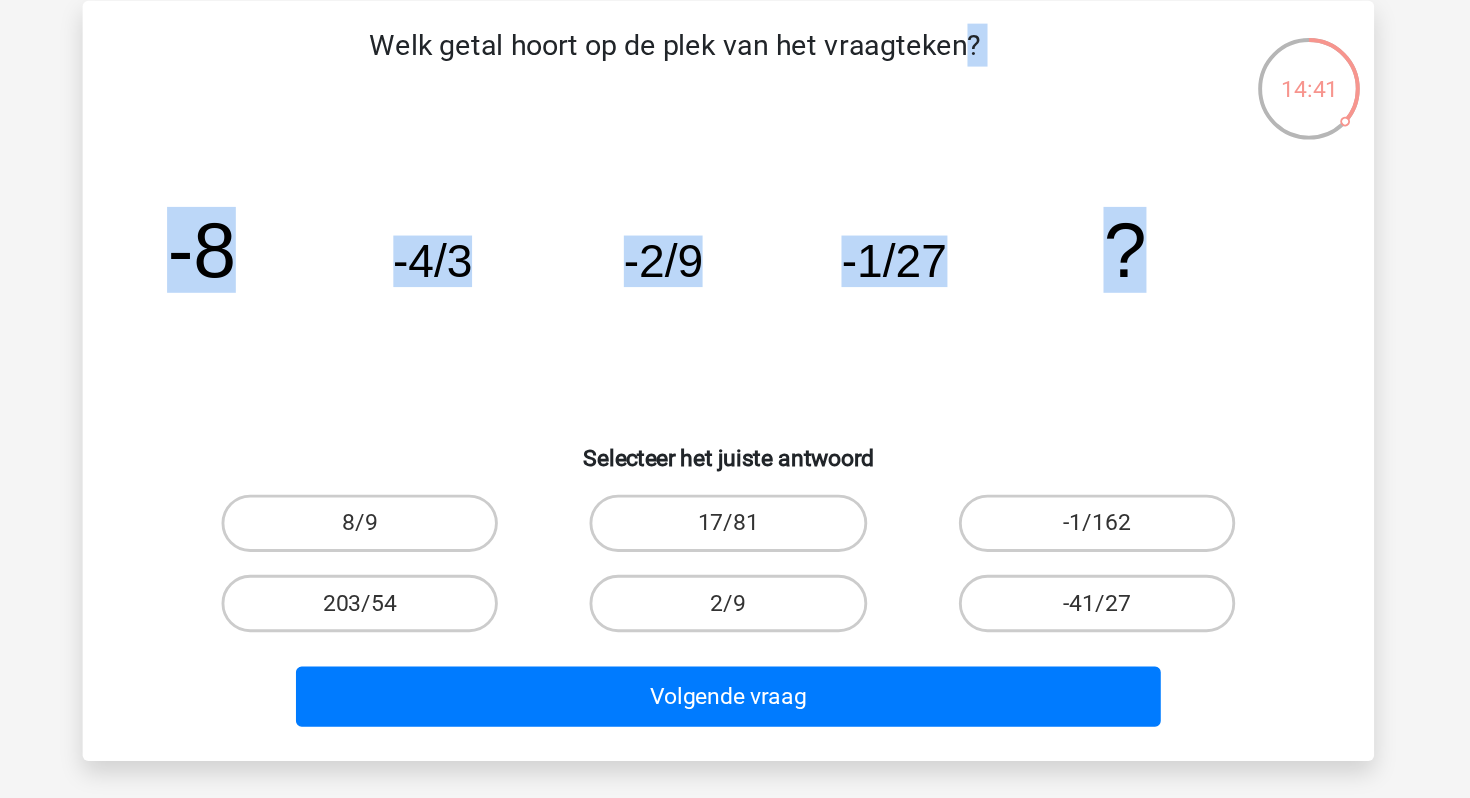drag, startPoint x: 487, startPoint y: 114, endPoint x: 1037, endPoint y: 281, distance: 574.79474 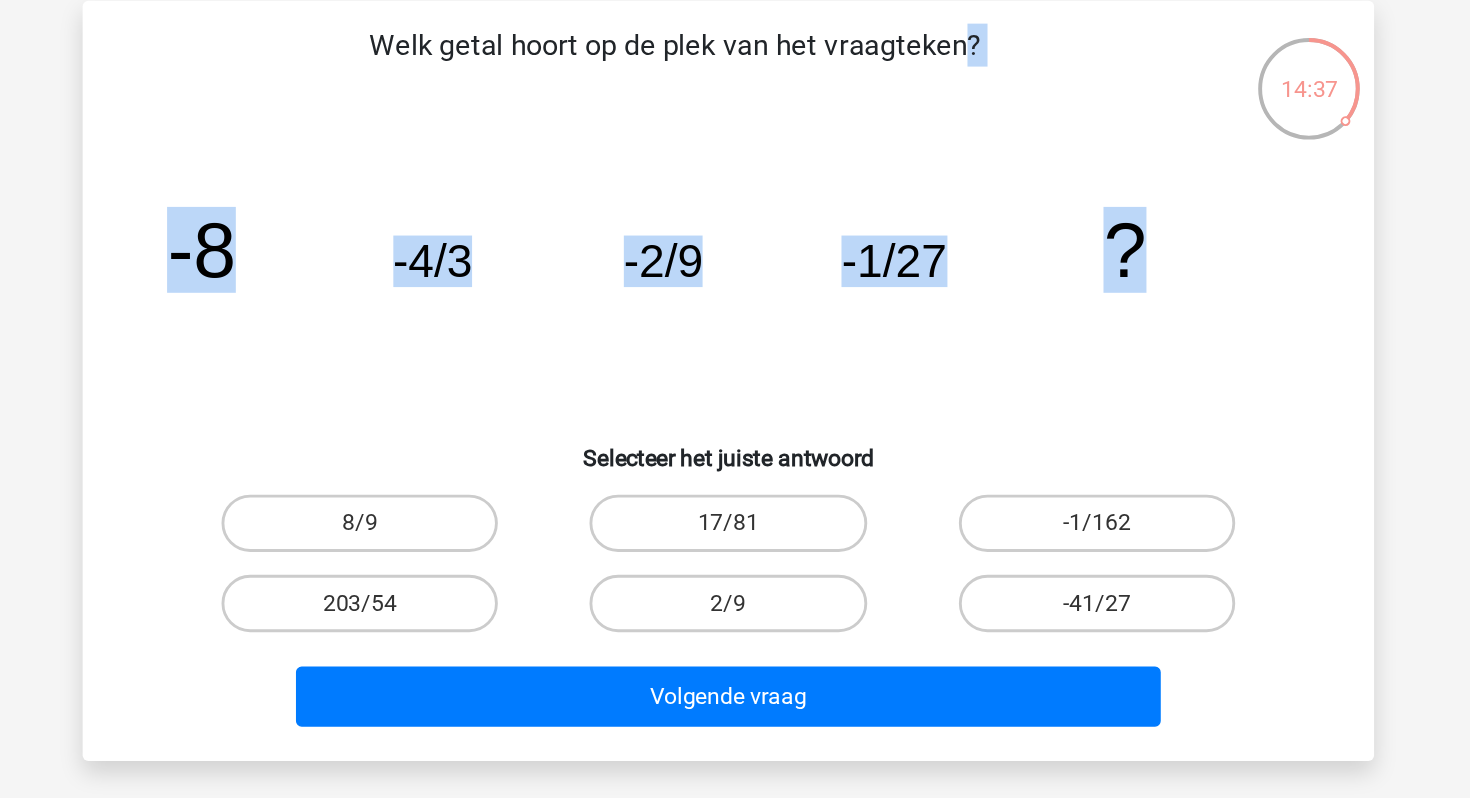 click on "image/svg+xml
-8
-4/3
-2/9
-1/27
?" 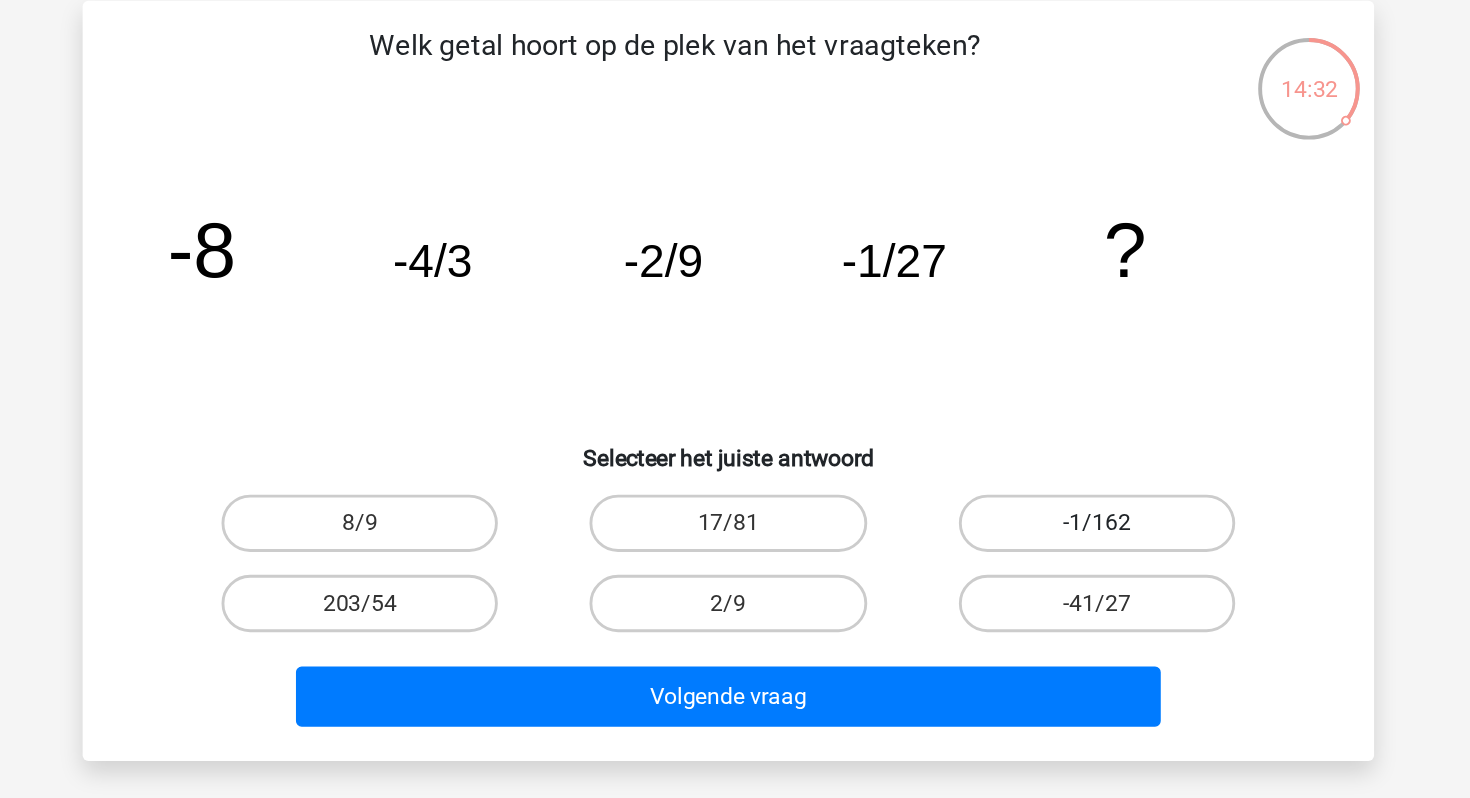 click on "-1/162" at bounding box center (992, 457) 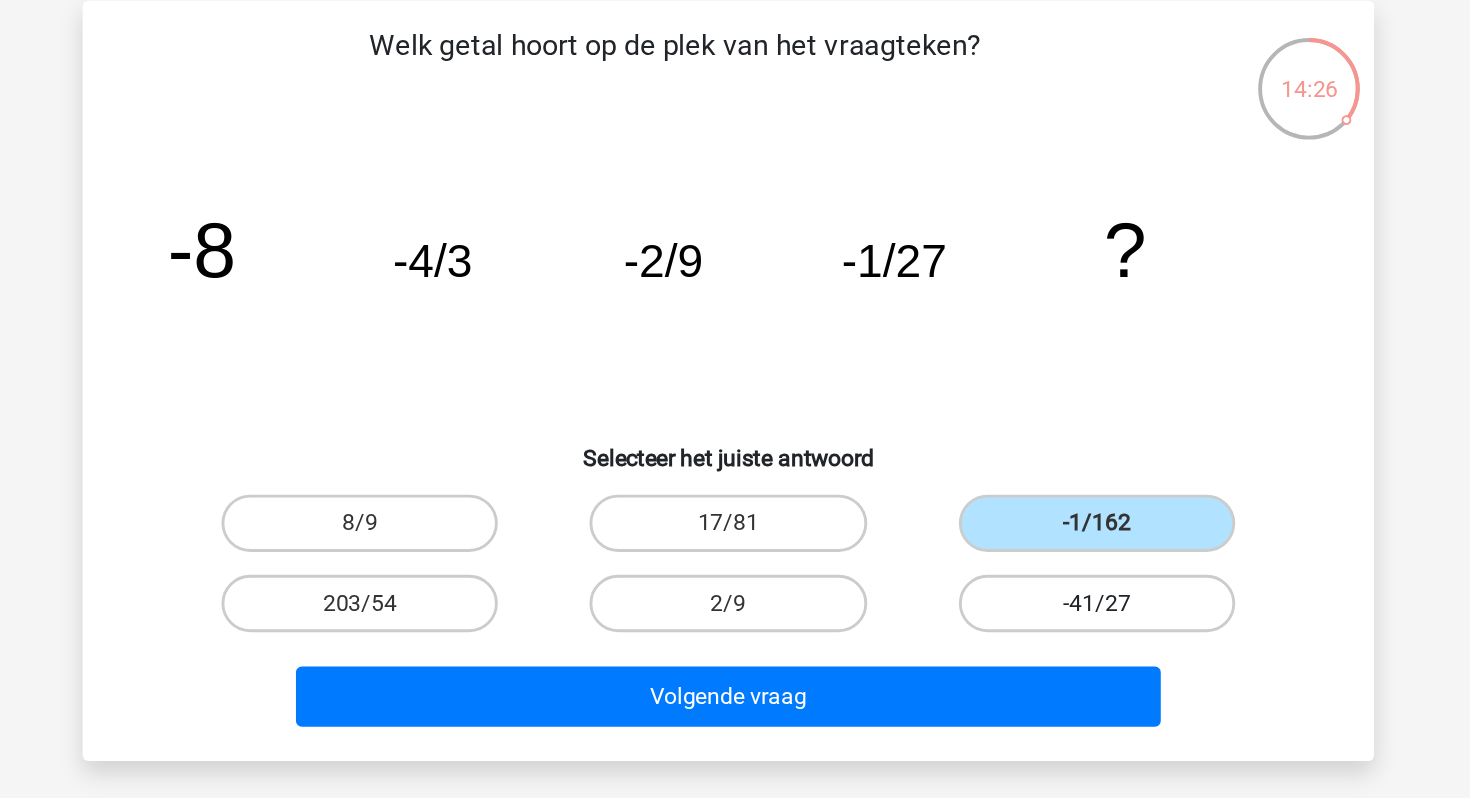 click on "-41/27" at bounding box center [992, 513] 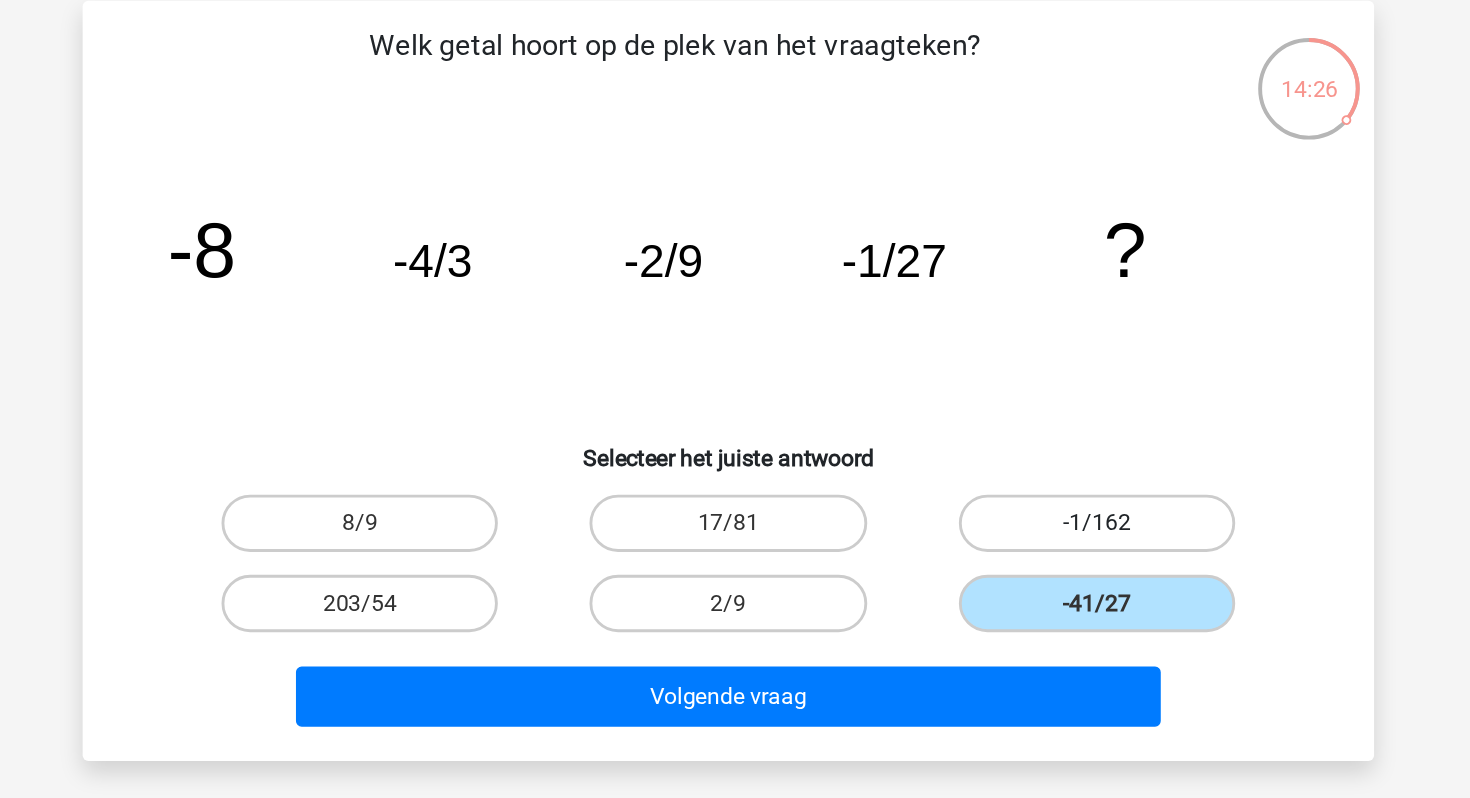 click on "-1/162" at bounding box center (992, 457) 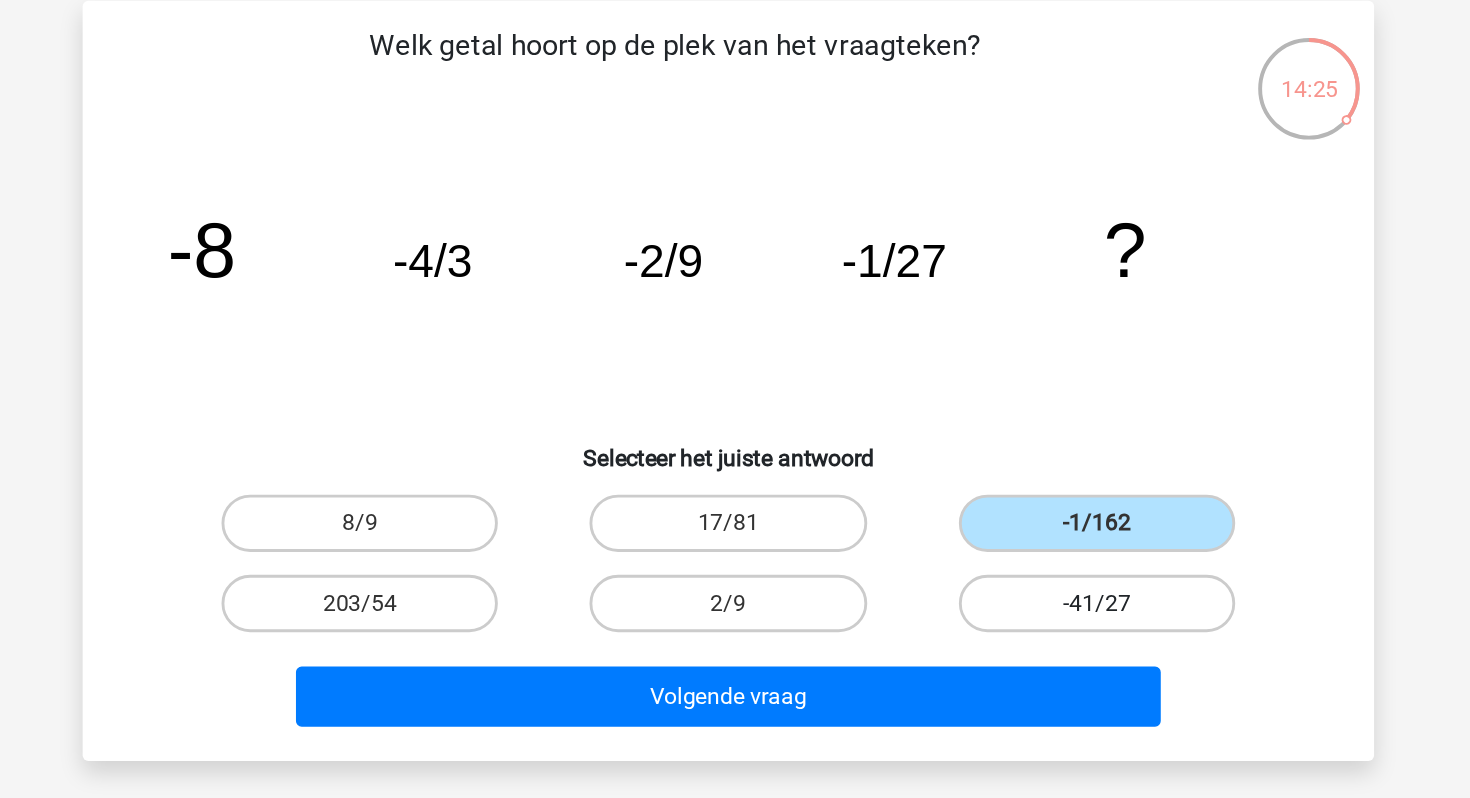 click on "-41/27" at bounding box center (992, 513) 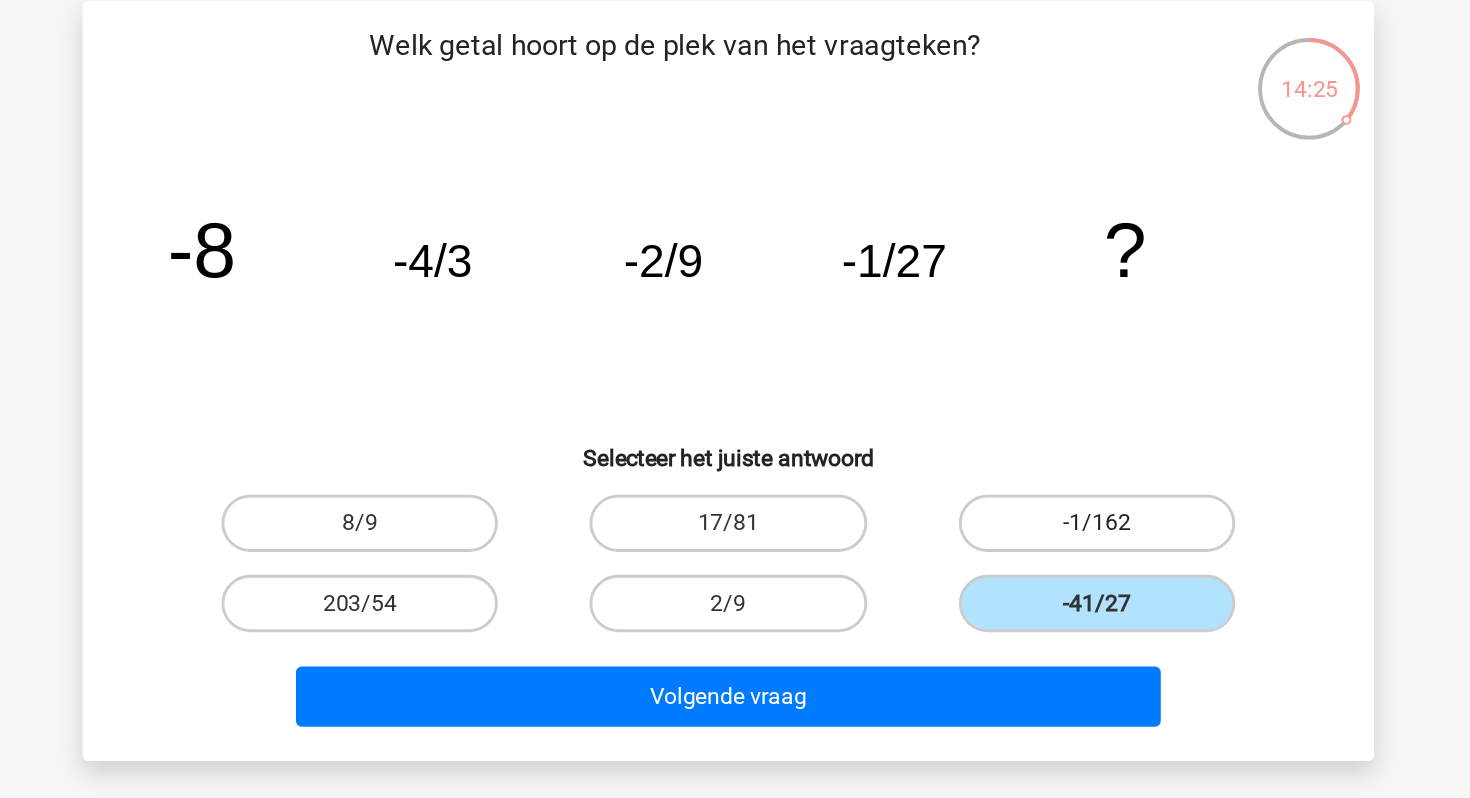 click on "-1/162" at bounding box center [992, 457] 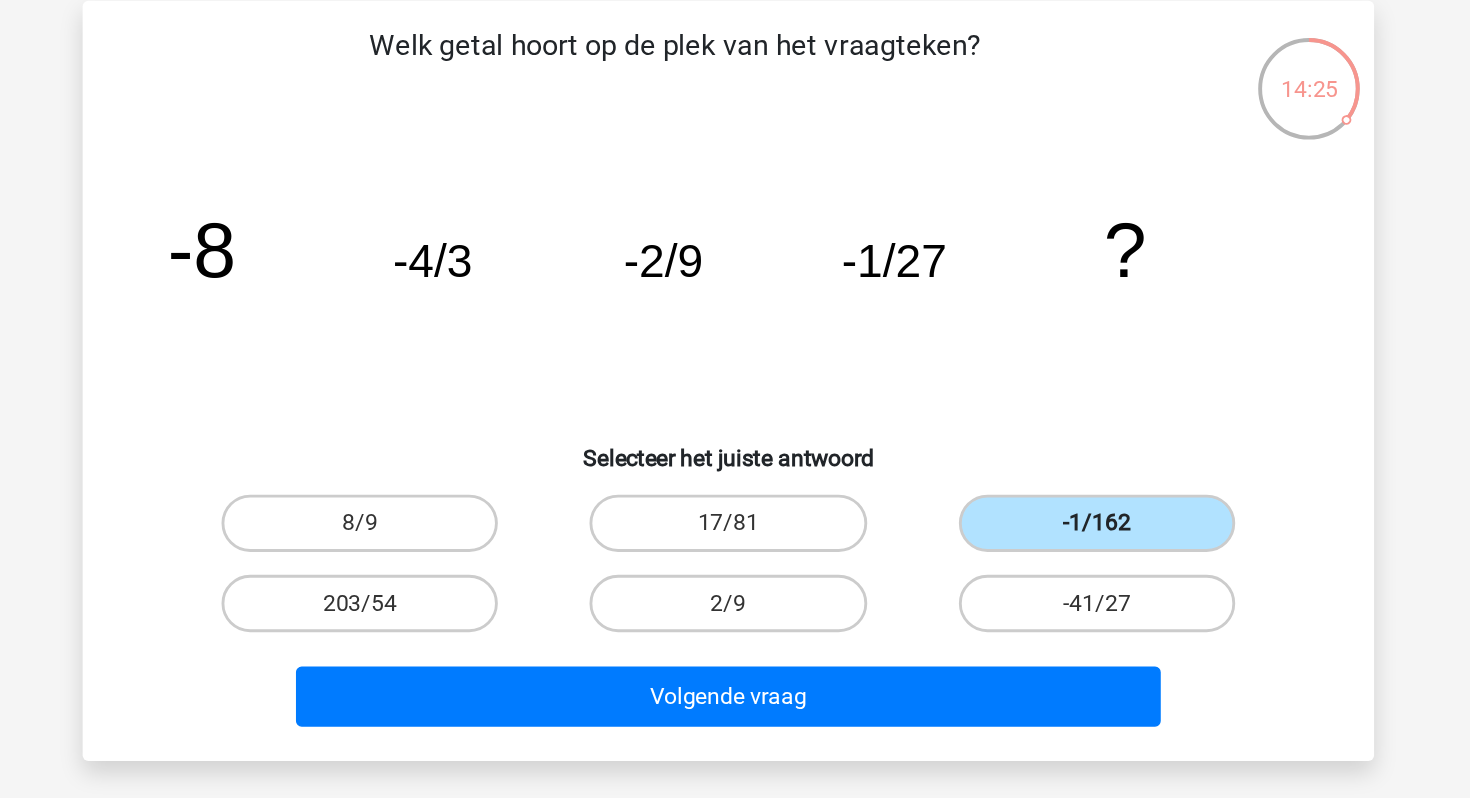 click on "-1/162" at bounding box center [992, 457] 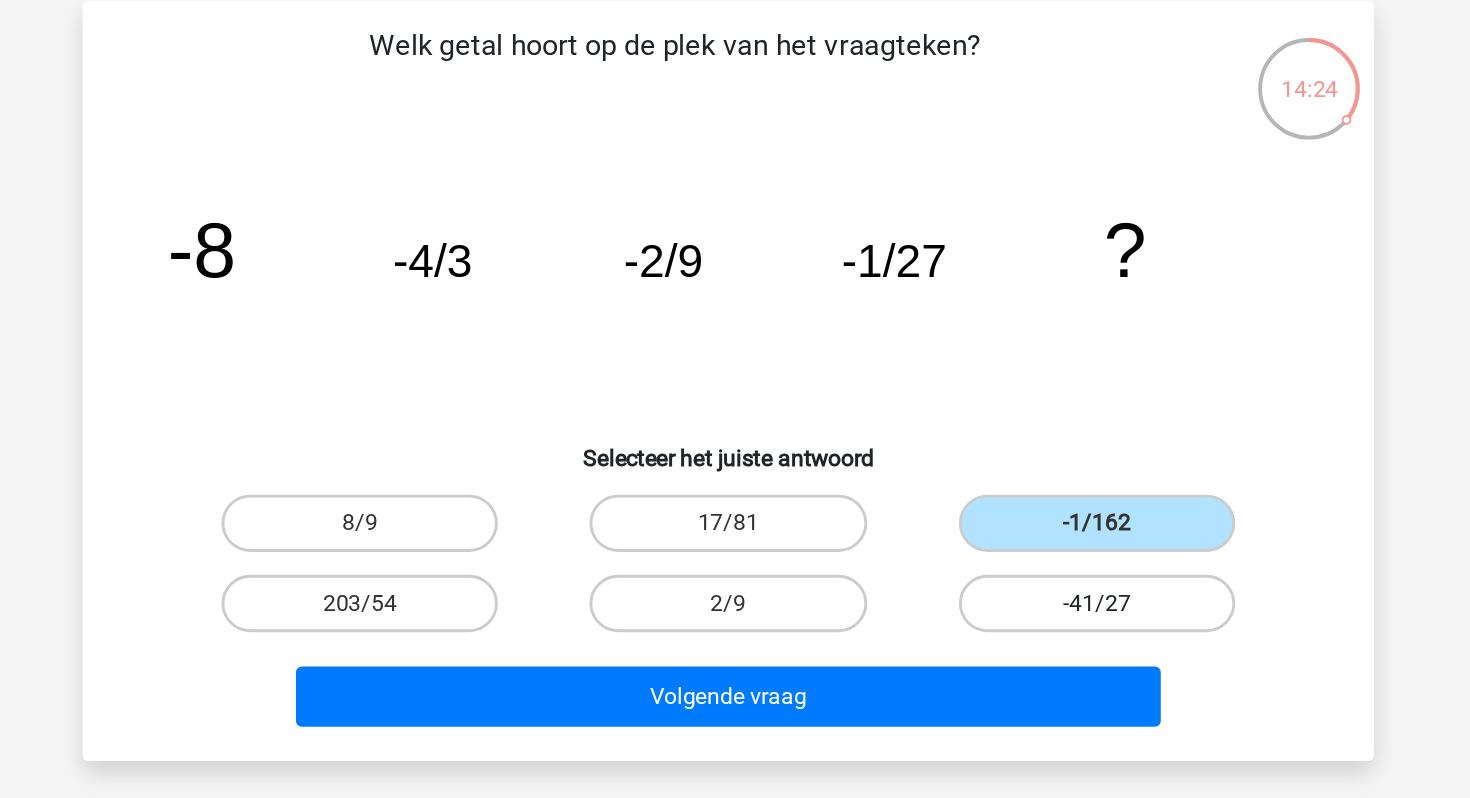 click on "-41/27" at bounding box center (992, 513) 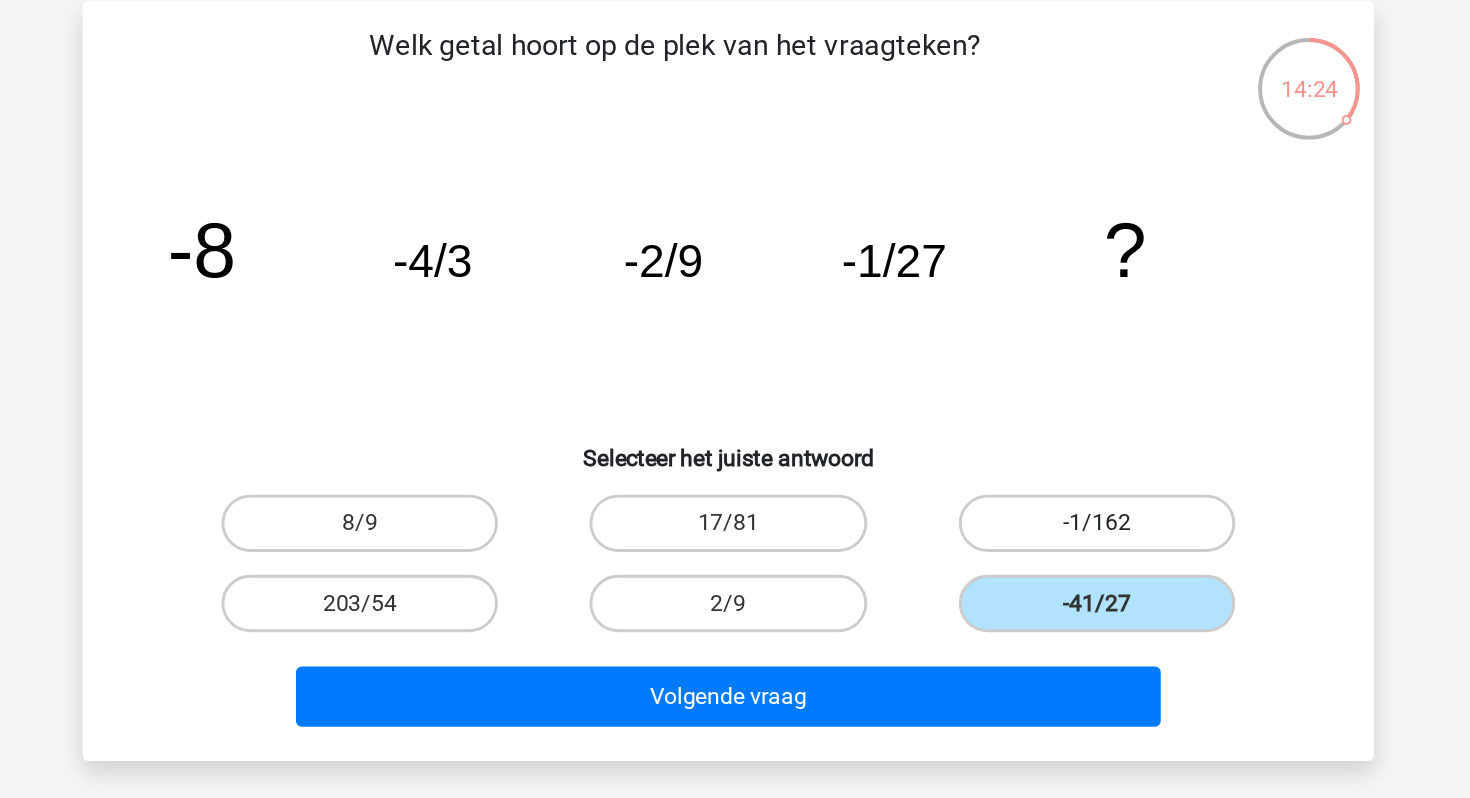 click on "-1/162" at bounding box center (992, 457) 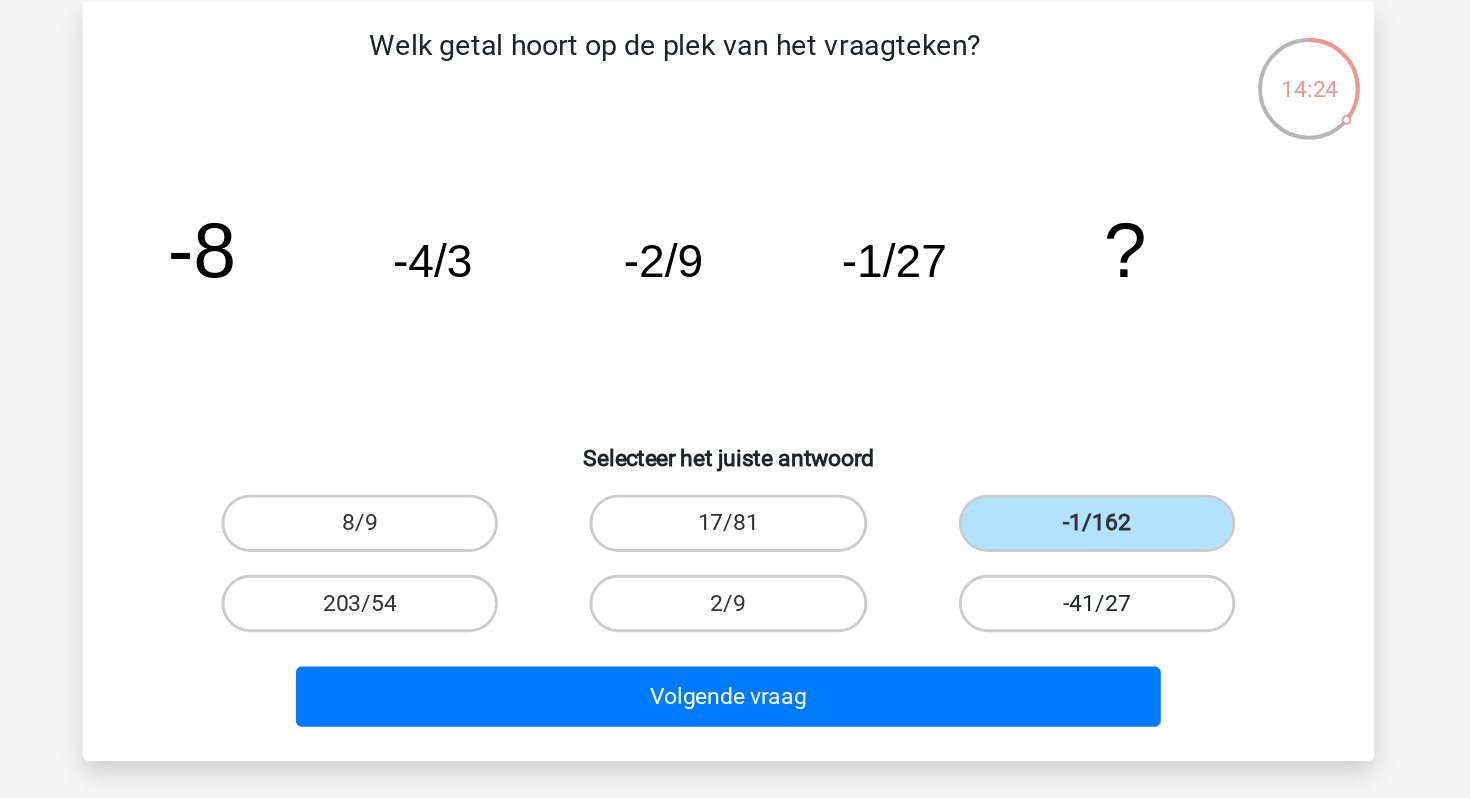 click on "-41/27" at bounding box center (992, 513) 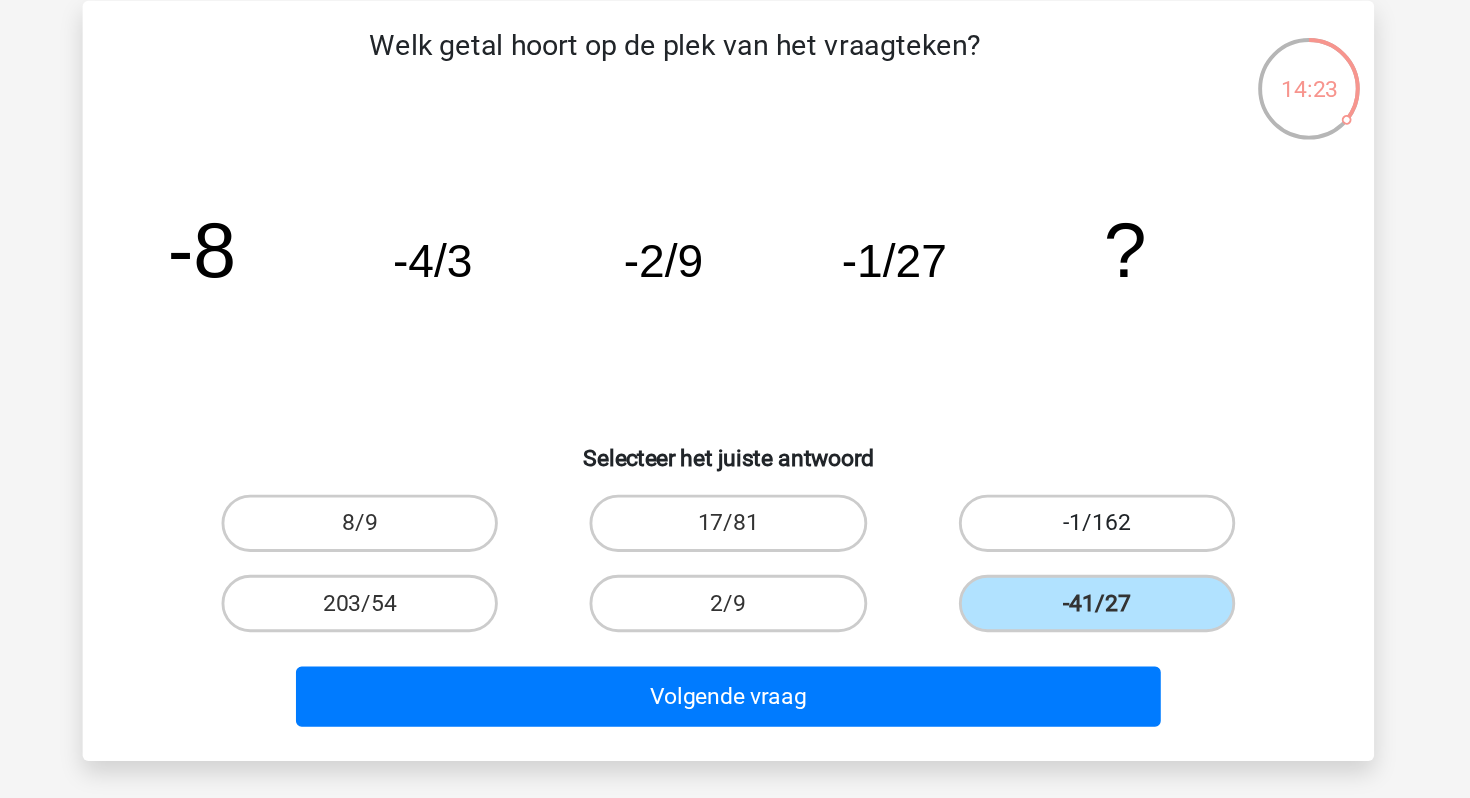click on "-1/162" at bounding box center [992, 457] 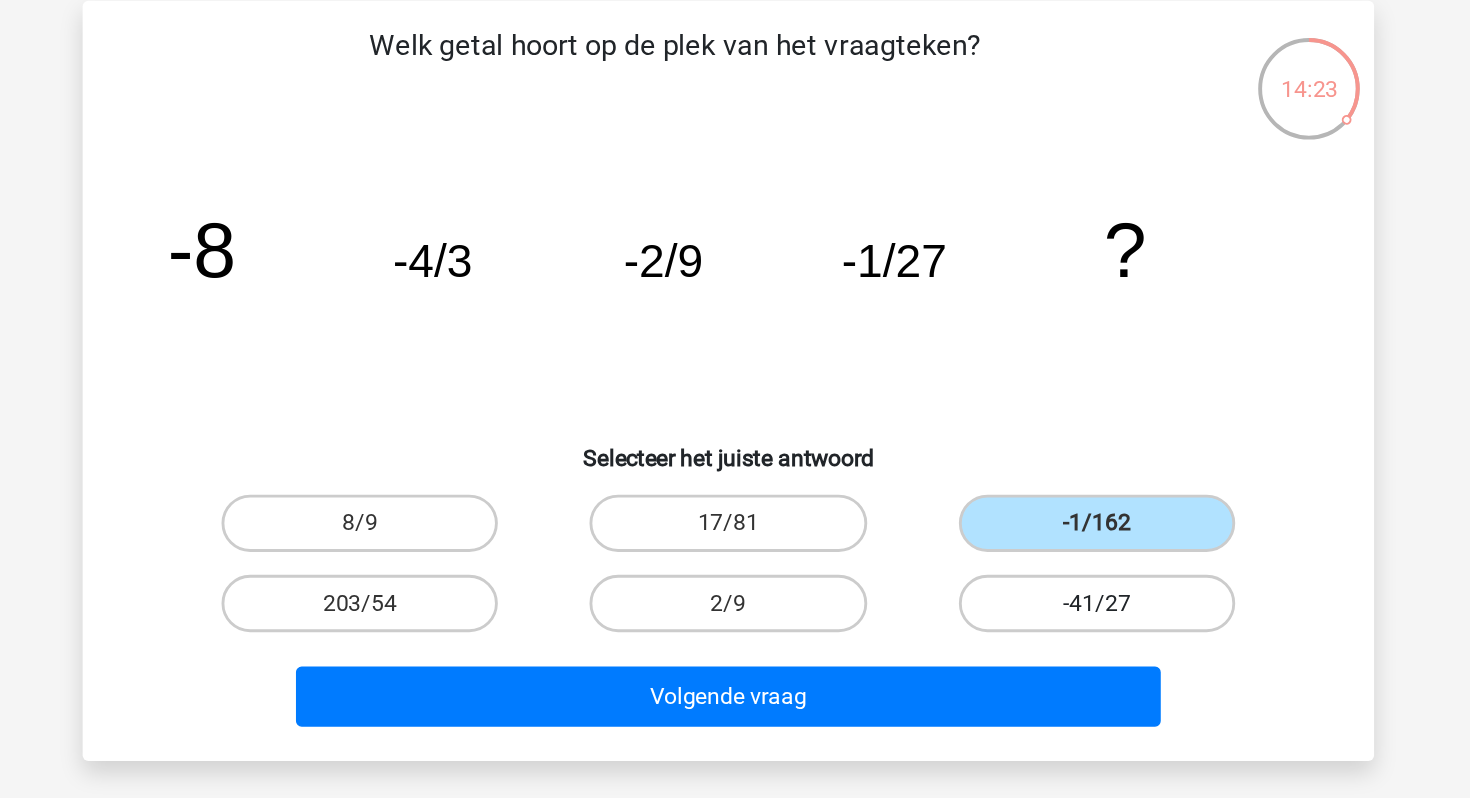 click on "-41/27" at bounding box center [992, 513] 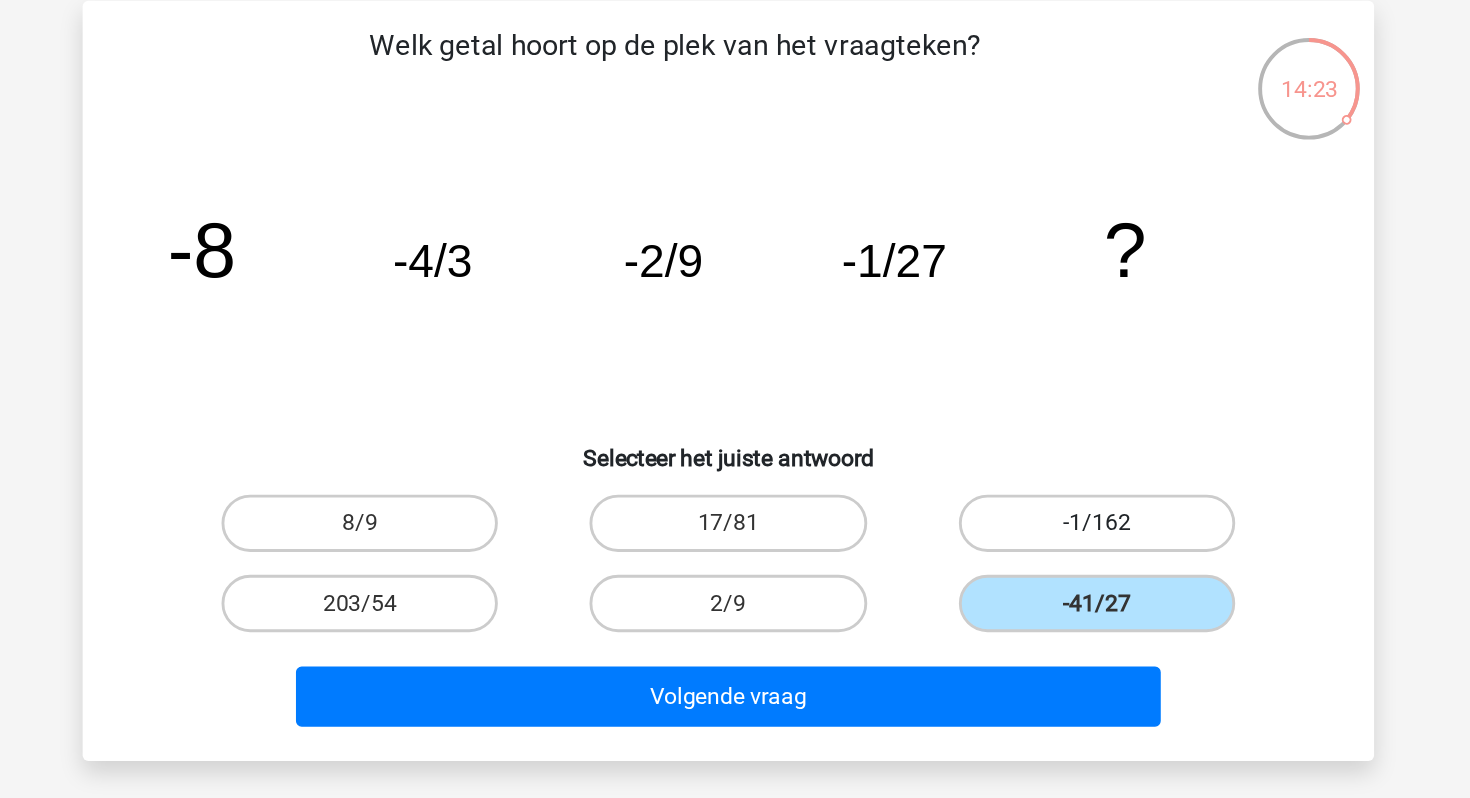 click on "-1/162" at bounding box center (992, 457) 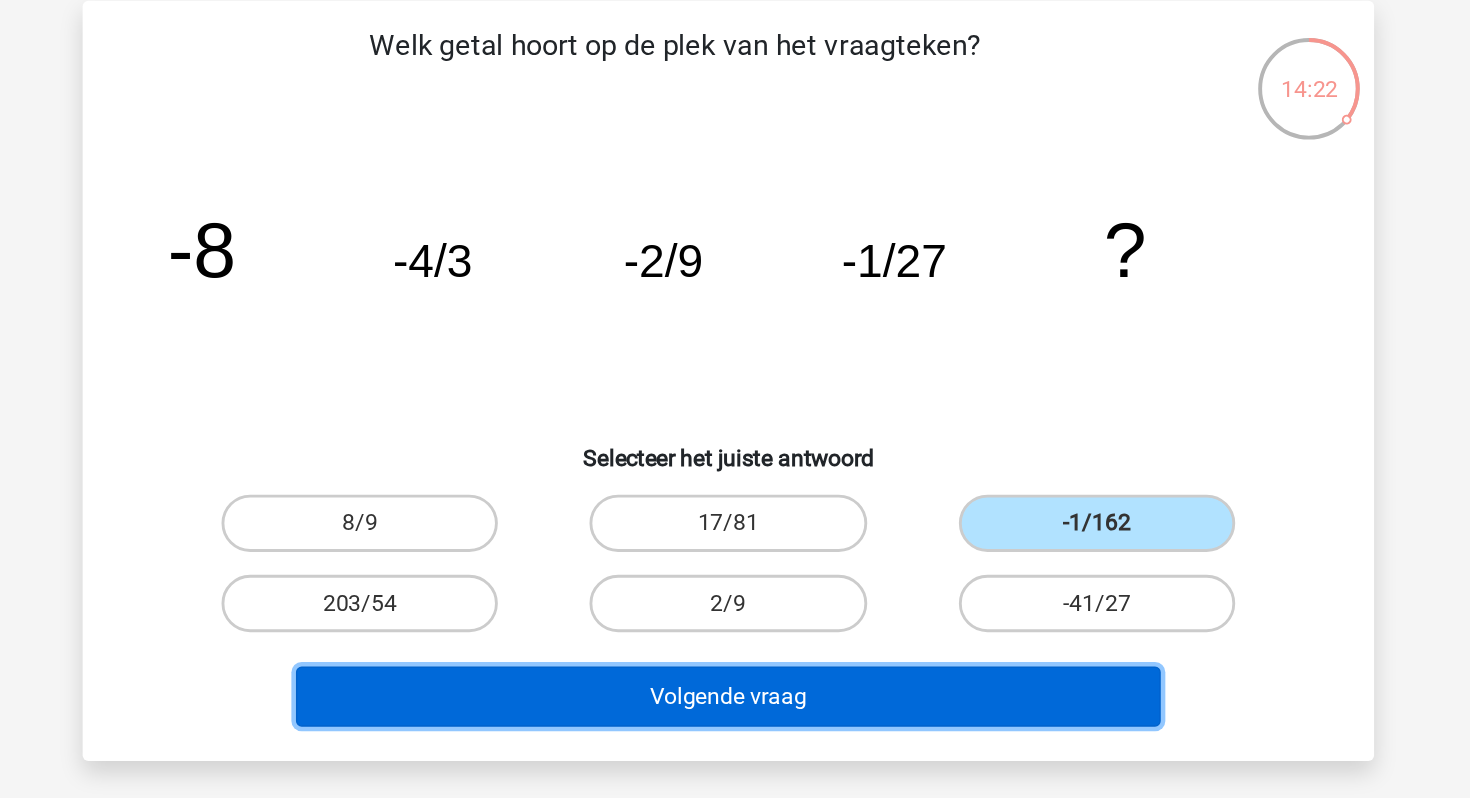 click on "Volgende vraag" at bounding box center [735, 578] 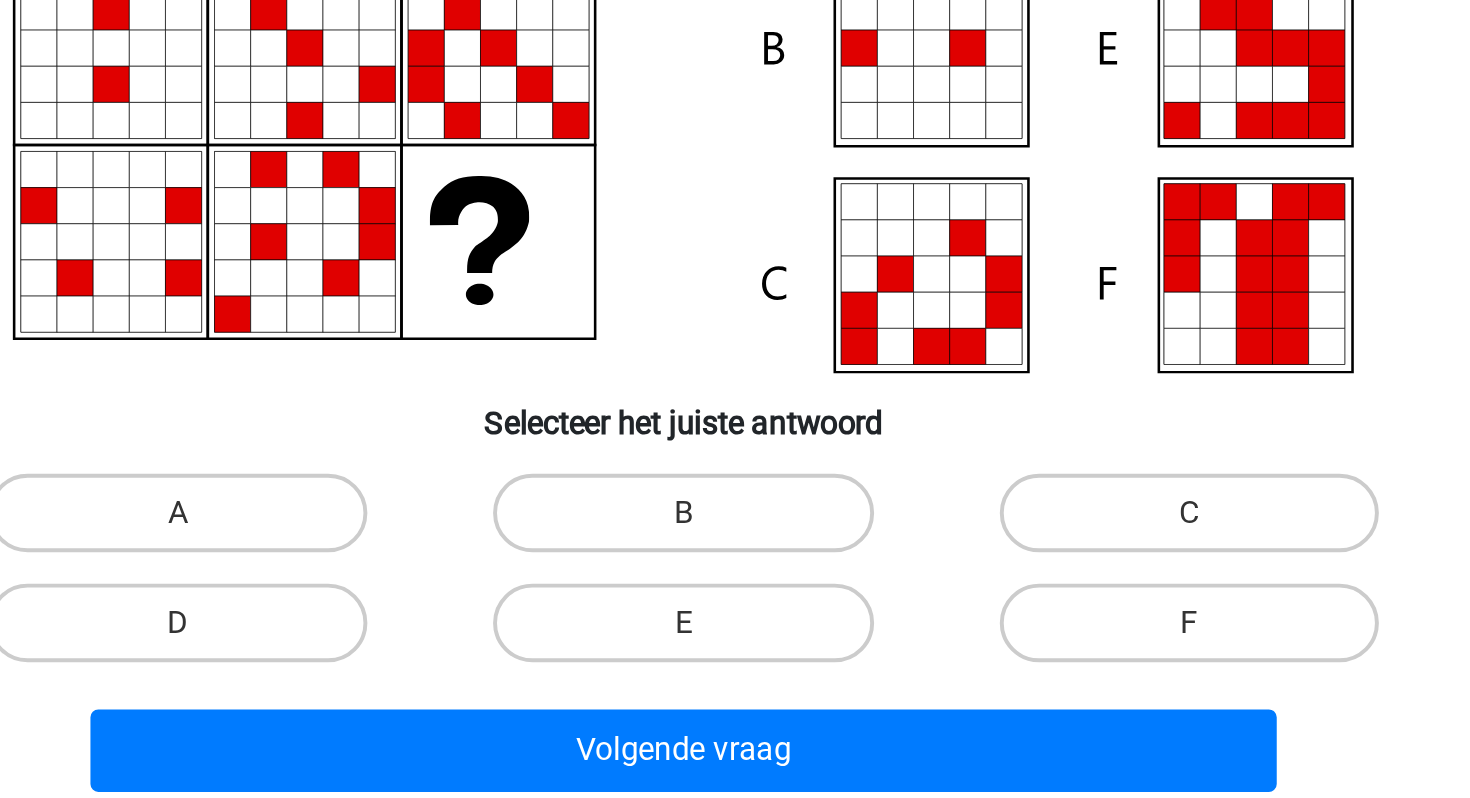 scroll, scrollTop: 0, scrollLeft: 0, axis: both 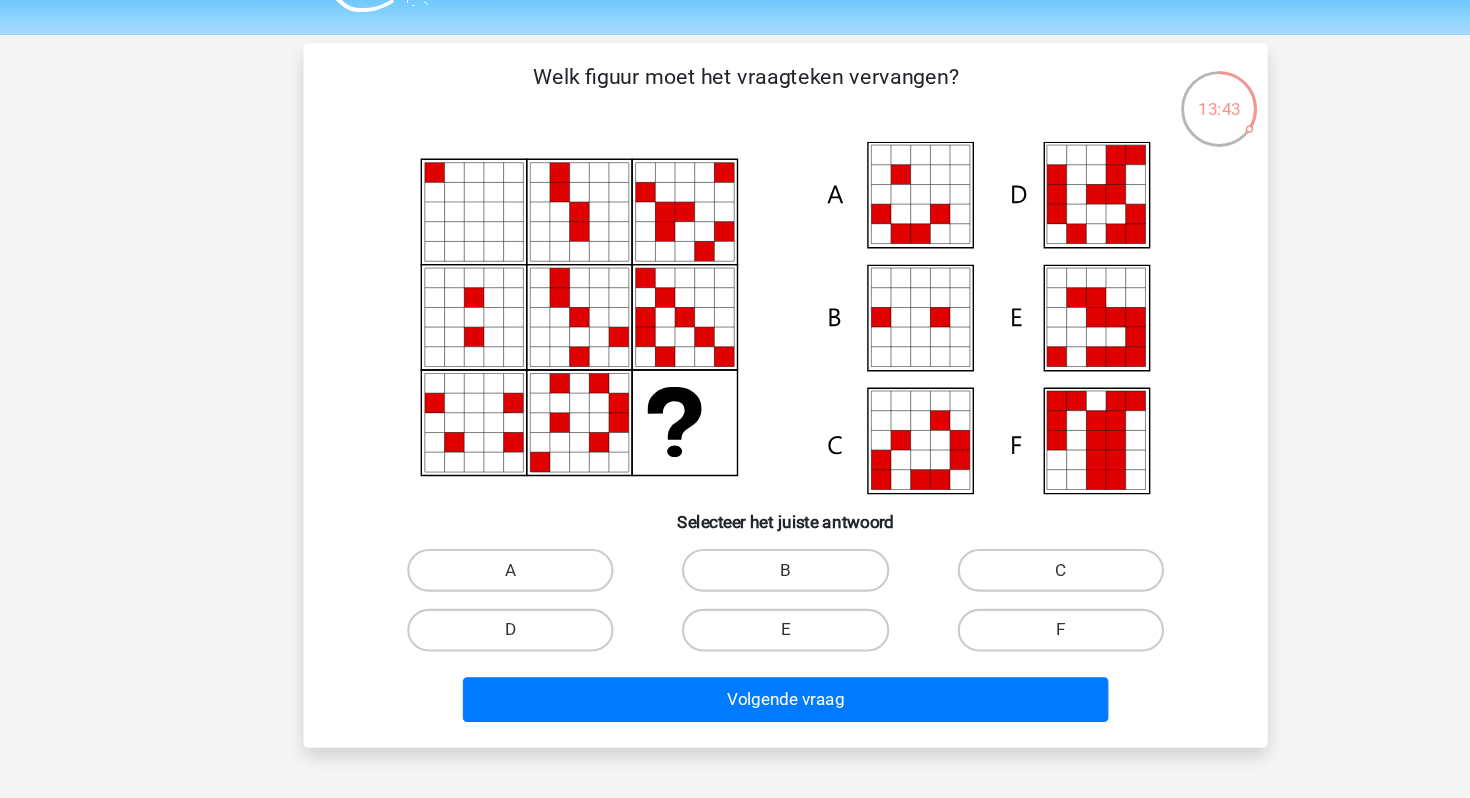 click on "E" at bounding box center [741, 647] 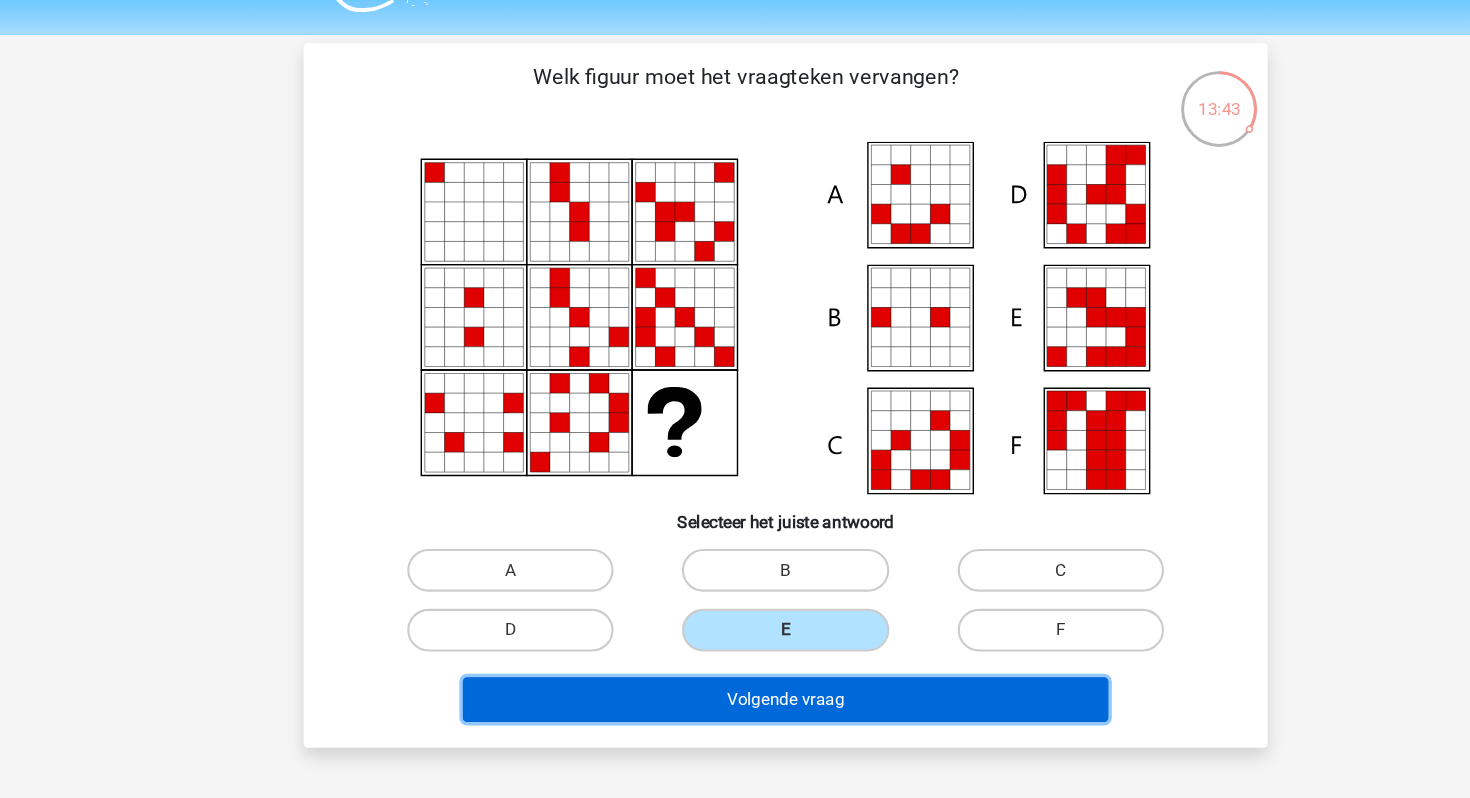 click on "Volgende vraag" at bounding box center (735, 706) 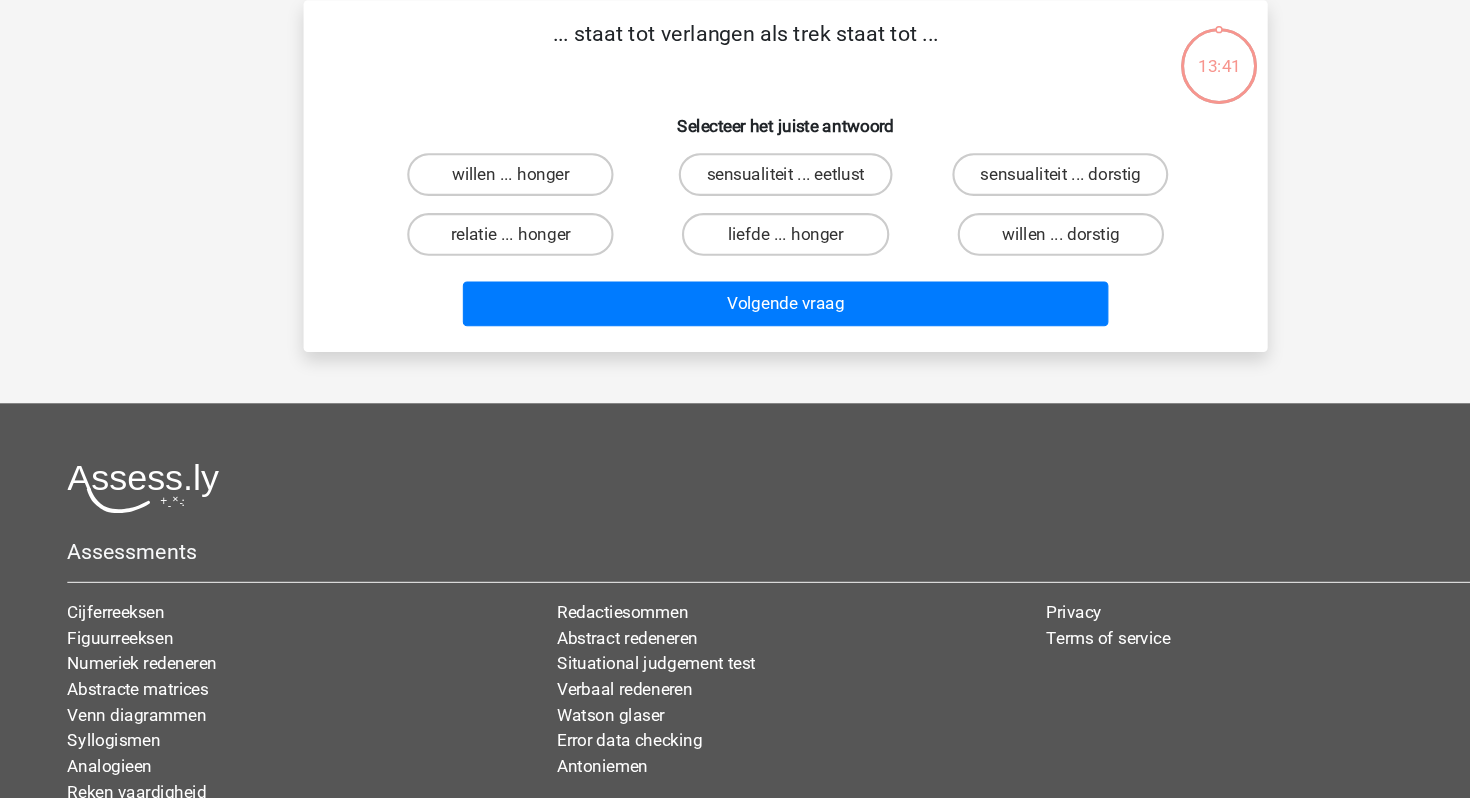 scroll, scrollTop: 0, scrollLeft: 0, axis: both 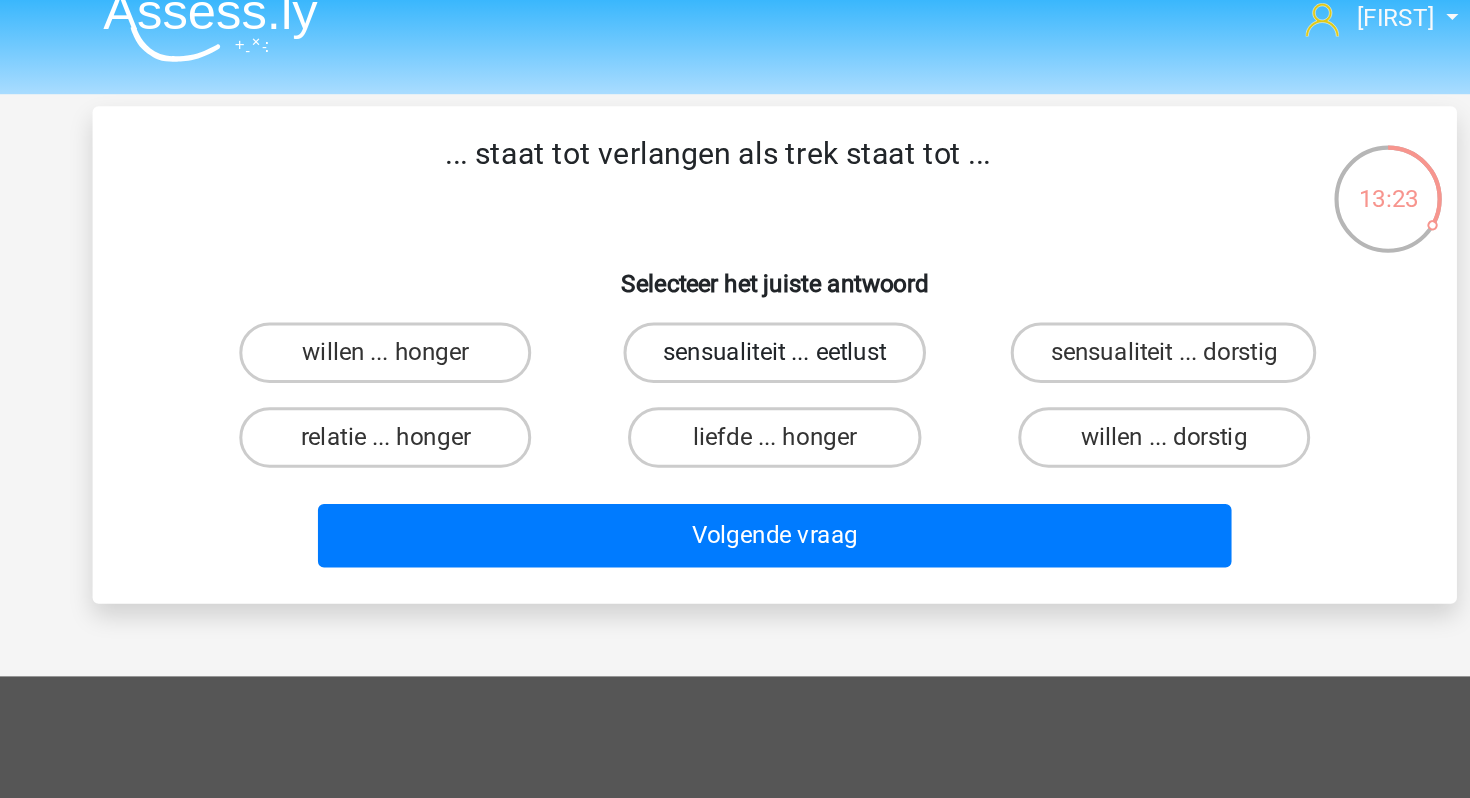 click on "sensualiteit ... eetlust" at bounding box center [735, 255] 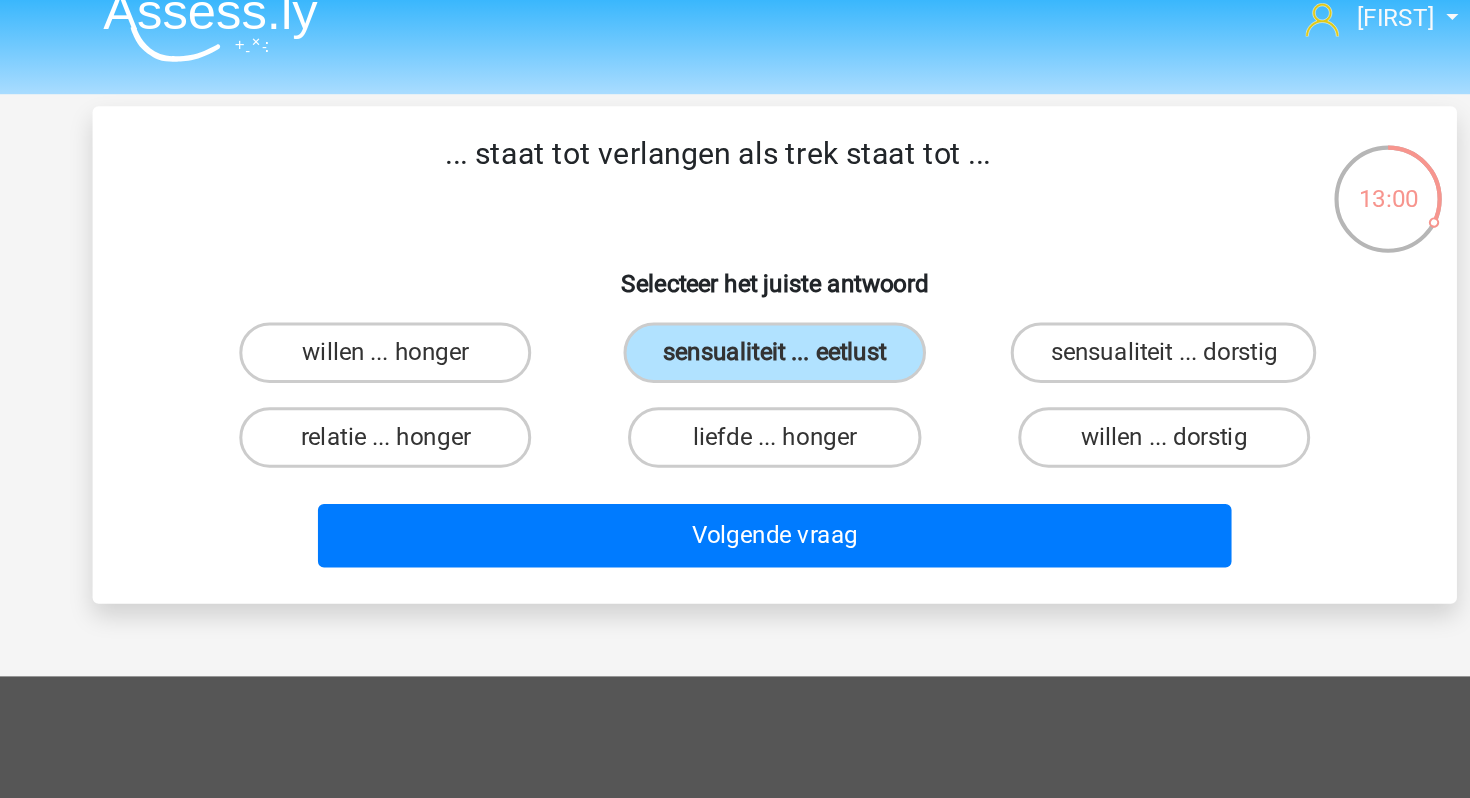click on "Volgende vraag" at bounding box center (735, 372) 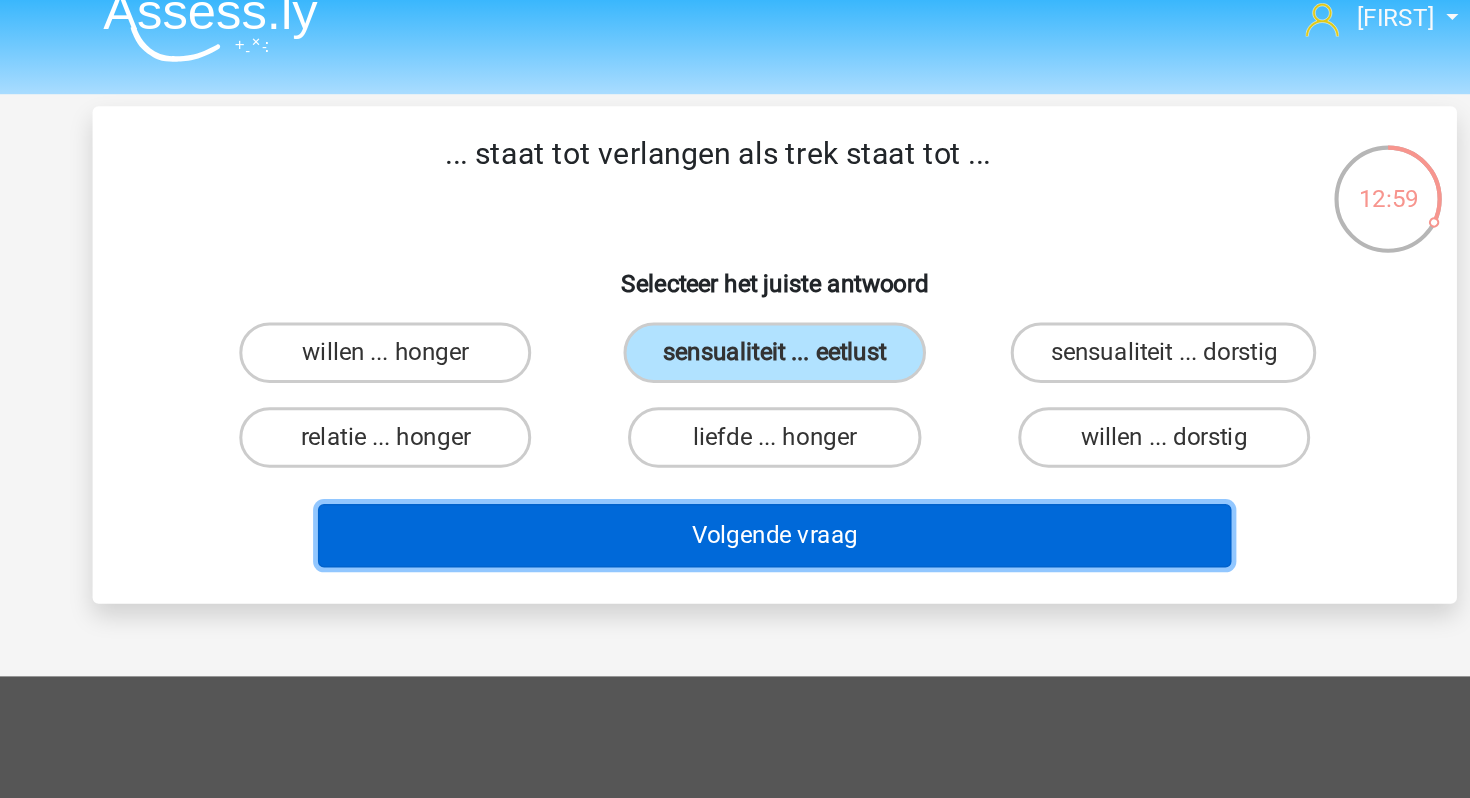 click on "Volgende vraag" at bounding box center (735, 376) 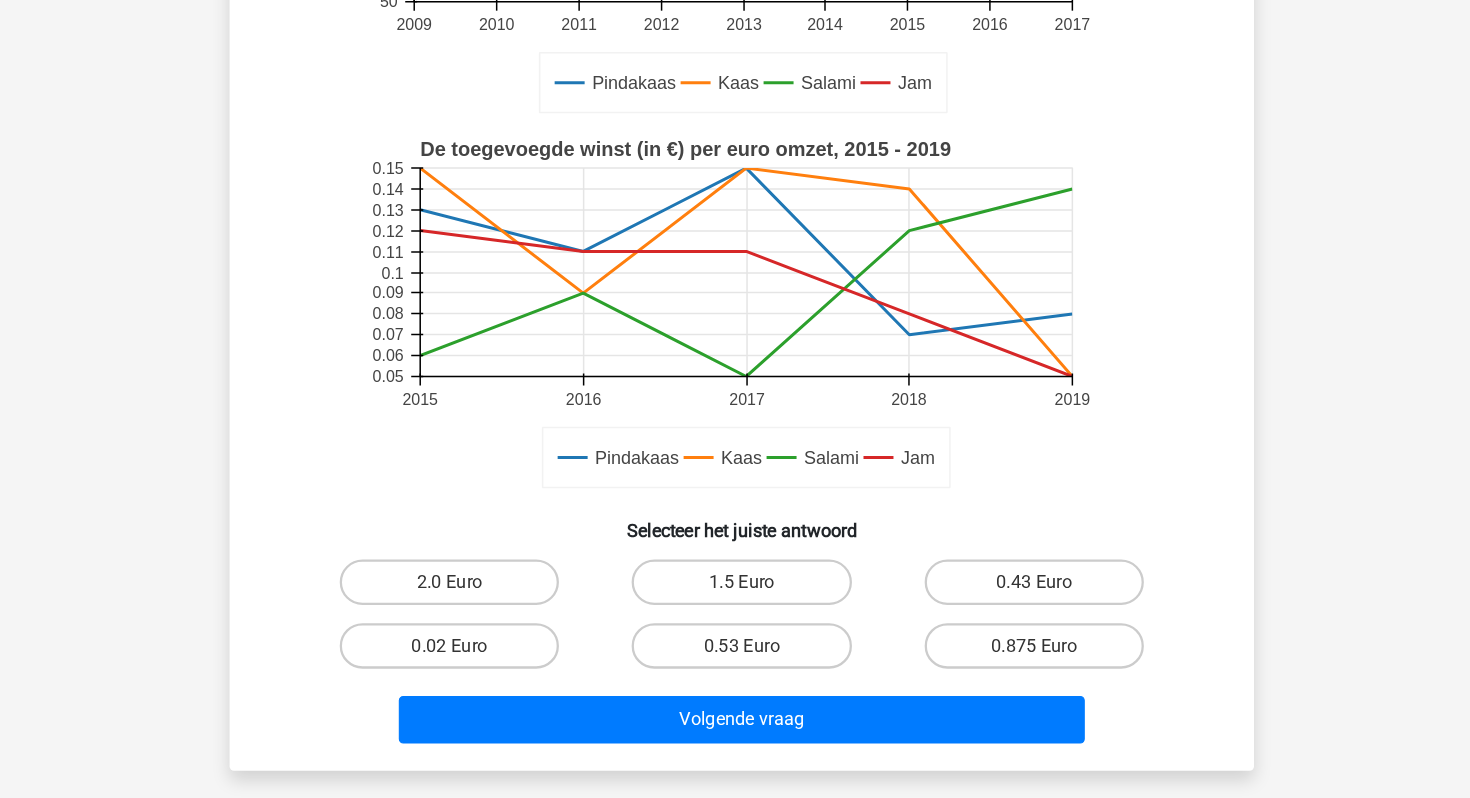 scroll, scrollTop: 356, scrollLeft: 0, axis: vertical 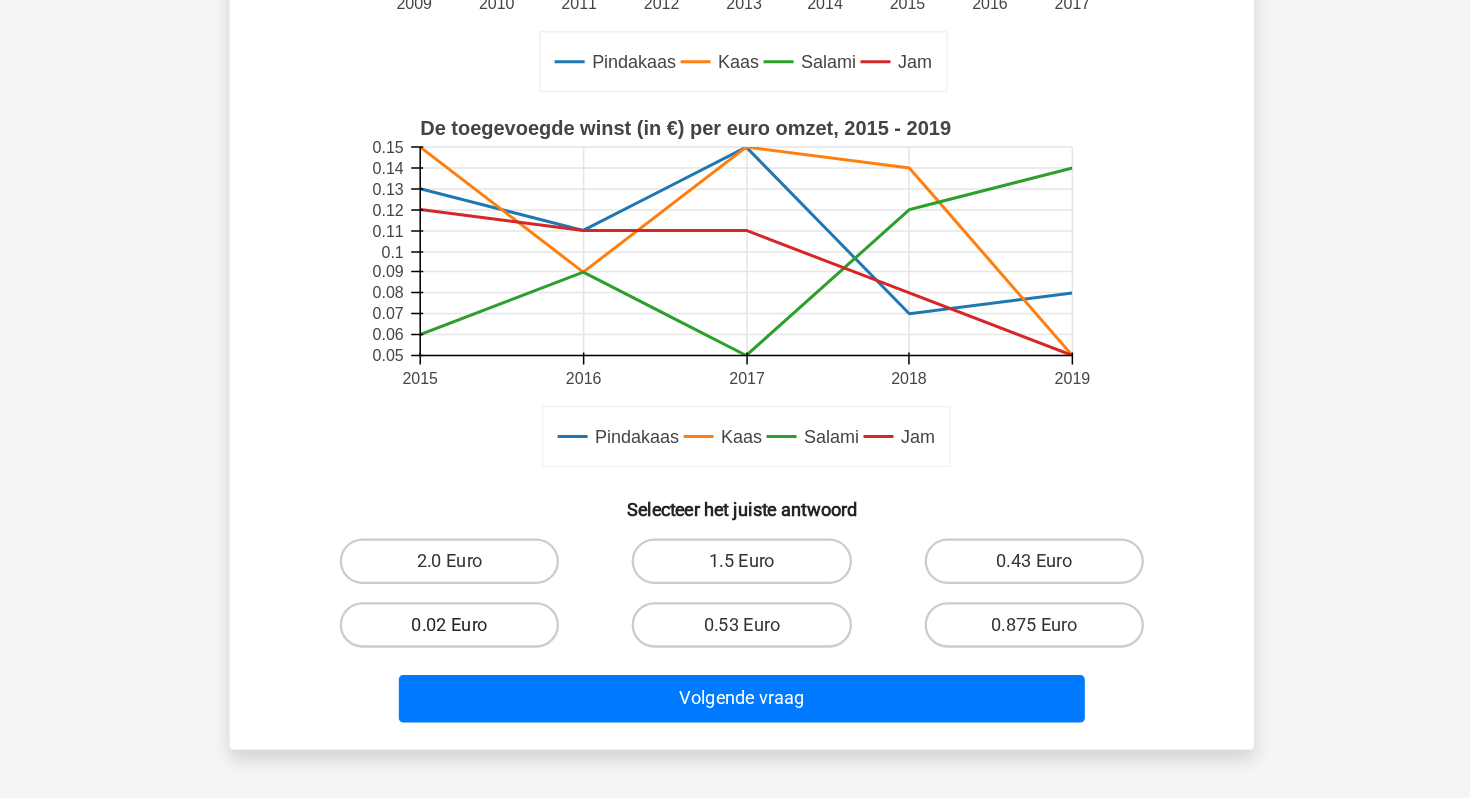 click on "0.02 Euro" at bounding box center [477, 645] 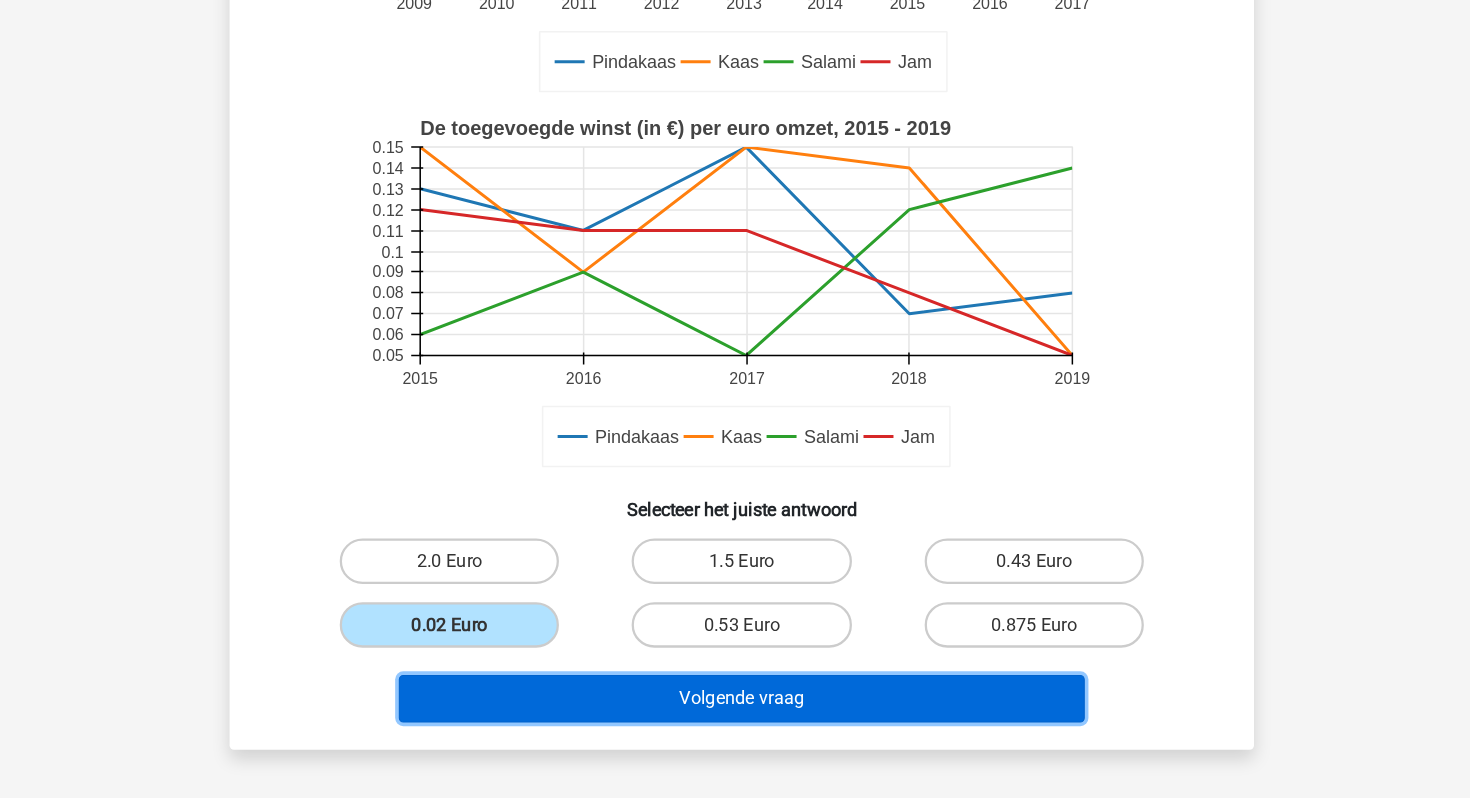 click on "Volgende vraag" at bounding box center (735, 710) 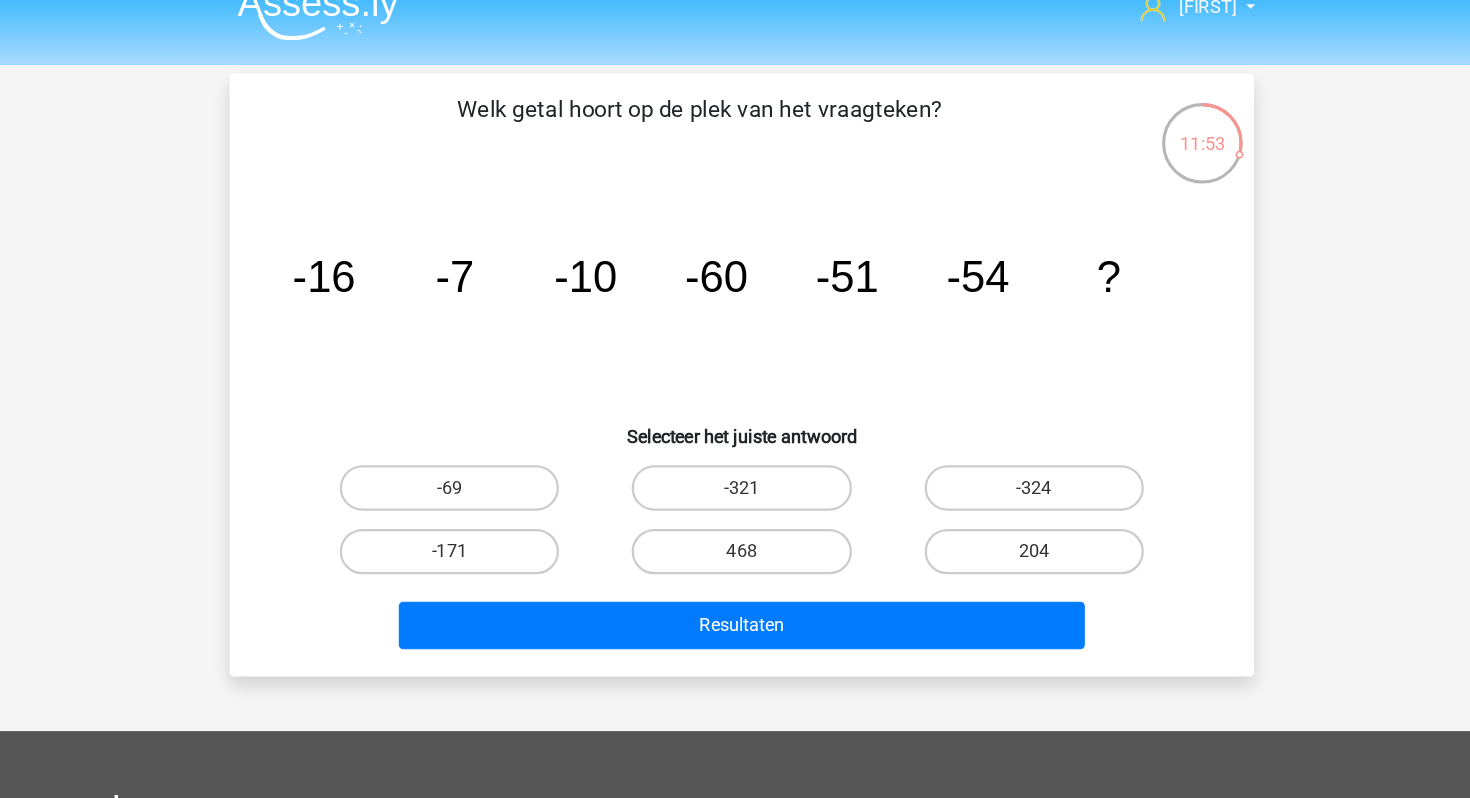 scroll, scrollTop: 22, scrollLeft: 0, axis: vertical 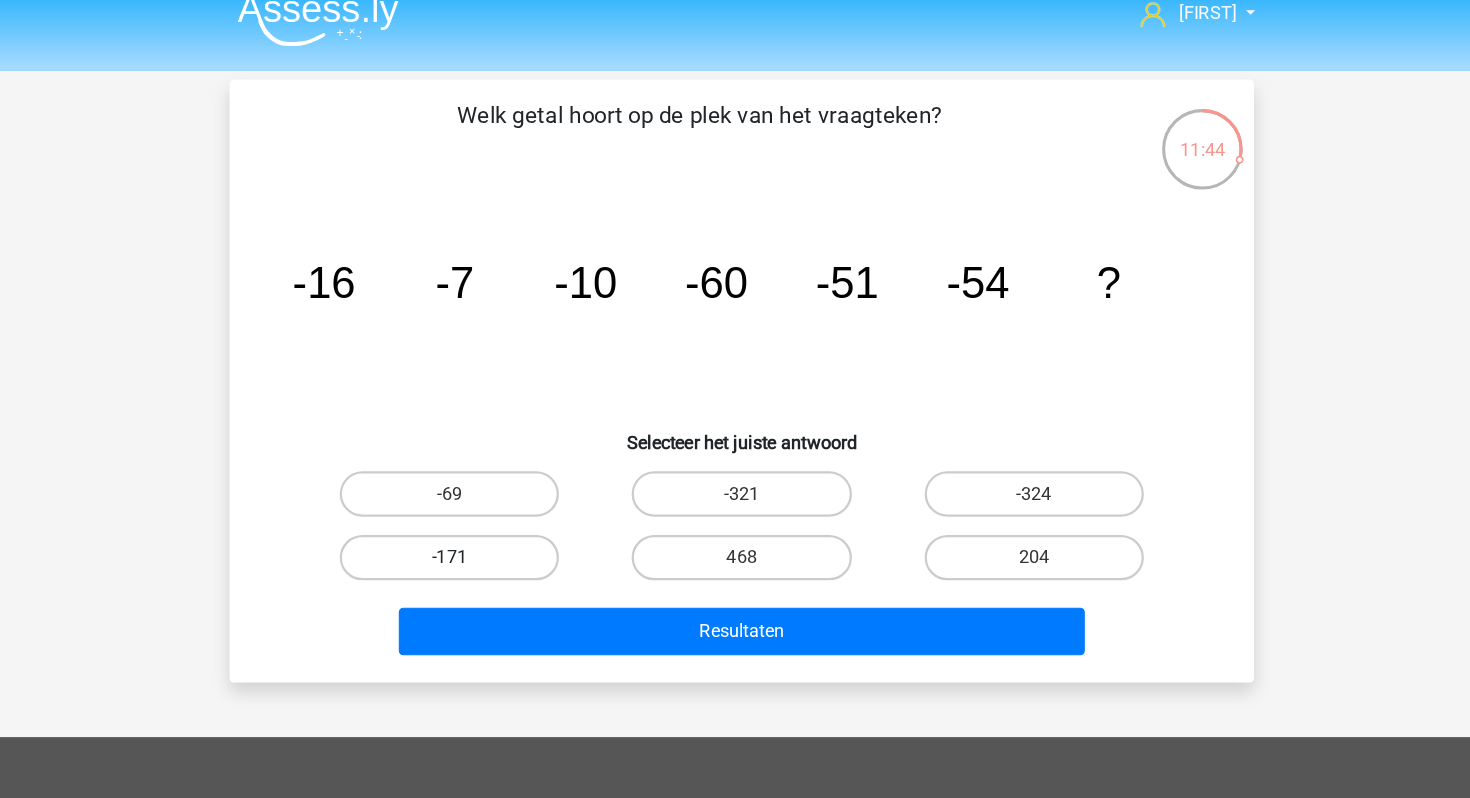 click on "-171" at bounding box center [477, 491] 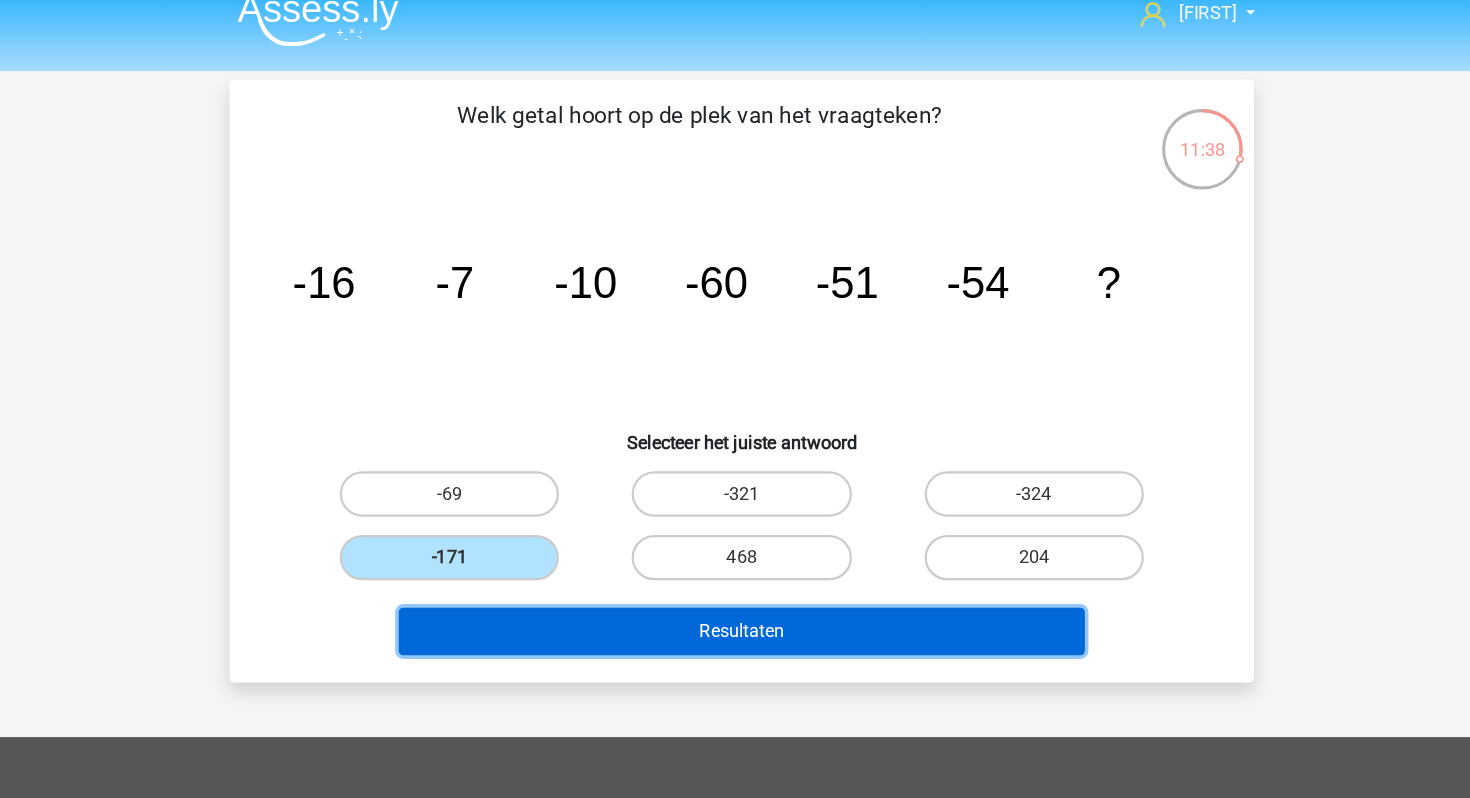 click on "Resultaten" at bounding box center [735, 556] 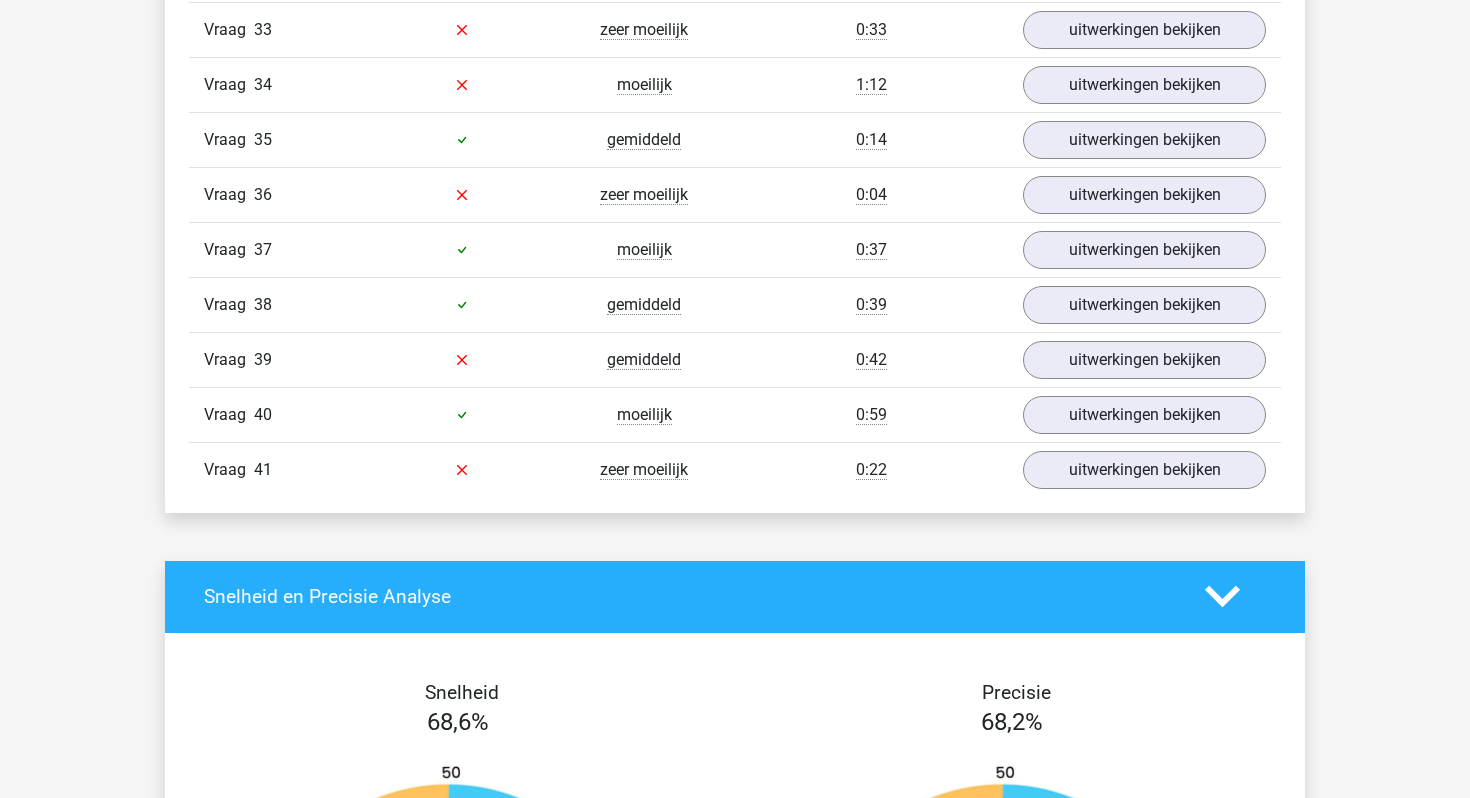 scroll, scrollTop: 3551, scrollLeft: 0, axis: vertical 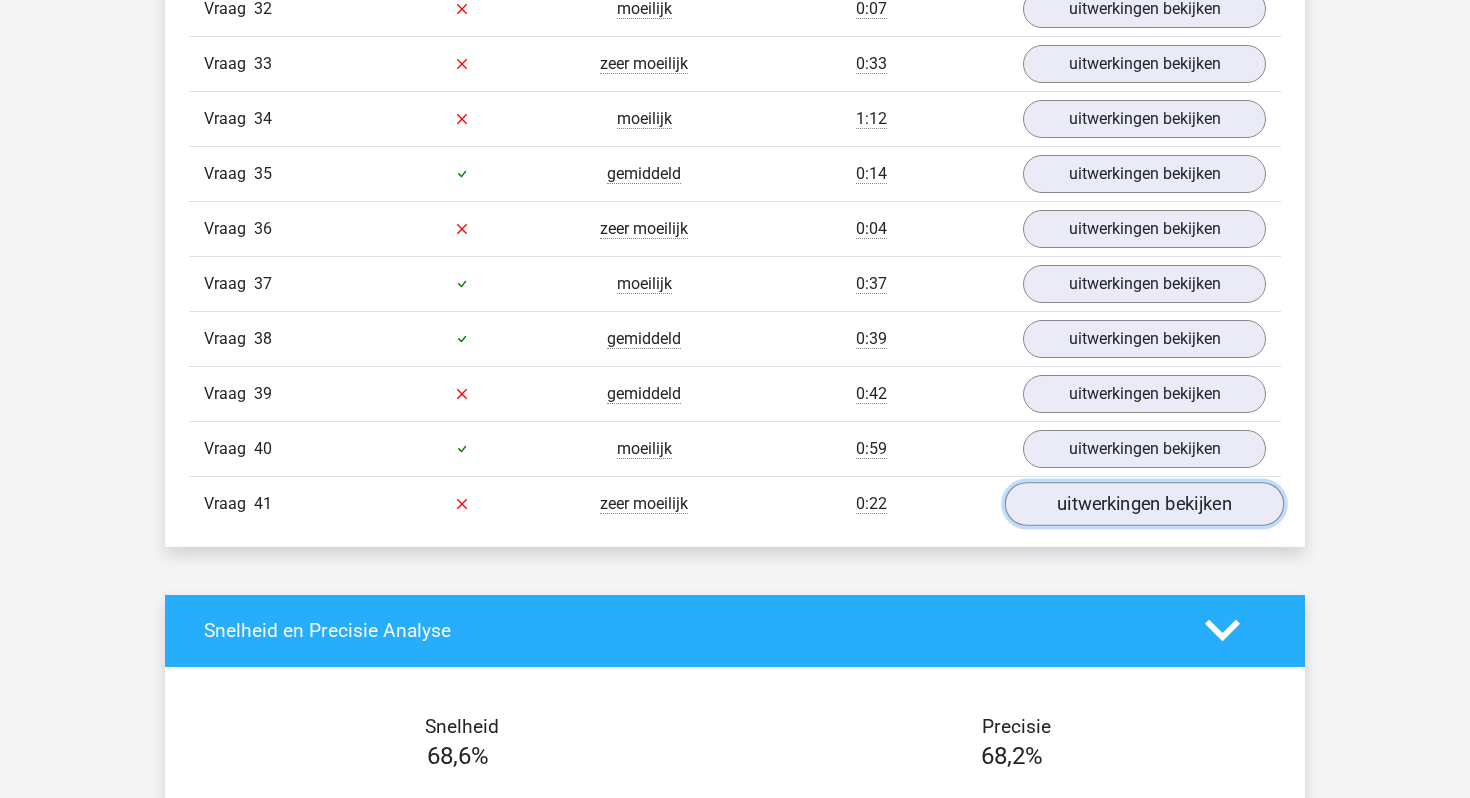 click on "uitwerkingen bekijken" at bounding box center (1144, 504) 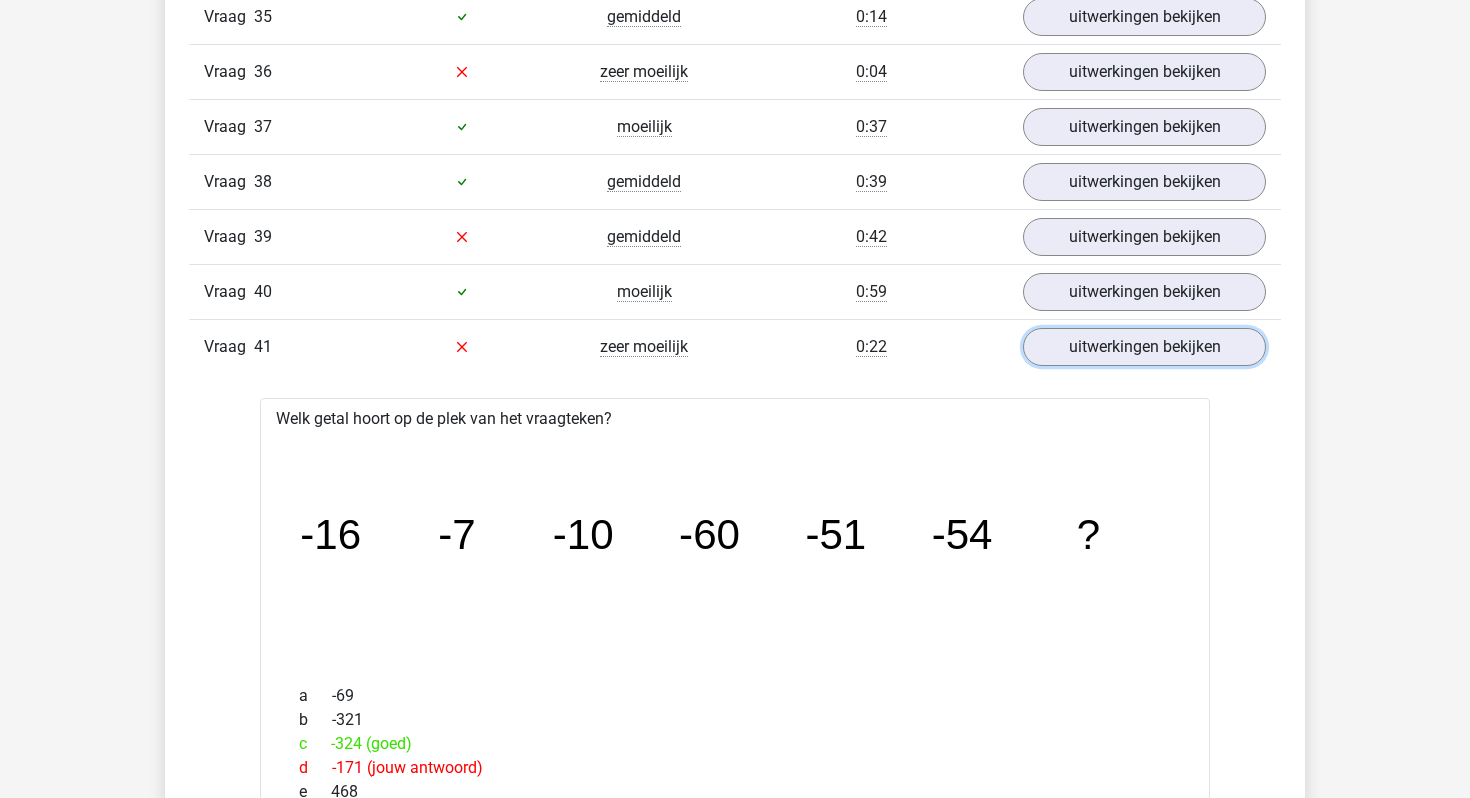 scroll, scrollTop: 3705, scrollLeft: 0, axis: vertical 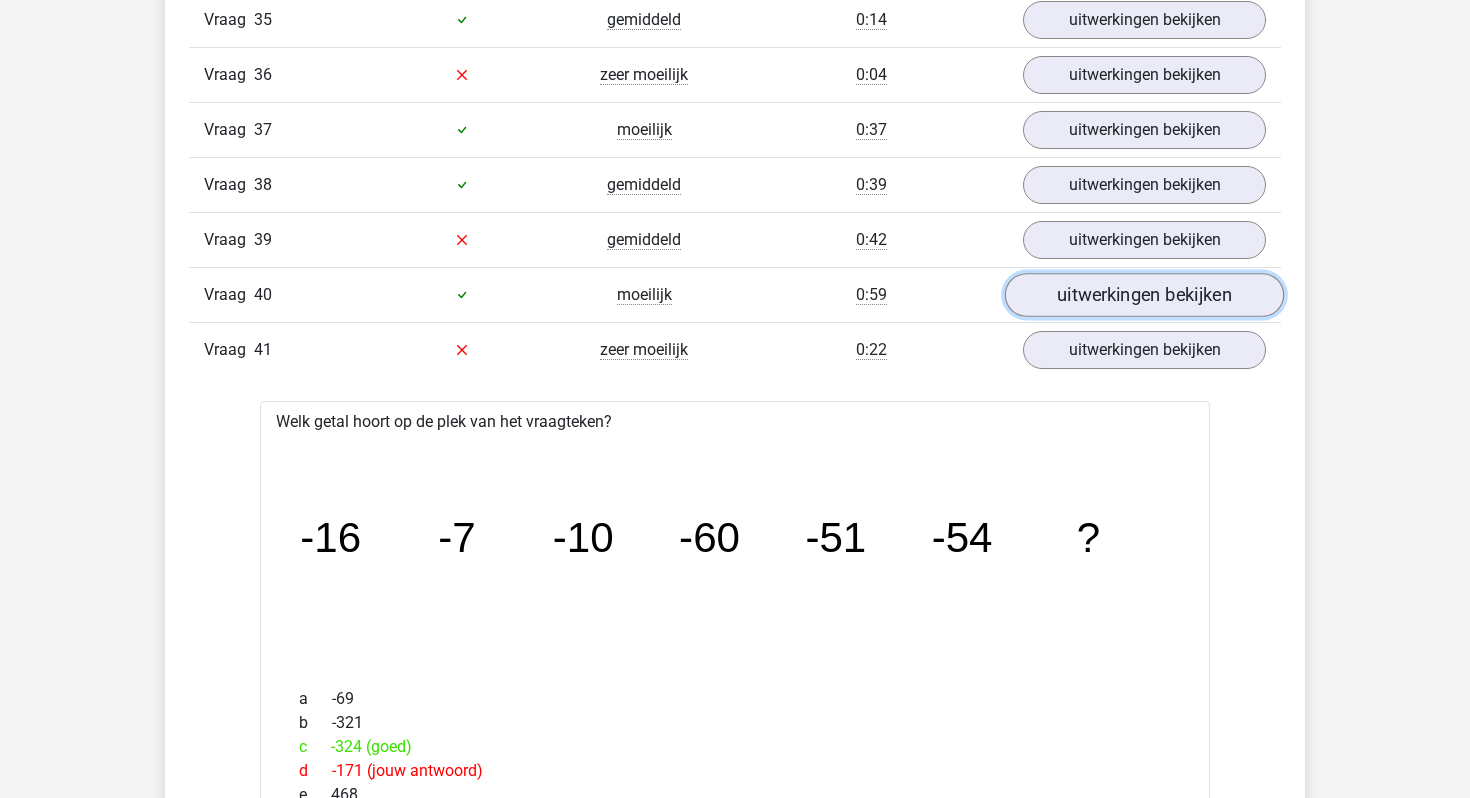 click on "uitwerkingen bekijken" at bounding box center [1144, 295] 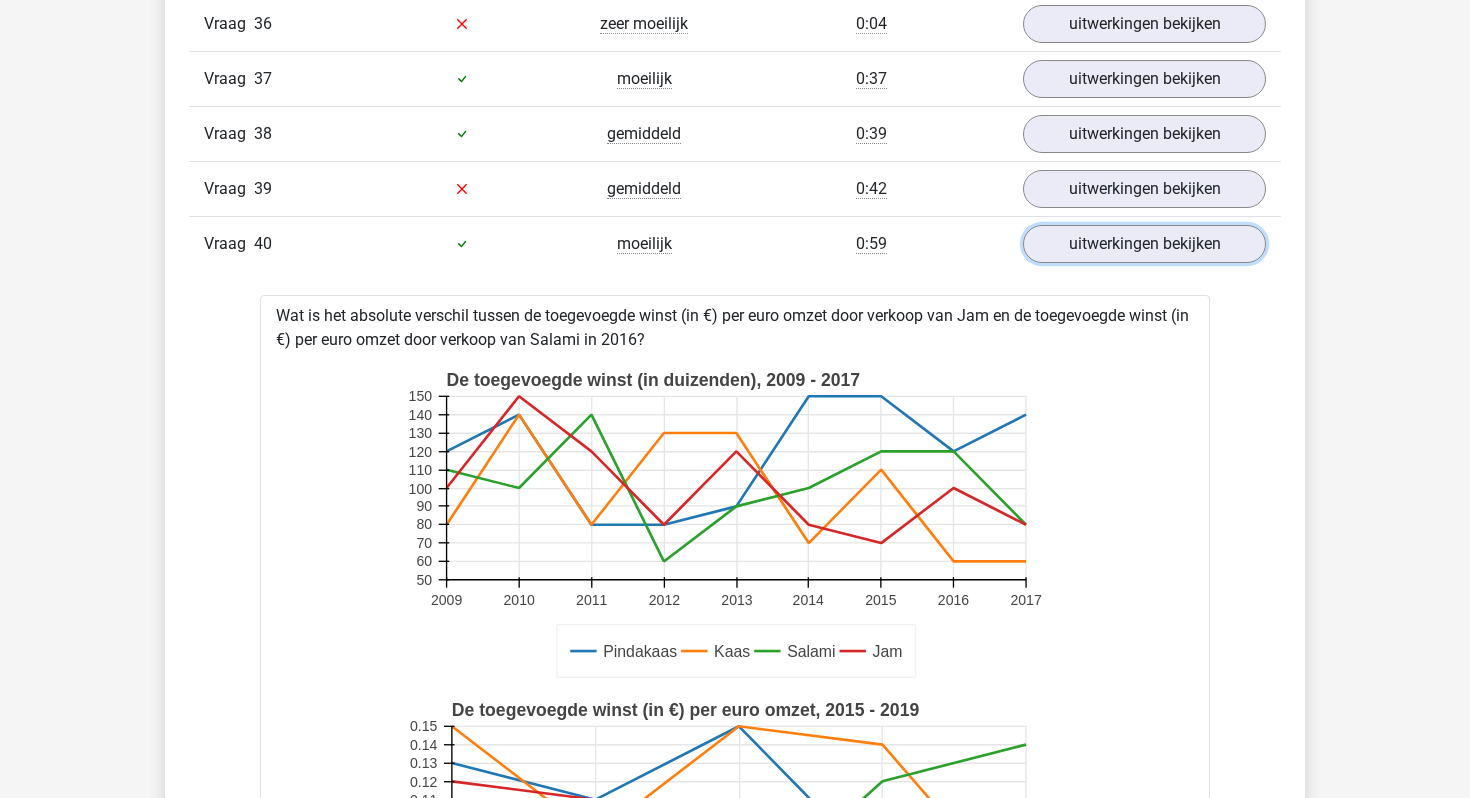 scroll, scrollTop: 3744, scrollLeft: 0, axis: vertical 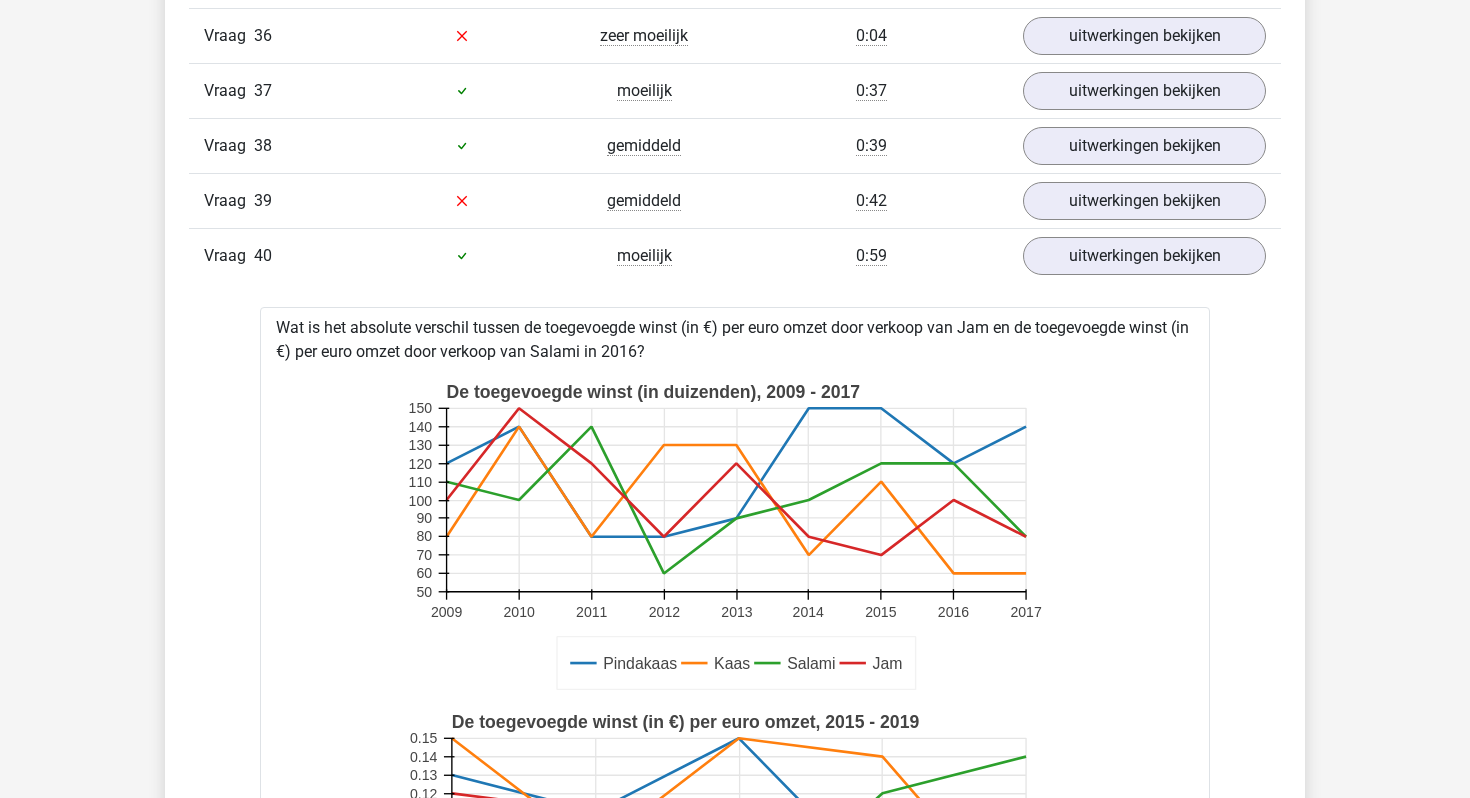 click on "Vraag
39
gemiddeld
0:42
uitwerkingen bekijken" at bounding box center (735, 200) 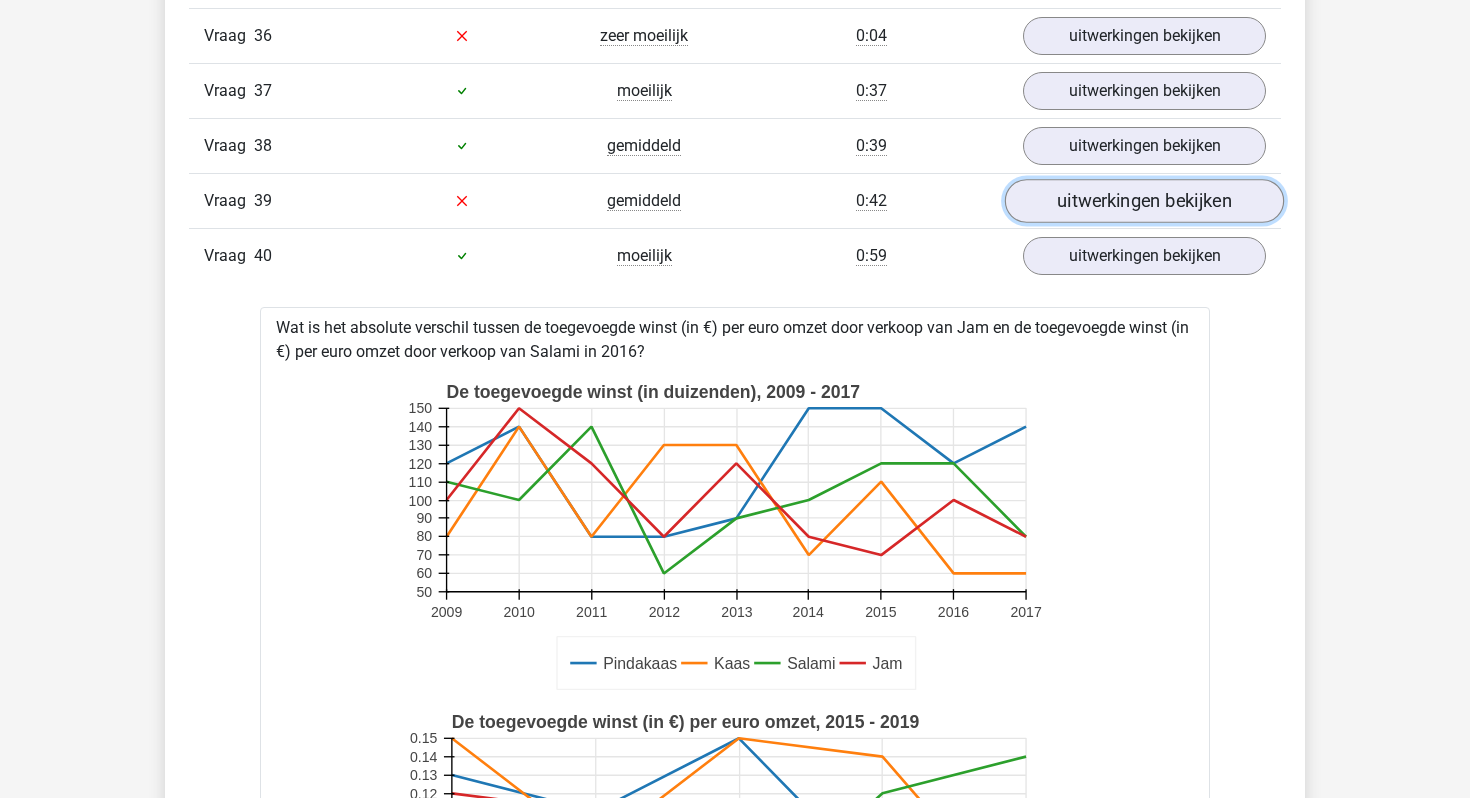 click on "uitwerkingen bekijken" at bounding box center (1144, 201) 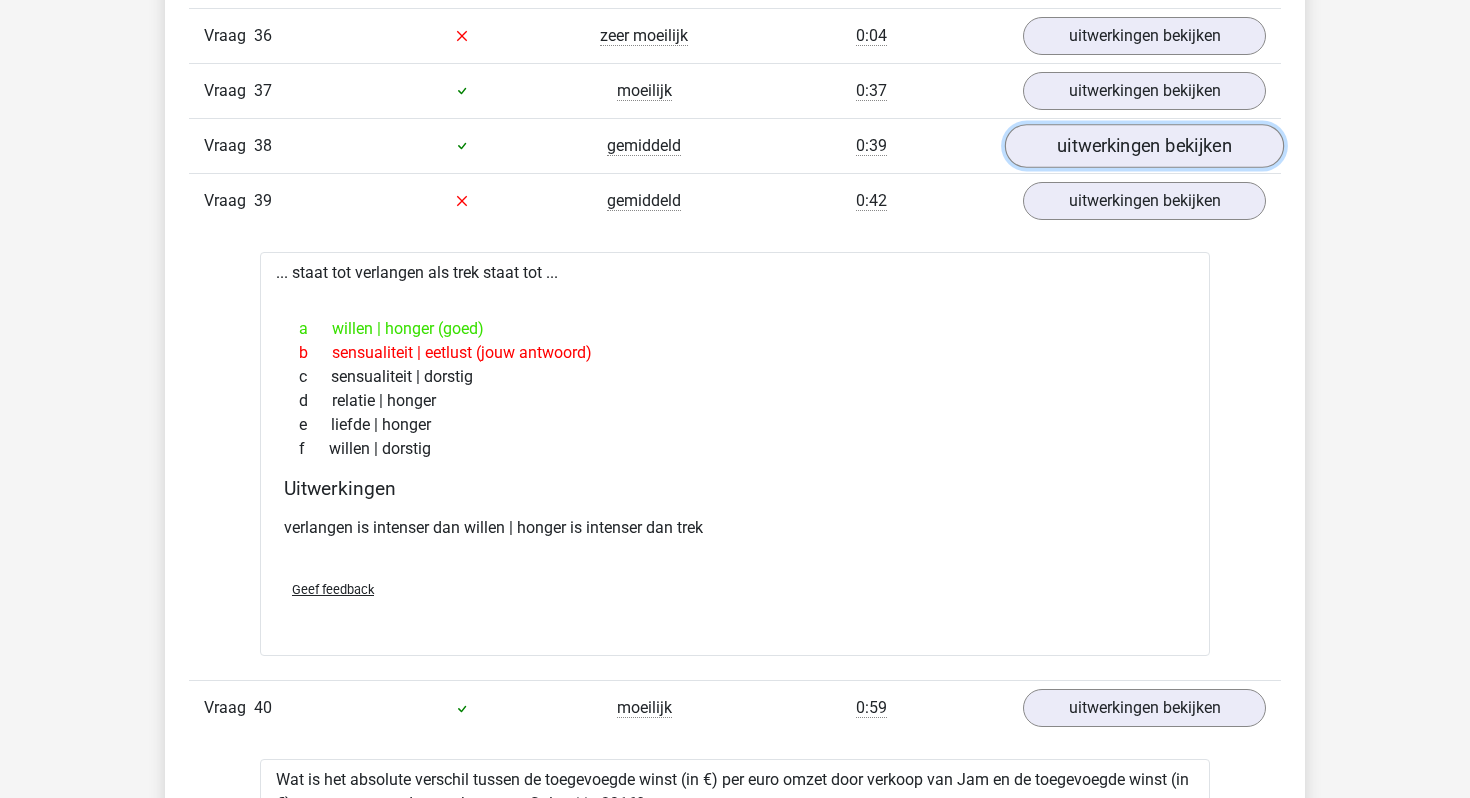 click on "uitwerkingen bekijken" at bounding box center [1144, 146] 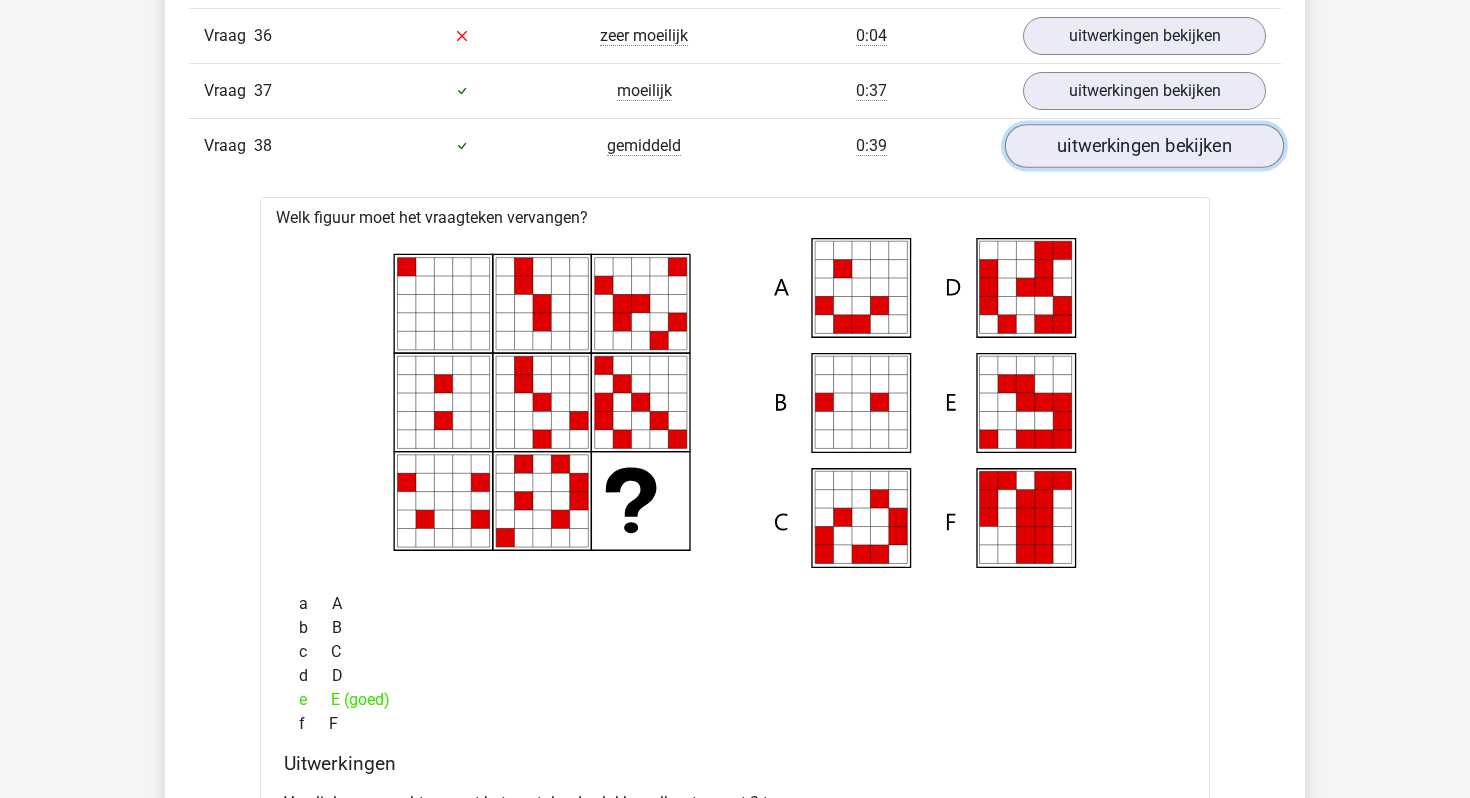 click on "uitwerkingen bekijken" at bounding box center (1144, 146) 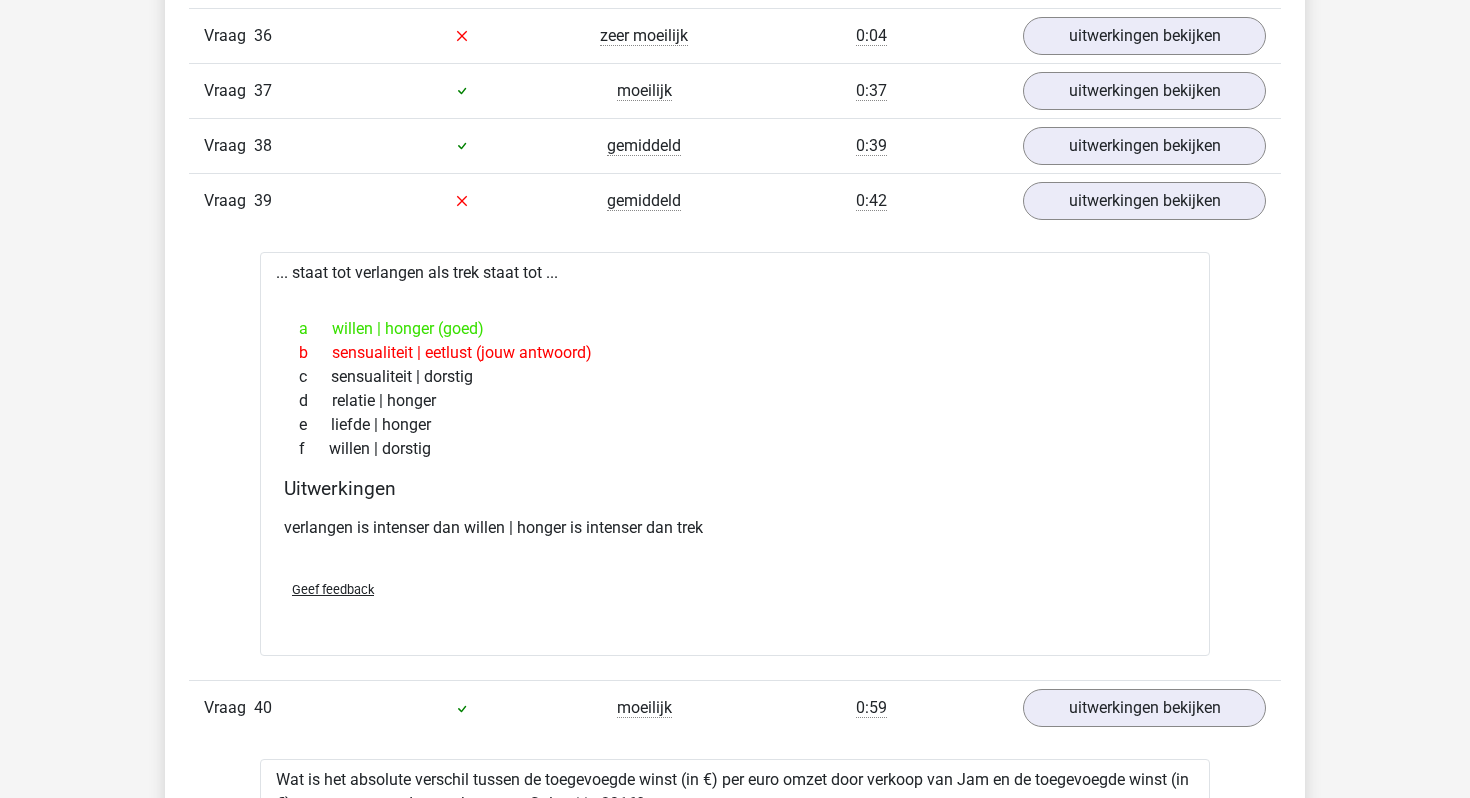 click on "Vraag
37
moeilijk
0:37
uitwerkingen bekijken" at bounding box center (735, 90) 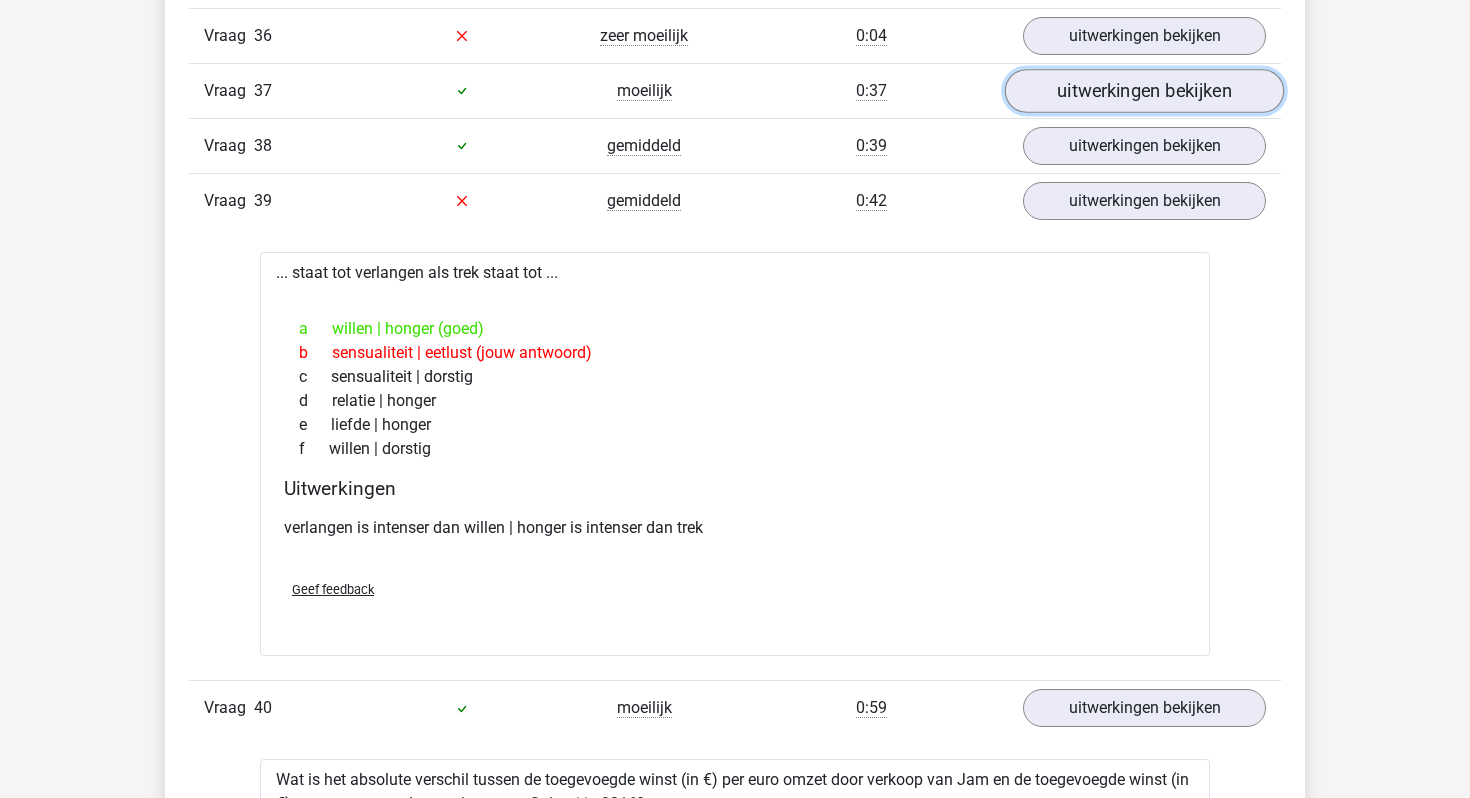 click on "uitwerkingen bekijken" at bounding box center [1144, 91] 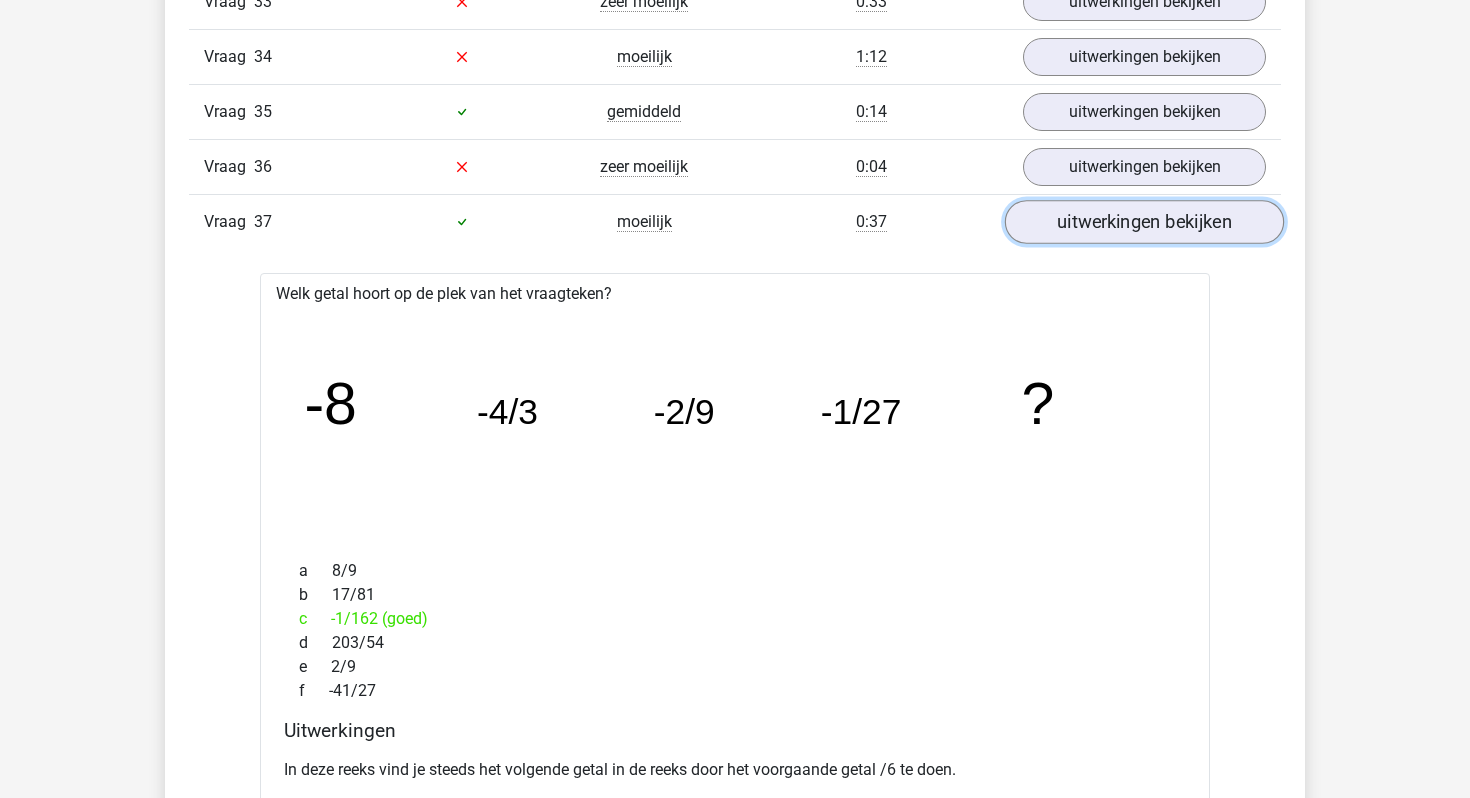 scroll, scrollTop: 3582, scrollLeft: 0, axis: vertical 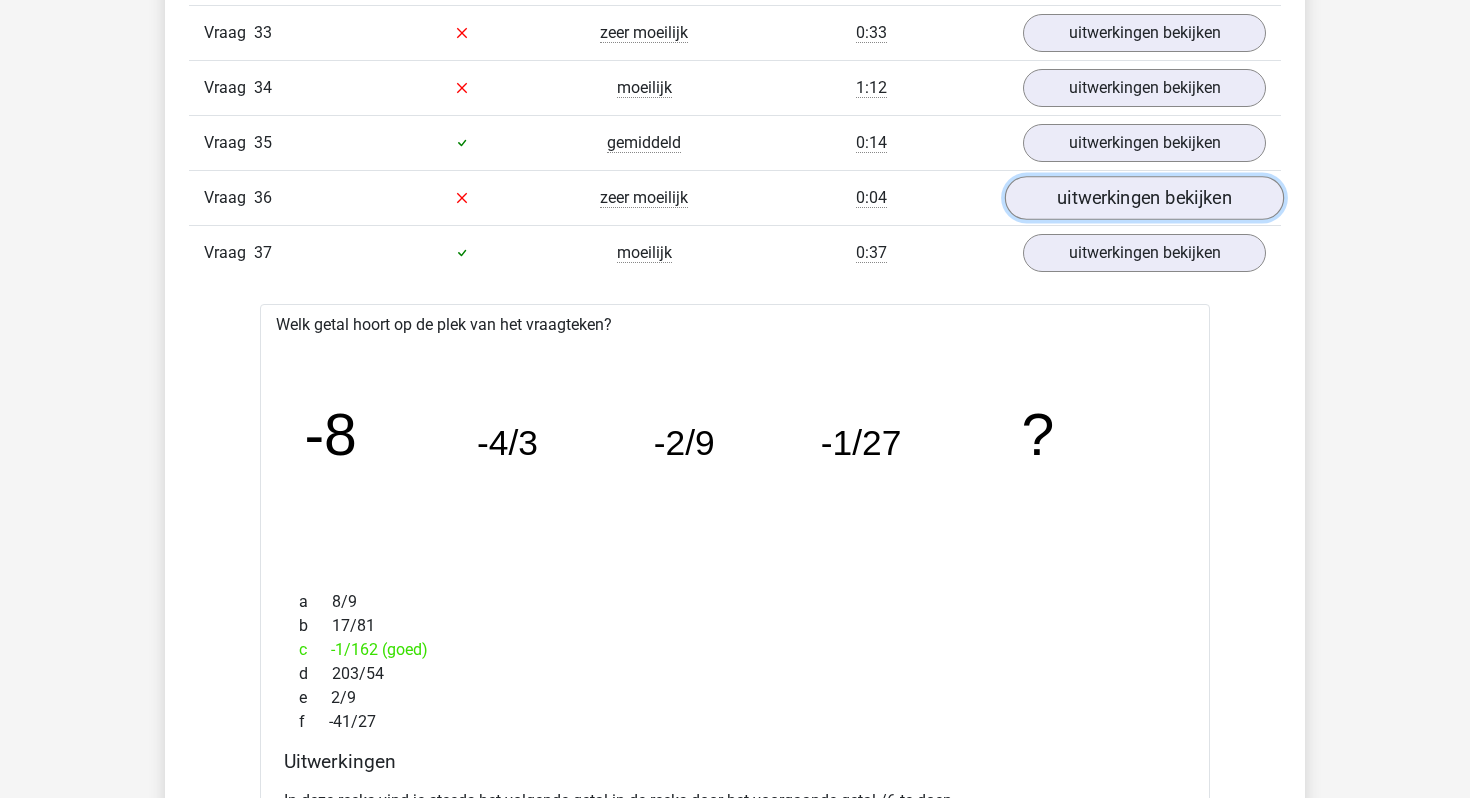 click on "uitwerkingen bekijken" at bounding box center (1144, 198) 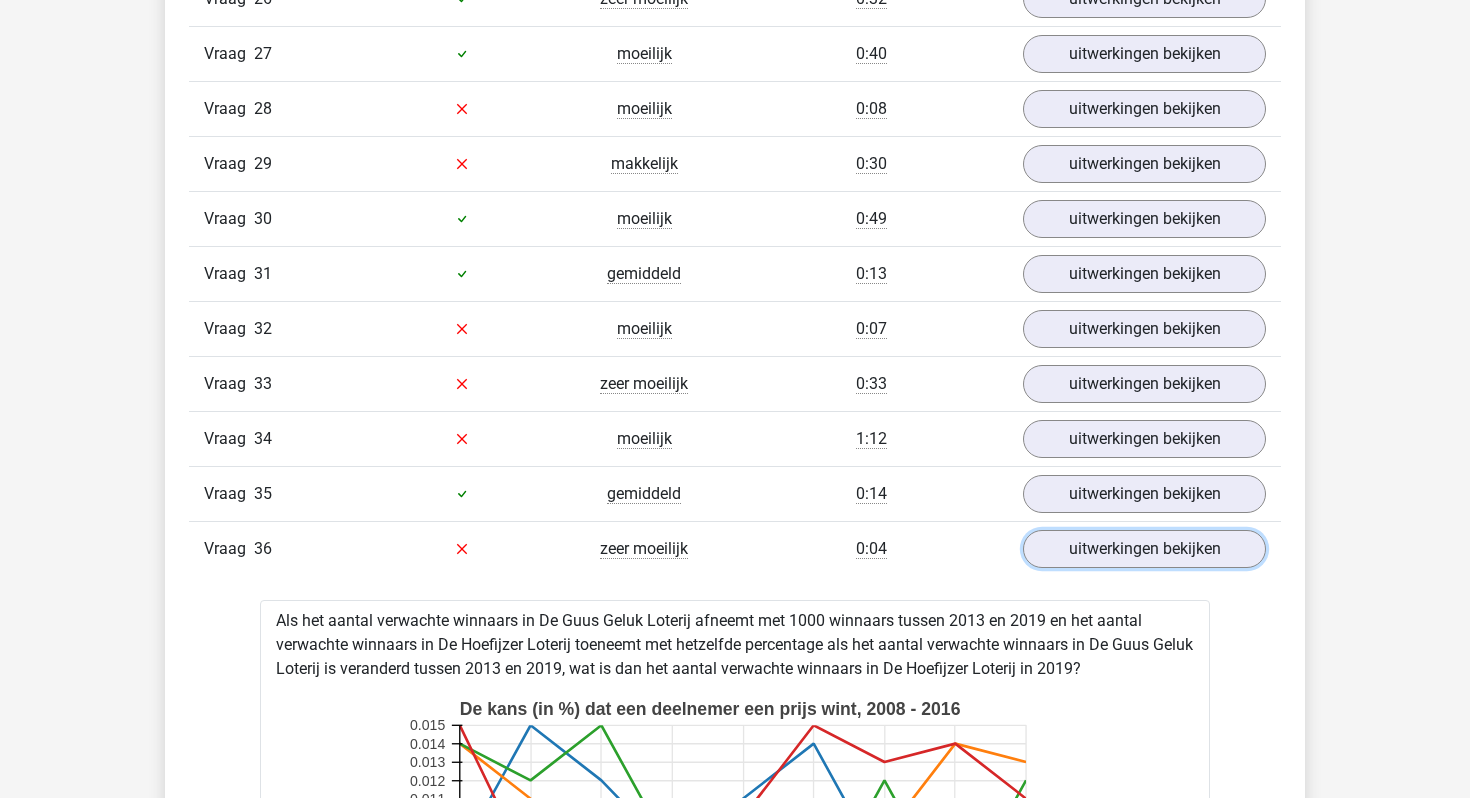 scroll, scrollTop: 3224, scrollLeft: 0, axis: vertical 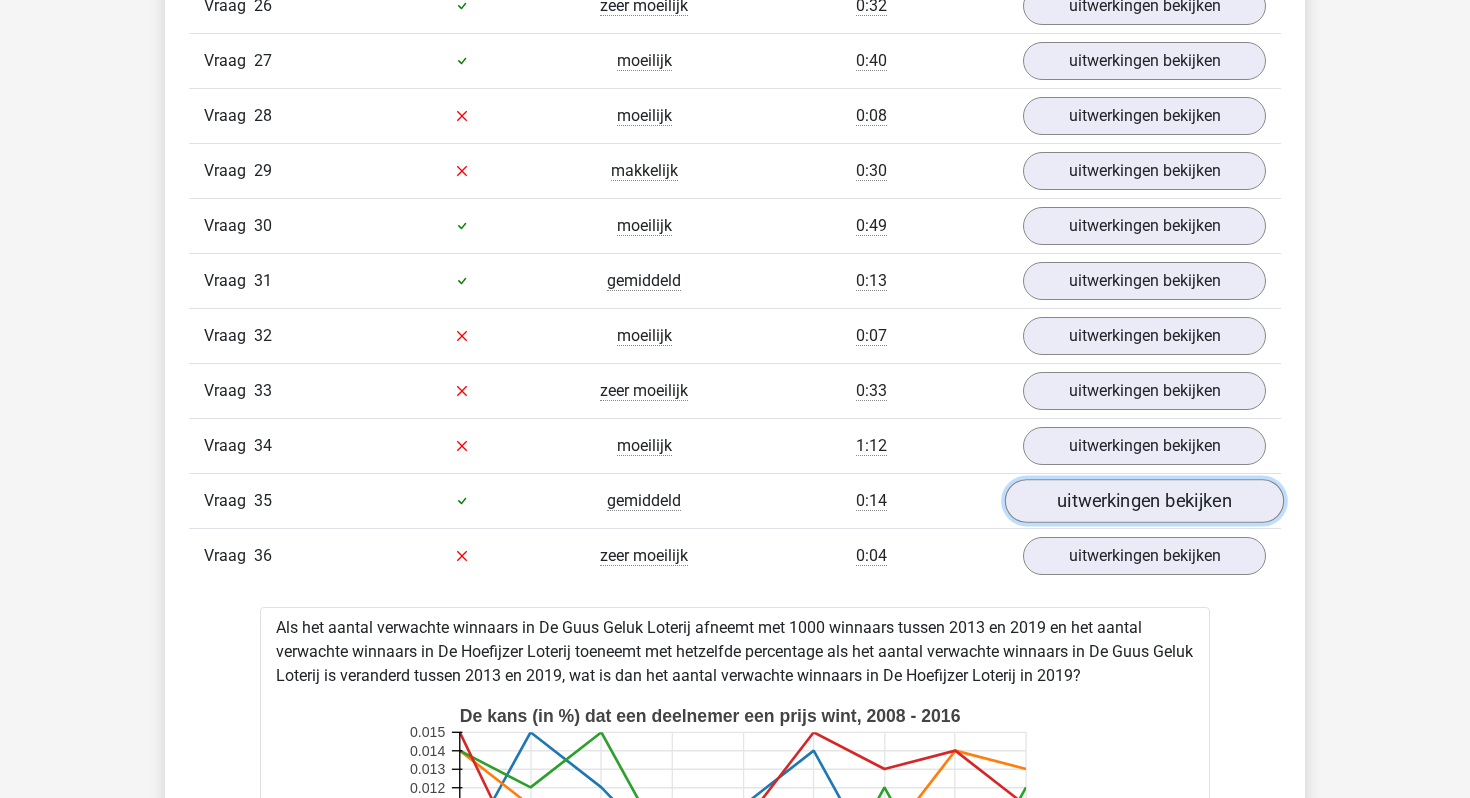 click on "uitwerkingen bekijken" at bounding box center (1144, 501) 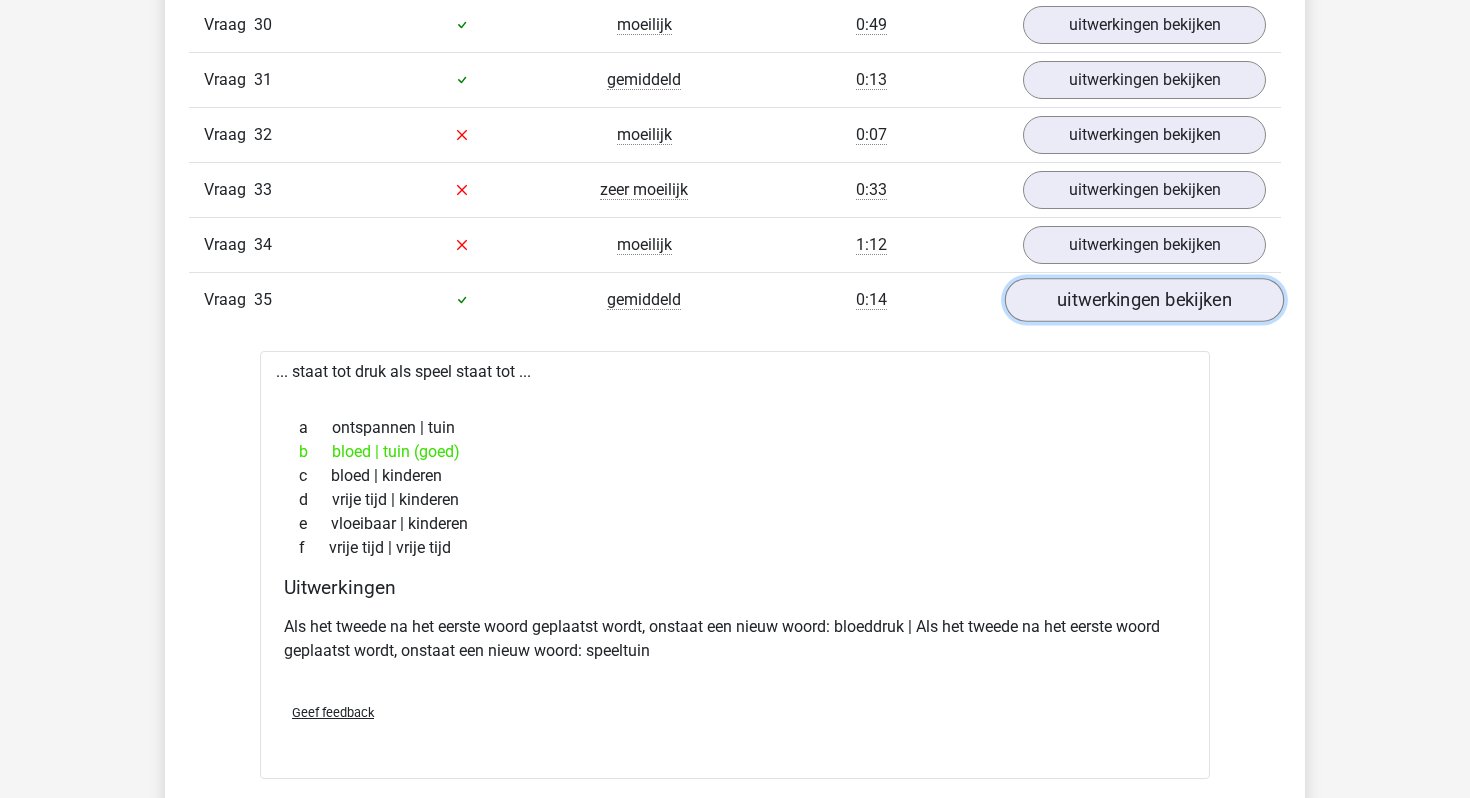 scroll, scrollTop: 3431, scrollLeft: 0, axis: vertical 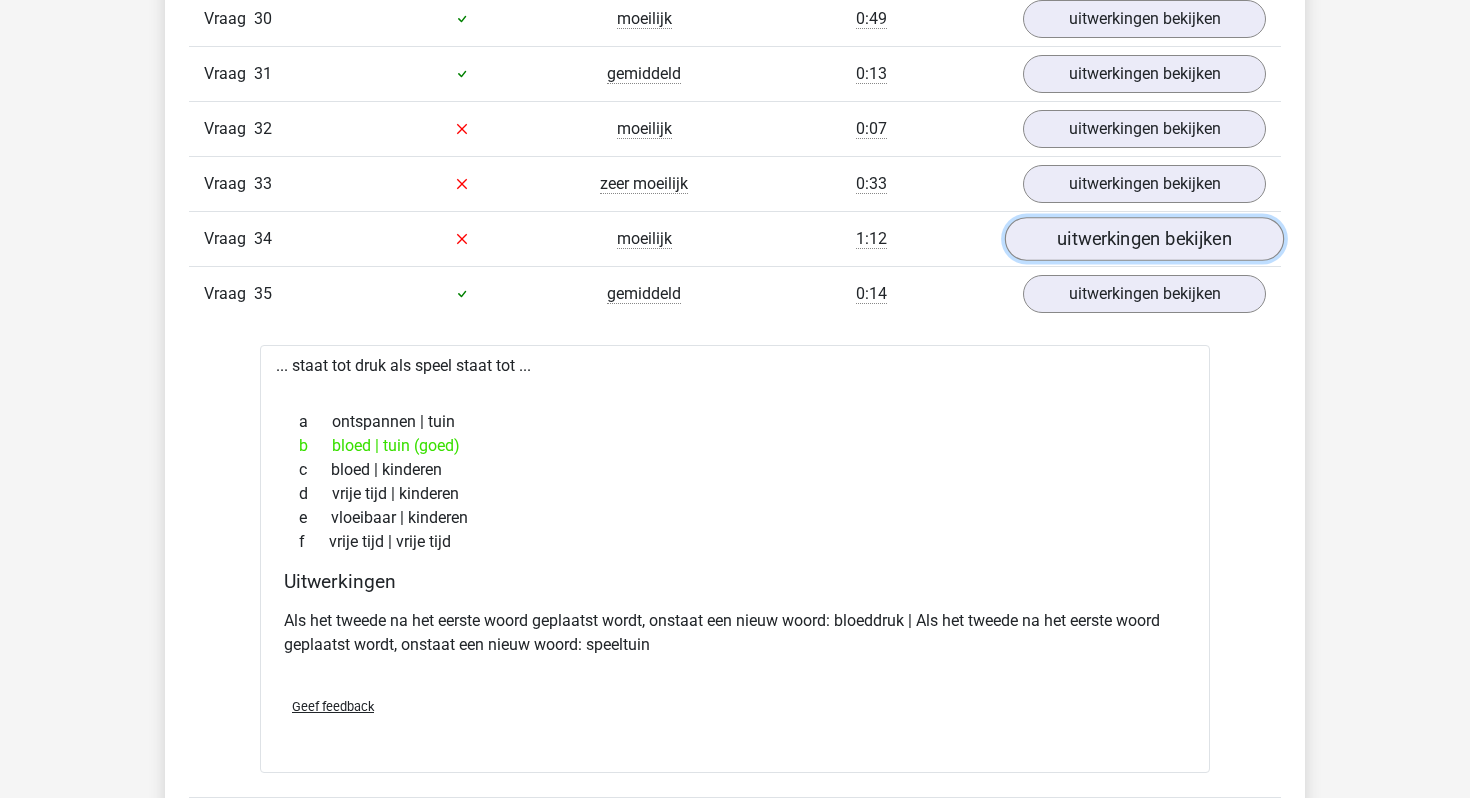 click on "uitwerkingen bekijken" at bounding box center [1144, 239] 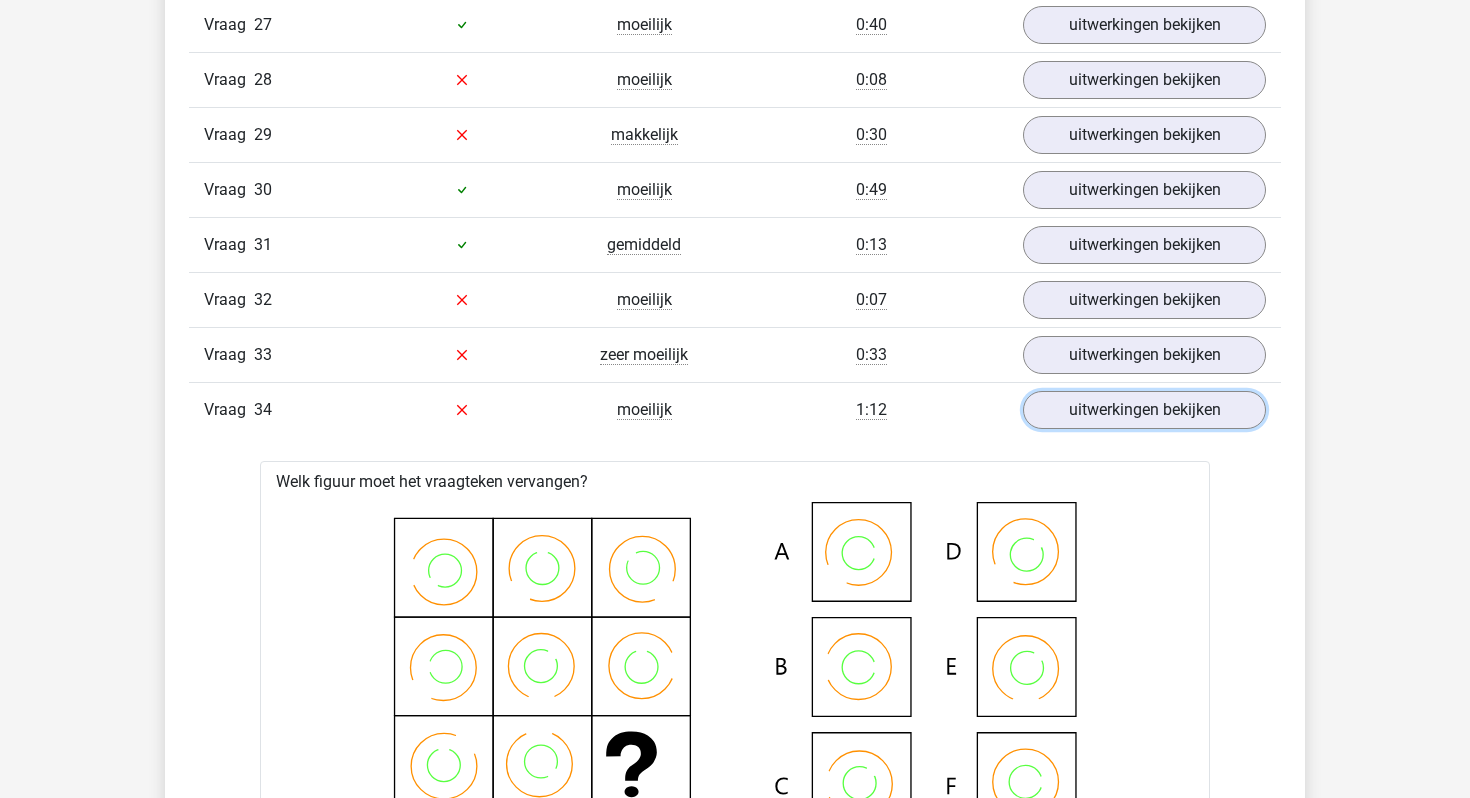 scroll, scrollTop: 3253, scrollLeft: 0, axis: vertical 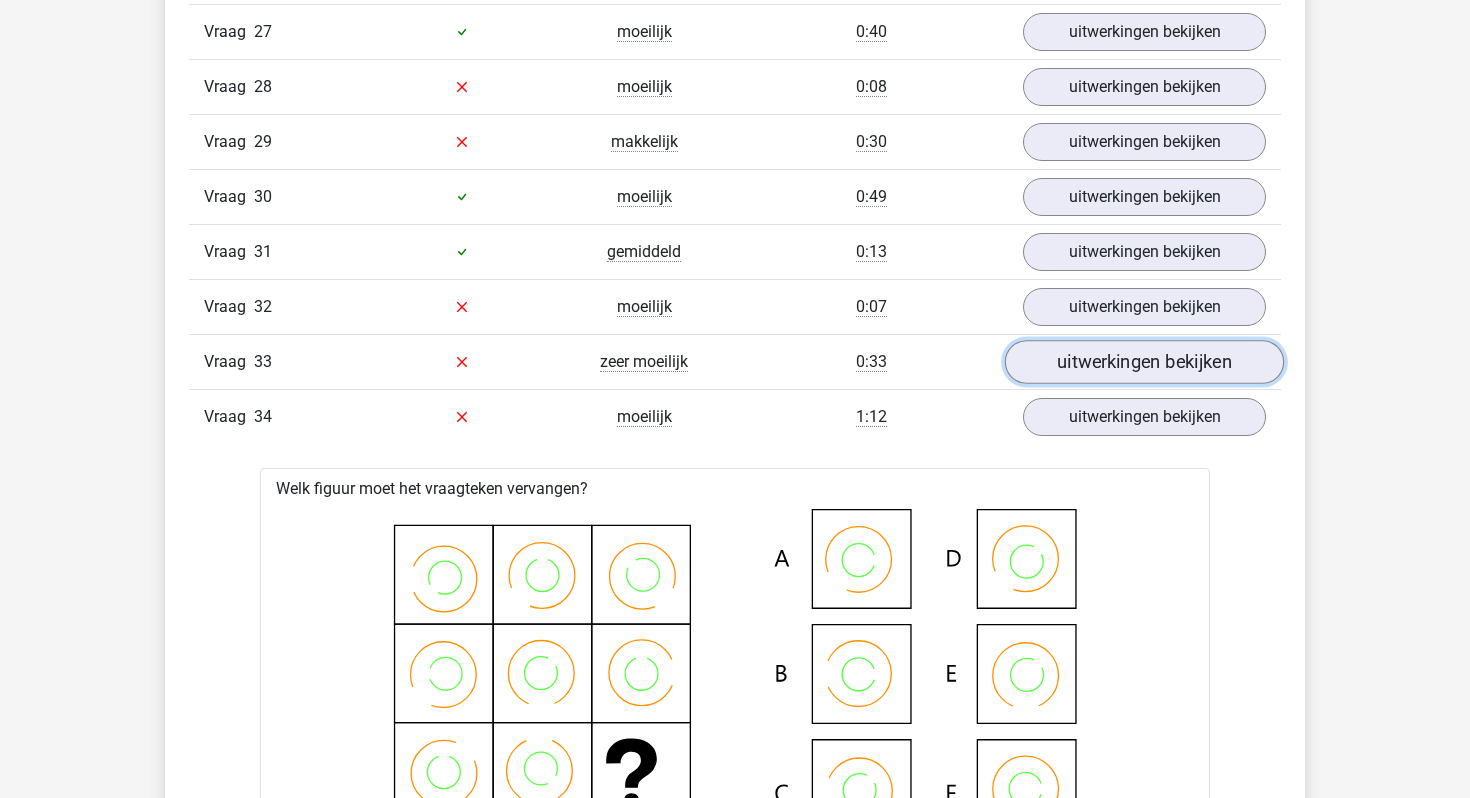 click on "uitwerkingen bekijken" at bounding box center [1144, 362] 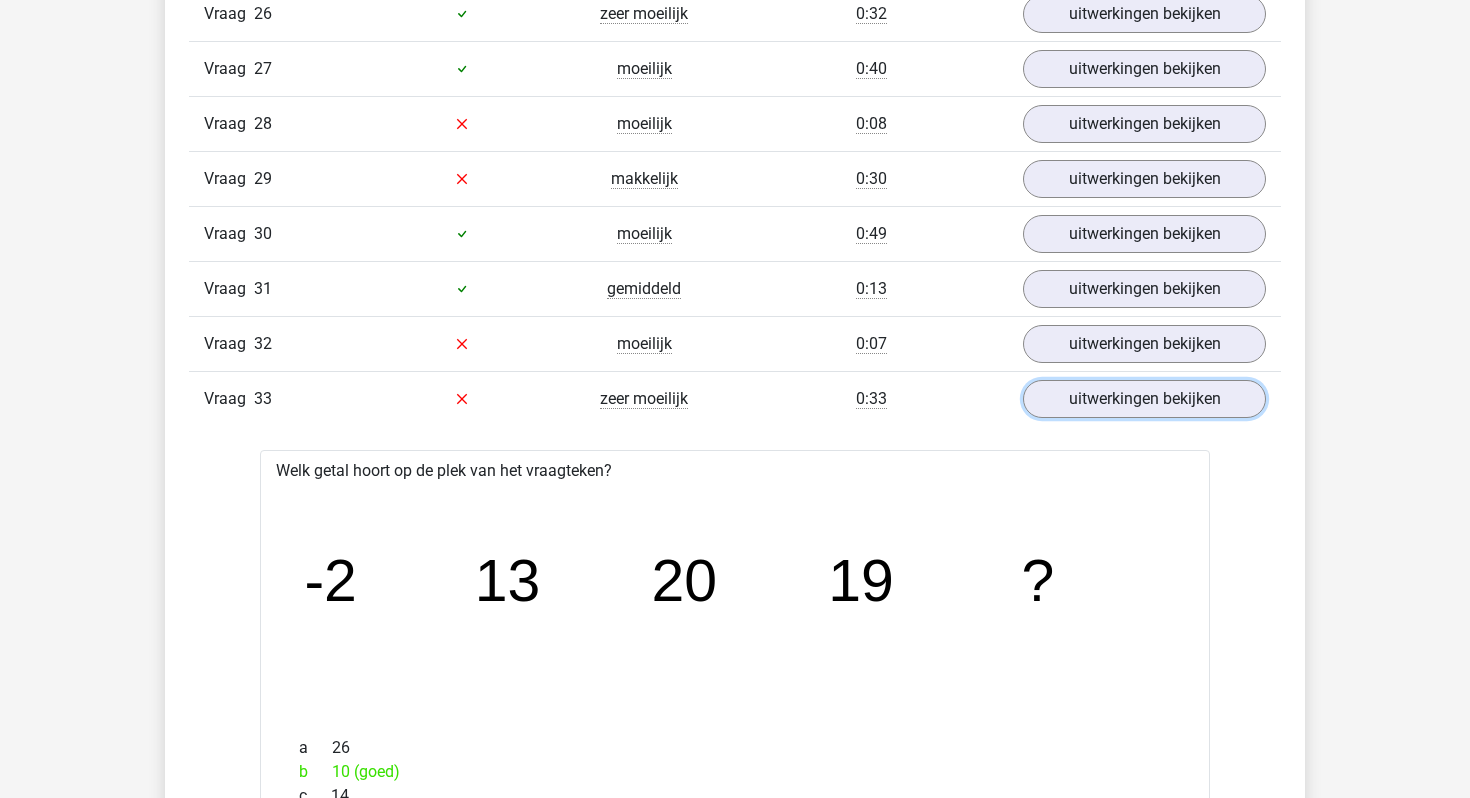 scroll, scrollTop: 3212, scrollLeft: 0, axis: vertical 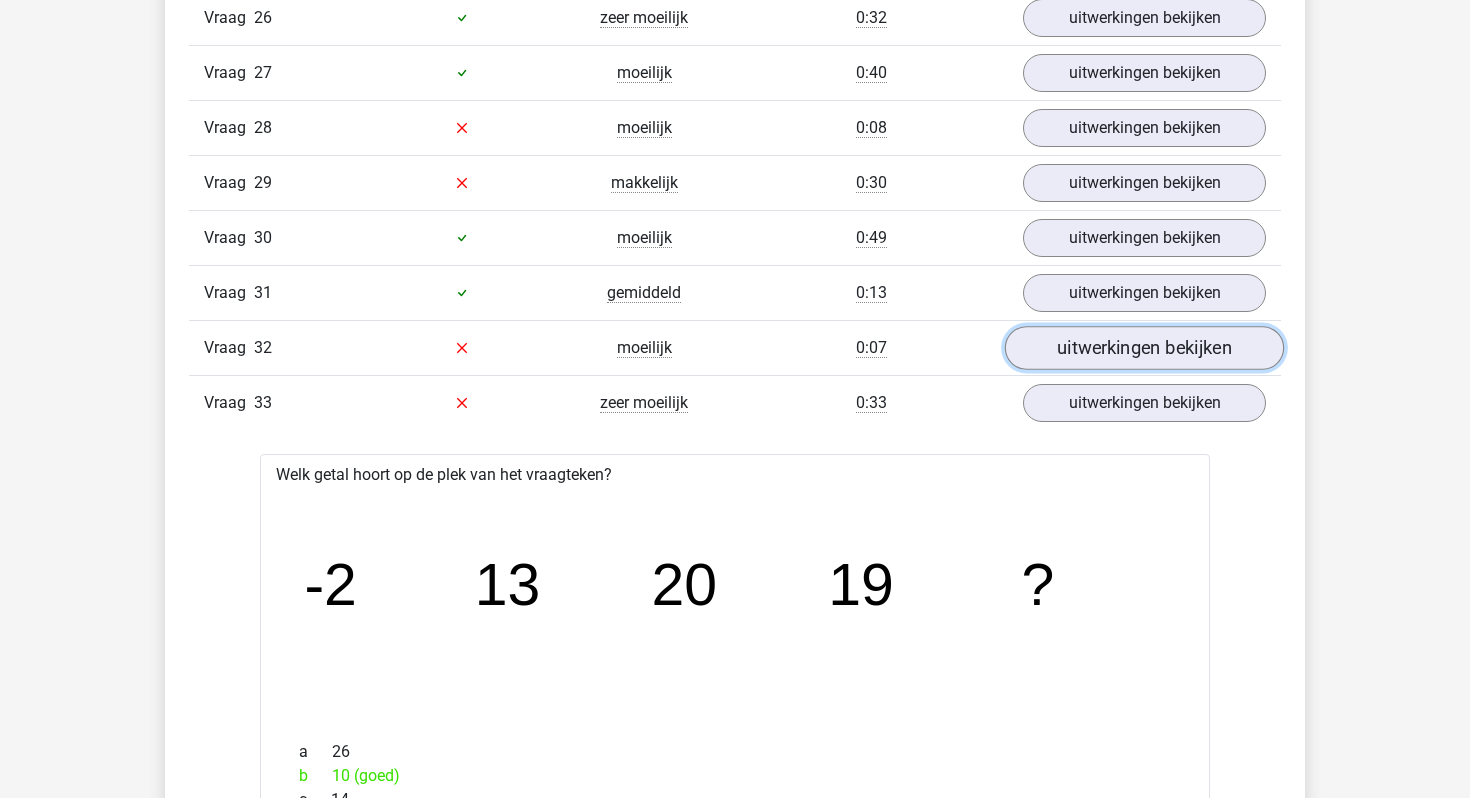 click on "uitwerkingen bekijken" at bounding box center [1144, 348] 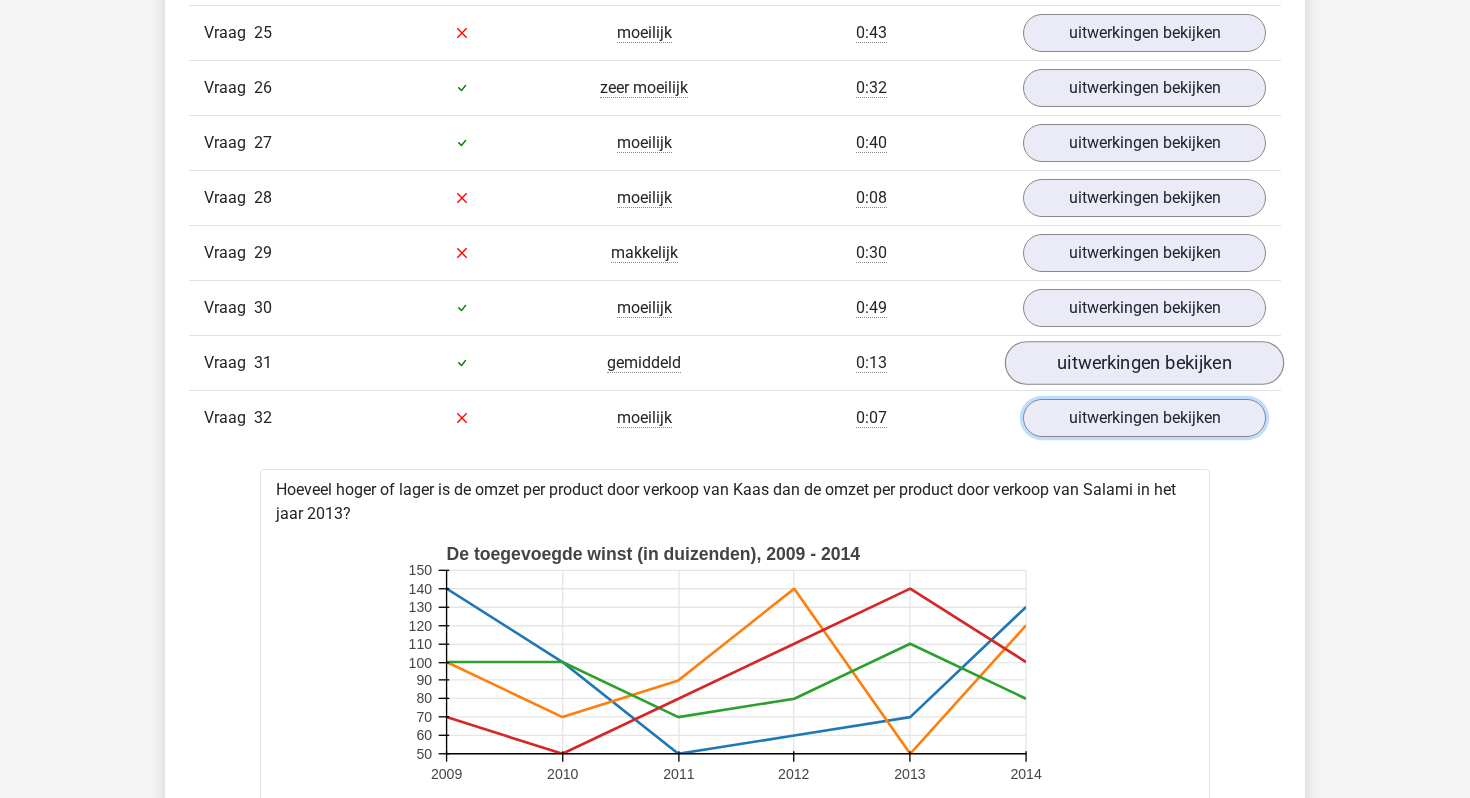 scroll, scrollTop: 3139, scrollLeft: 0, axis: vertical 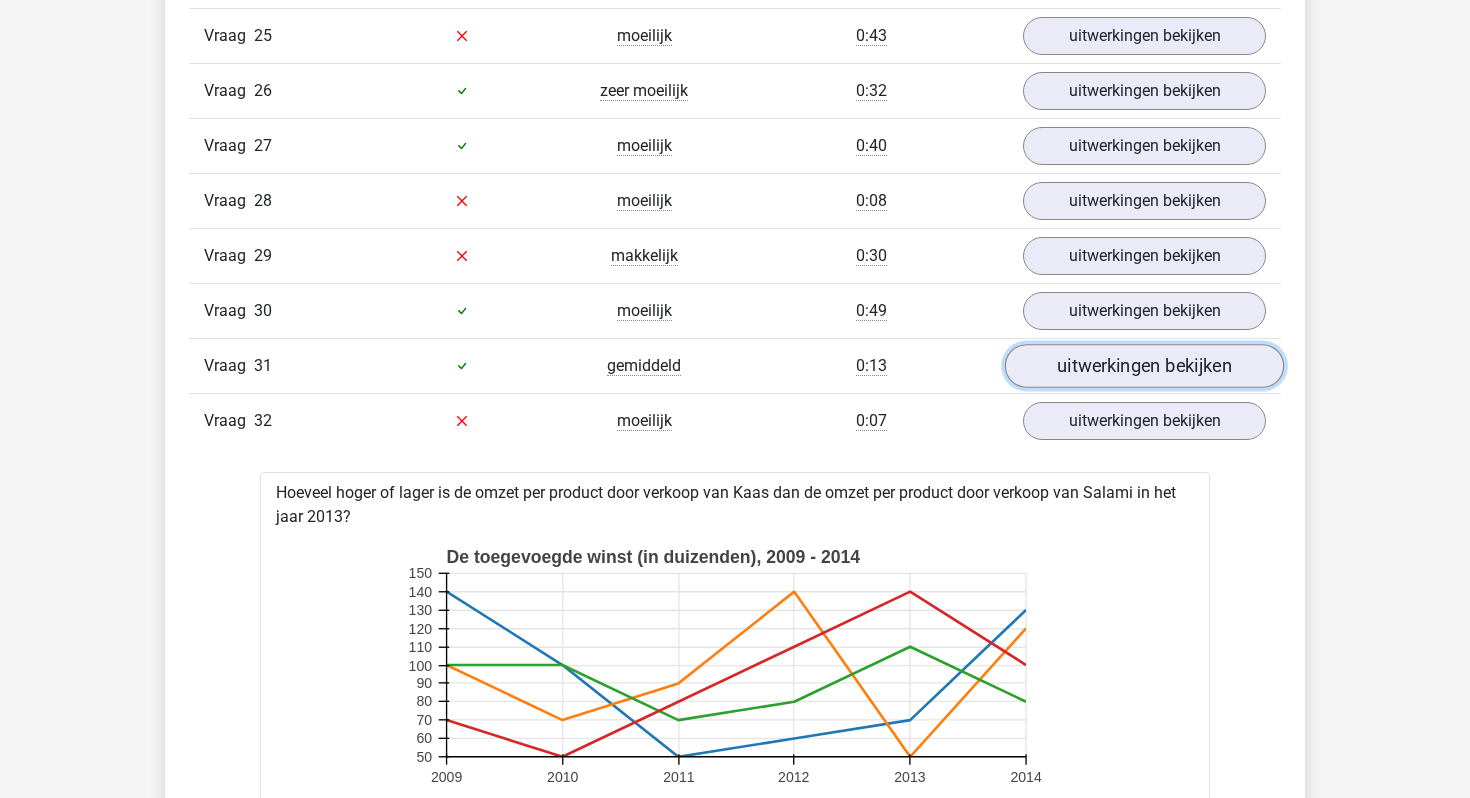 click on "uitwerkingen bekijken" at bounding box center (1144, 366) 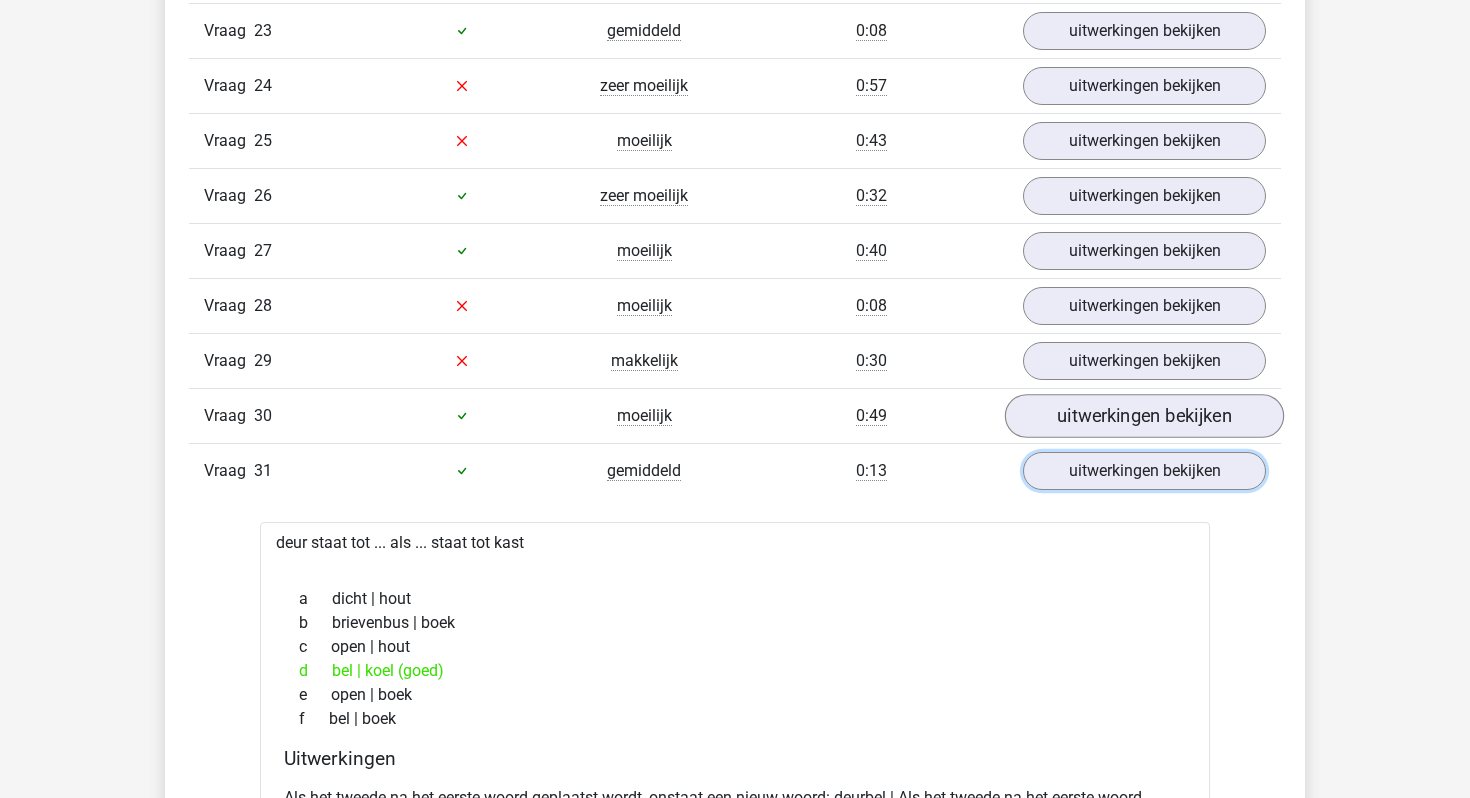scroll, scrollTop: 3032, scrollLeft: 0, axis: vertical 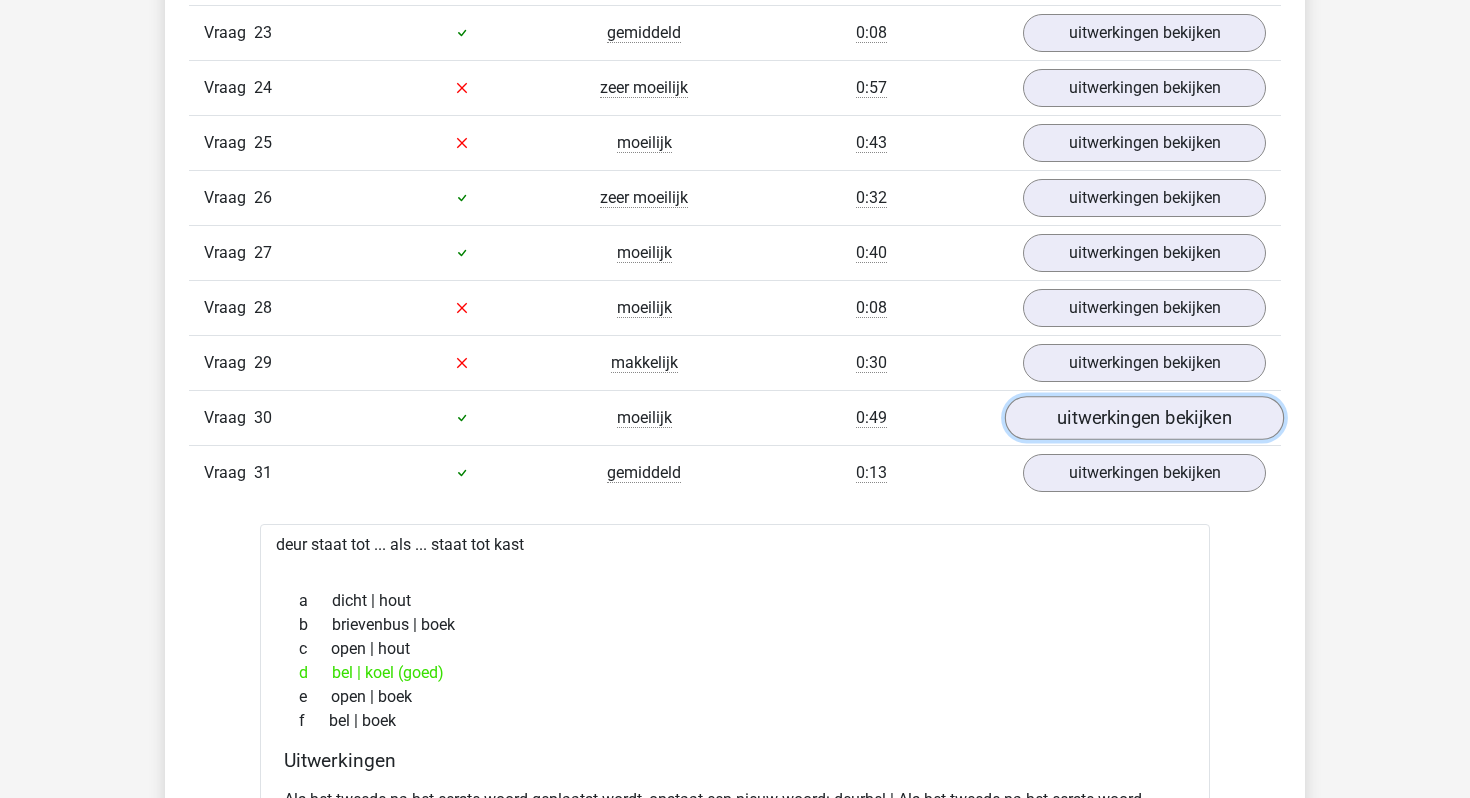 click on "uitwerkingen bekijken" at bounding box center [1144, 418] 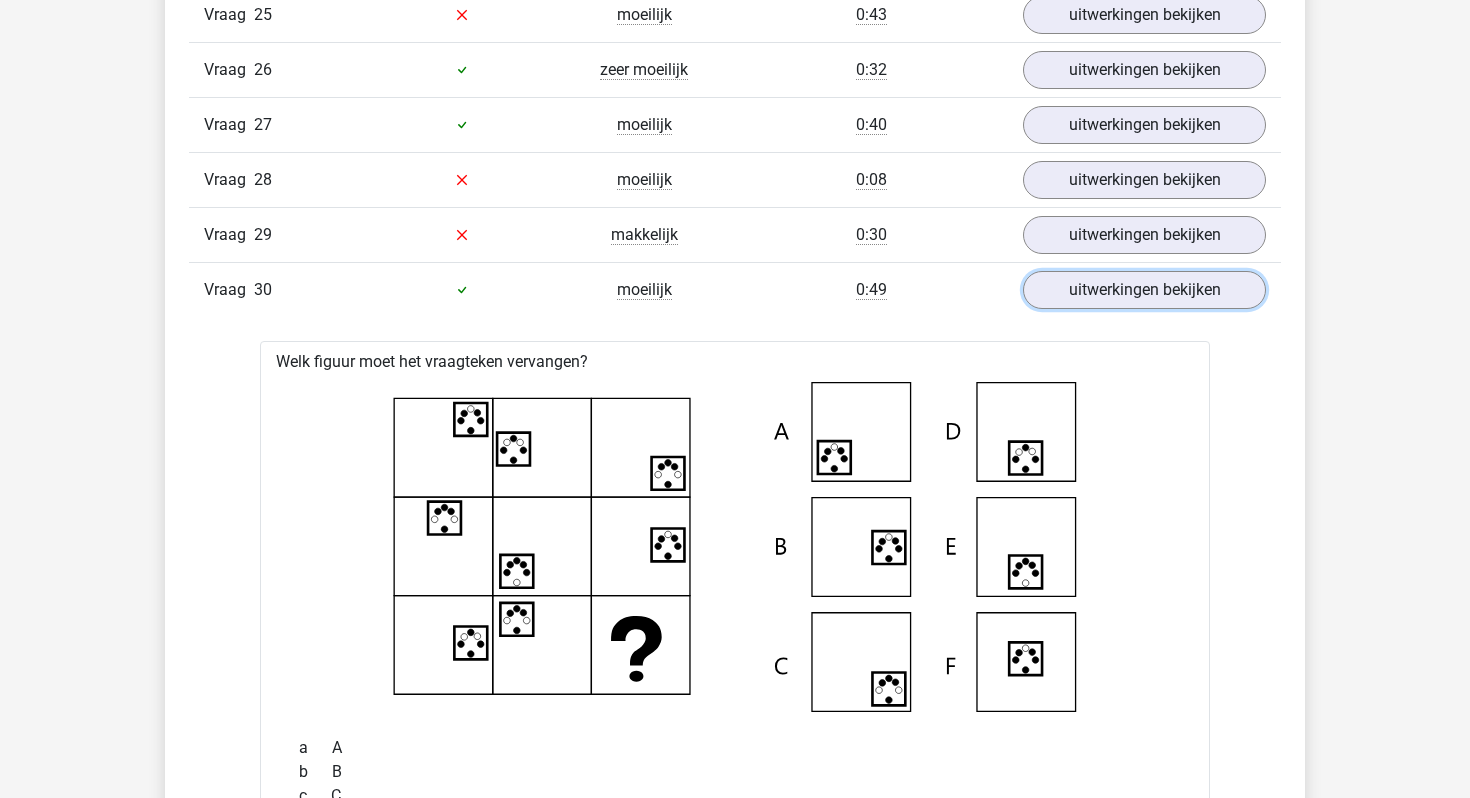 scroll, scrollTop: 3018, scrollLeft: 0, axis: vertical 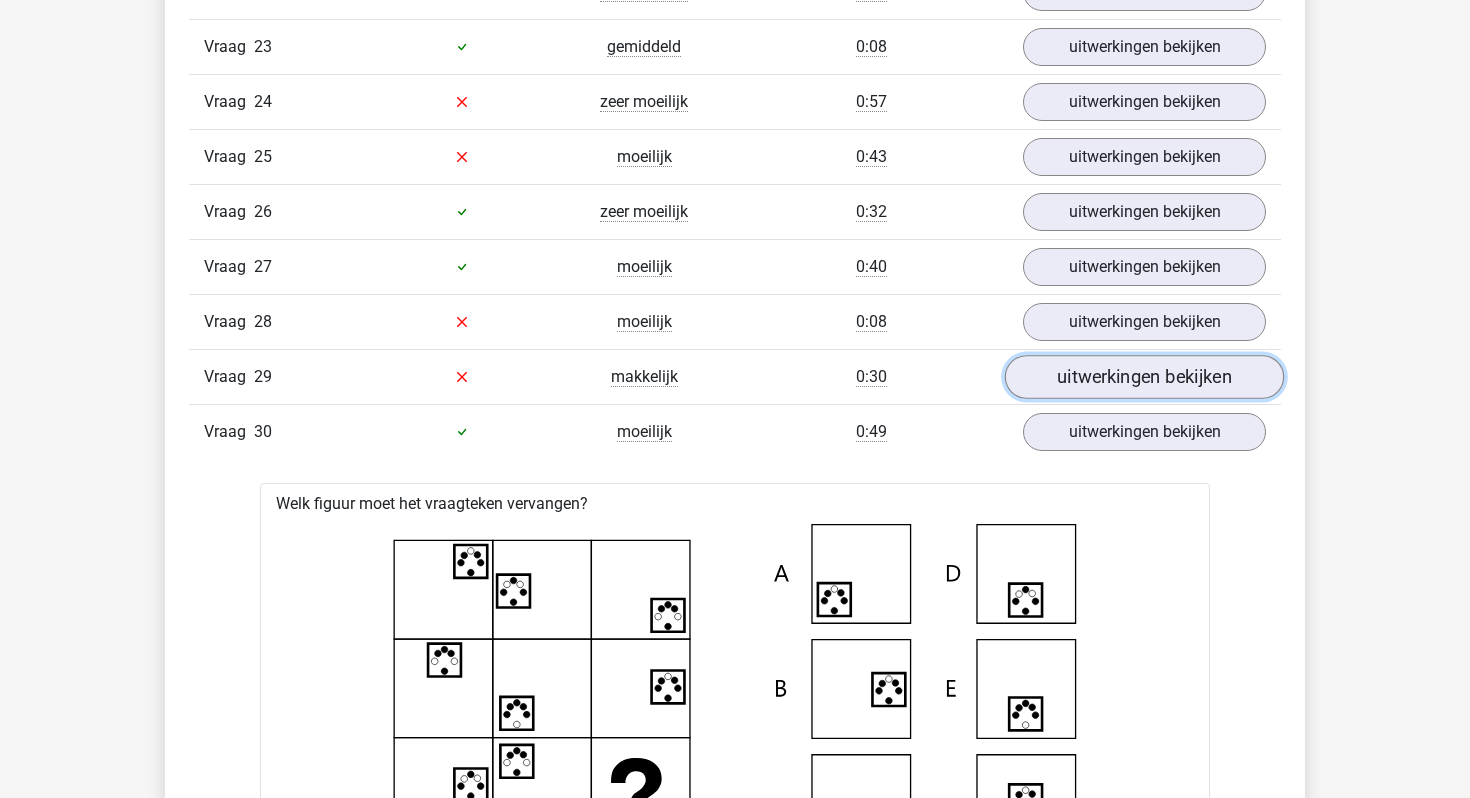 click on "uitwerkingen bekijken" at bounding box center (1144, 377) 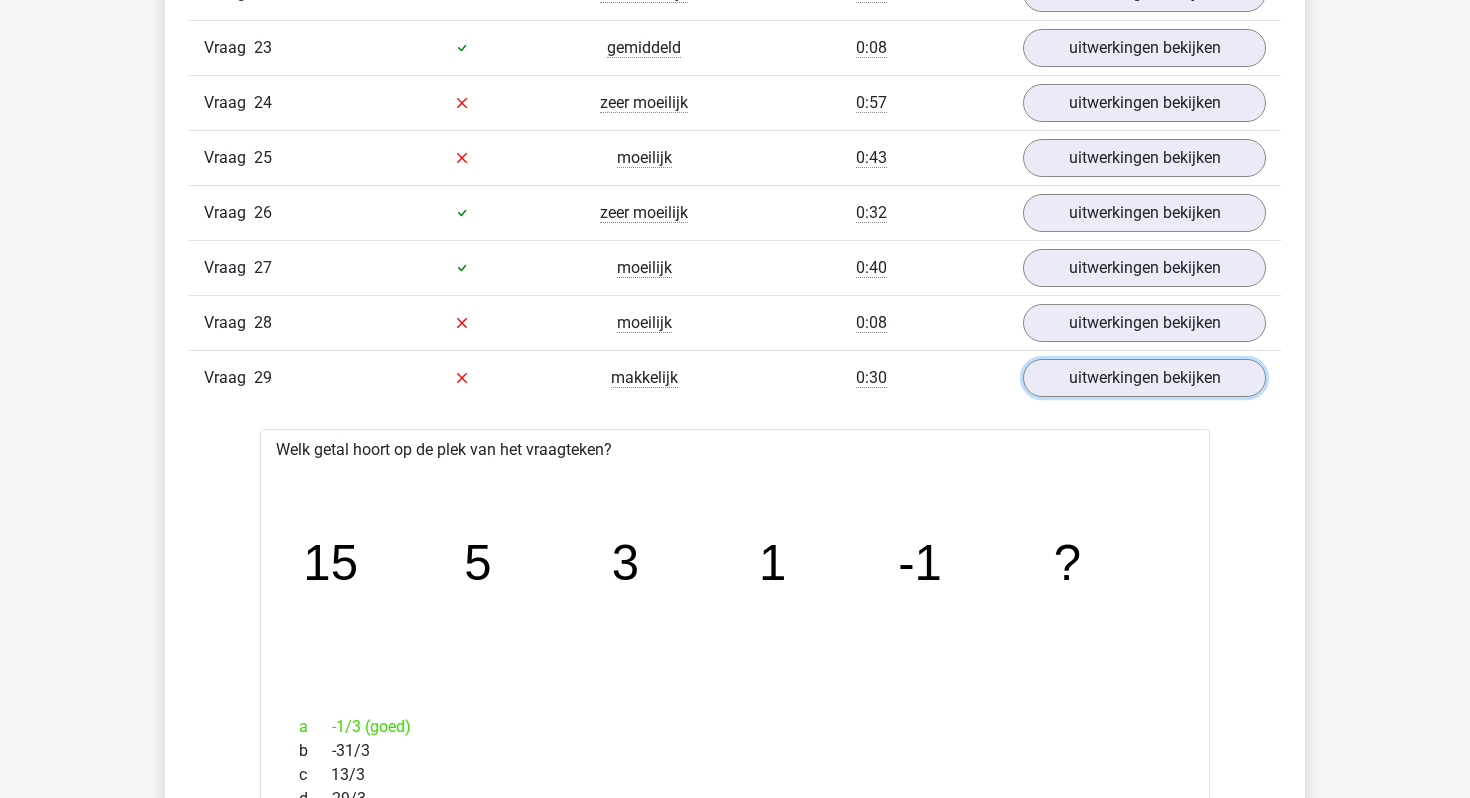 scroll, scrollTop: 2990, scrollLeft: 0, axis: vertical 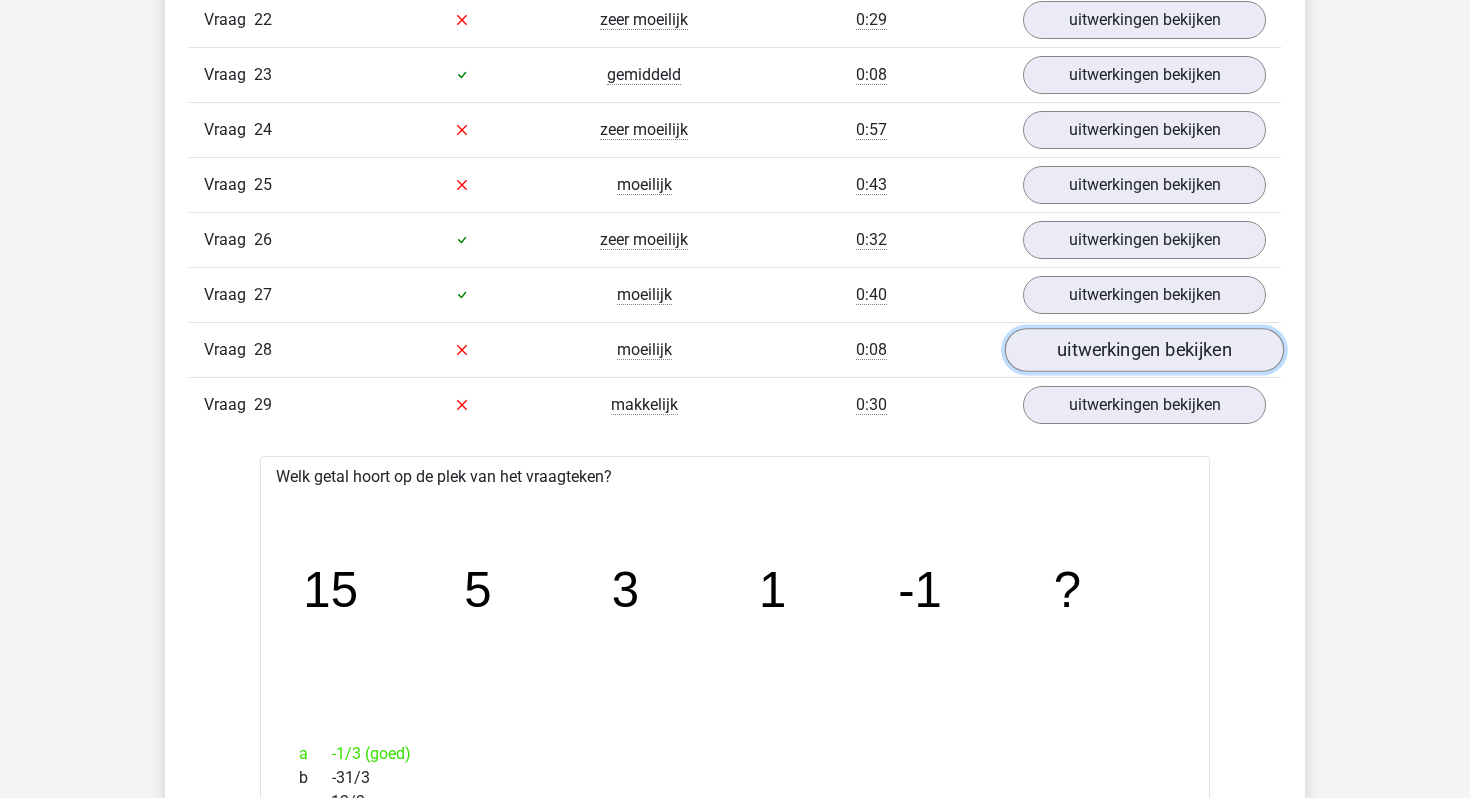 click on "uitwerkingen bekijken" at bounding box center [1144, 350] 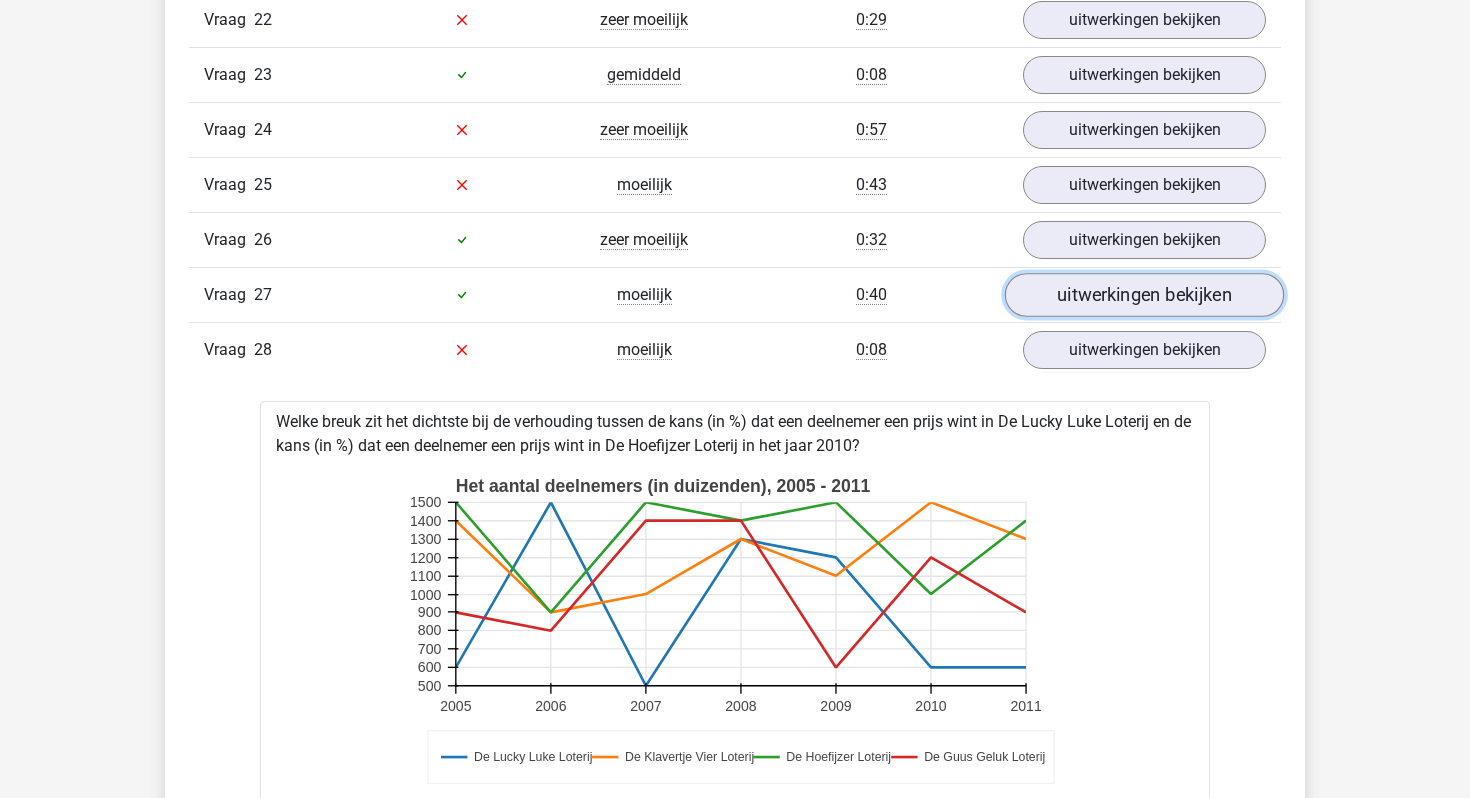 click on "uitwerkingen bekijken" at bounding box center [1144, 295] 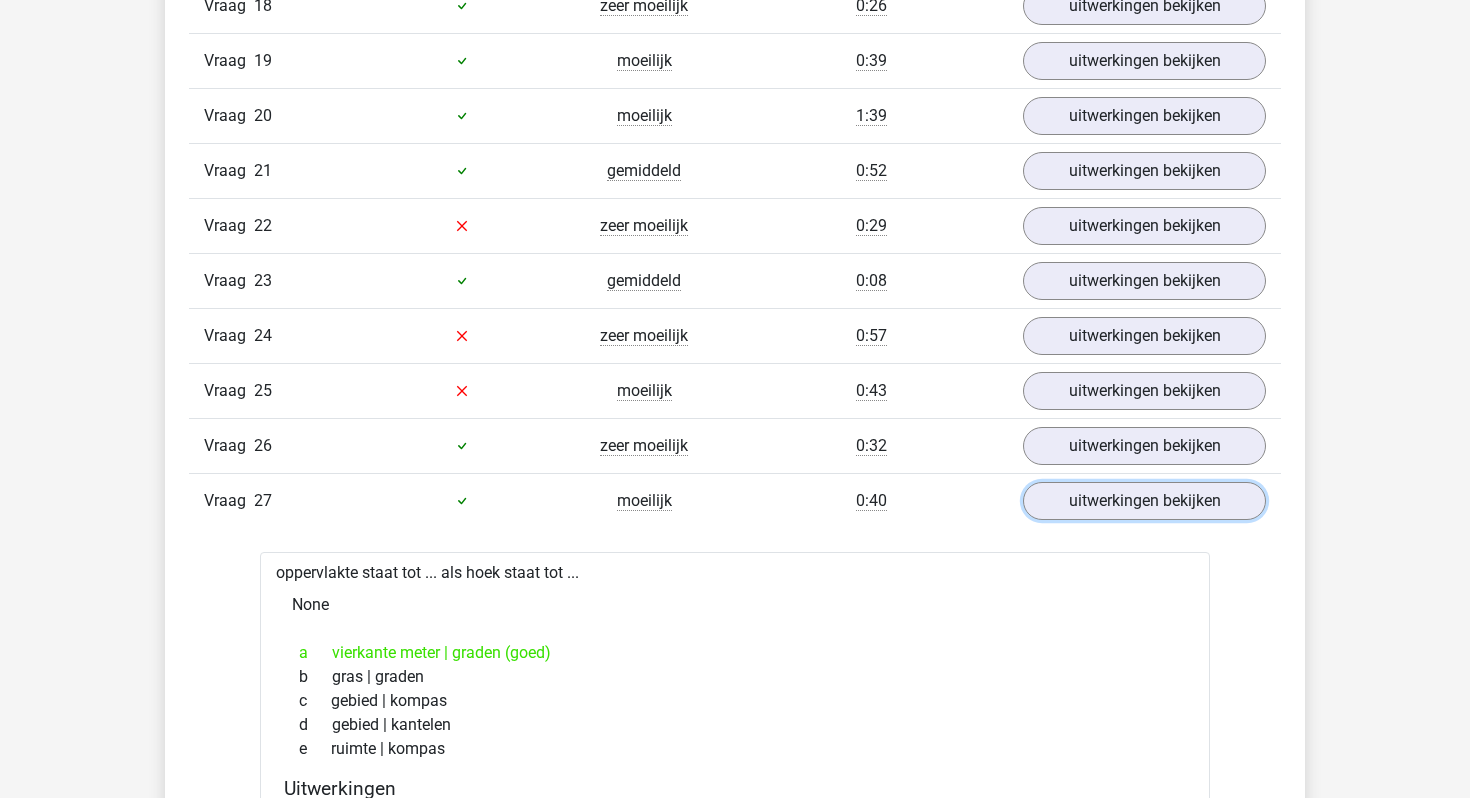 scroll, scrollTop: 2783, scrollLeft: 0, axis: vertical 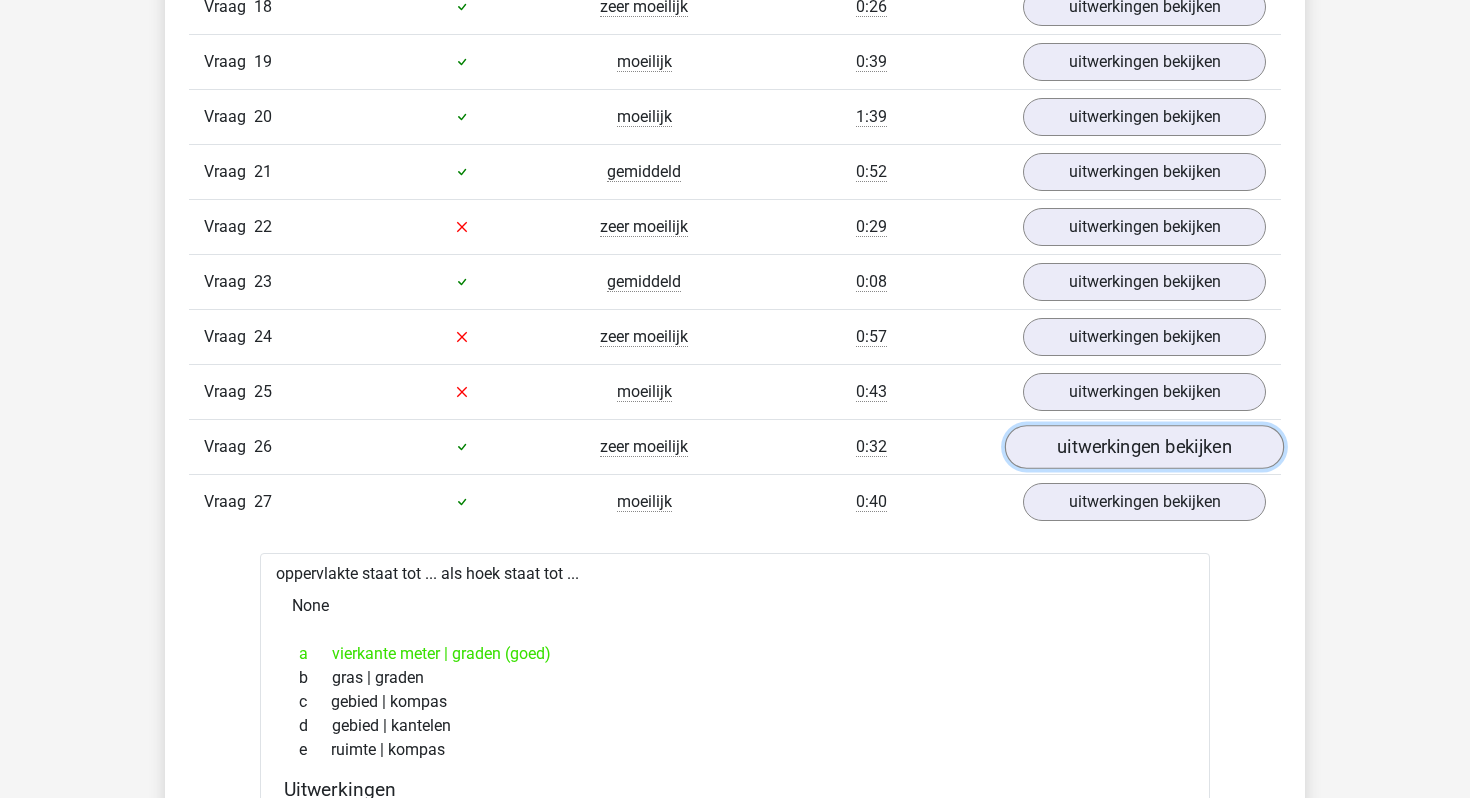 click on "uitwerkingen bekijken" at bounding box center [1144, 447] 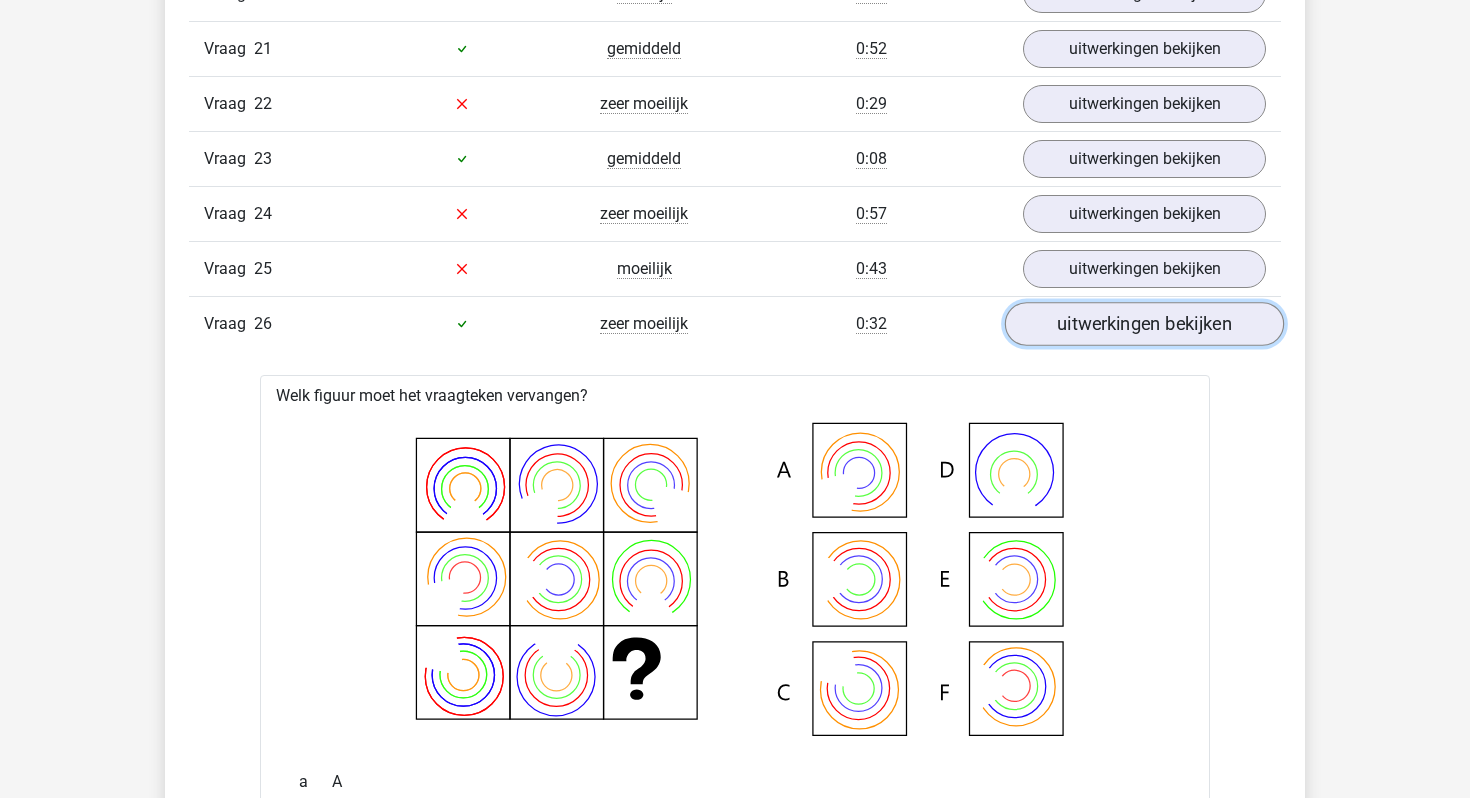 scroll, scrollTop: 2902, scrollLeft: 0, axis: vertical 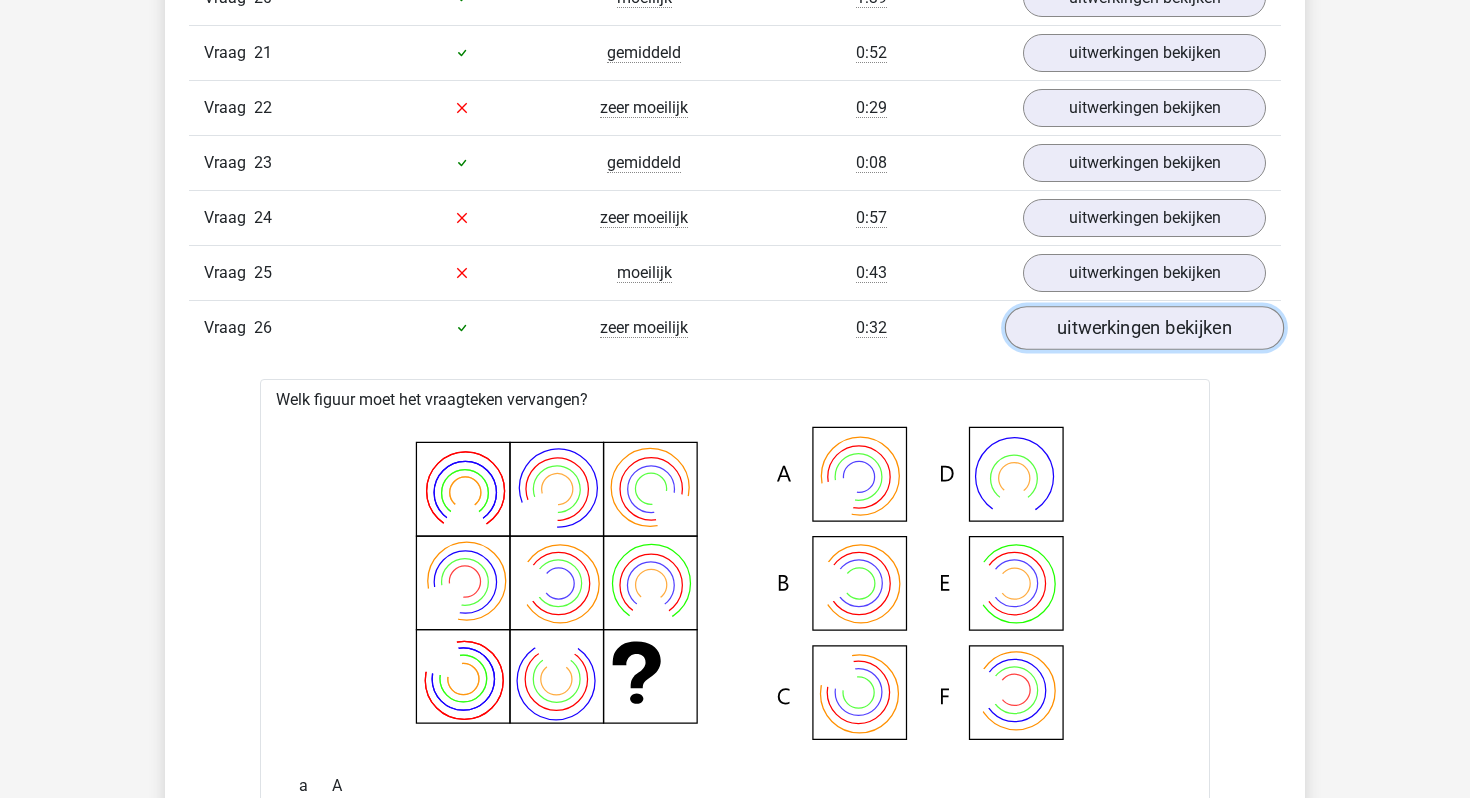 click on "uitwerkingen bekijken" at bounding box center (1144, 328) 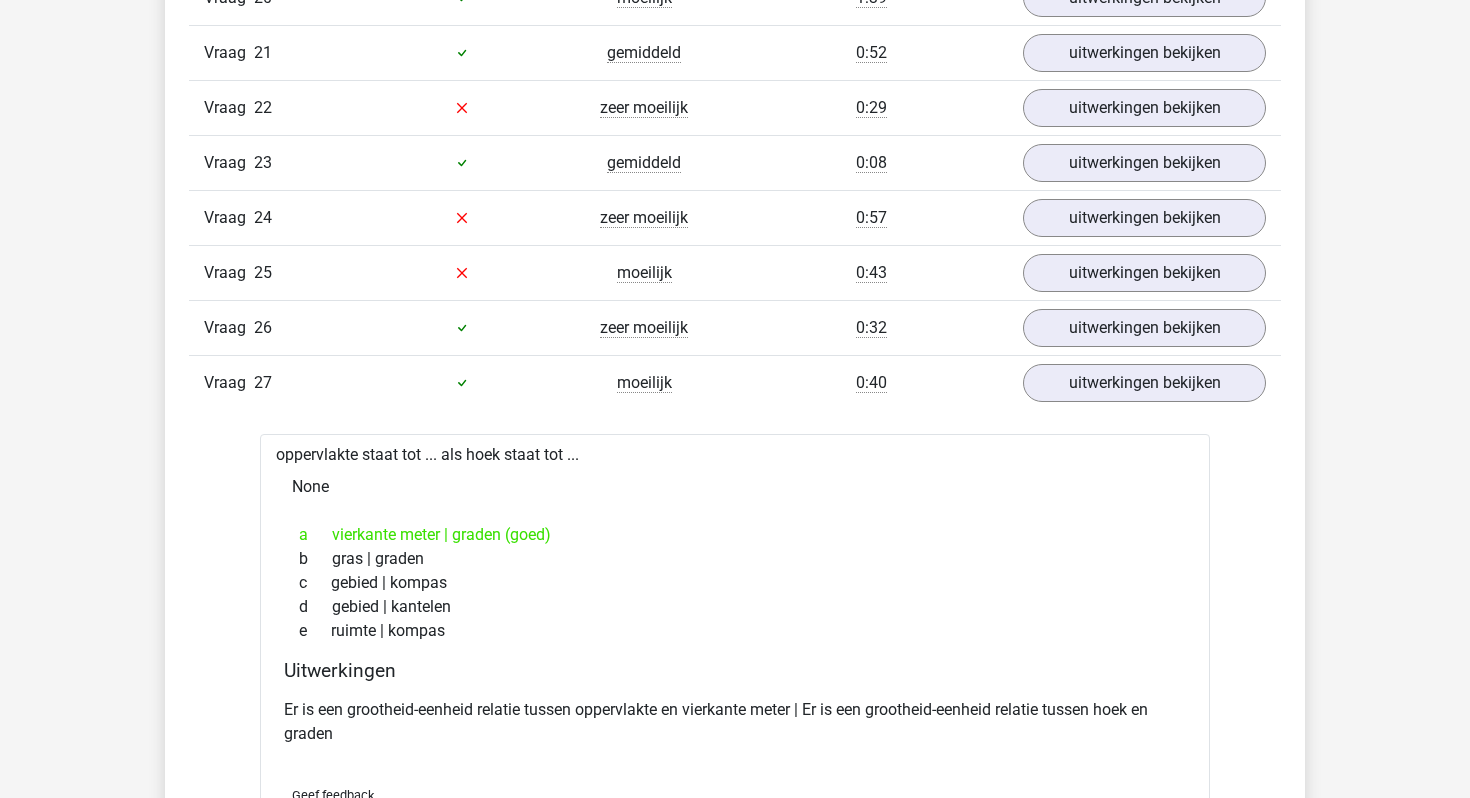 click on "Vraag
24
zeer moeilijk
0:57
uitwerkingen bekijken" at bounding box center (735, 217) 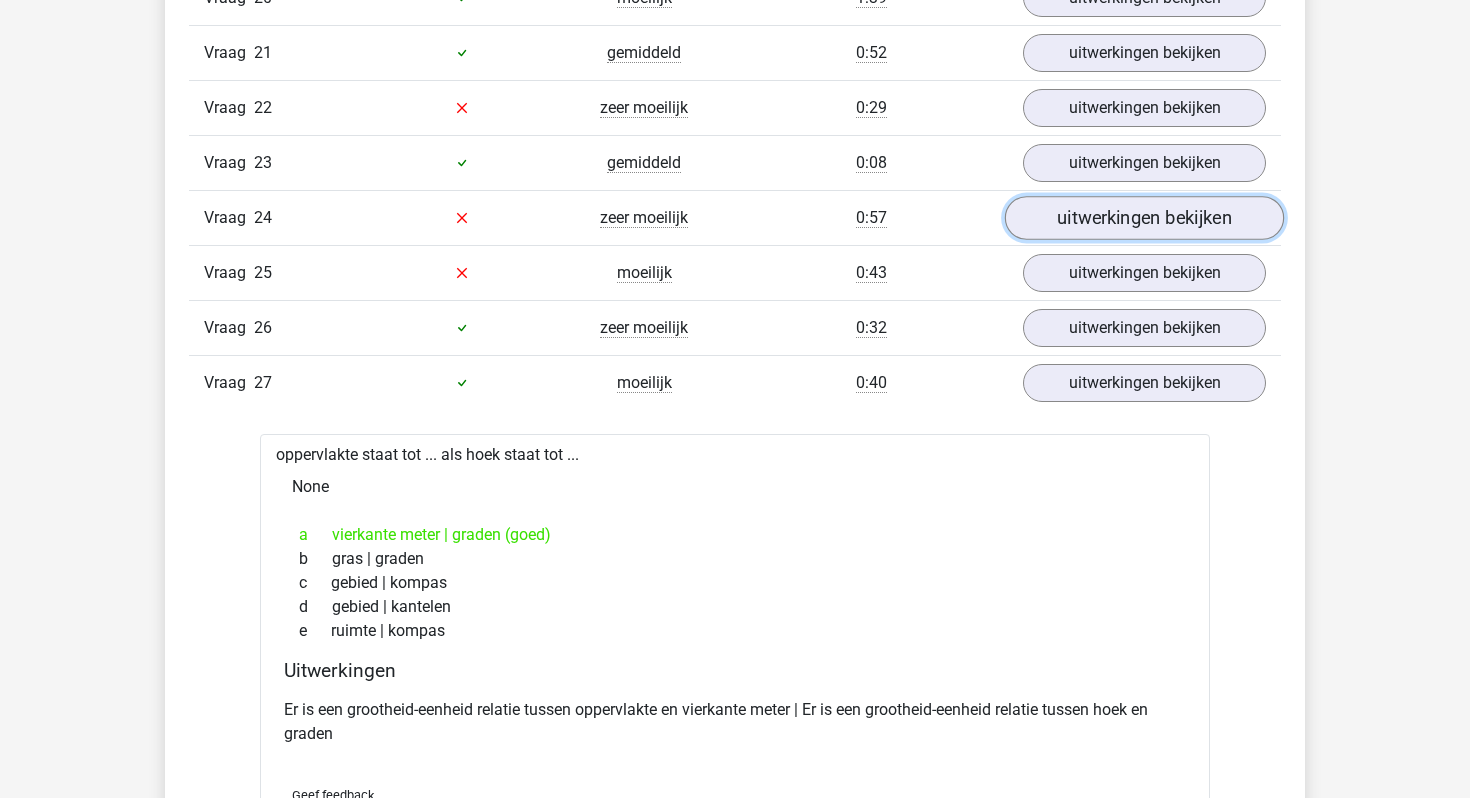 click on "uitwerkingen bekijken" at bounding box center [1144, 218] 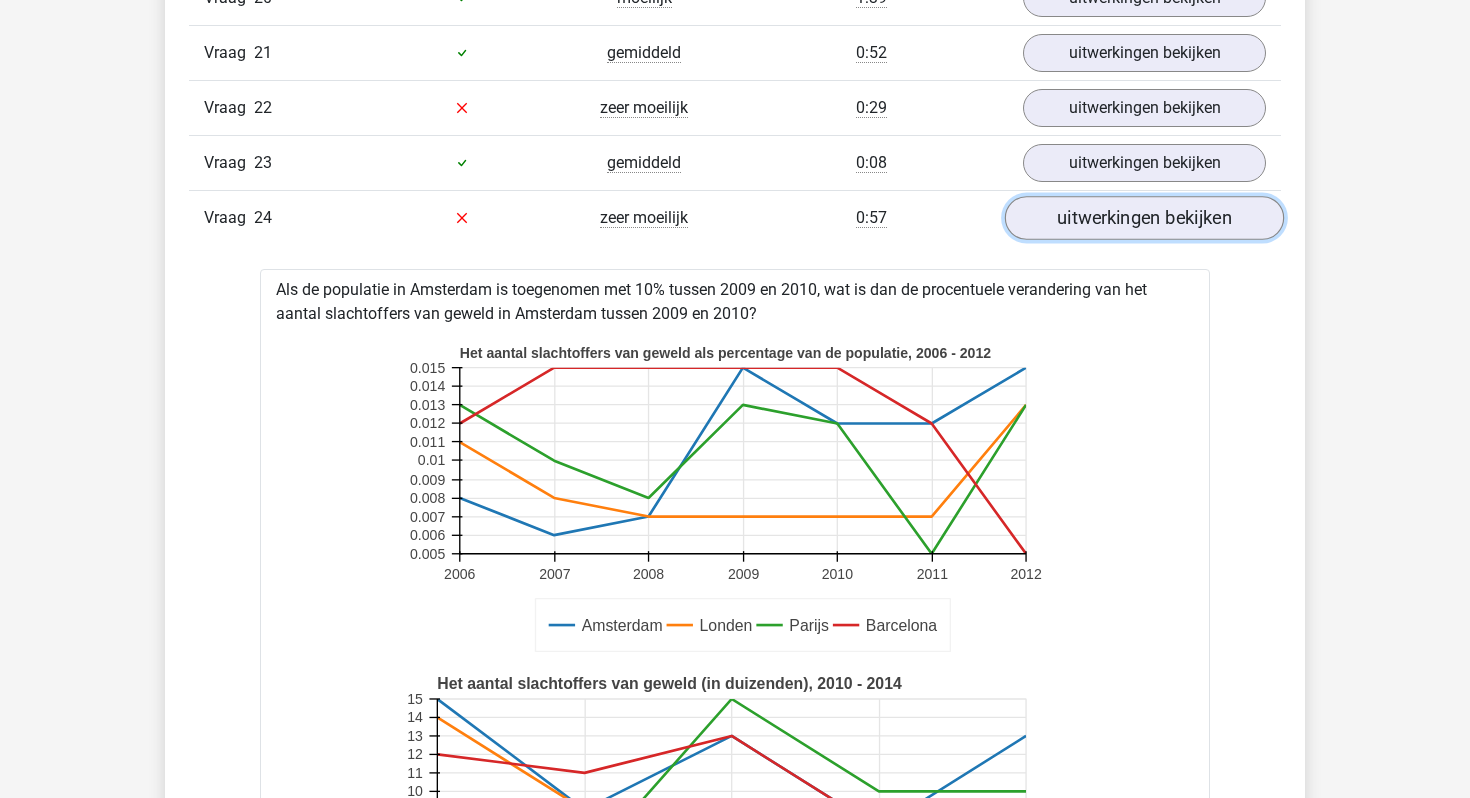 click on "uitwerkingen bekijken" at bounding box center [1144, 218] 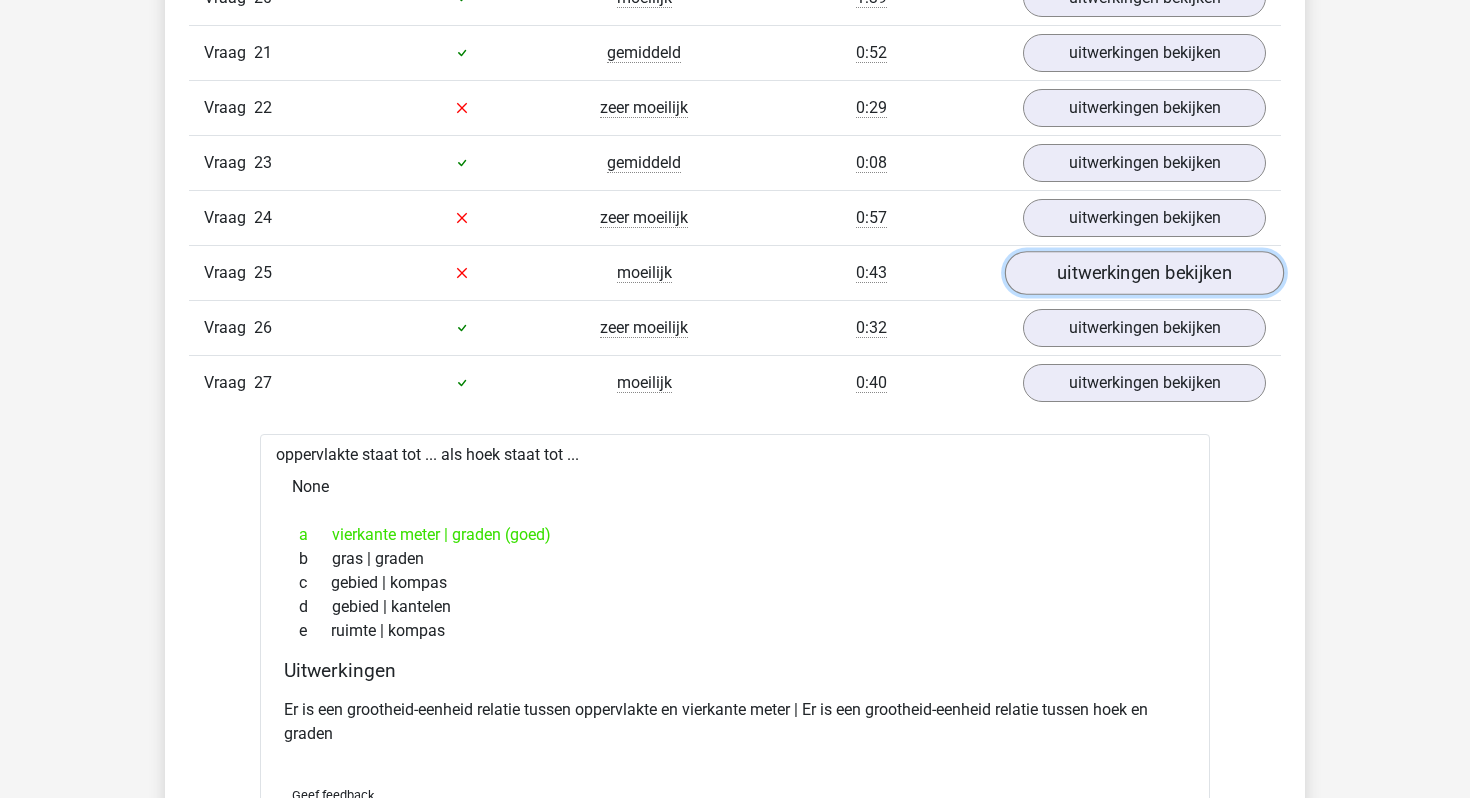 click on "uitwerkingen bekijken" at bounding box center (1144, 273) 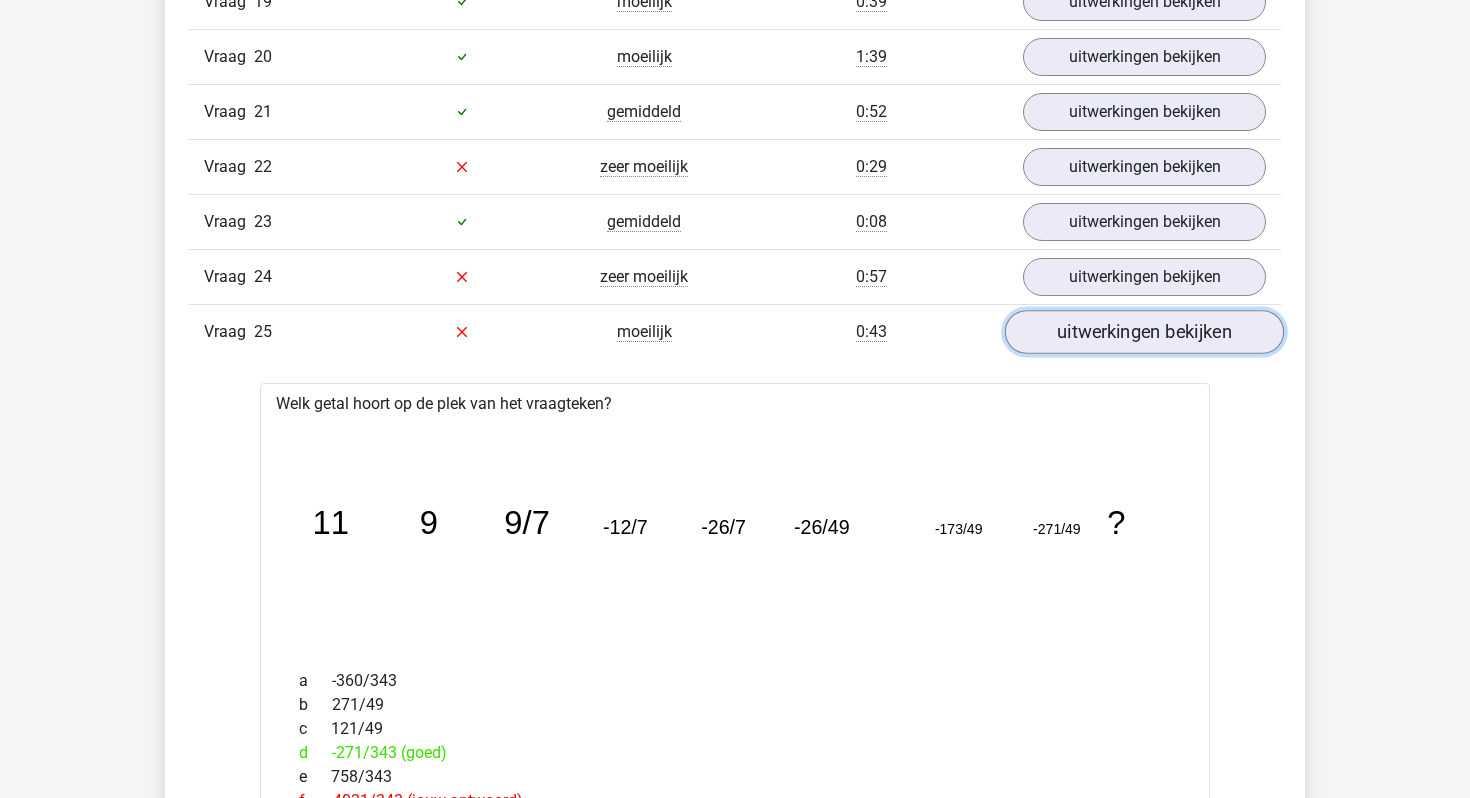scroll, scrollTop: 2833, scrollLeft: 0, axis: vertical 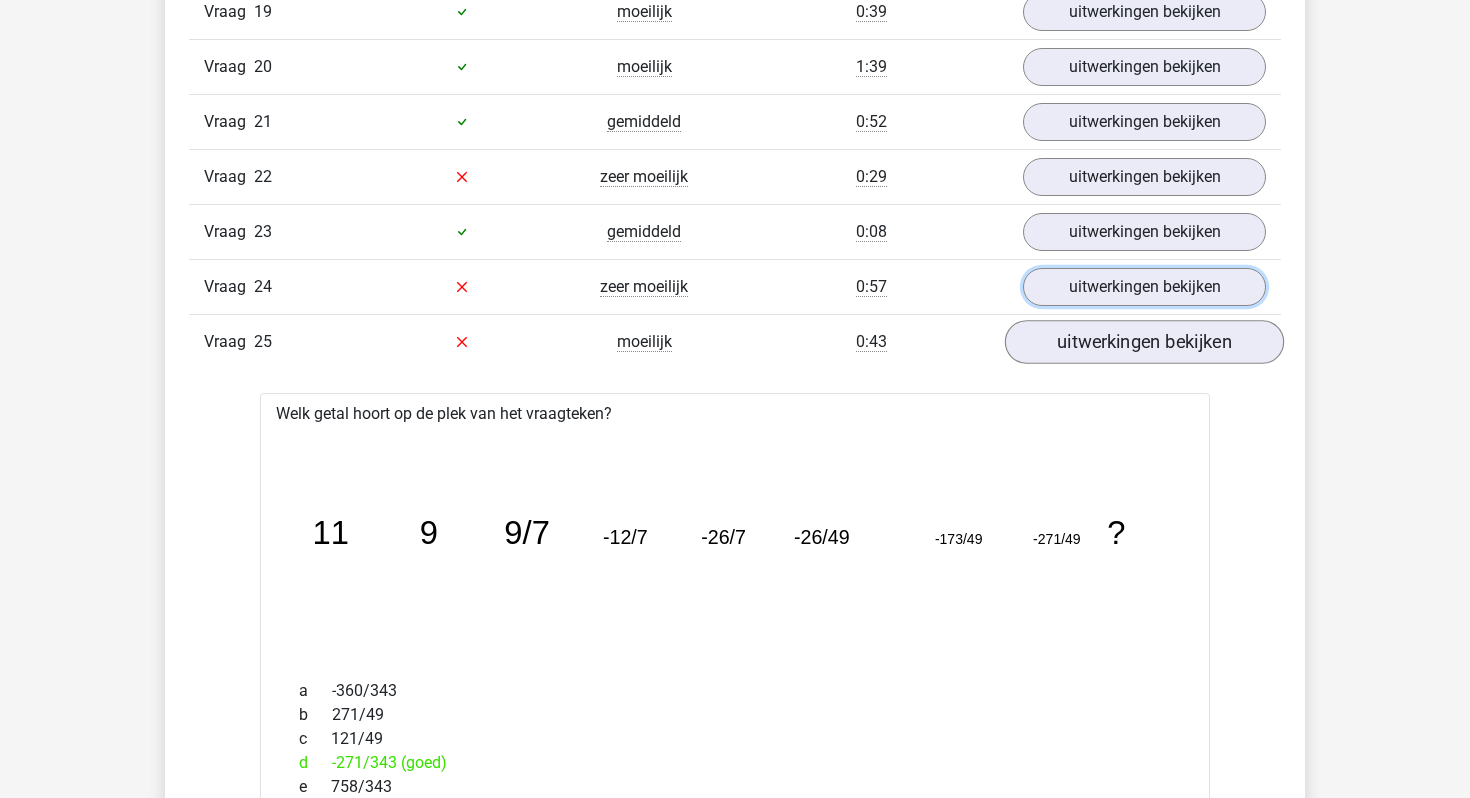 click on "uitwerkingen bekijken" at bounding box center (1144, 287) 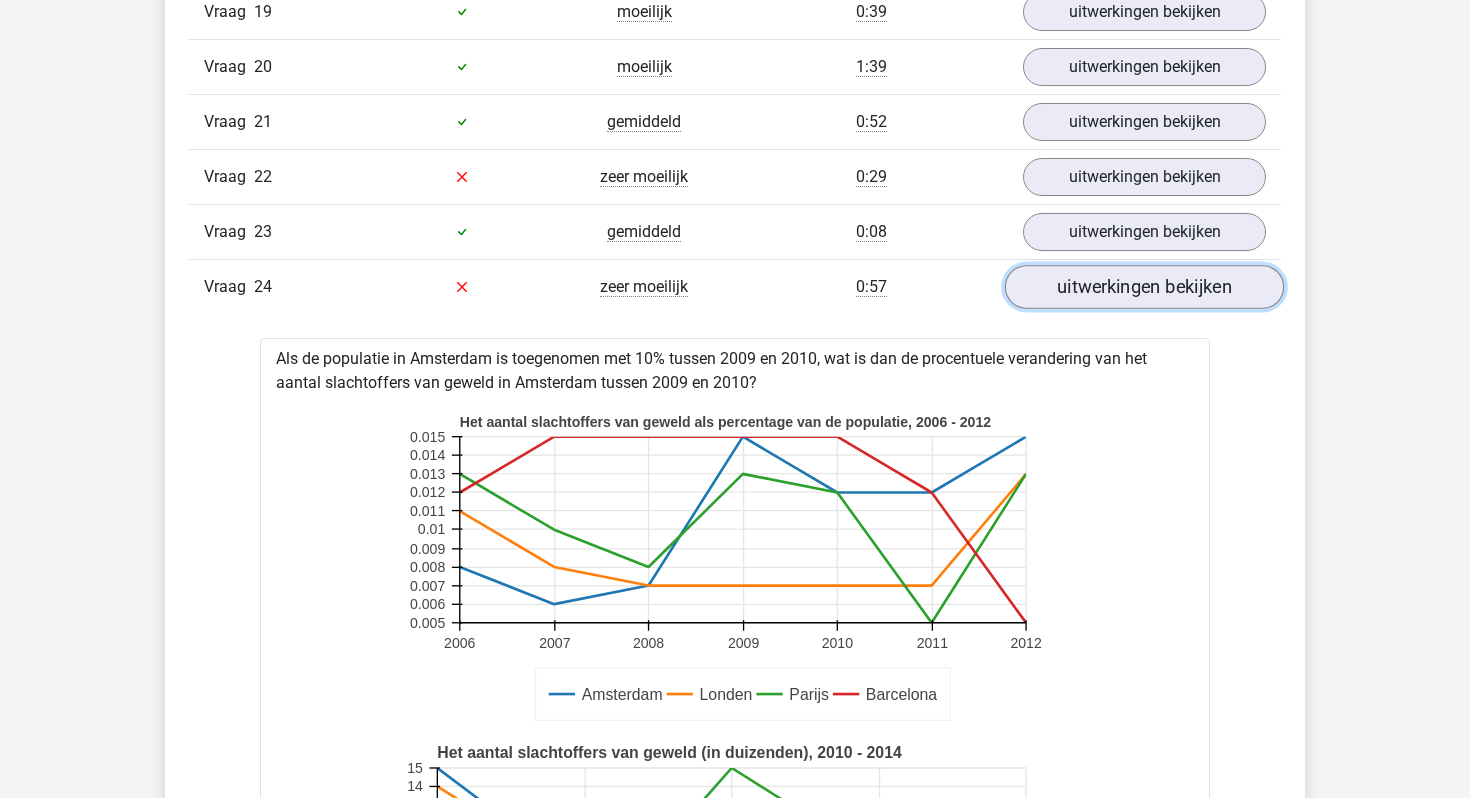 click on "uitwerkingen bekijken" at bounding box center (1144, 287) 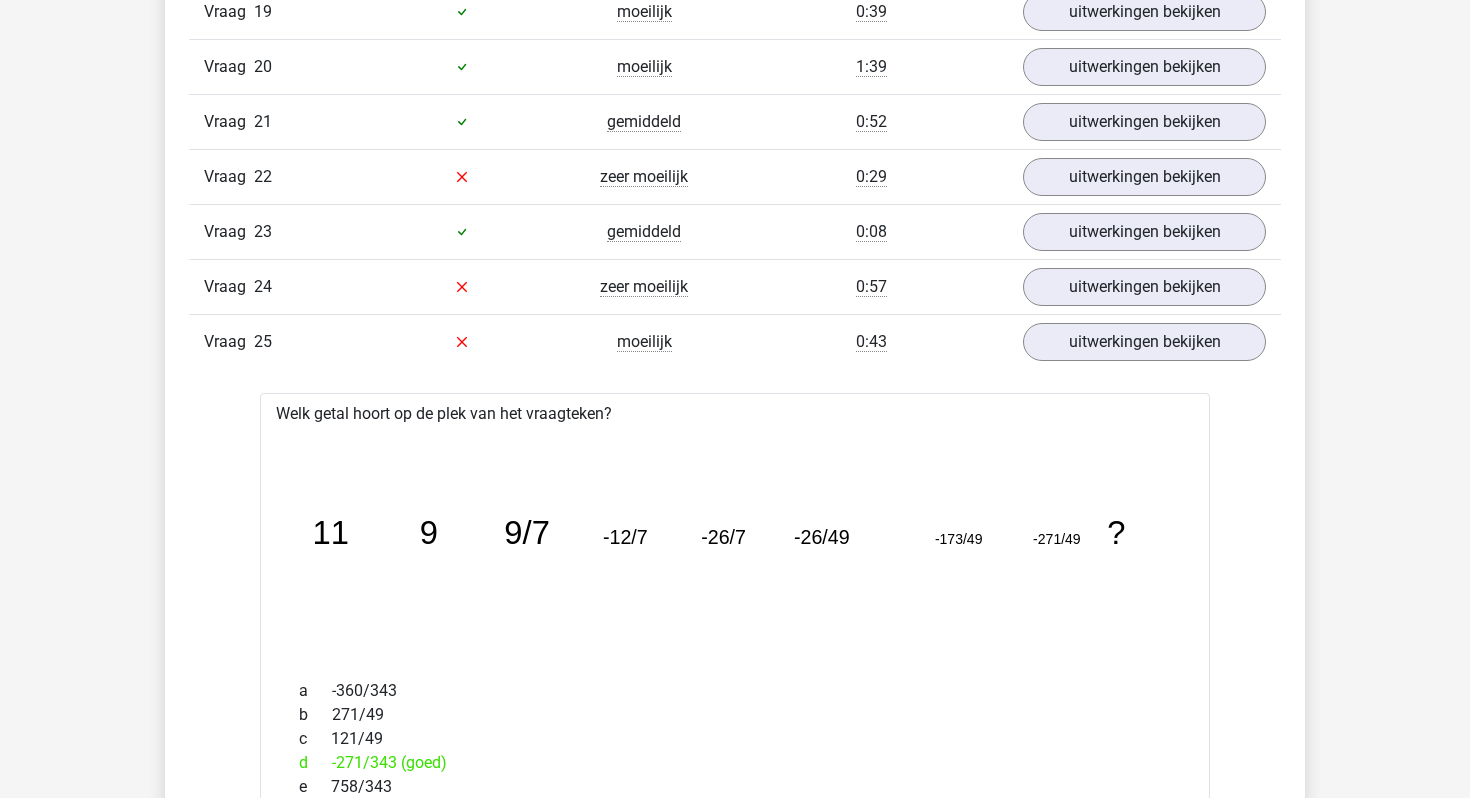 click on "Vraag
23
gemiddeld
0:08
uitwerkingen bekijken" at bounding box center [735, 231] 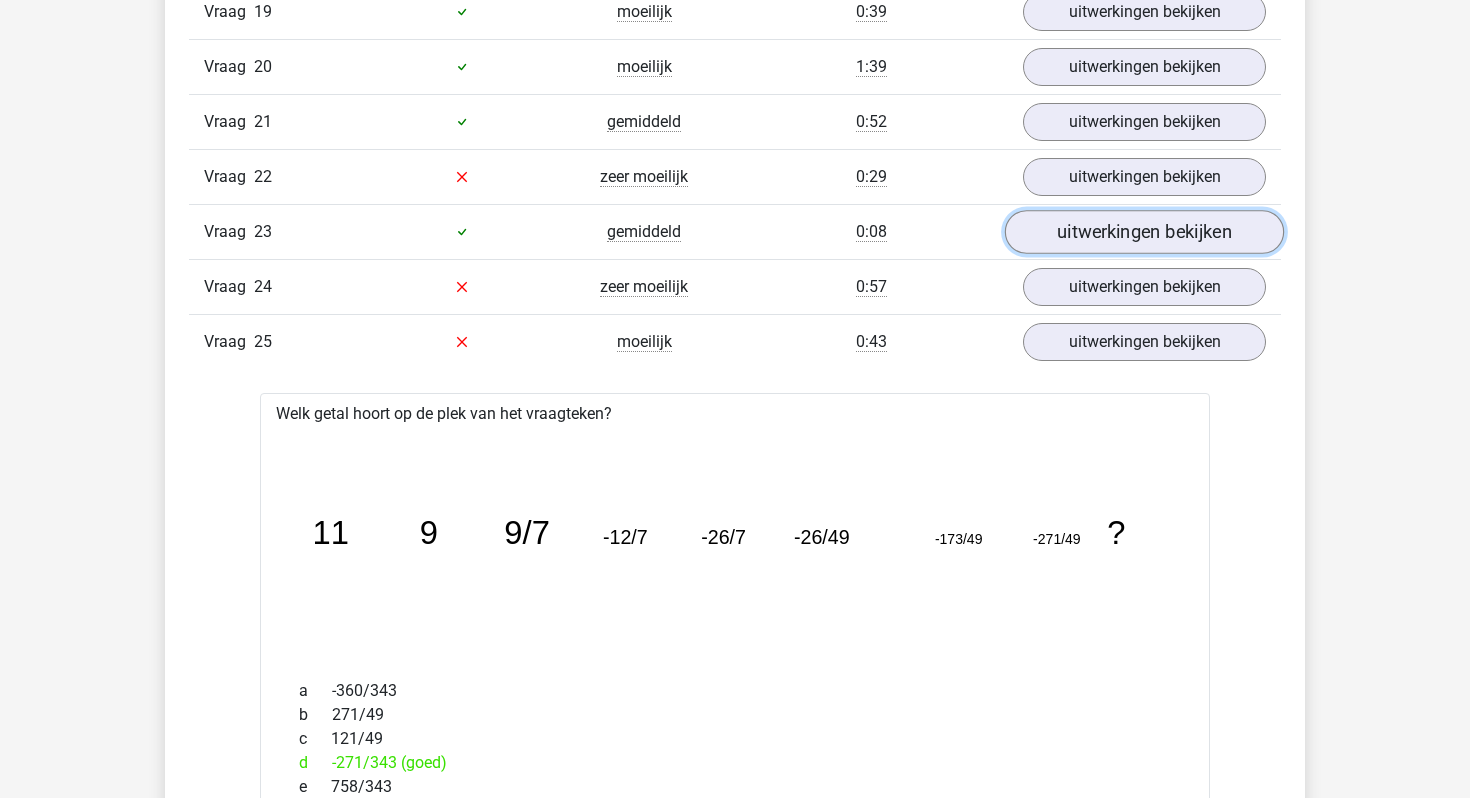 click on "uitwerkingen bekijken" at bounding box center (1144, 232) 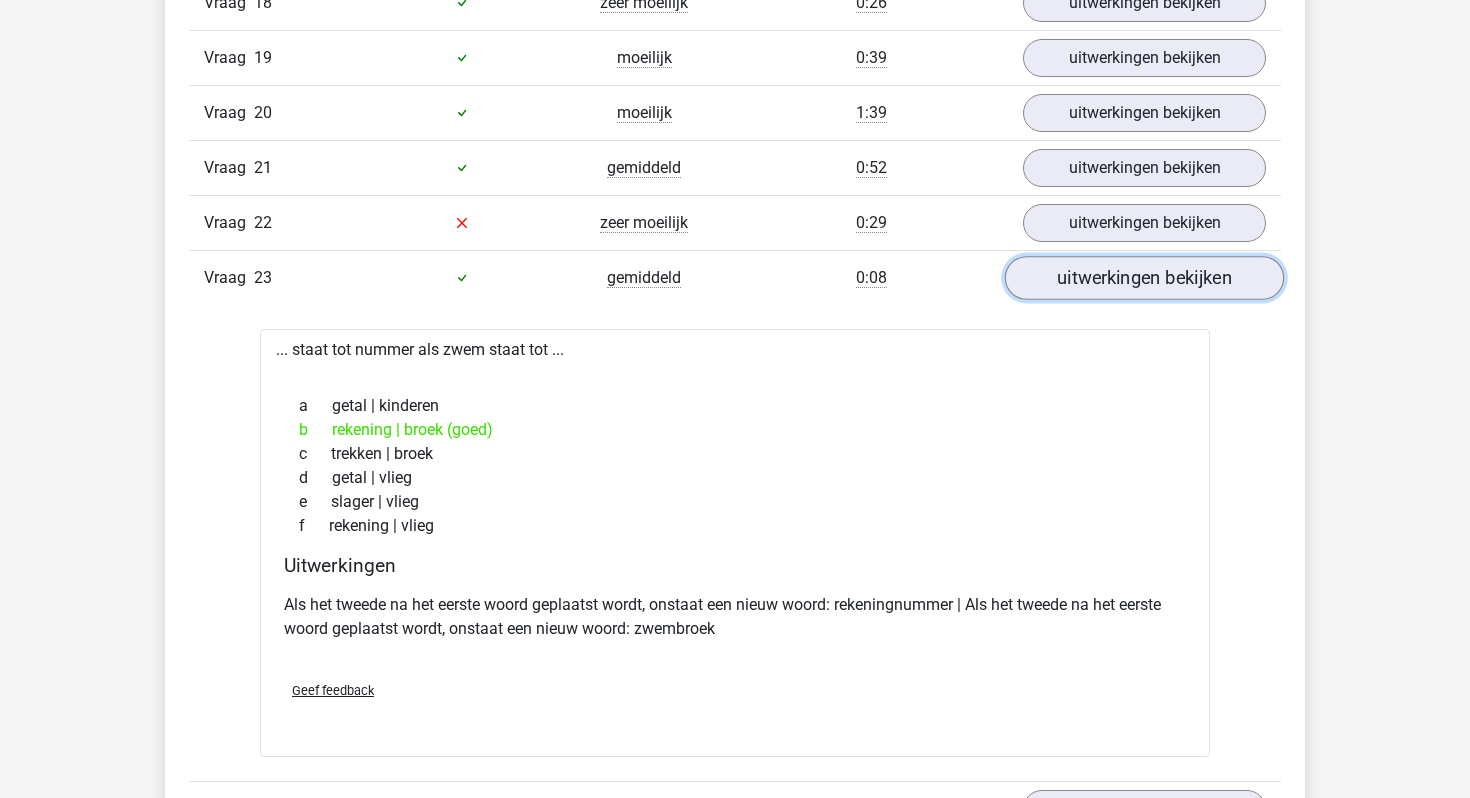 scroll, scrollTop: 2786, scrollLeft: 0, axis: vertical 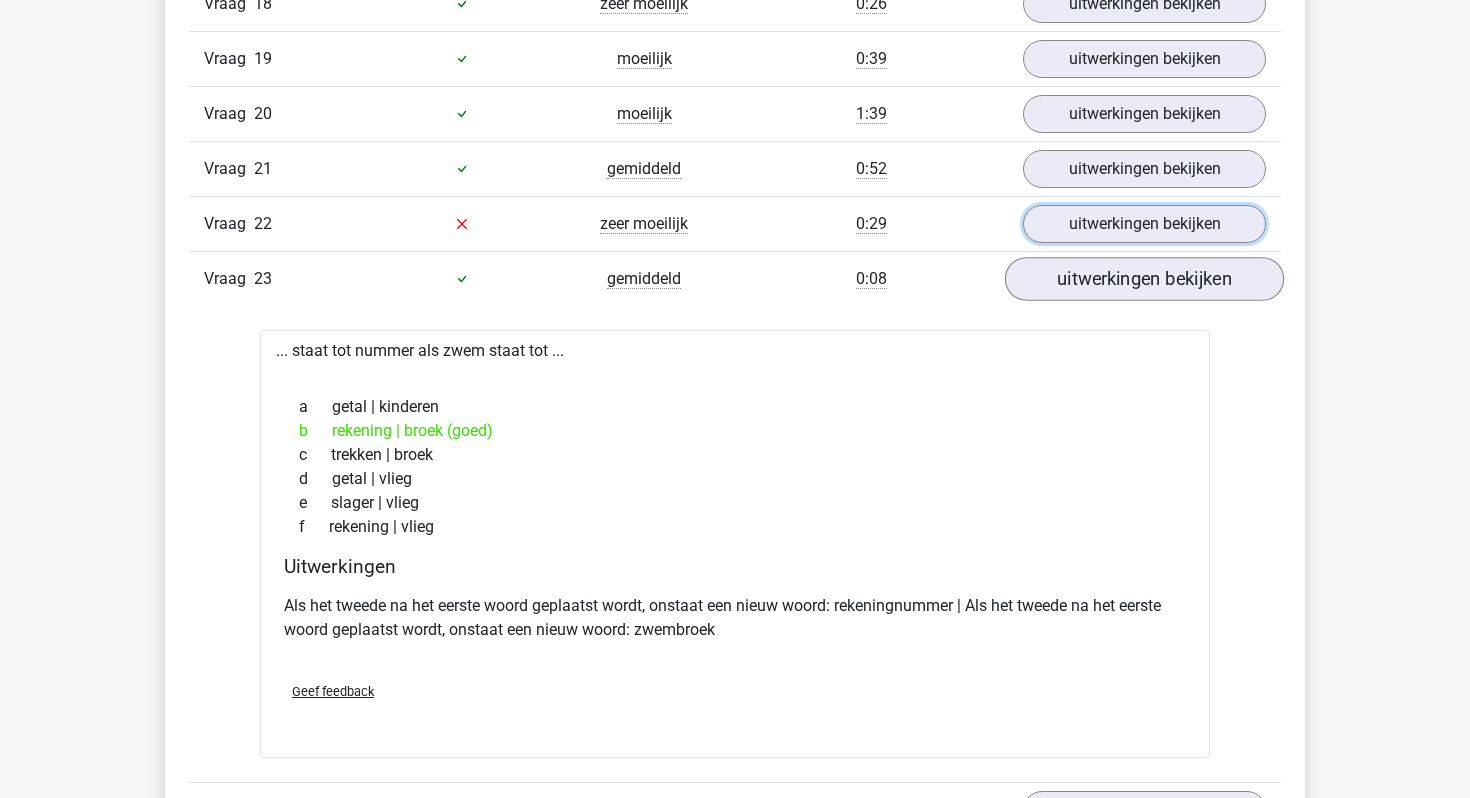 click on "uitwerkingen bekijken" at bounding box center [1144, 224] 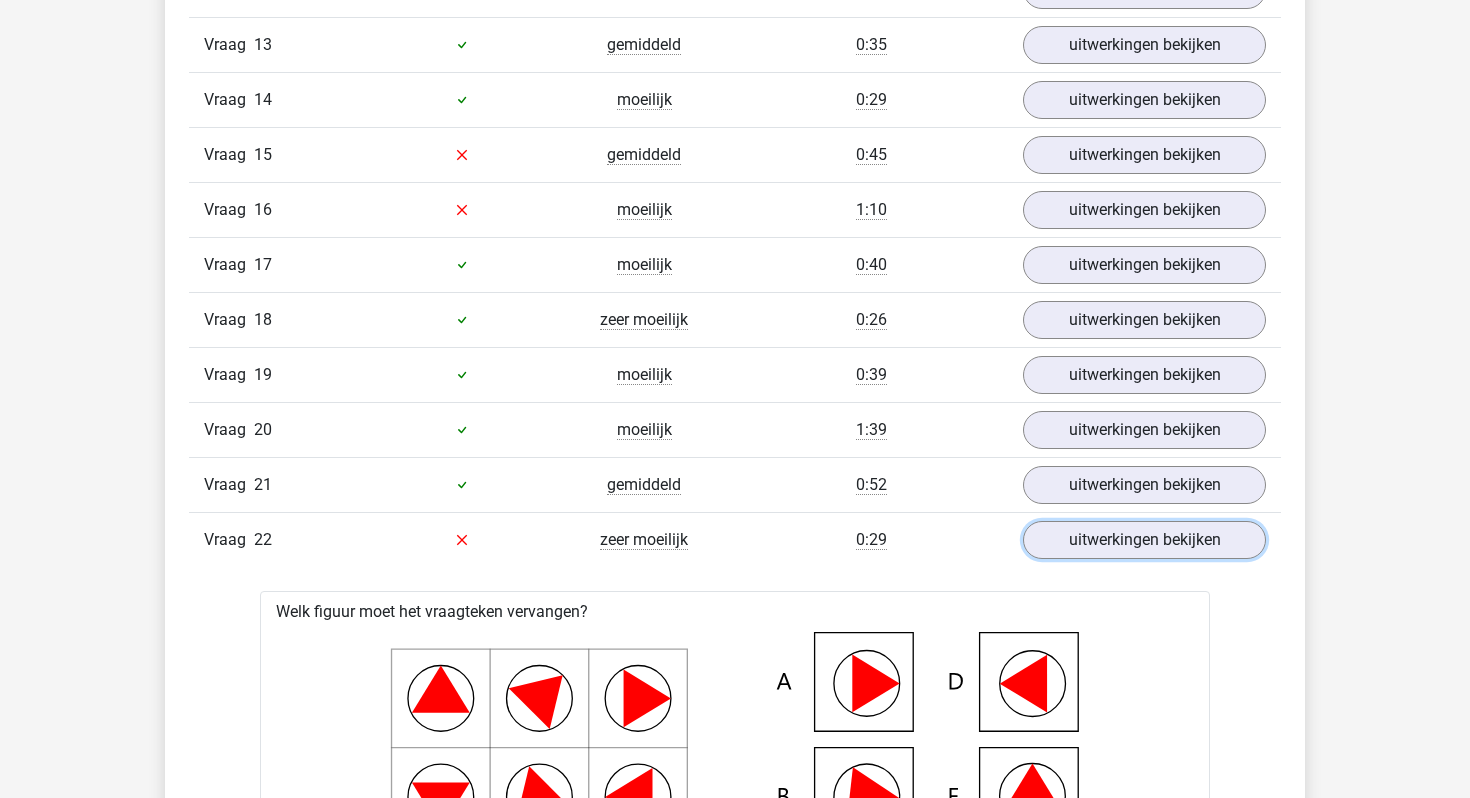 scroll, scrollTop: 2463, scrollLeft: 0, axis: vertical 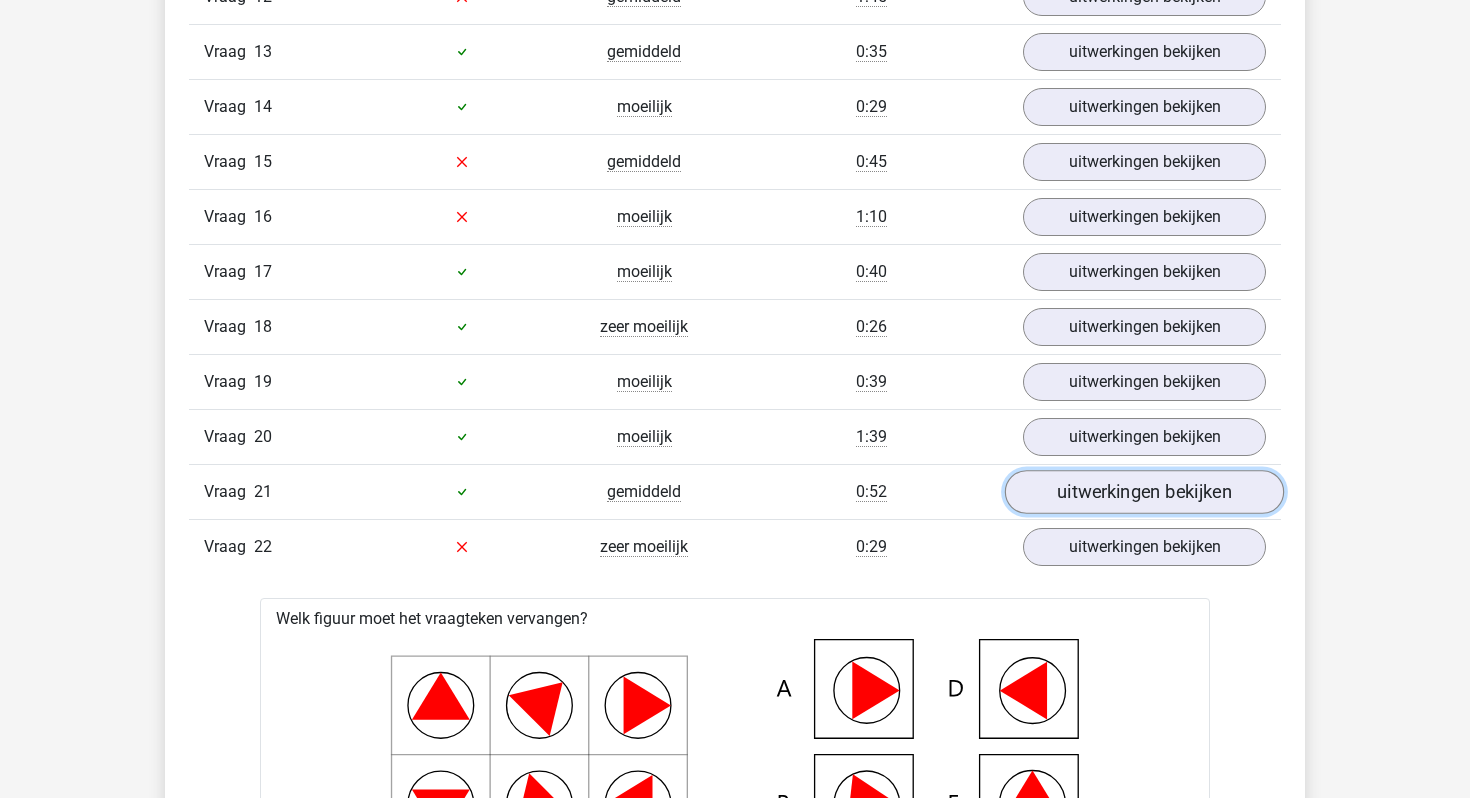 click on "uitwerkingen bekijken" at bounding box center (1144, 492) 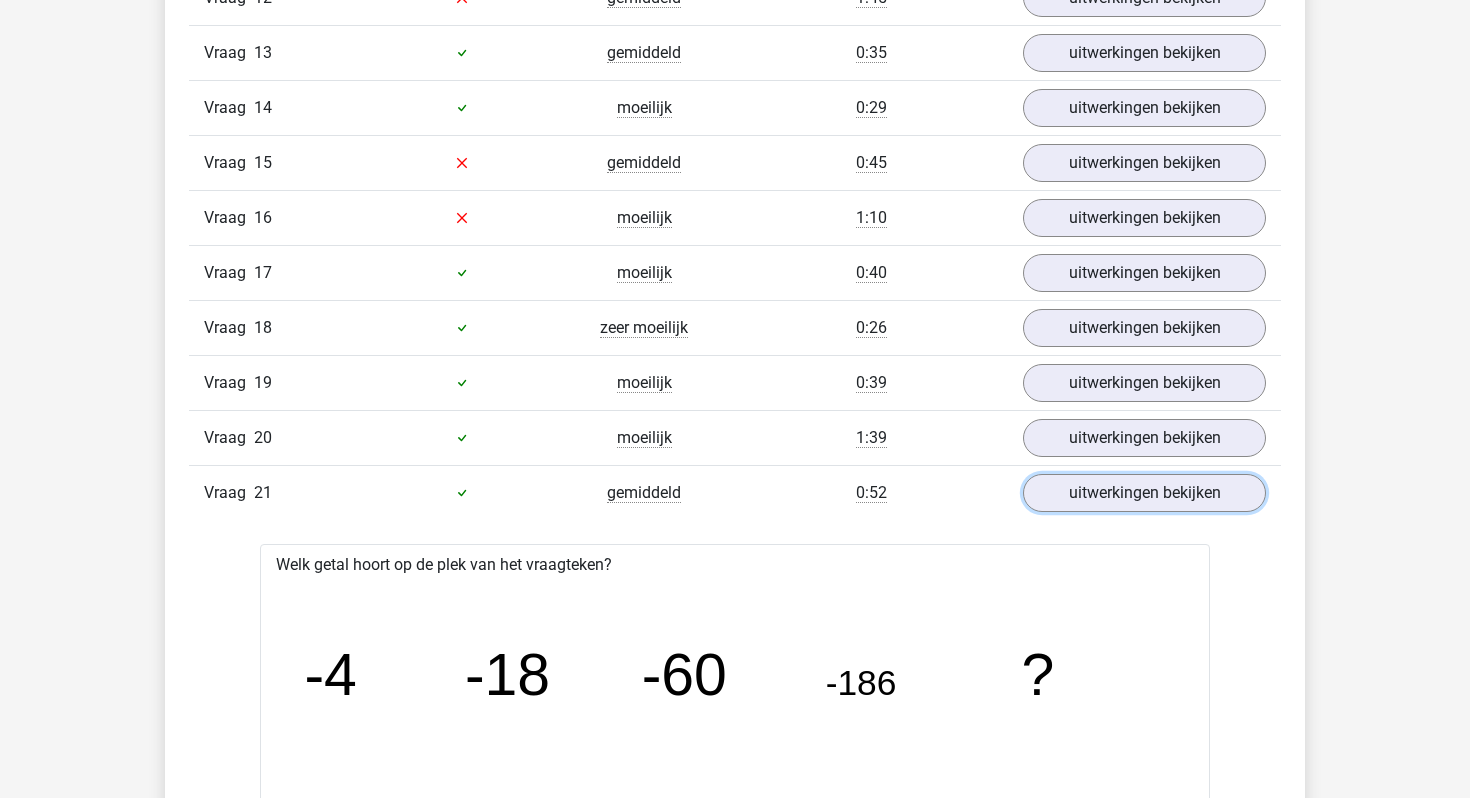 scroll, scrollTop: 2461, scrollLeft: 0, axis: vertical 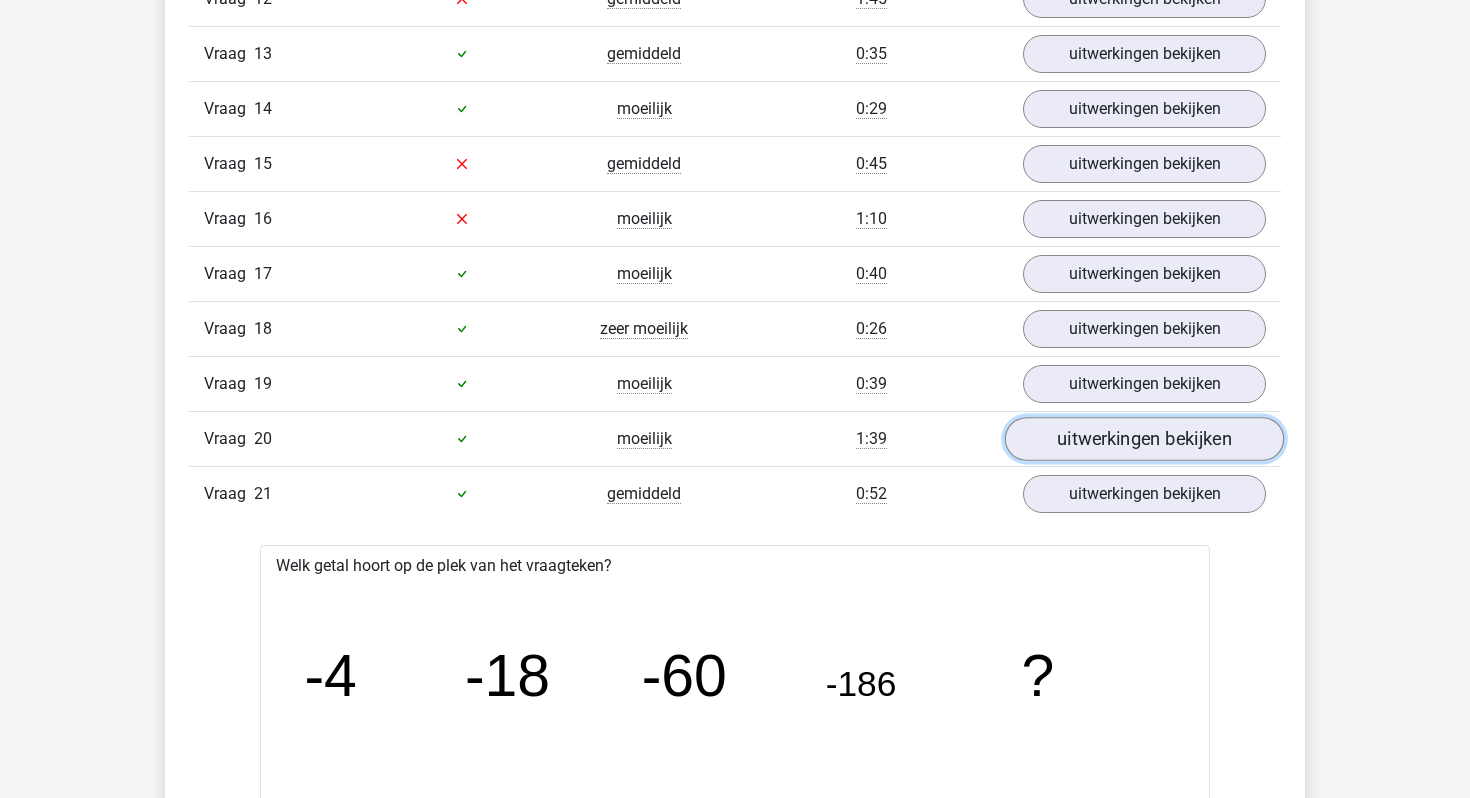 click on "uitwerkingen bekijken" at bounding box center (1144, 439) 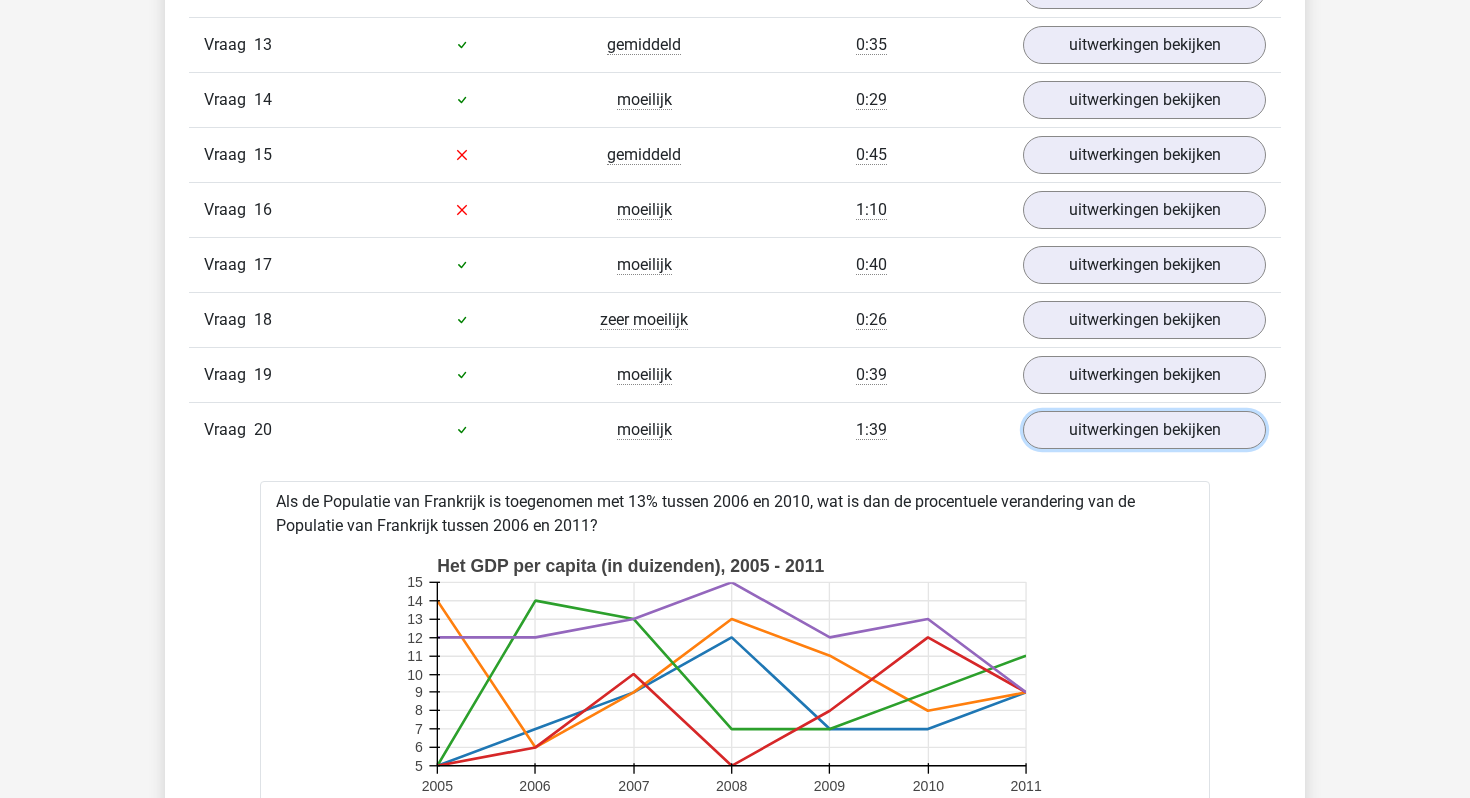 scroll, scrollTop: 2469, scrollLeft: 0, axis: vertical 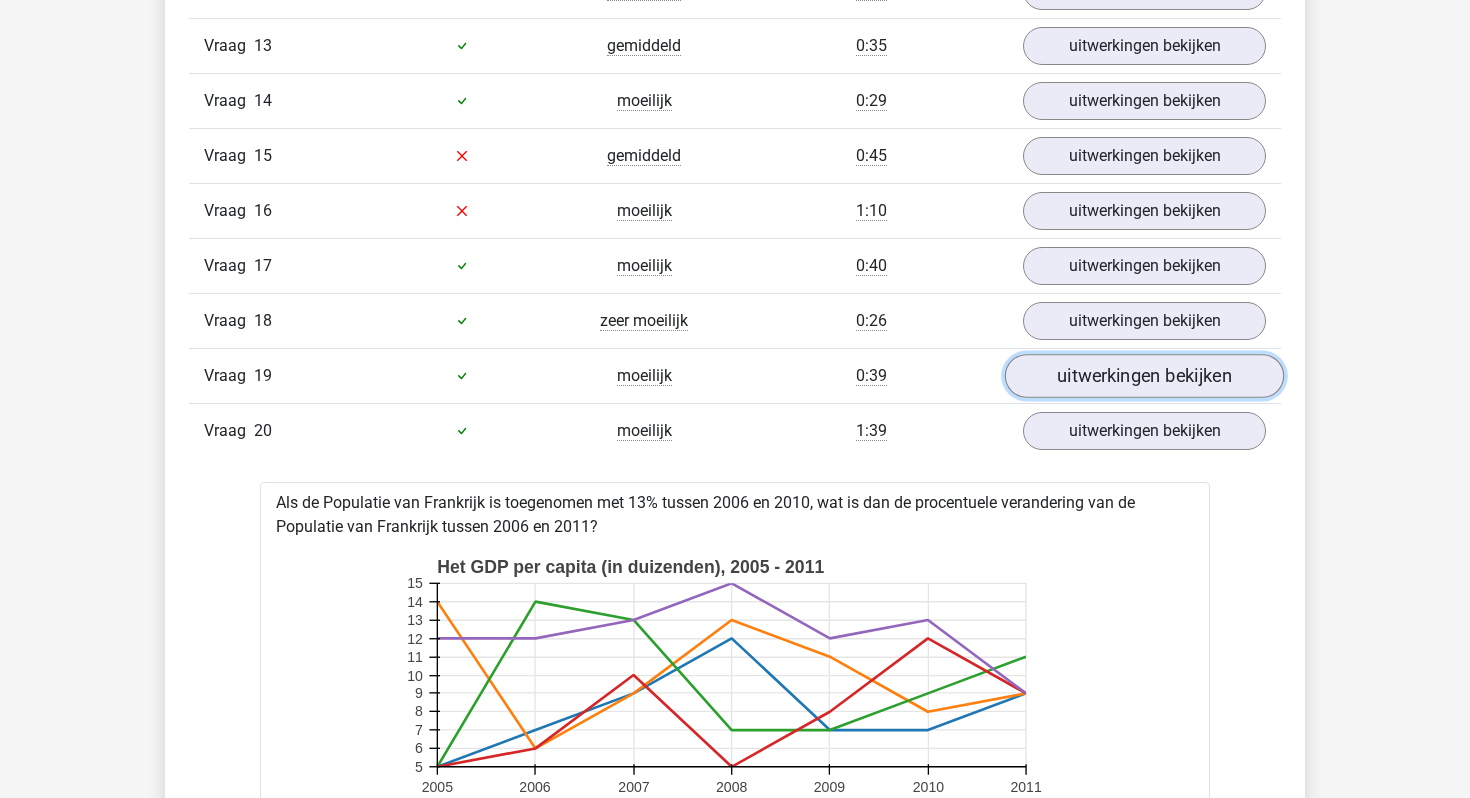 click on "uitwerkingen bekijken" at bounding box center [1144, 376] 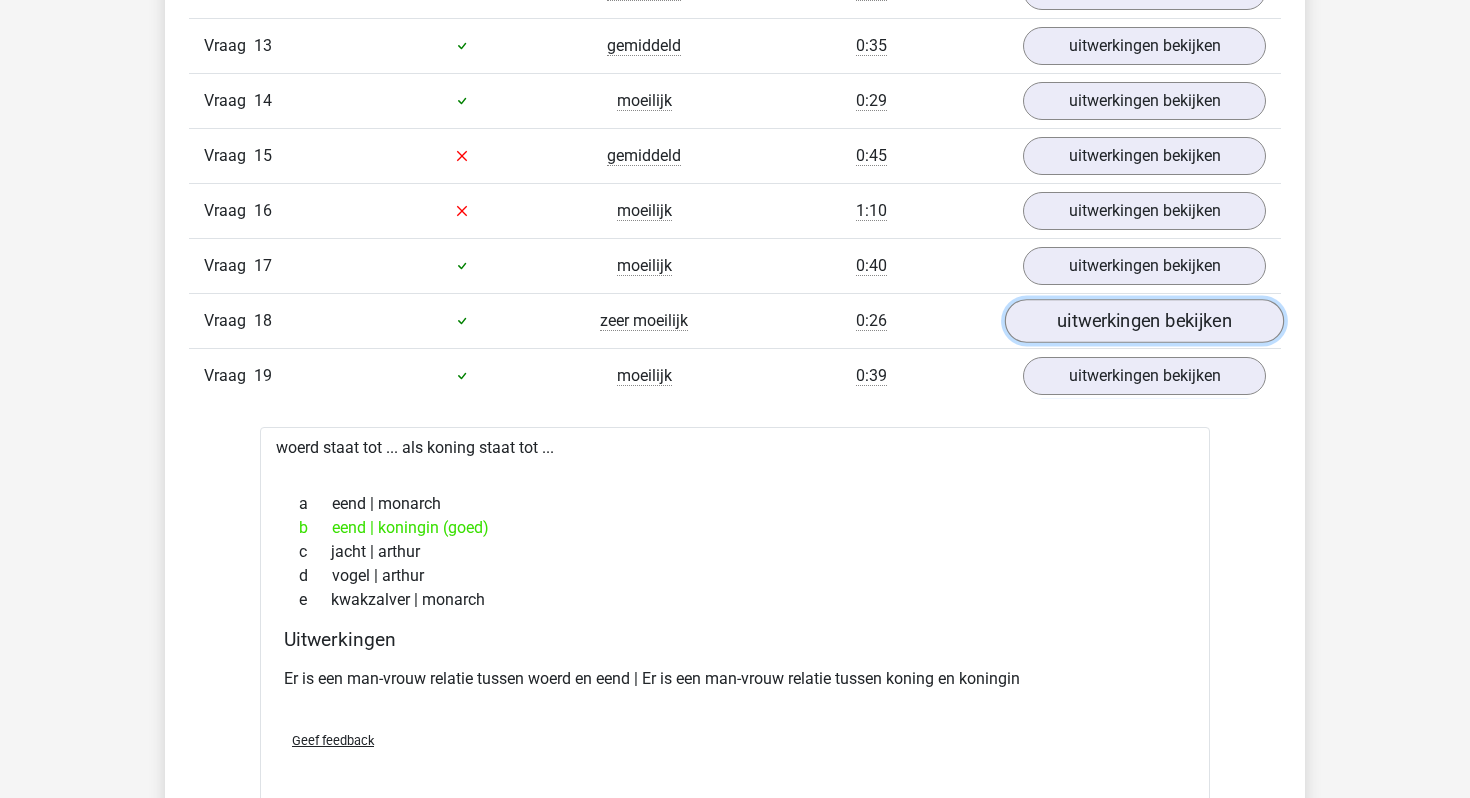 click on "uitwerkingen bekijken" at bounding box center [1144, 321] 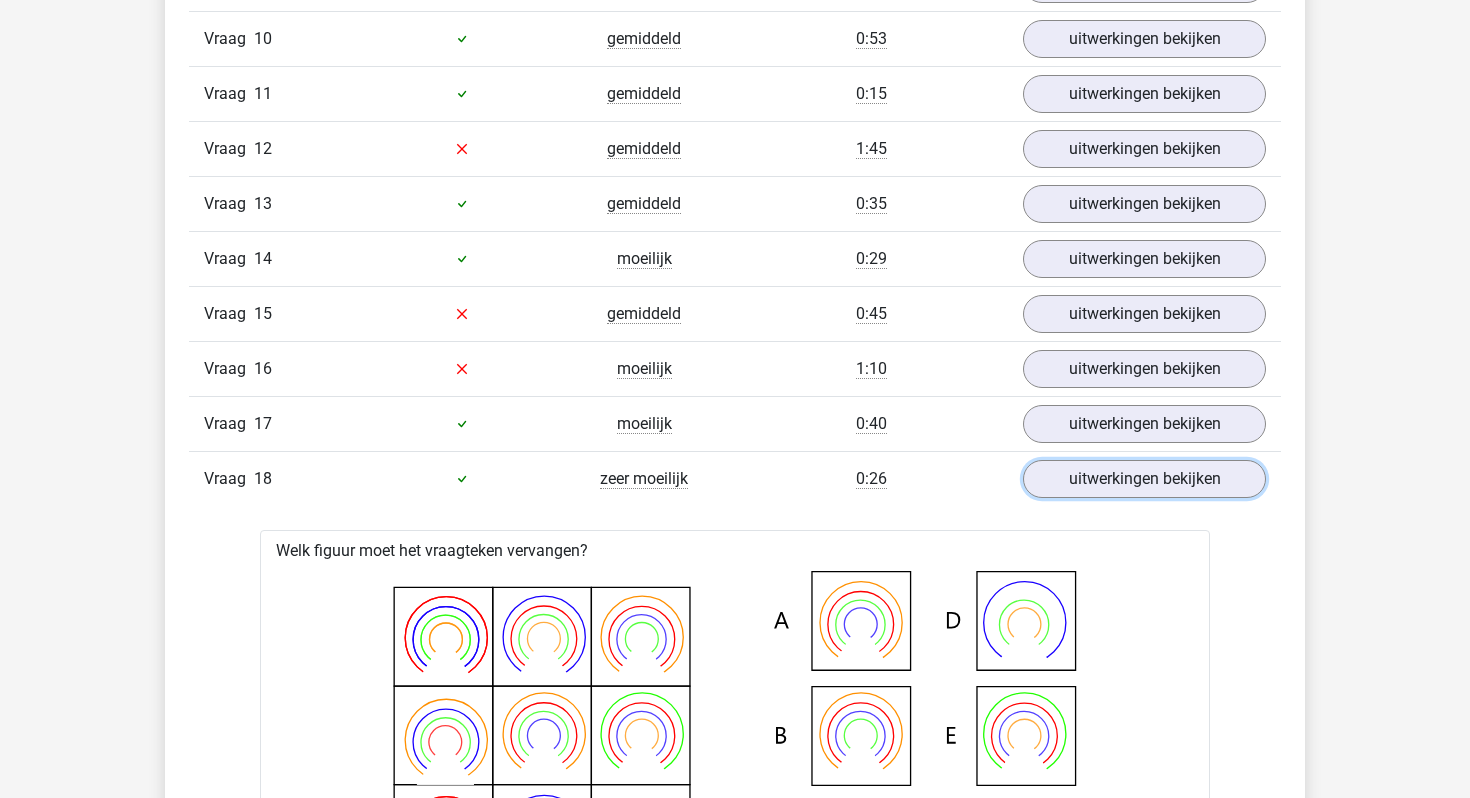 scroll, scrollTop: 2309, scrollLeft: 0, axis: vertical 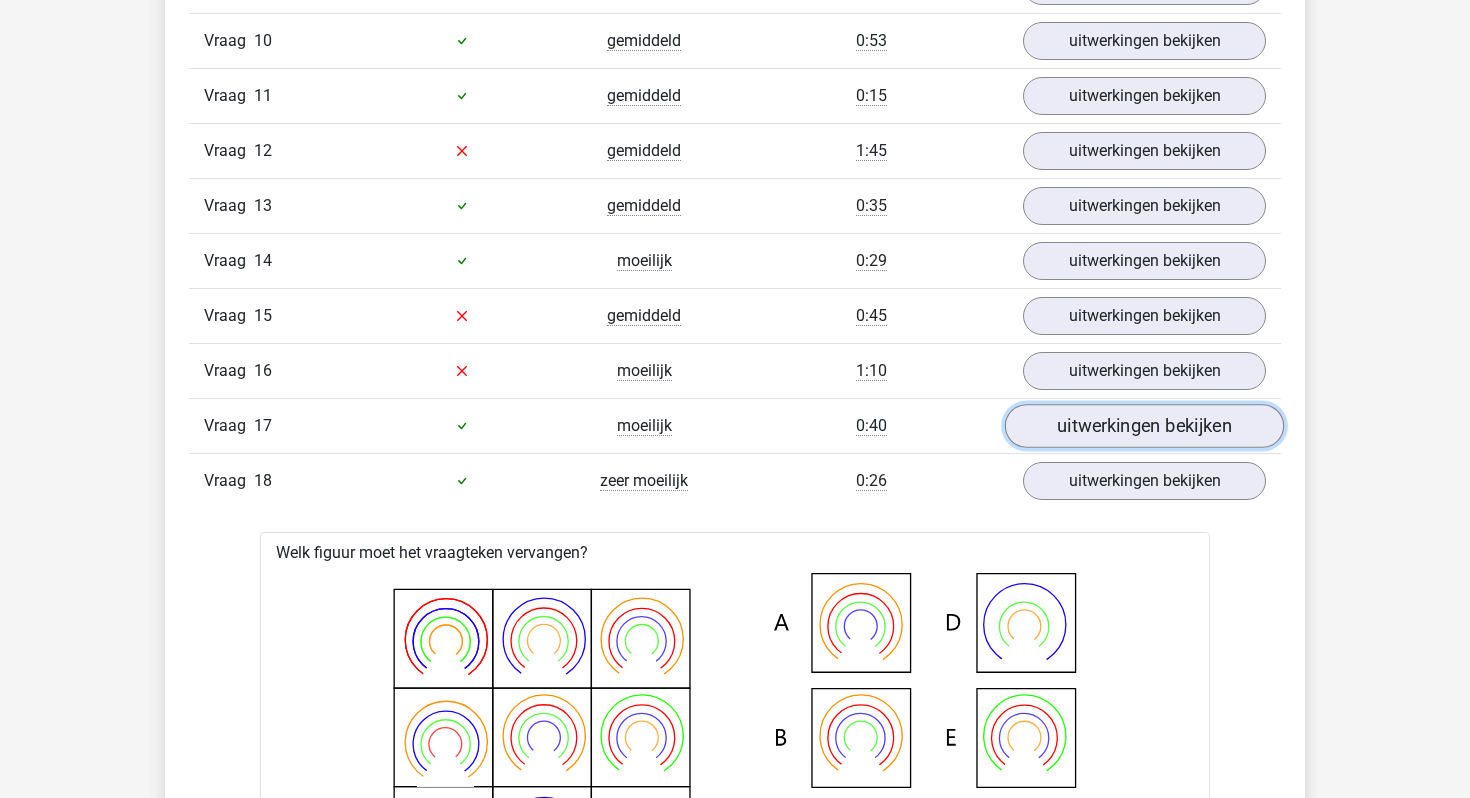 click on "uitwerkingen bekijken" at bounding box center (1144, 426) 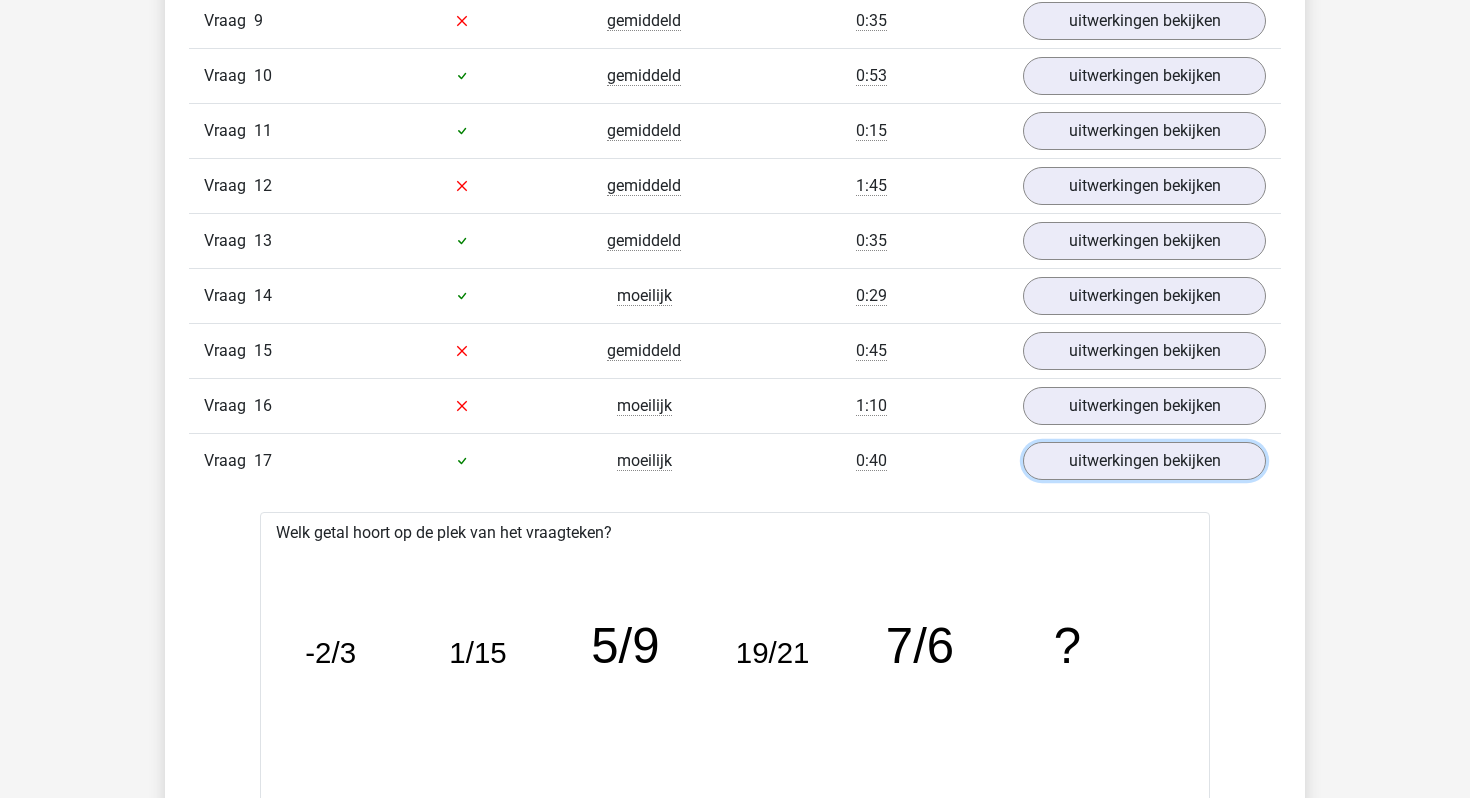 scroll, scrollTop: 2263, scrollLeft: 0, axis: vertical 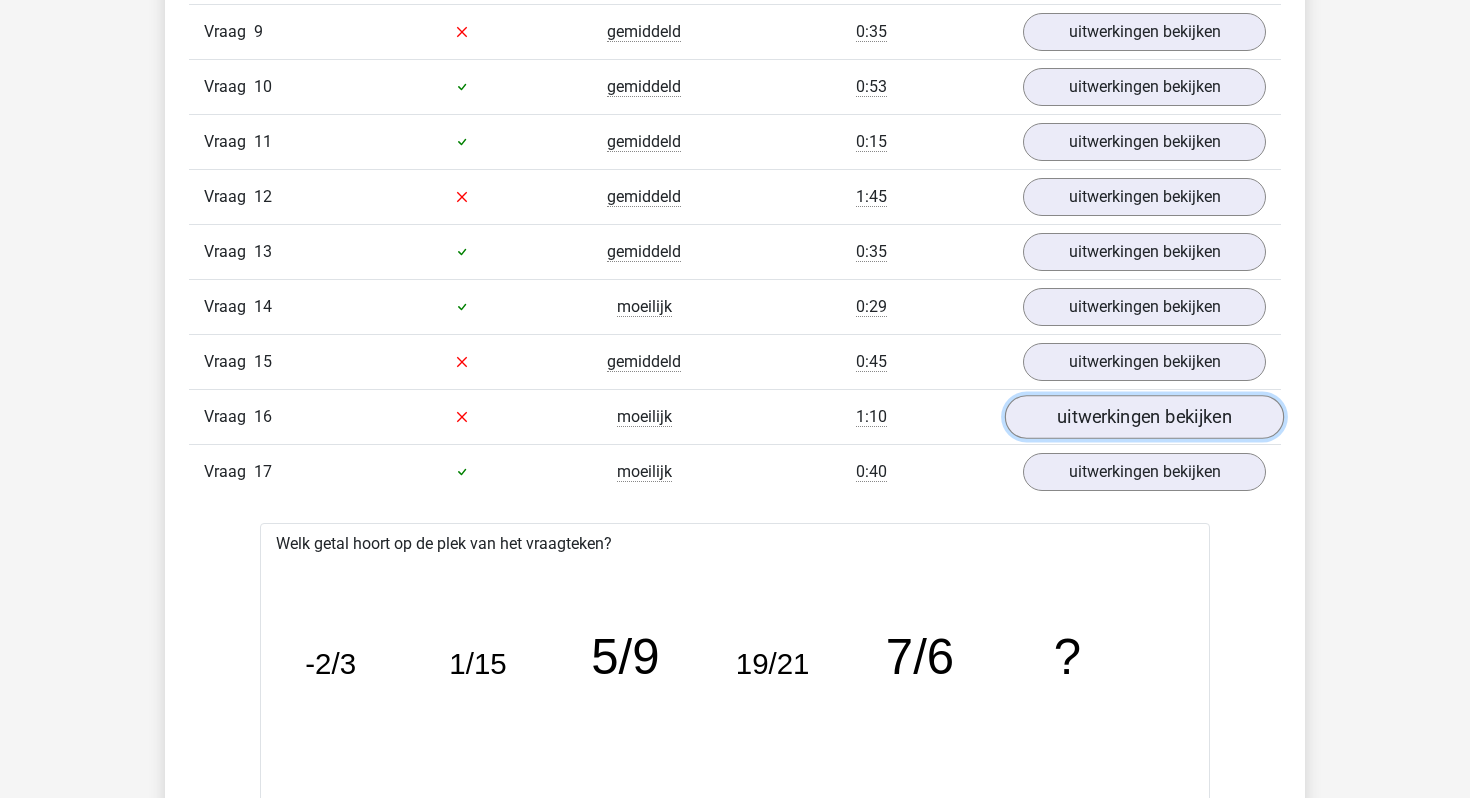 click on "uitwerkingen bekijken" at bounding box center (1144, 417) 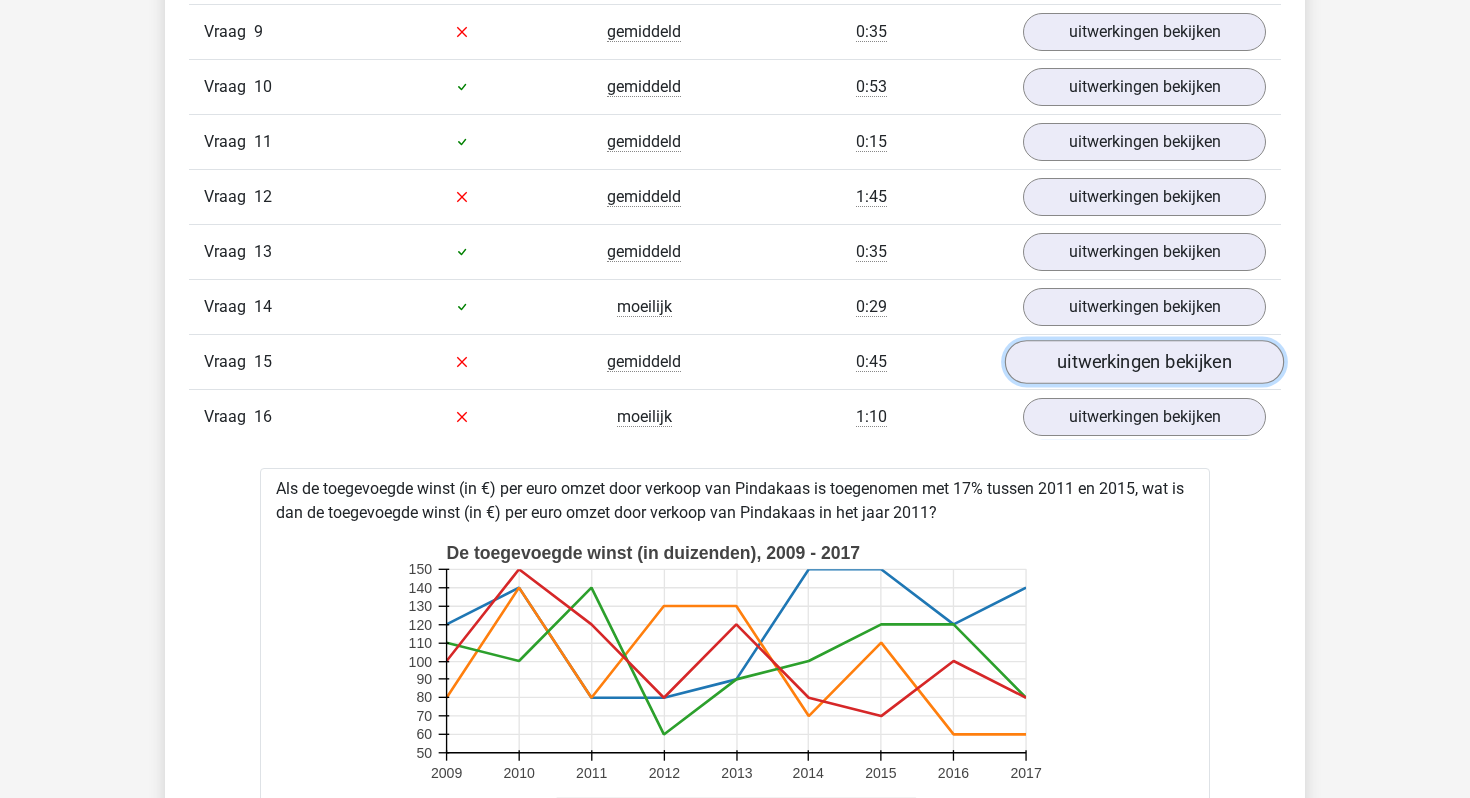 click on "uitwerkingen bekijken" at bounding box center (1144, 362) 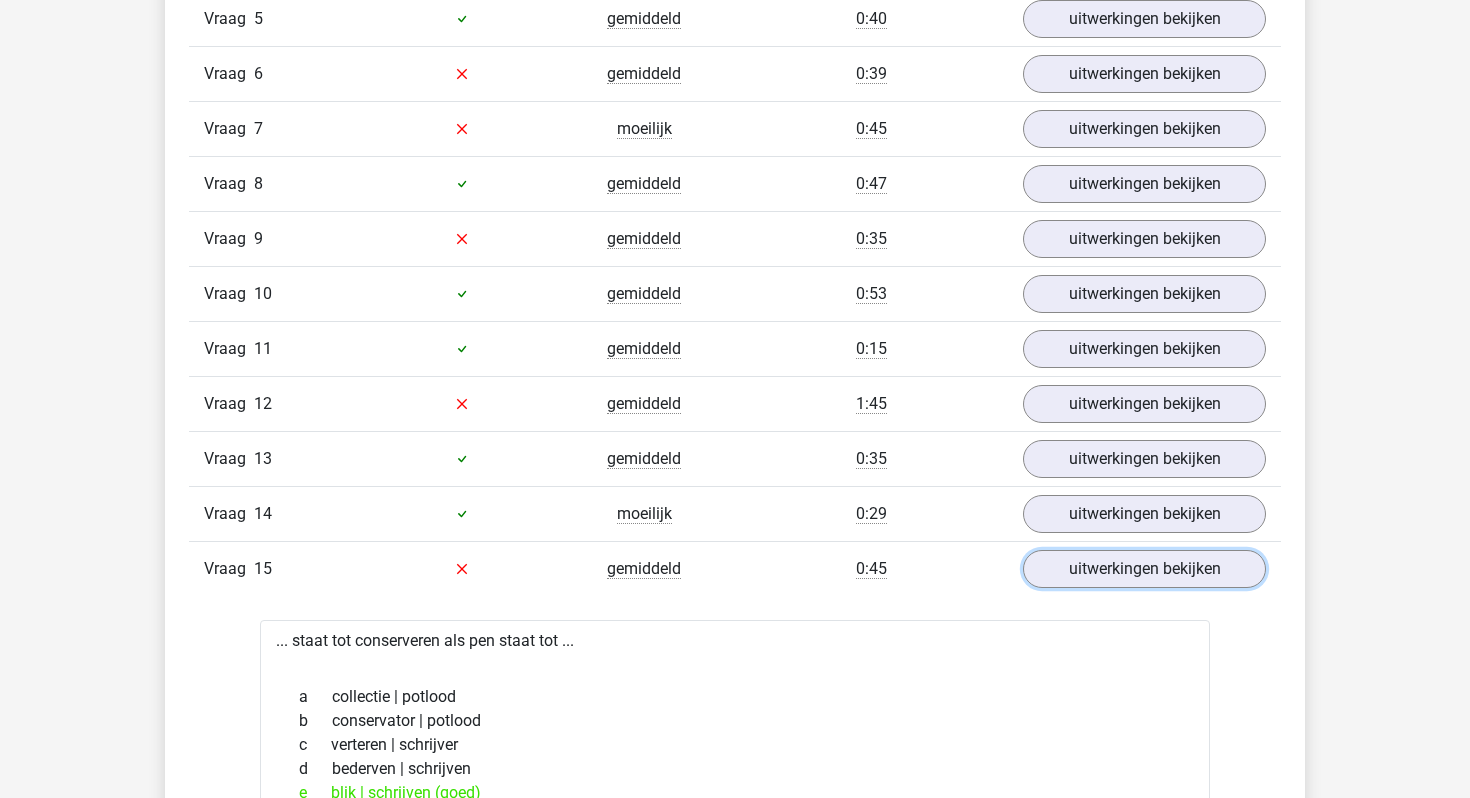 scroll, scrollTop: 1993, scrollLeft: 0, axis: vertical 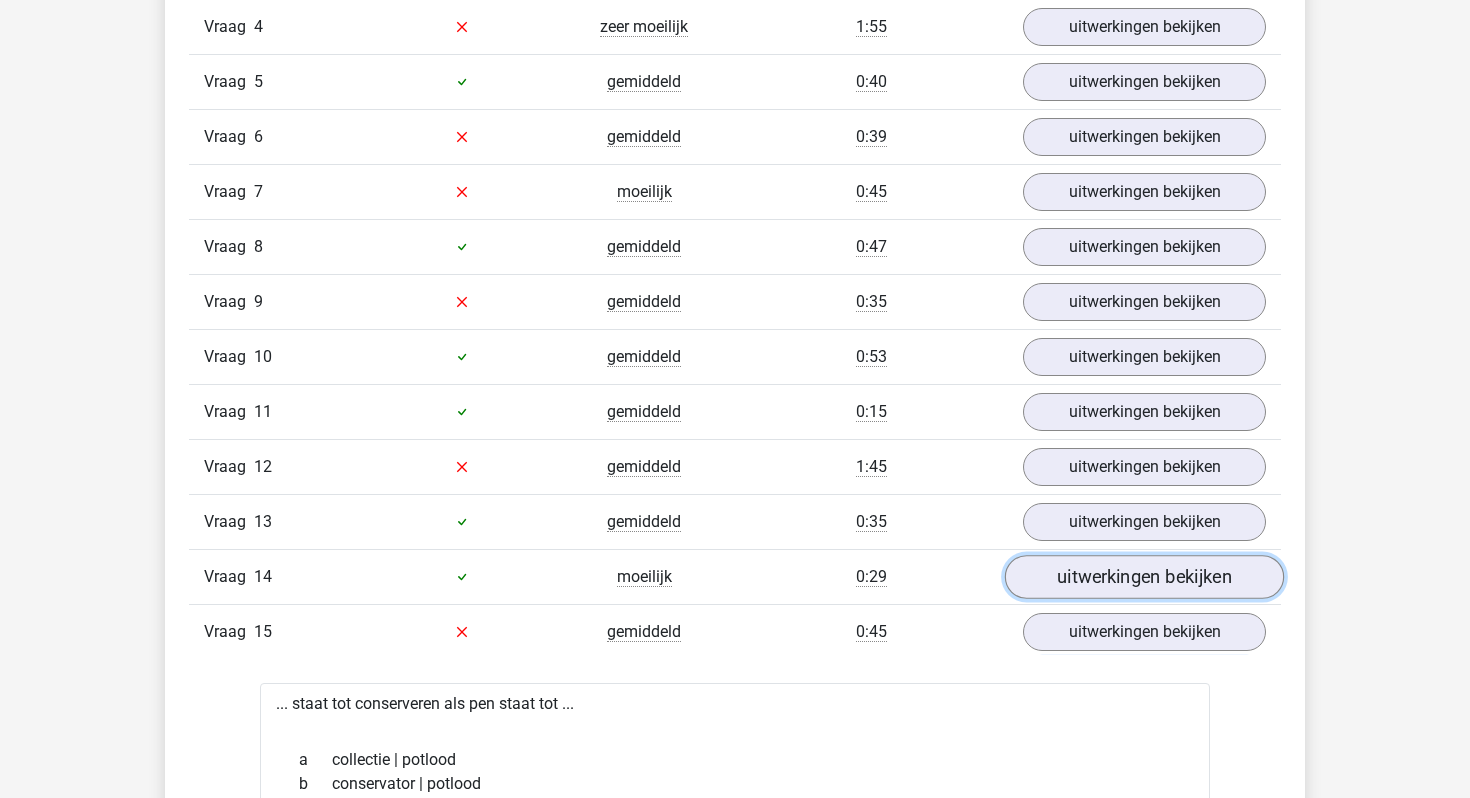 click on "uitwerkingen bekijken" at bounding box center (1144, 577) 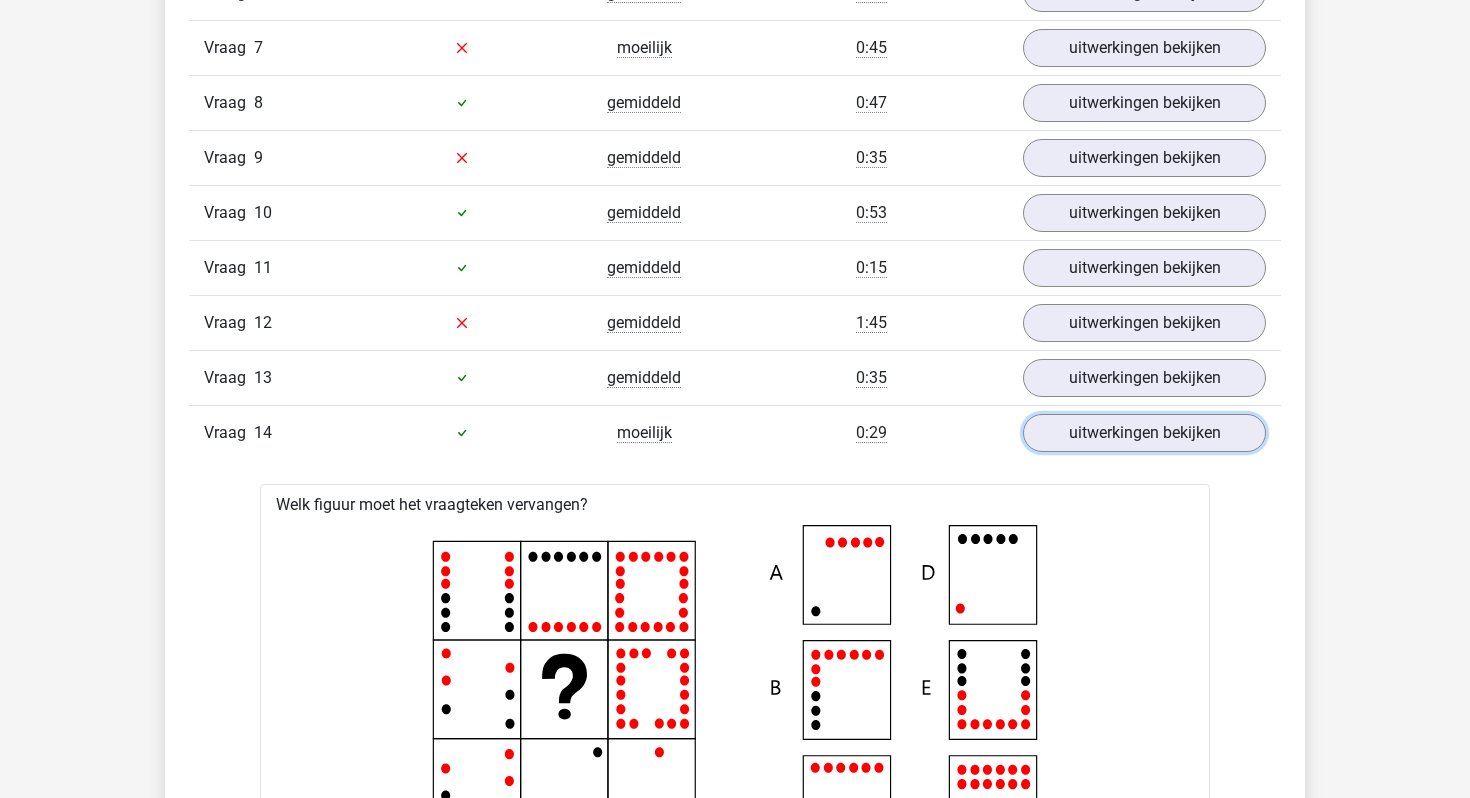 scroll, scrollTop: 2155, scrollLeft: 0, axis: vertical 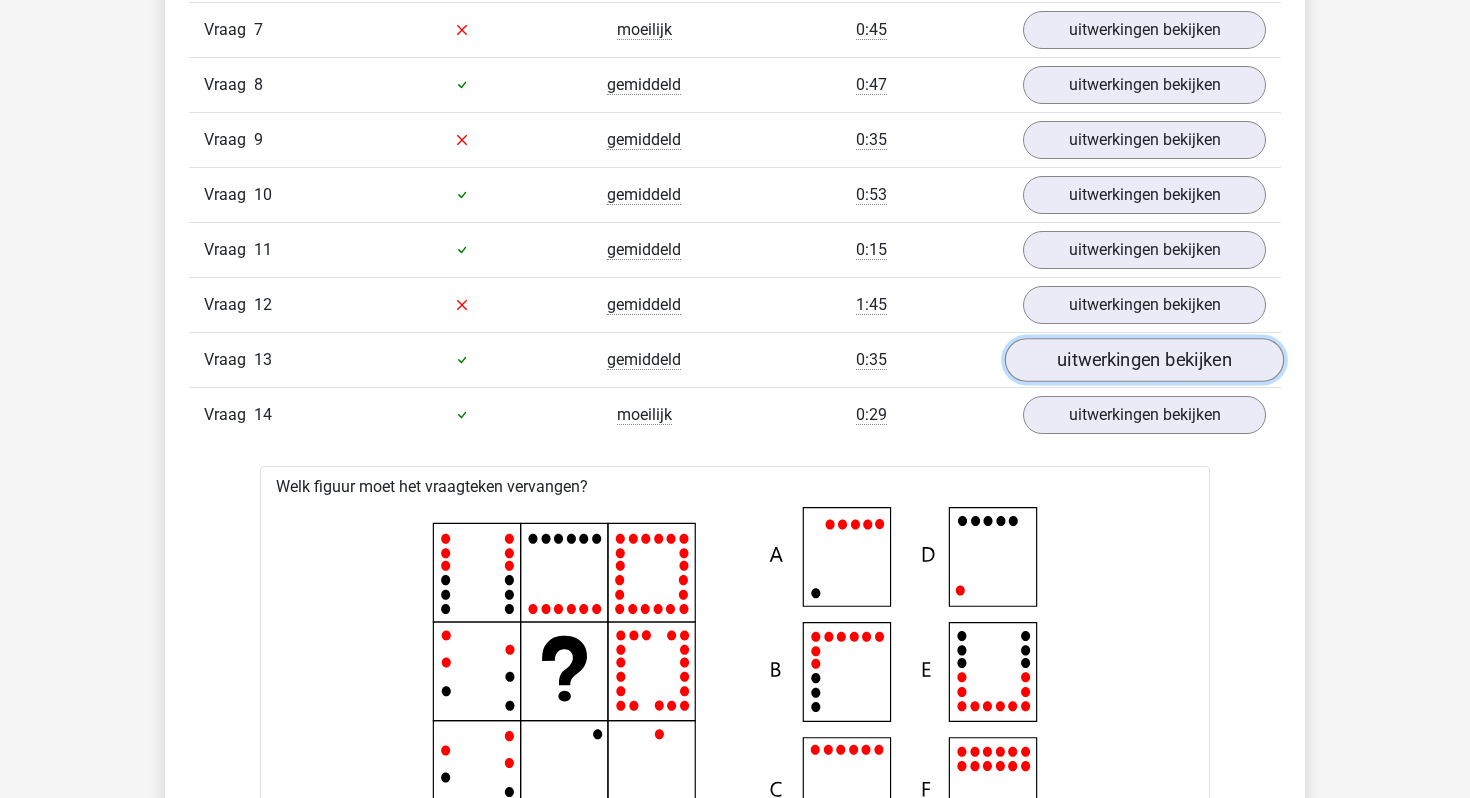 click on "uitwerkingen bekijken" at bounding box center (1144, 360) 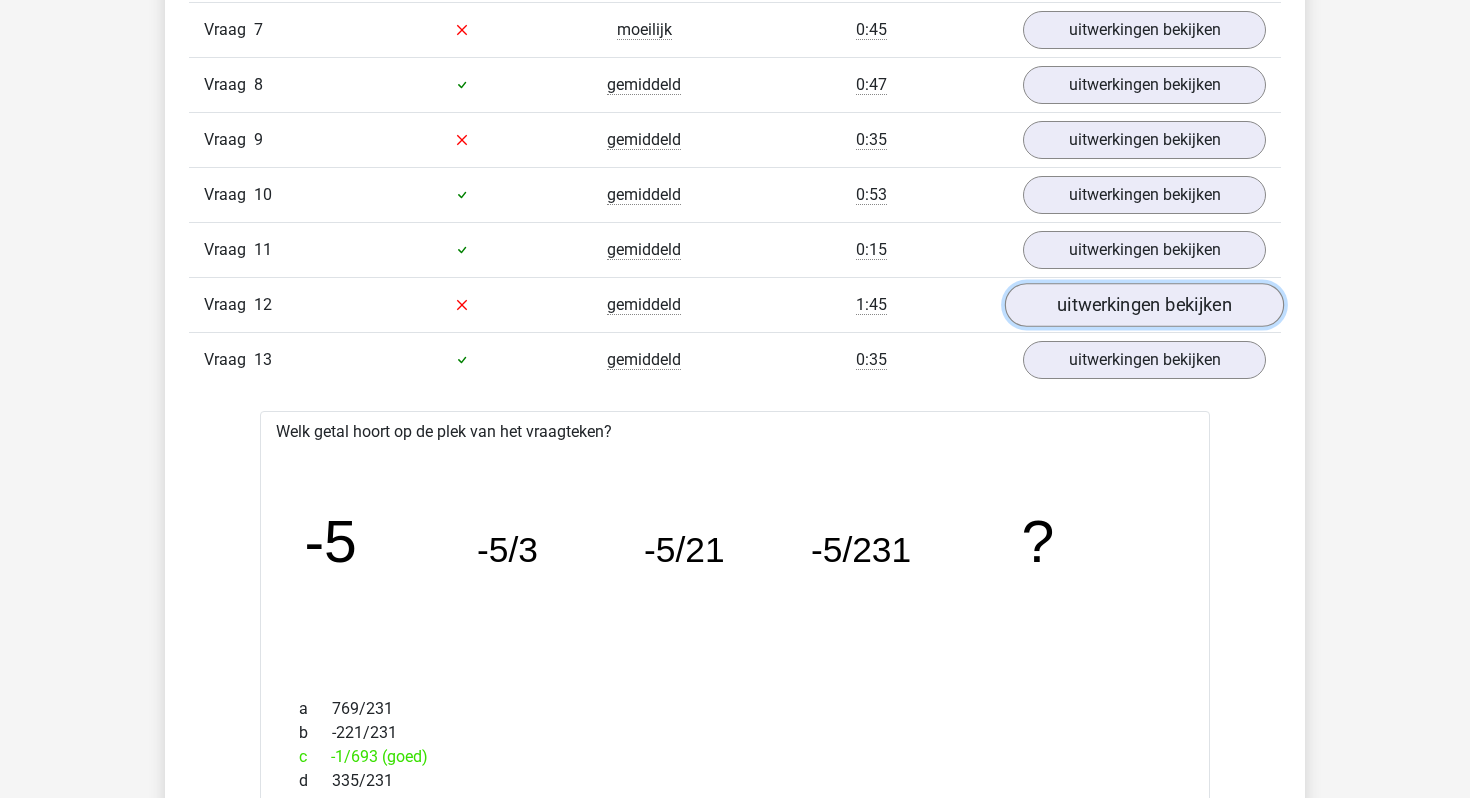 click on "uitwerkingen bekijken" at bounding box center [1144, 305] 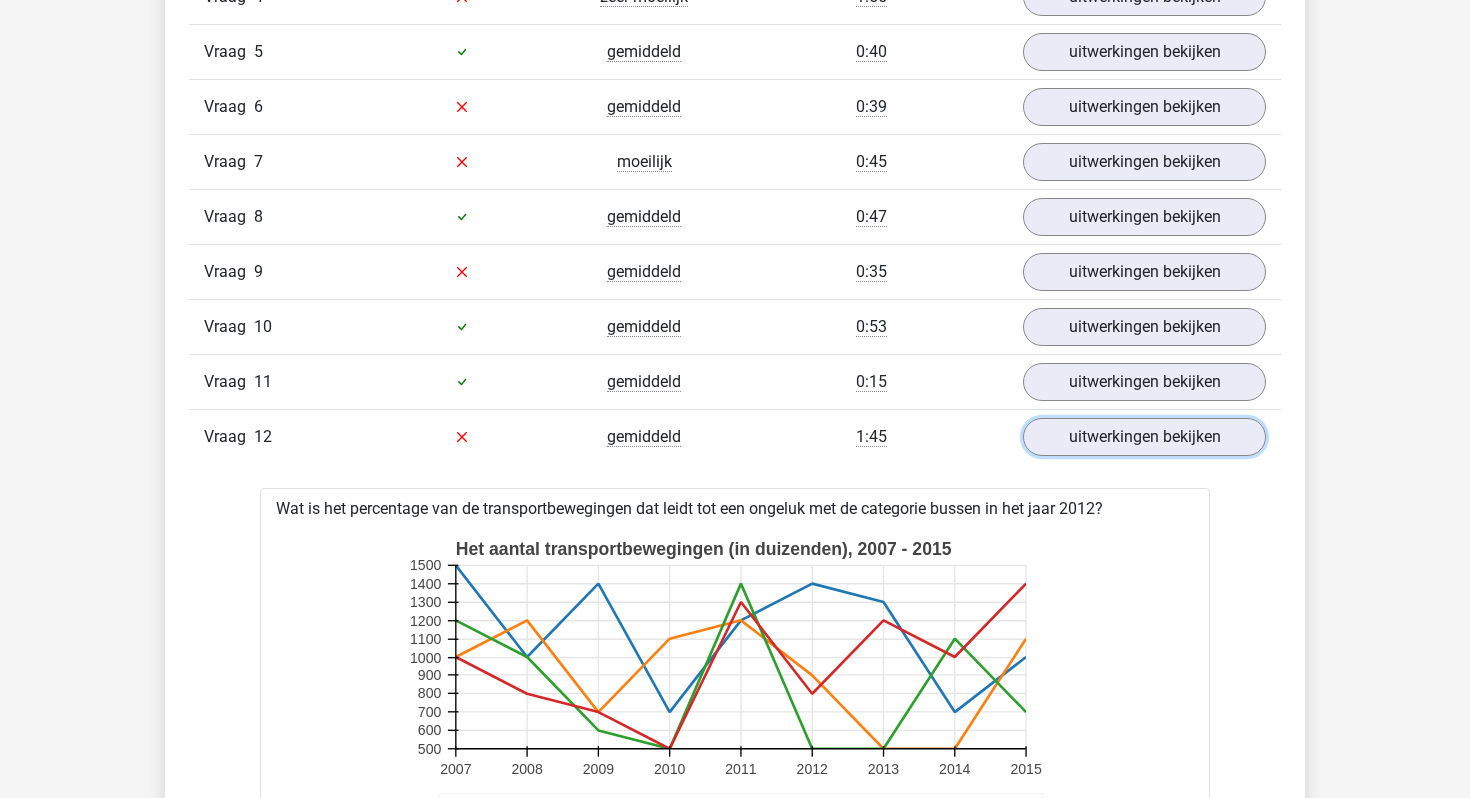 scroll, scrollTop: 2014, scrollLeft: 0, axis: vertical 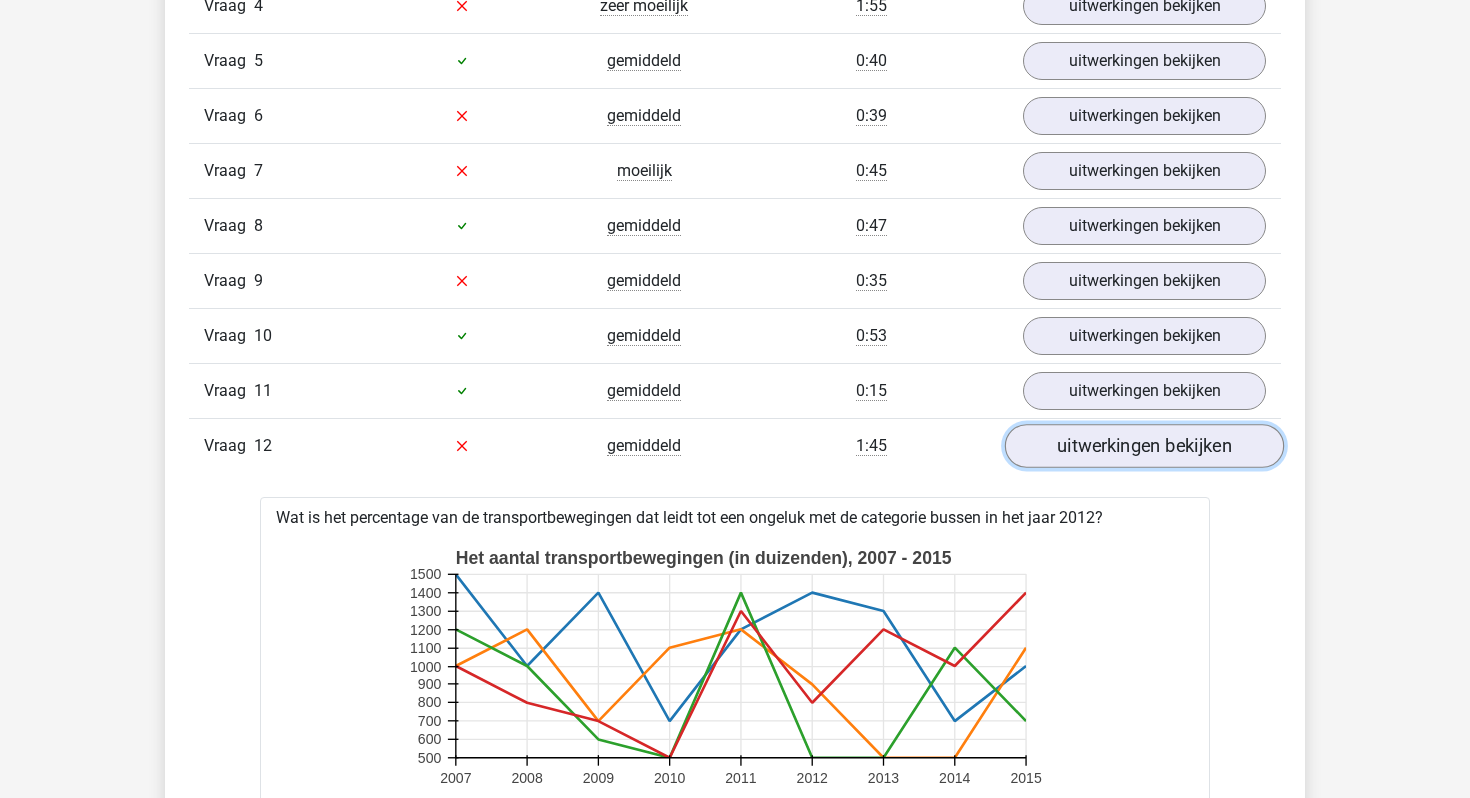 click on "uitwerkingen bekijken" at bounding box center [1144, 446] 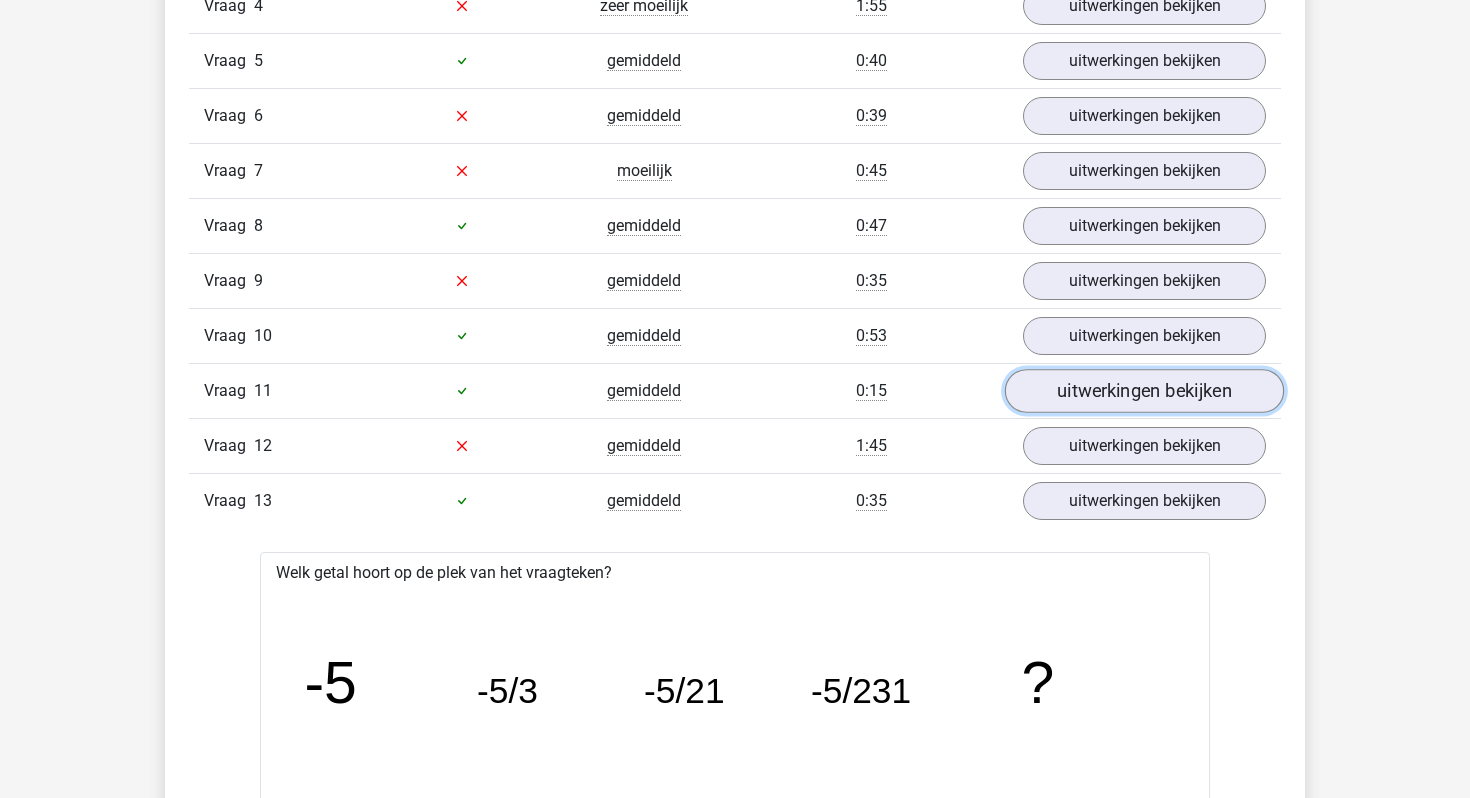 click on "uitwerkingen bekijken" at bounding box center (1144, 391) 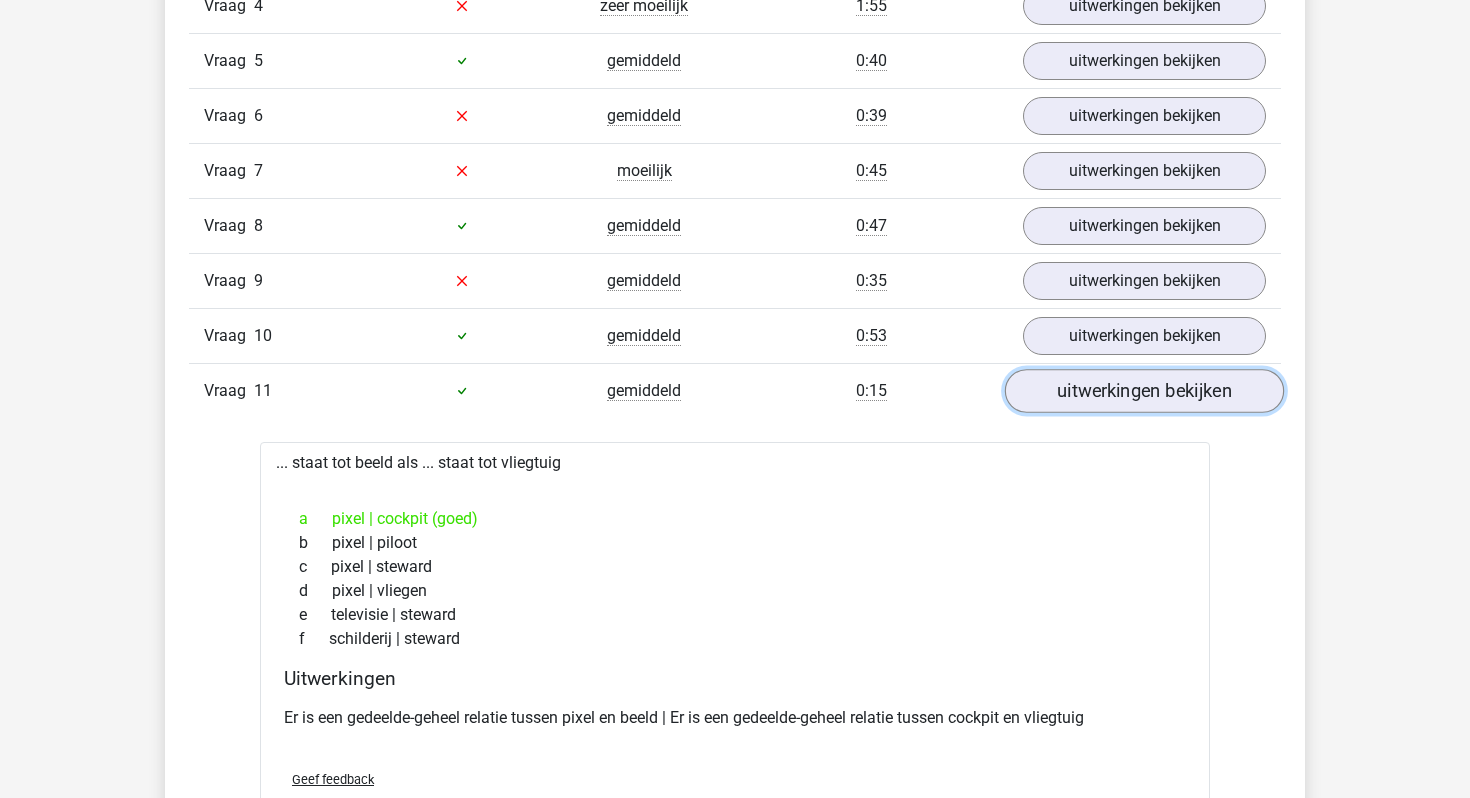 click on "uitwerkingen bekijken" at bounding box center (1144, 391) 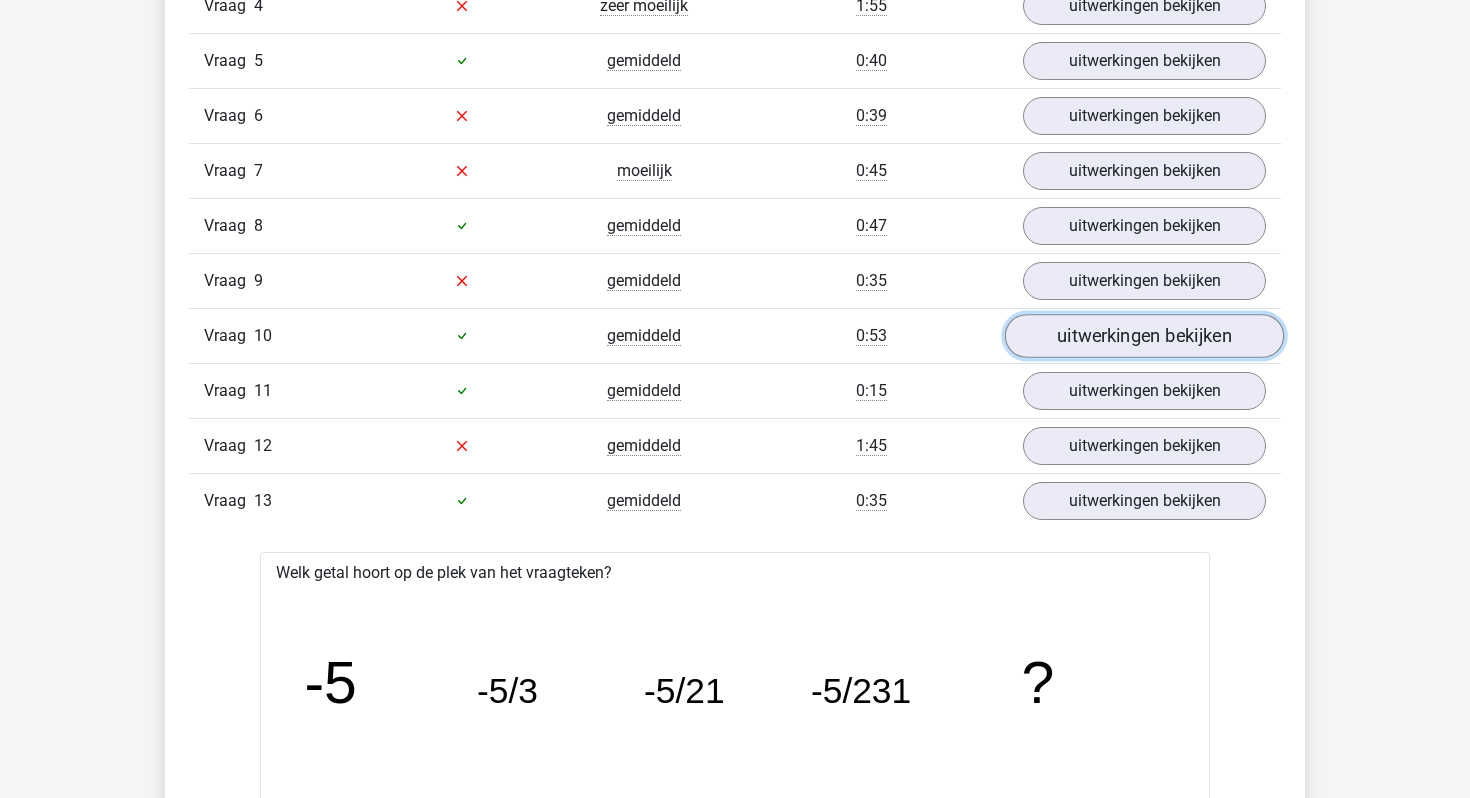 click on "uitwerkingen bekijken" at bounding box center (1144, 336) 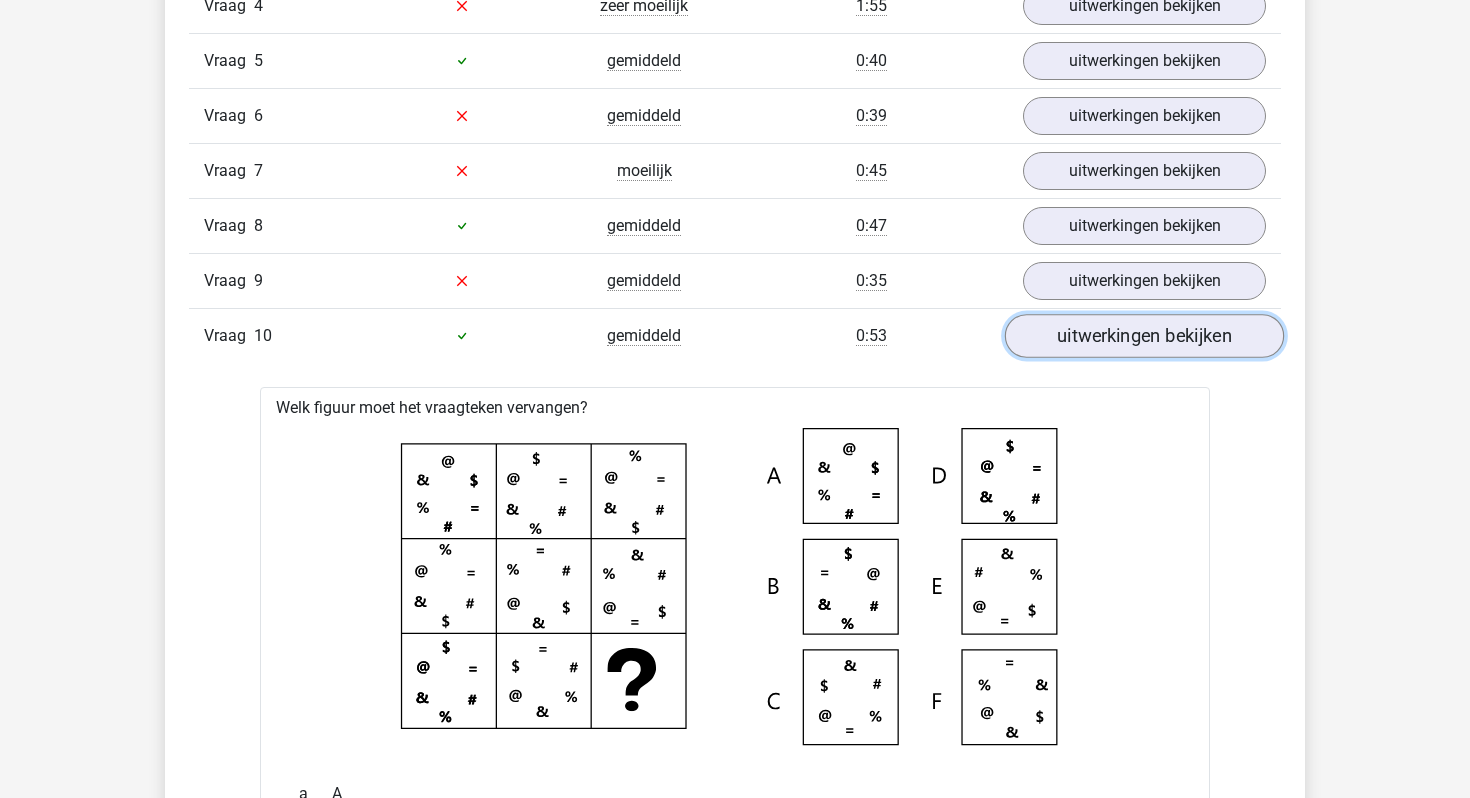 click on "uitwerkingen bekijken" at bounding box center [1144, 336] 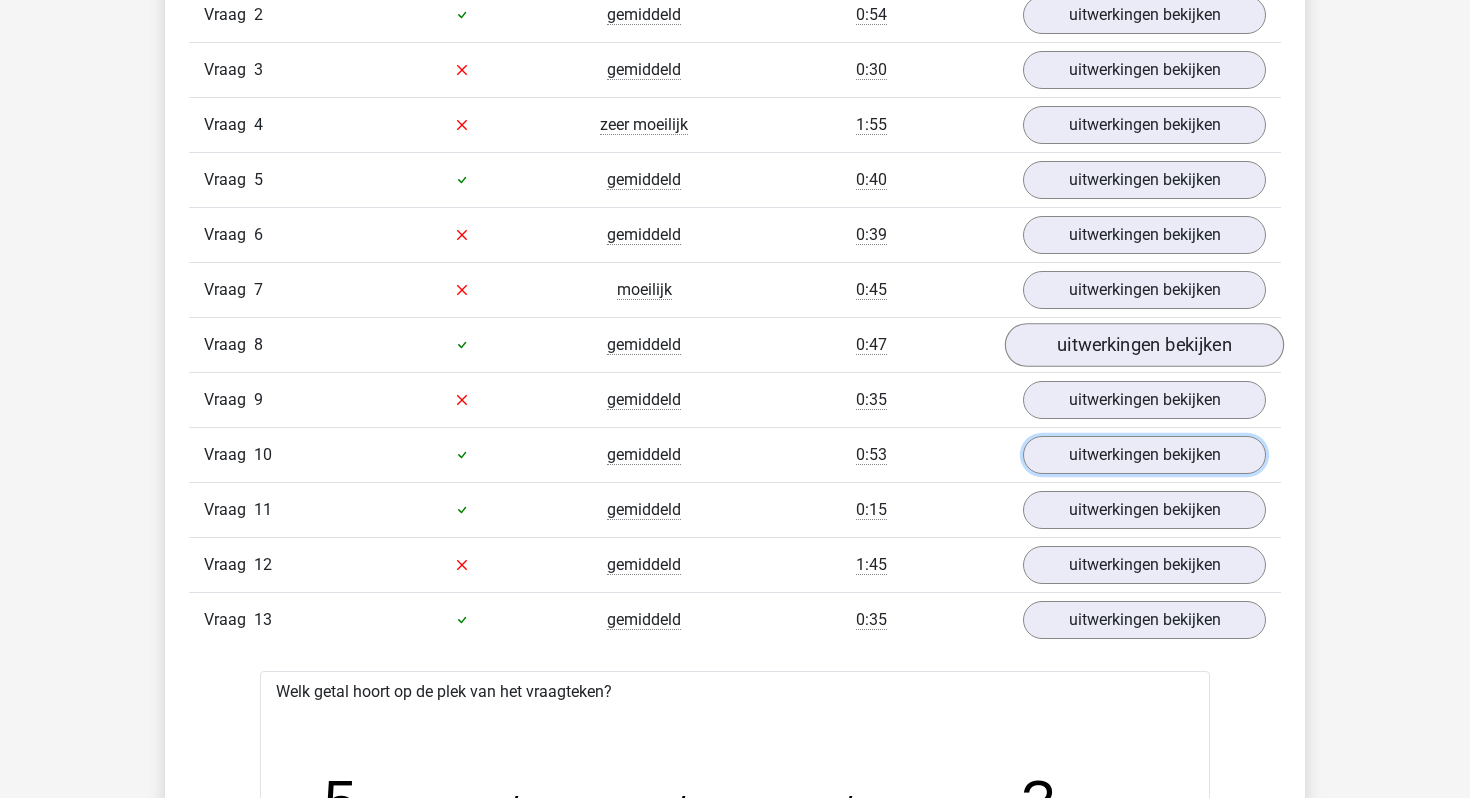 scroll, scrollTop: 1894, scrollLeft: 0, axis: vertical 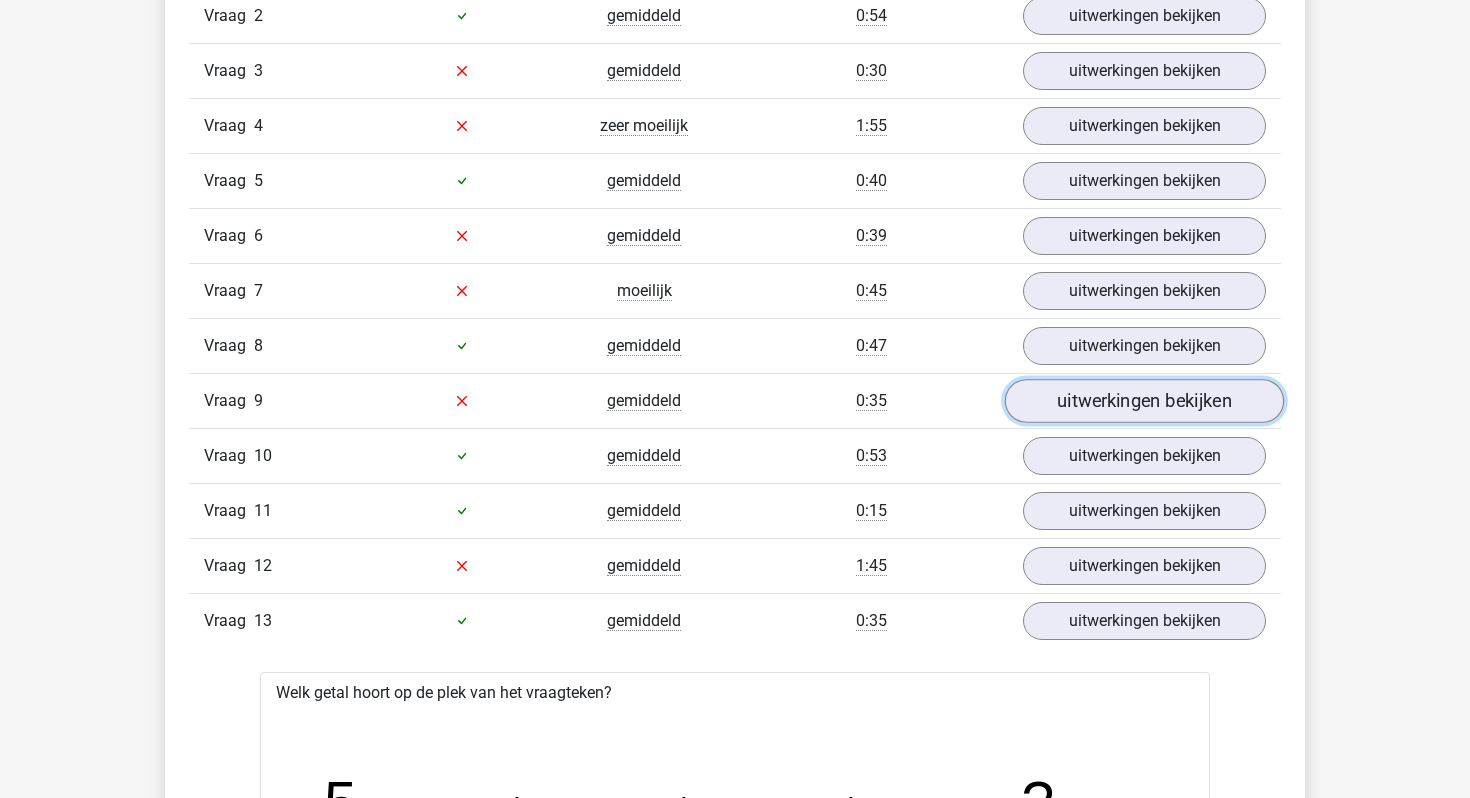 click on "uitwerkingen bekijken" at bounding box center [1144, 401] 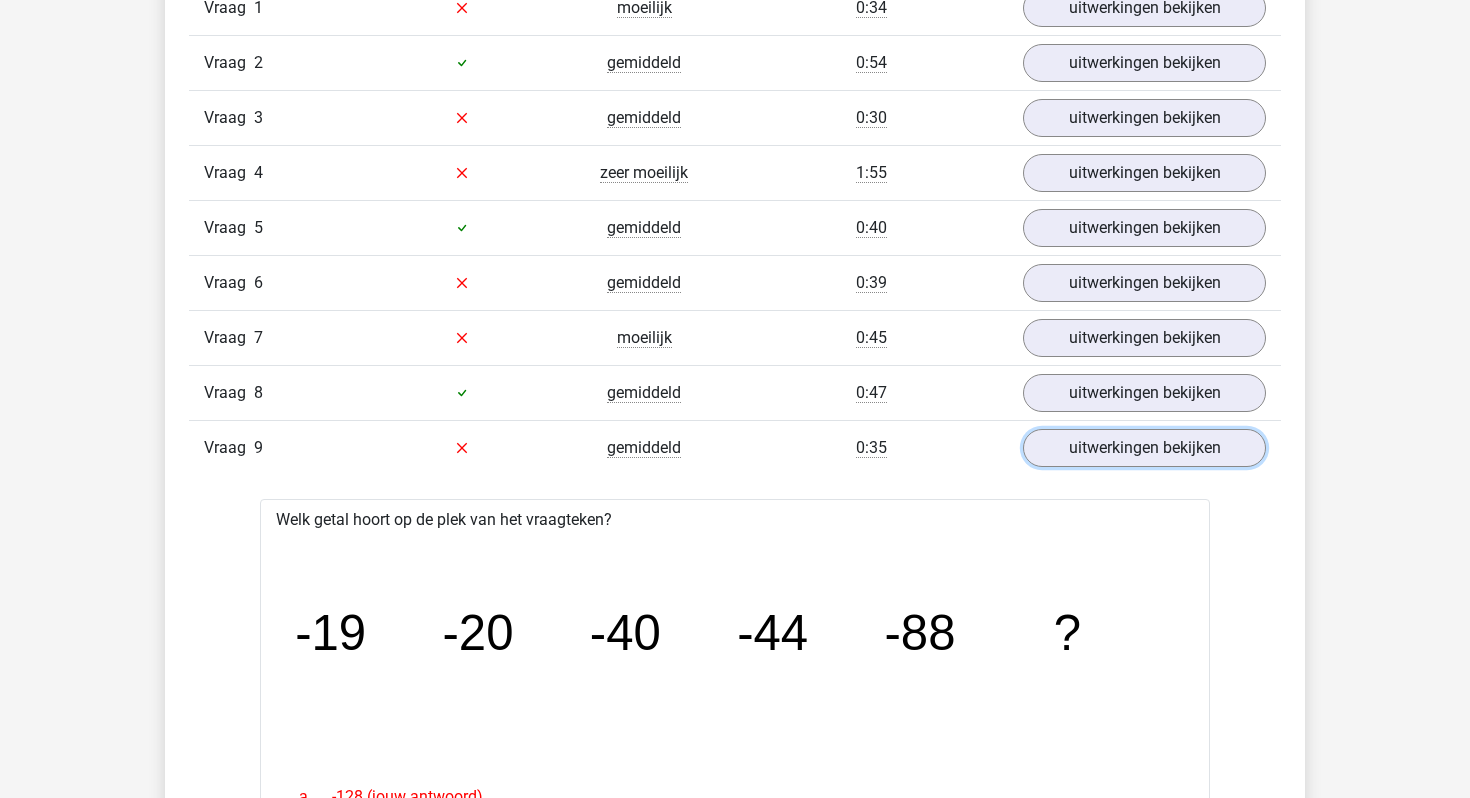 scroll, scrollTop: 1834, scrollLeft: 0, axis: vertical 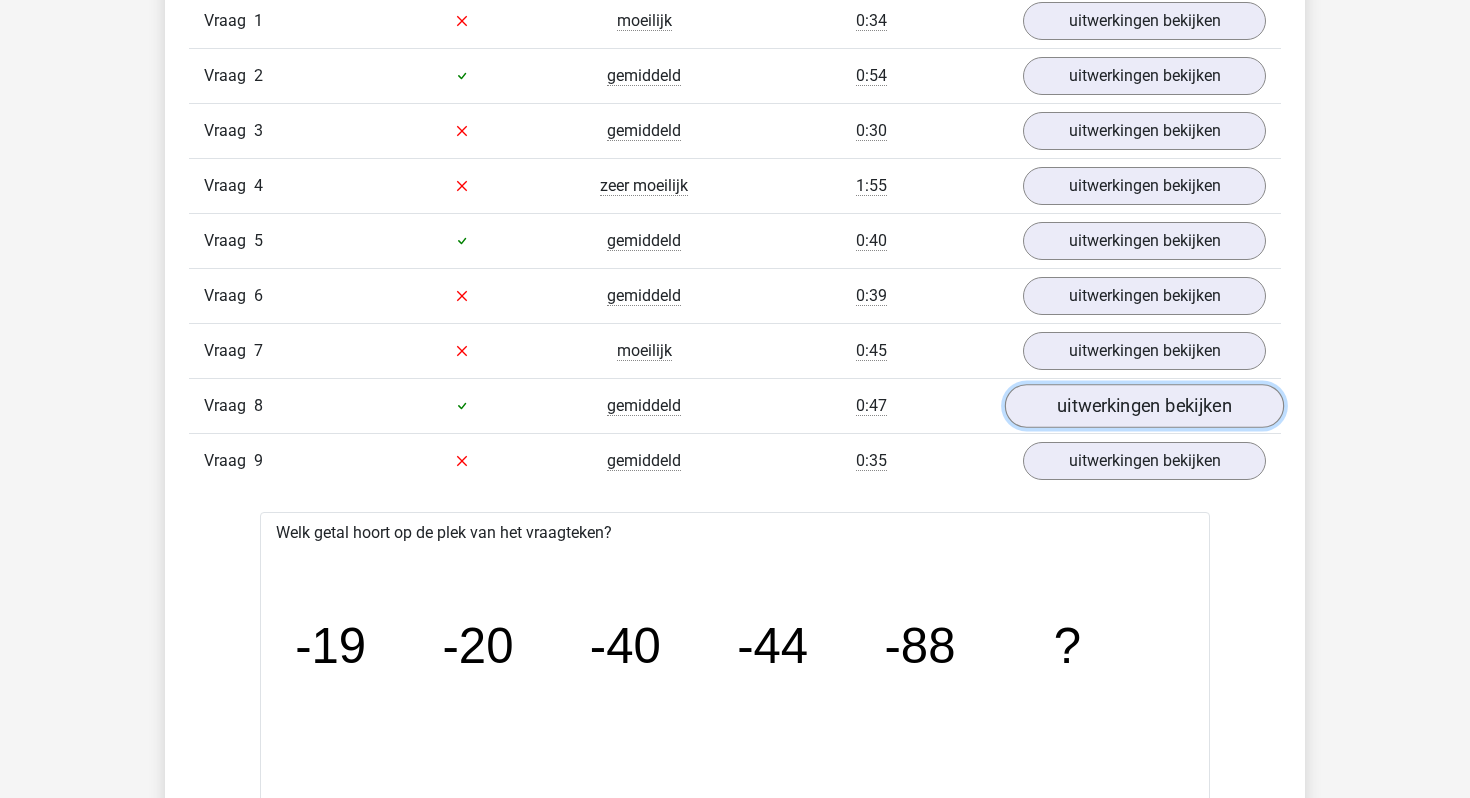 click on "uitwerkingen bekijken" at bounding box center [1144, 406] 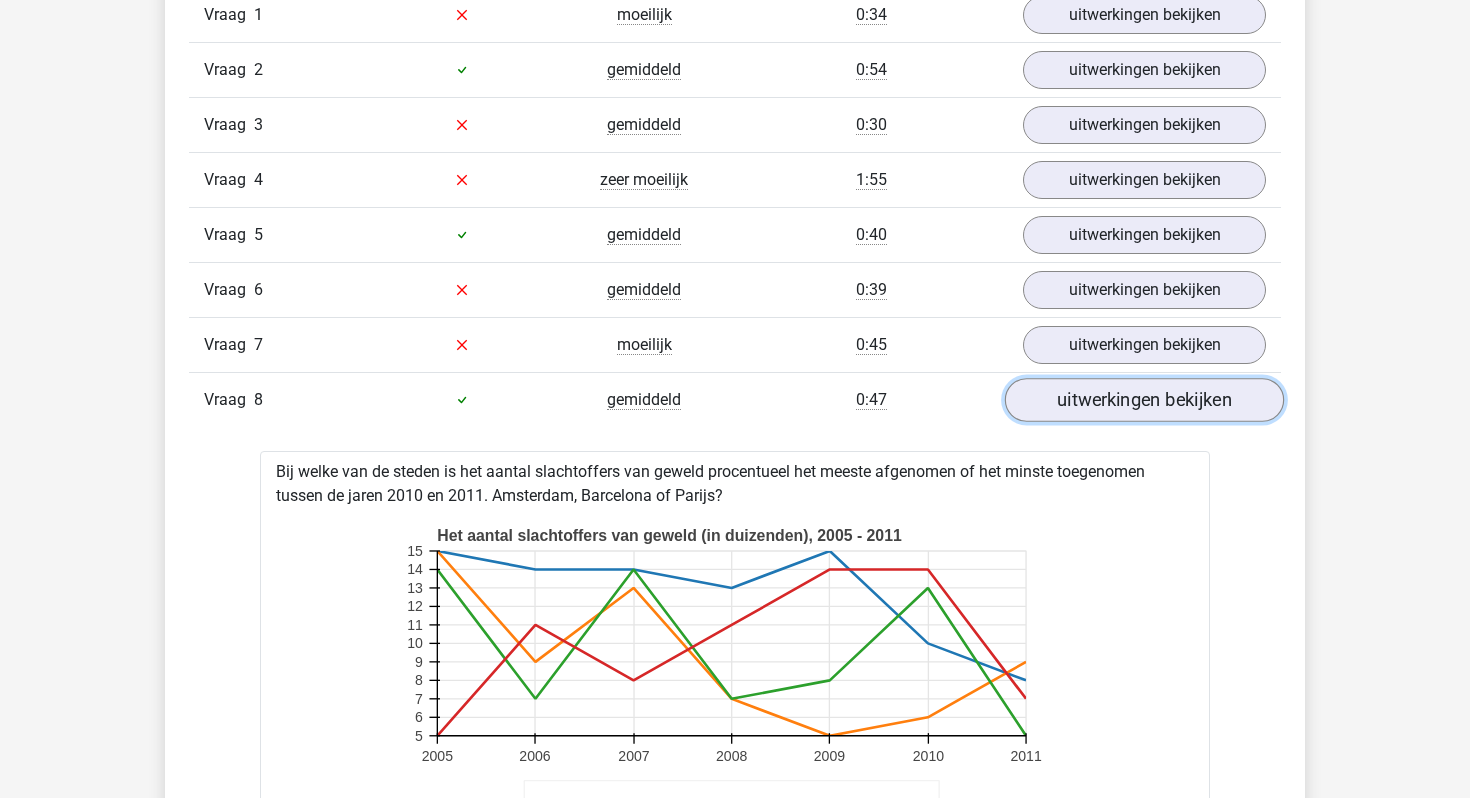scroll, scrollTop: 1820, scrollLeft: 0, axis: vertical 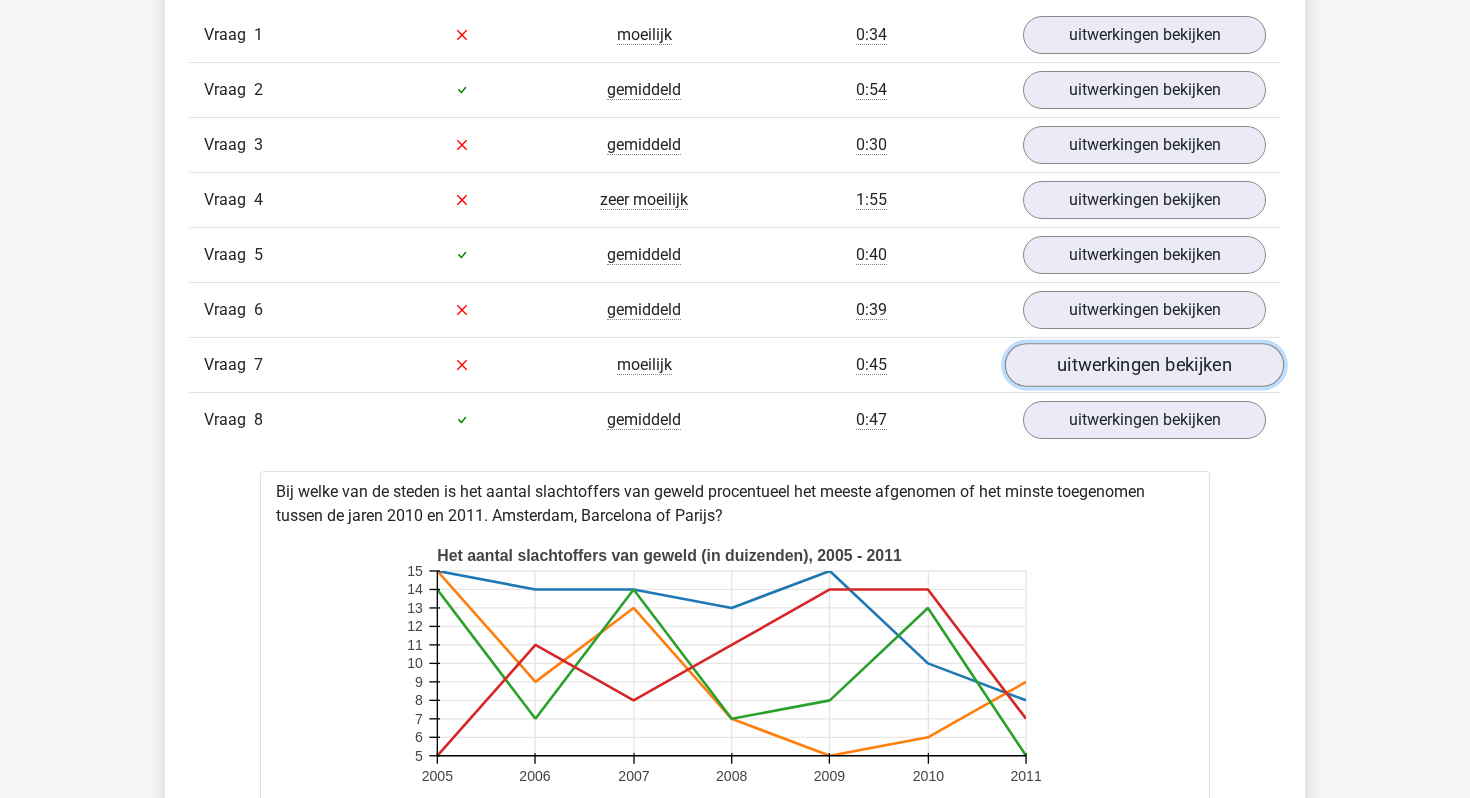 click on "uitwerkingen bekijken" at bounding box center (1144, 365) 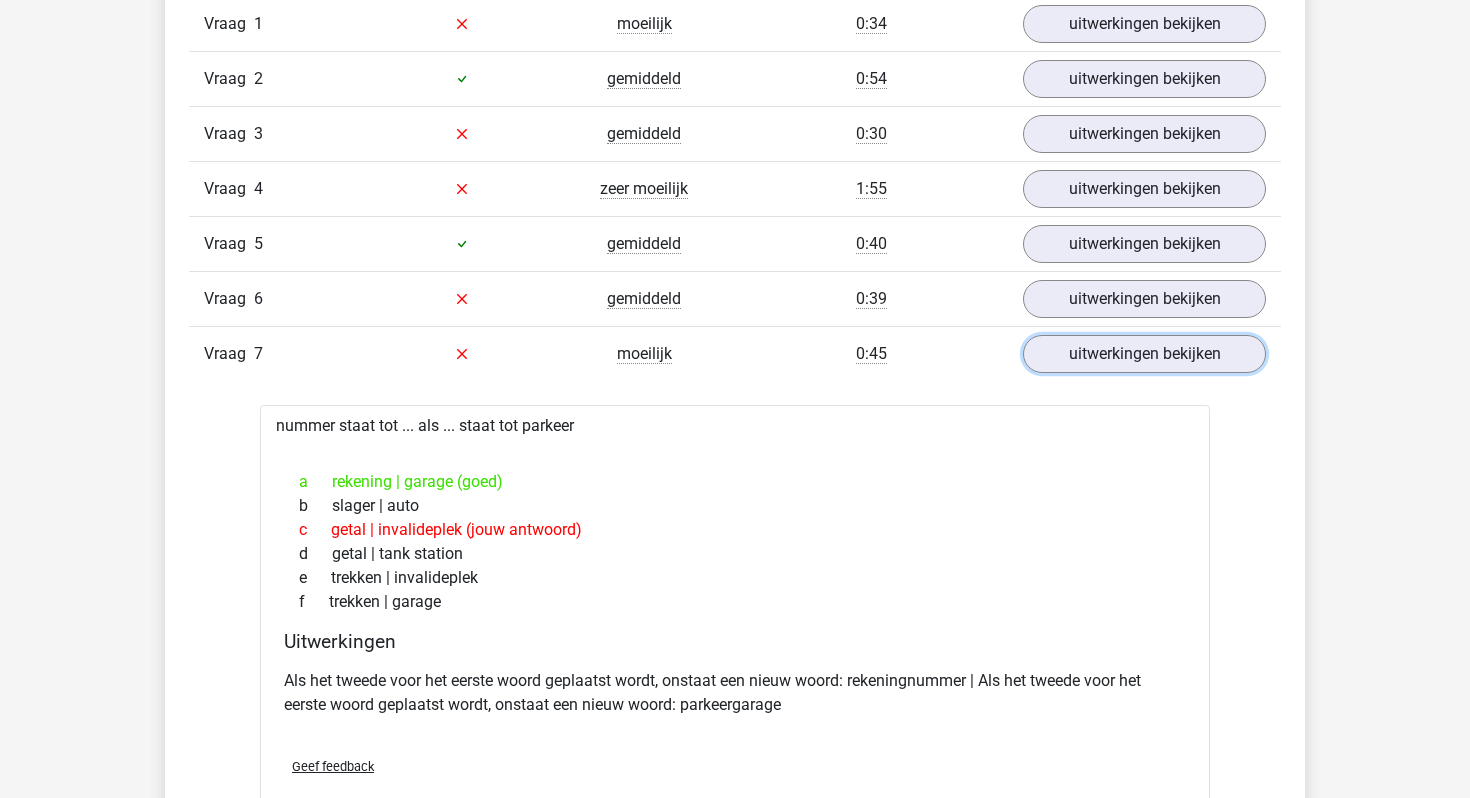 scroll, scrollTop: 1830, scrollLeft: 0, axis: vertical 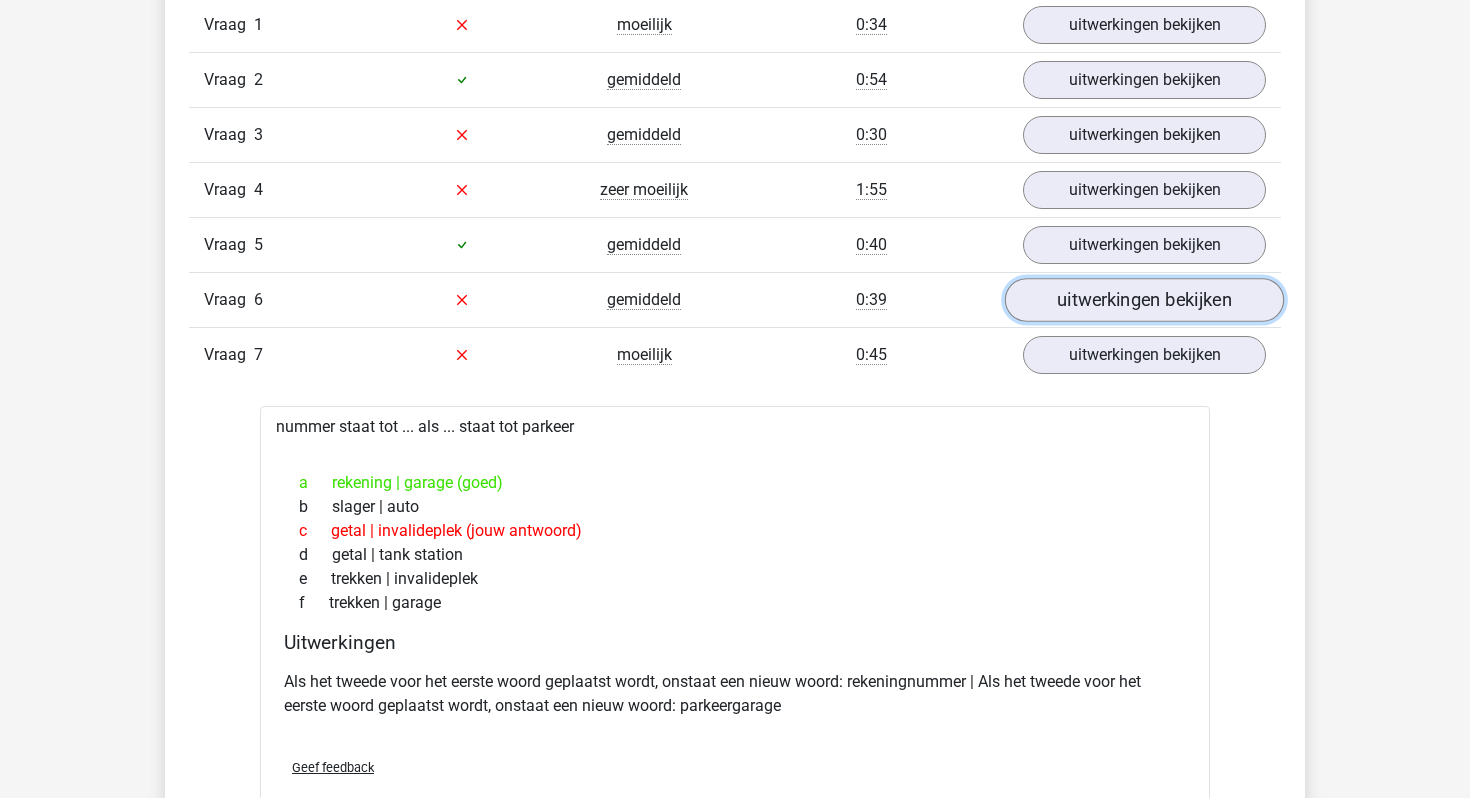 click on "uitwerkingen bekijken" at bounding box center [1144, 300] 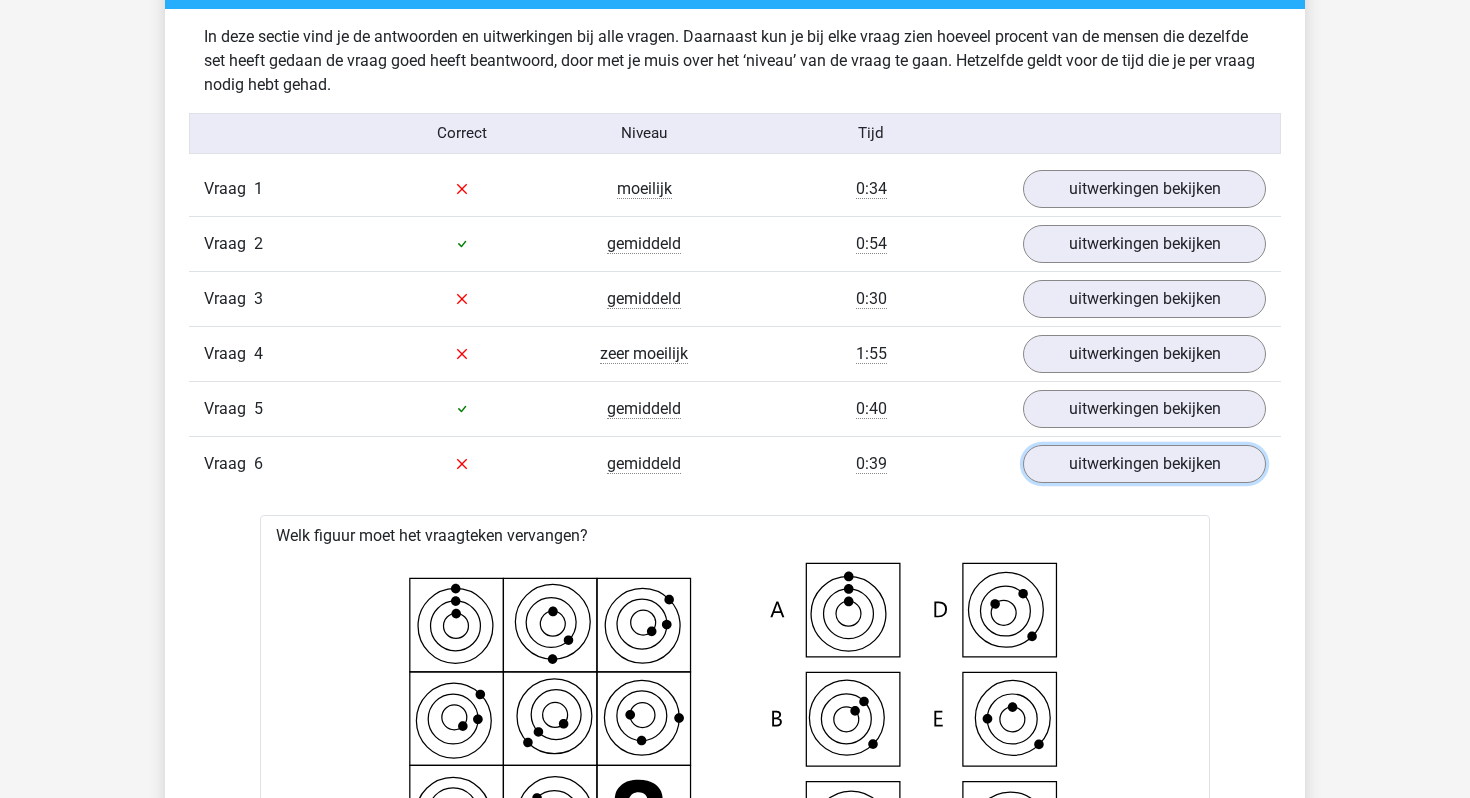 scroll, scrollTop: 1631, scrollLeft: 0, axis: vertical 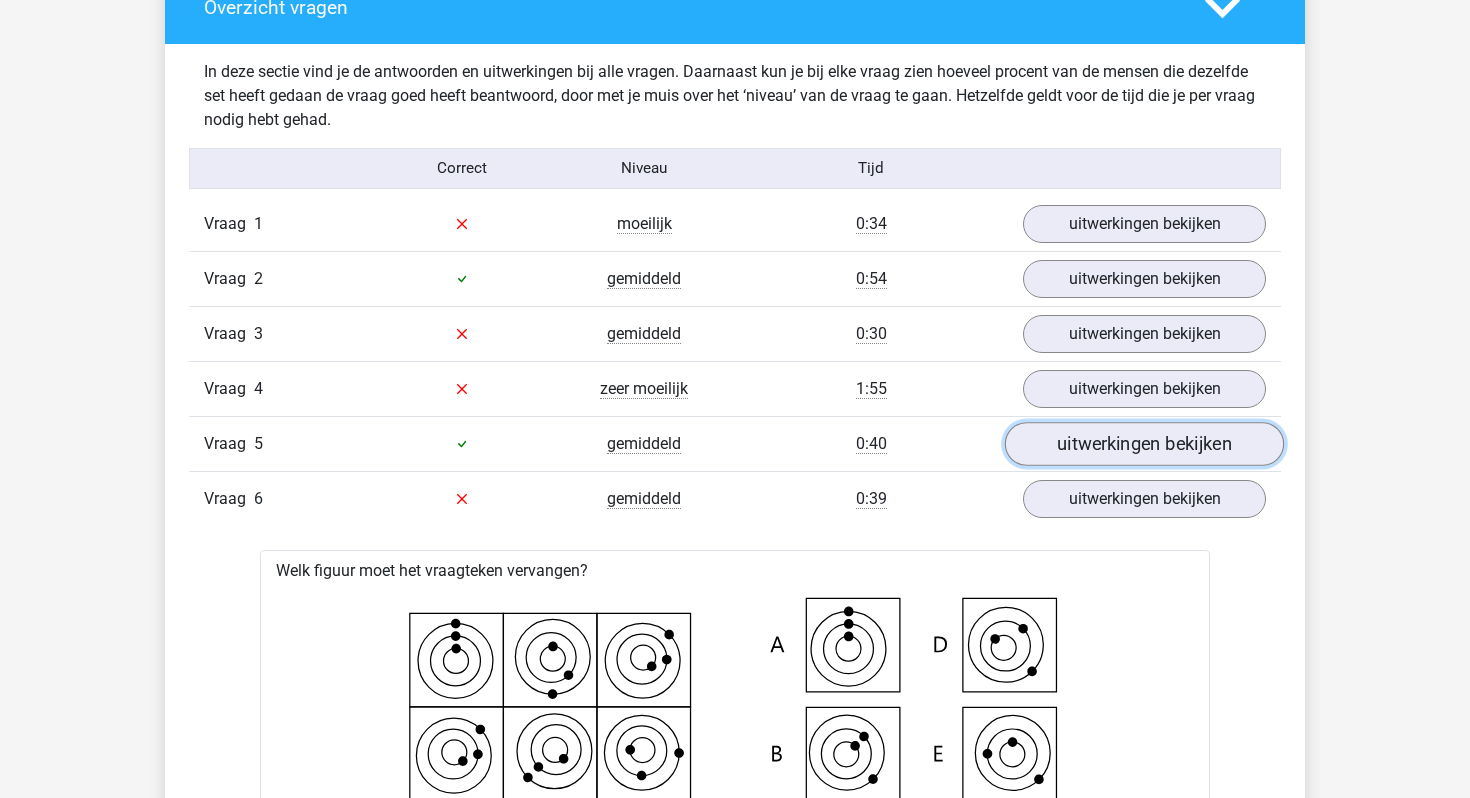 click on "uitwerkingen bekijken" at bounding box center (1144, 444) 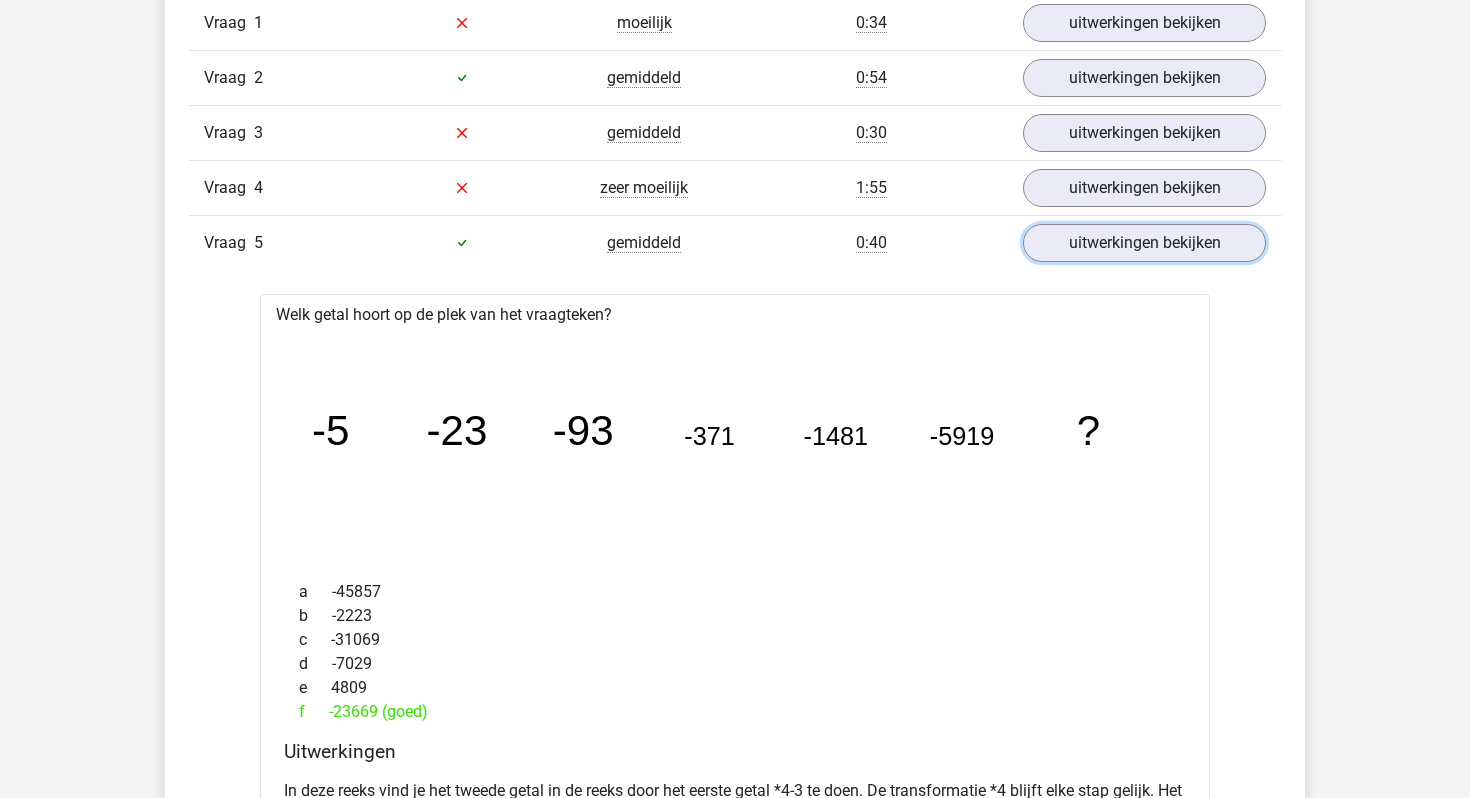 scroll, scrollTop: 1843, scrollLeft: 0, axis: vertical 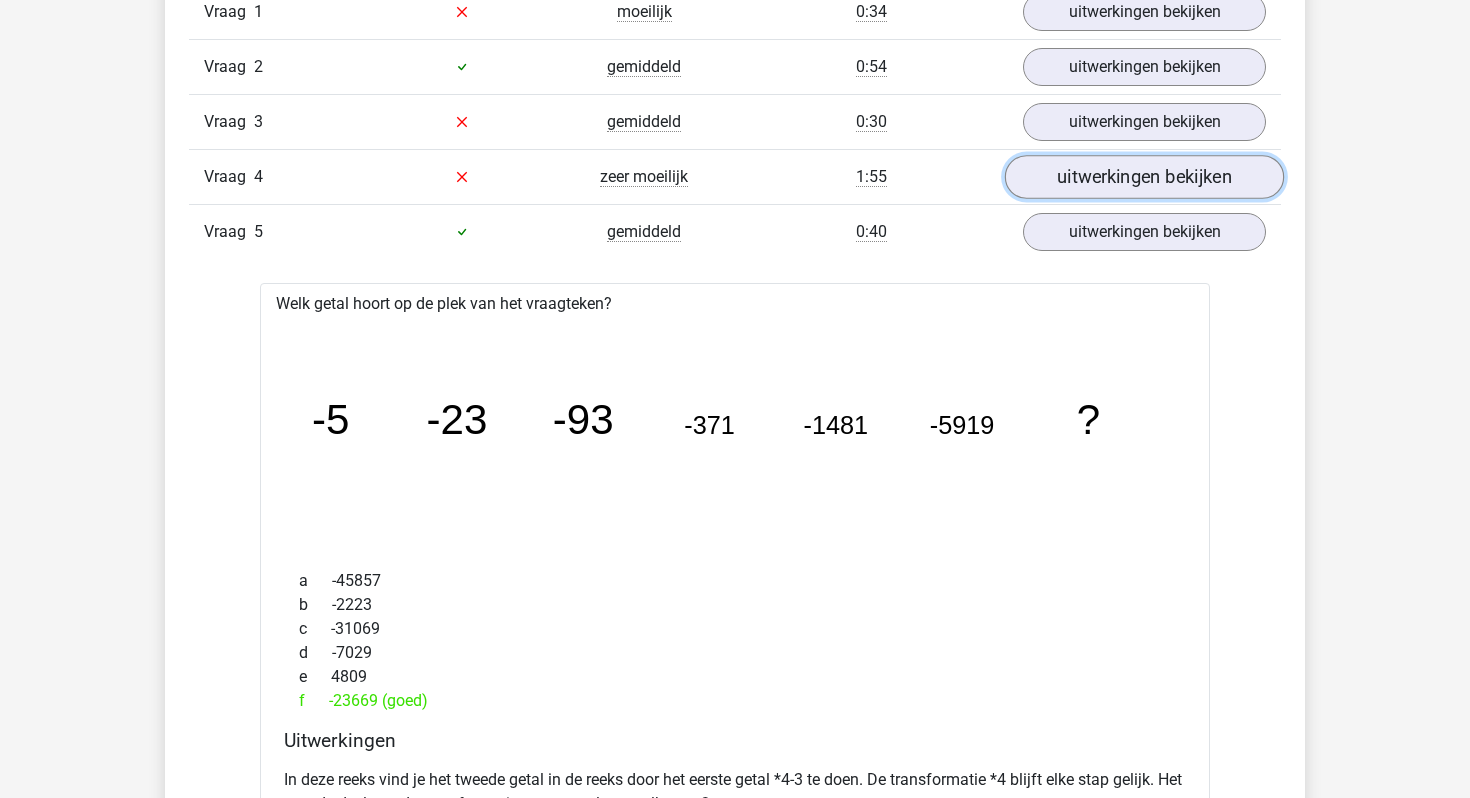 click on "uitwerkingen bekijken" at bounding box center [1144, 177] 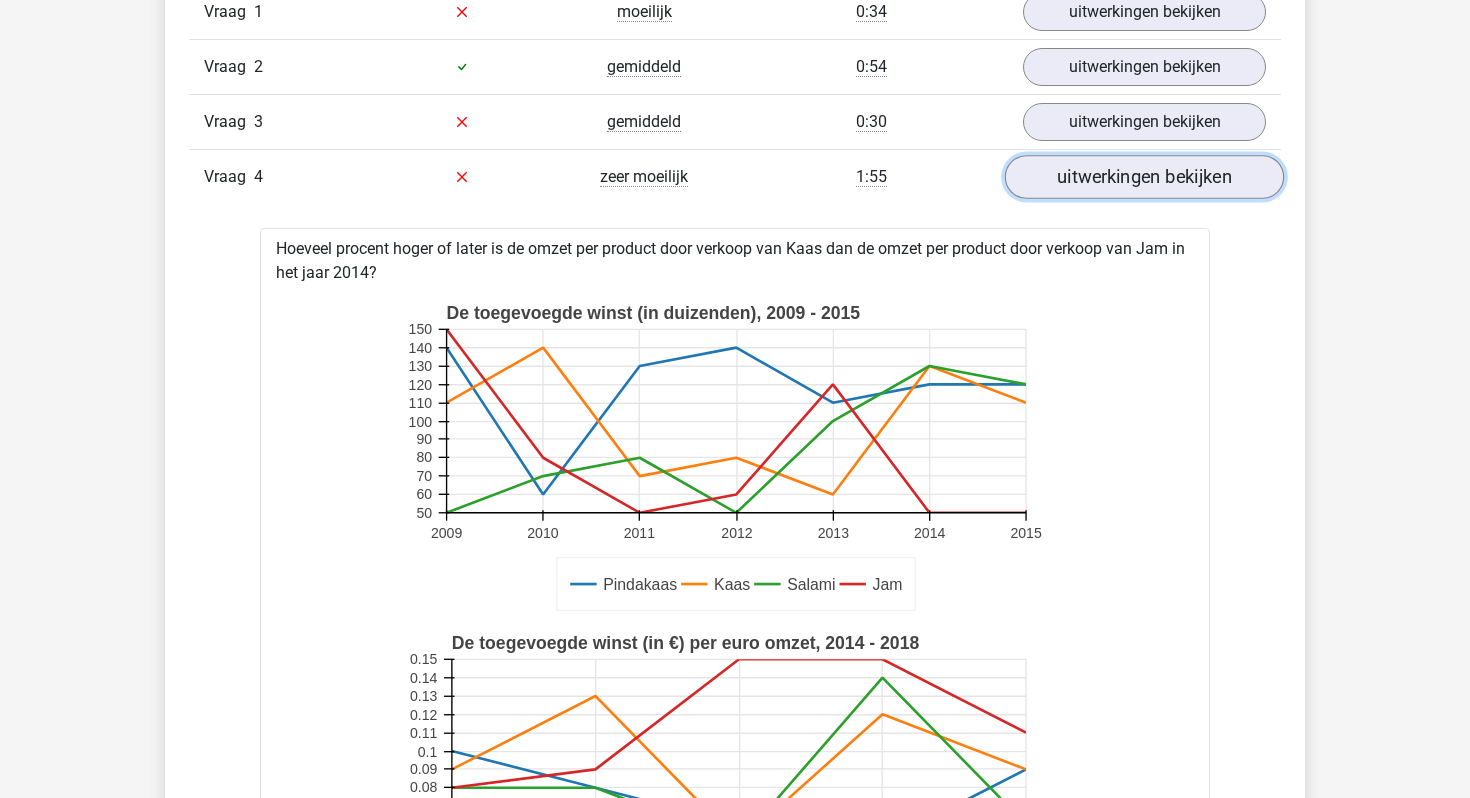 click on "uitwerkingen bekijken" at bounding box center (1144, 177) 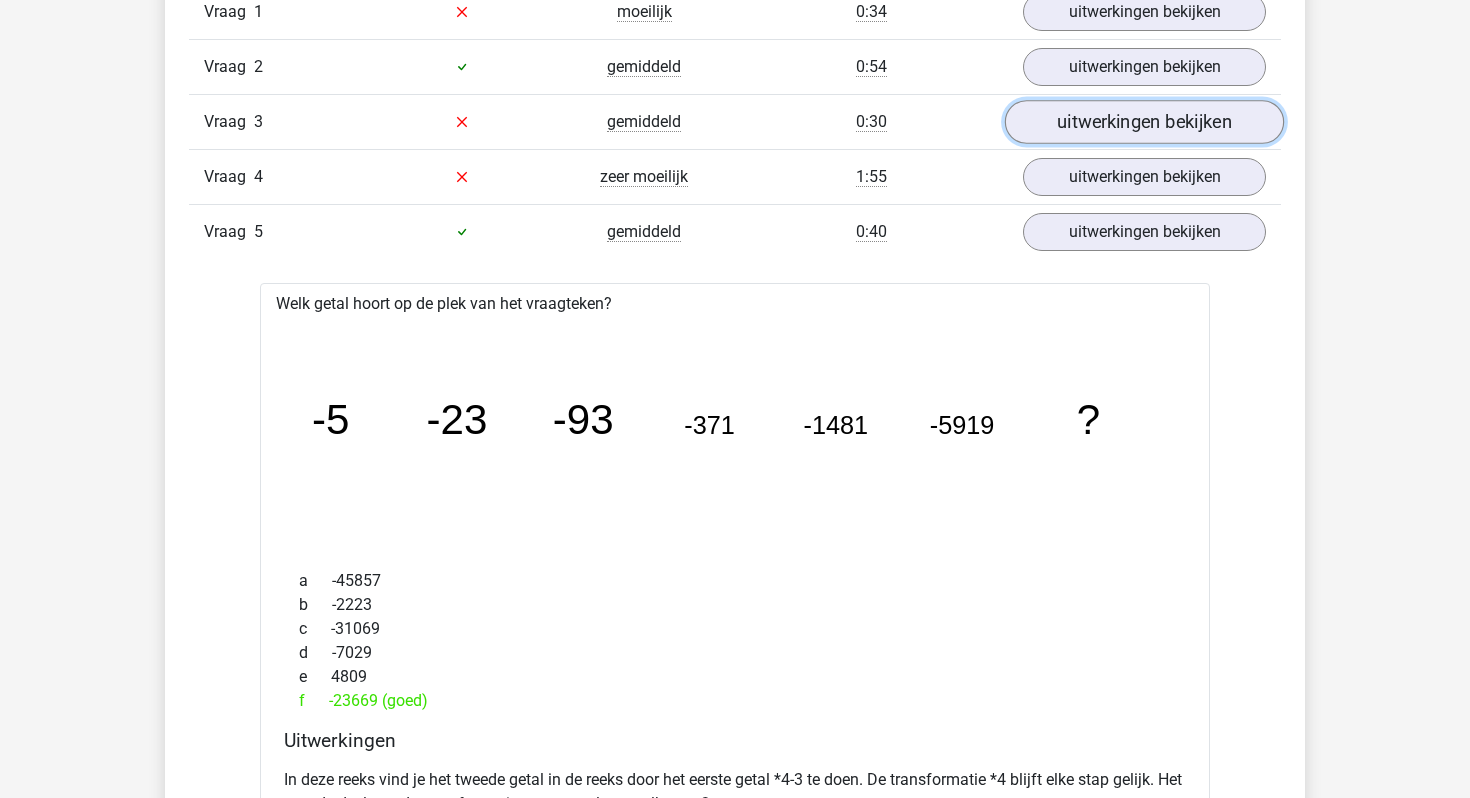 click on "uitwerkingen bekijken" at bounding box center [1144, 122] 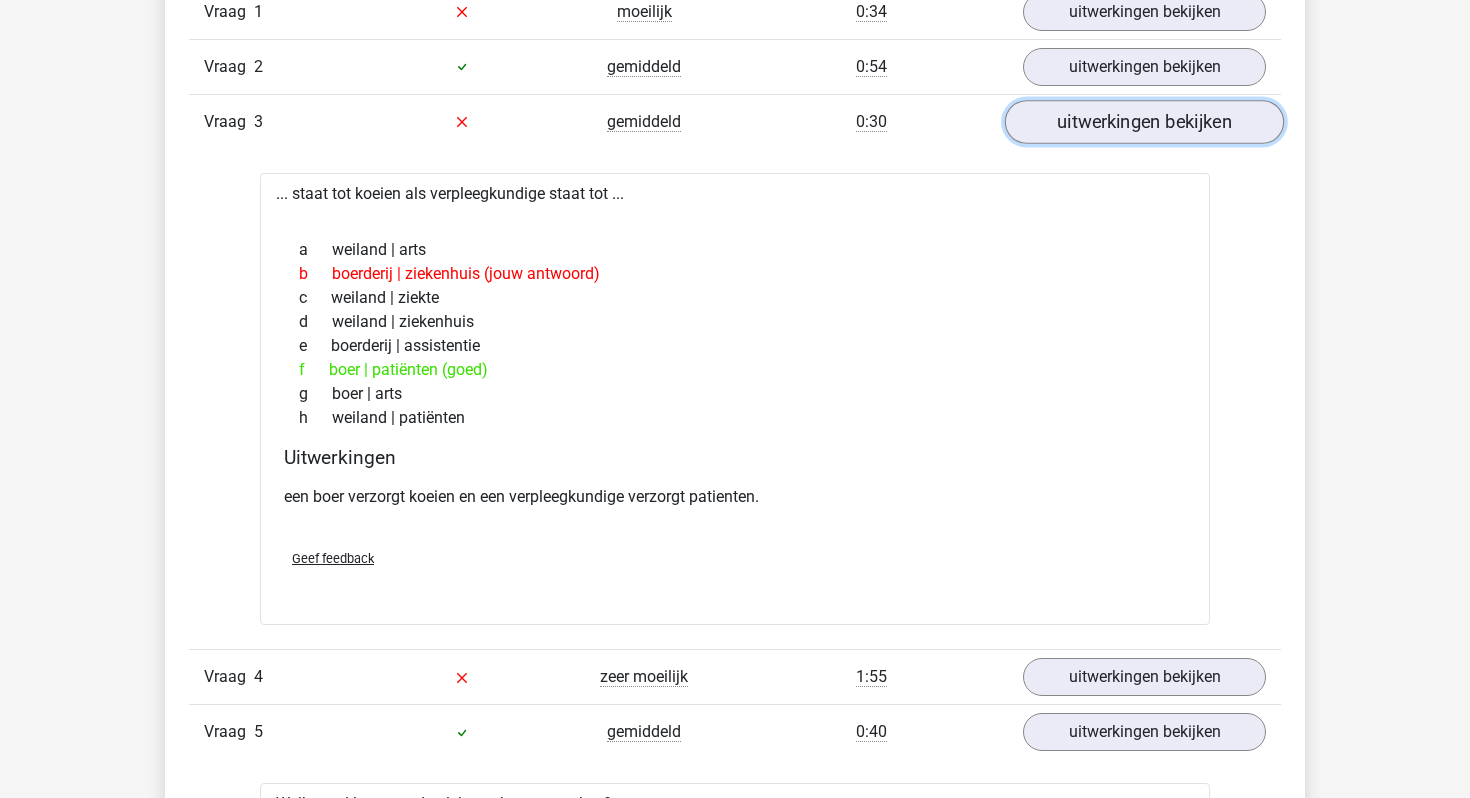 click on "uitwerkingen bekijken" at bounding box center [1144, 122] 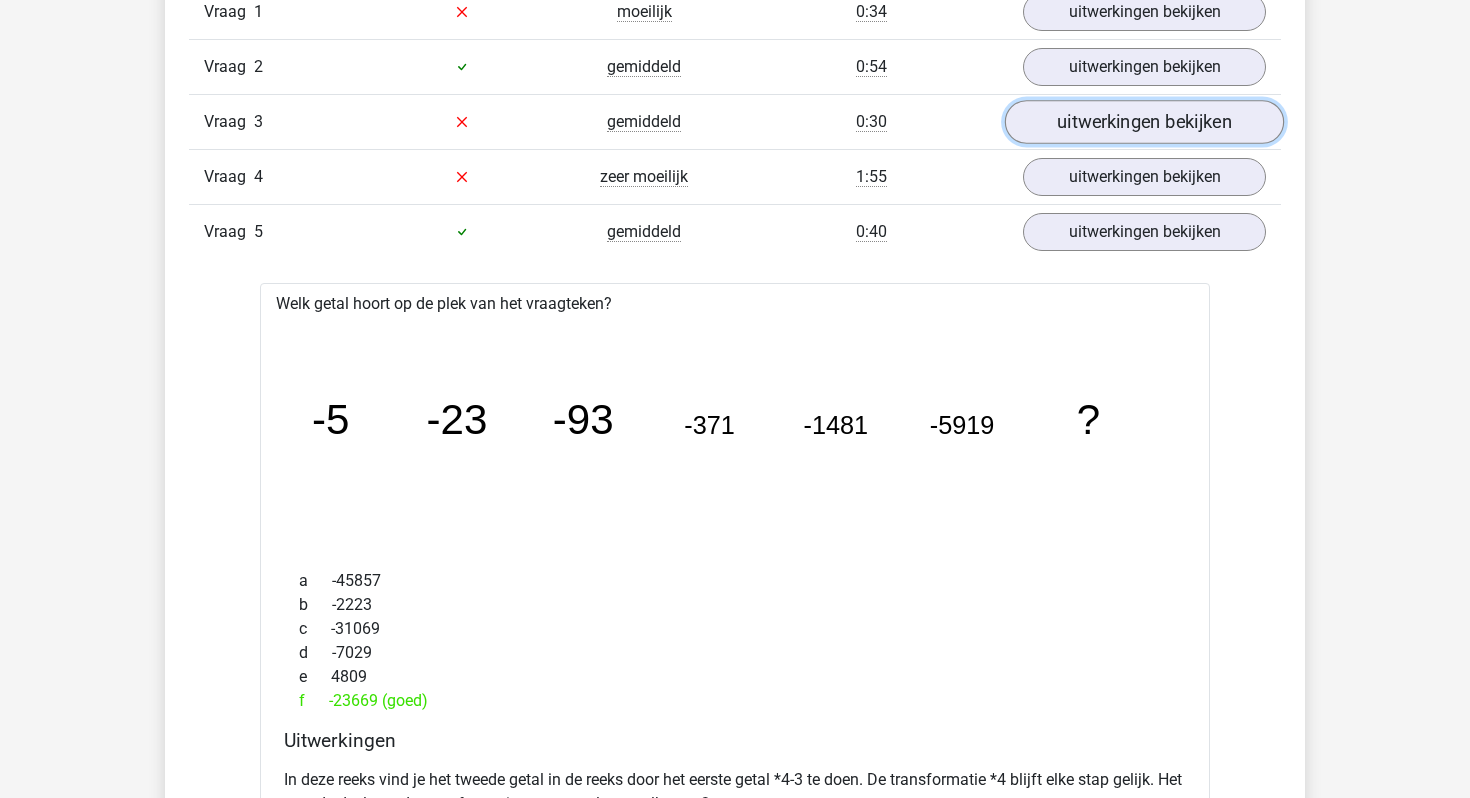 click on "uitwerkingen bekijken" at bounding box center [1144, 122] 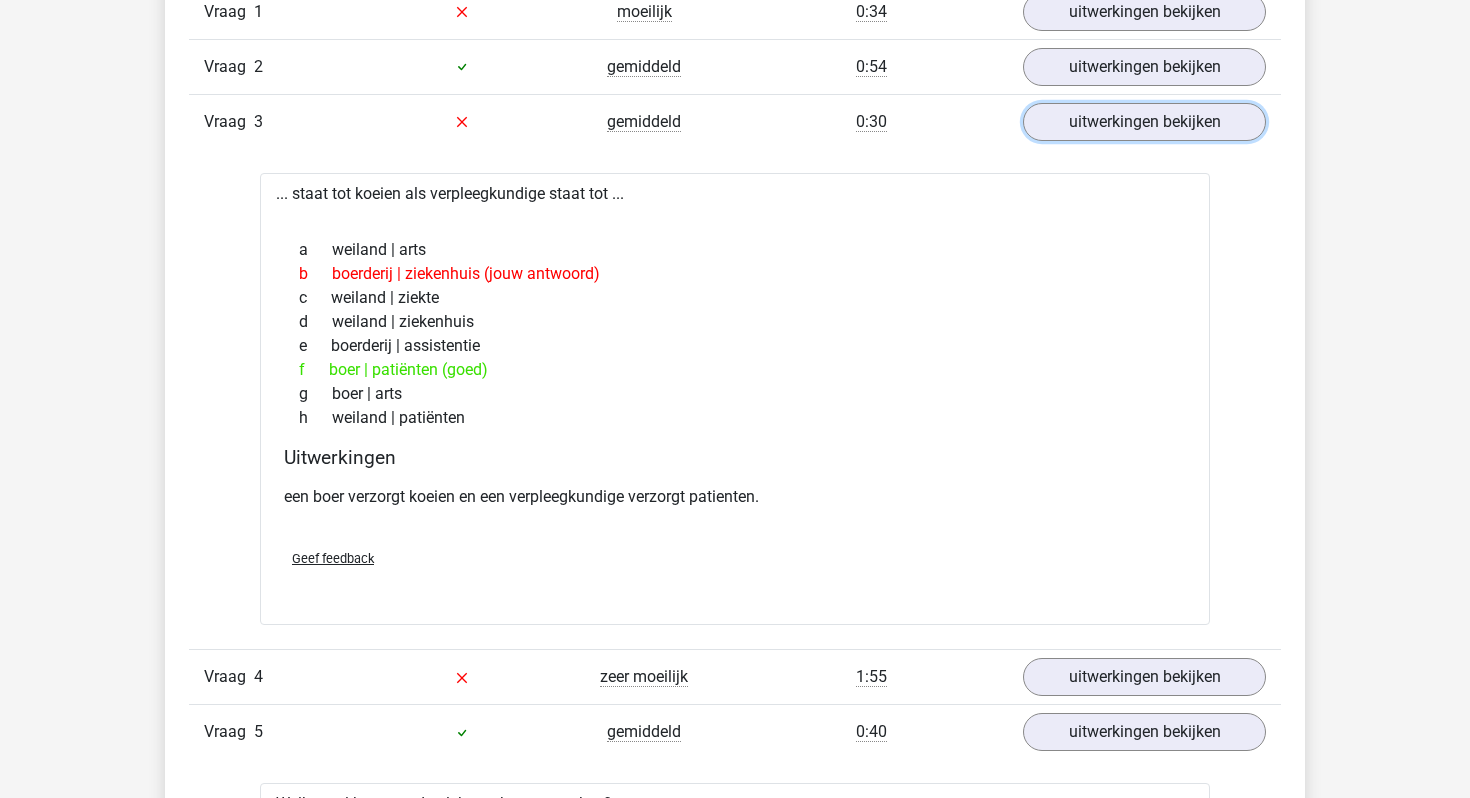 drag, startPoint x: 1092, startPoint y: 112, endPoint x: 1091, endPoint y: 438, distance: 326.00153 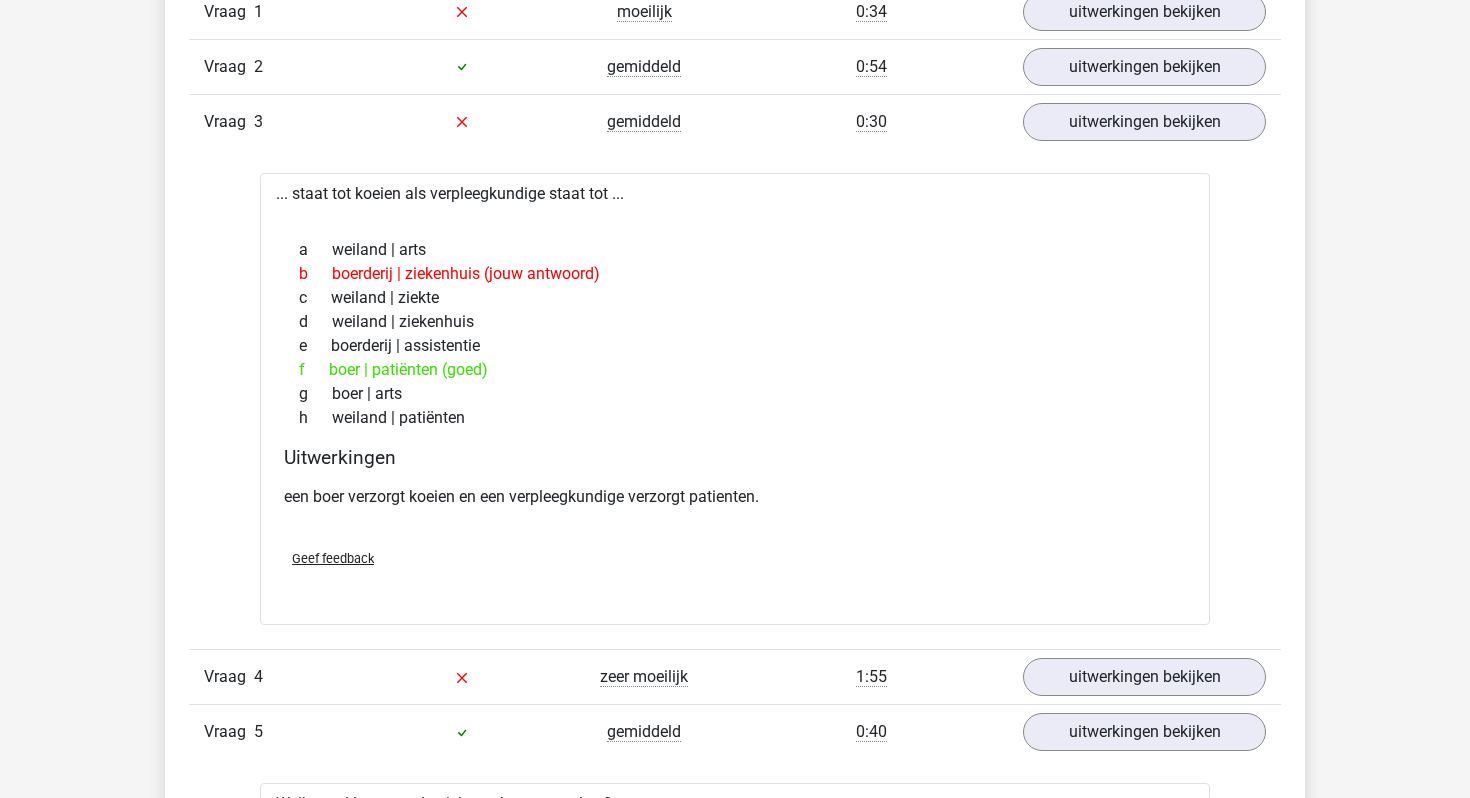 click on "... staat tot koeien als verpleegkundige staat tot ...
a
weiland | arts
b
boerderij | ziekenhuis
(jouw antwoord)
c
weiland | ziekte
d
weiland | ziekenhuis
e
boerderij | assistentie
f
boer | patiënten
(goed)" at bounding box center (735, 399) 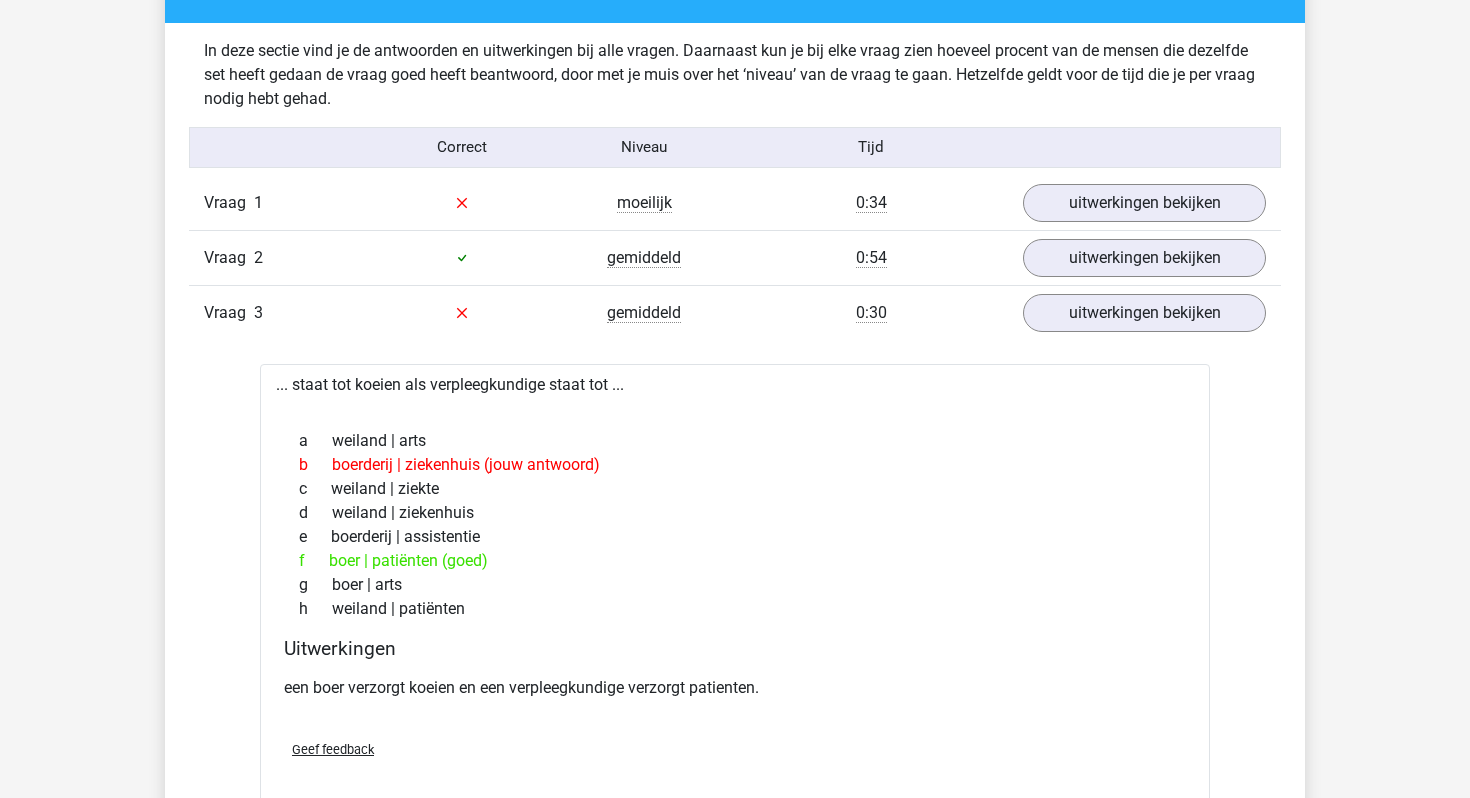 scroll, scrollTop: 1643, scrollLeft: 0, axis: vertical 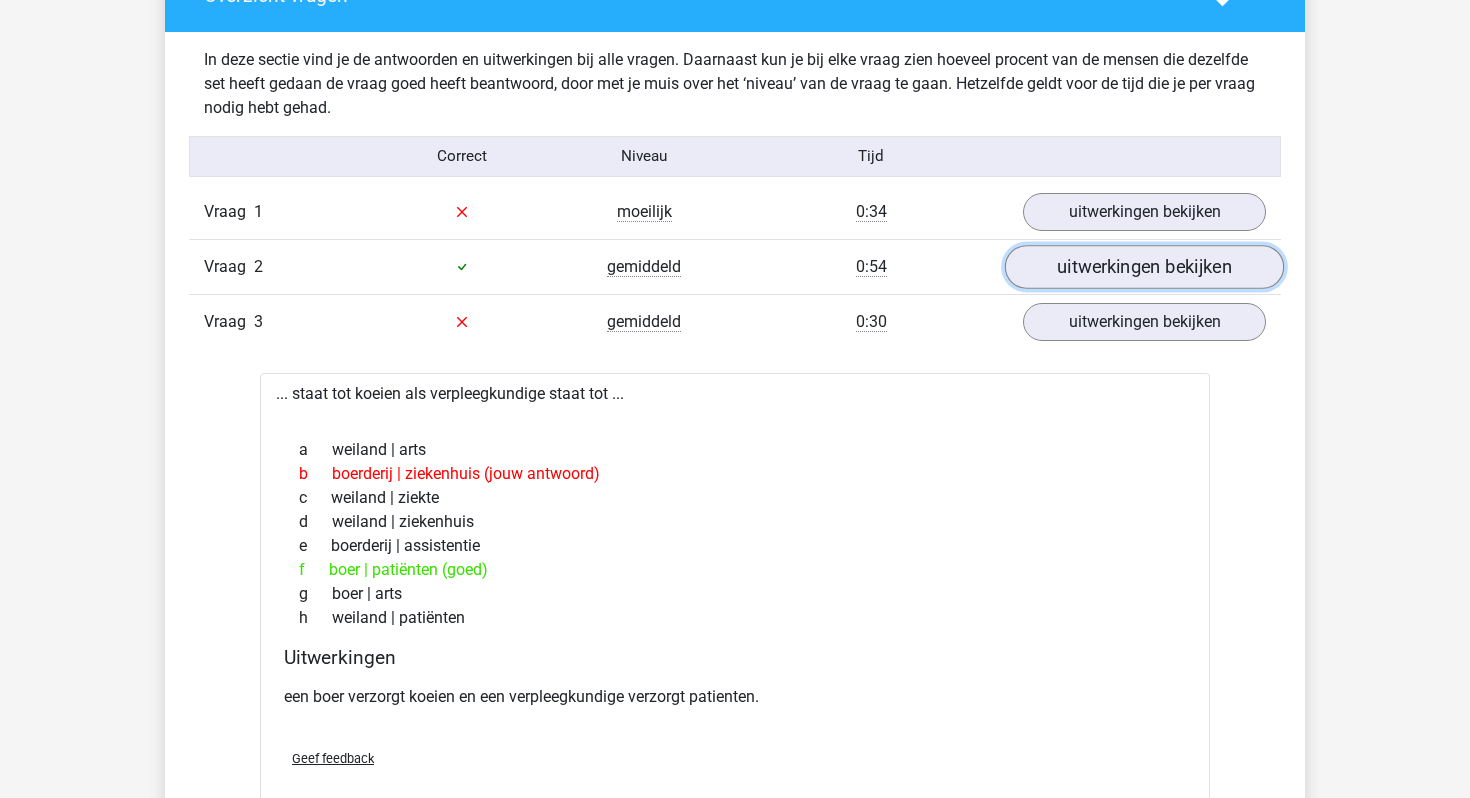 click on "uitwerkingen bekijken" at bounding box center (1144, 267) 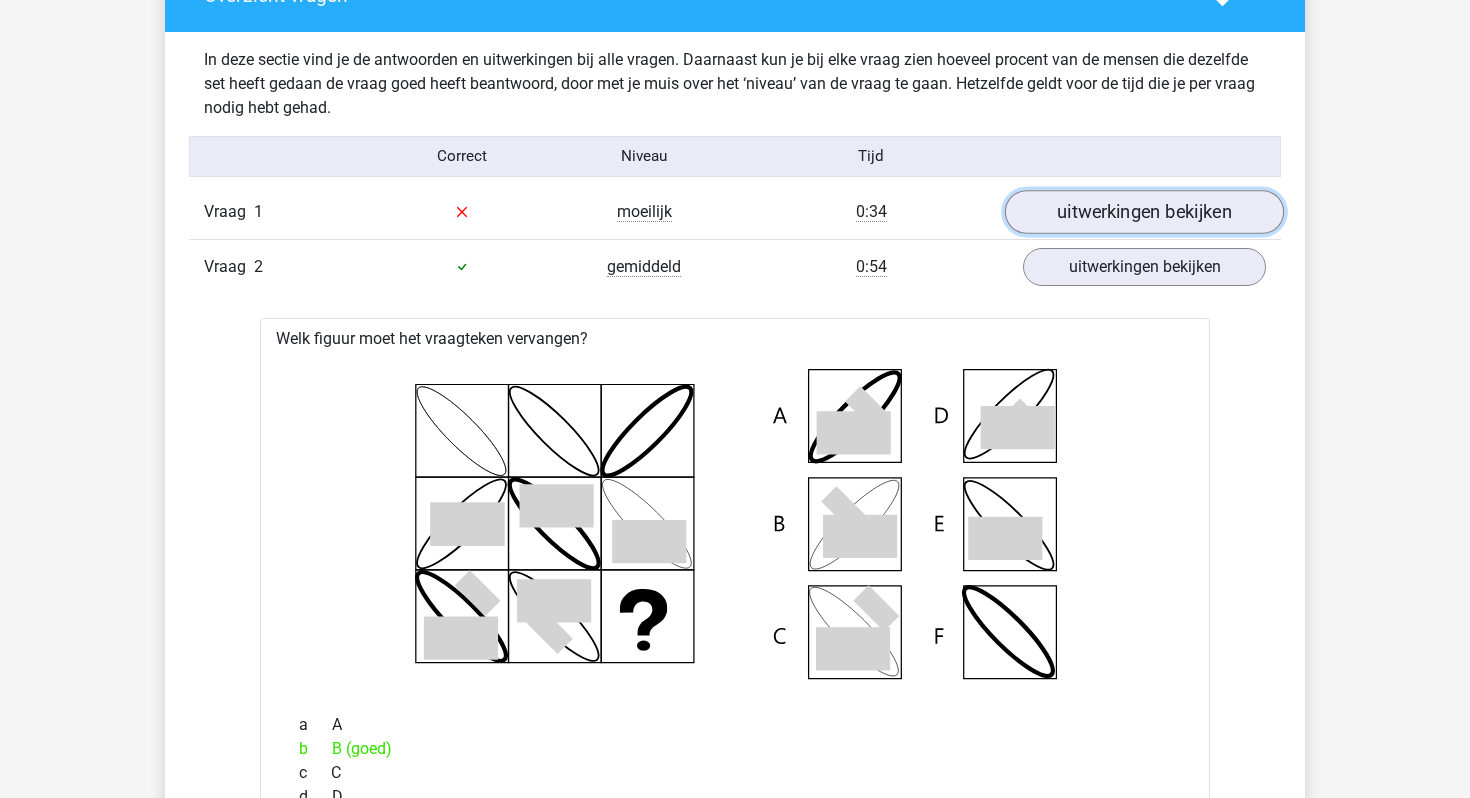 click on "uitwerkingen bekijken" at bounding box center (1144, 212) 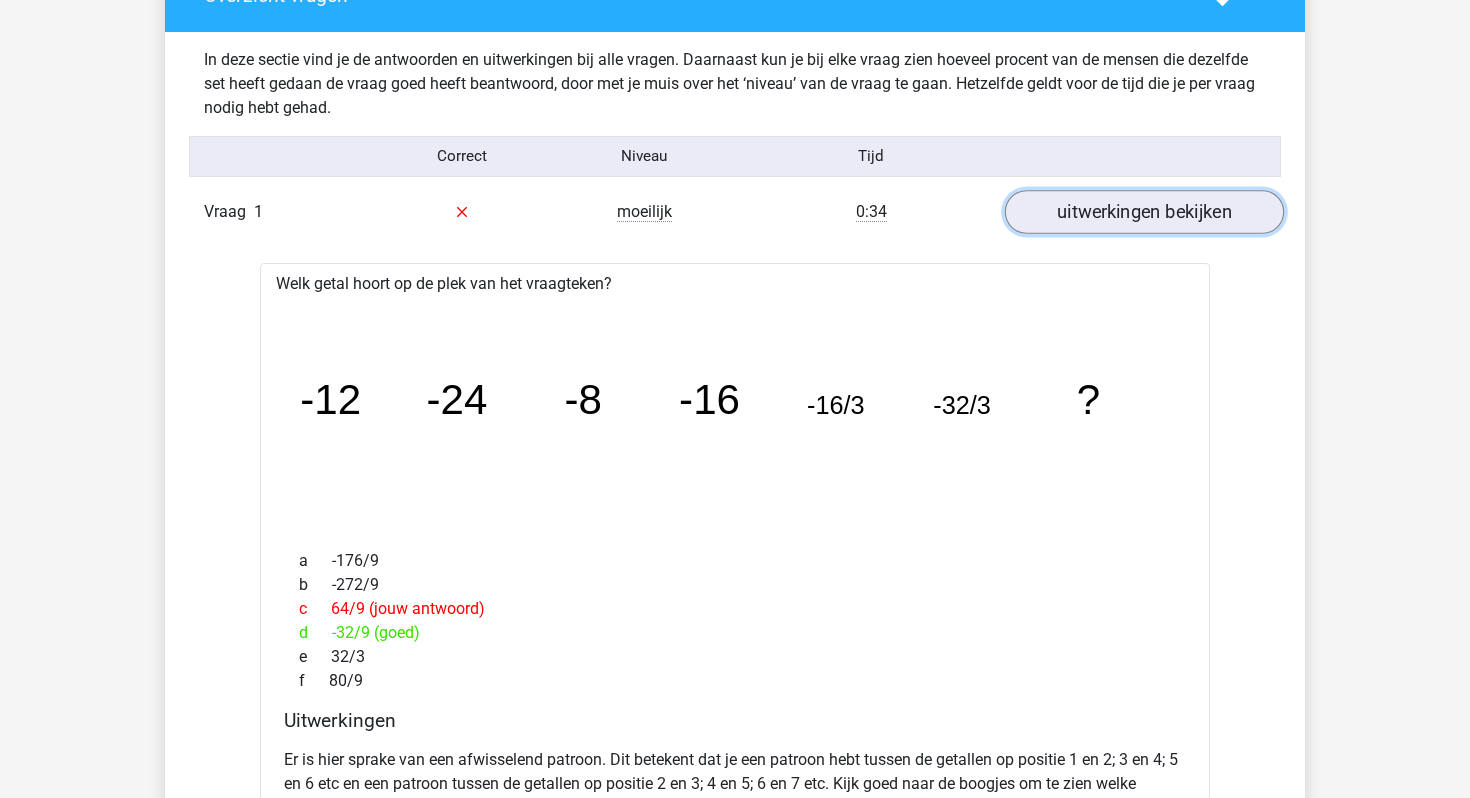 click on "uitwerkingen bekijken" at bounding box center [1144, 212] 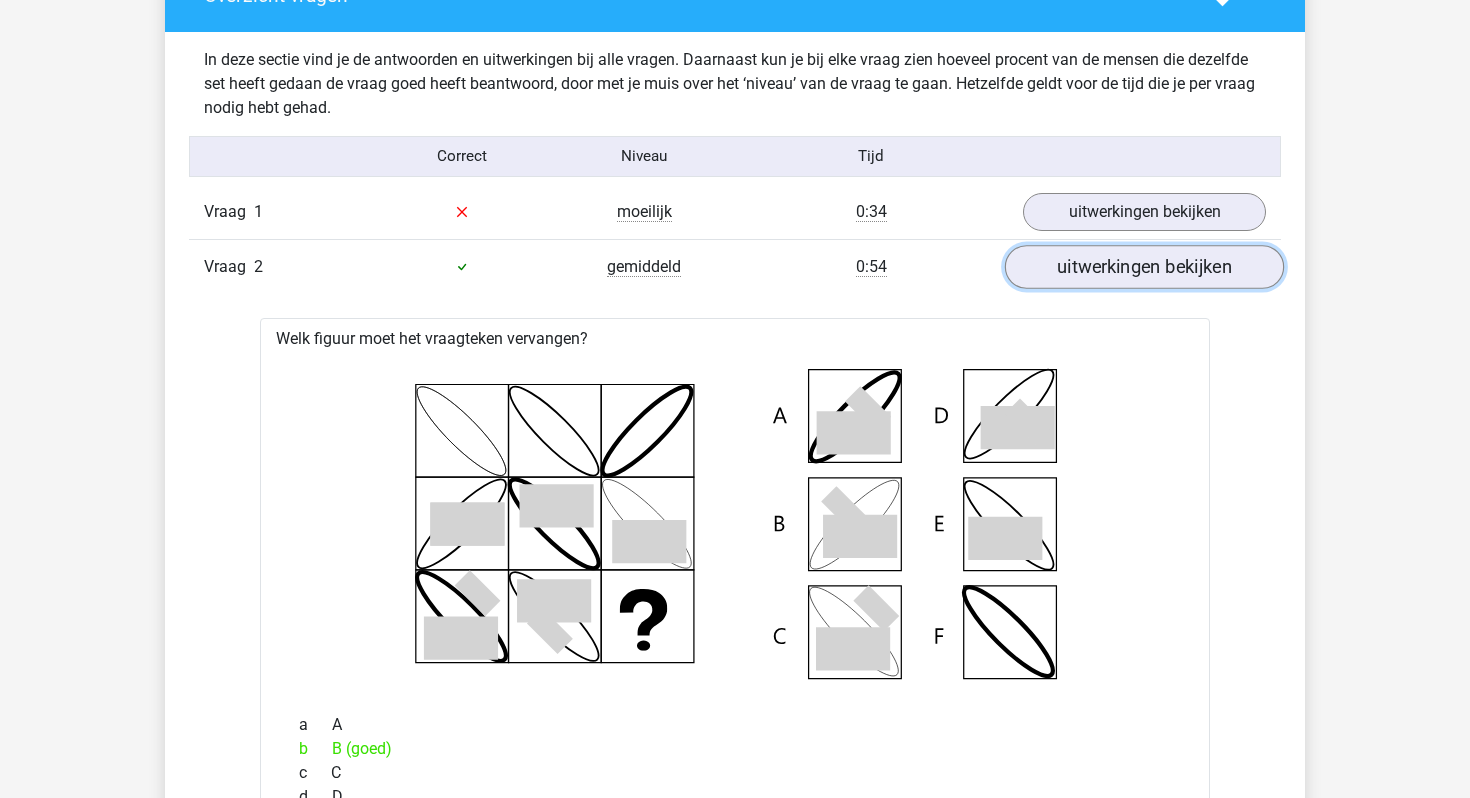 click on "uitwerkingen bekijken" at bounding box center [1144, 267] 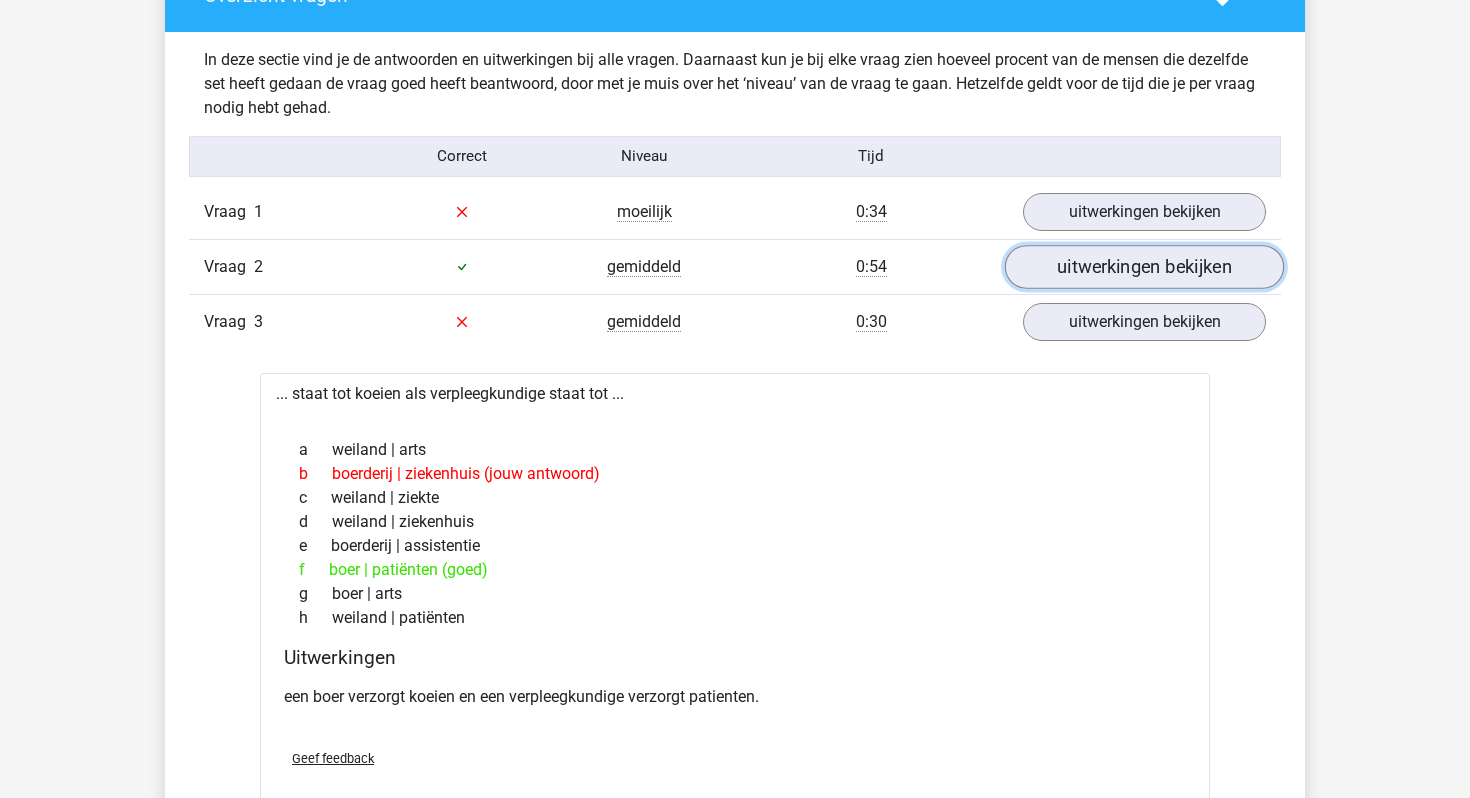 click on "uitwerkingen bekijken" at bounding box center [1144, 267] 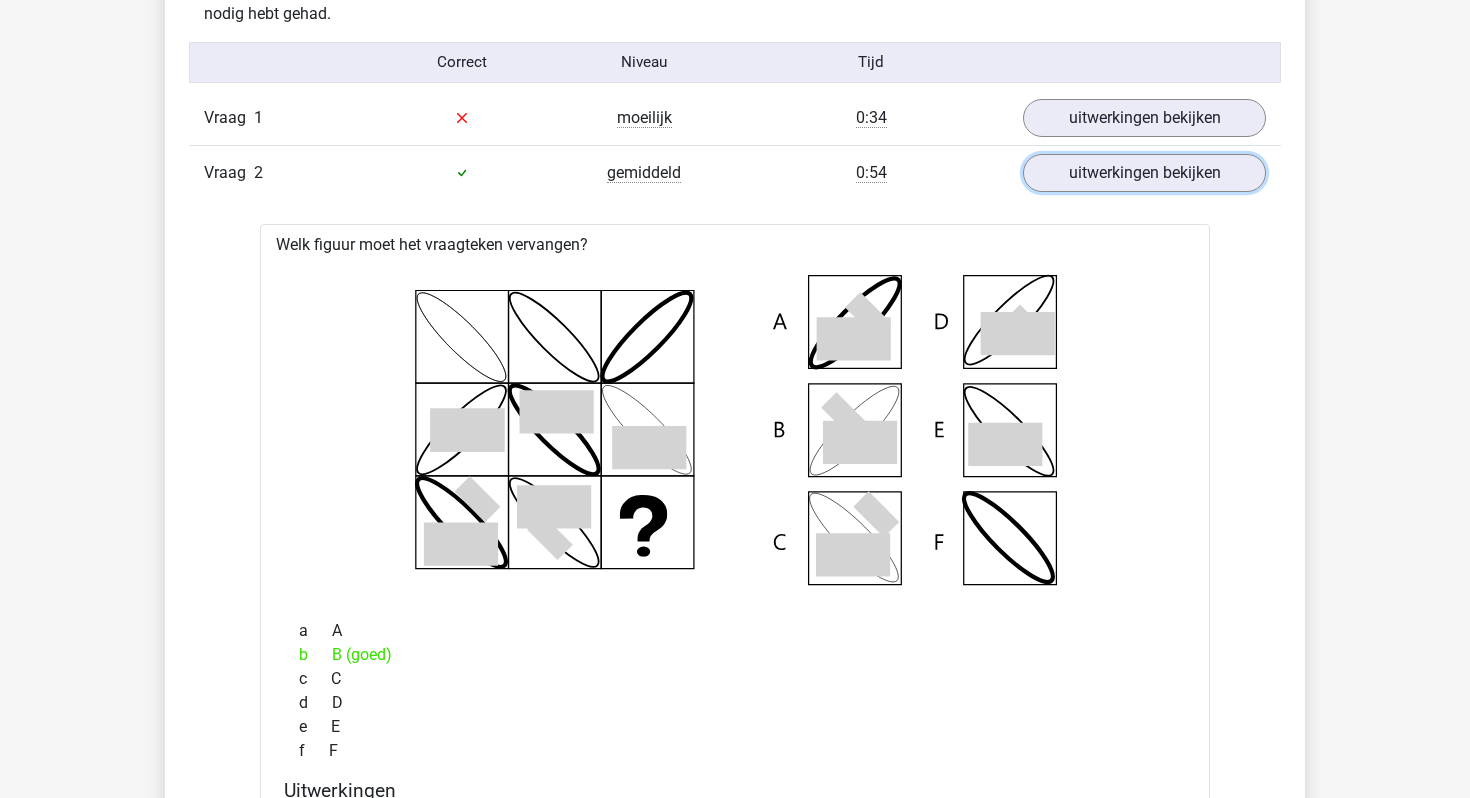 scroll, scrollTop: 1735, scrollLeft: 0, axis: vertical 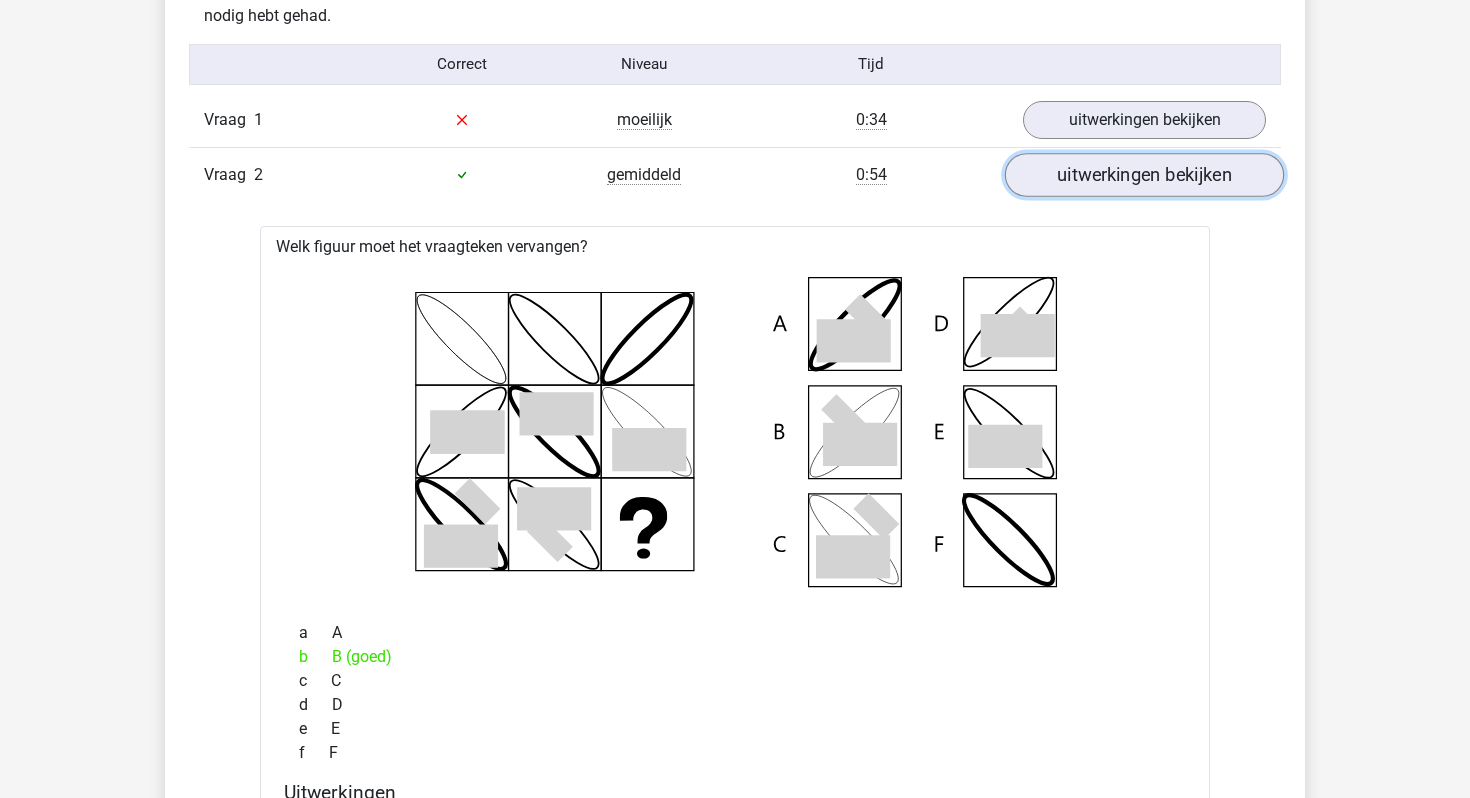 click on "uitwerkingen bekijken" at bounding box center (1144, 175) 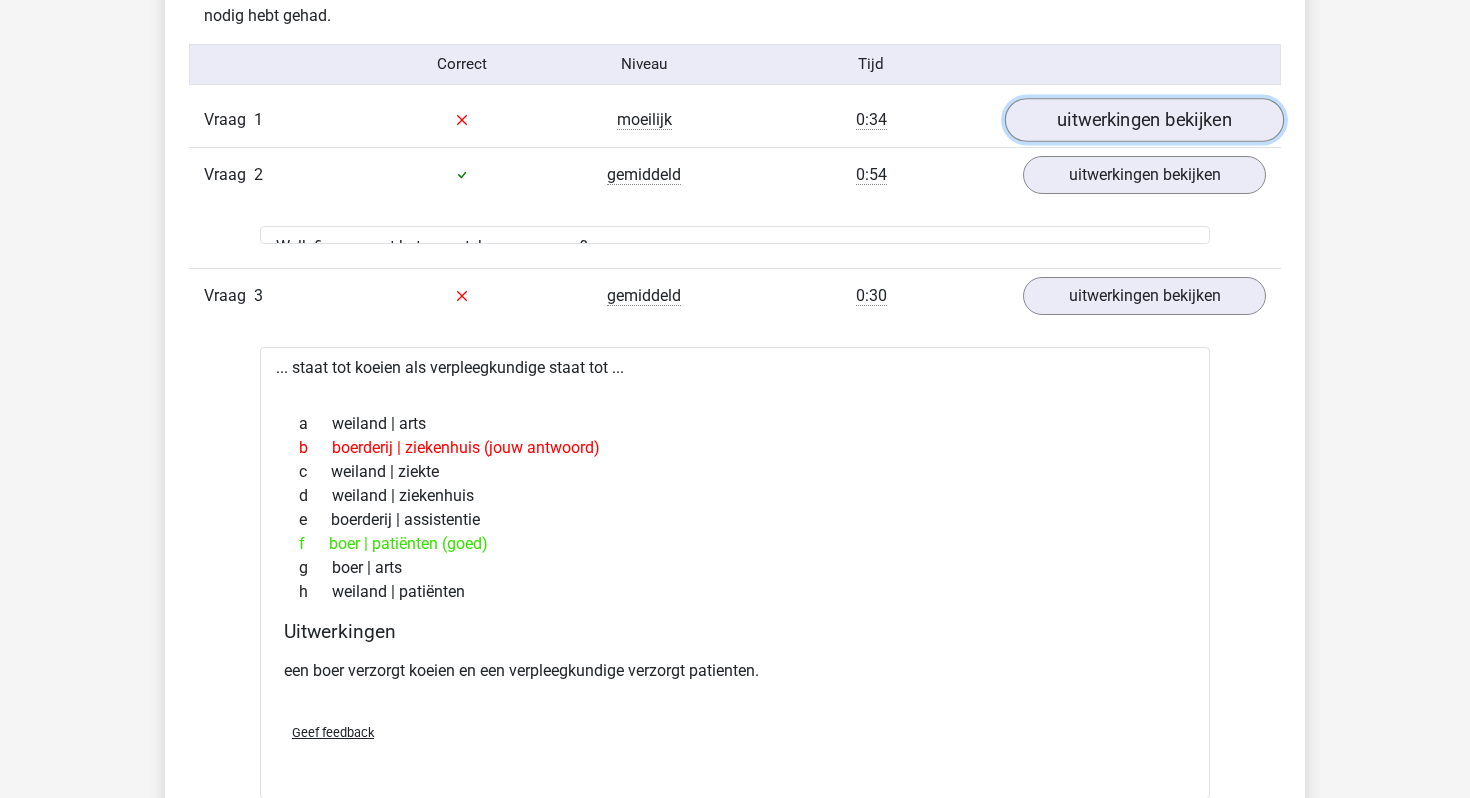 click on "uitwerkingen bekijken" at bounding box center [1144, 120] 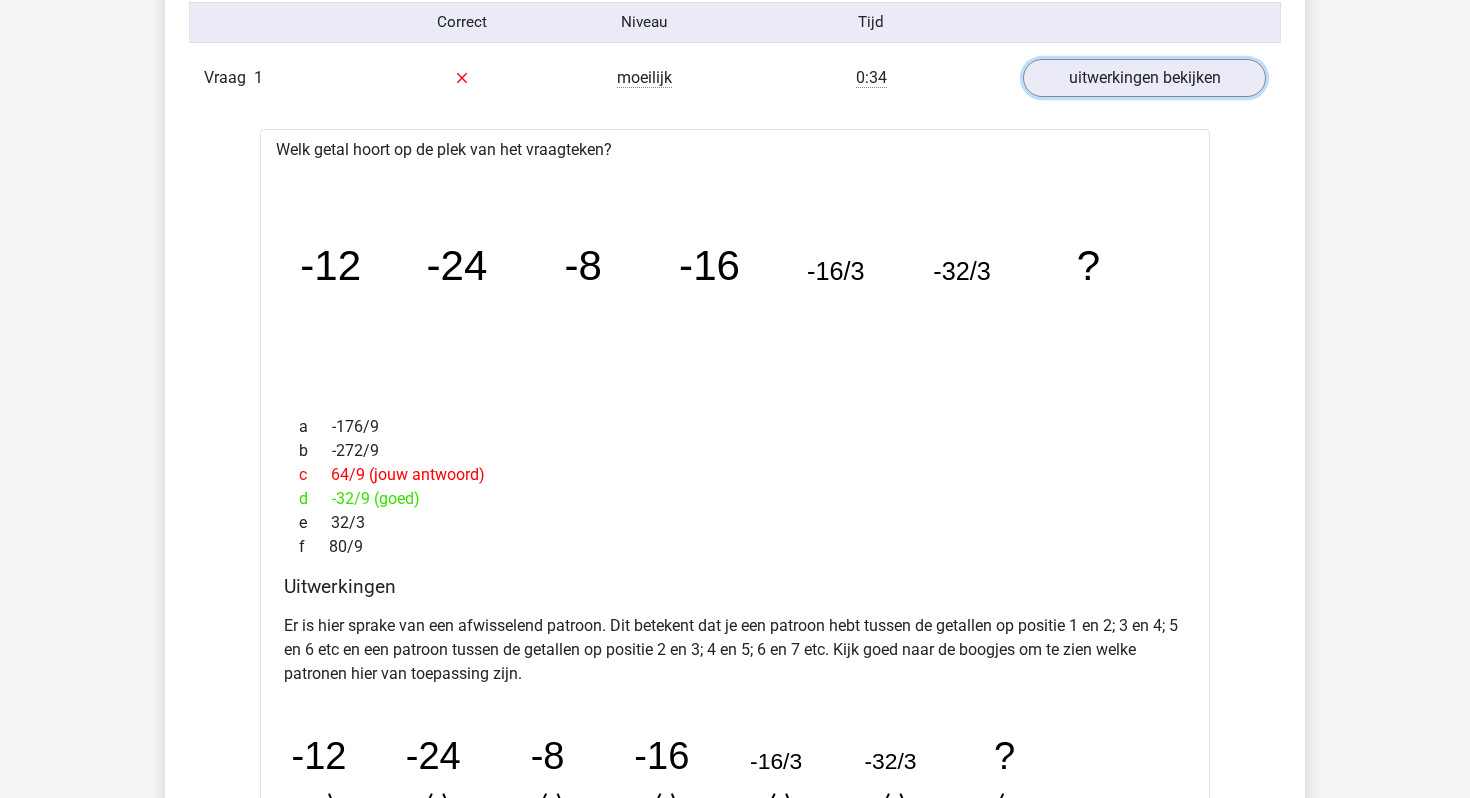 scroll, scrollTop: 1779, scrollLeft: 0, axis: vertical 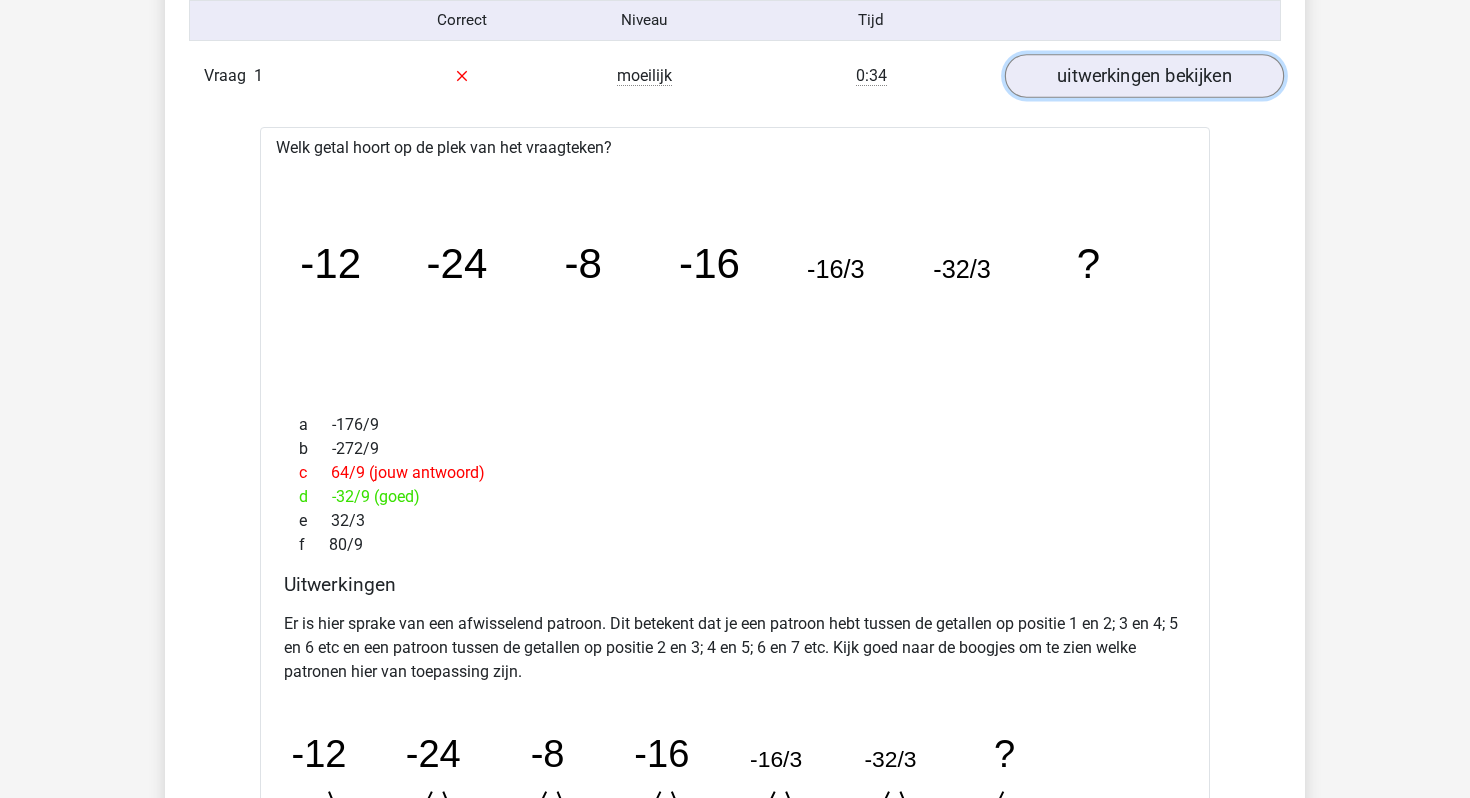 click on "uitwerkingen bekijken" at bounding box center (1144, 76) 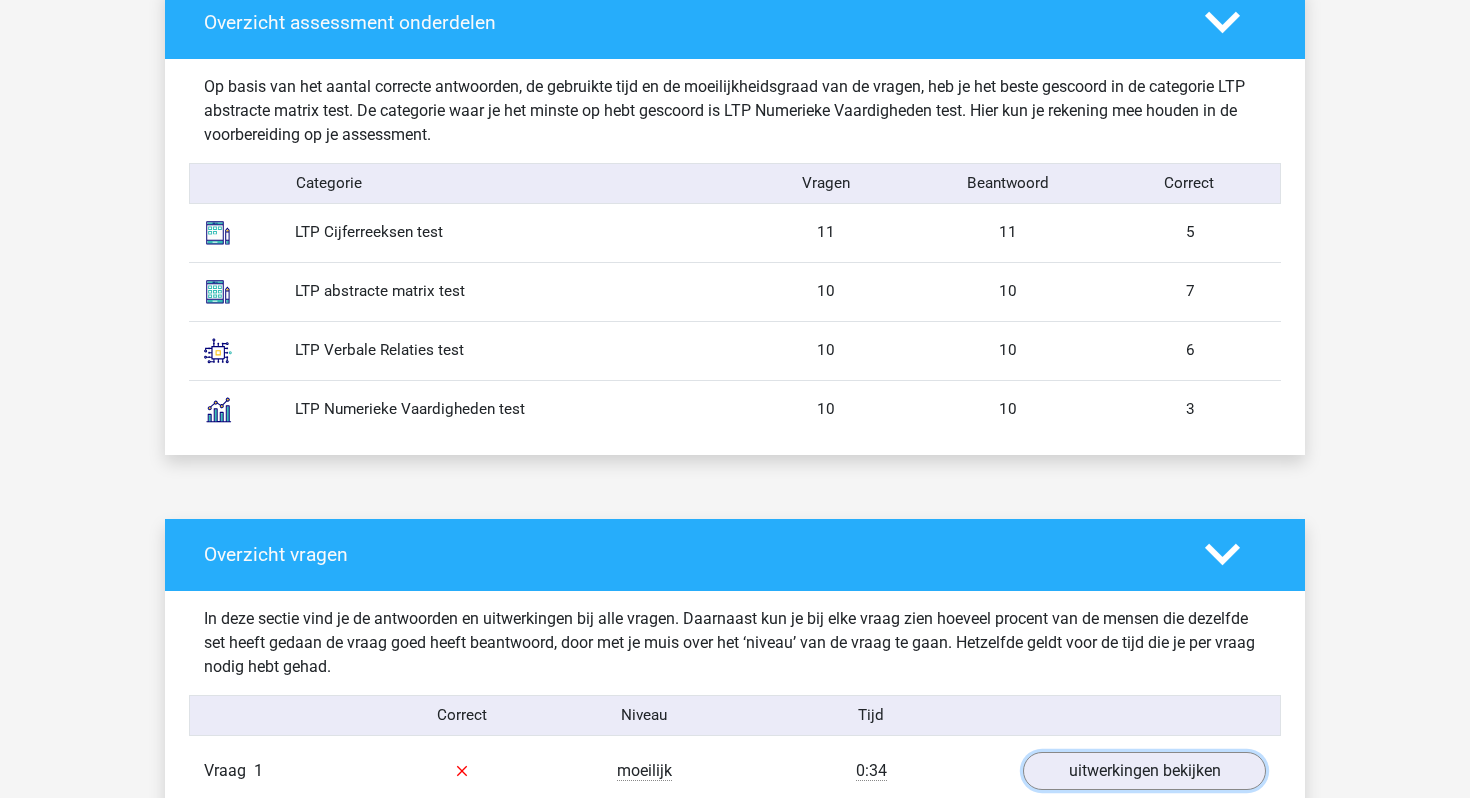 scroll, scrollTop: 1085, scrollLeft: 0, axis: vertical 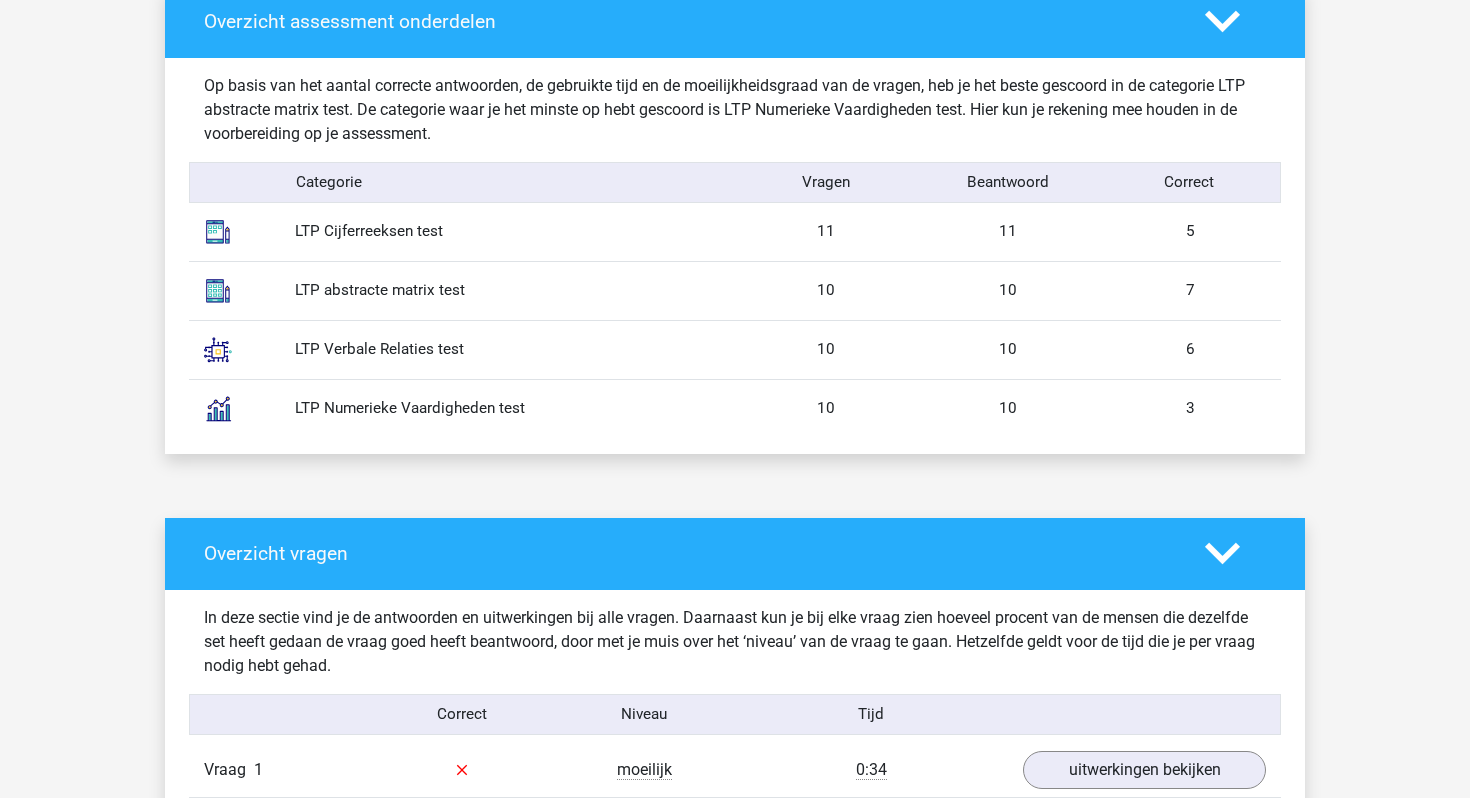 click on "6" at bounding box center [1190, 349] 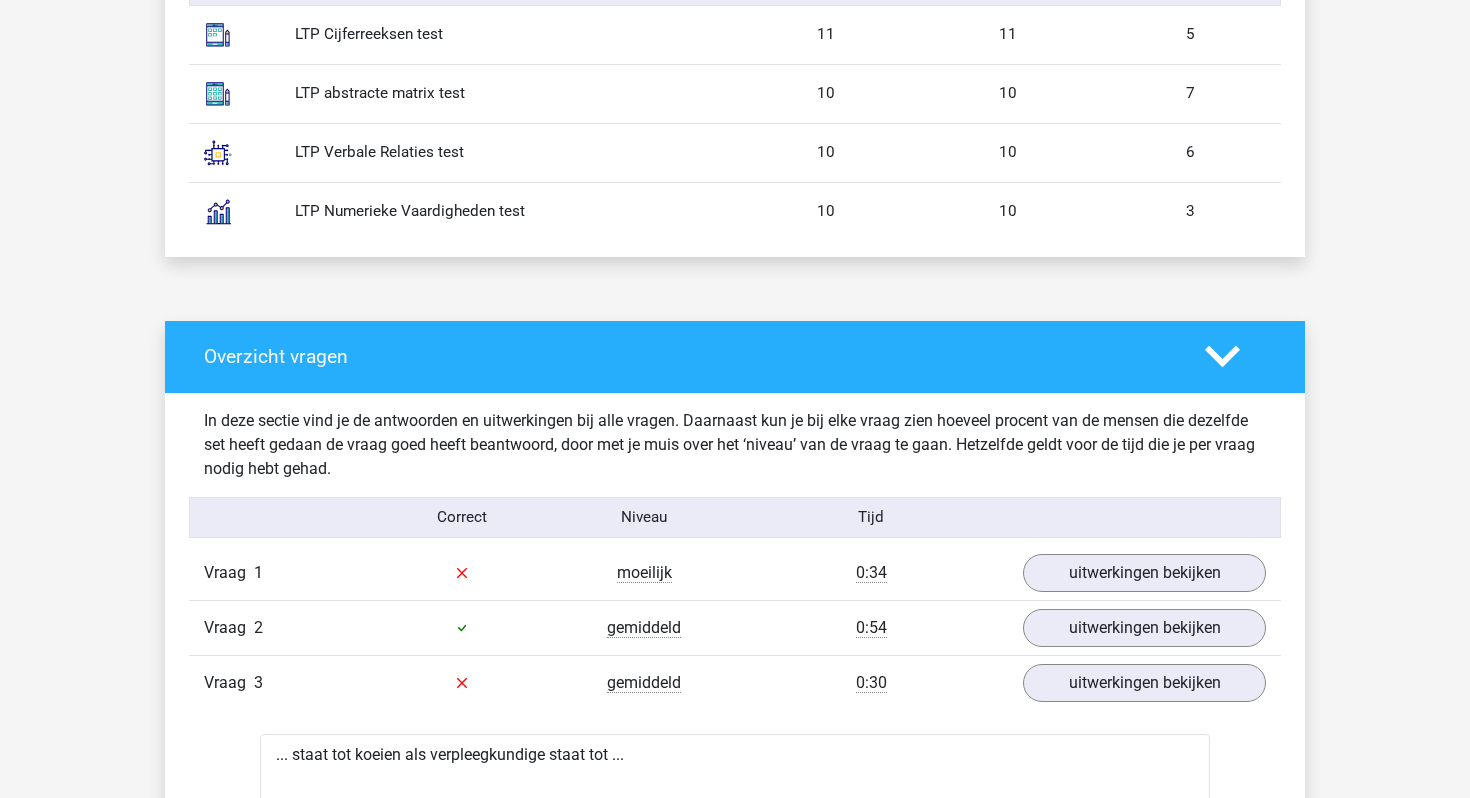 scroll, scrollTop: 1288, scrollLeft: 0, axis: vertical 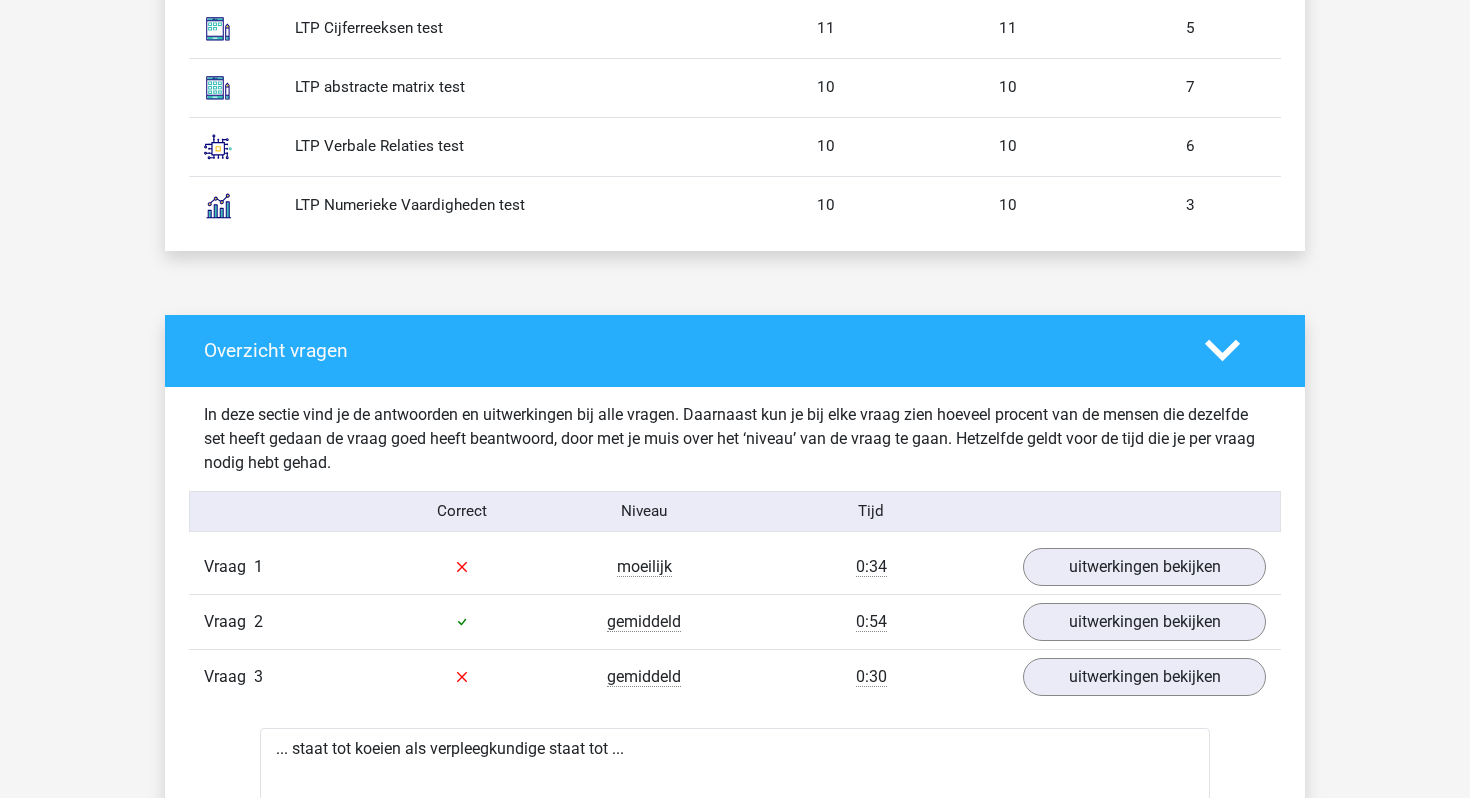 click on "Overzicht vragen" at bounding box center [689, 350] 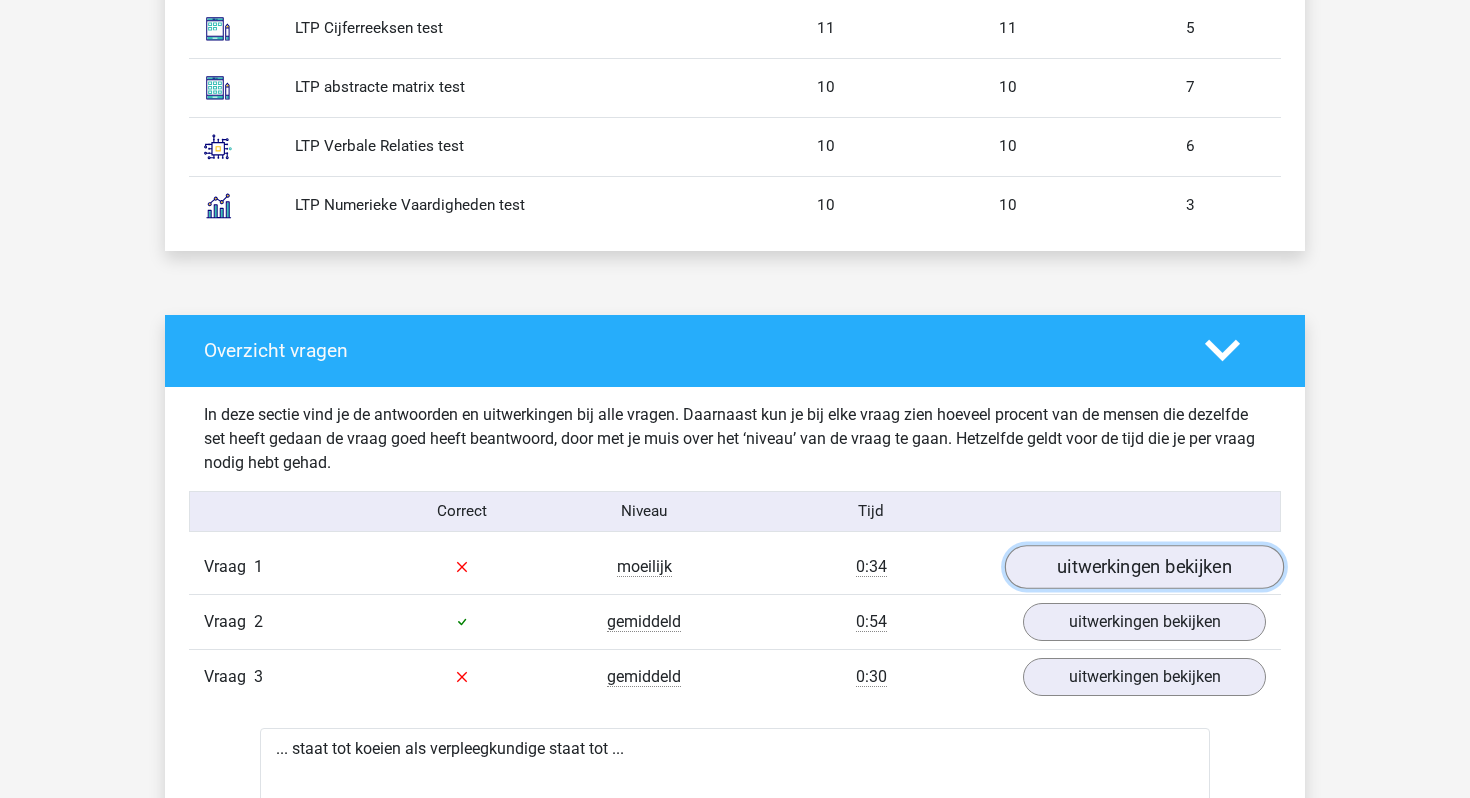 click on "uitwerkingen bekijken" at bounding box center (1144, 567) 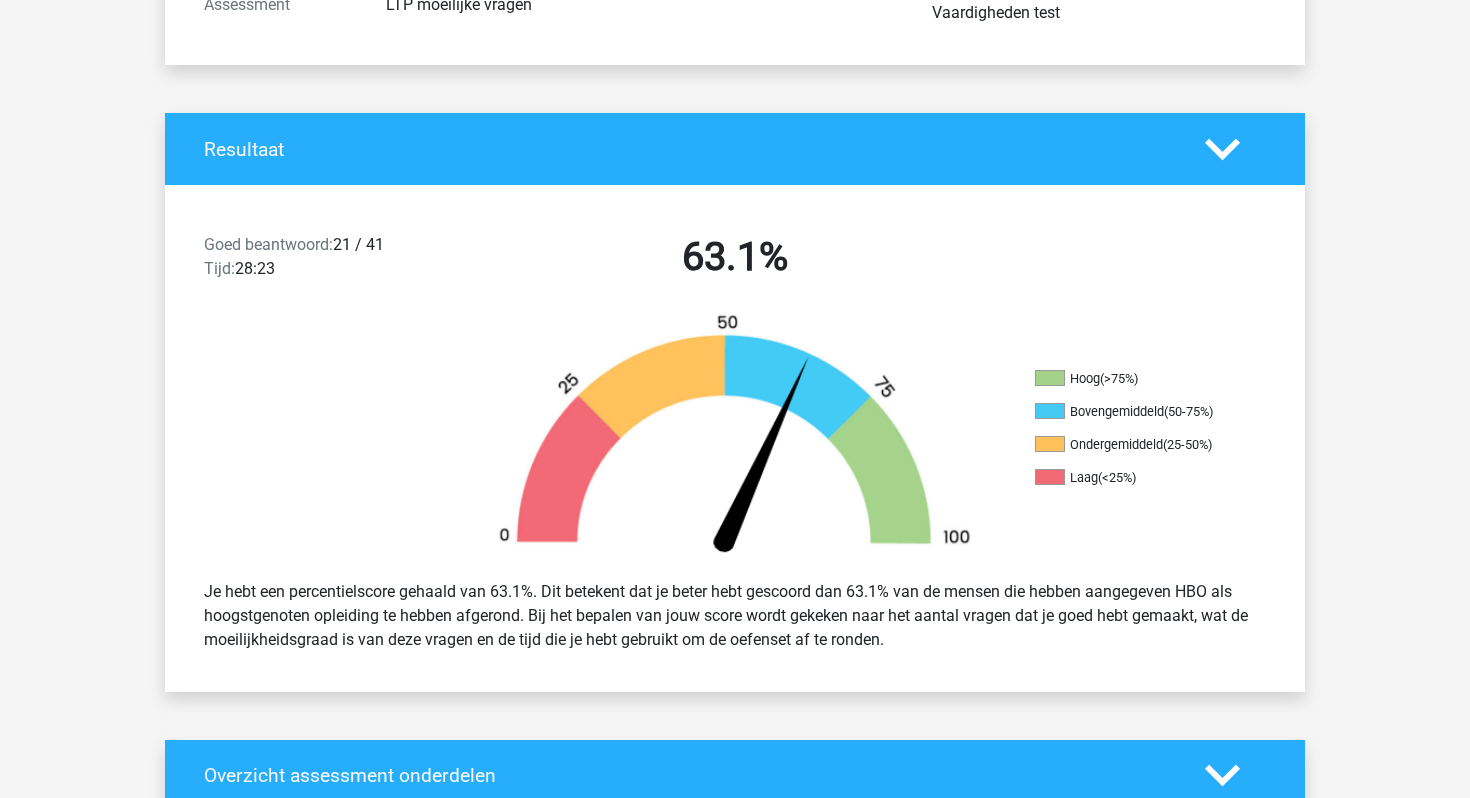 scroll, scrollTop: 330, scrollLeft: 0, axis: vertical 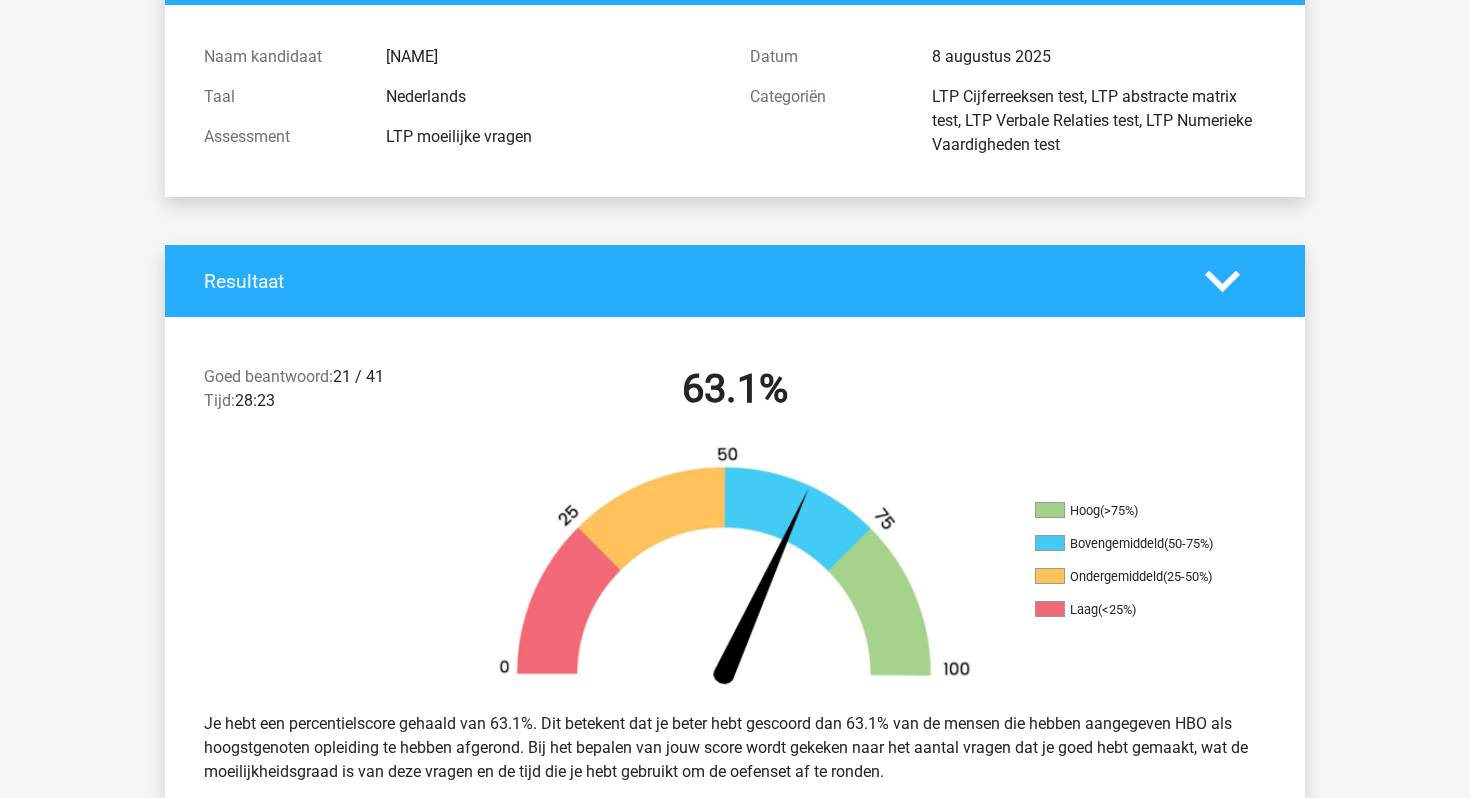 click on "Resultaat" at bounding box center (735, 281) 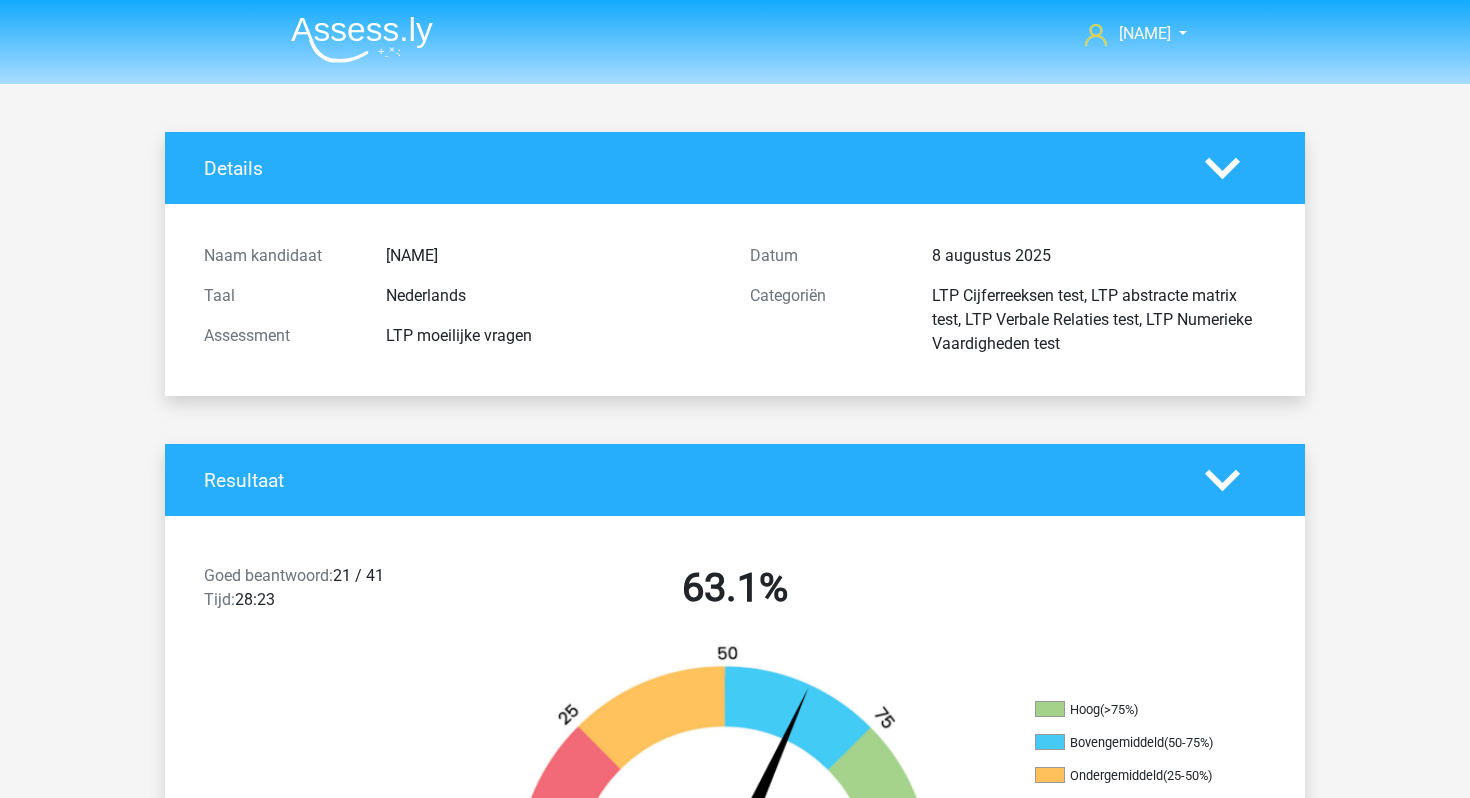 click at bounding box center (1235, 480) 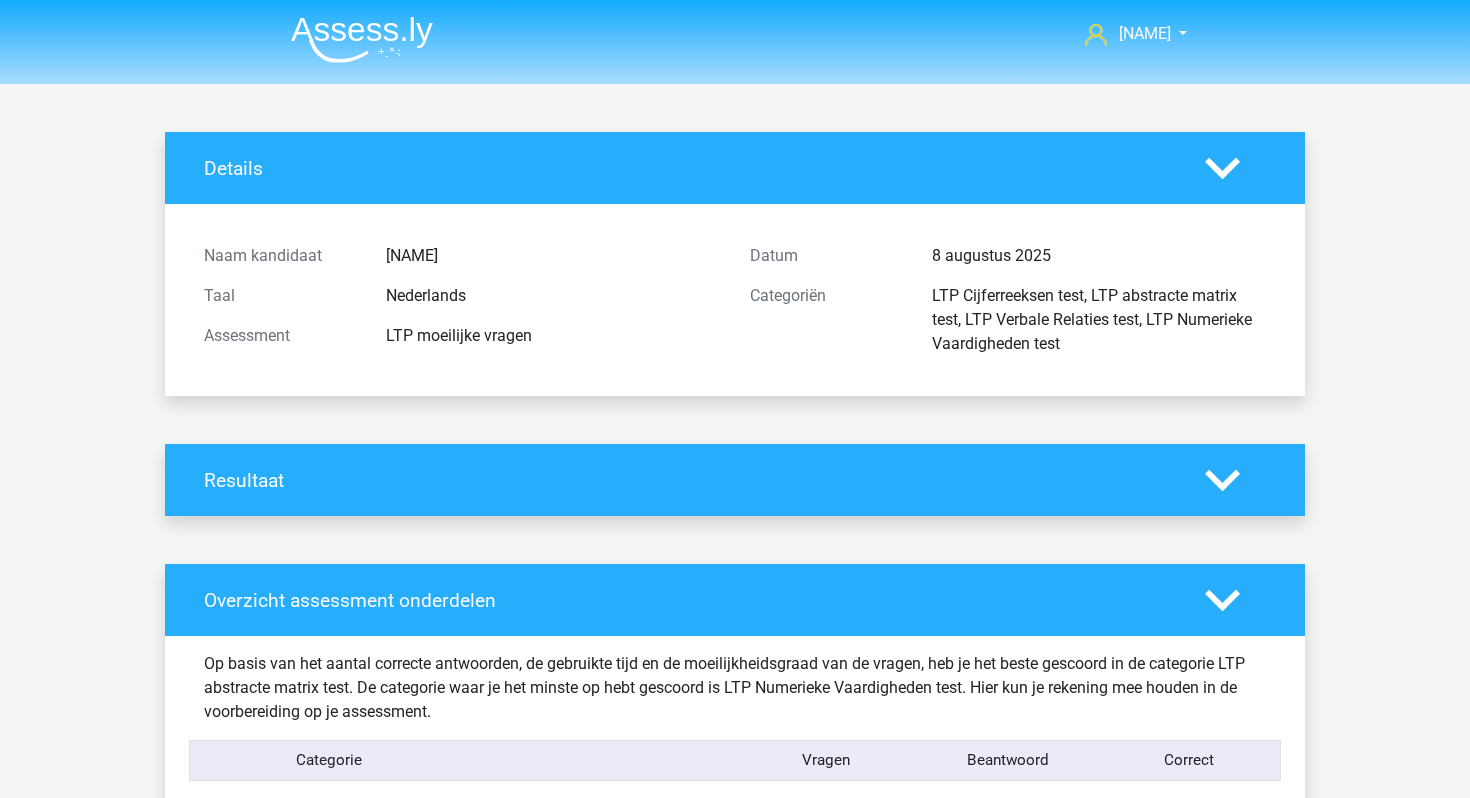 click 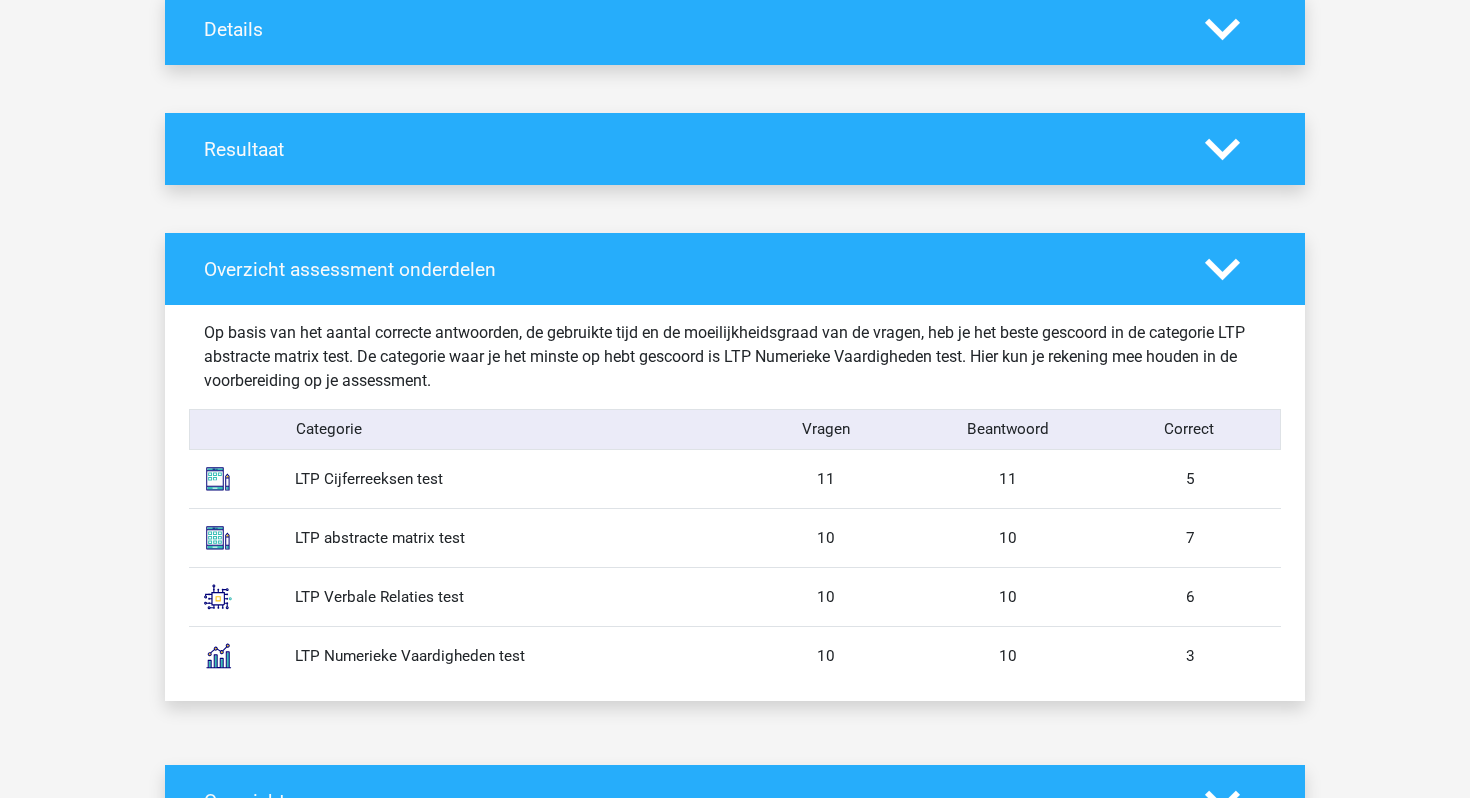 scroll, scrollTop: 140, scrollLeft: 0, axis: vertical 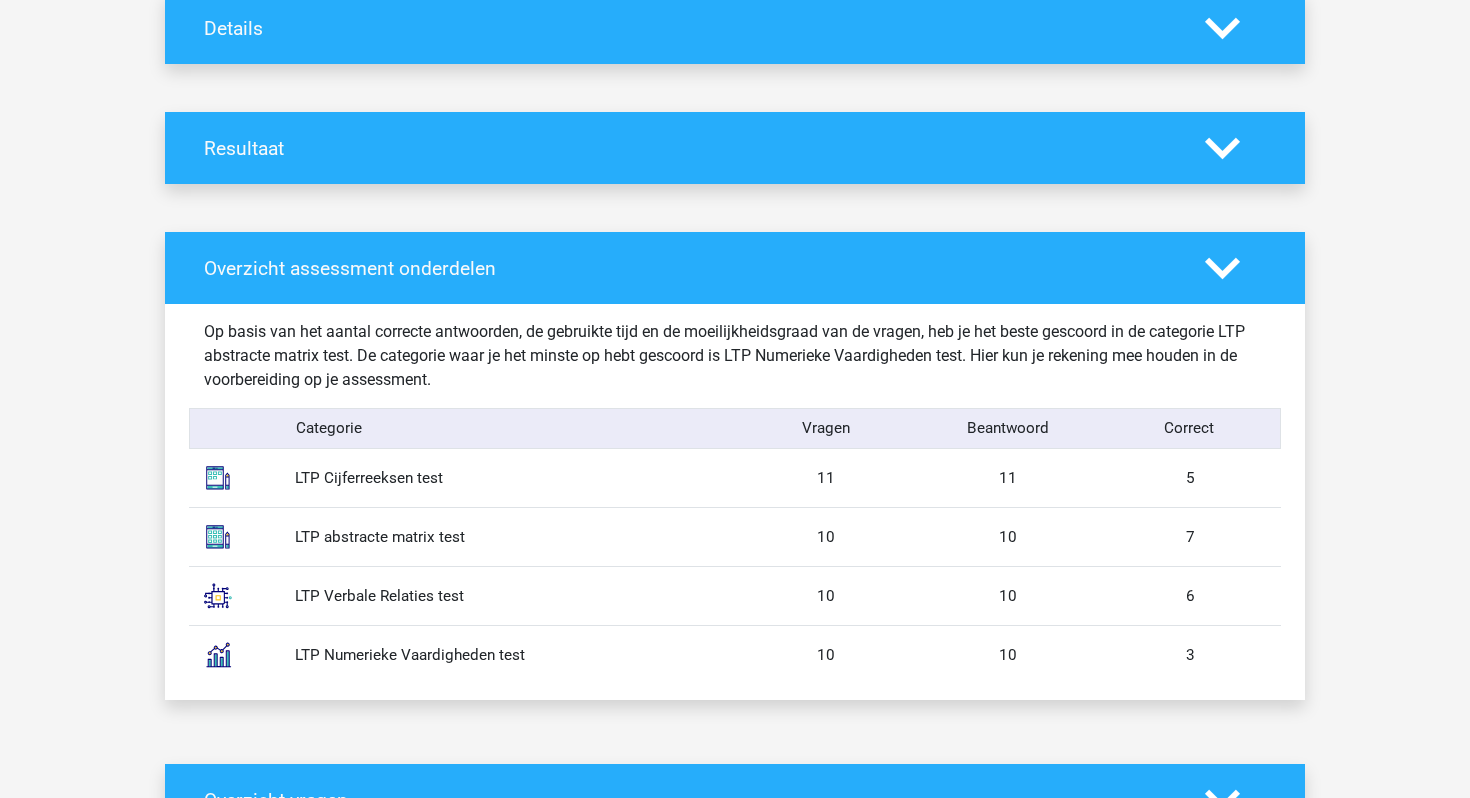 click on "Overzicht assessment onderdelen" at bounding box center [735, 268] 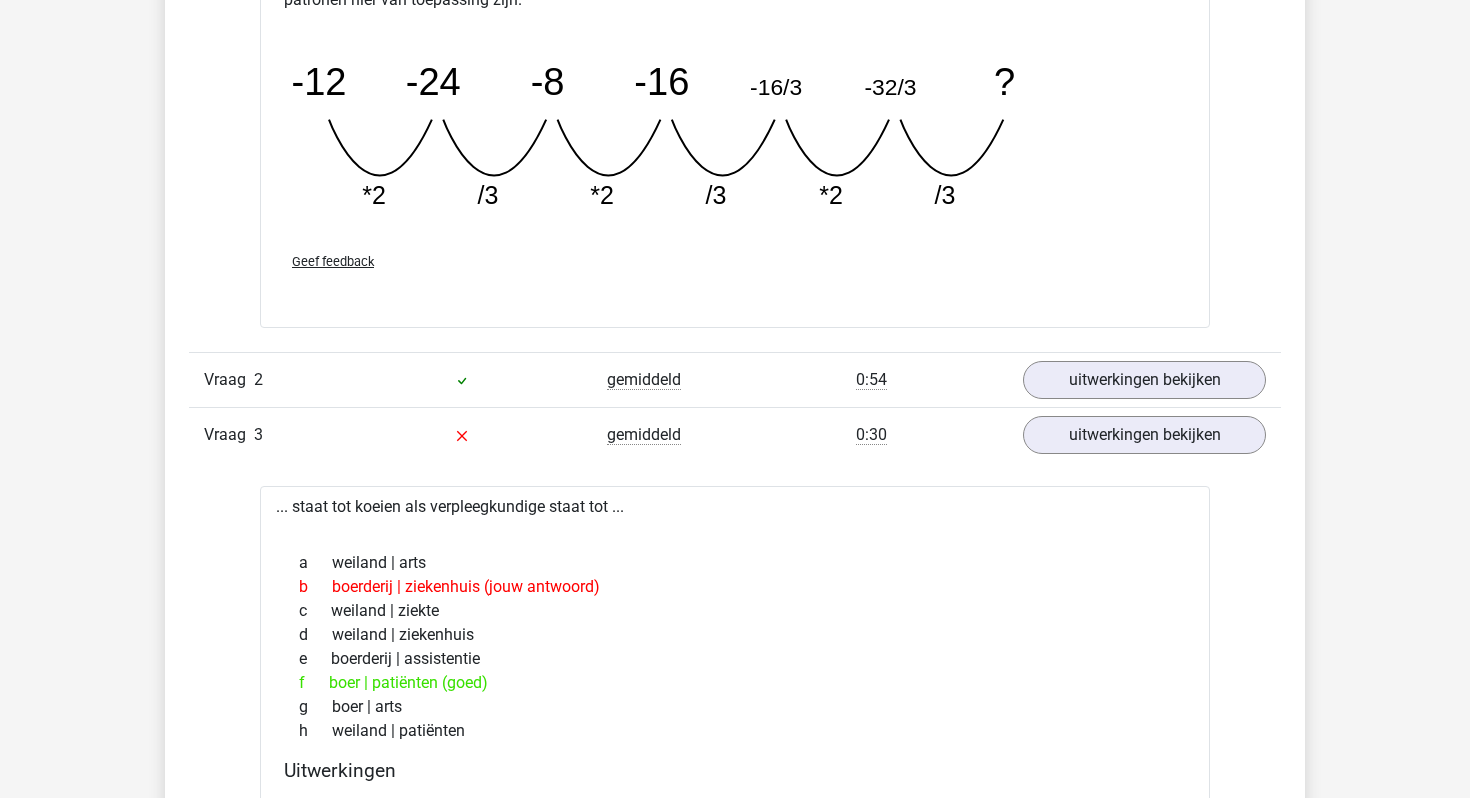 scroll, scrollTop: 1472, scrollLeft: 0, axis: vertical 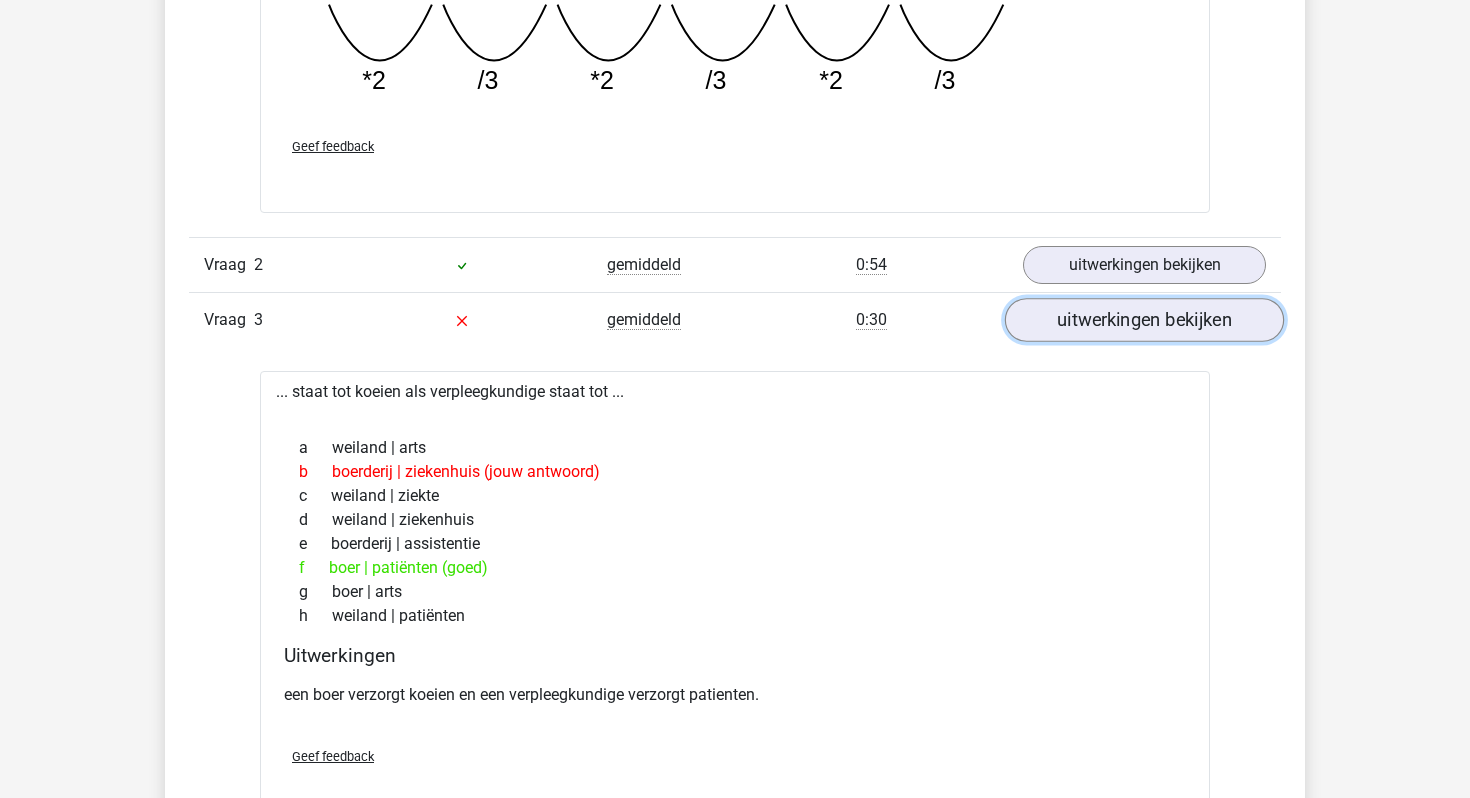 click on "uitwerkingen bekijken" at bounding box center [1144, 320] 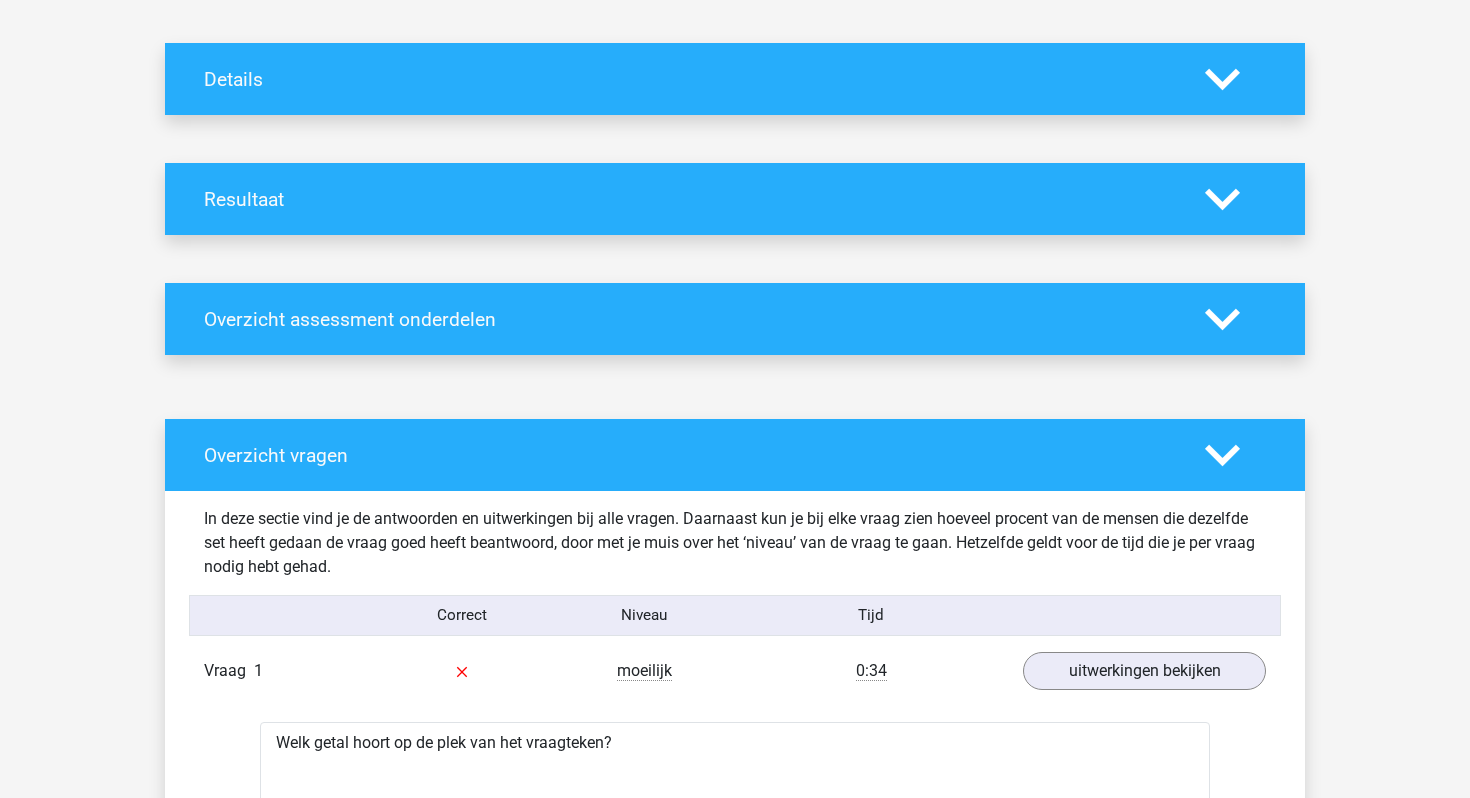 scroll, scrollTop: 0, scrollLeft: 0, axis: both 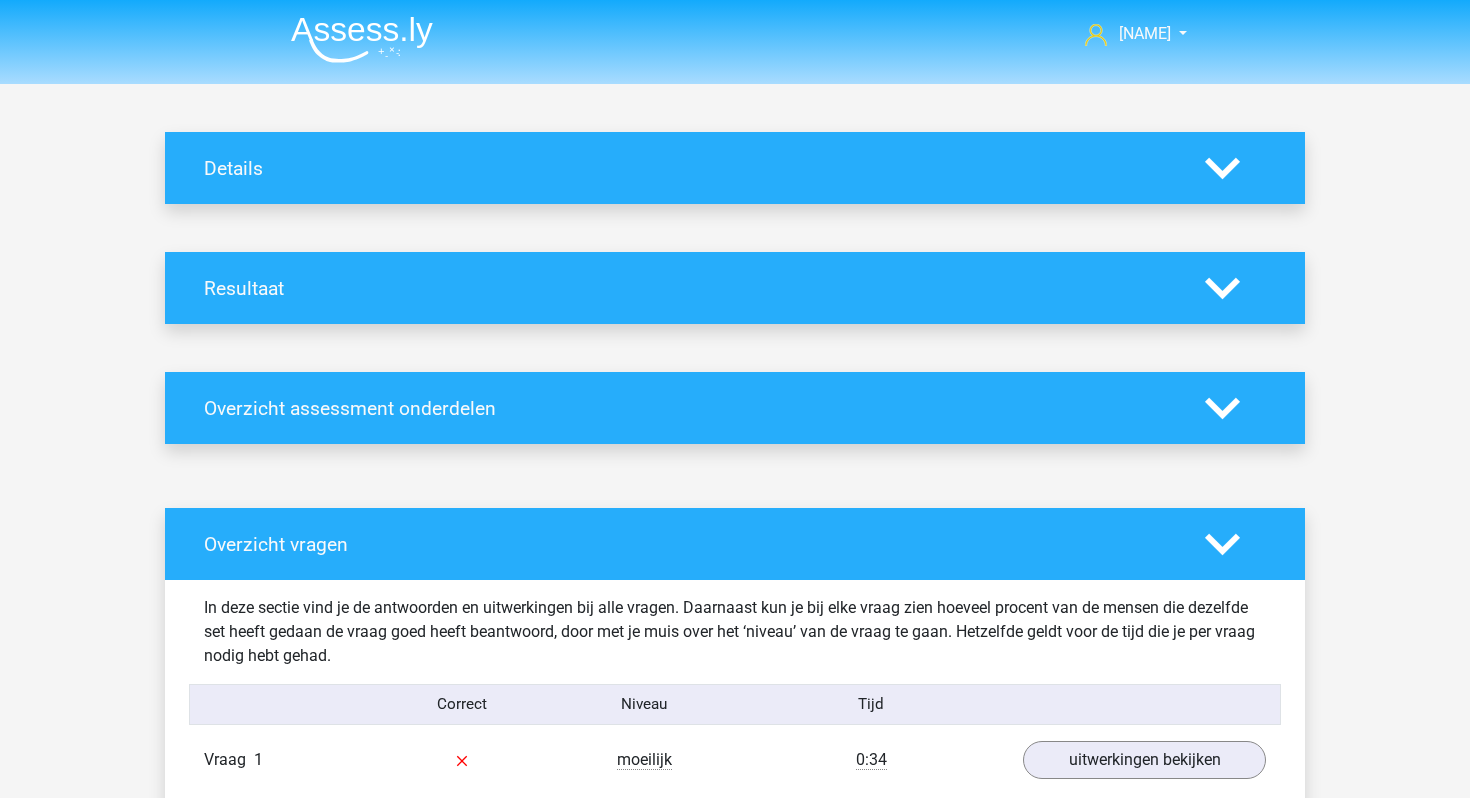 click on "Details" at bounding box center [735, 168] 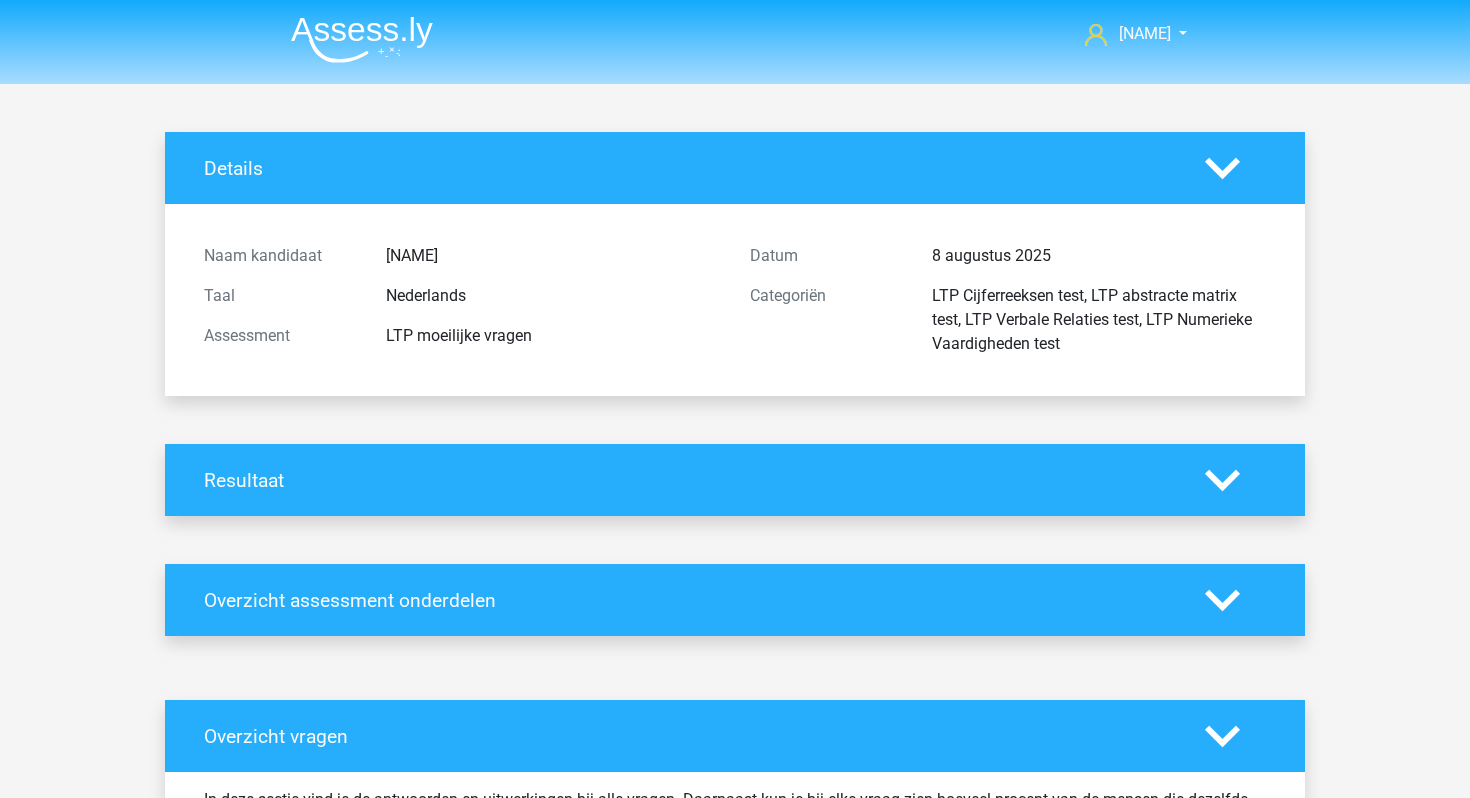 click 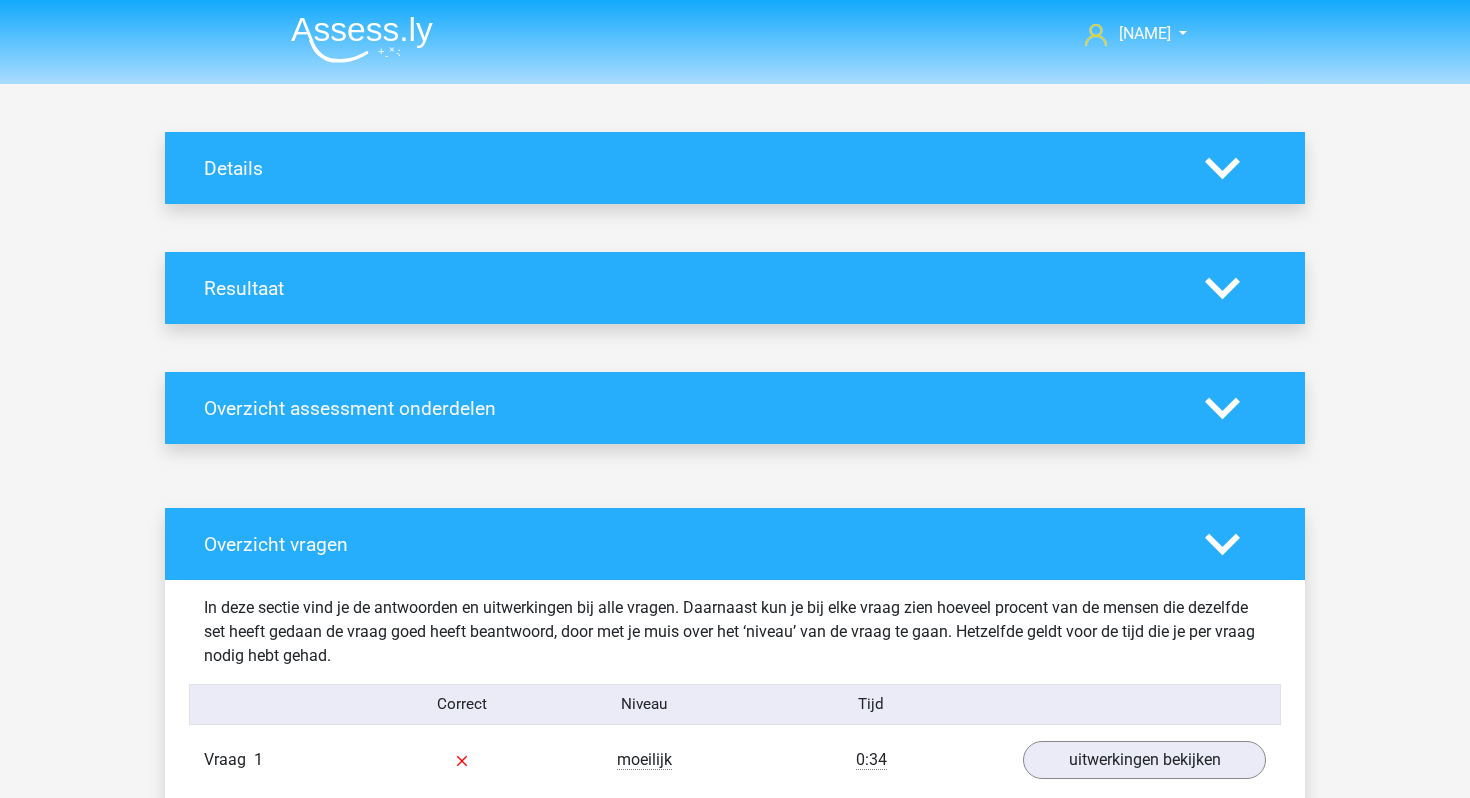 click on "Ihsan
ihsan.kan@zurber.nl" at bounding box center (735, 16242) 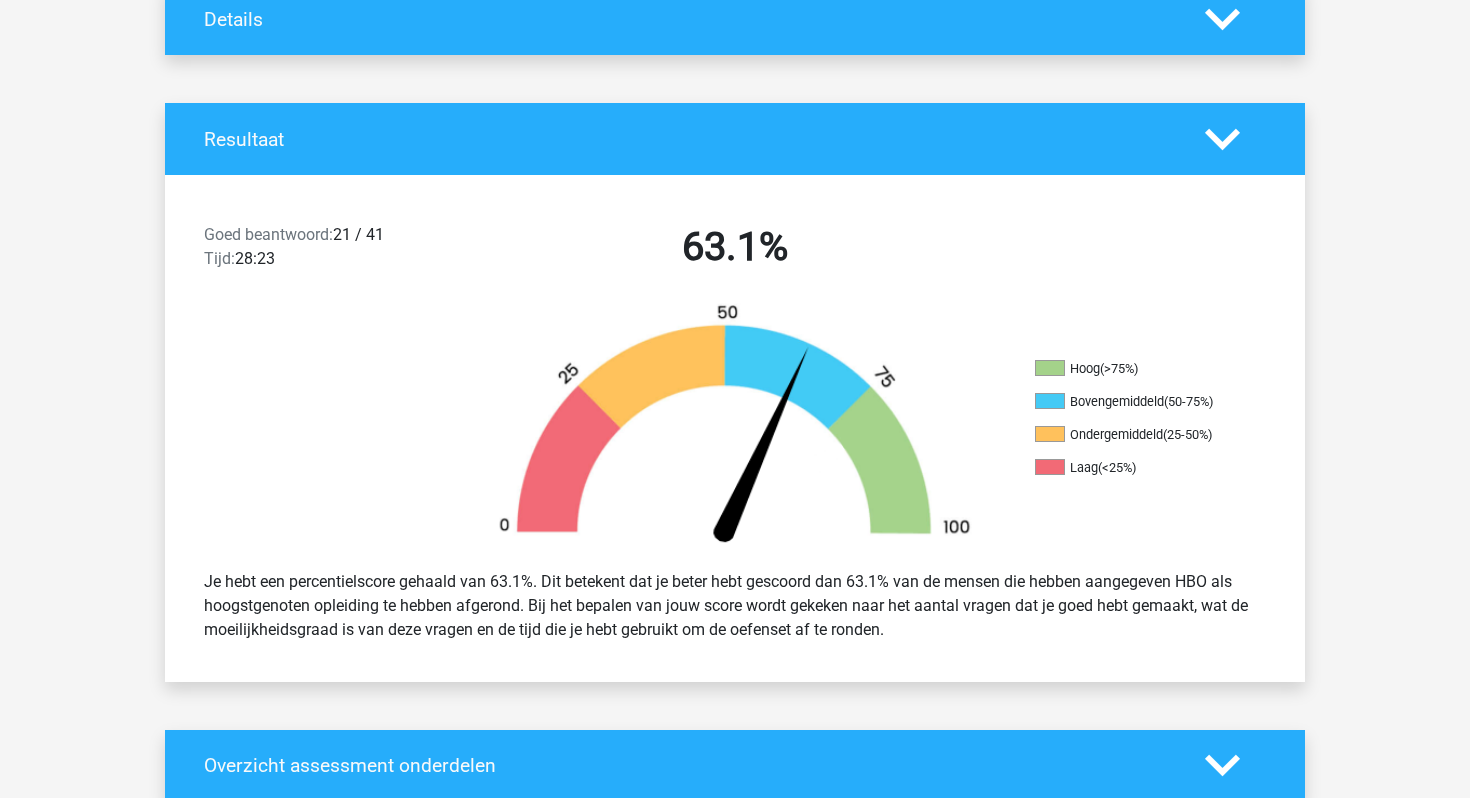 scroll, scrollTop: 151, scrollLeft: 0, axis: vertical 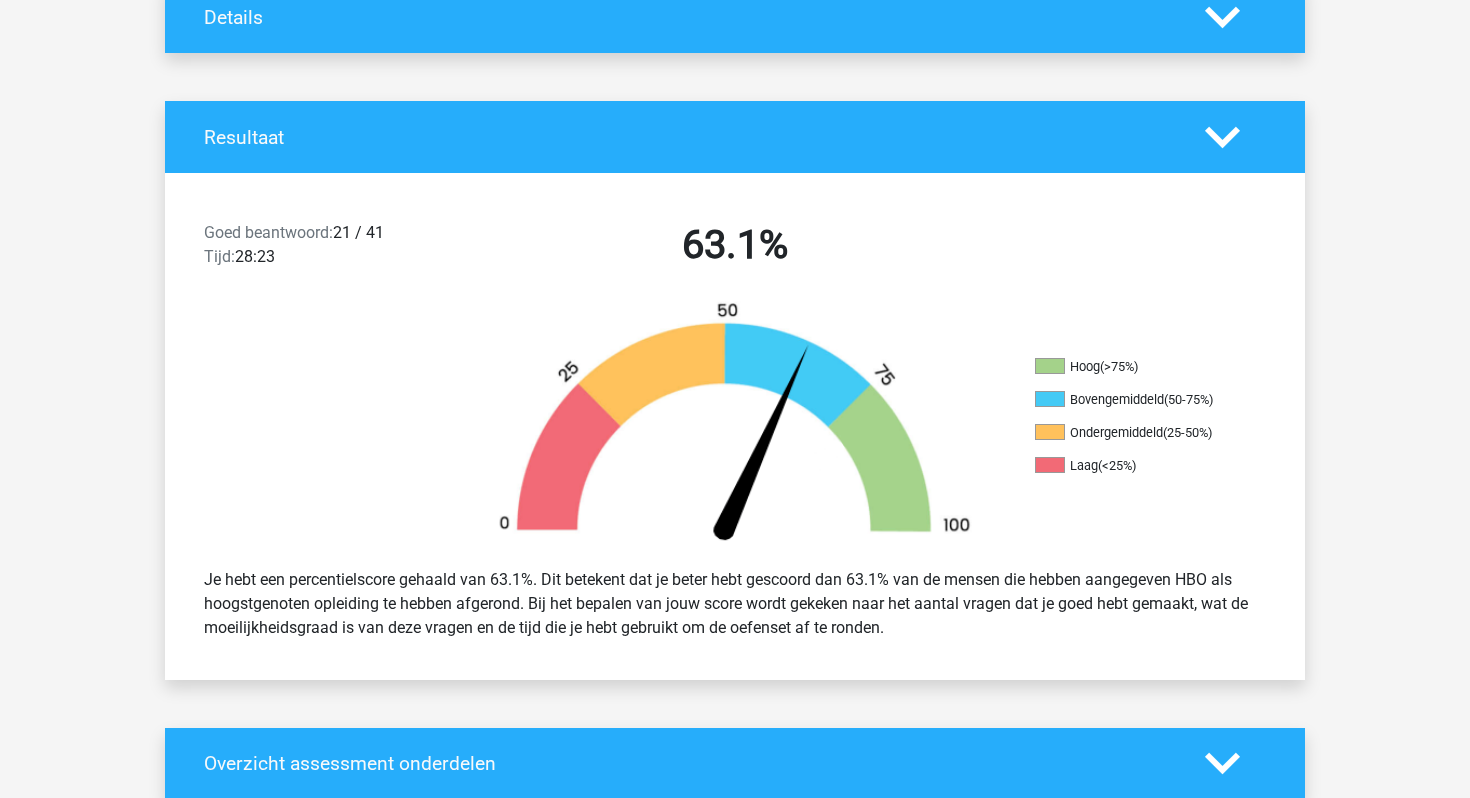 drag, startPoint x: 984, startPoint y: 642, endPoint x: 206, endPoint y: 580, distance: 780.46655 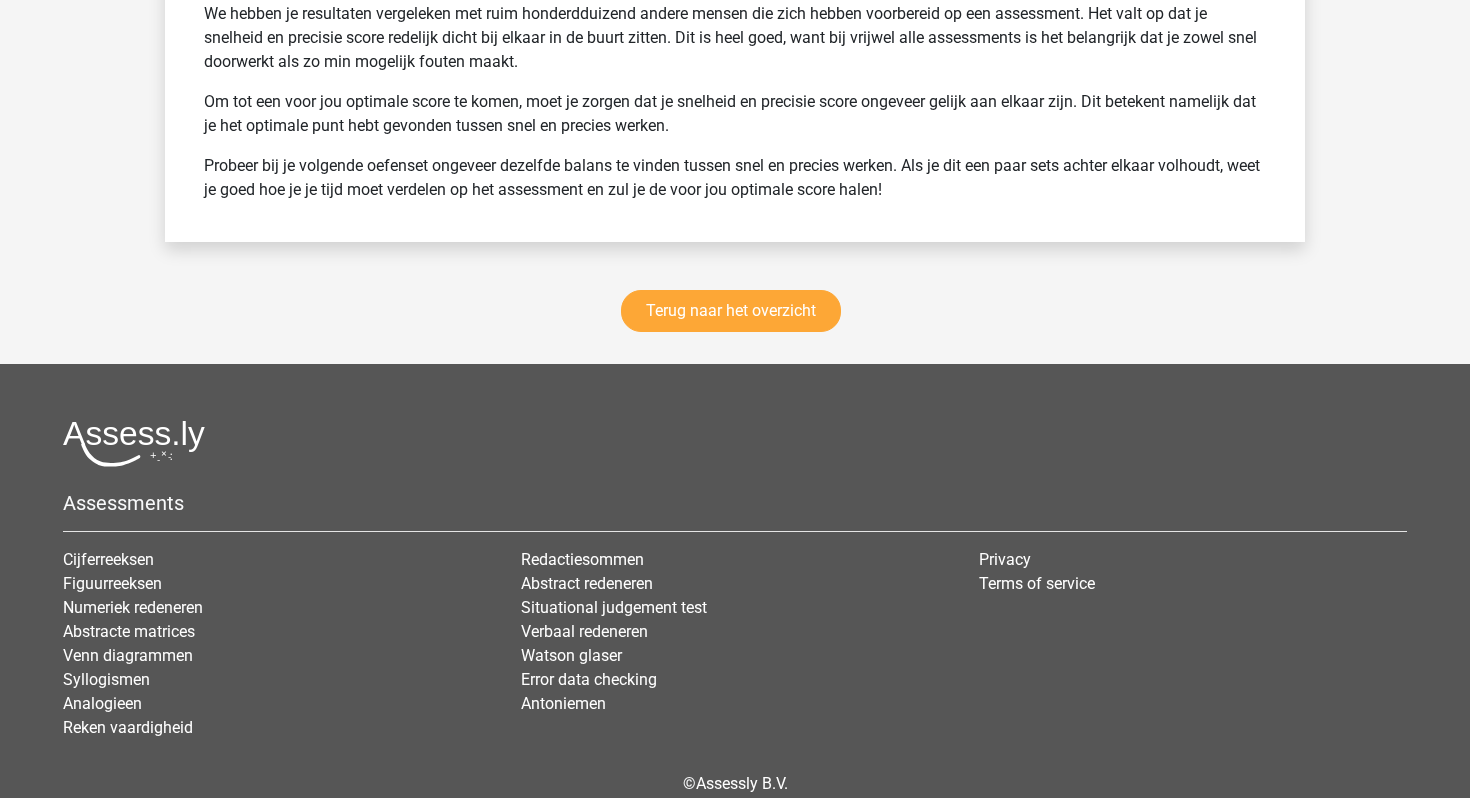 scroll, scrollTop: 32193, scrollLeft: 0, axis: vertical 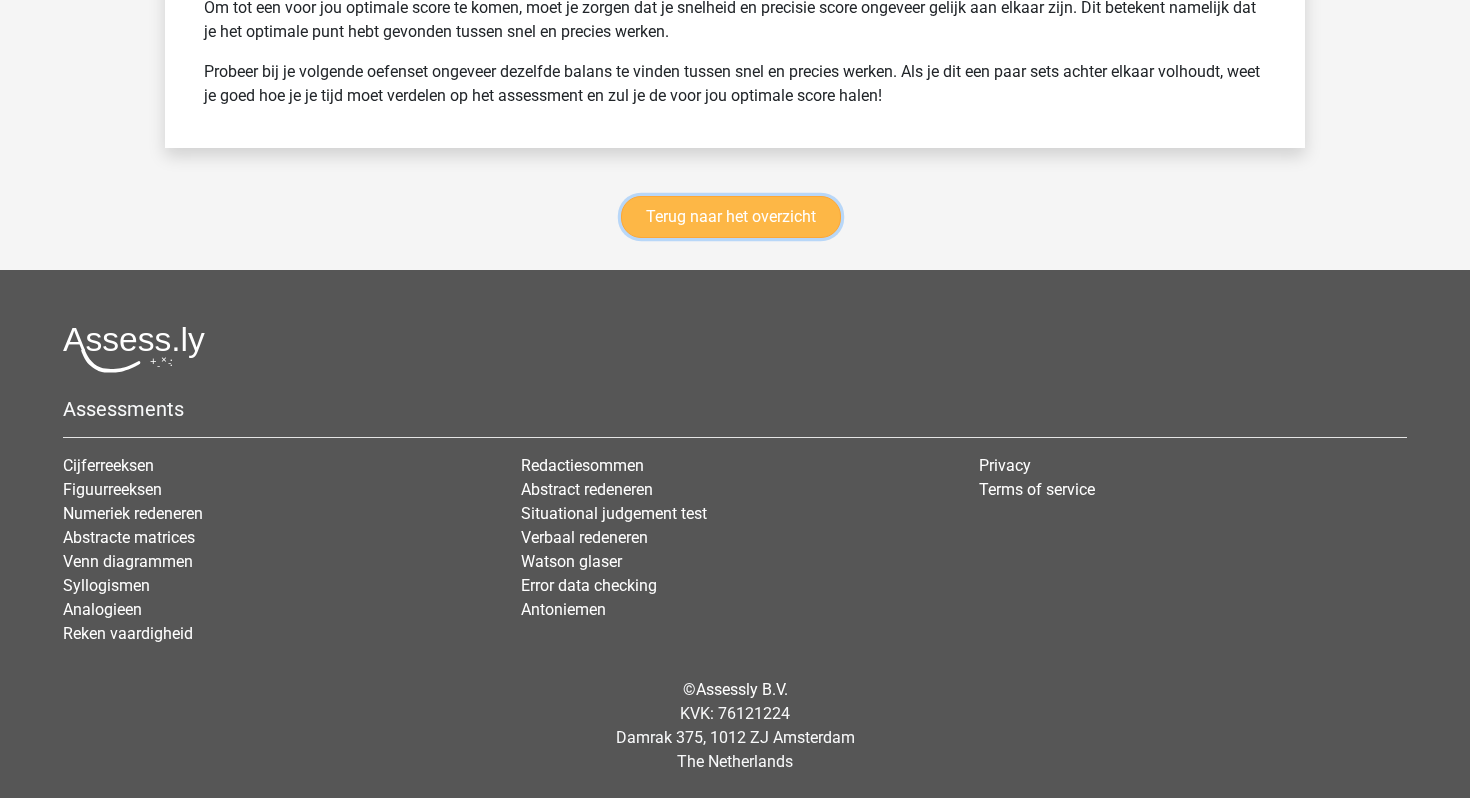 click on "Terug naar het overzicht" at bounding box center (731, 217) 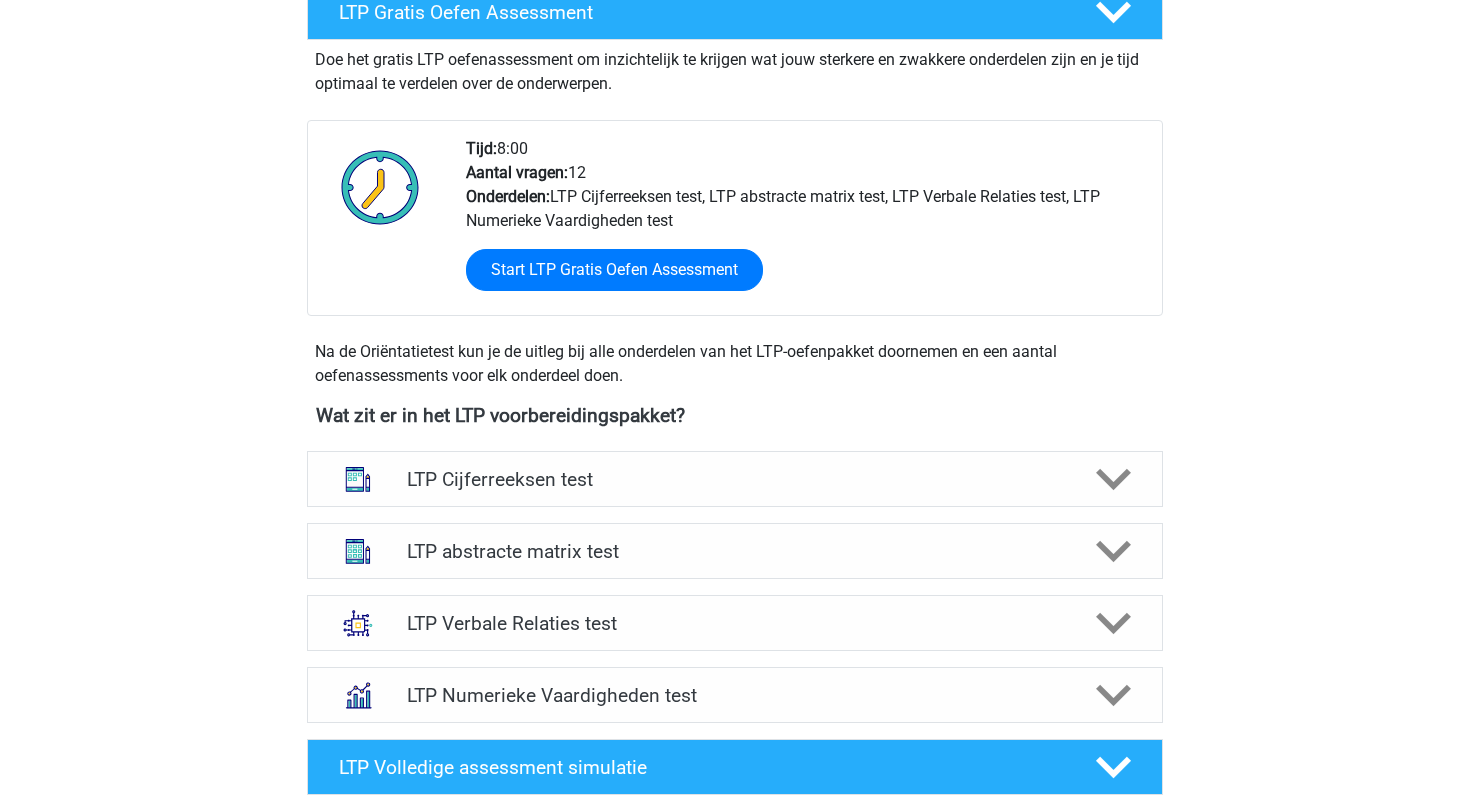 scroll, scrollTop: 430, scrollLeft: 0, axis: vertical 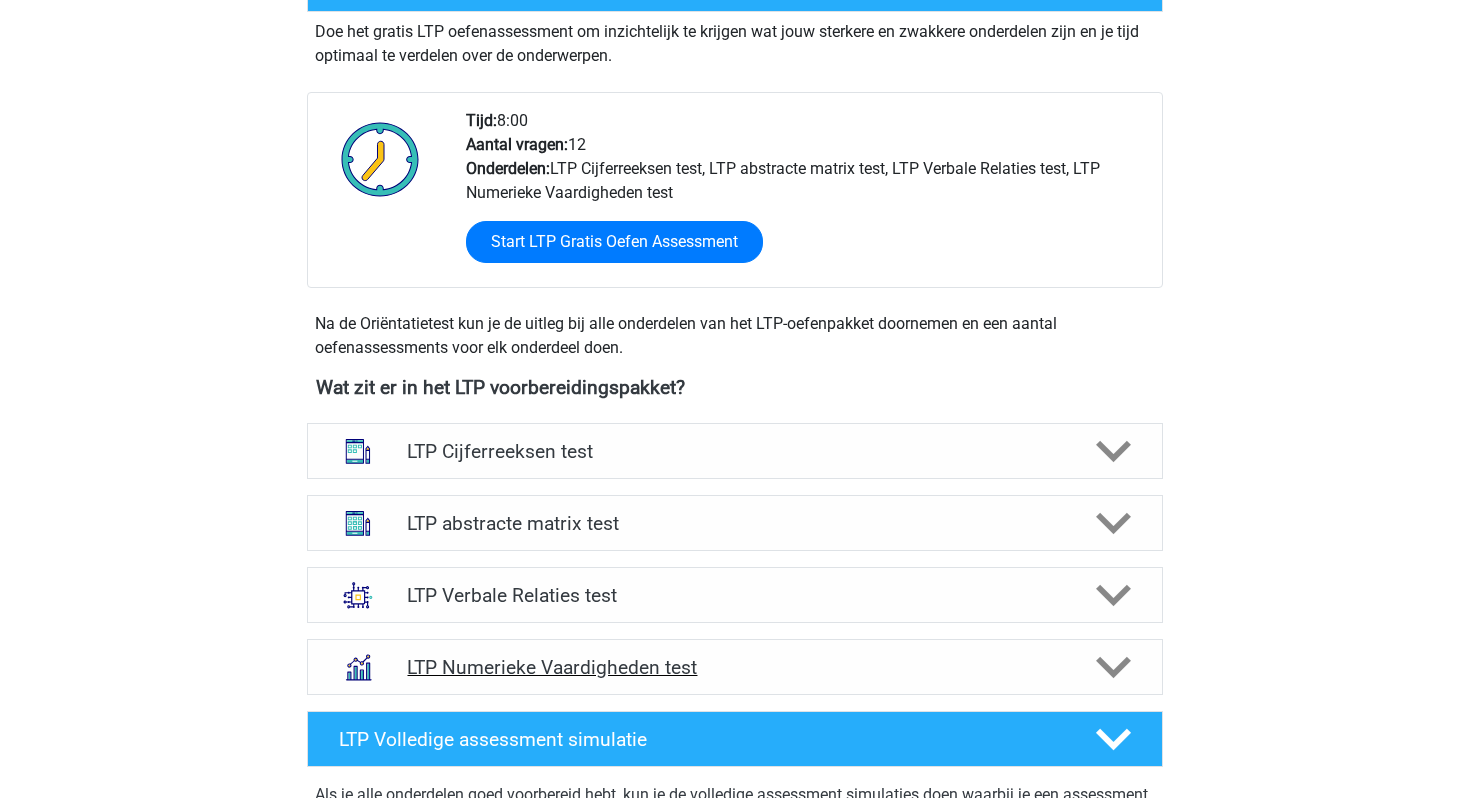 click on "LTP Numerieke Vaardigheden test" at bounding box center (735, 667) 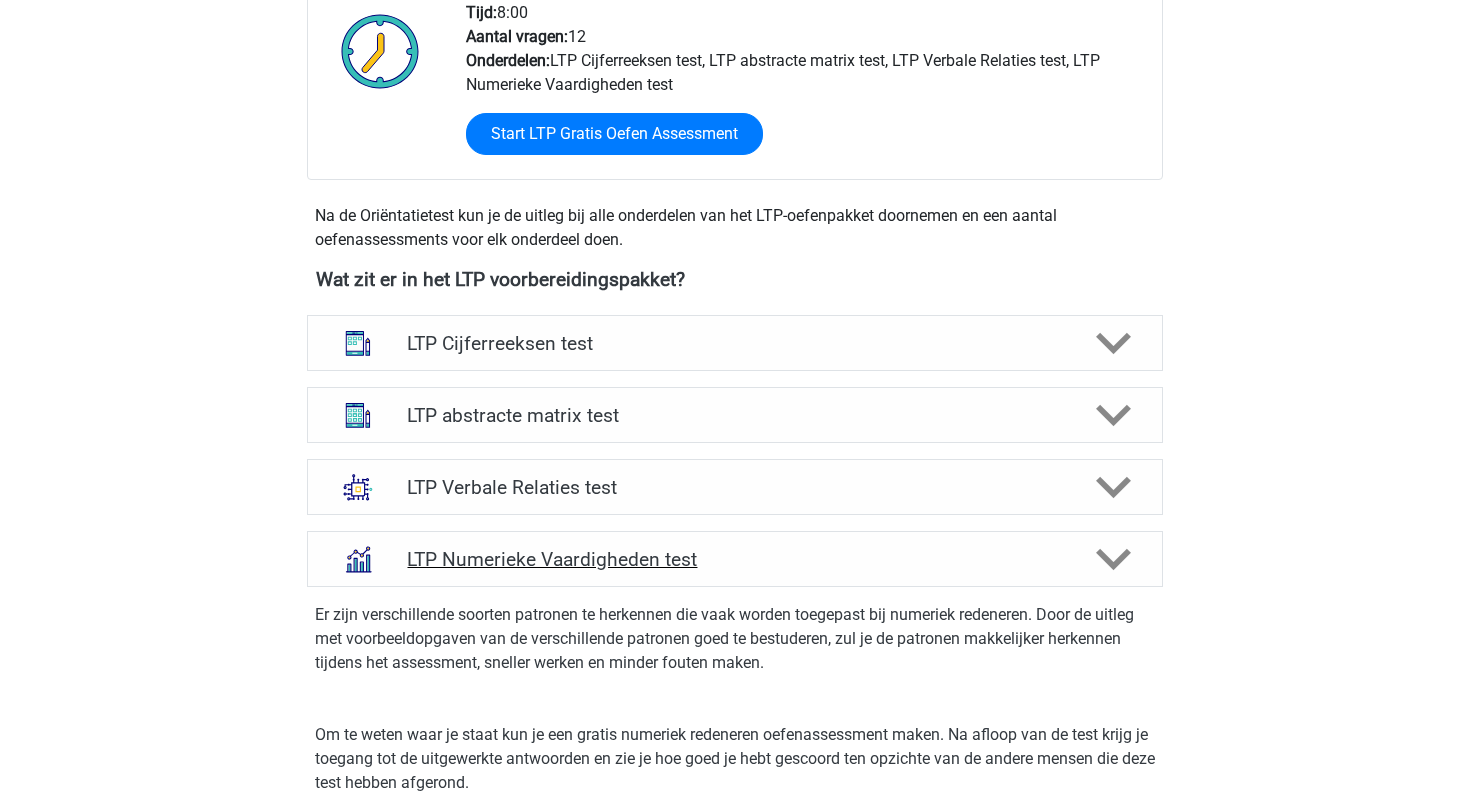 scroll, scrollTop: 610, scrollLeft: 0, axis: vertical 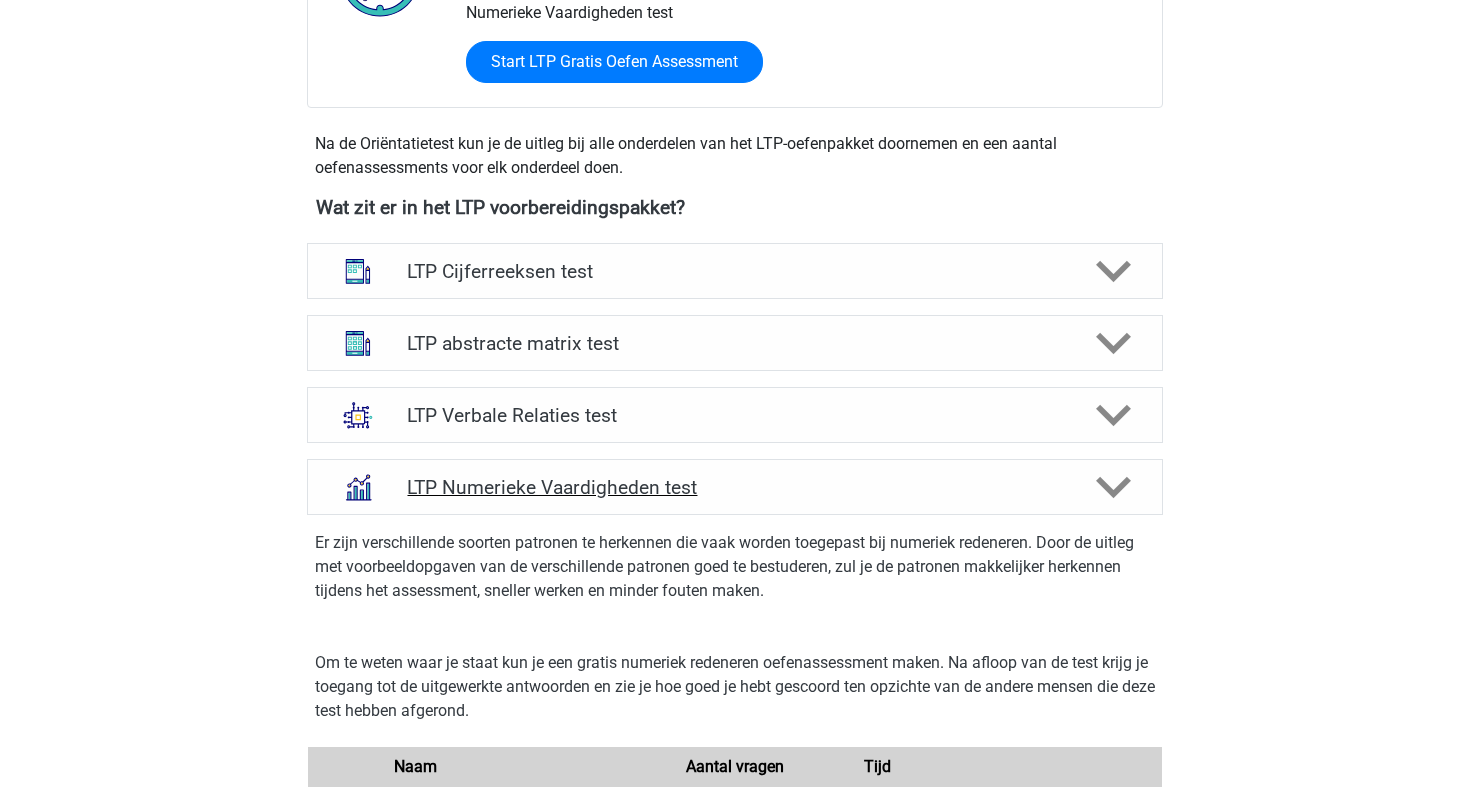 click on "LTP Numerieke Vaardigheden test" at bounding box center (734, 487) 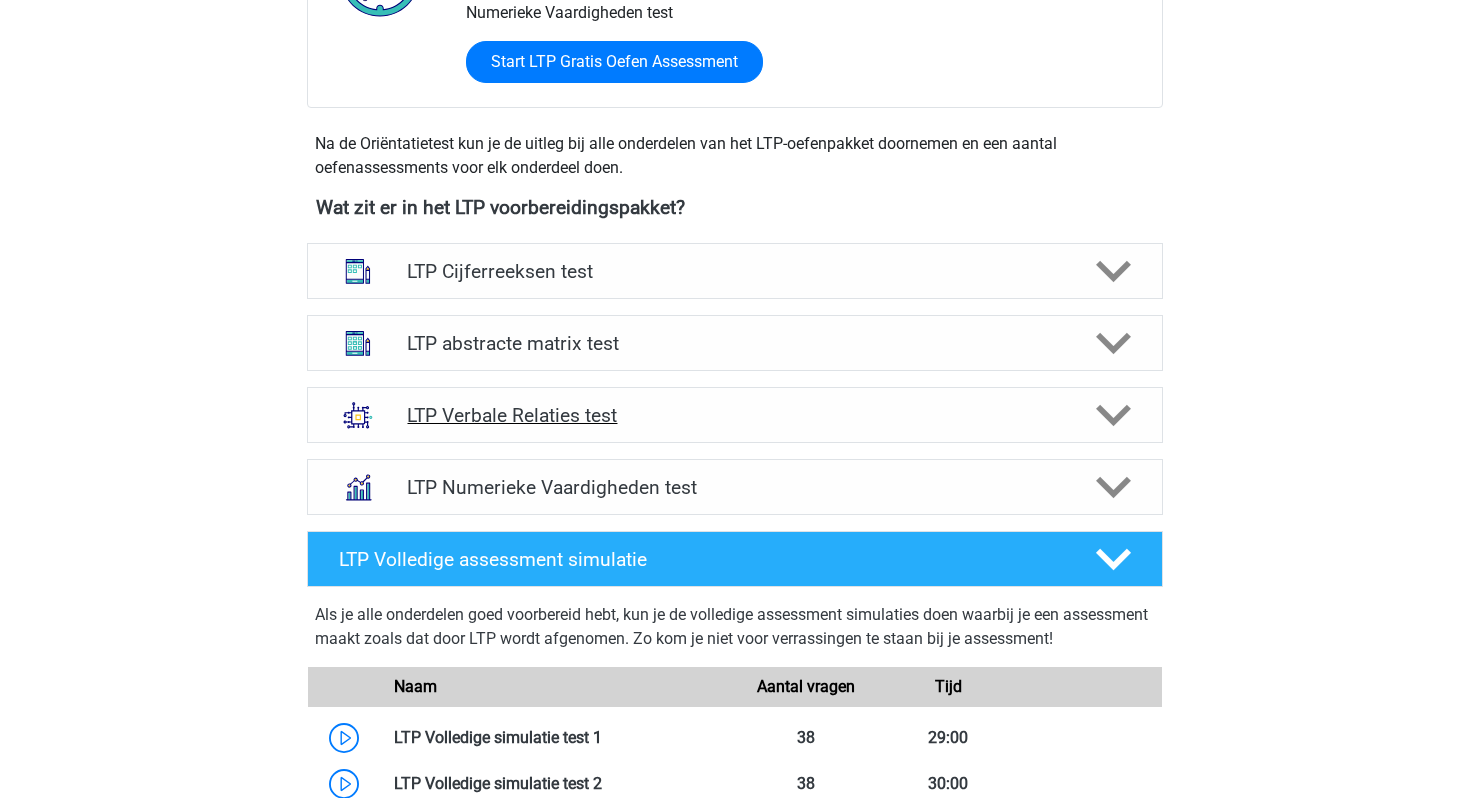 click on "LTP Verbale Relaties test" at bounding box center (734, 415) 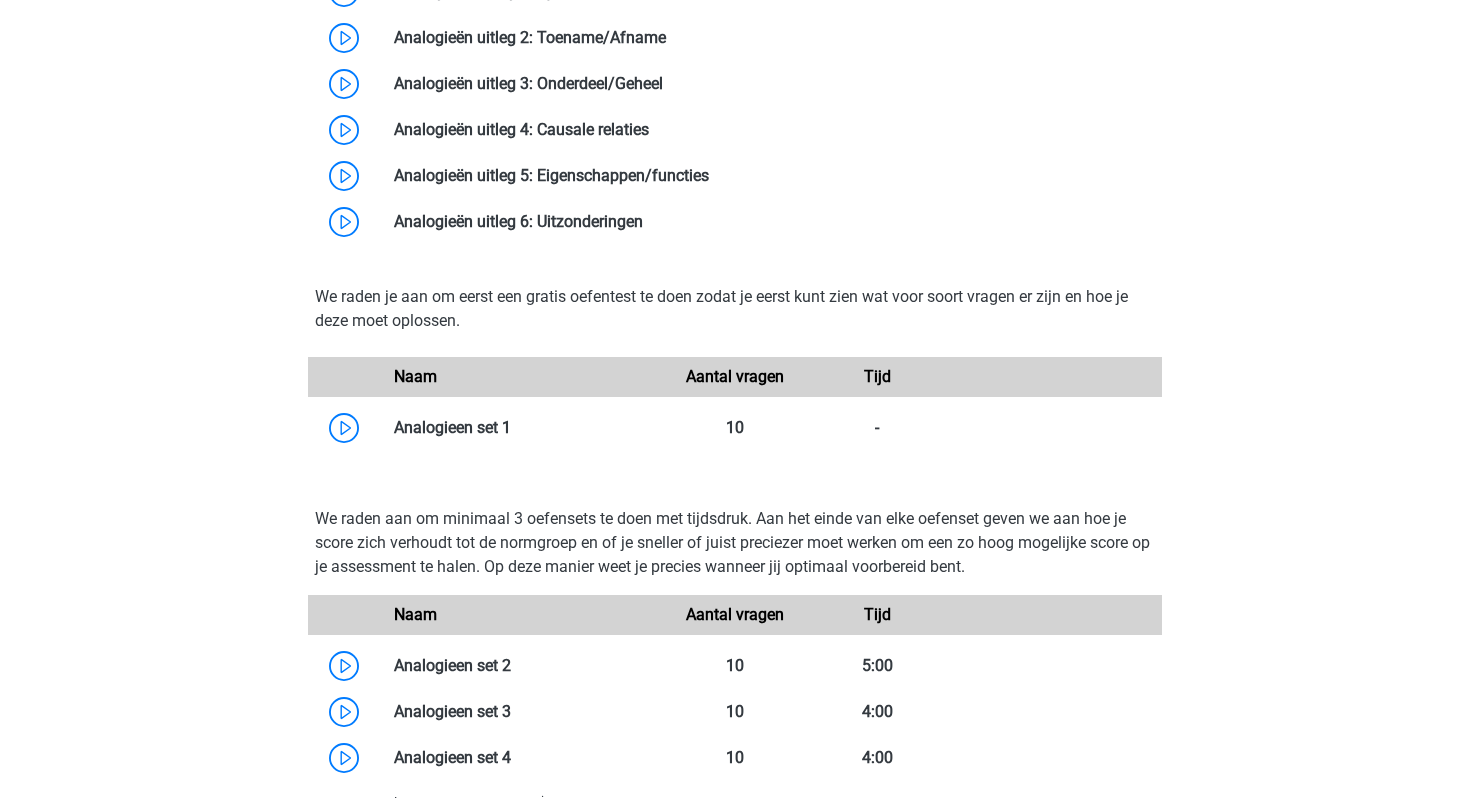 scroll, scrollTop: 1406, scrollLeft: 0, axis: vertical 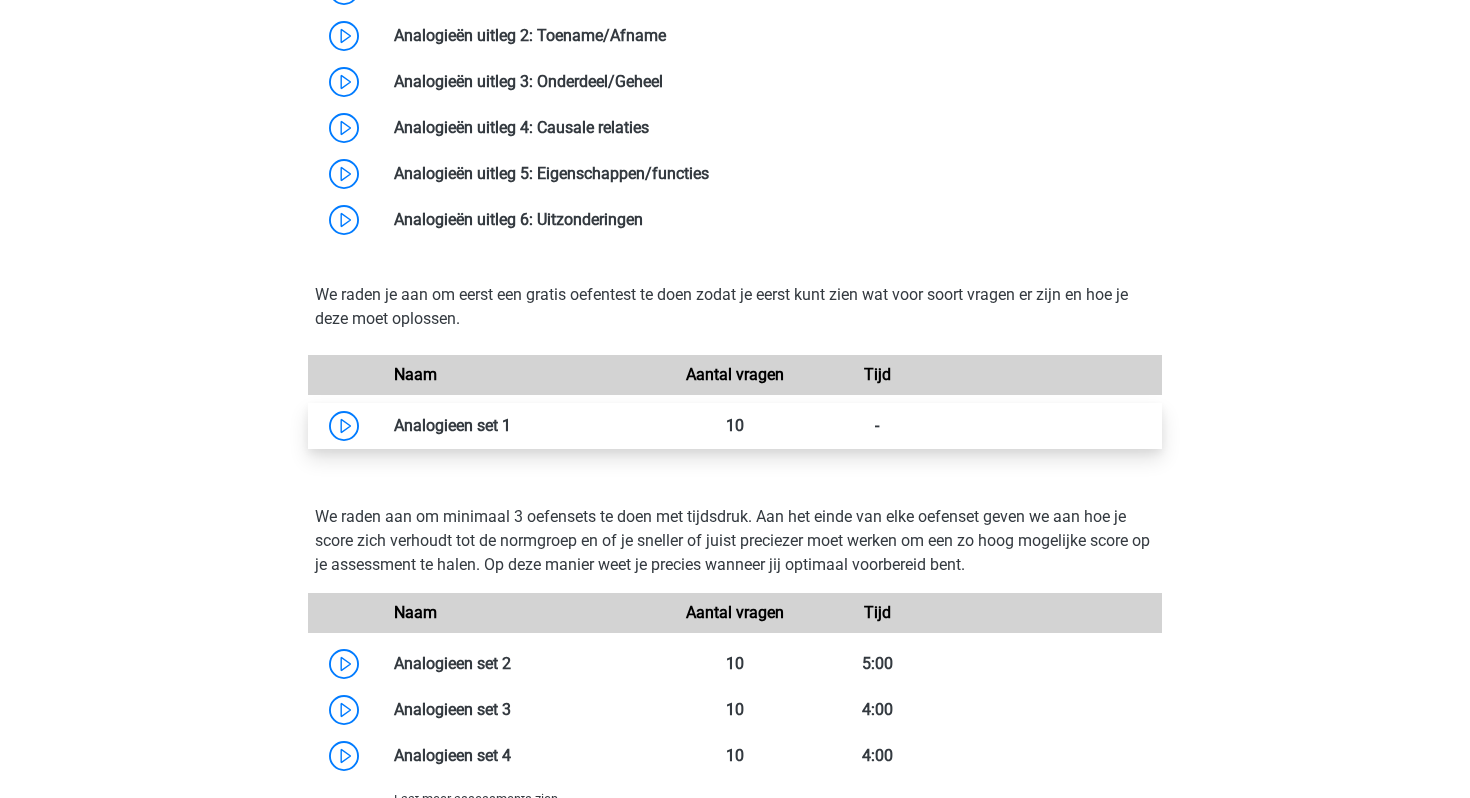 click at bounding box center (511, 425) 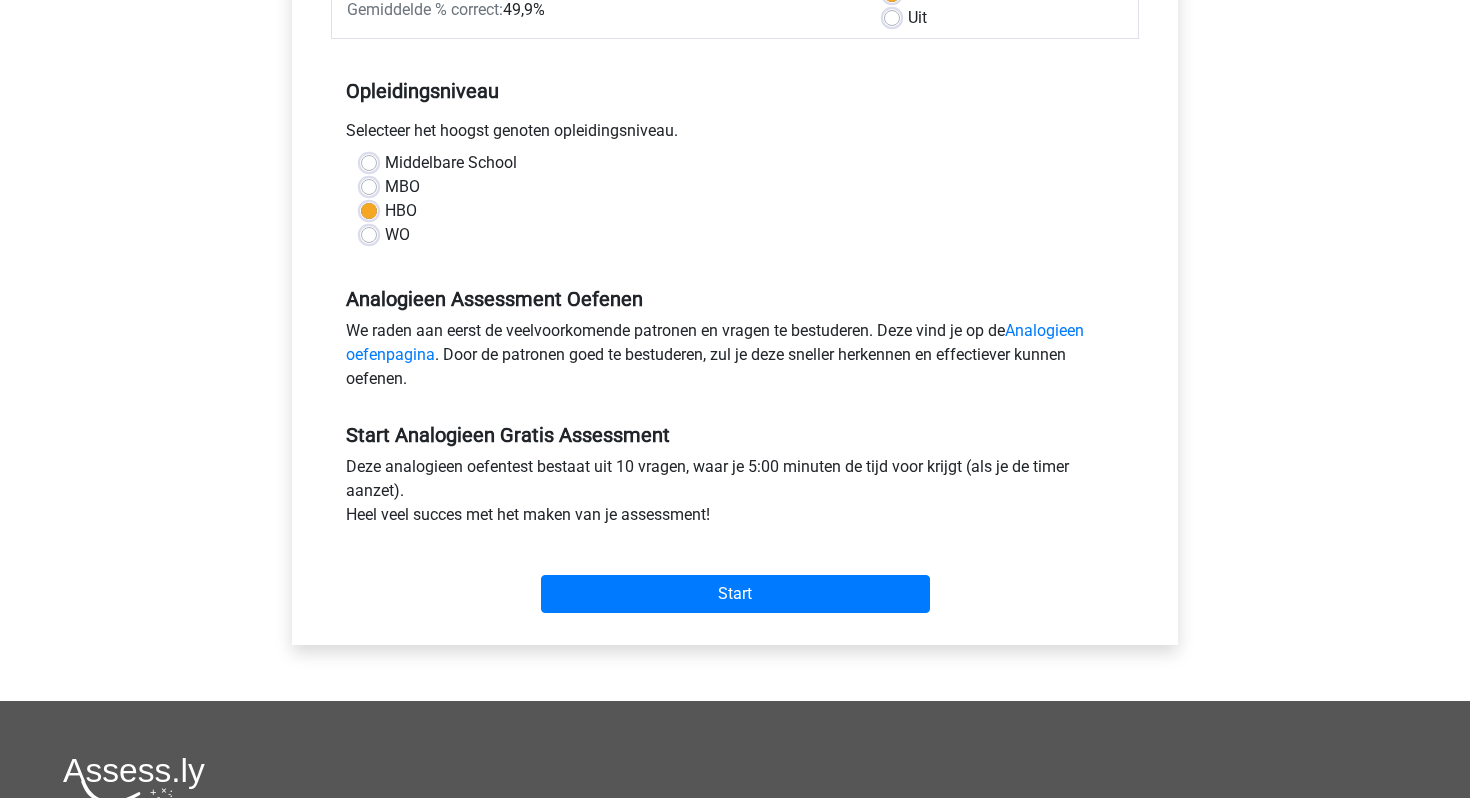 scroll, scrollTop: 362, scrollLeft: 0, axis: vertical 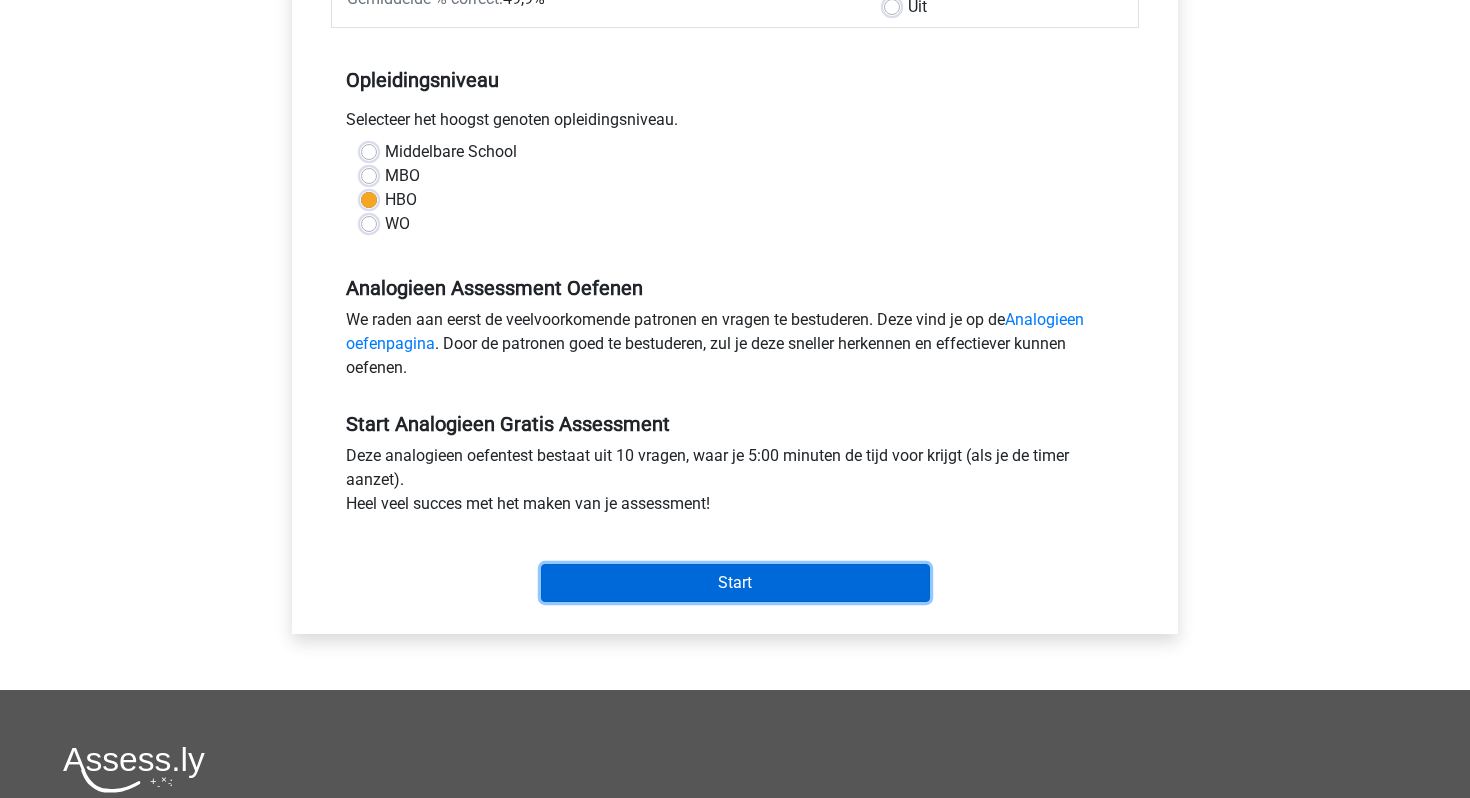click on "Start" at bounding box center [735, 583] 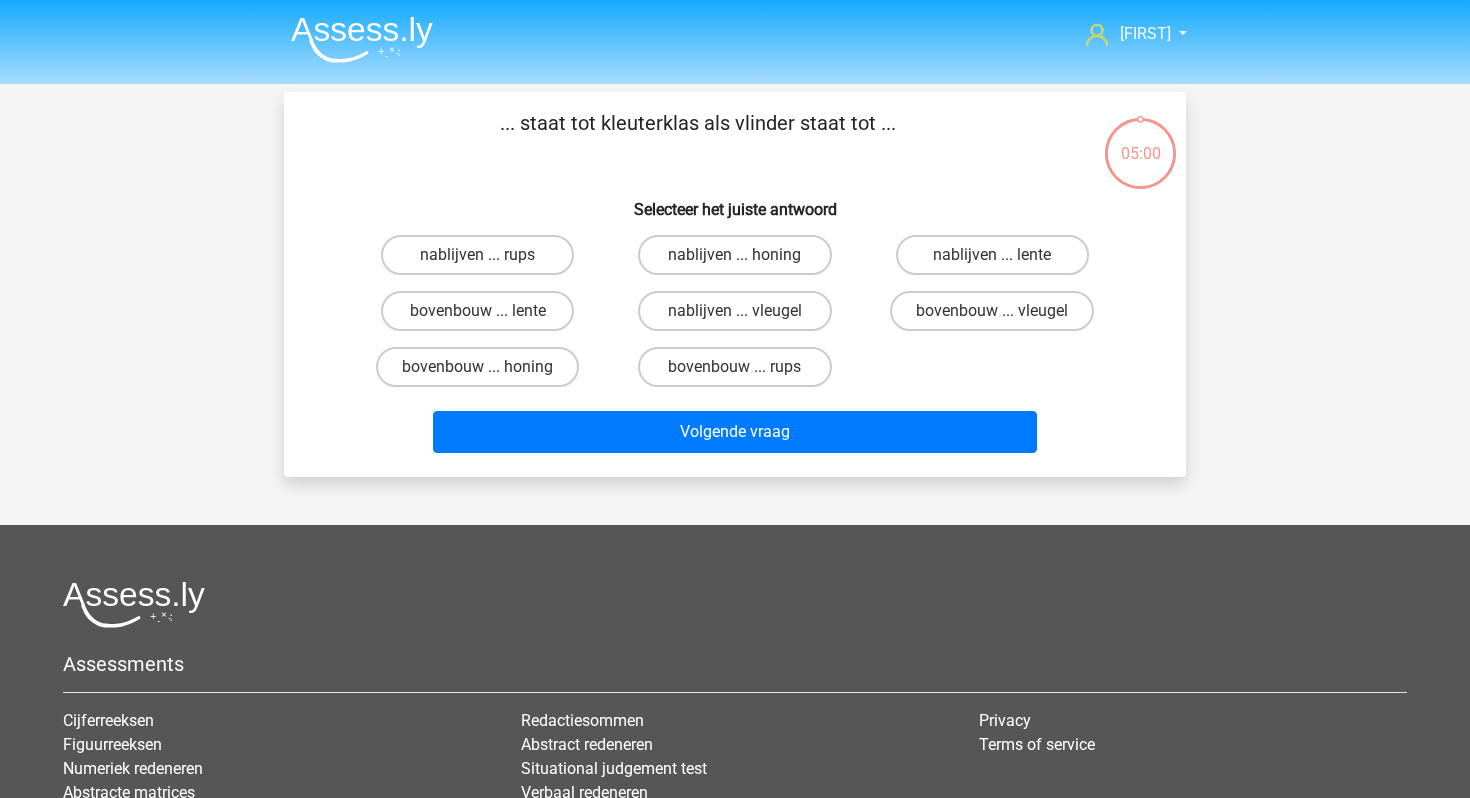 scroll, scrollTop: 0, scrollLeft: 0, axis: both 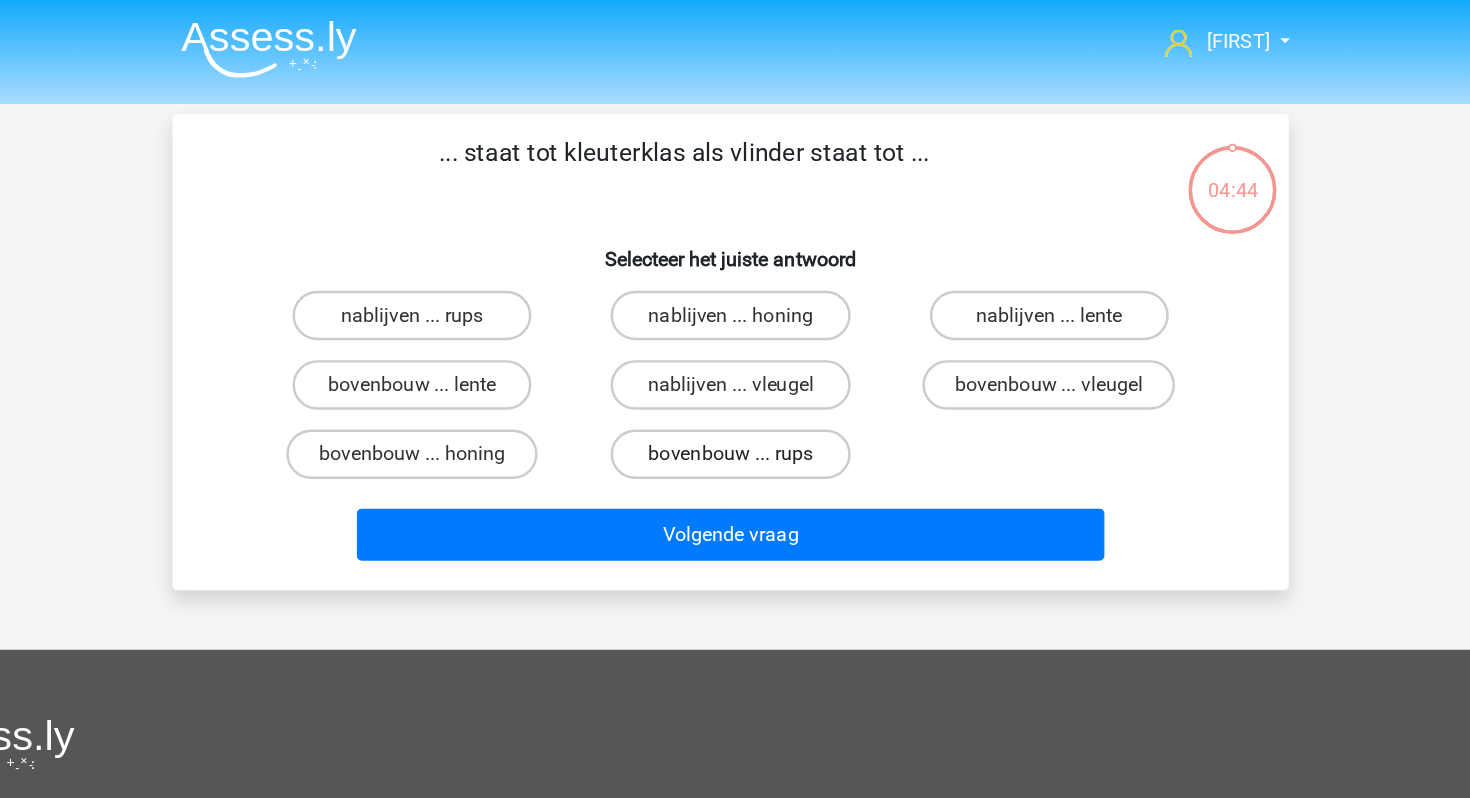 click on "bovenbouw ... rups" at bounding box center (734, 367) 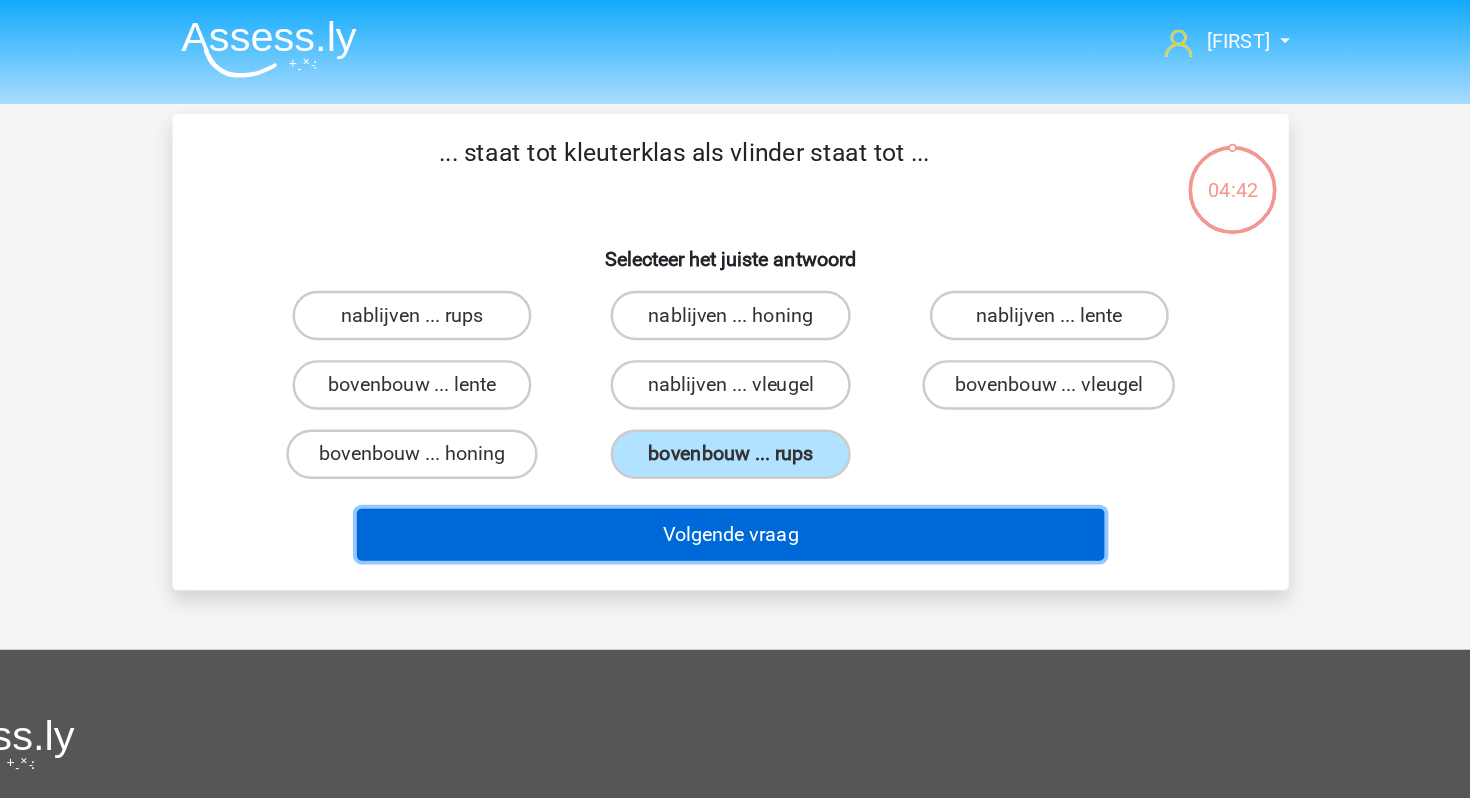 click on "Volgende vraag" at bounding box center (735, 432) 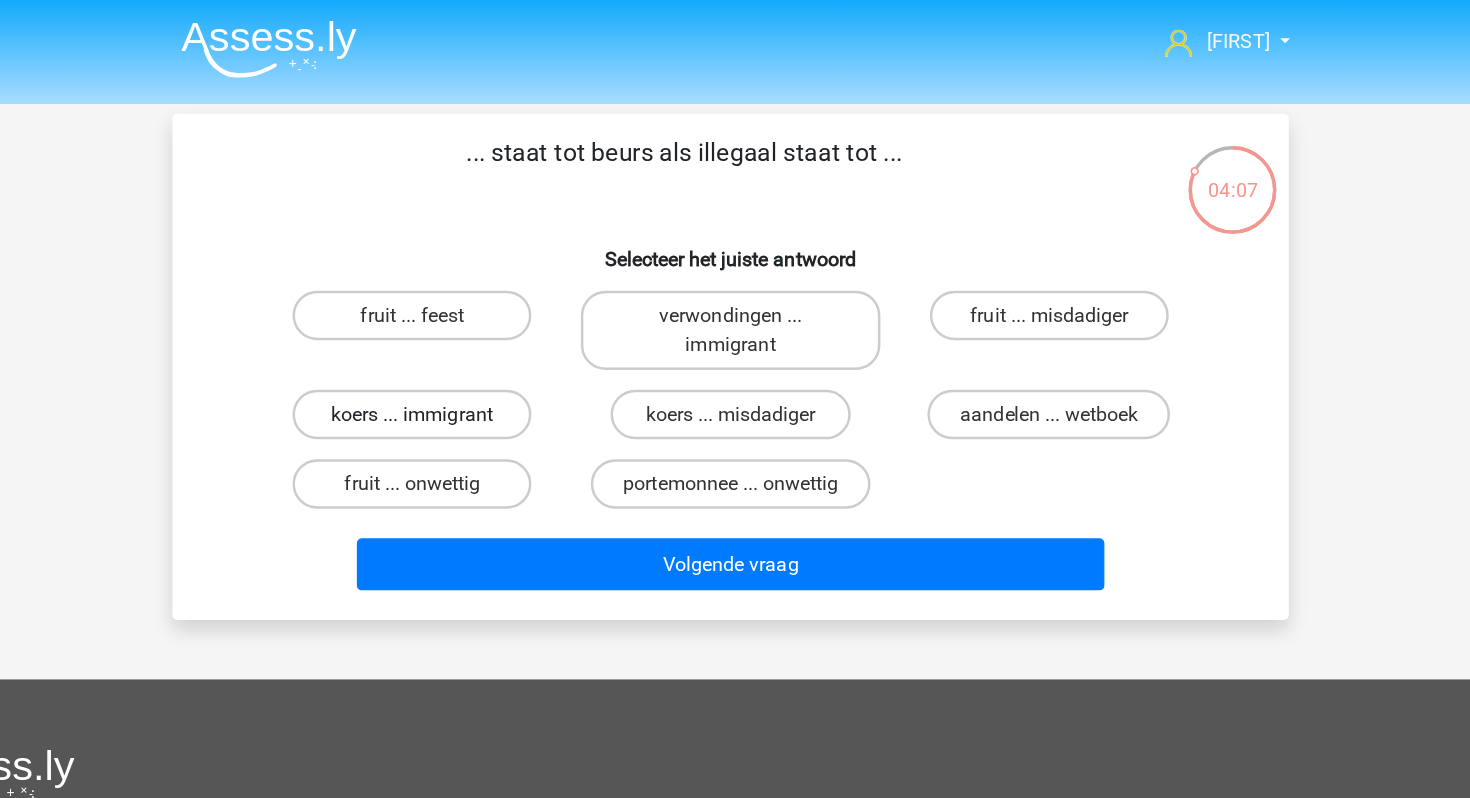 click on "koers ... immigrant" at bounding box center [477, 335] 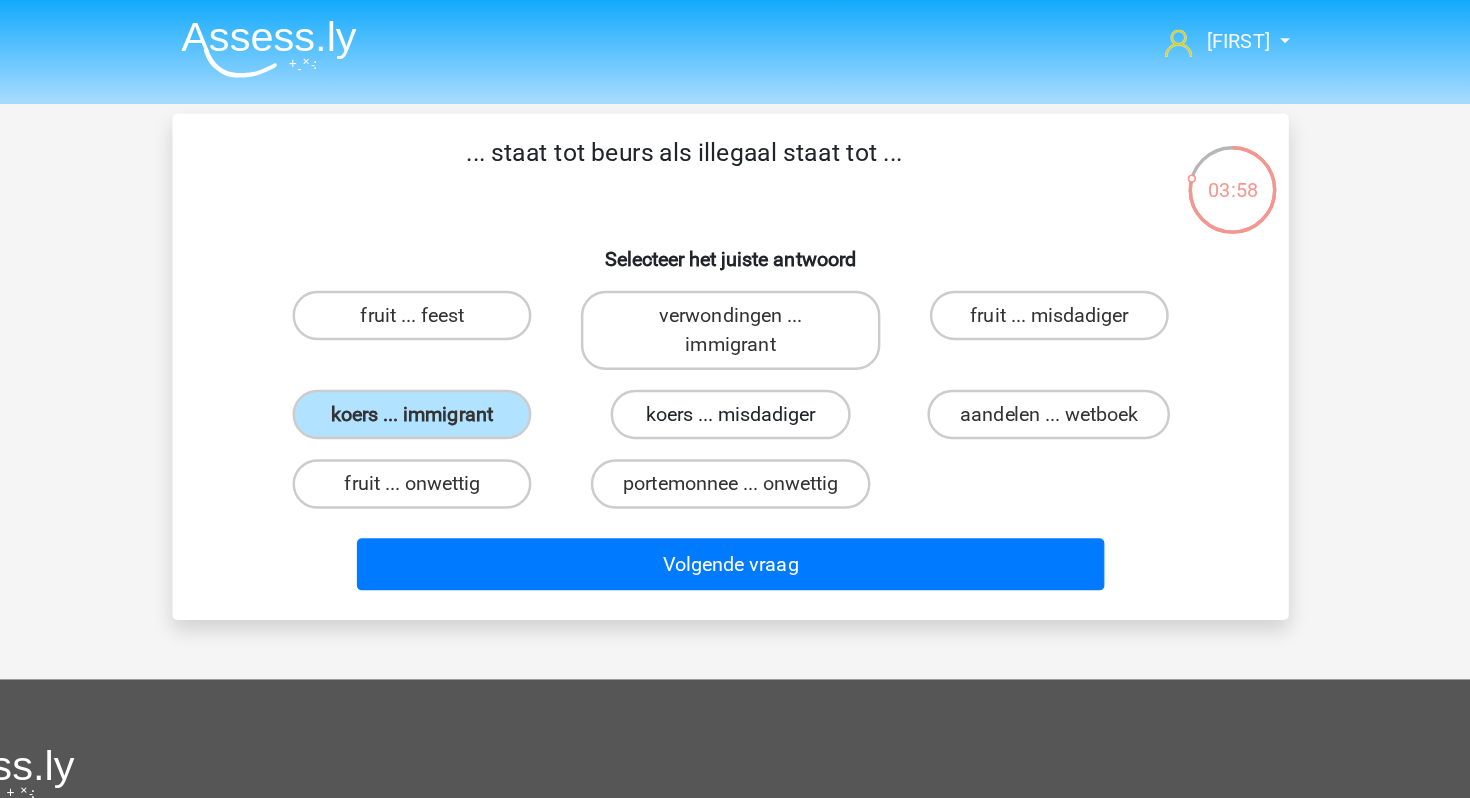 click on "koers ... misdadiger" at bounding box center [734, 335] 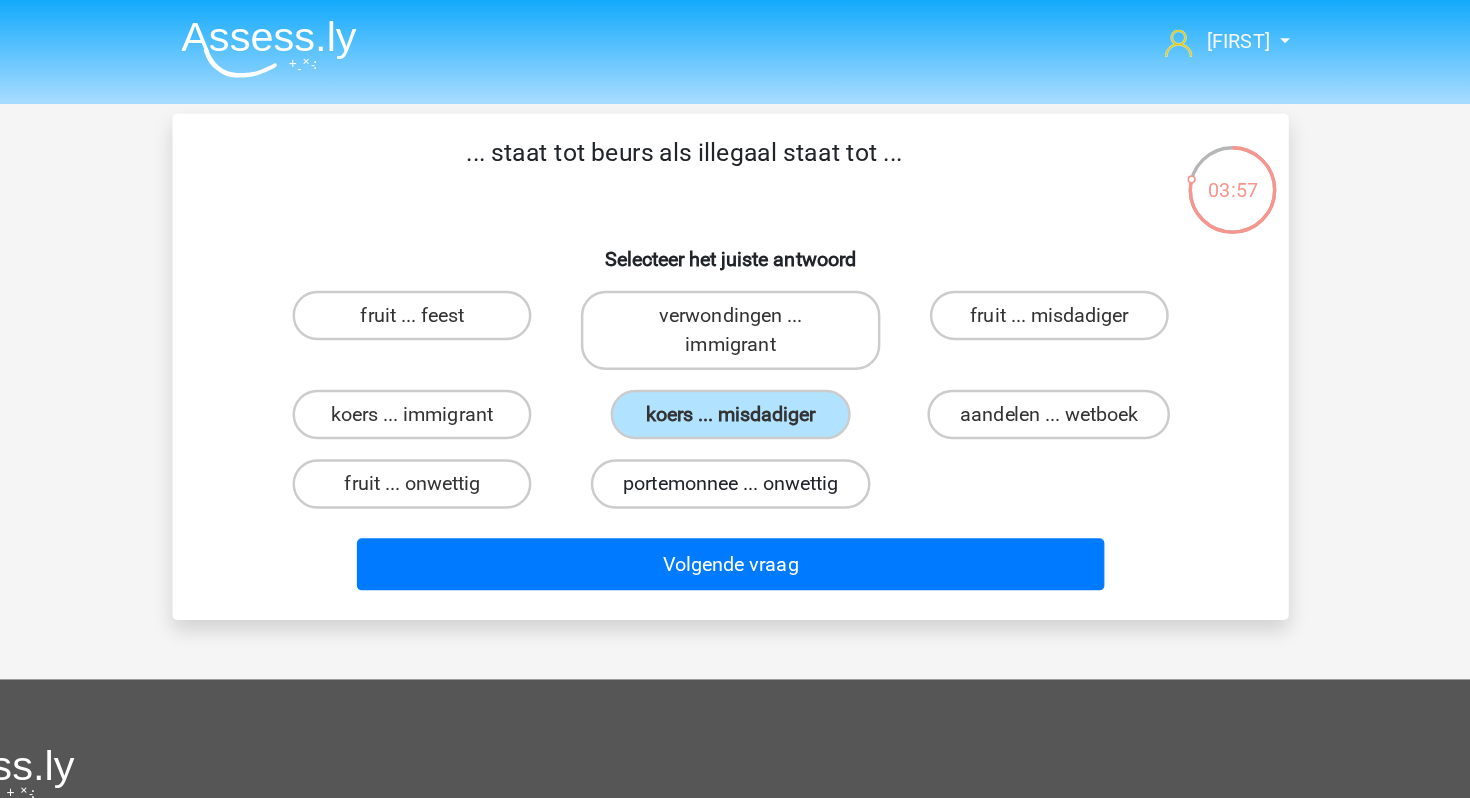 click on "portemonnee ... onwettig" at bounding box center [735, 391] 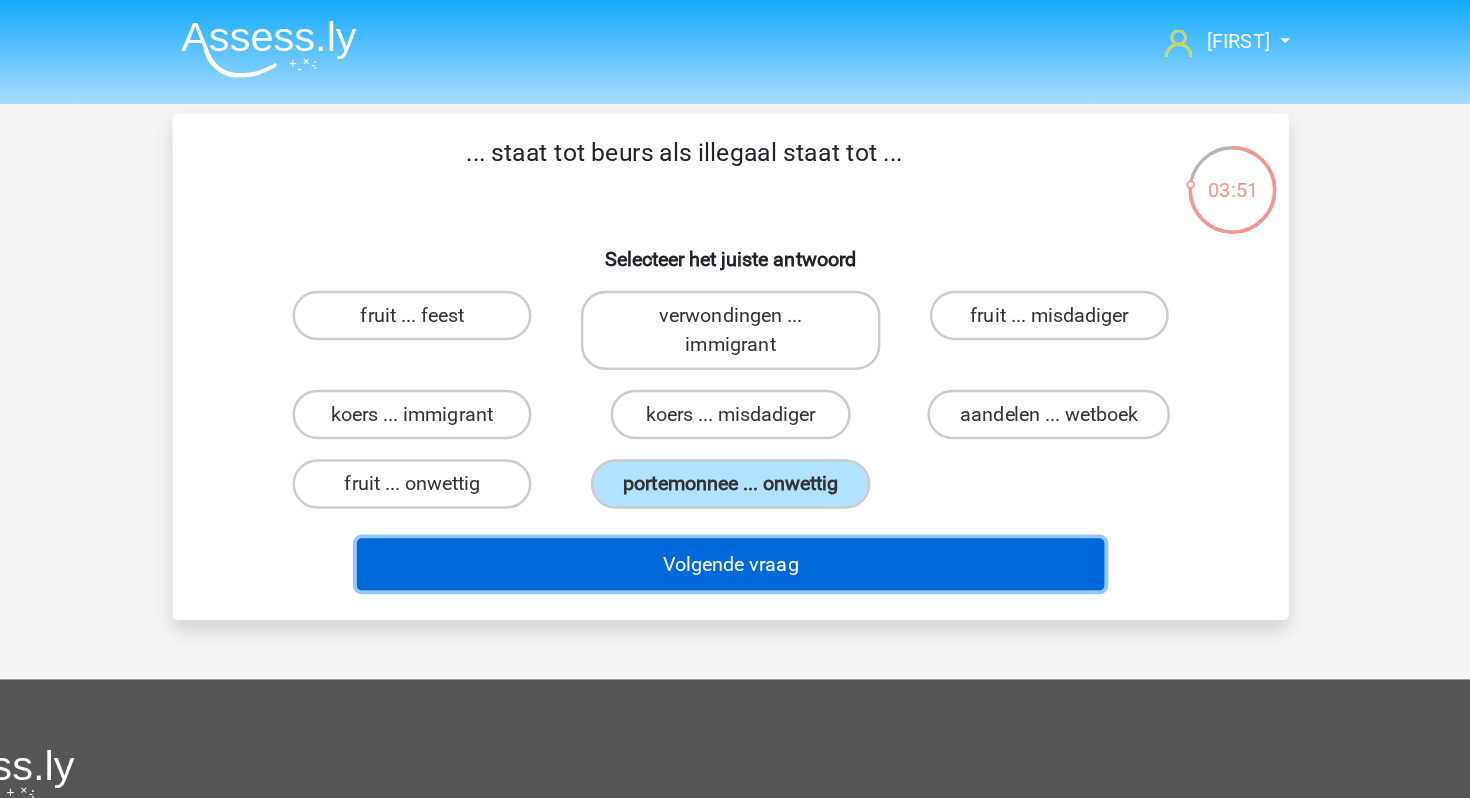 click on "Volgende vraag" at bounding box center [735, 456] 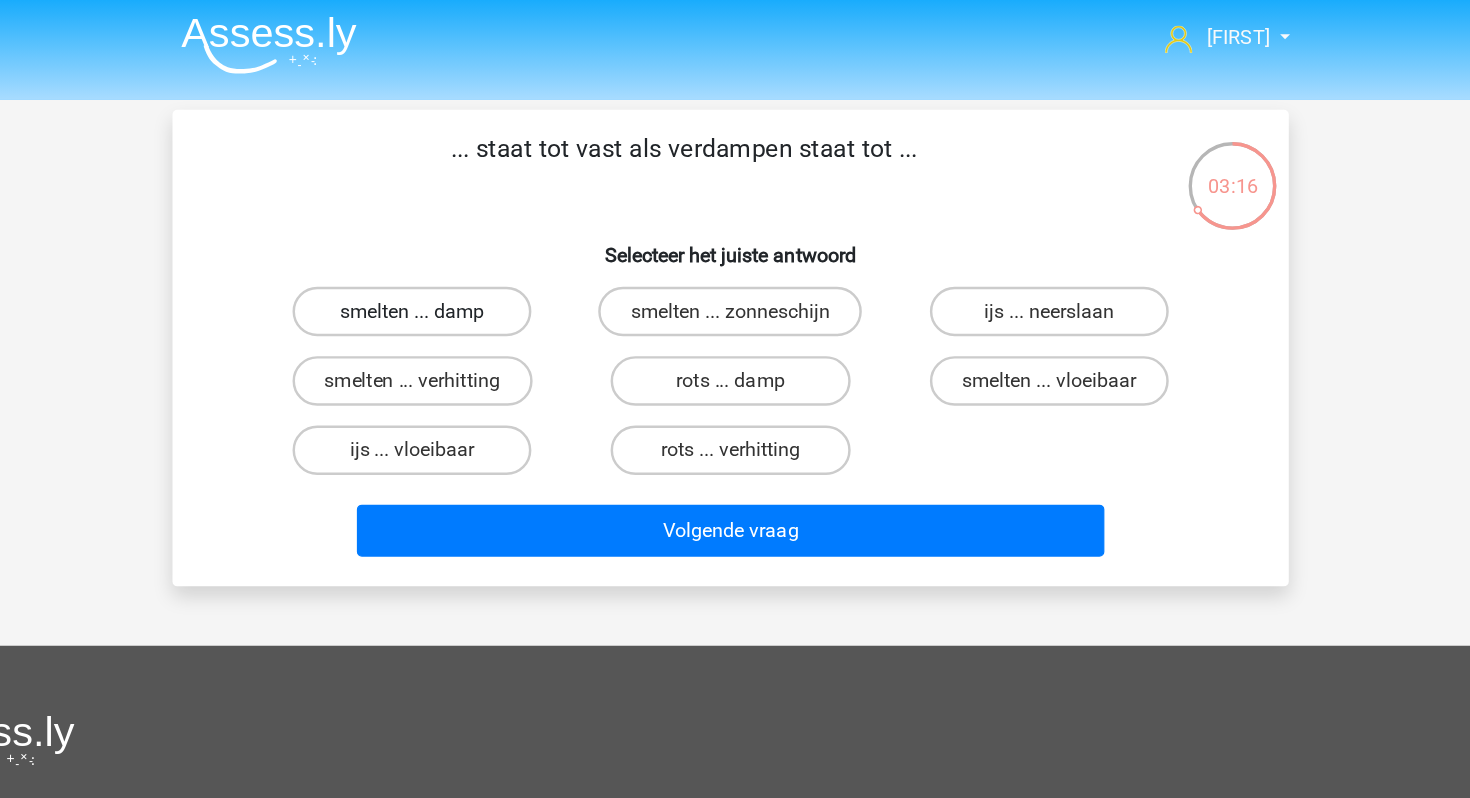 click on "smelten ... damp" at bounding box center [477, 255] 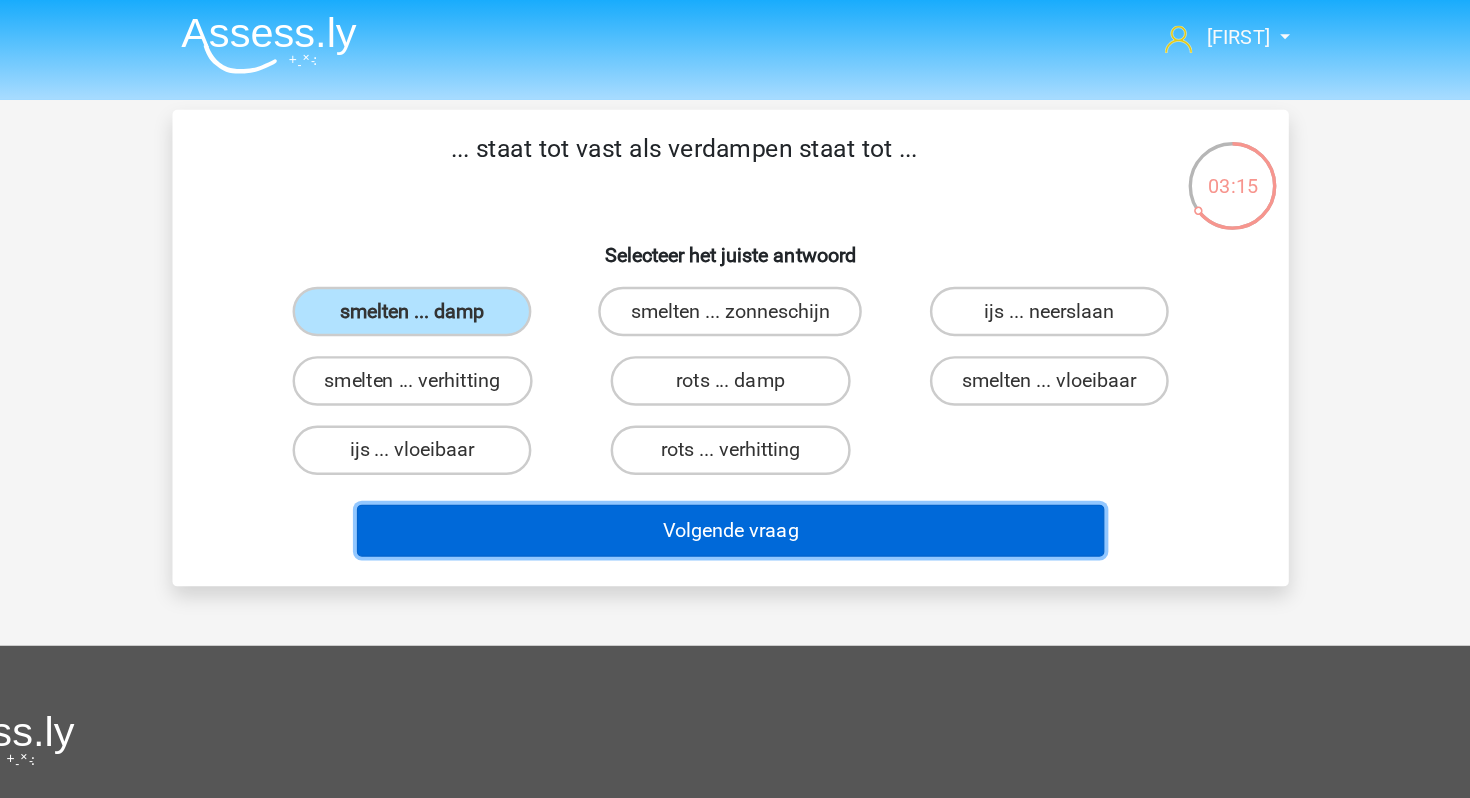 click on "Volgende vraag" at bounding box center (735, 432) 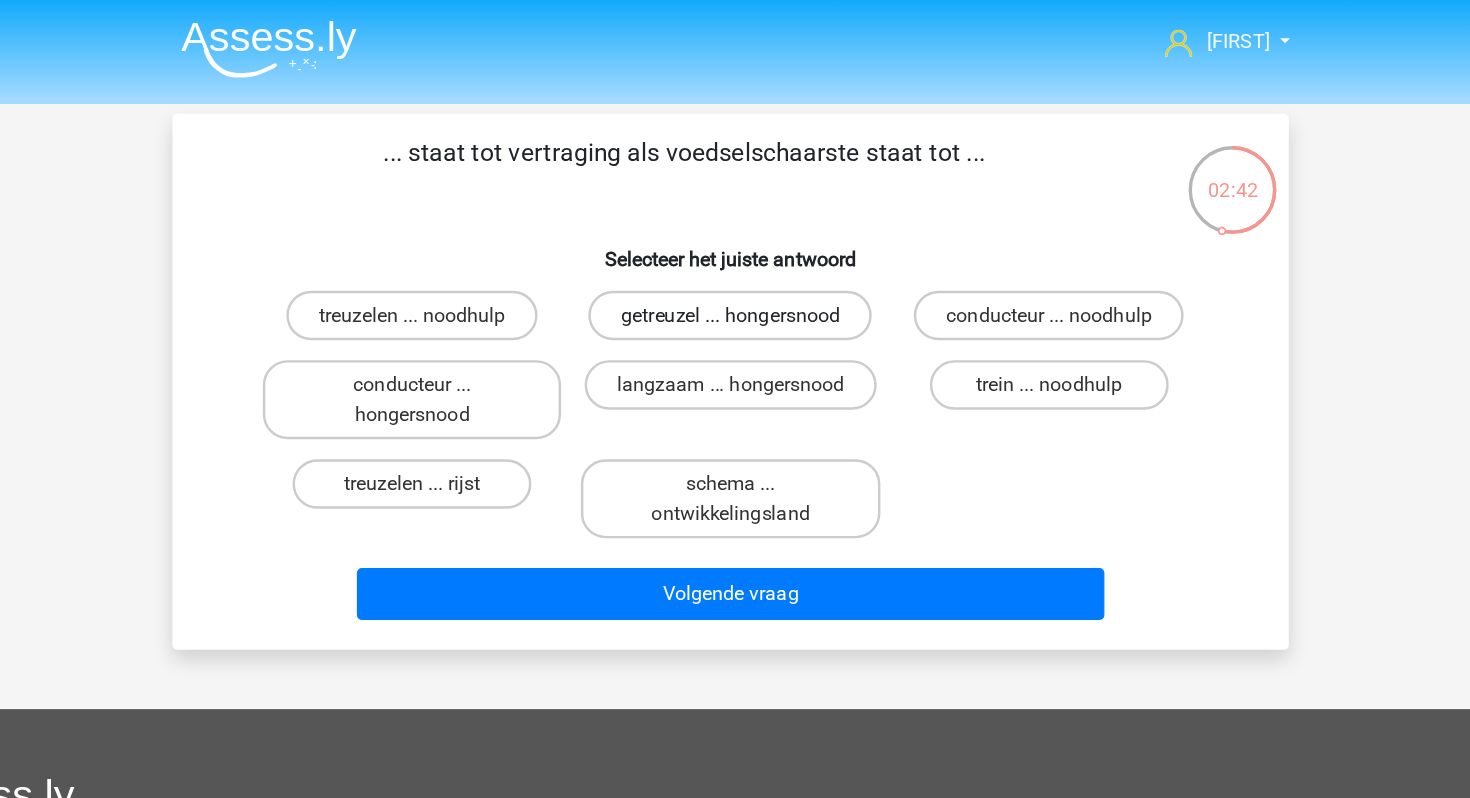click on "getreuzel ... hongersnood" at bounding box center [734, 255] 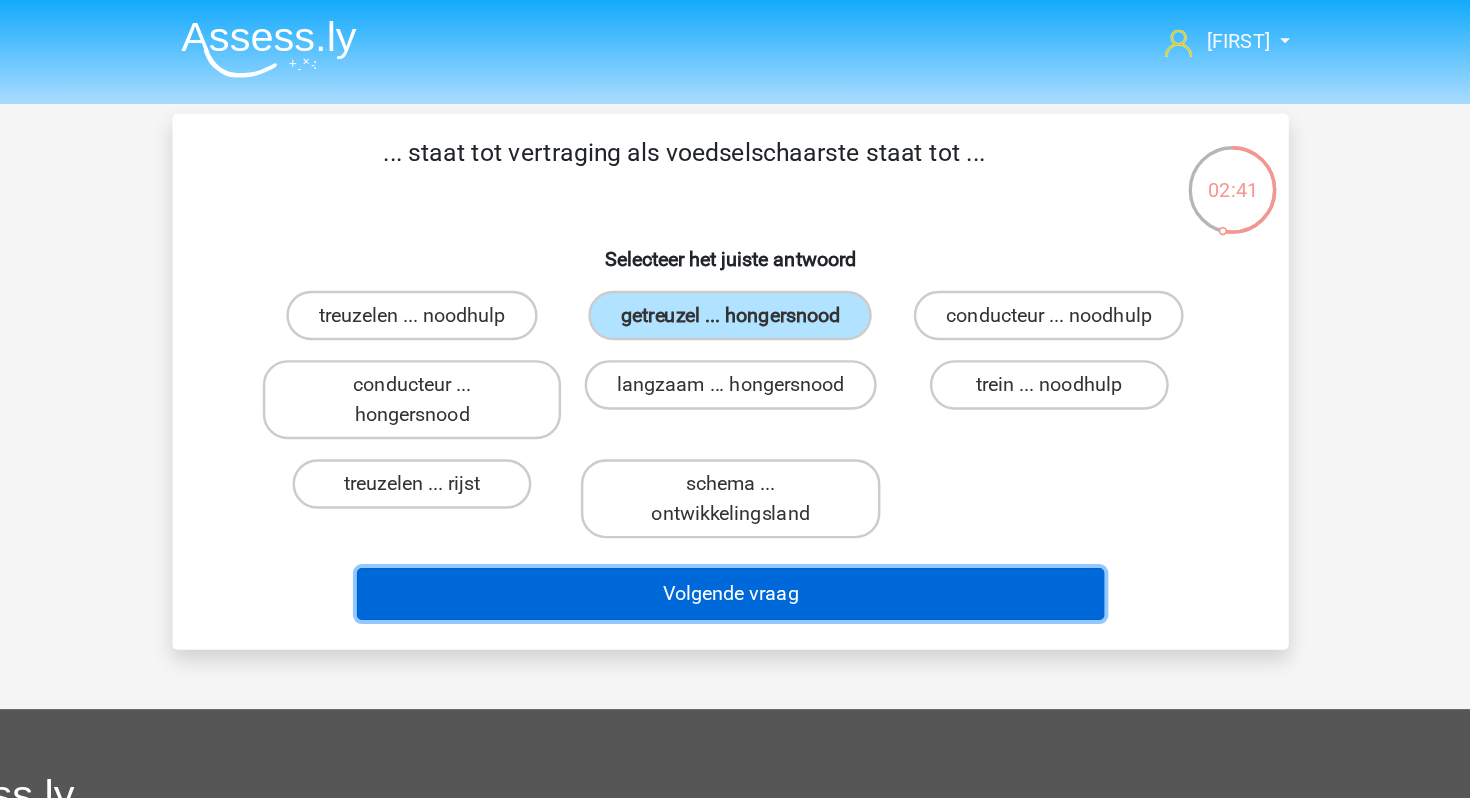 click on "Volgende vraag" at bounding box center (735, 480) 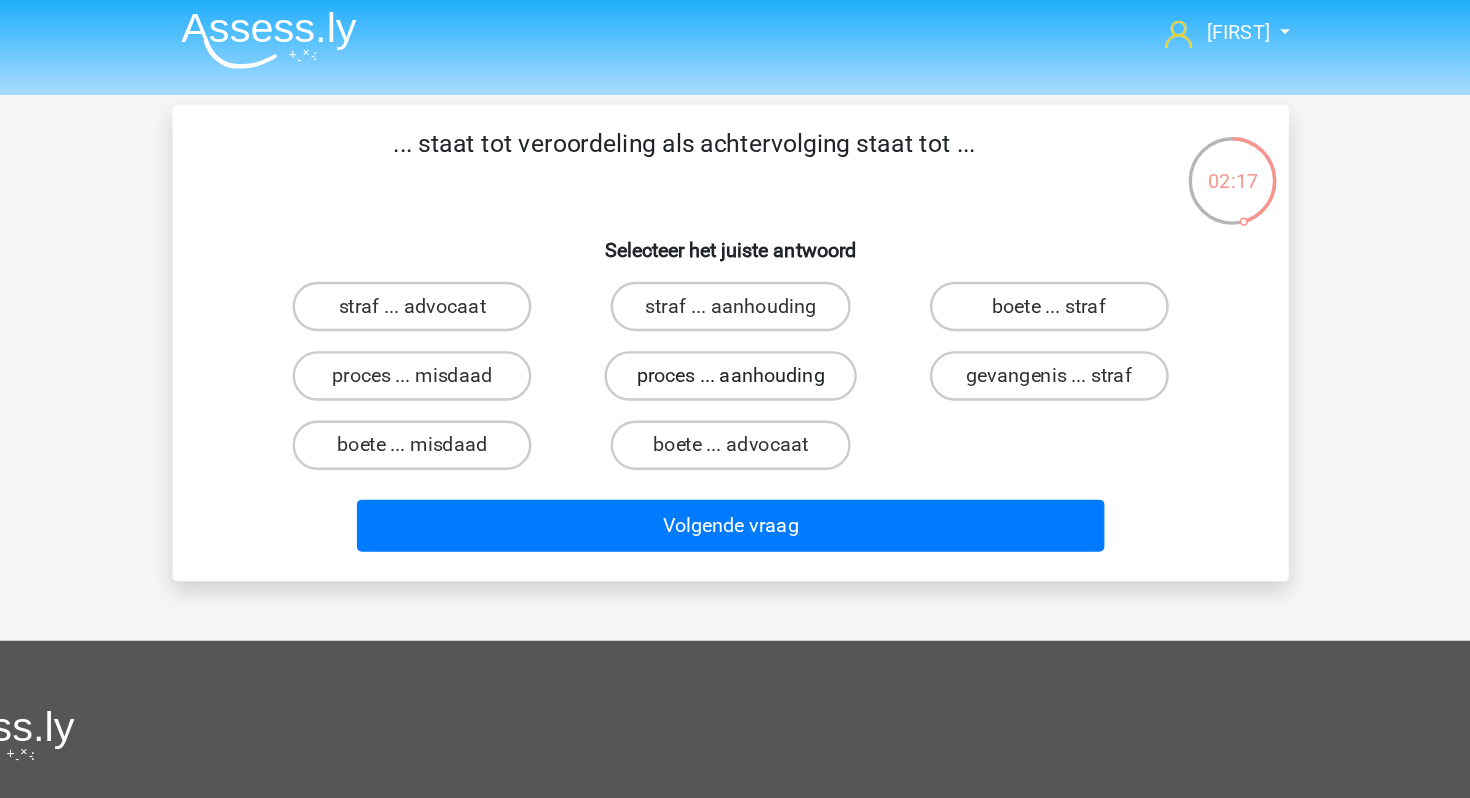 click on "proces ... aanhouding" at bounding box center (735, 311) 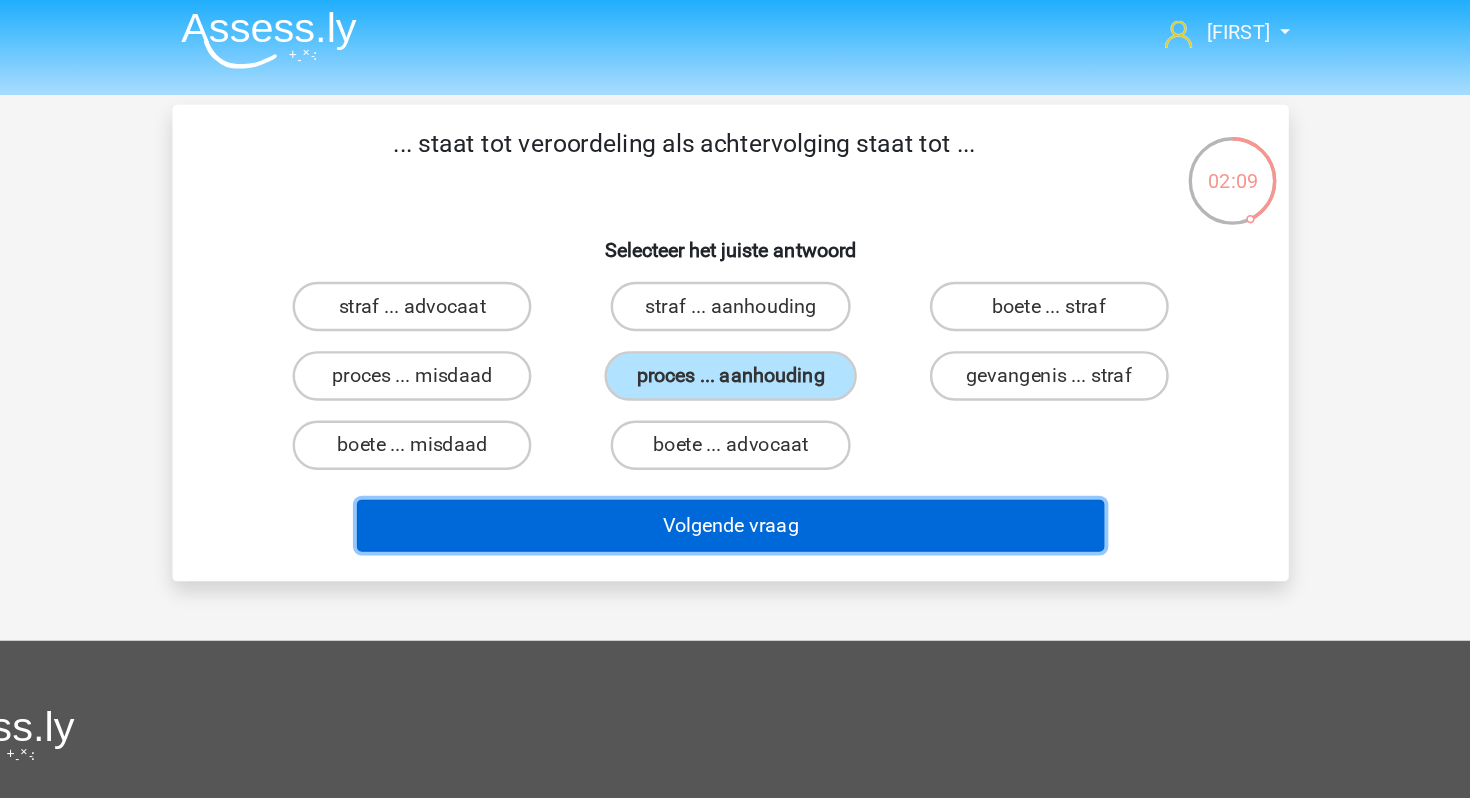 click on "Volgende vraag" at bounding box center (735, 432) 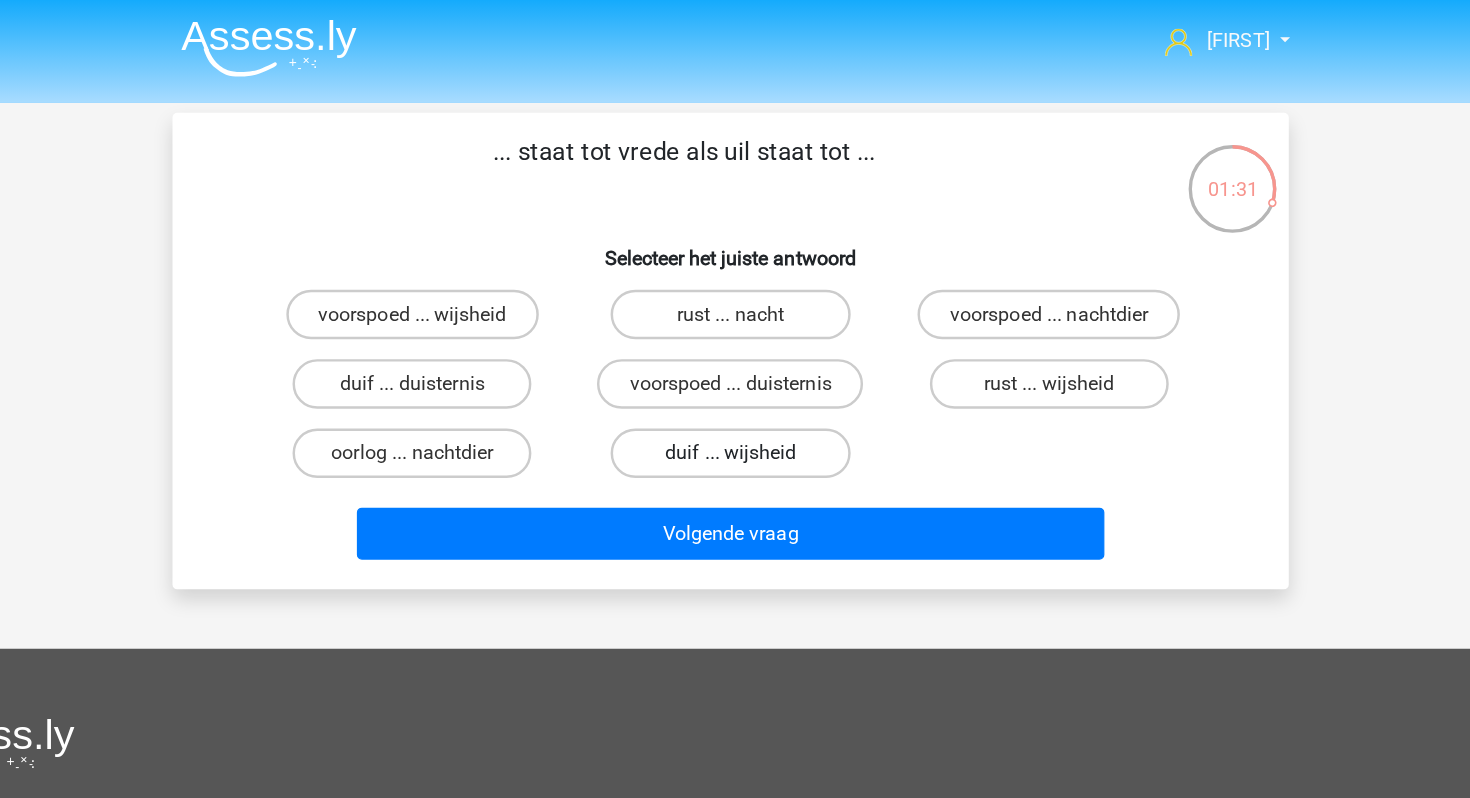 click on "duif ... wijsheid" at bounding box center [734, 367] 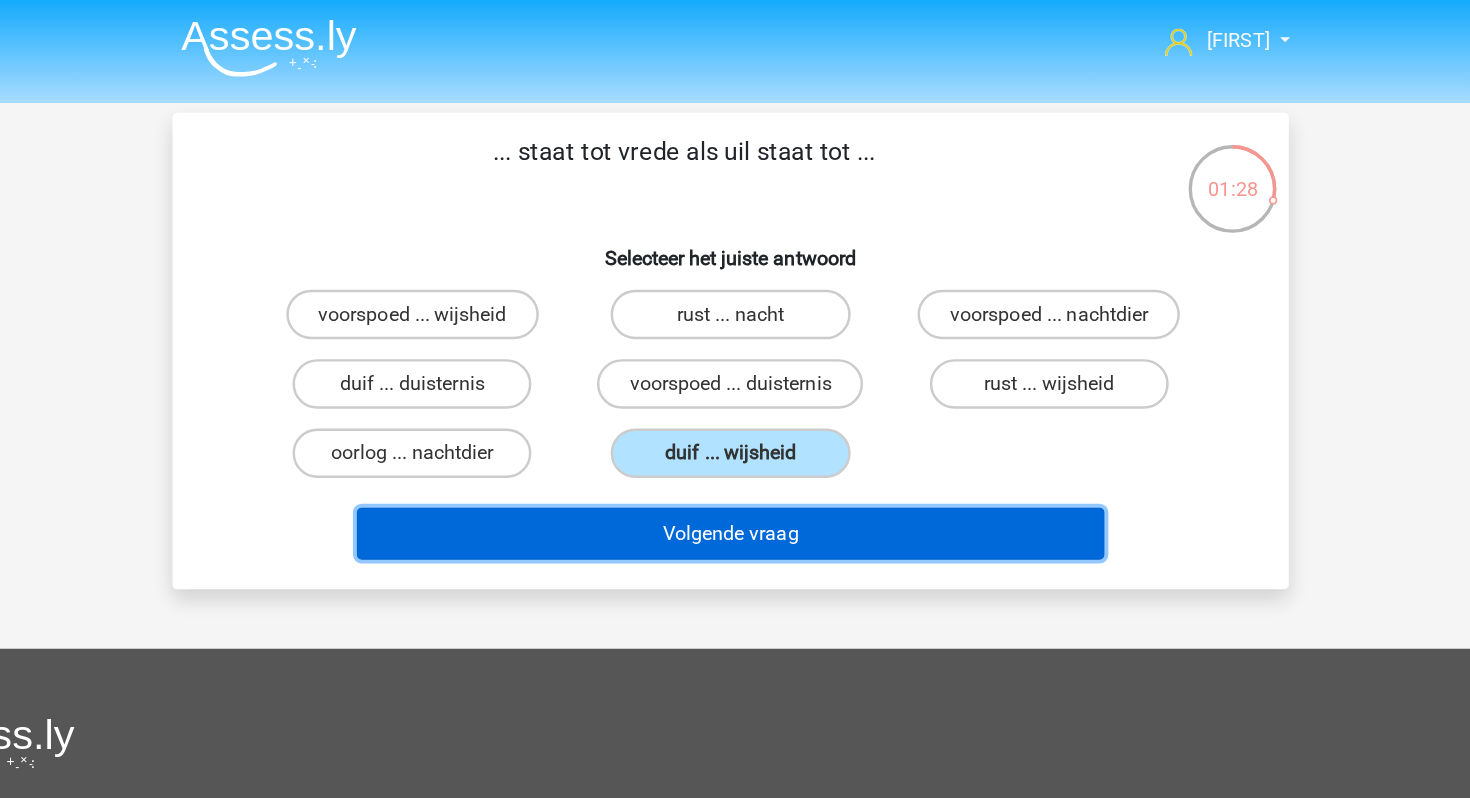 click on "Volgende vraag" at bounding box center (735, 432) 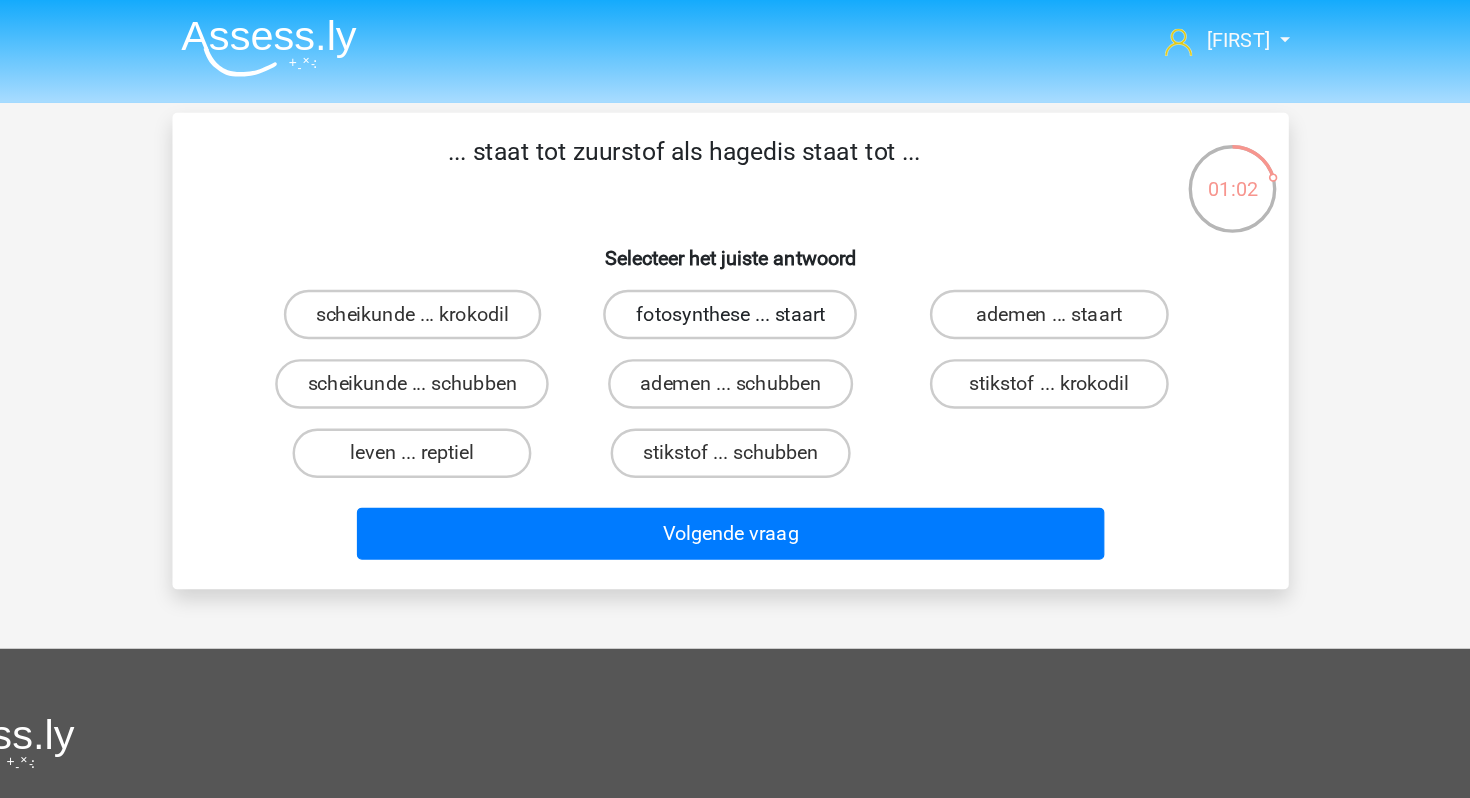 click on "fotosynthese ... staart" at bounding box center (734, 255) 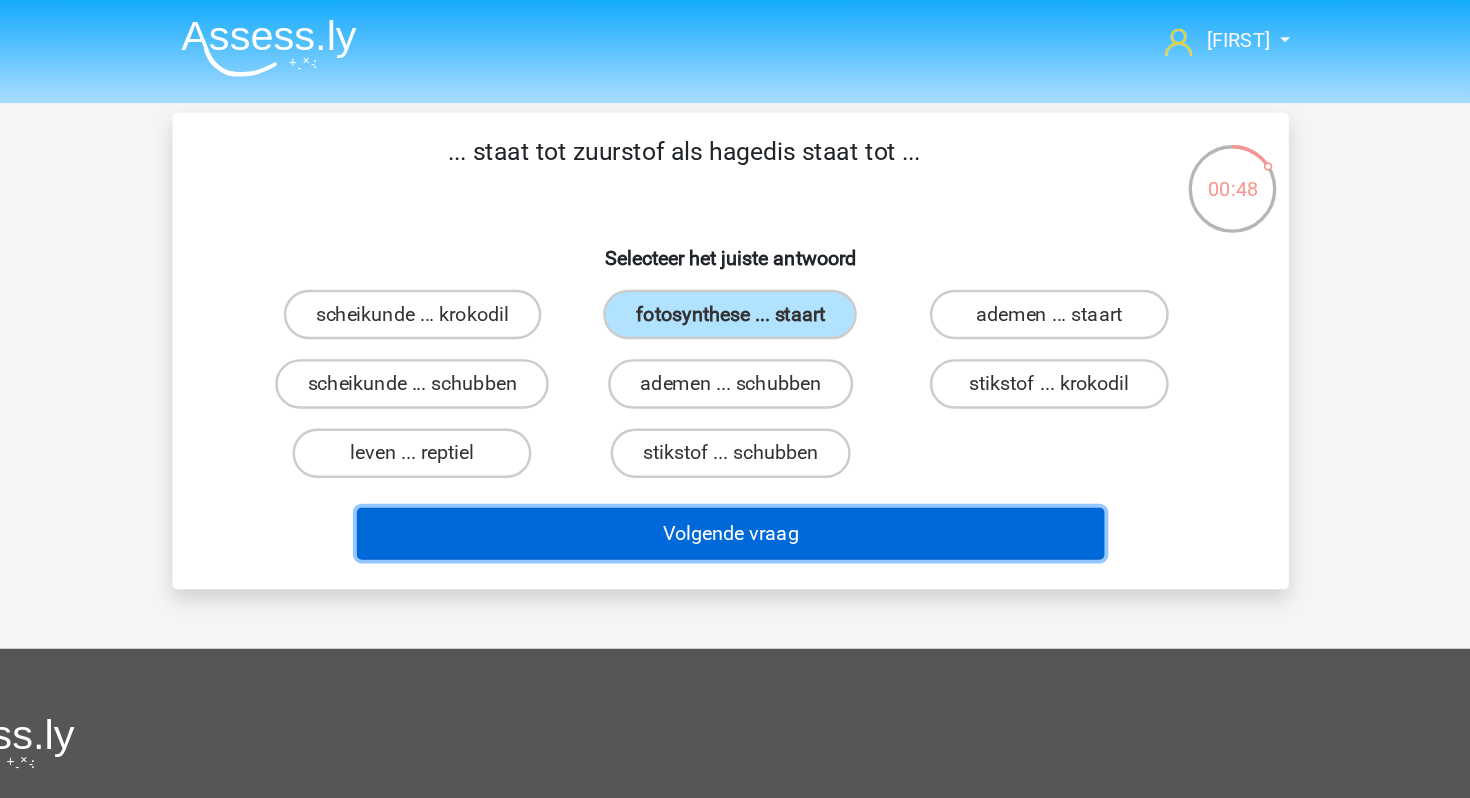 click on "Volgende vraag" at bounding box center [735, 432] 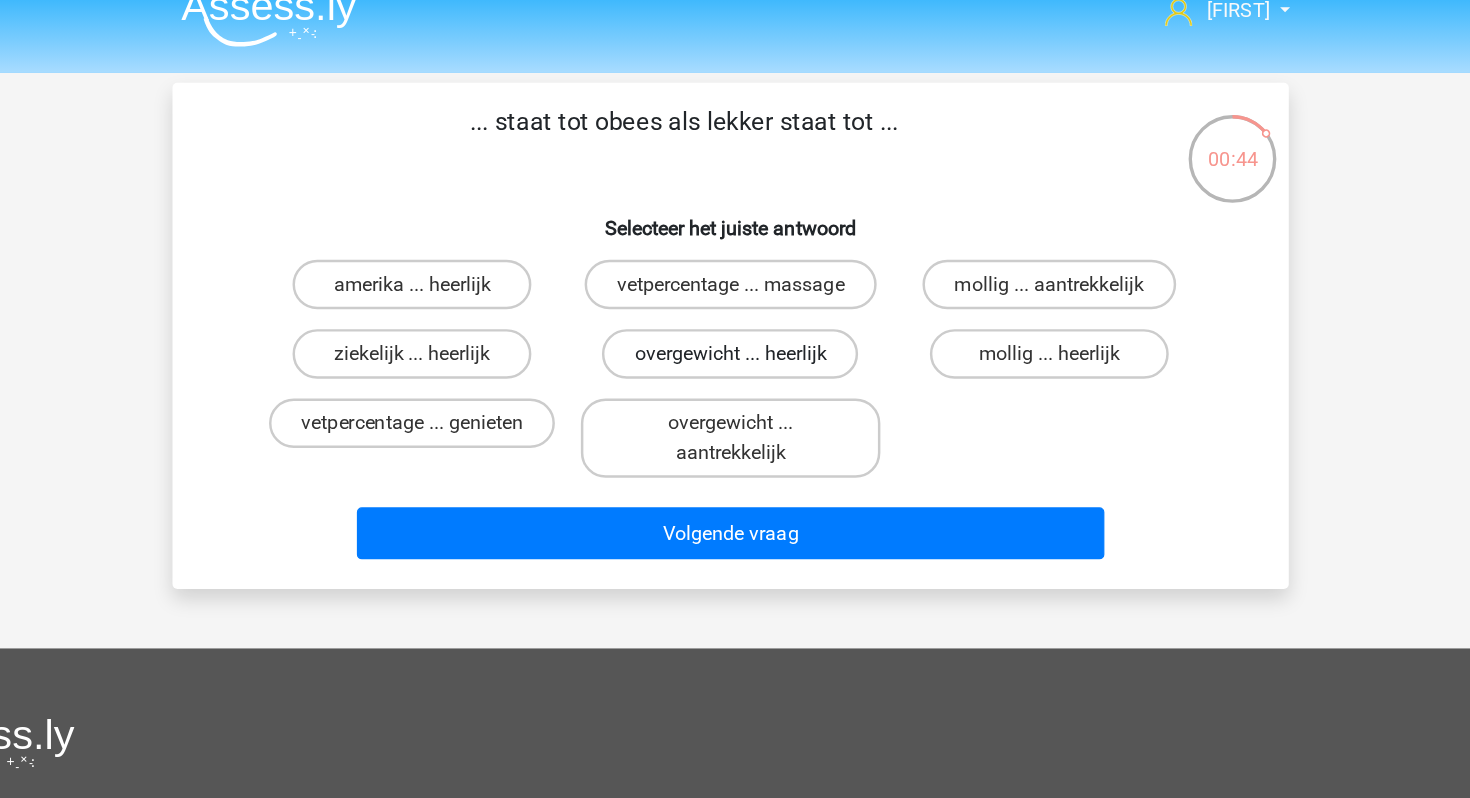 click on "overgewicht ... heerlijk" at bounding box center (734, 311) 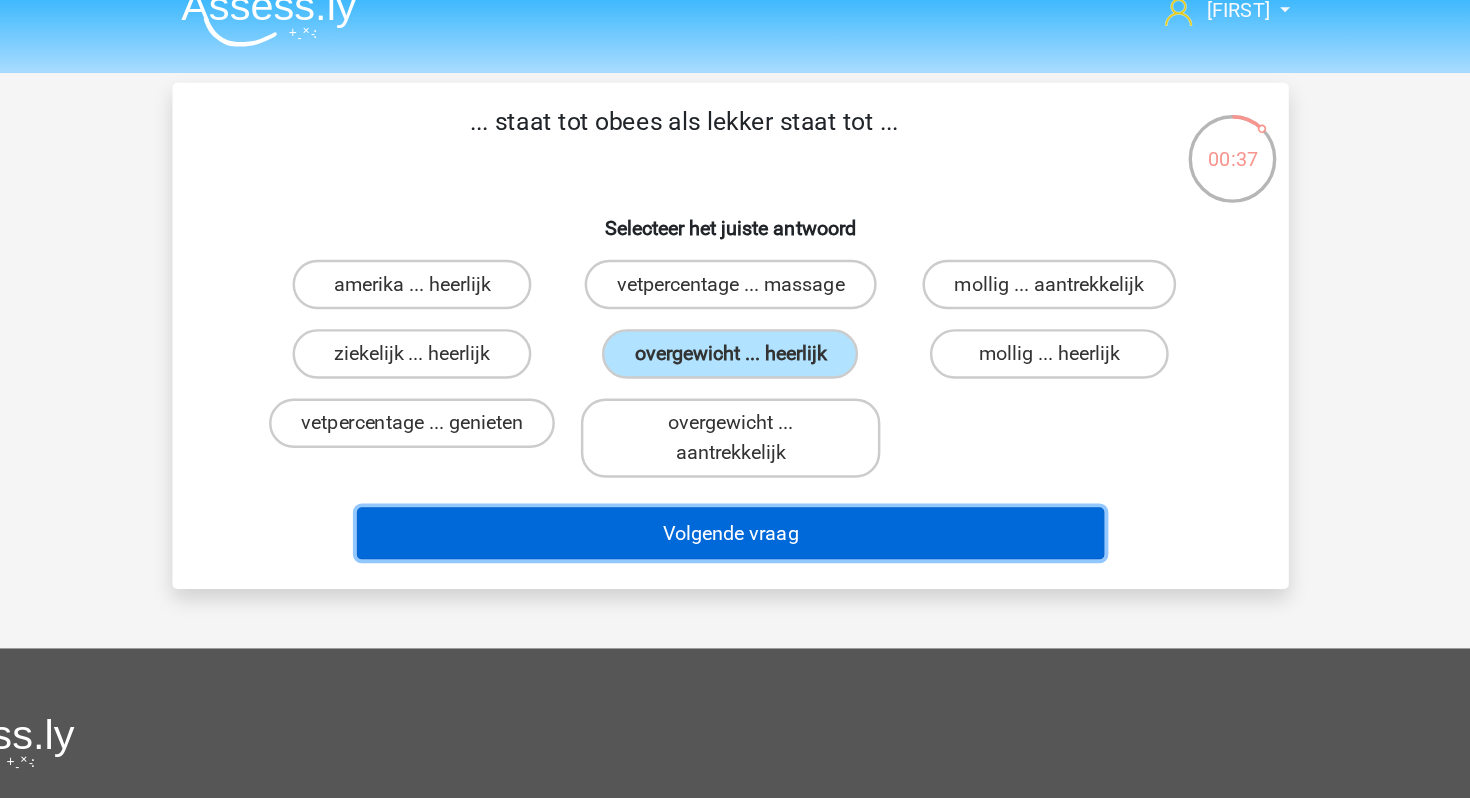 click on "Volgende vraag" at bounding box center [735, 456] 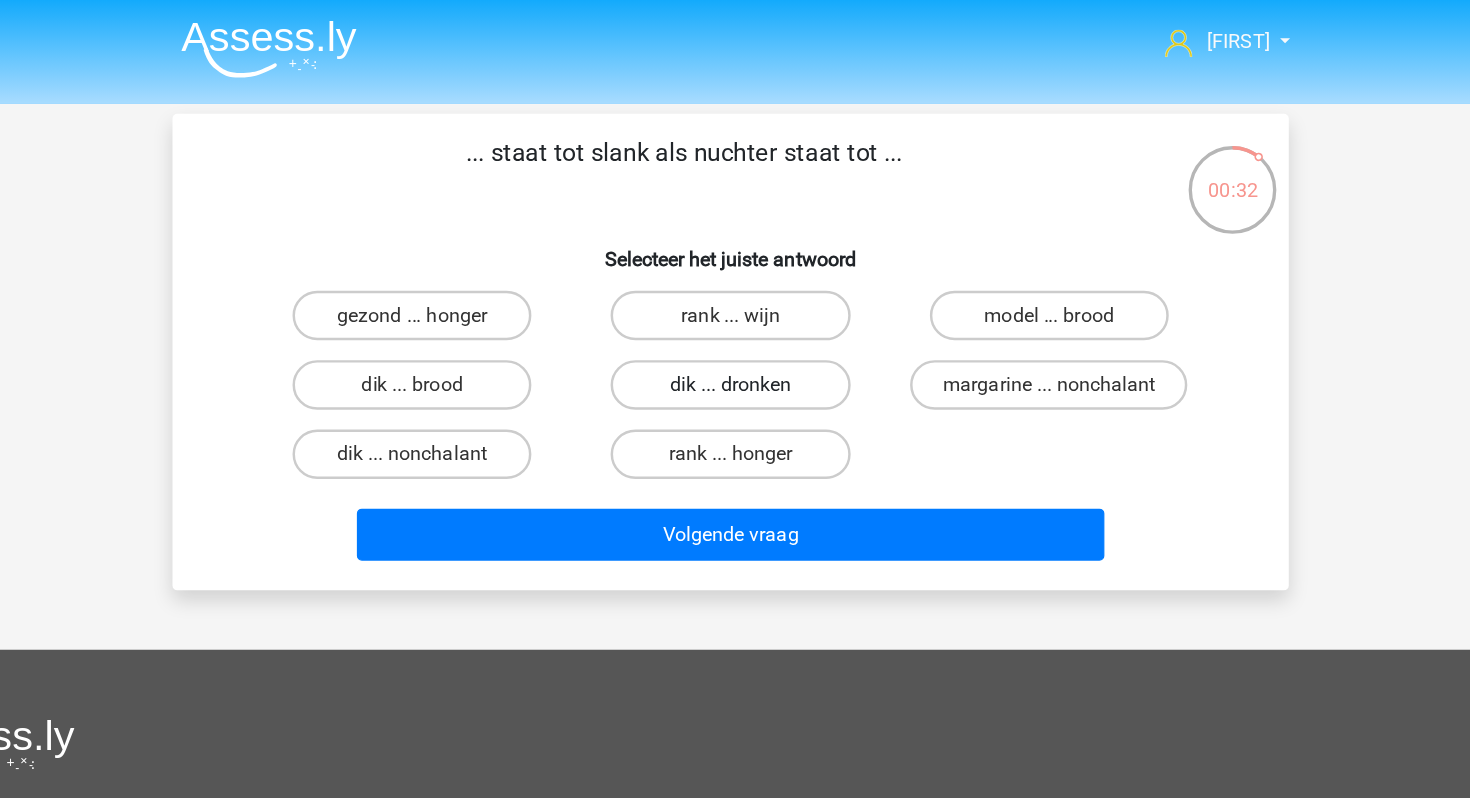 click on "dik ... dronken" at bounding box center [734, 311] 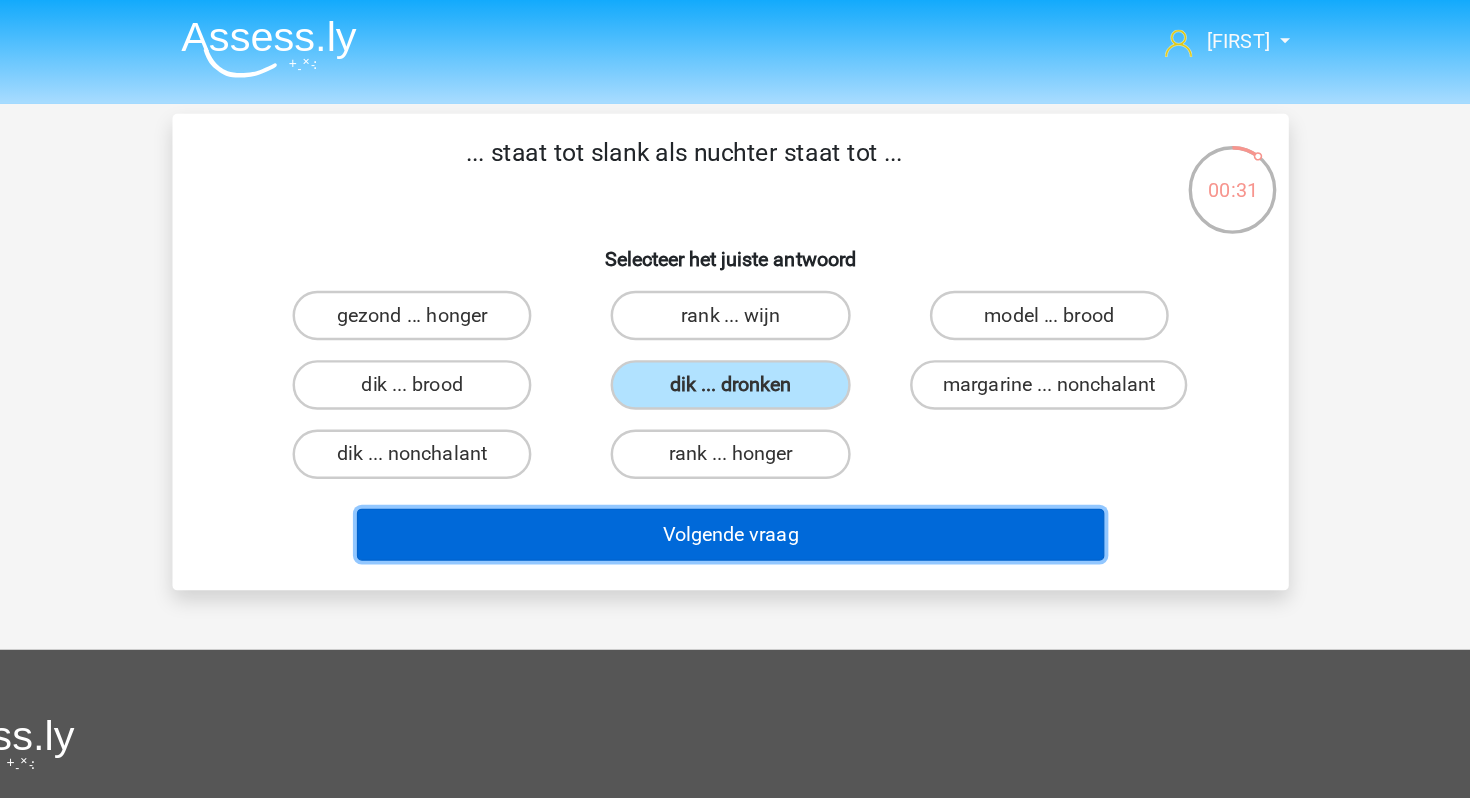 click on "Volgende vraag" at bounding box center (735, 432) 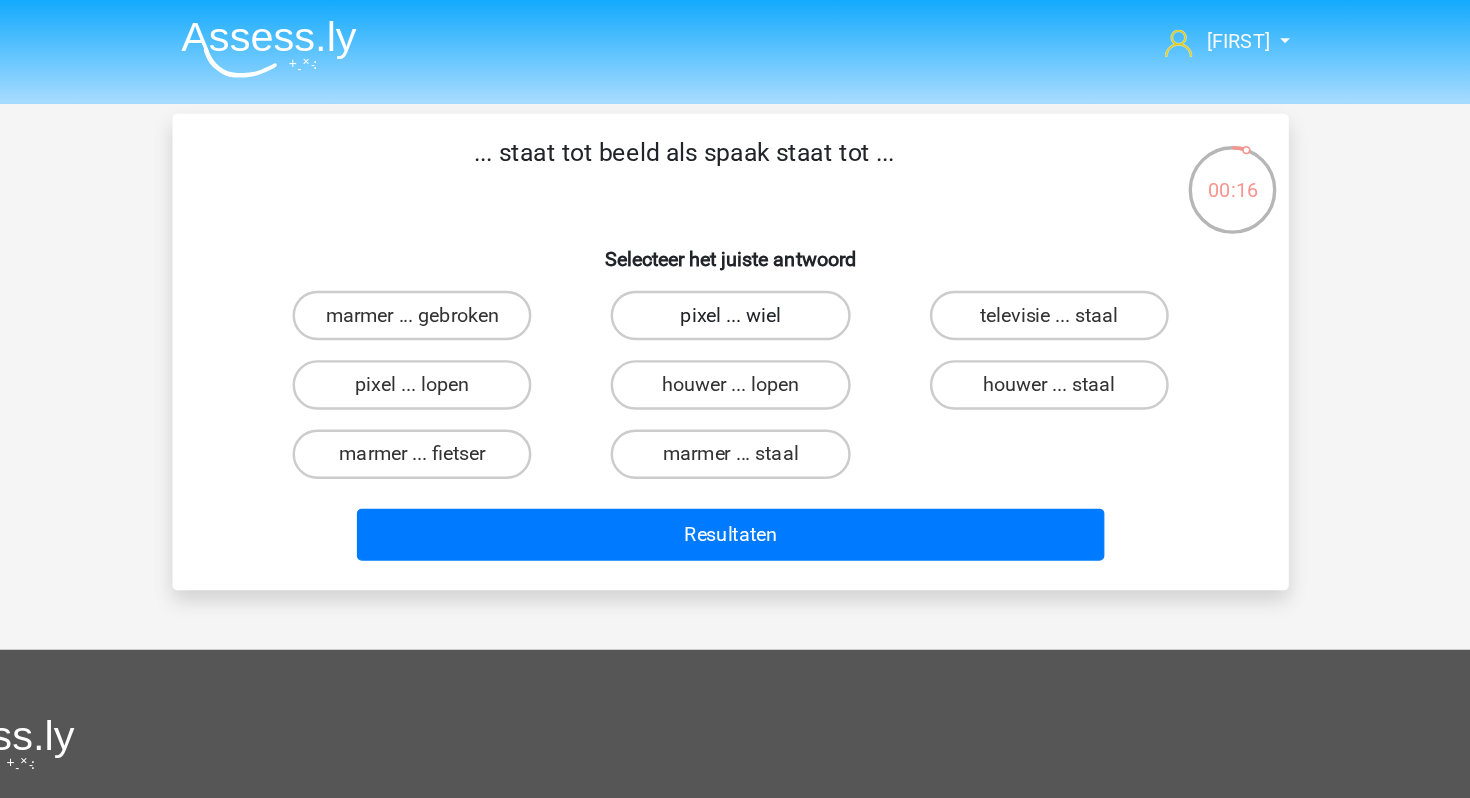 click on "pixel ... wiel" at bounding box center (734, 255) 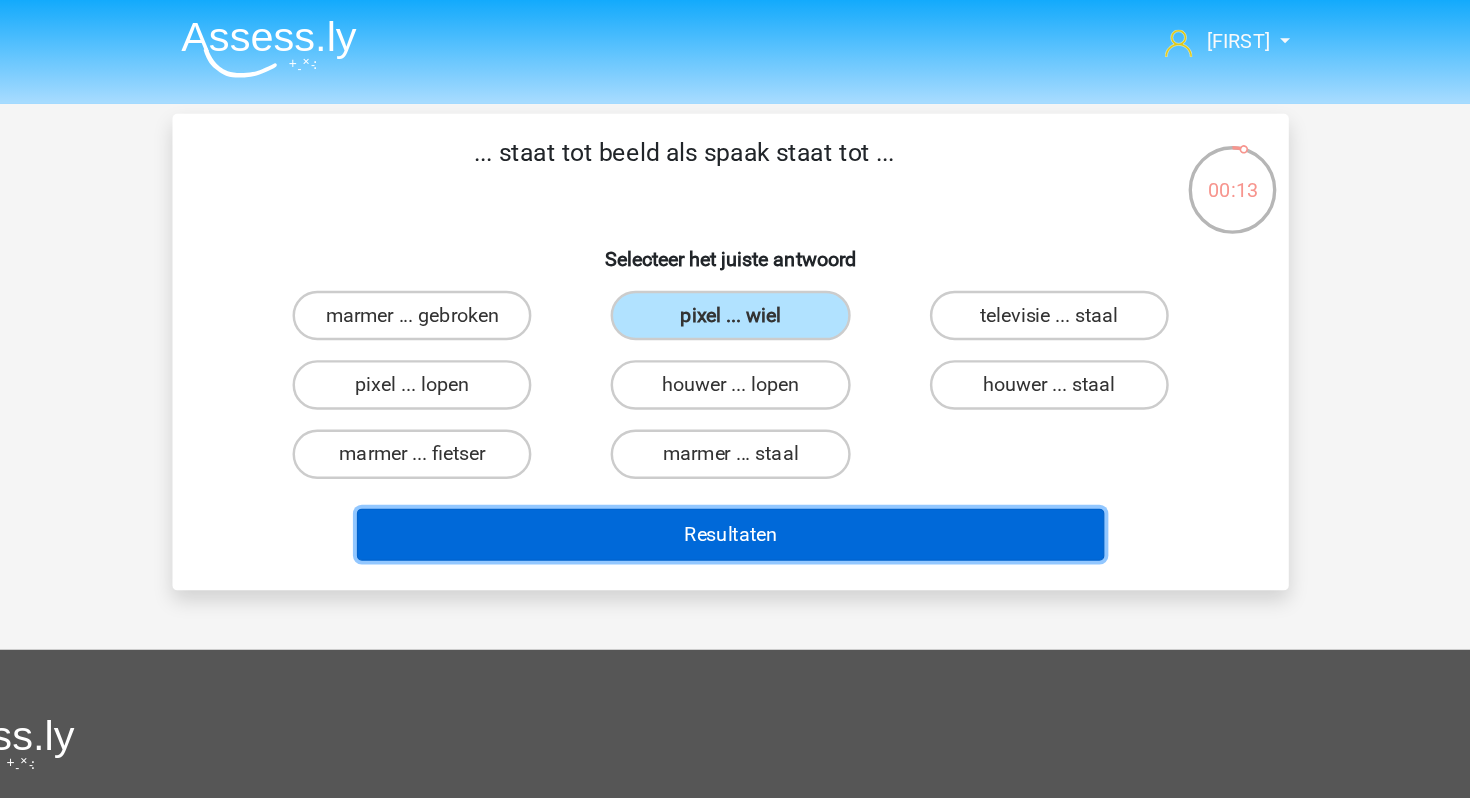 click on "Resultaten" at bounding box center (735, 432) 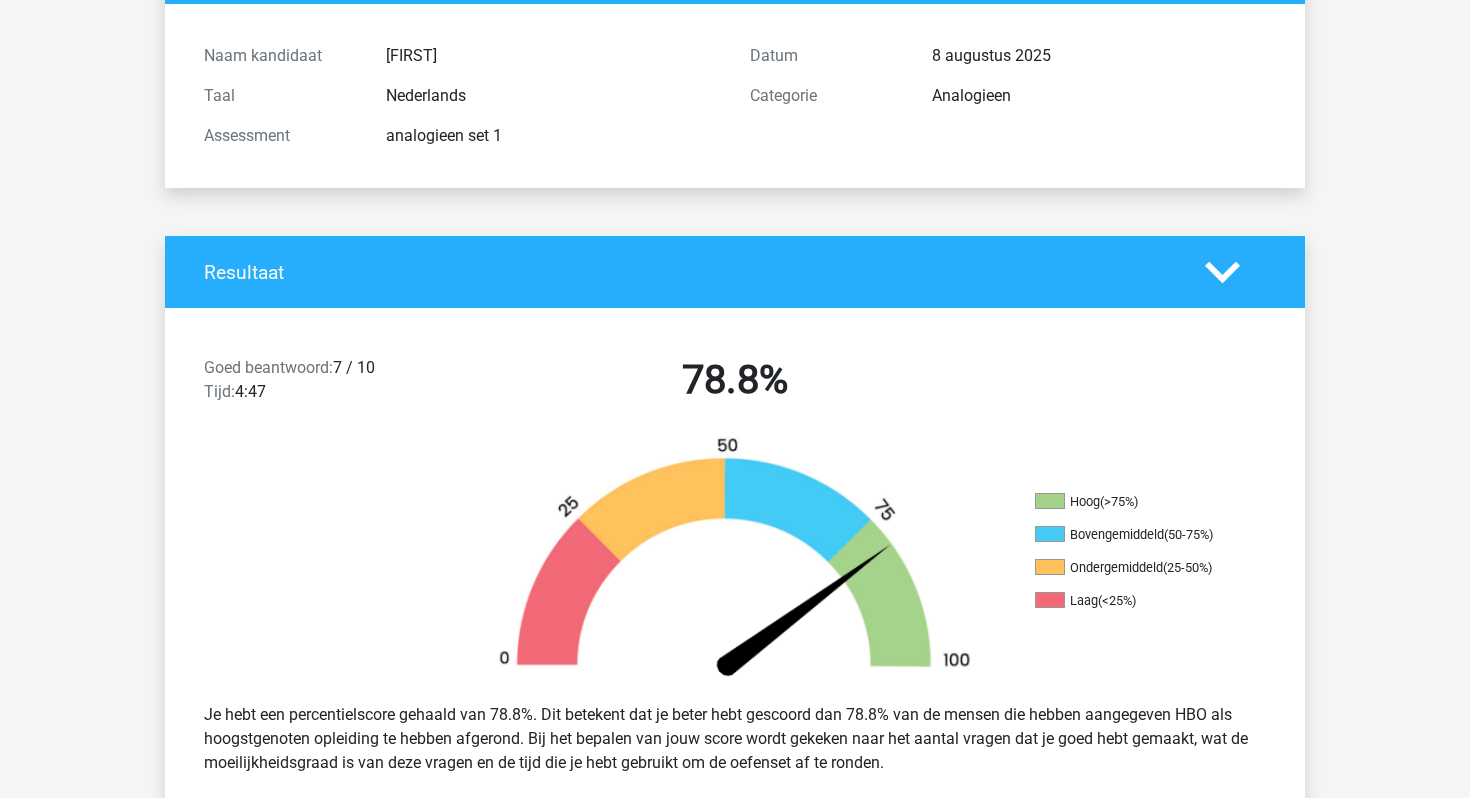 scroll, scrollTop: 208, scrollLeft: 0, axis: vertical 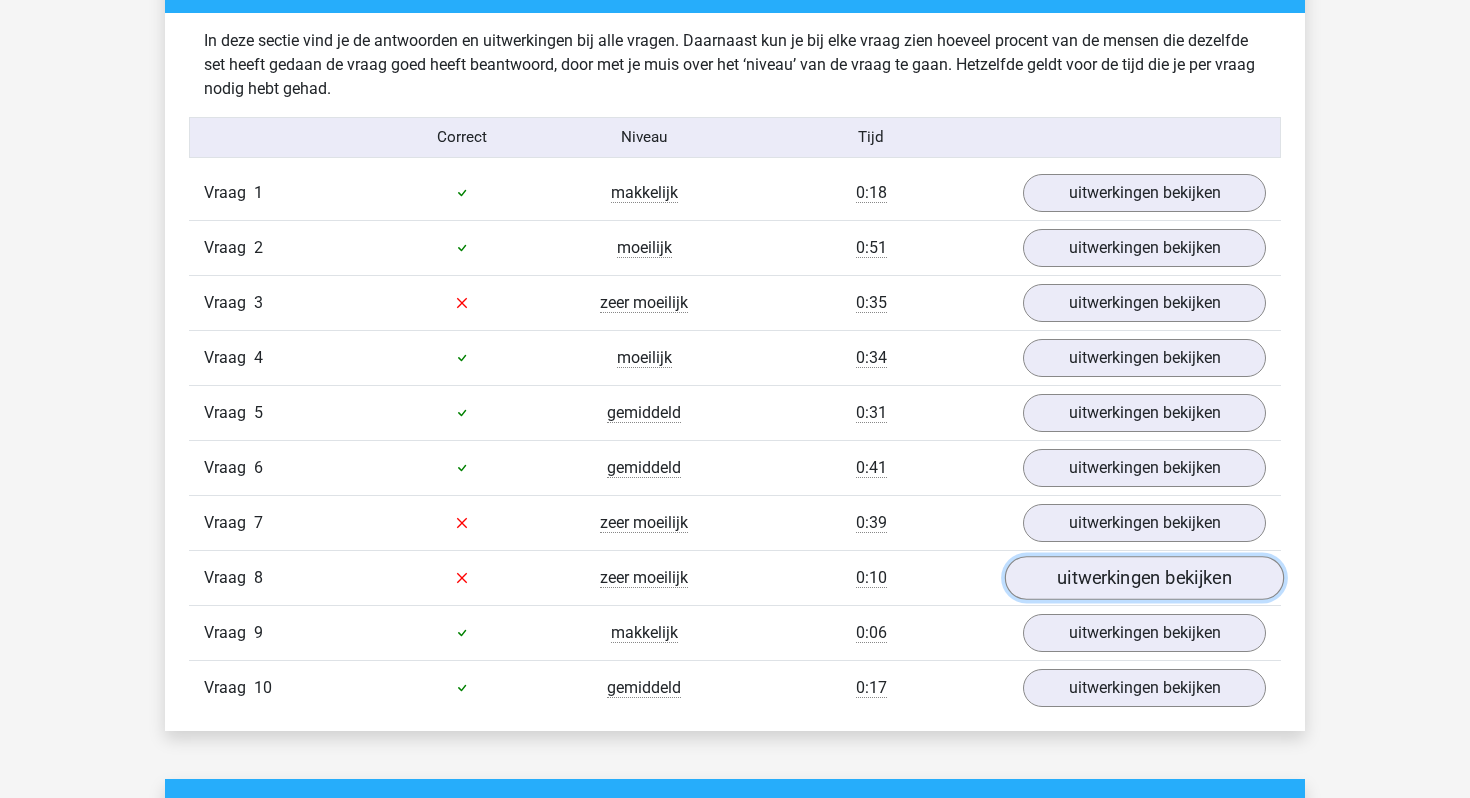 click on "uitwerkingen bekijken" at bounding box center (1144, 578) 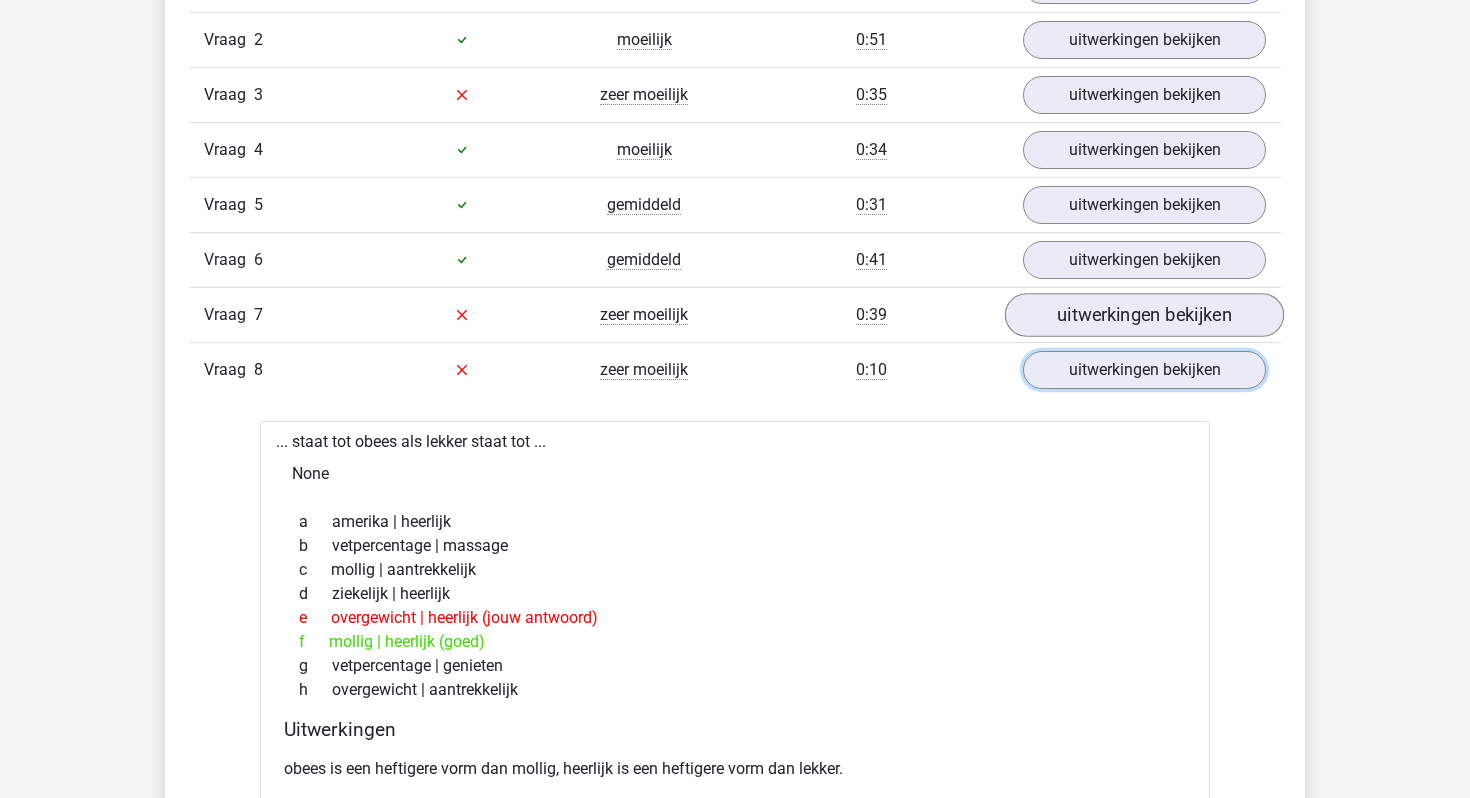 scroll, scrollTop: 1317, scrollLeft: 0, axis: vertical 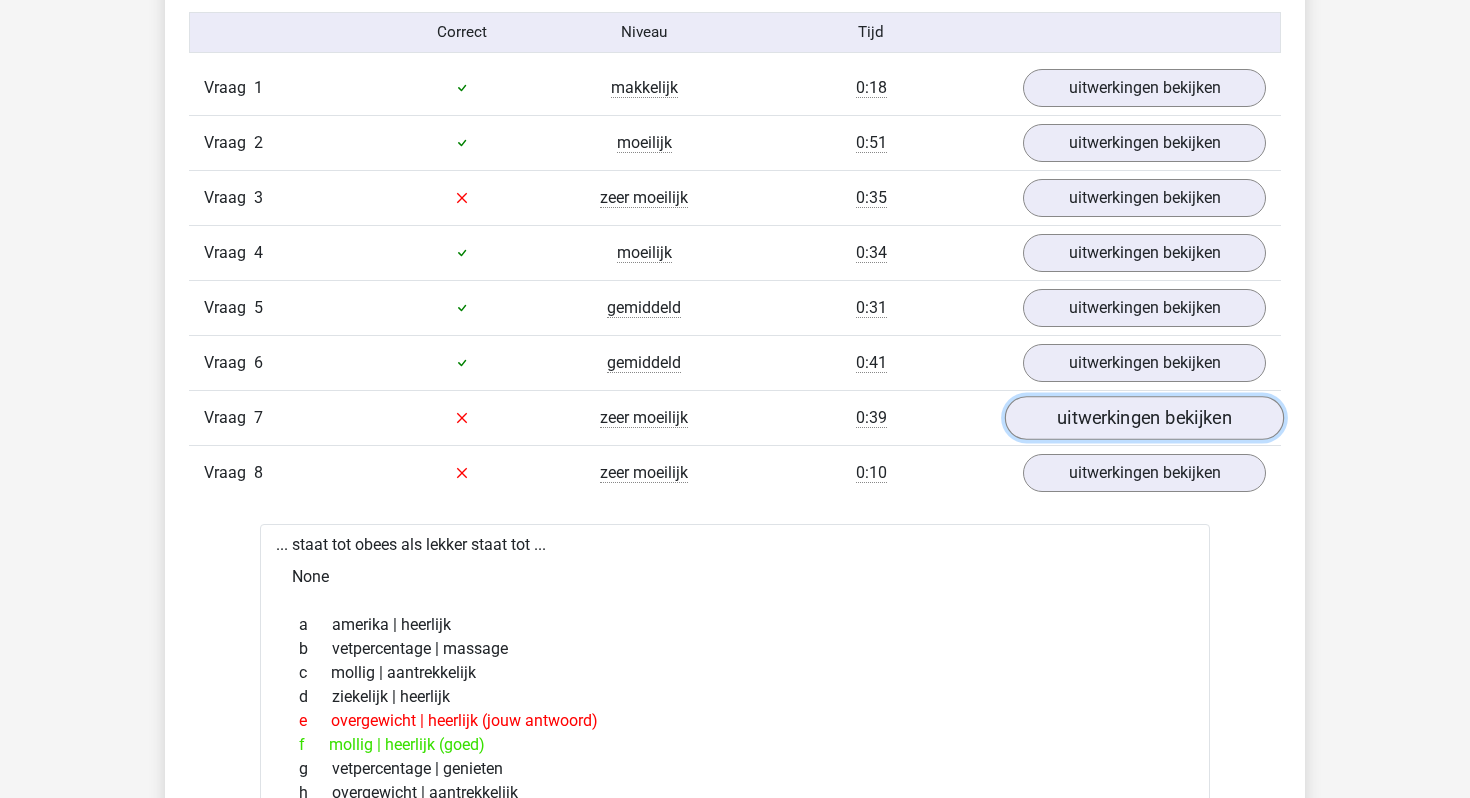 click on "uitwerkingen bekijken" at bounding box center [1144, 418] 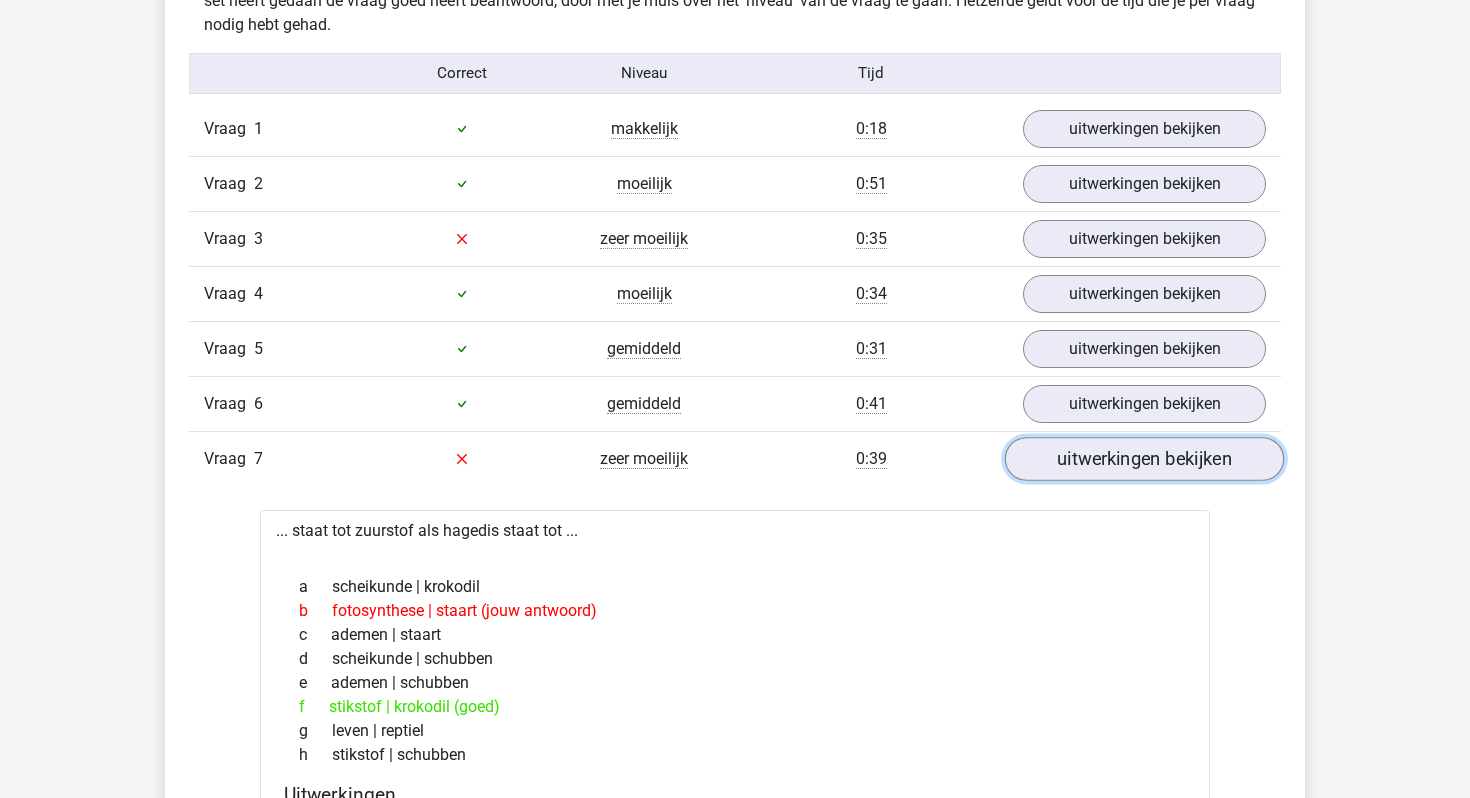 scroll, scrollTop: 1275, scrollLeft: 0, axis: vertical 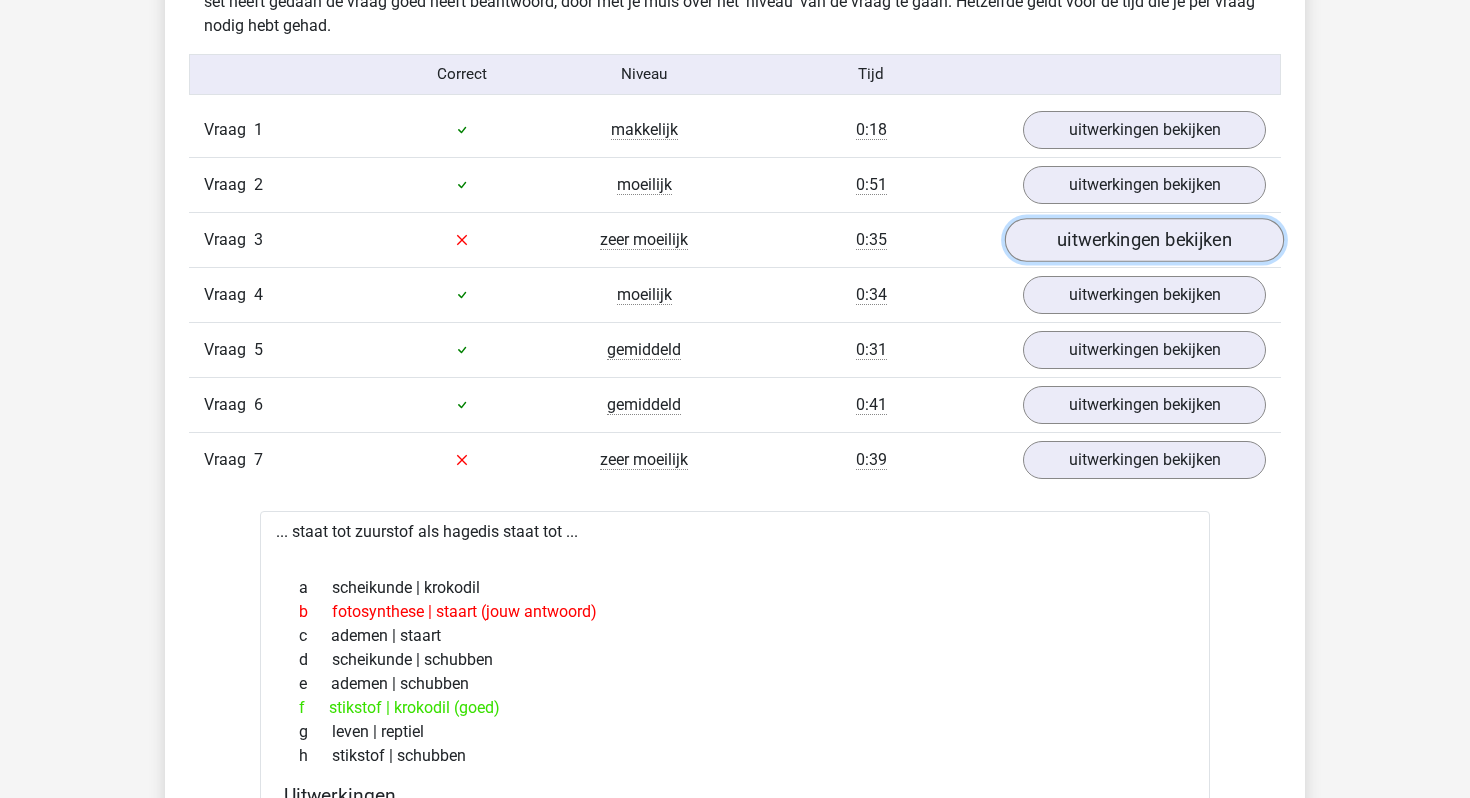 click on "uitwerkingen bekijken" at bounding box center (1144, 240) 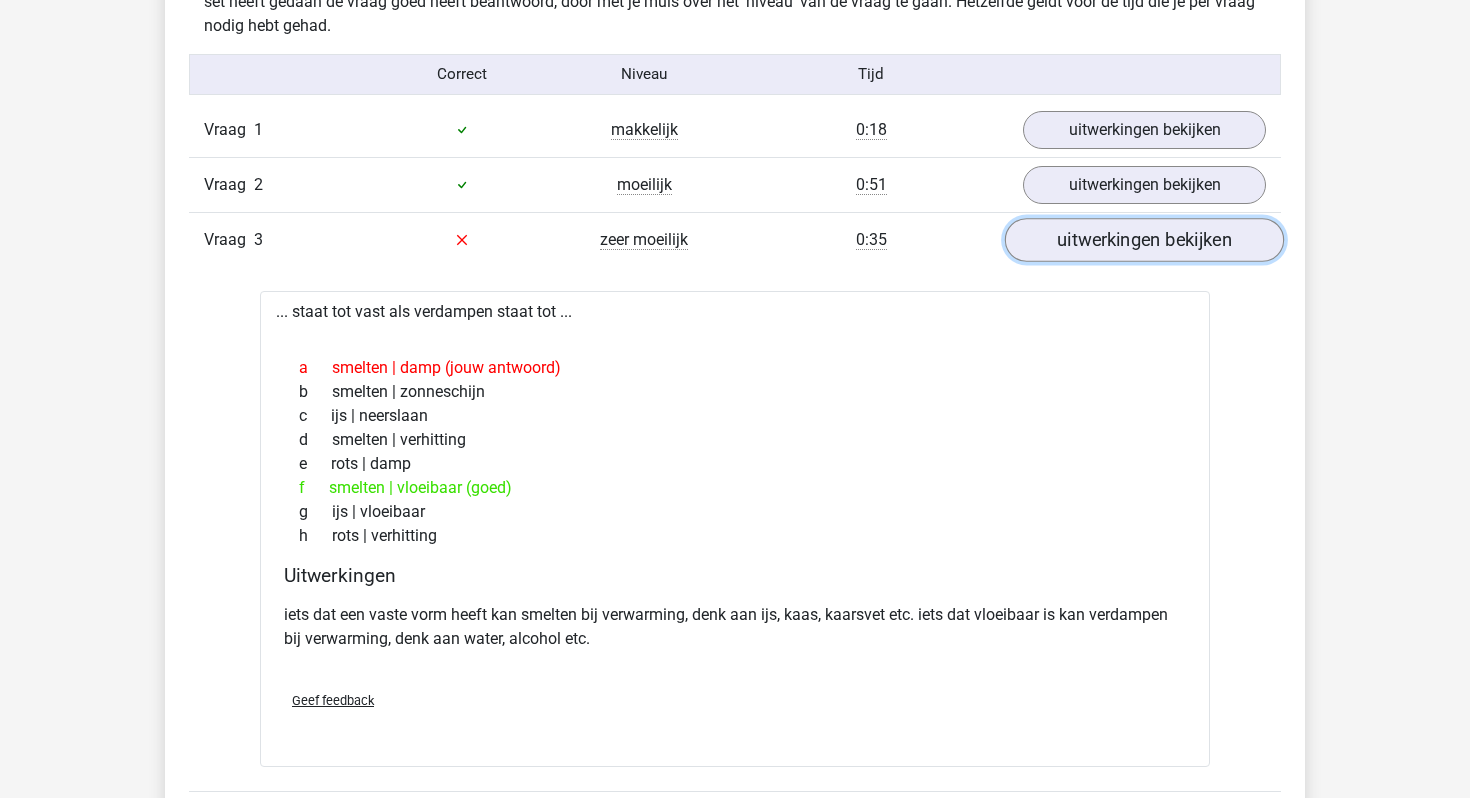 click on "uitwerkingen bekijken" at bounding box center [1144, 240] 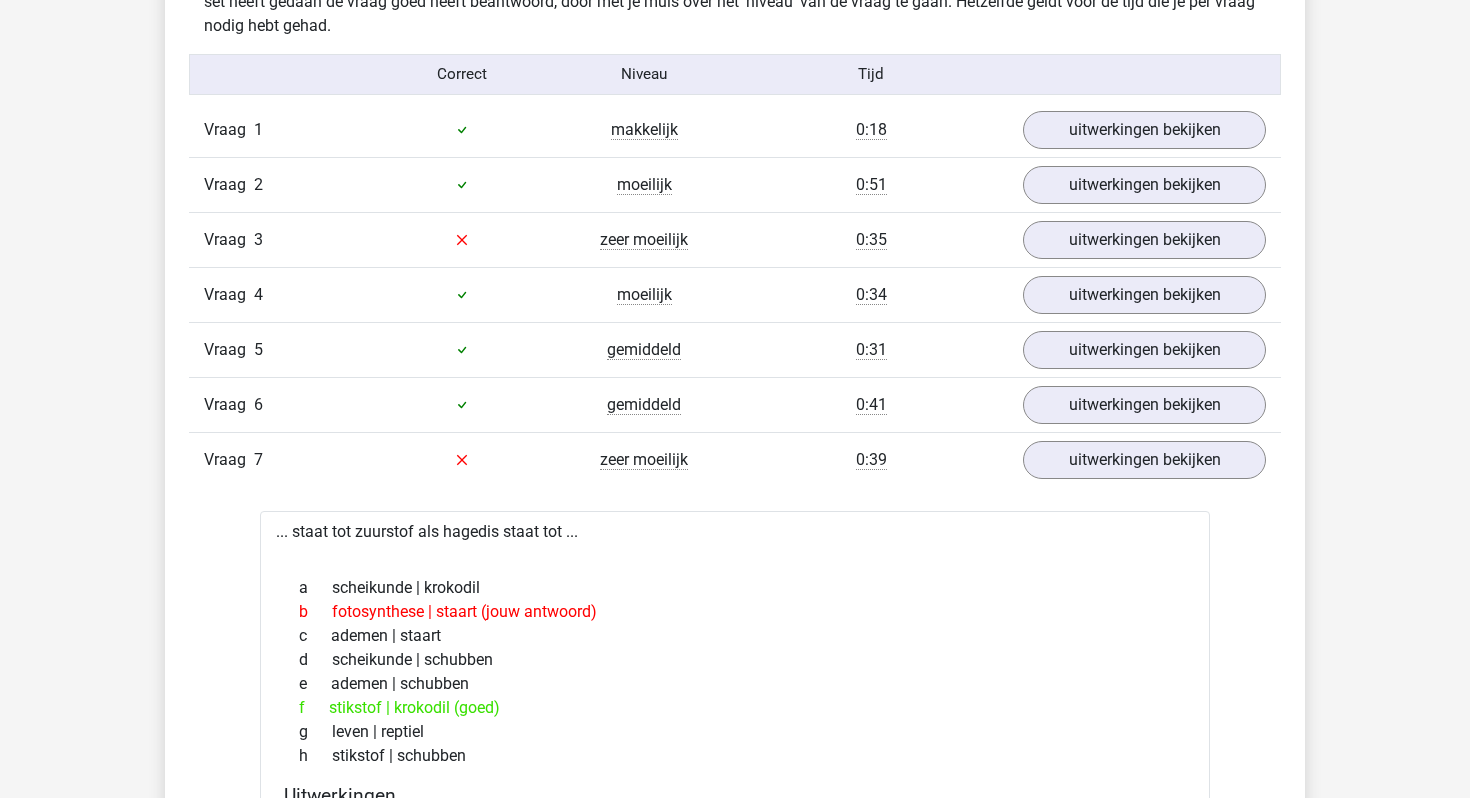 click on "Vraag
1
makkelijk
0:18
uitwerkingen bekijken" at bounding box center [735, 130] 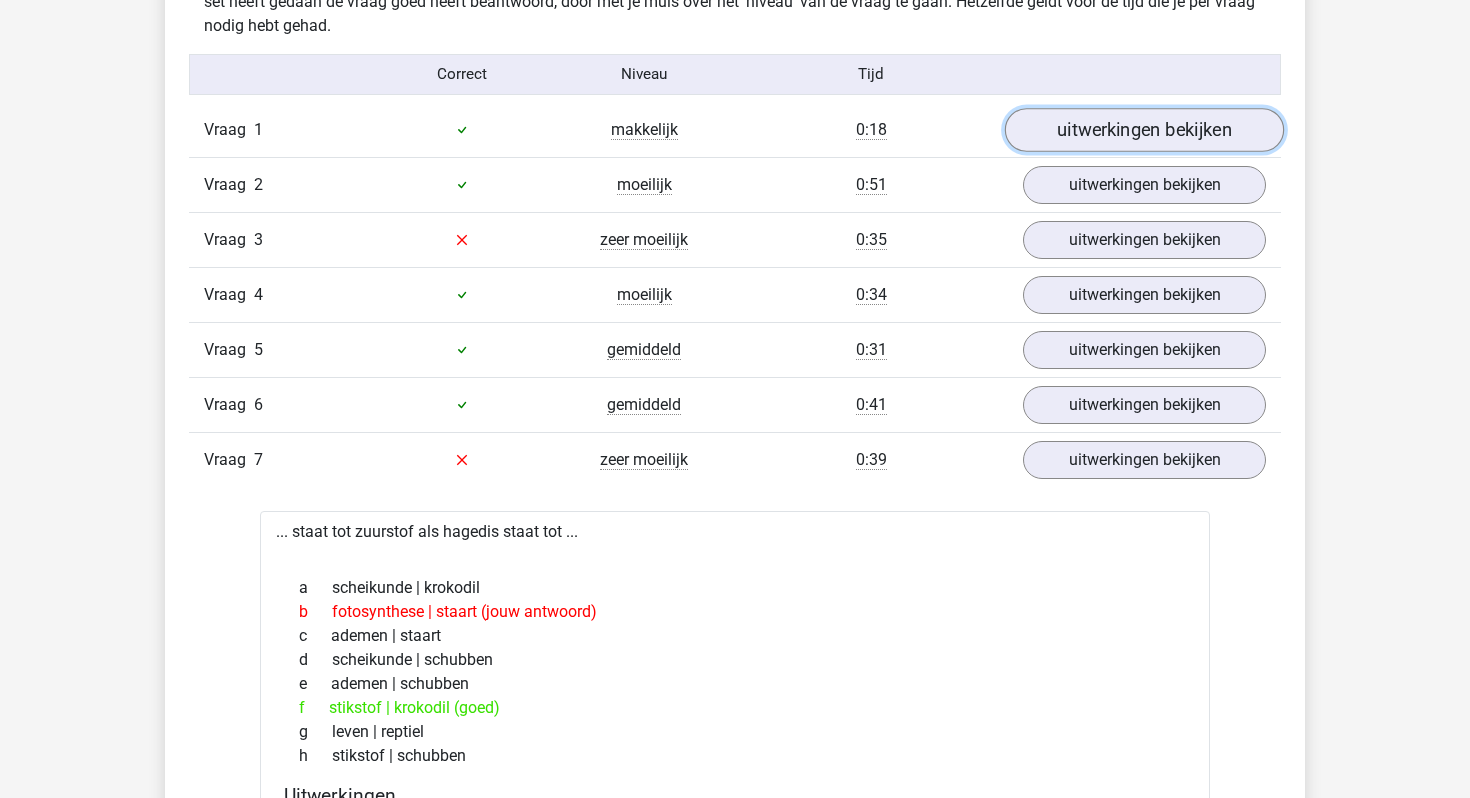 click on "uitwerkingen bekijken" at bounding box center (1144, 130) 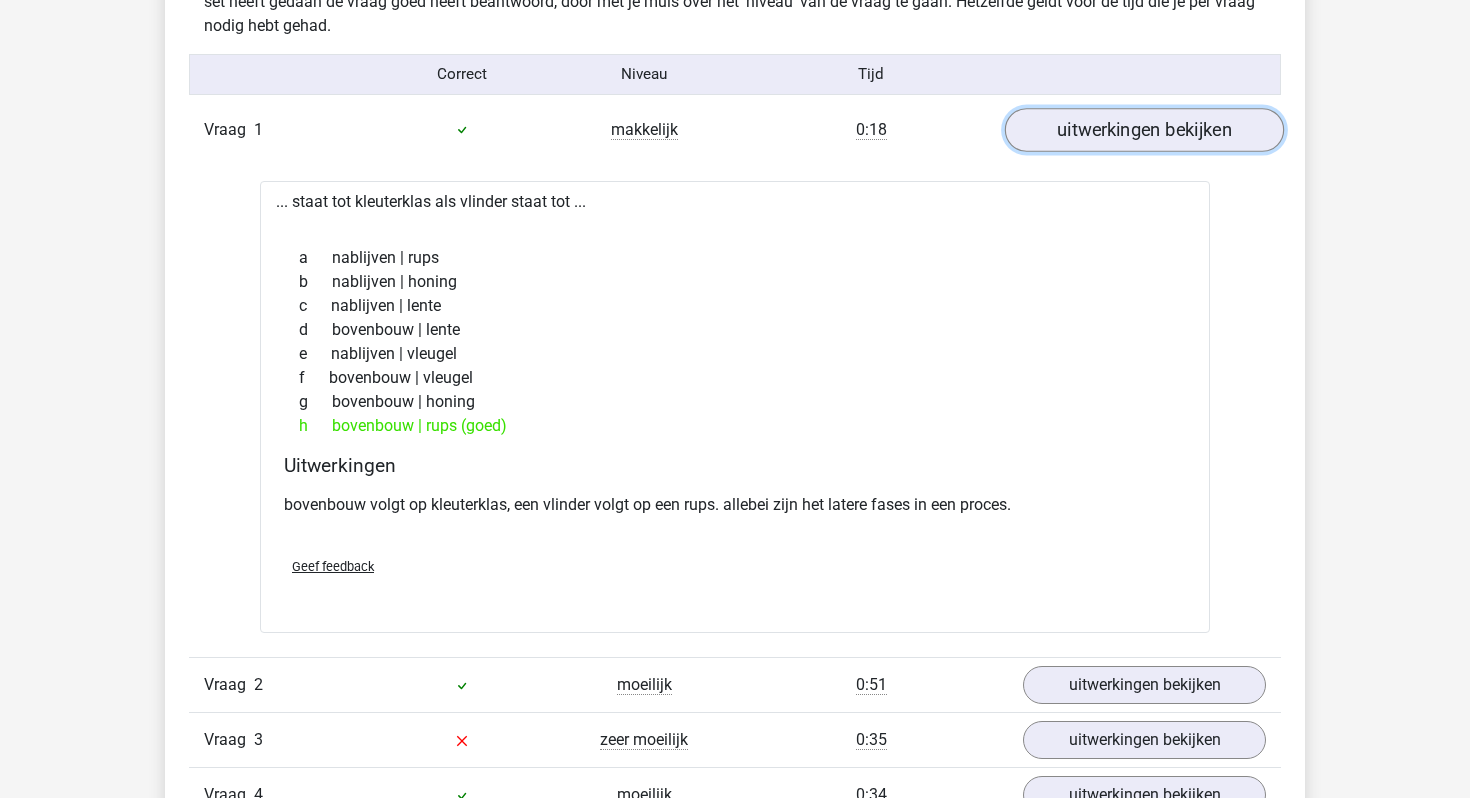 click on "uitwerkingen bekijken" at bounding box center (1144, 130) 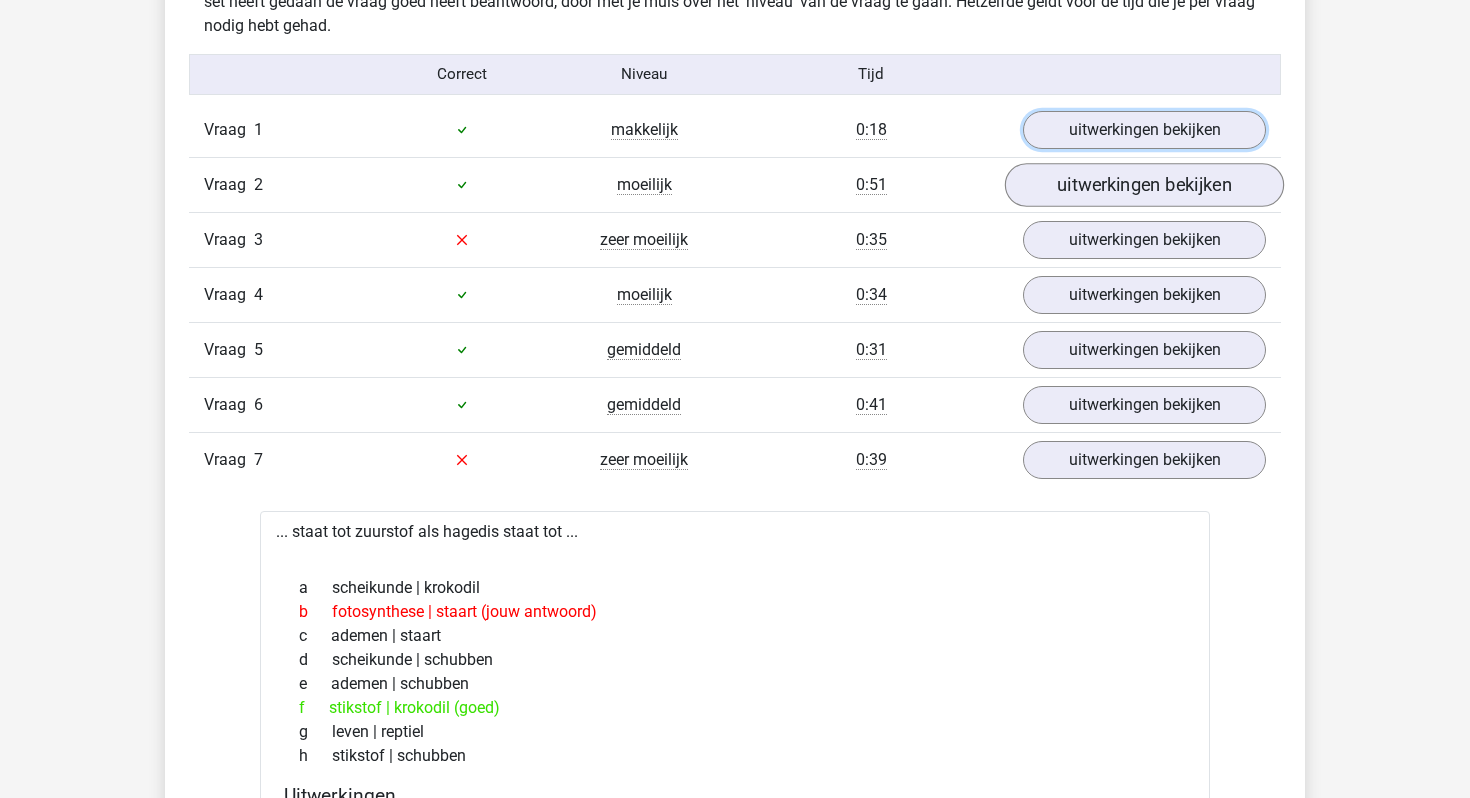 scroll, scrollTop: 1270, scrollLeft: 0, axis: vertical 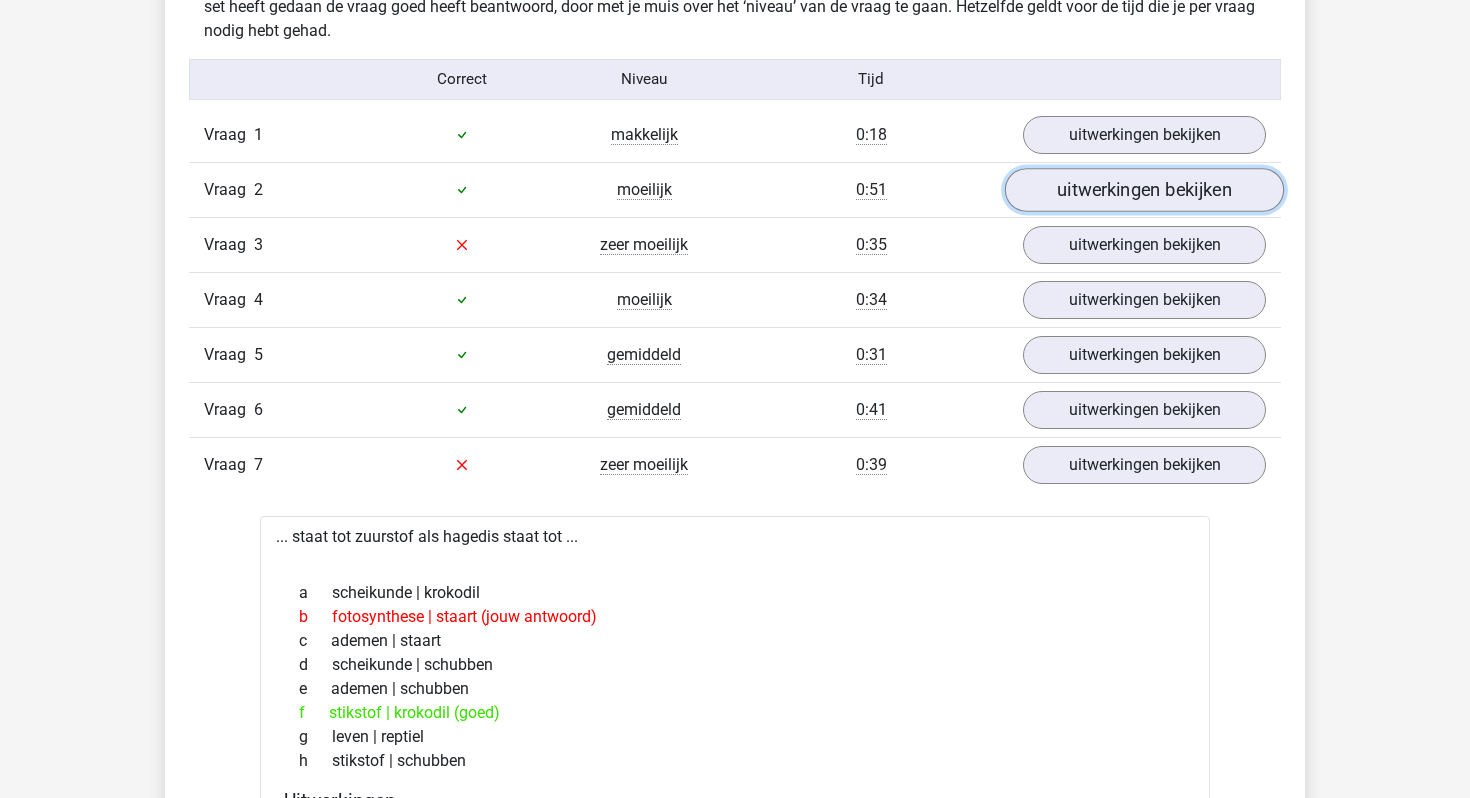 click on "uitwerkingen bekijken" at bounding box center (1144, 190) 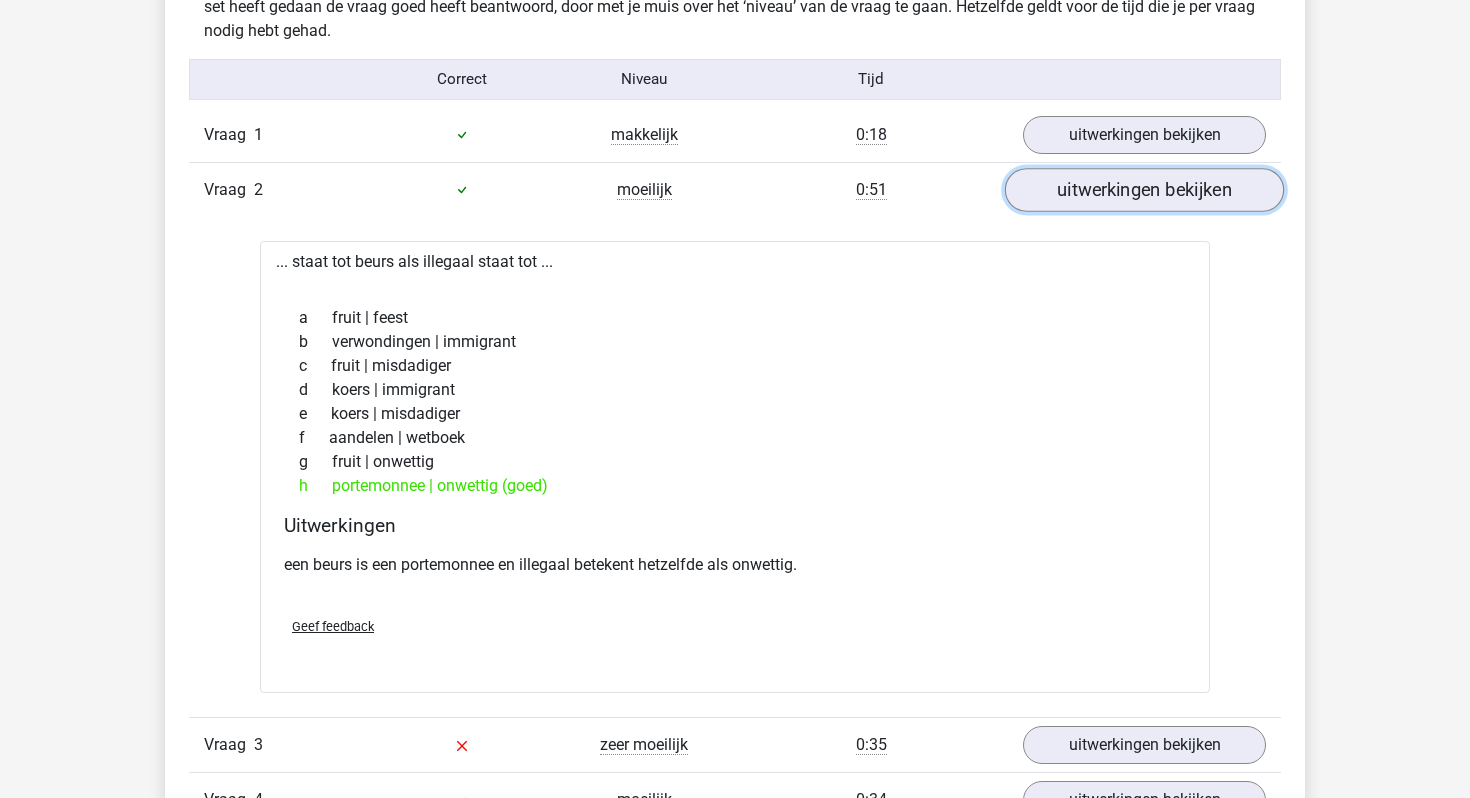 click on "uitwerkingen bekijken" at bounding box center [1144, 190] 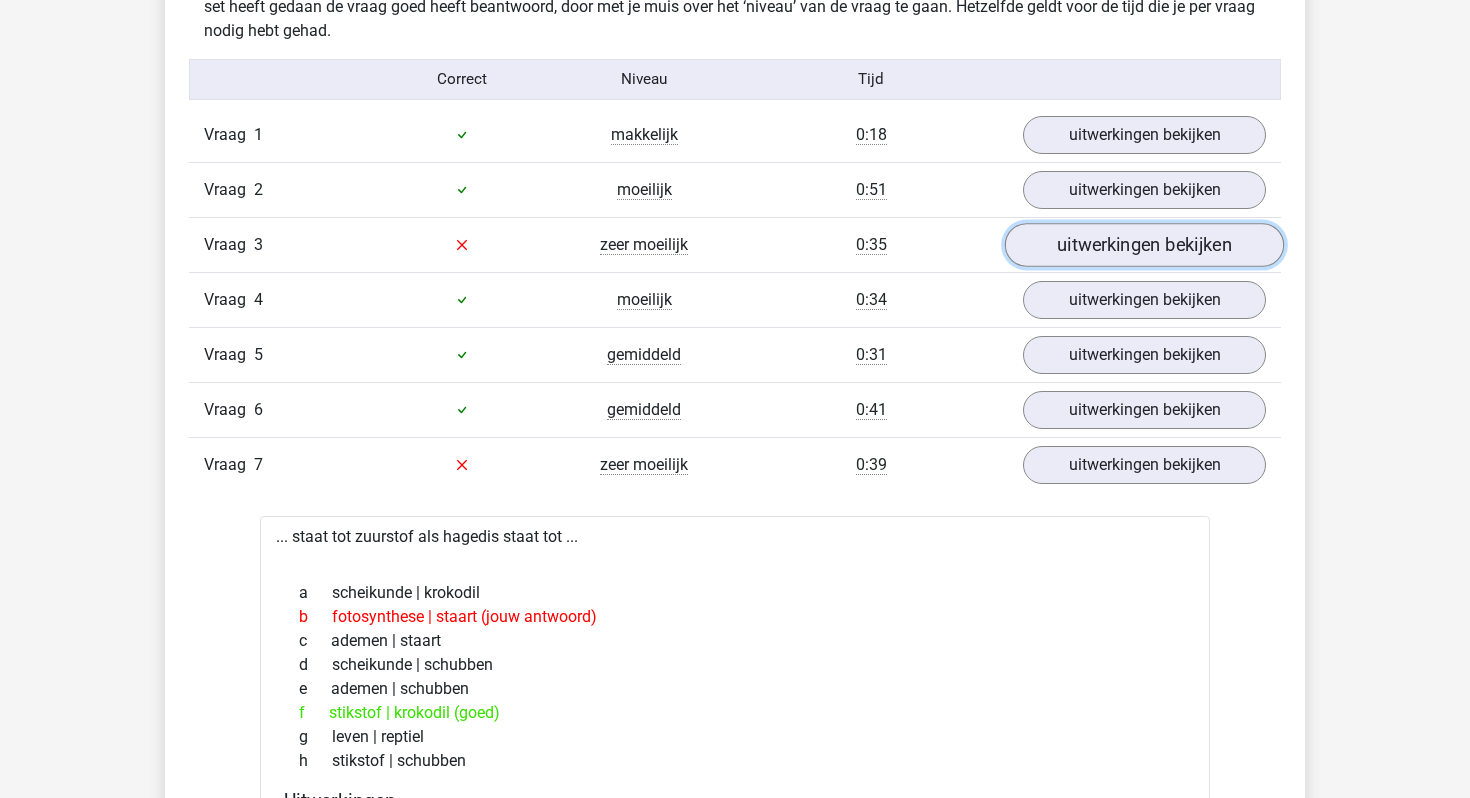 click on "uitwerkingen bekijken" at bounding box center (1144, 245) 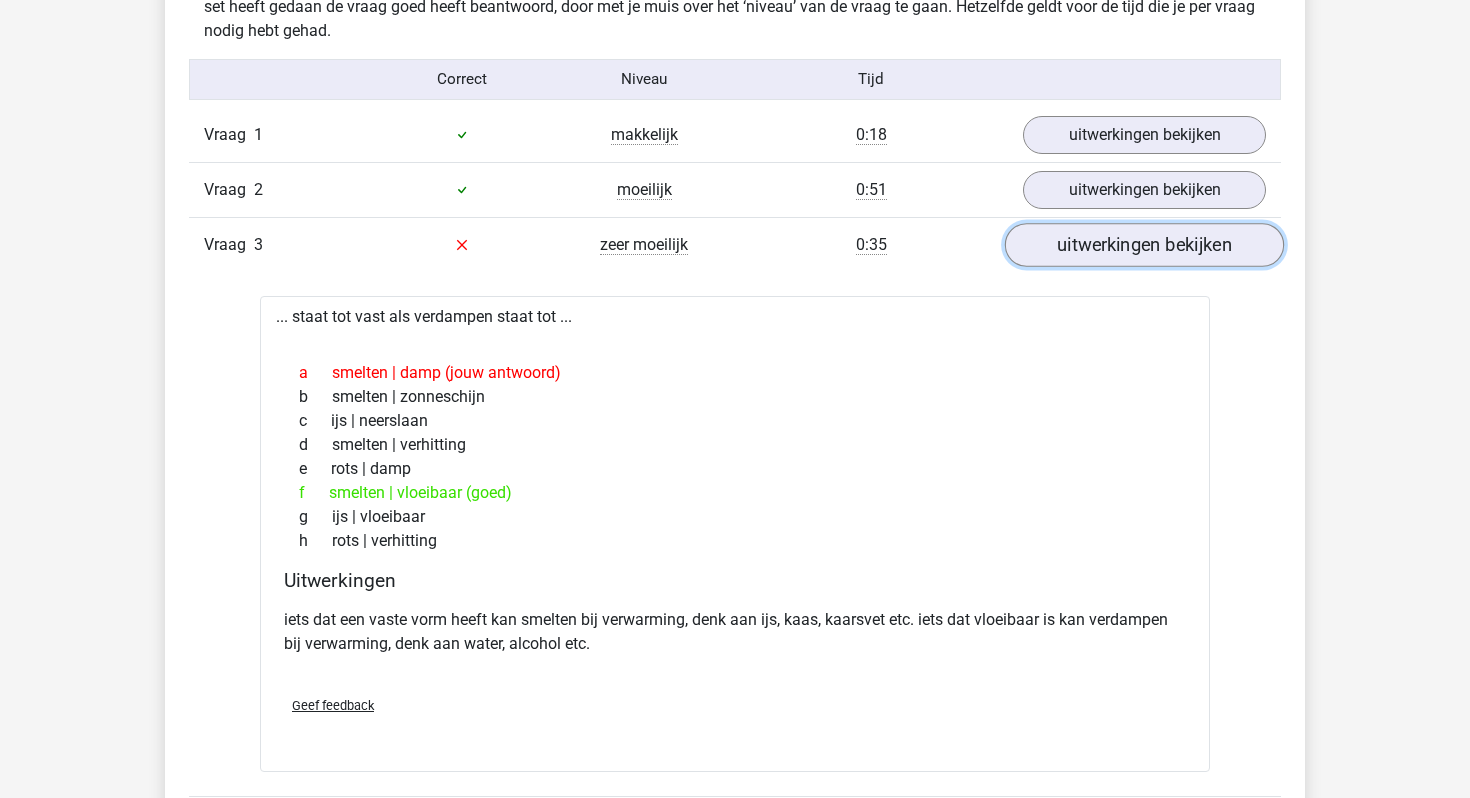 click on "uitwerkingen bekijken" at bounding box center (1144, 245) 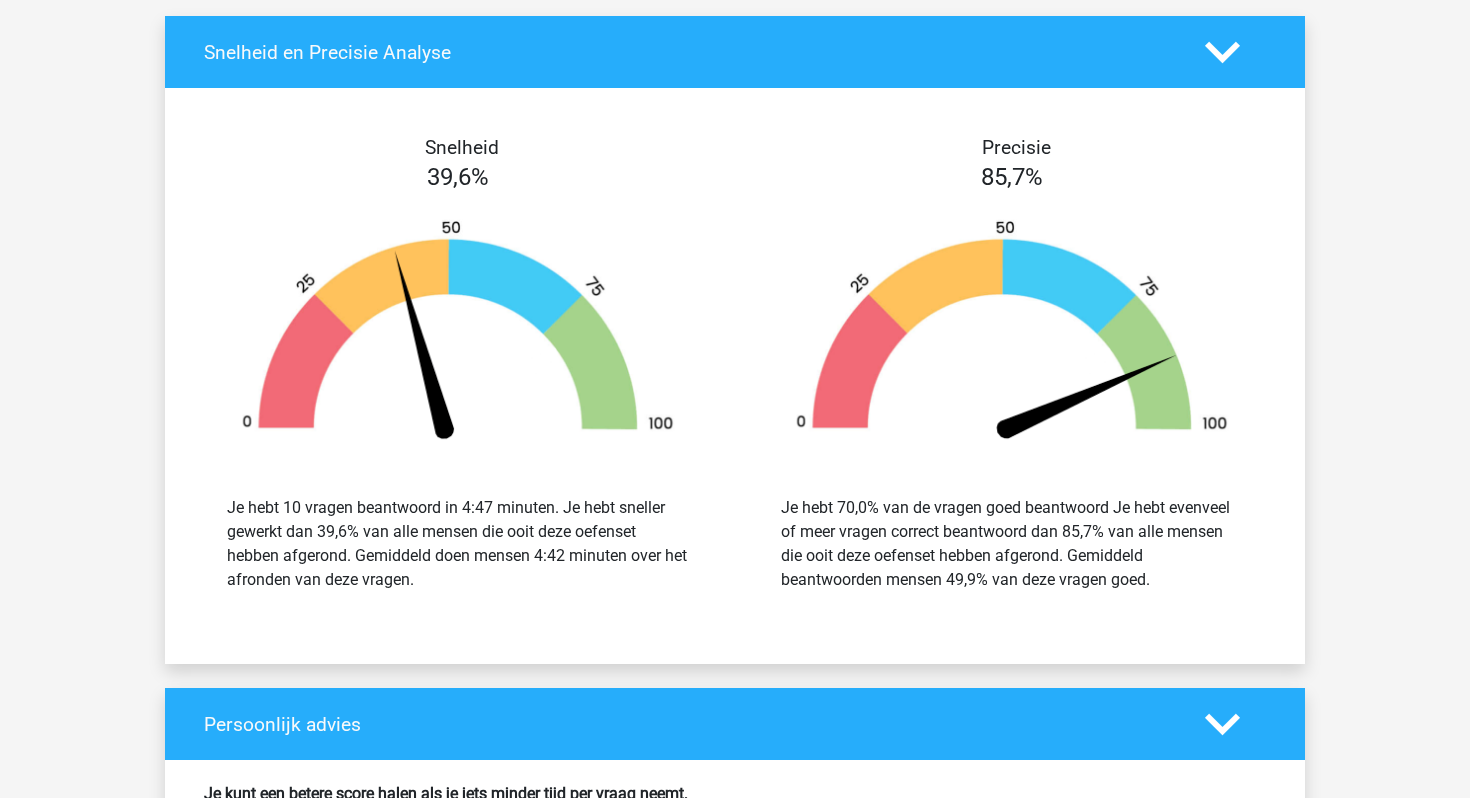 scroll, scrollTop: 3111, scrollLeft: 0, axis: vertical 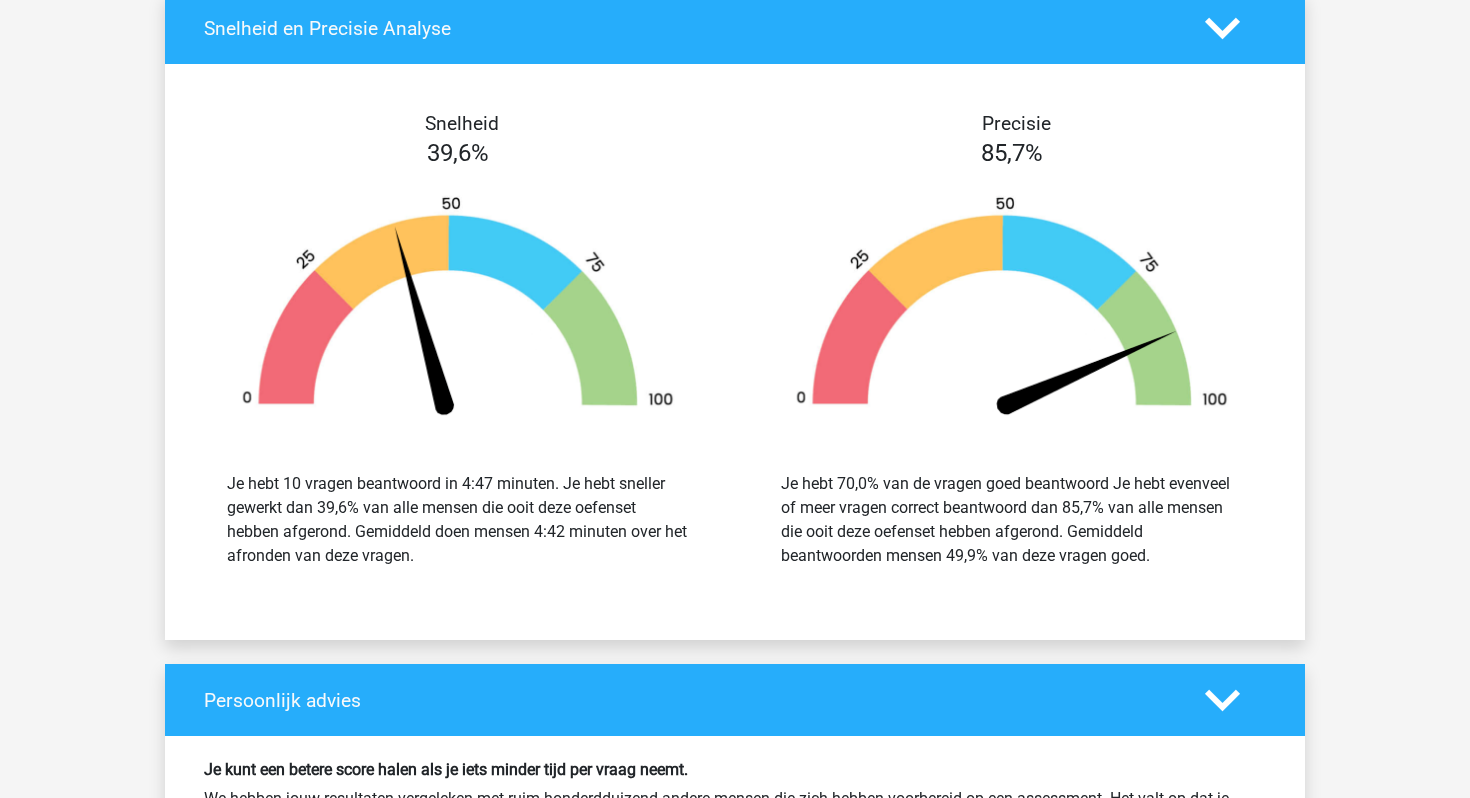 drag, startPoint x: 462, startPoint y: 580, endPoint x: 208, endPoint y: 478, distance: 273.71518 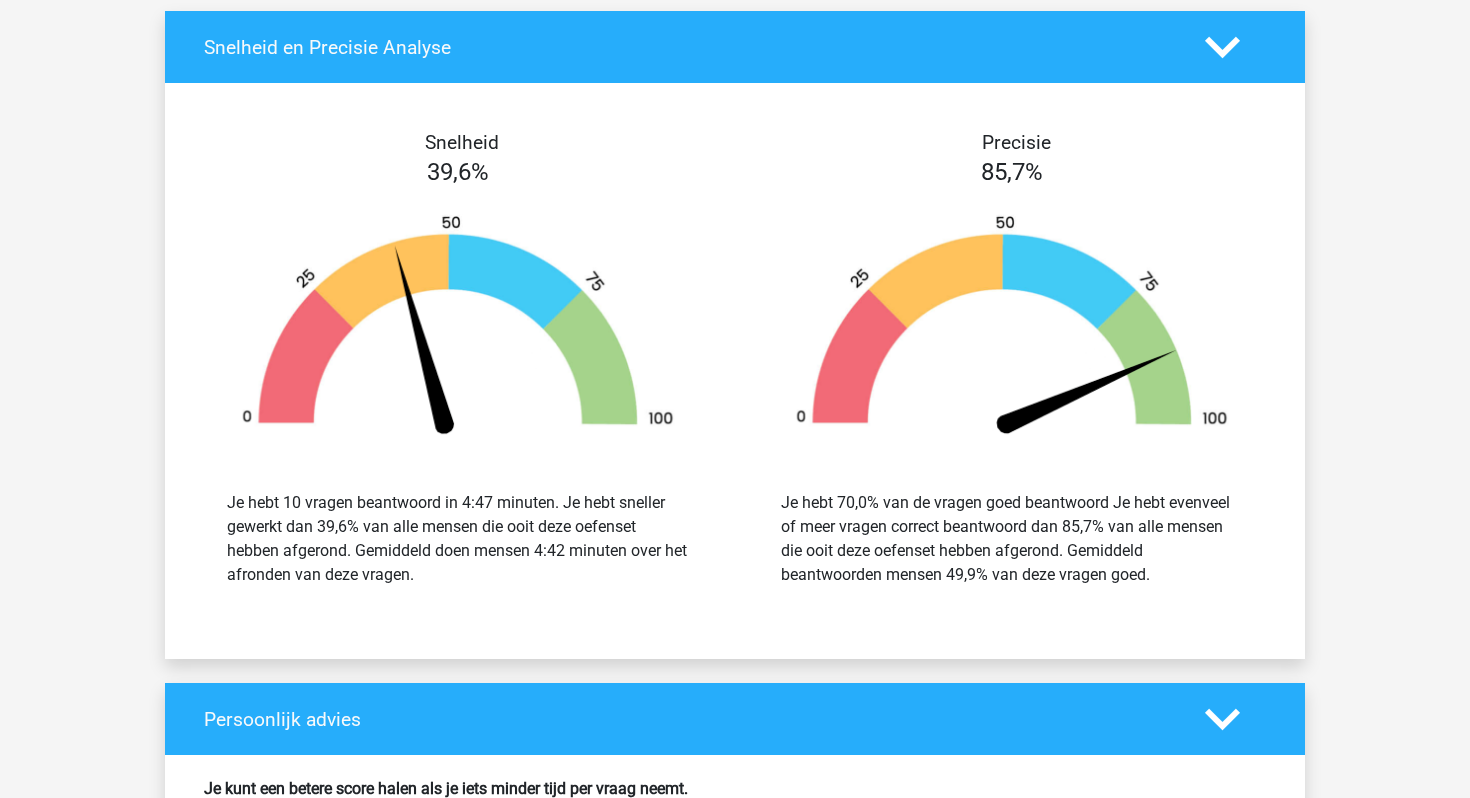 scroll, scrollTop: 3088, scrollLeft: 0, axis: vertical 